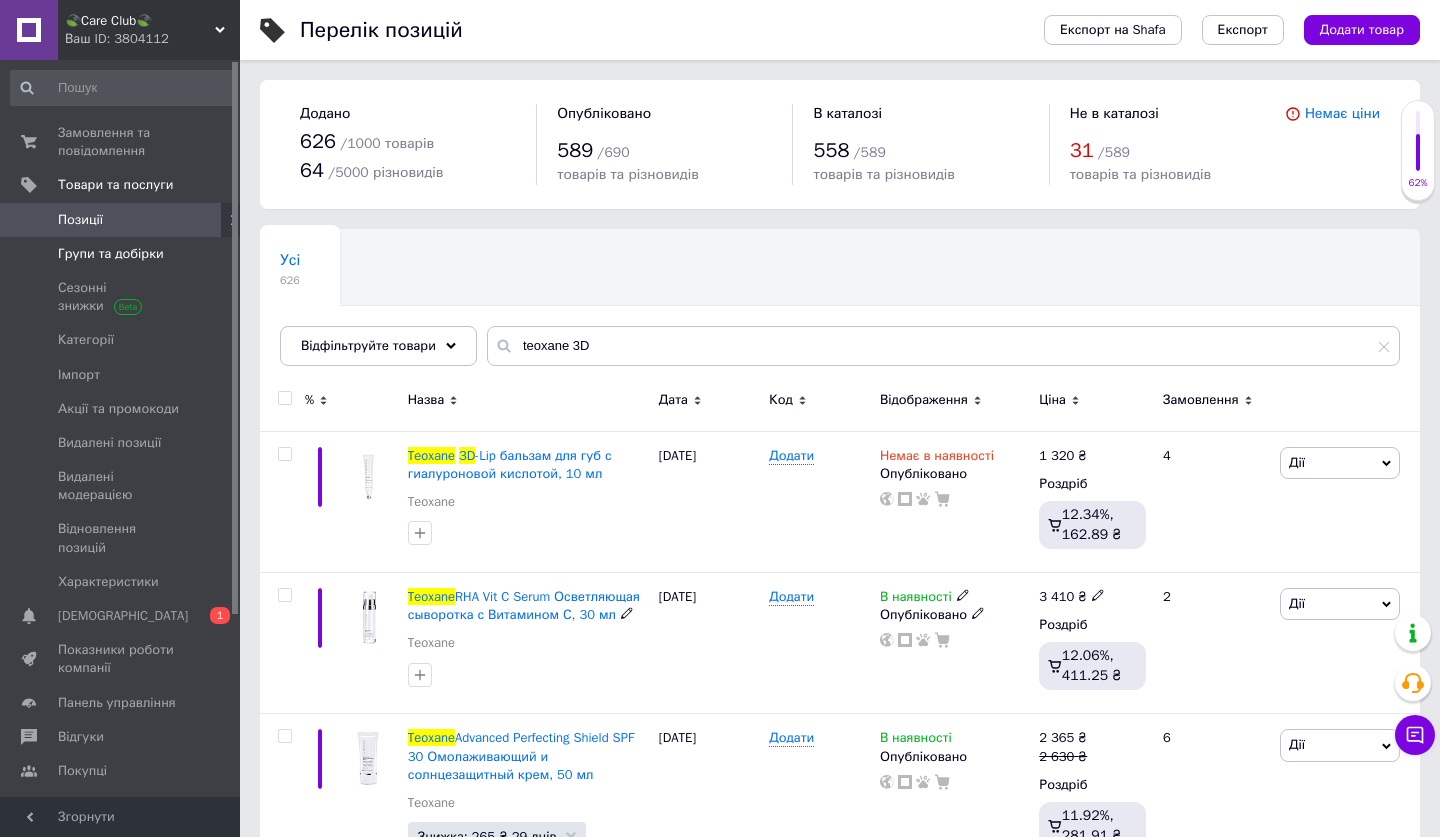 scroll, scrollTop: 0, scrollLeft: 0, axis: both 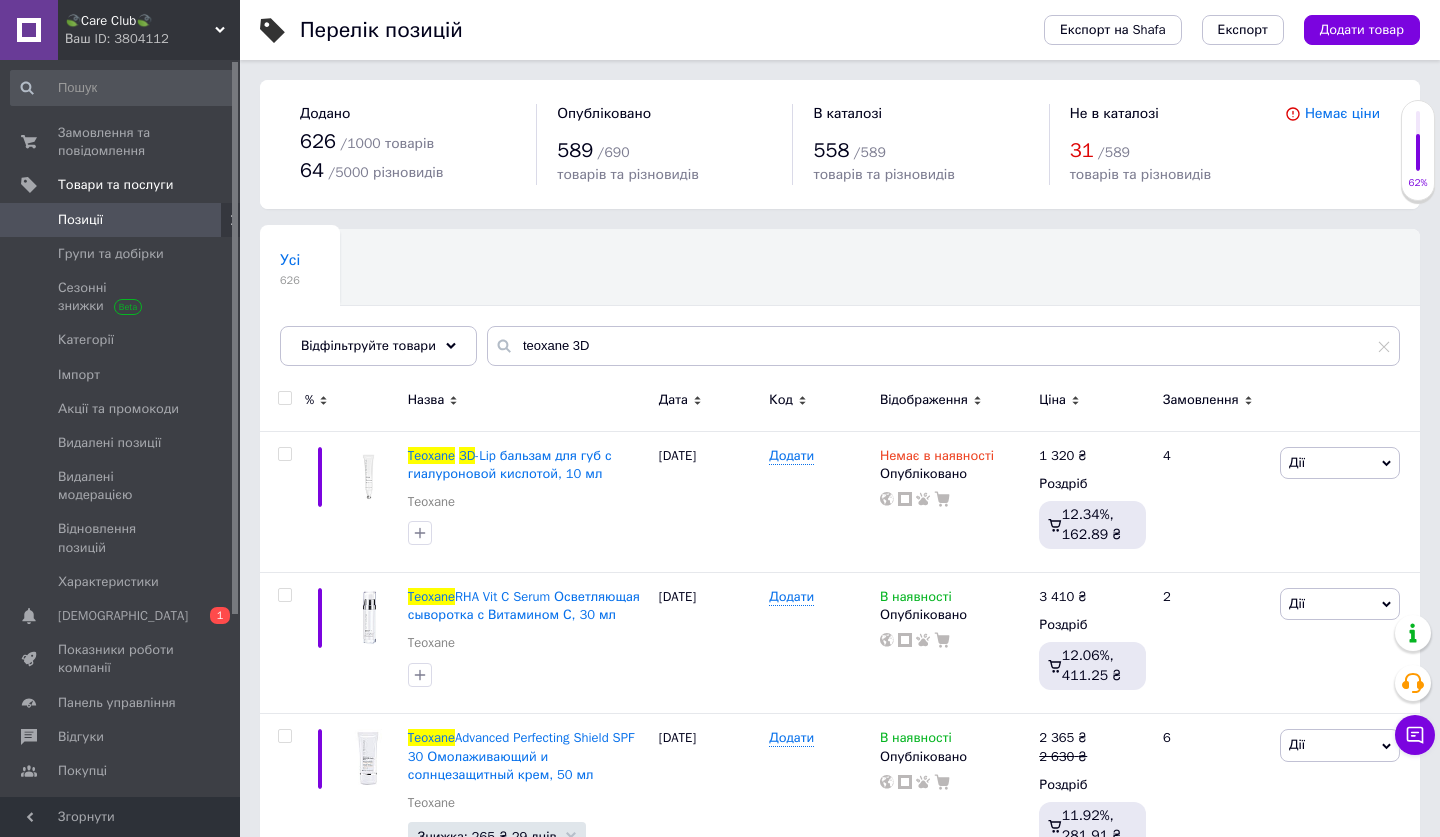 click on "Позиції" at bounding box center [123, 220] 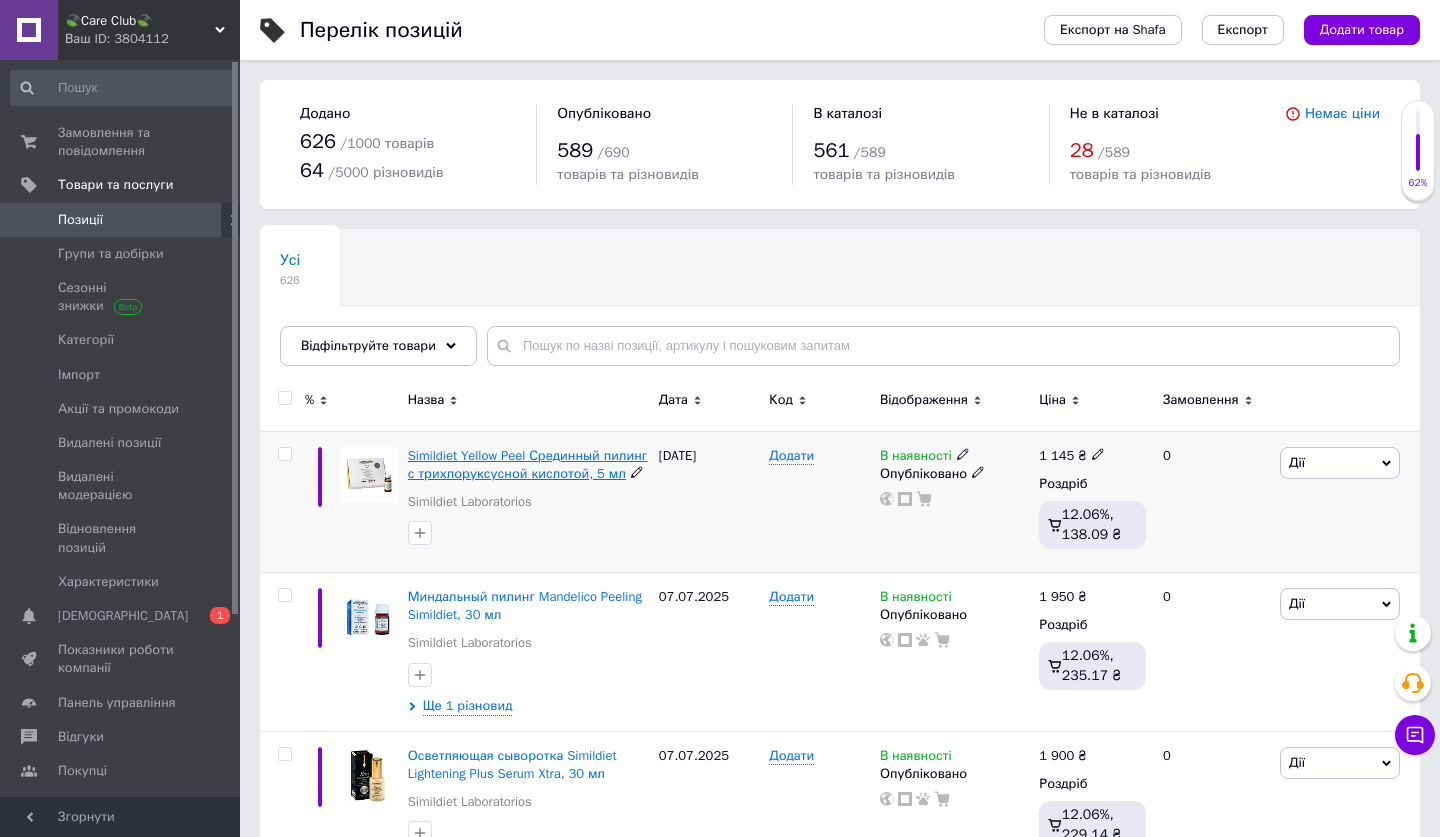 click on "Simildiet Yellow Peel Срединный пилинг с трихлоруксусной кислотой, 5 мл" at bounding box center (528, 464) 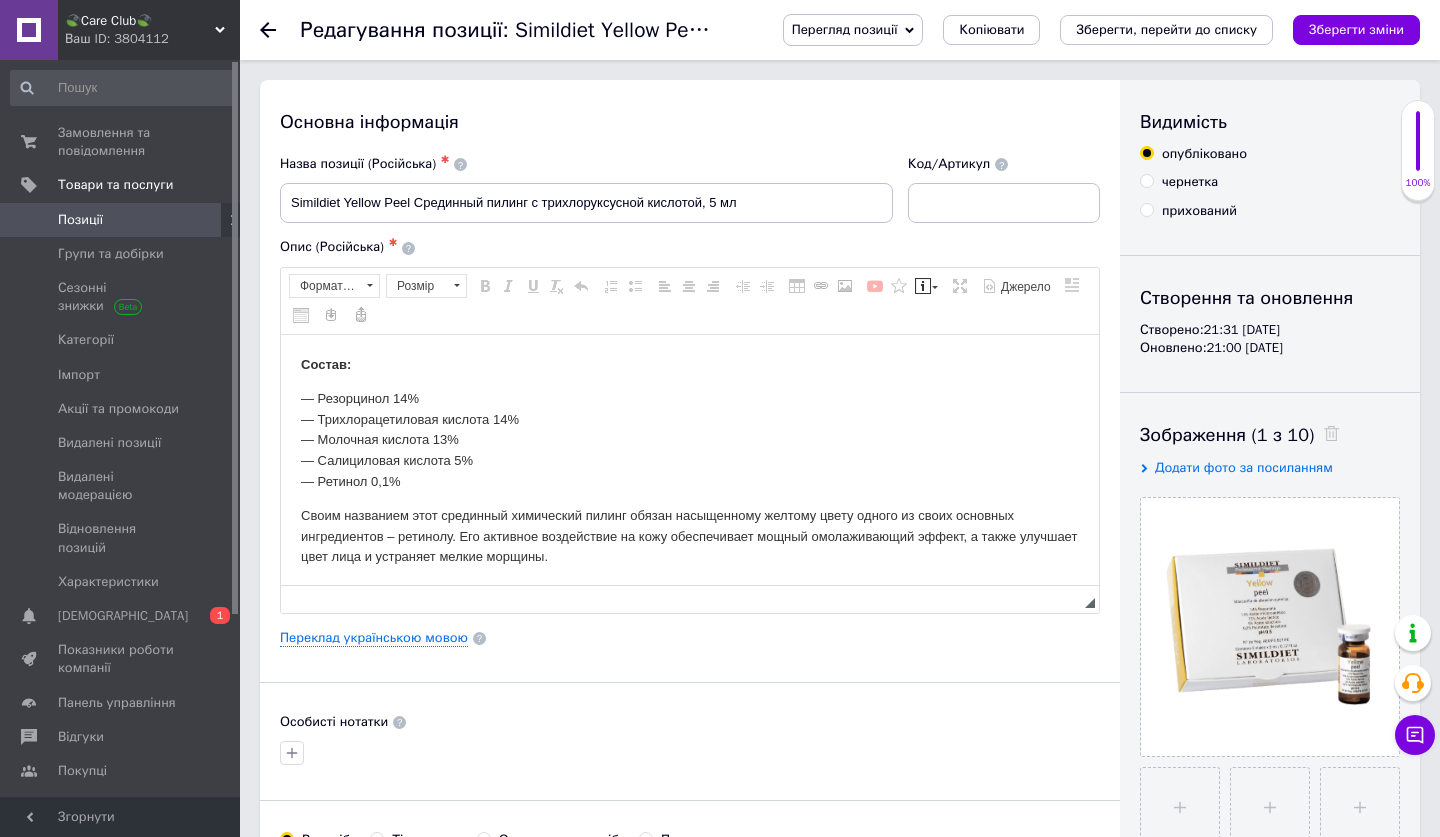 scroll, scrollTop: 0, scrollLeft: 0, axis: both 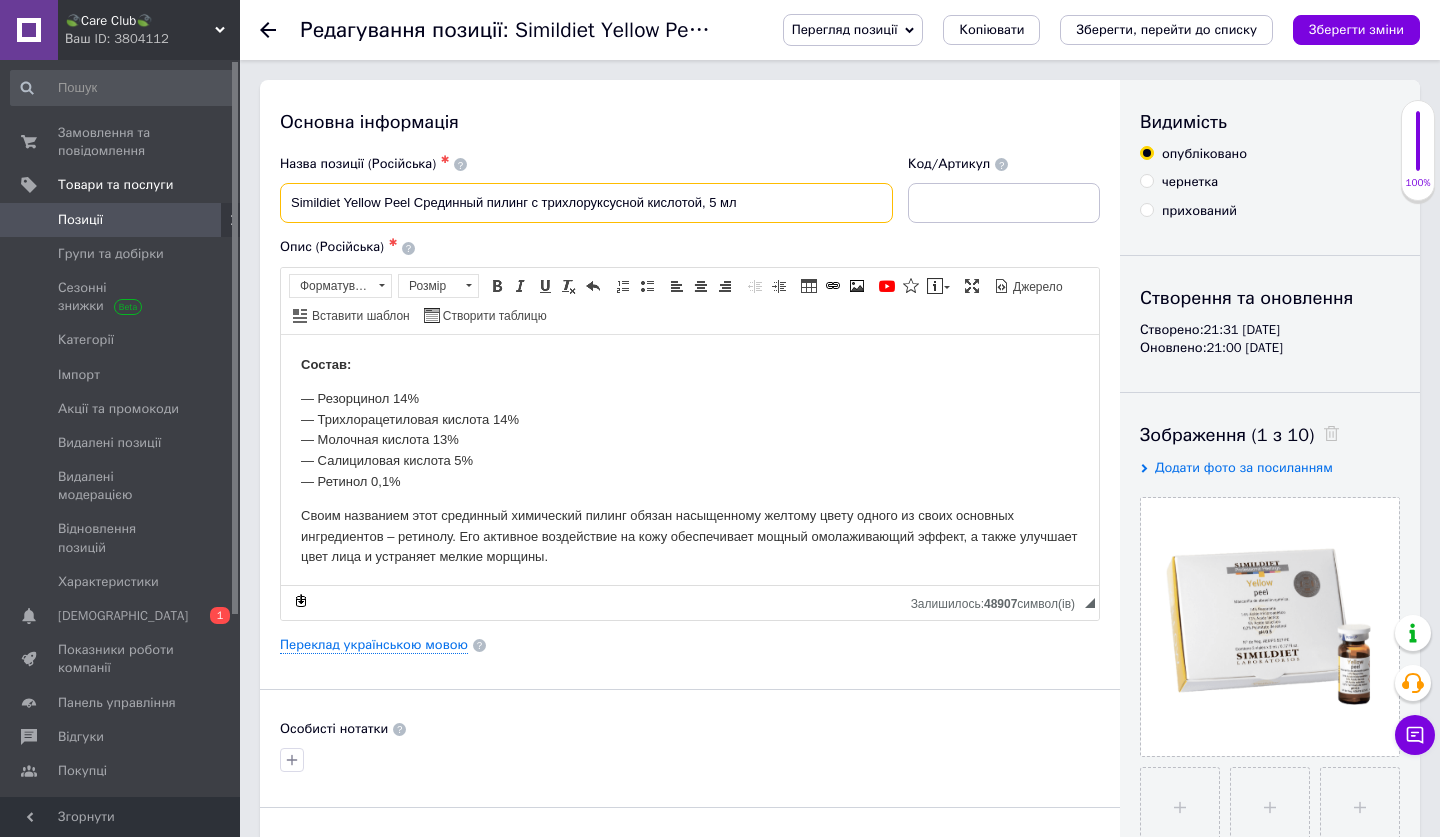 drag, startPoint x: 777, startPoint y: 204, endPoint x: 68, endPoint y: 204, distance: 709 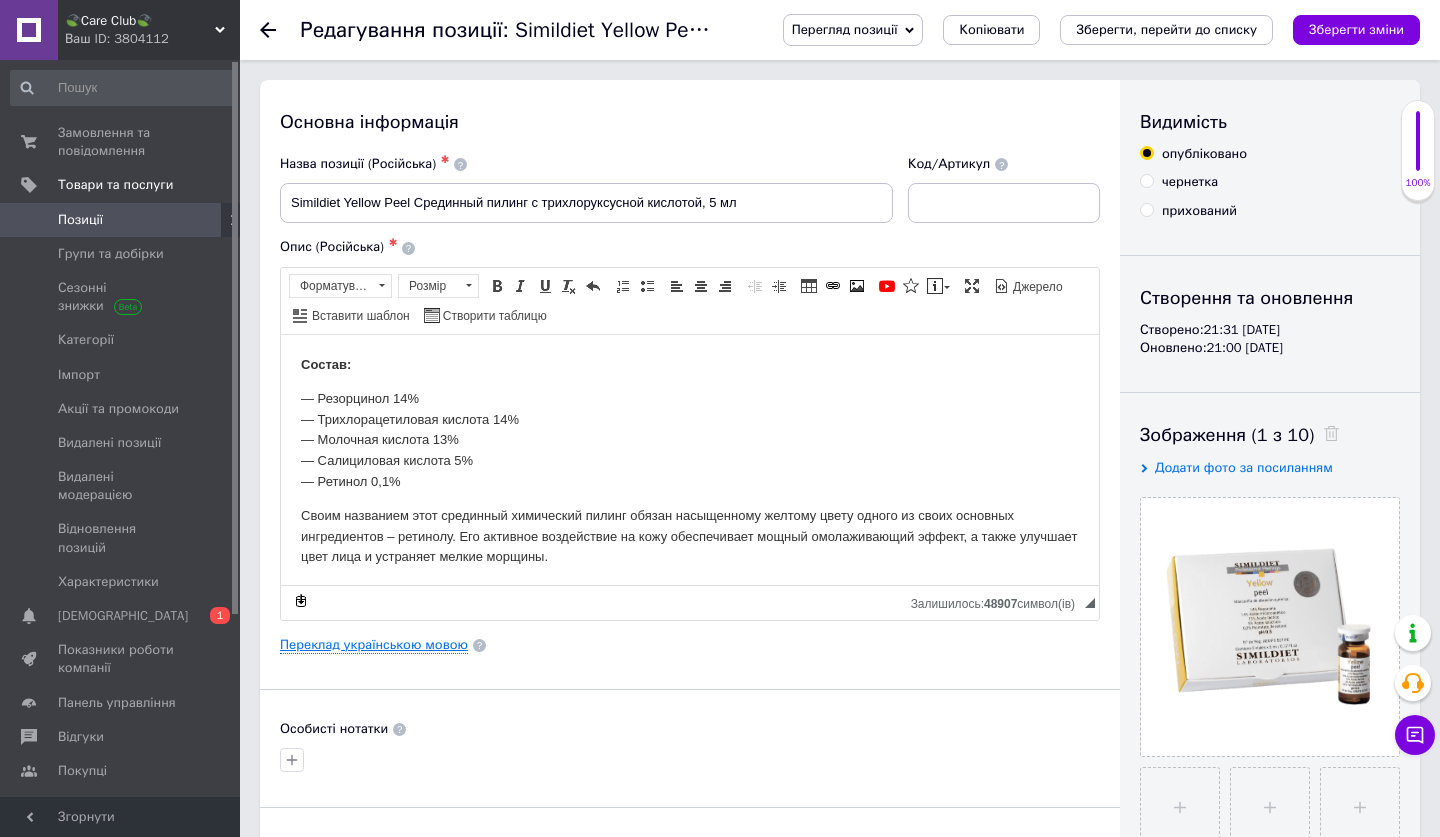 click on "Переклад українською мовою" at bounding box center [374, 645] 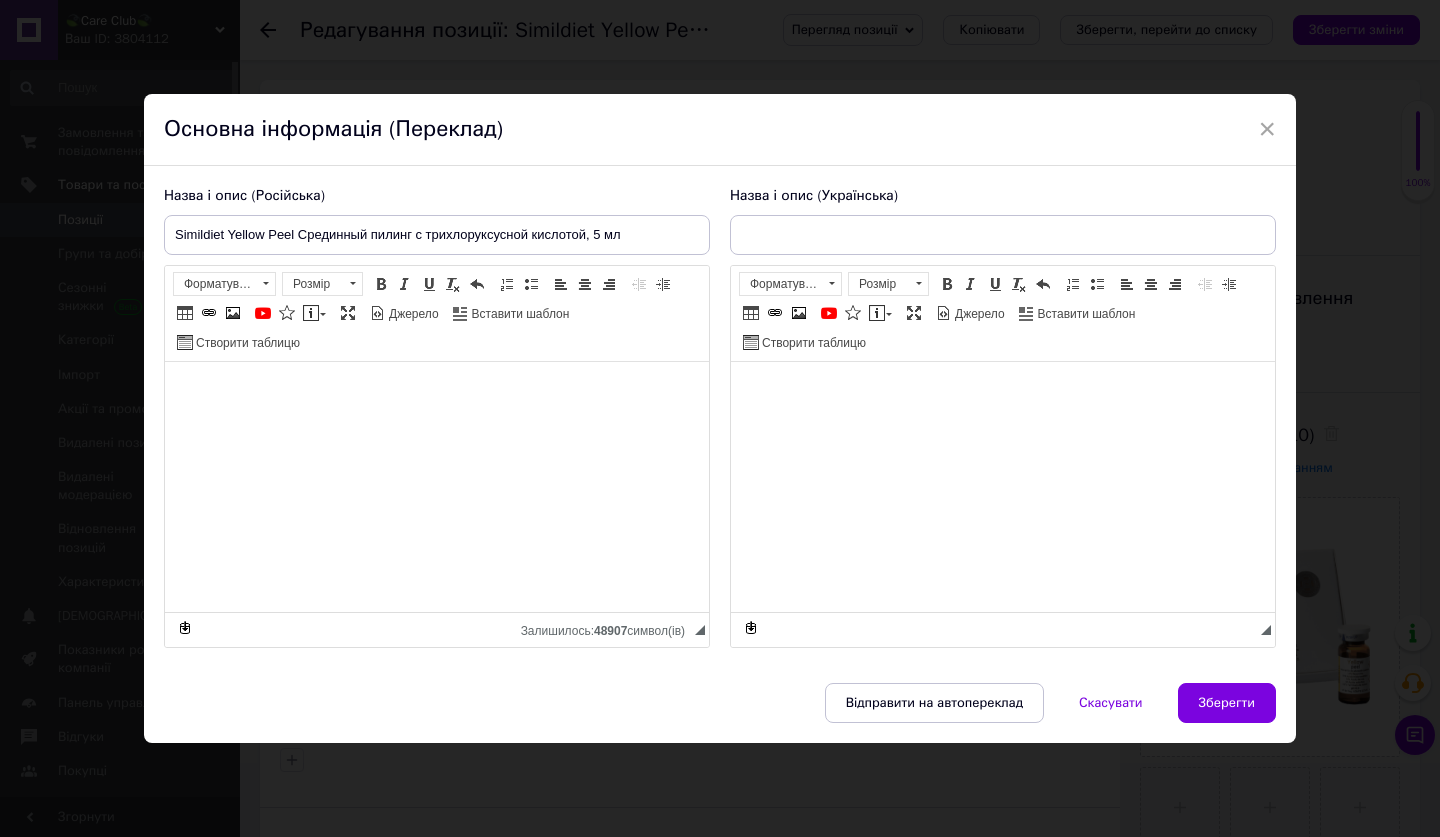 type on "Simildiet Yellow Peel Серединний пілінг із трихлороцтовою кислотою, 5 мл" 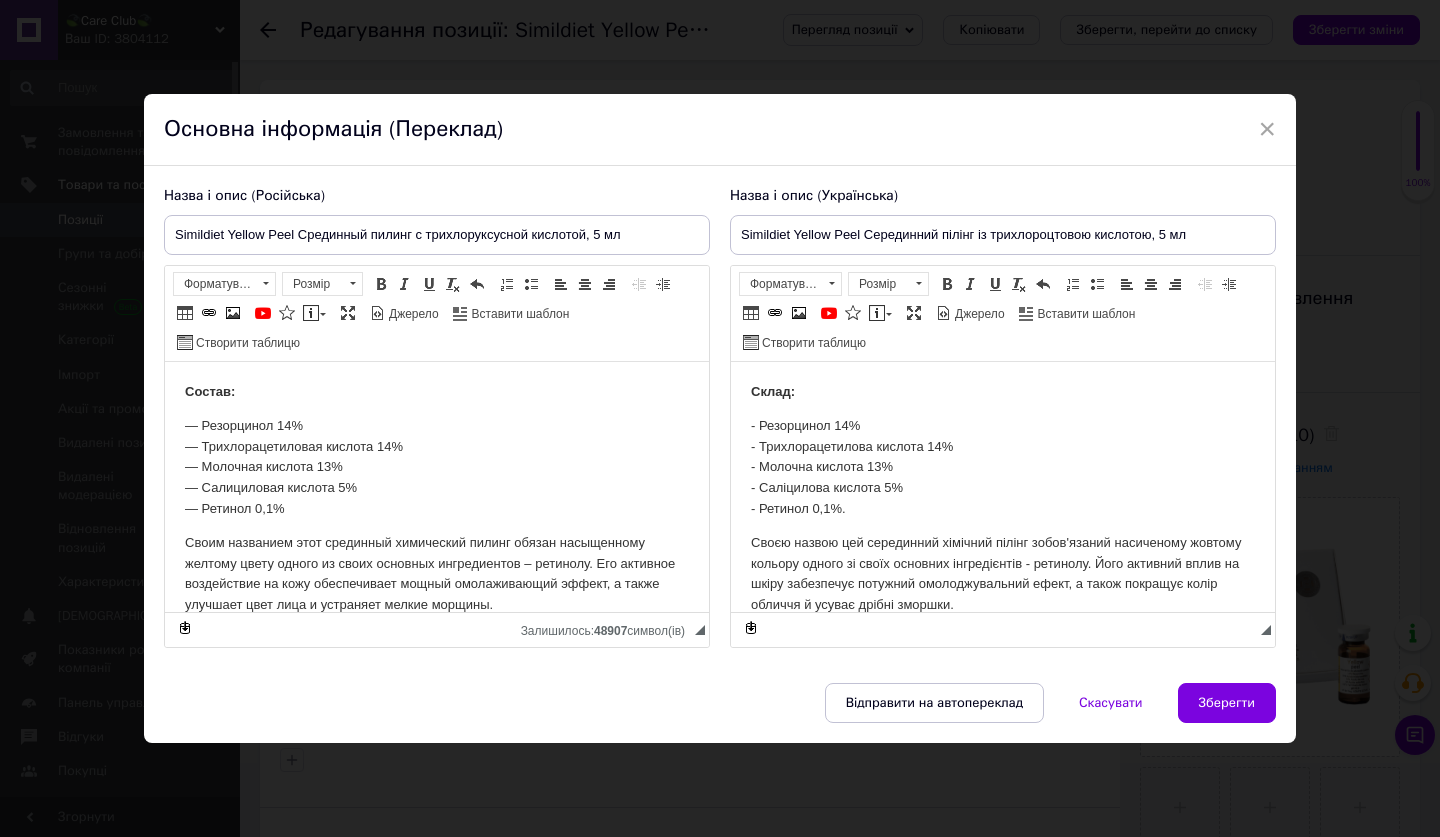 scroll, scrollTop: 0, scrollLeft: 0, axis: both 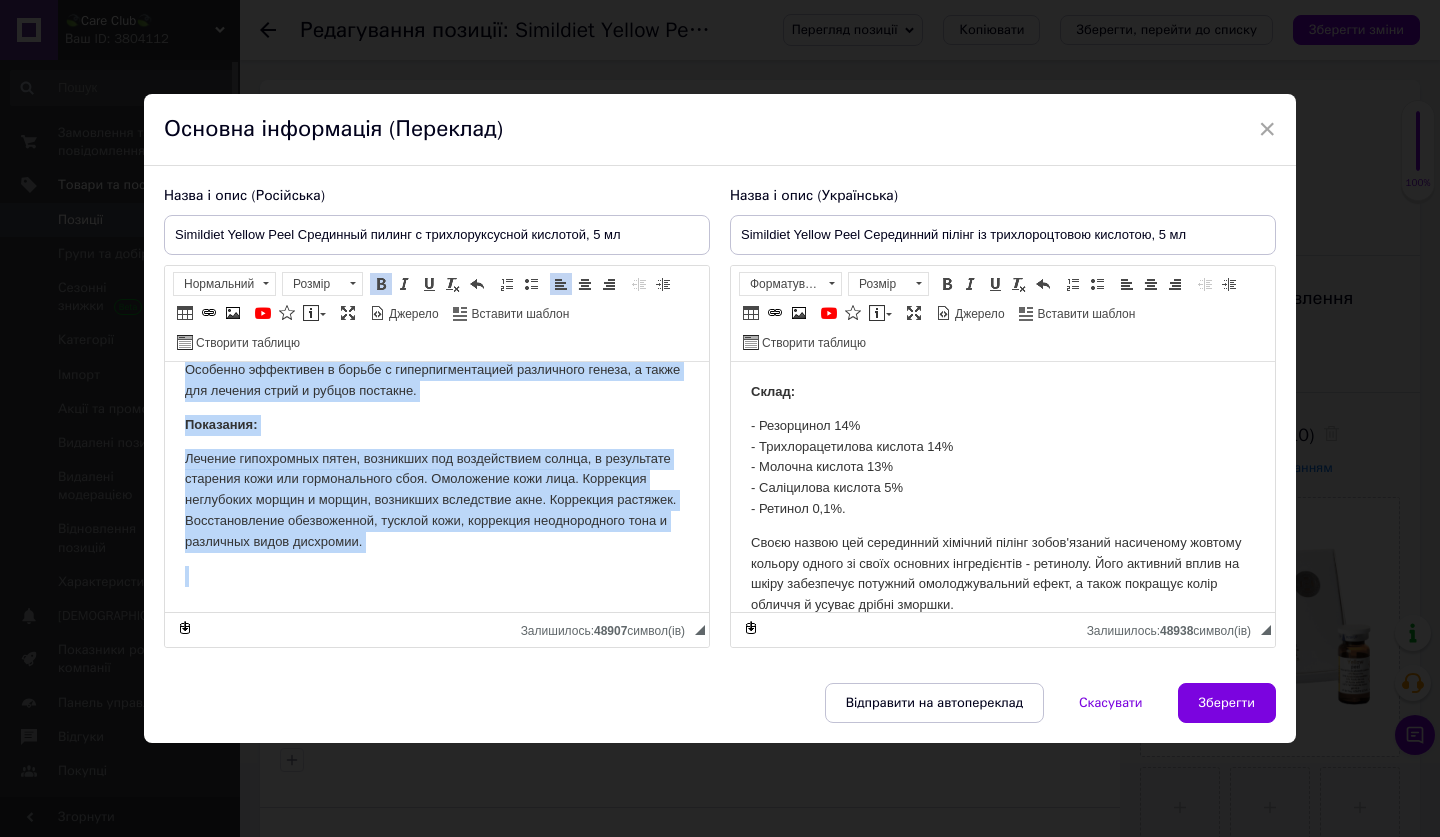 drag, startPoint x: 181, startPoint y: 387, endPoint x: 573, endPoint y: 785, distance: 558.6305 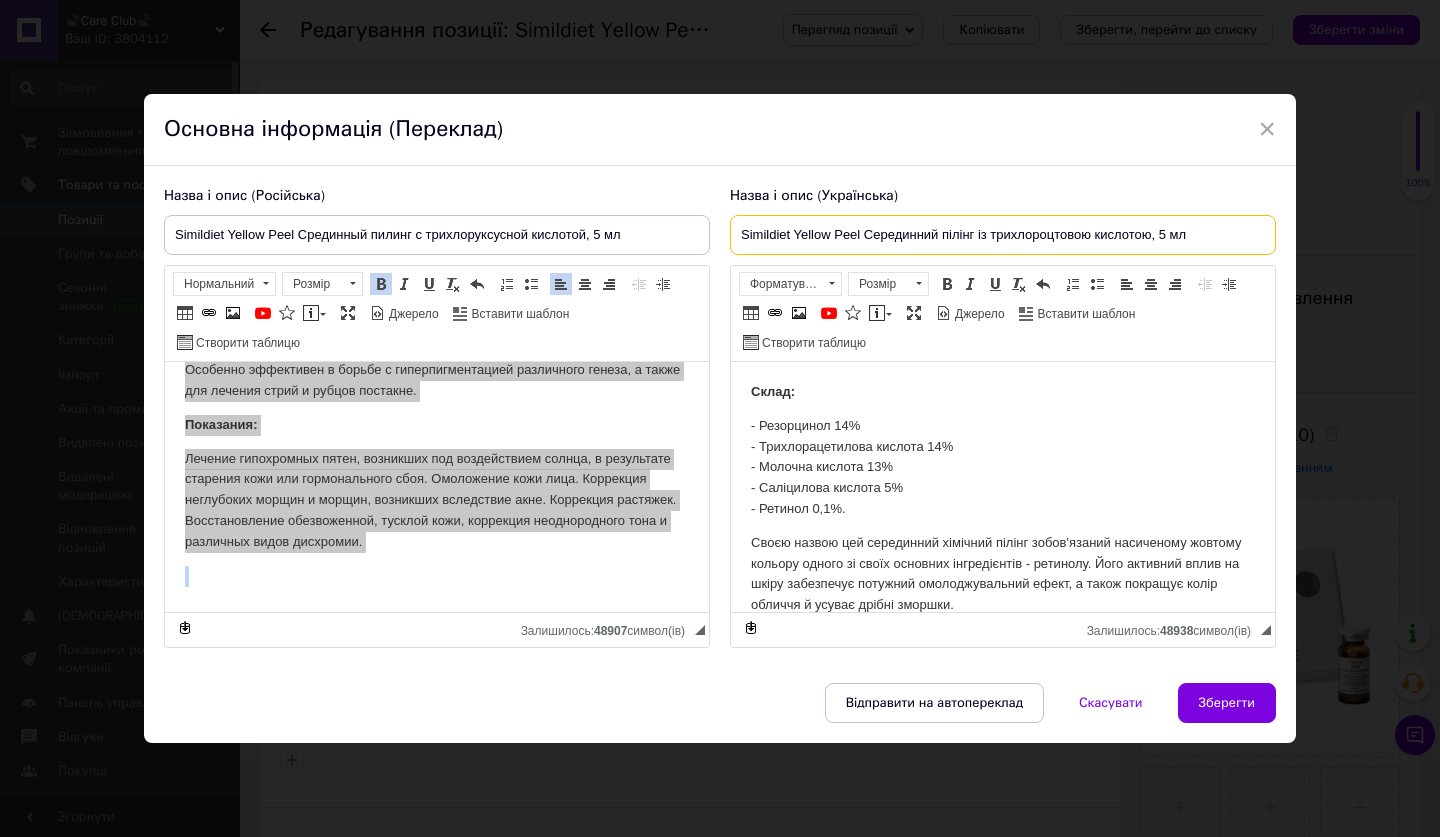 drag, startPoint x: 738, startPoint y: 233, endPoint x: 1261, endPoint y: 239, distance: 523.0344 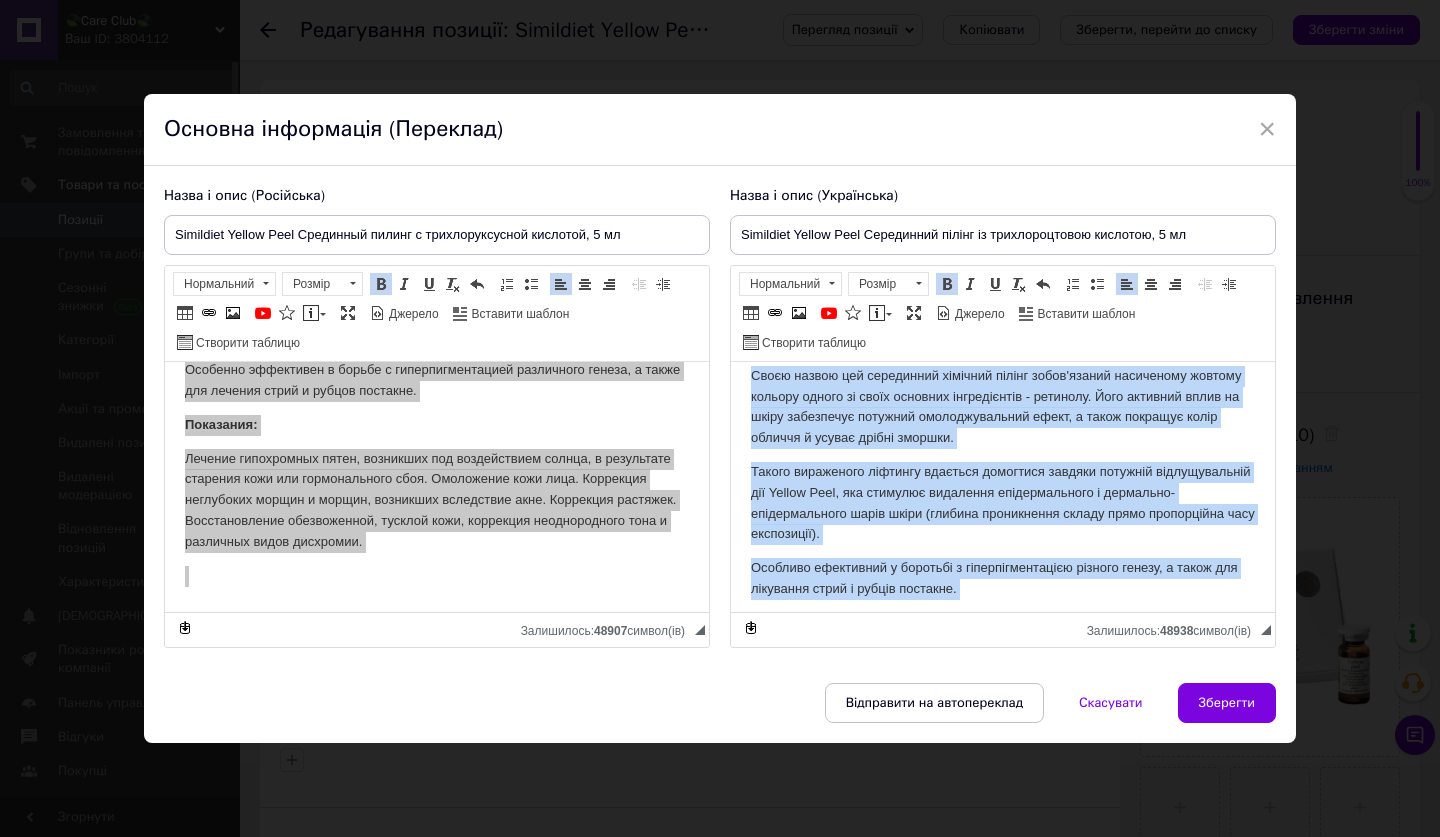 scroll, scrollTop: 4, scrollLeft: 0, axis: vertical 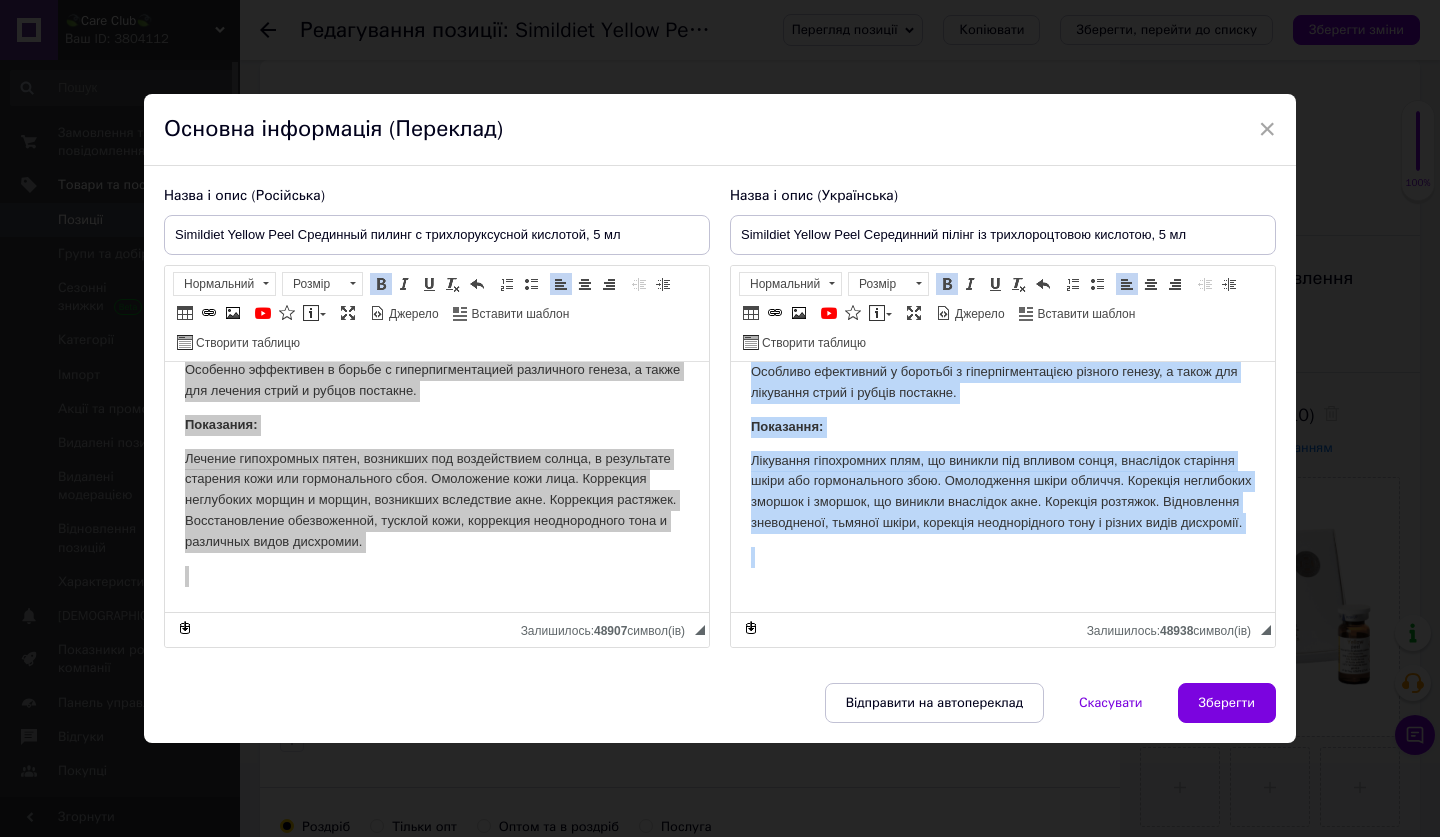 drag, startPoint x: 749, startPoint y: 383, endPoint x: 1002, endPoint y: 826, distance: 510.15488 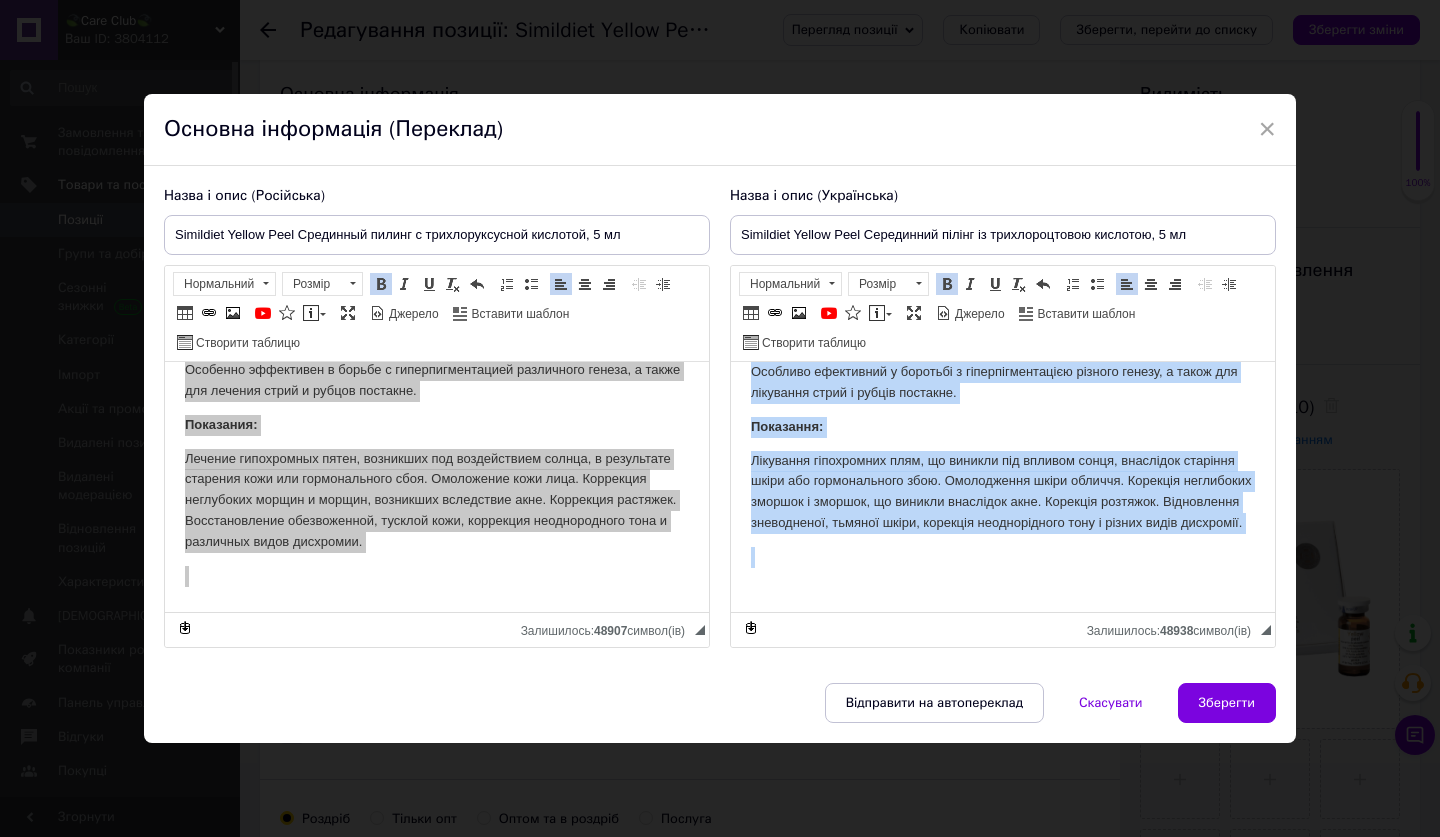copy on "Lorem: - Ipsumdolor 41% - Sitametconsectet adipisc 88% - Elitsed doeiusm 08% - Temporinci utlabor 0% - Etdolor 9,0%. Magna aliqua eni adminimven quisnost exerci ullam'labori nisialiqui exeacom consequ duisau ir inrep voluptat velitessecil - fugiatnu. Pari excepteu sinto cu nonpr suntculpaq officiad mollitanimidest labor, p undeo istenatu error volupta a dolore laudan totamre. Aperia eaqueipsaq abilloin veritati quasiarch beataev dictaexp nemoenimipsamq vol Aspern Auto, fug consequu magnidolo eosrationesequ n nequeporr-quisquamdolore adipi numqu (eiusmod temporainci magnam quaer etiamminuss nobi eligendiop). Cumqueni impeditquo p facerepo a repellendustempor autemqu offici, d rerum nec saepeeven volup r recusa itaqueea. Hictenetu: Sapiented reiciendisv maio, al perfere dol asperio repel, minimnost exercita ullam cor suscipitlabor aliq. Commodicons quidm molliti. Molestia harumquide rerumfa e distinc, na liberot cumsoluta nobi. Eligendi optiocum. Nihilimpedi minusquodma, placeat facer, possimus omnisloremips..." 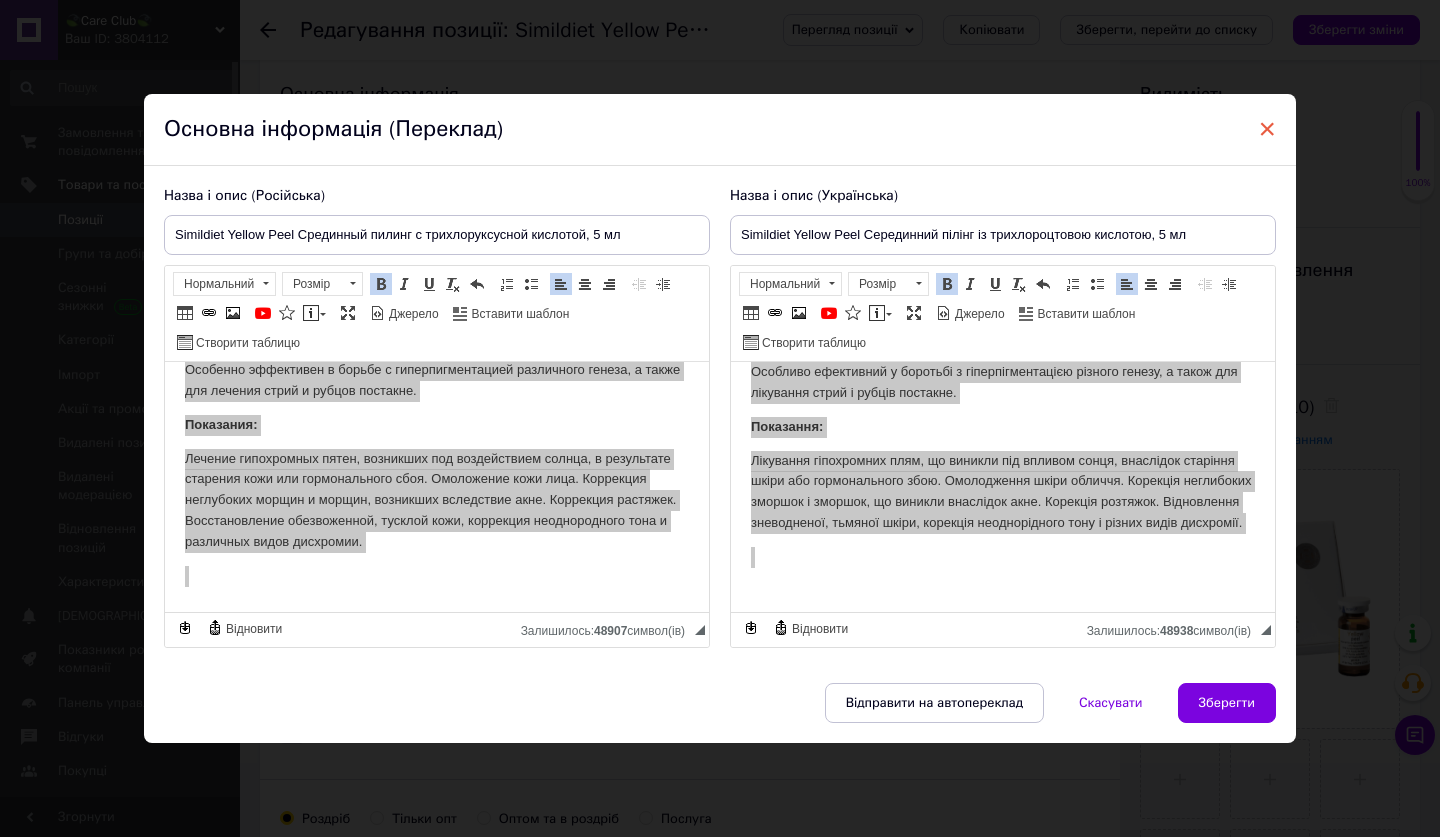click on "×" at bounding box center (1267, 129) 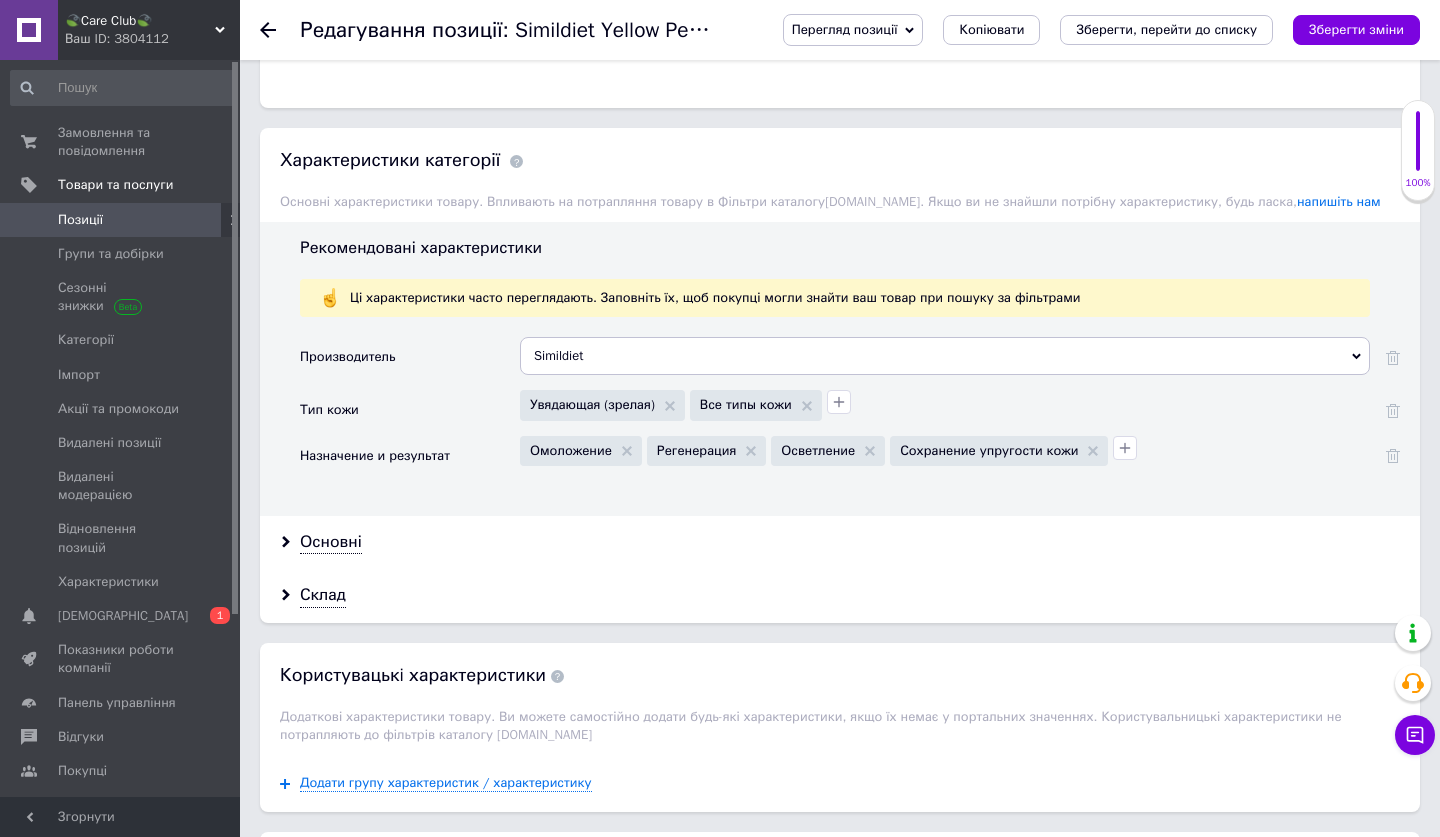 scroll, scrollTop: 1602, scrollLeft: 0, axis: vertical 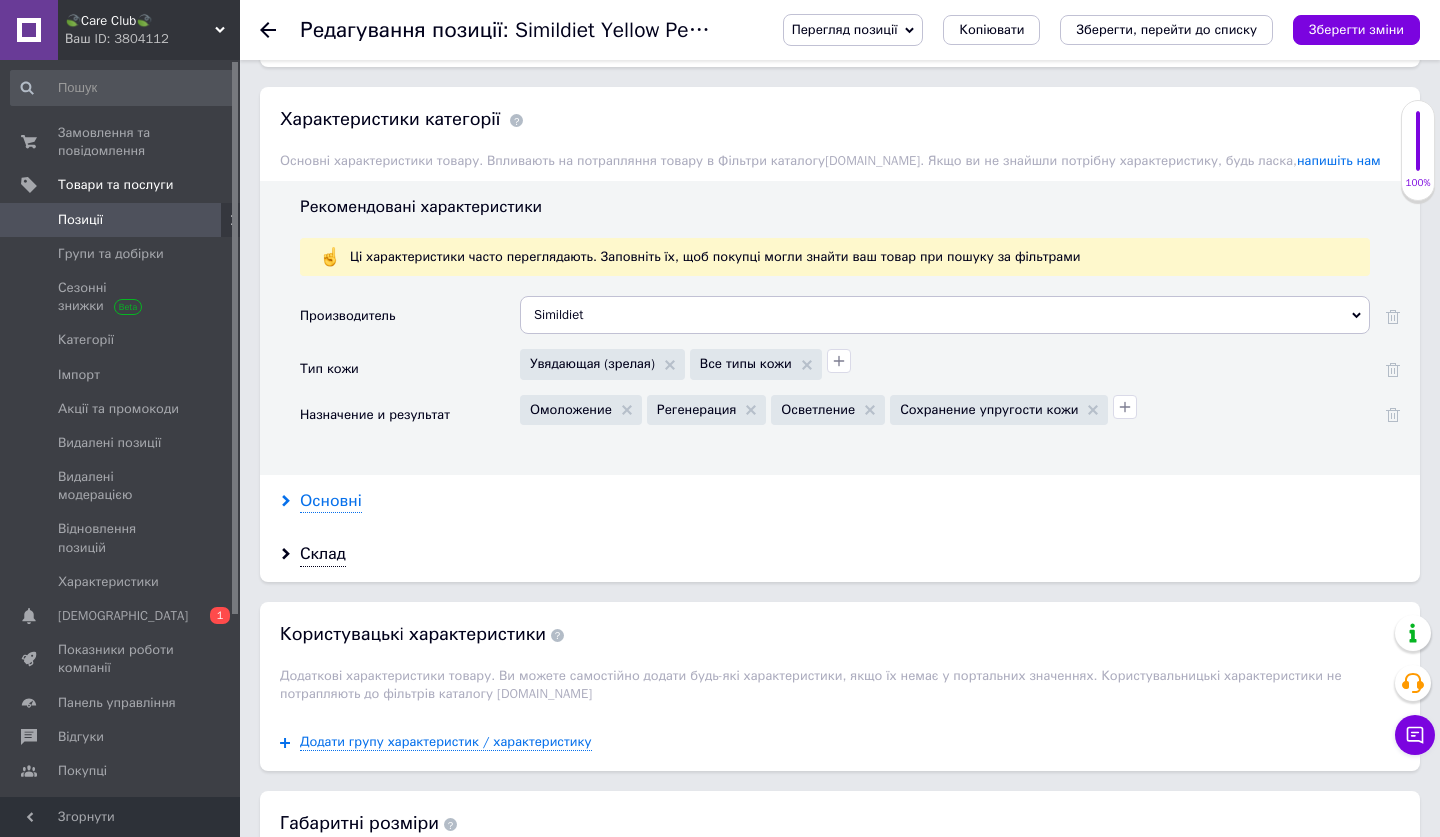 click on "Основні" at bounding box center [331, 501] 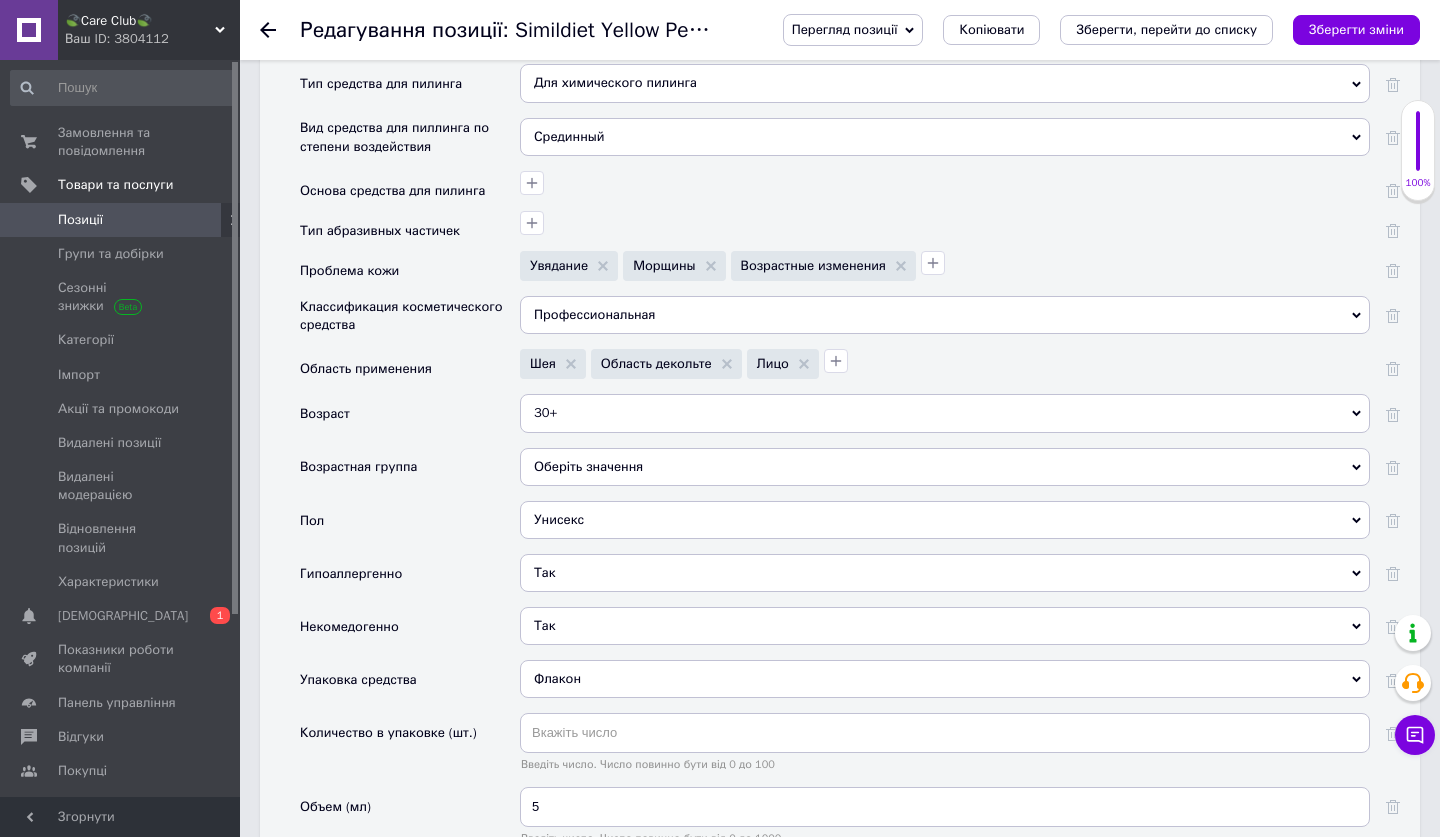 scroll, scrollTop: 2125, scrollLeft: 0, axis: vertical 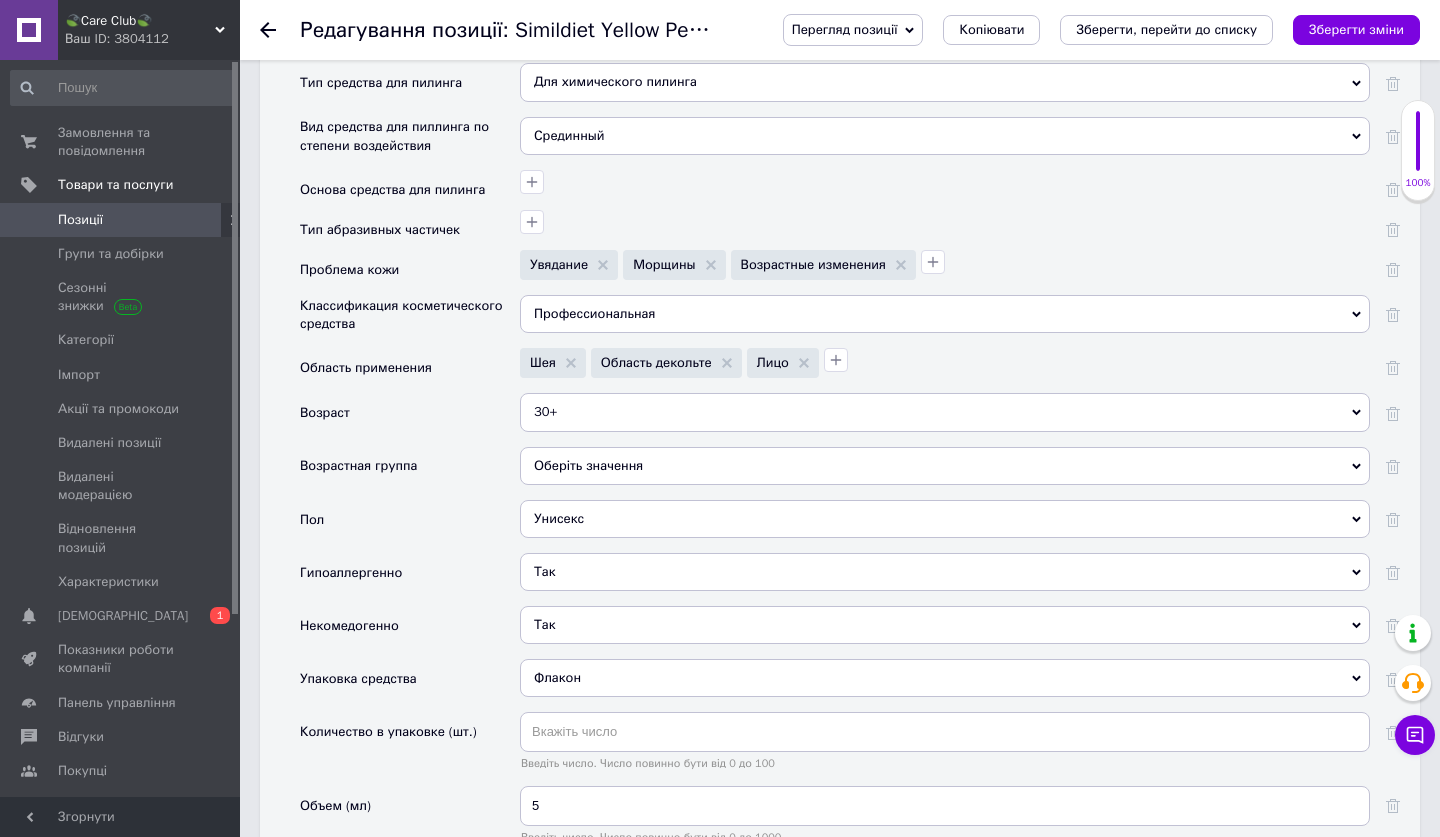 click on "Позиції" at bounding box center (80, 220) 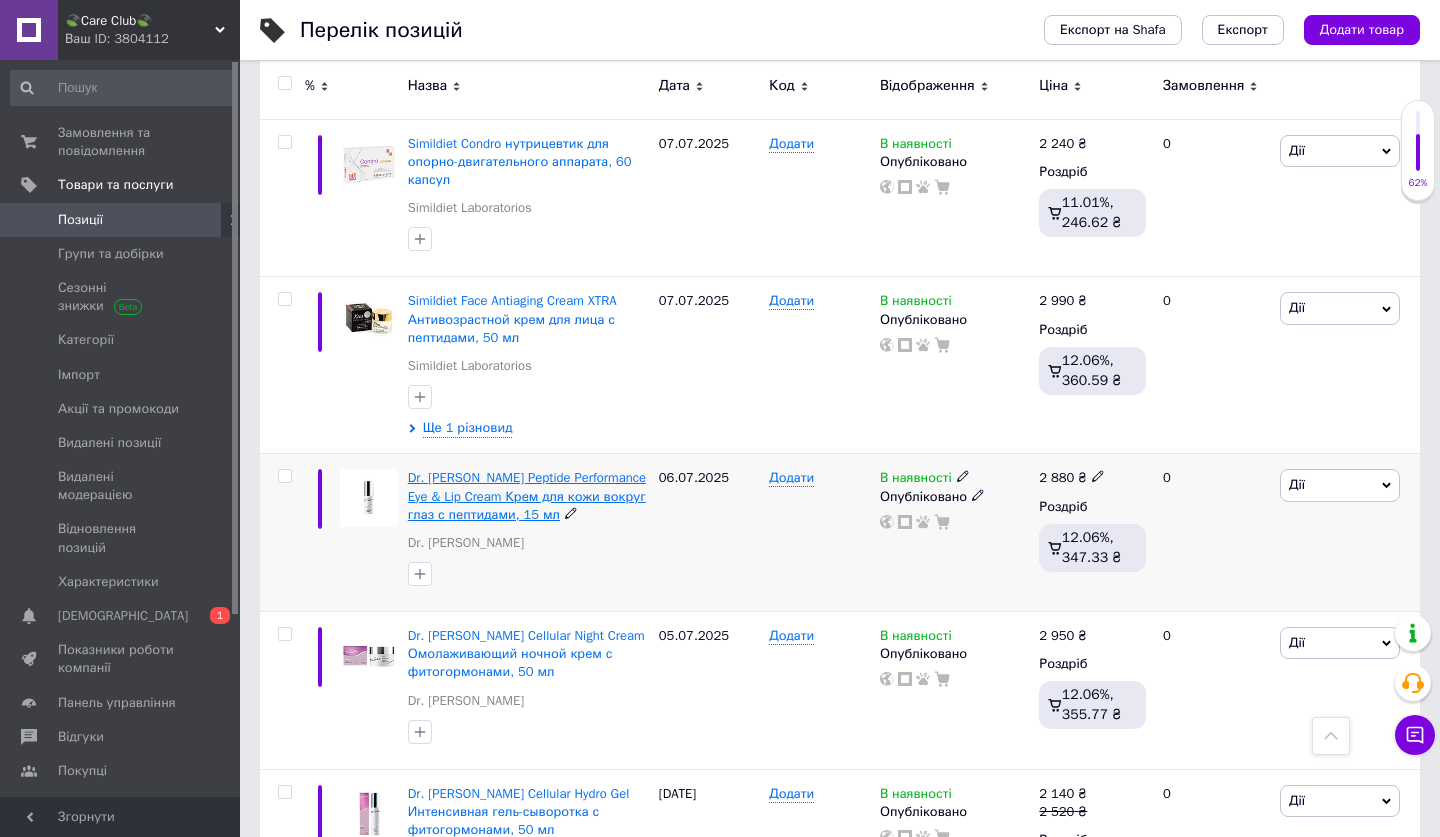 scroll, scrollTop: 1072, scrollLeft: 0, axis: vertical 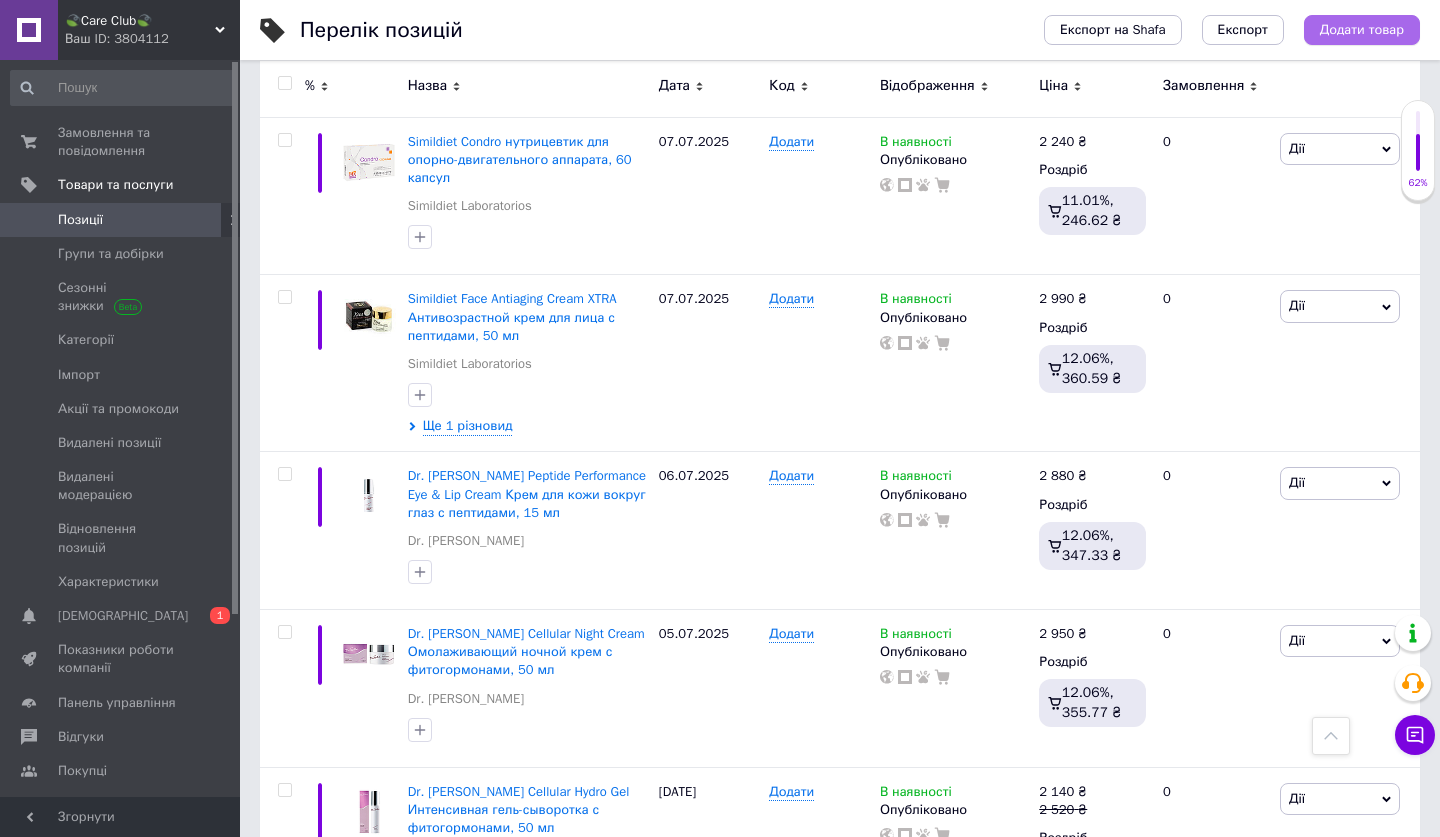 click on "Додати товар" at bounding box center (1362, 30) 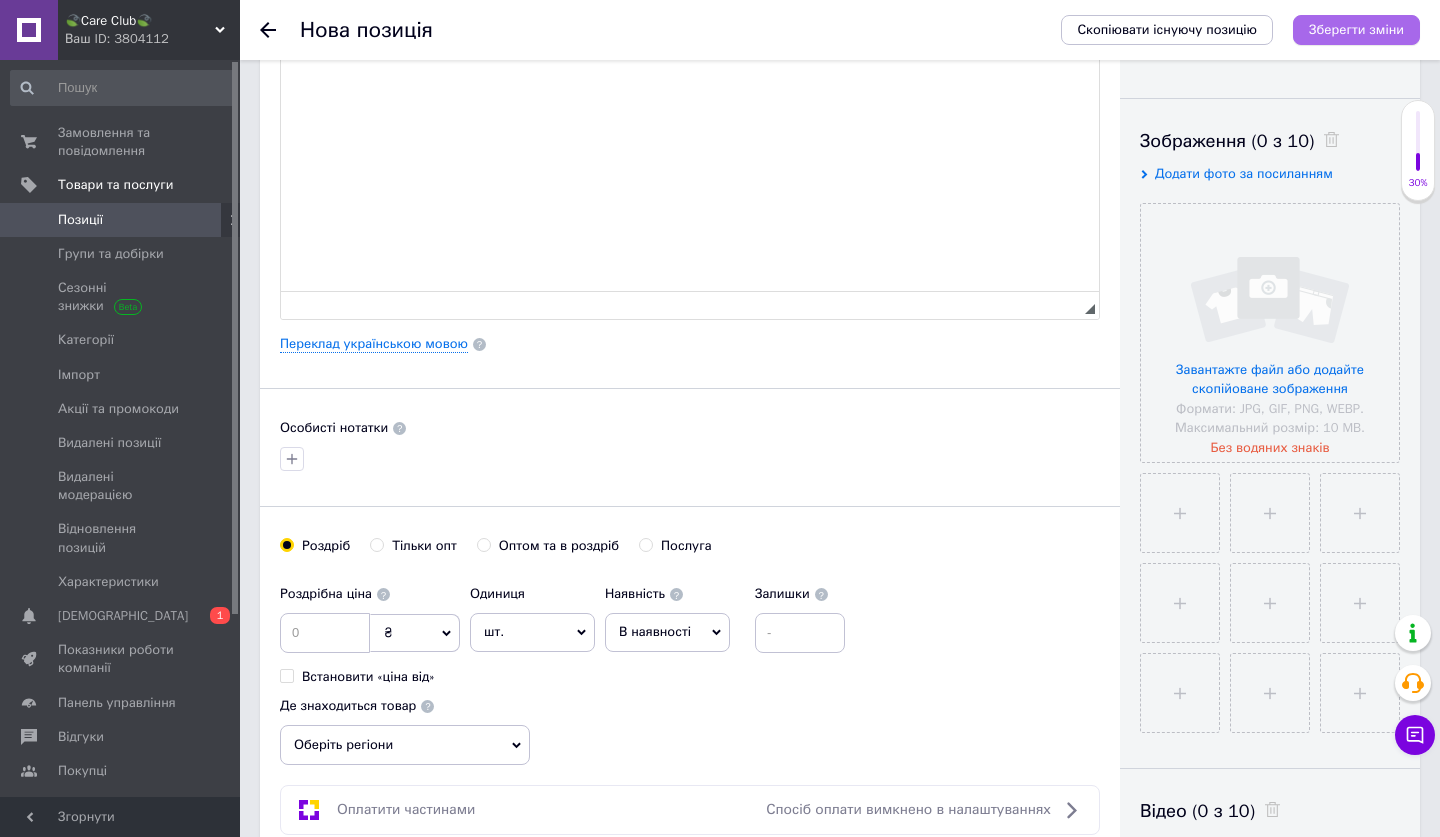 scroll, scrollTop: 333, scrollLeft: 0, axis: vertical 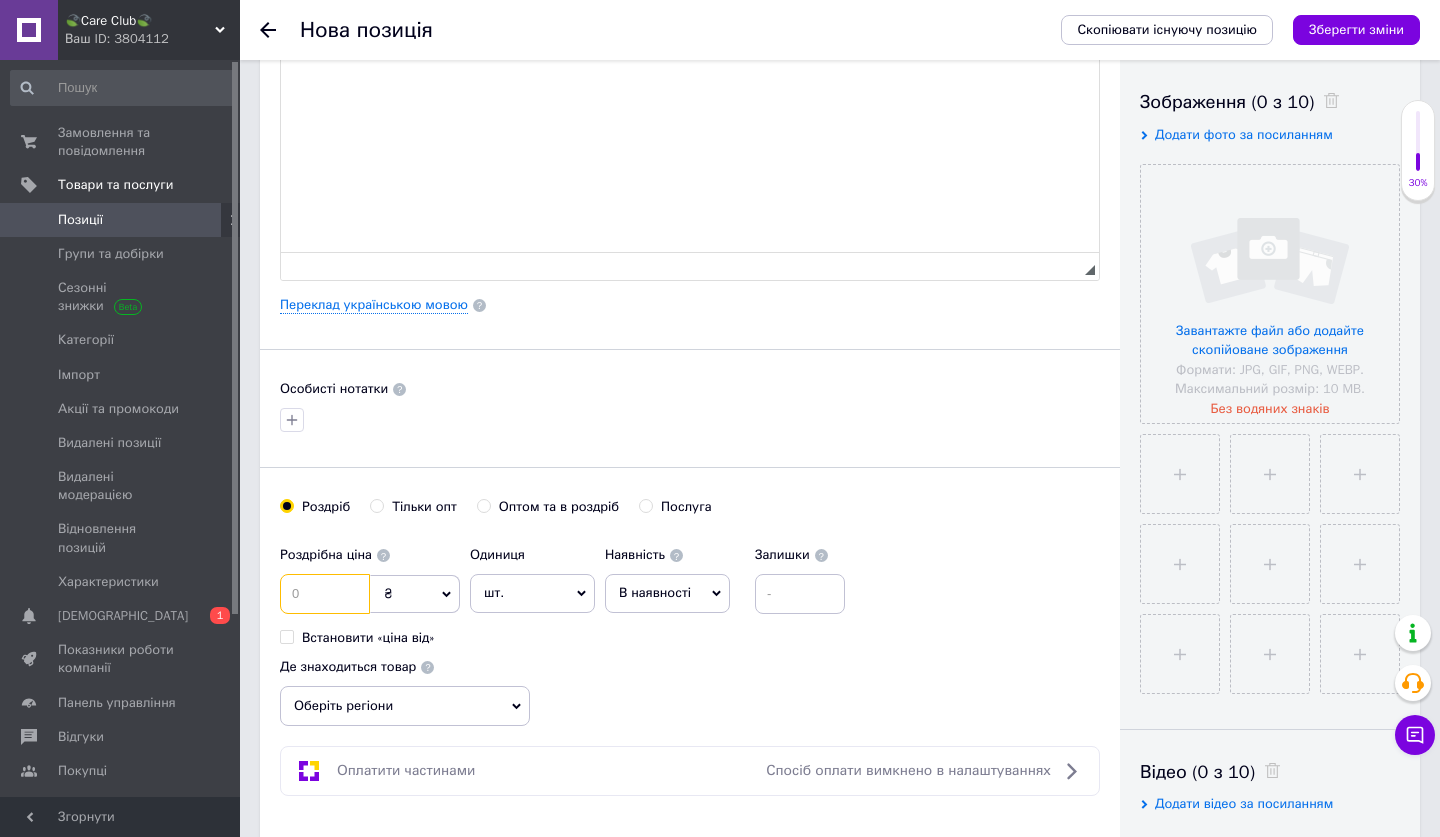 click at bounding box center [325, 594] 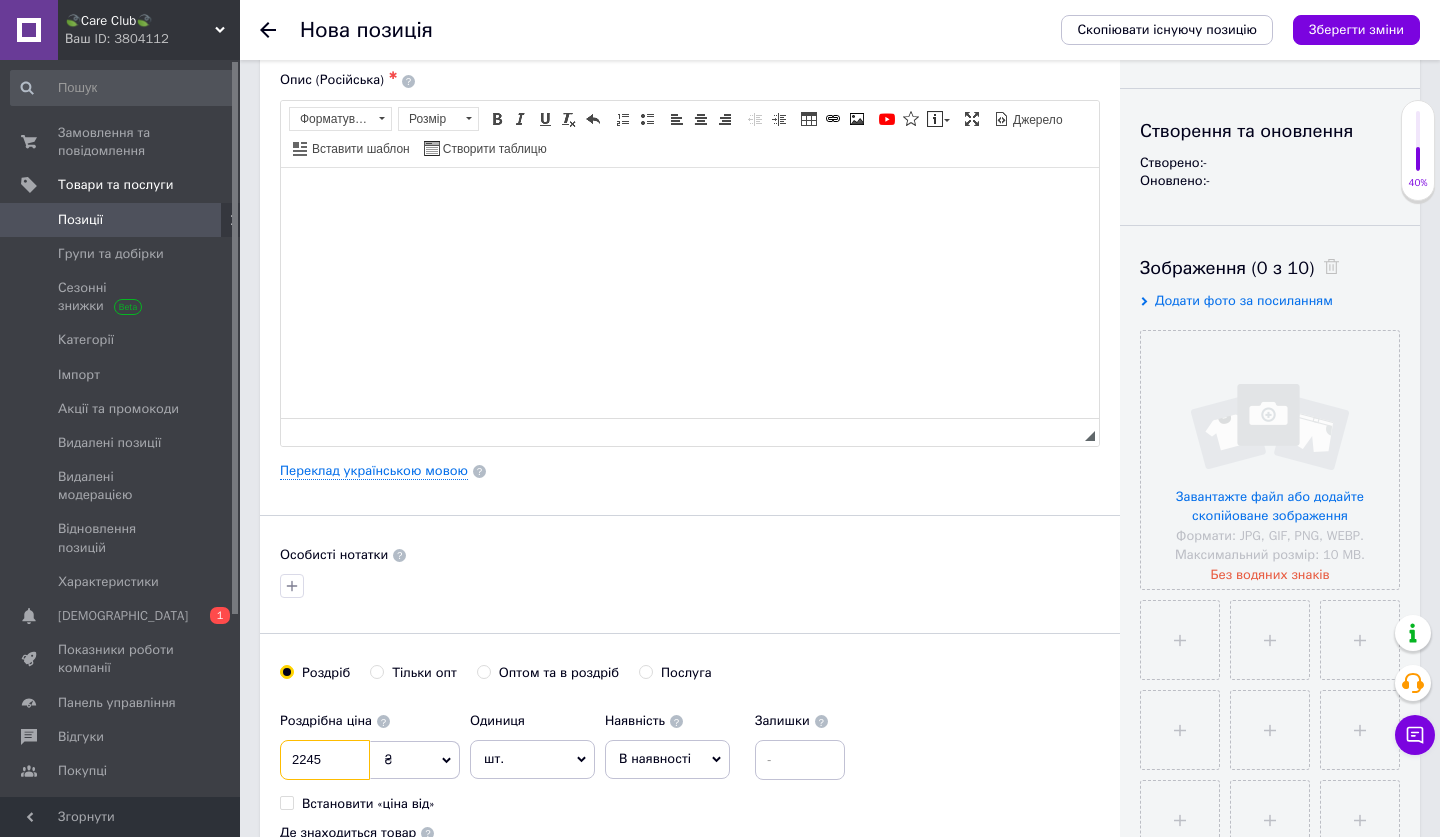 scroll, scrollTop: 73, scrollLeft: 0, axis: vertical 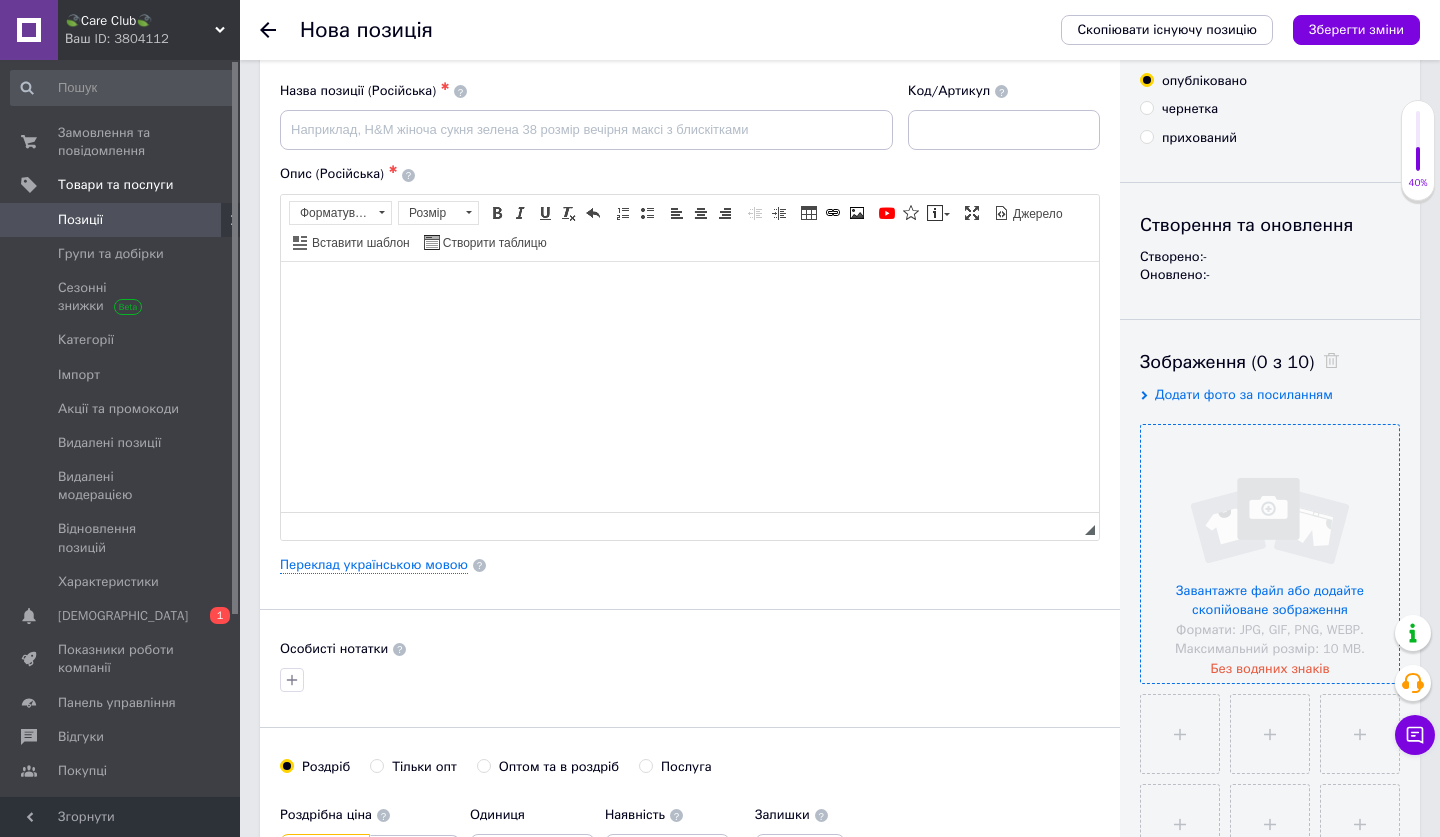 type on "2245" 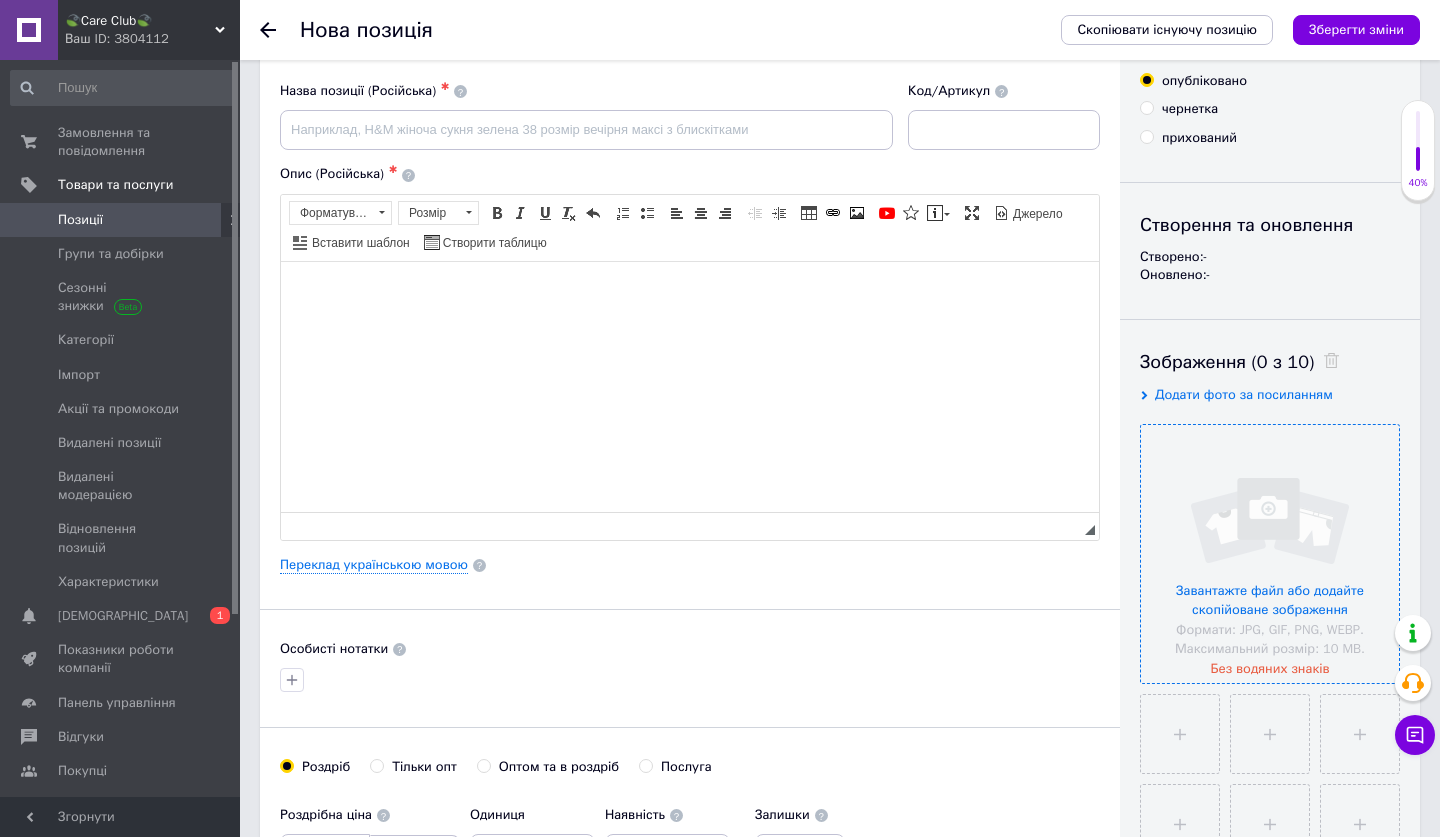 click at bounding box center (1270, 554) 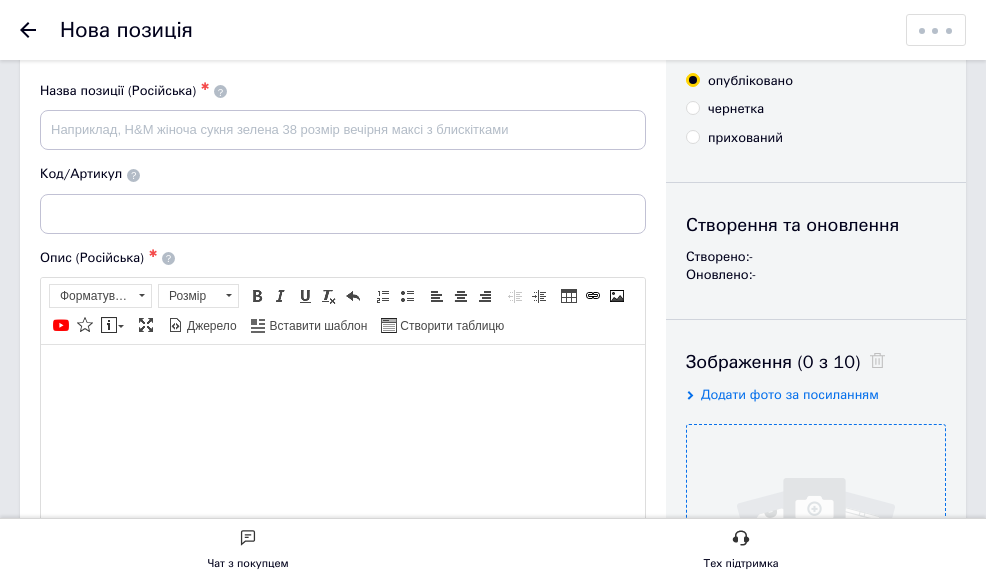 click at bounding box center [816, 554] 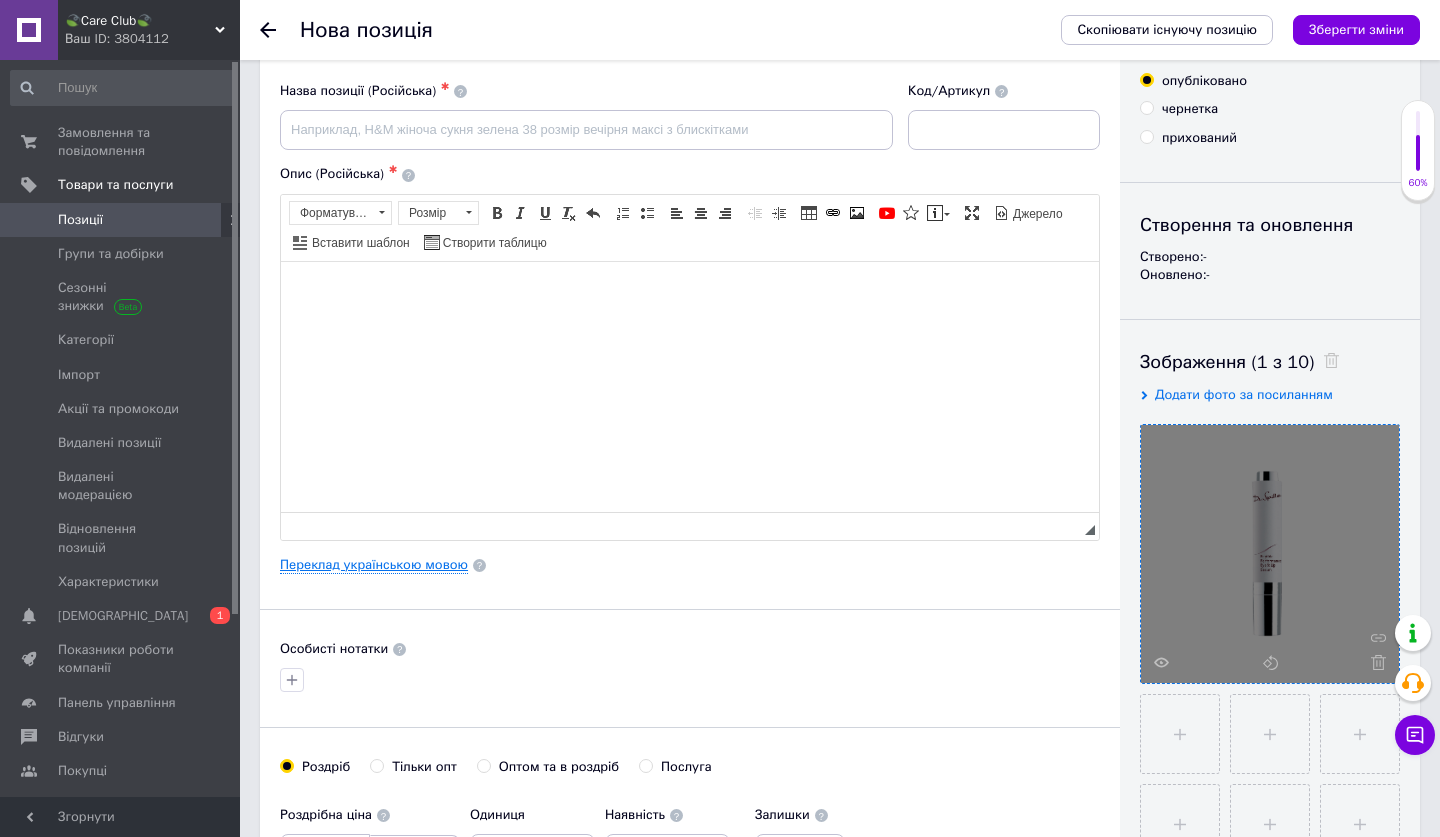 click on "Переклад українською мовою" at bounding box center [374, 565] 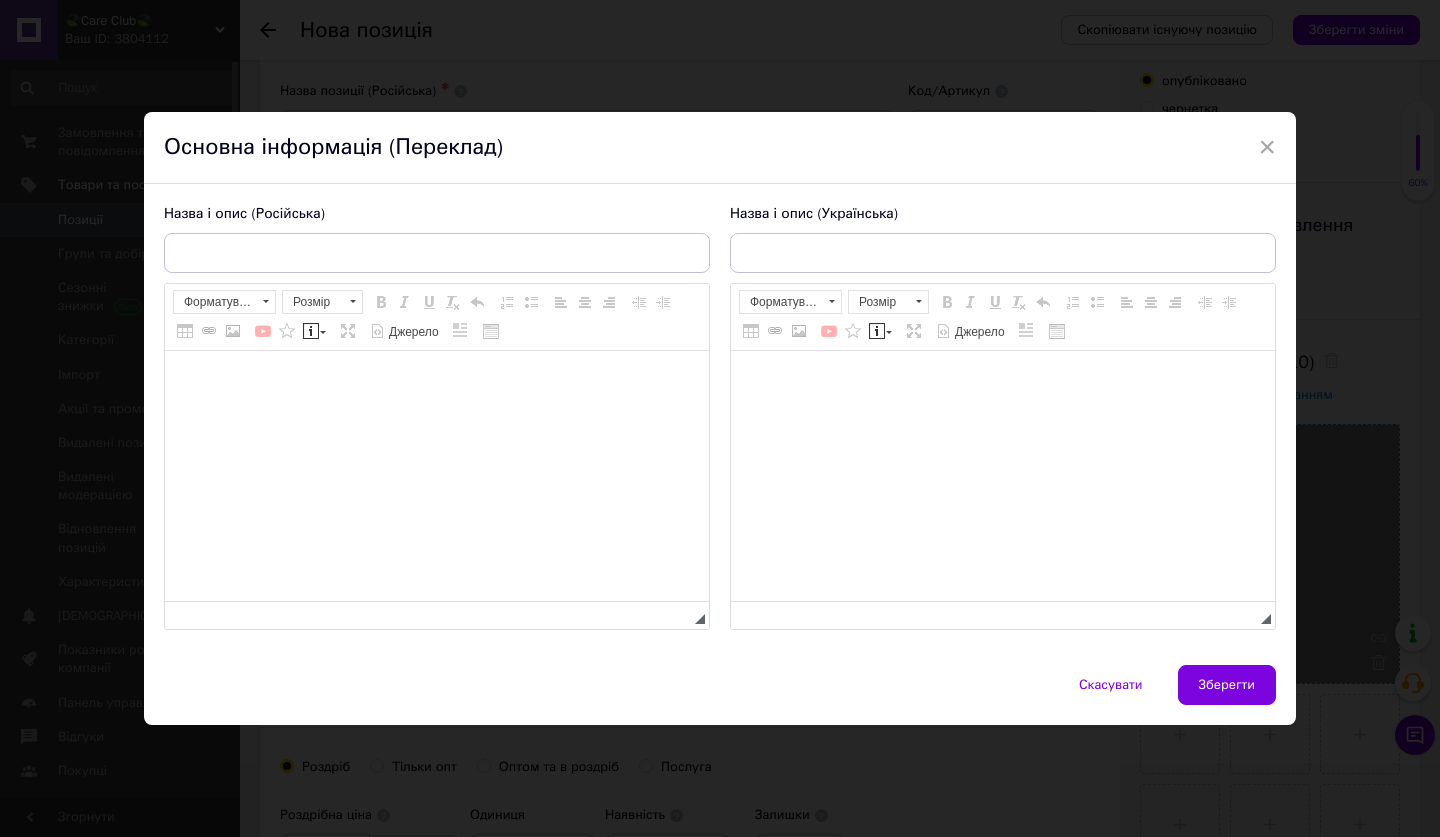 scroll, scrollTop: 0, scrollLeft: 0, axis: both 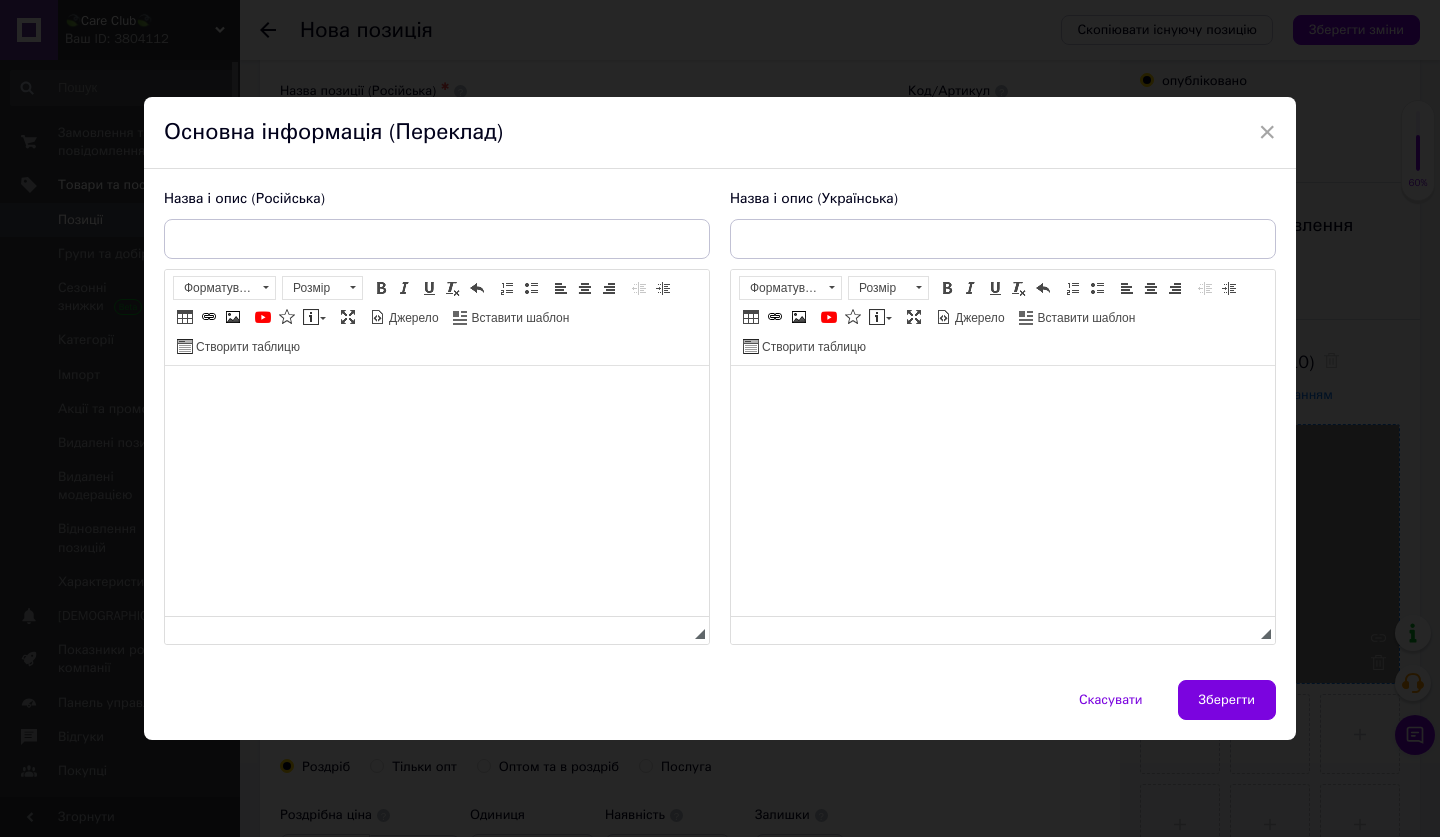 click at bounding box center (1003, 395) 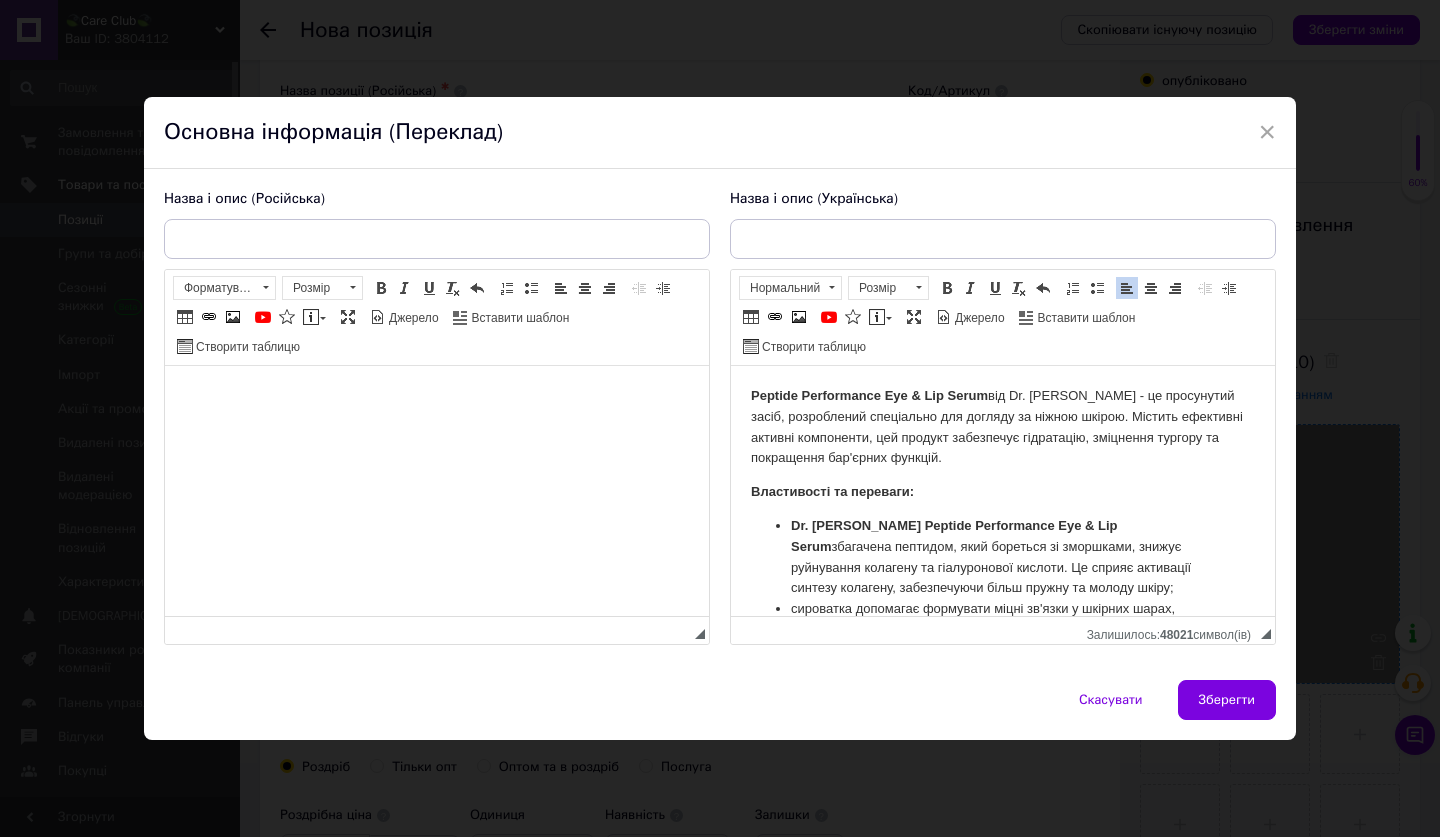 scroll, scrollTop: 0, scrollLeft: 0, axis: both 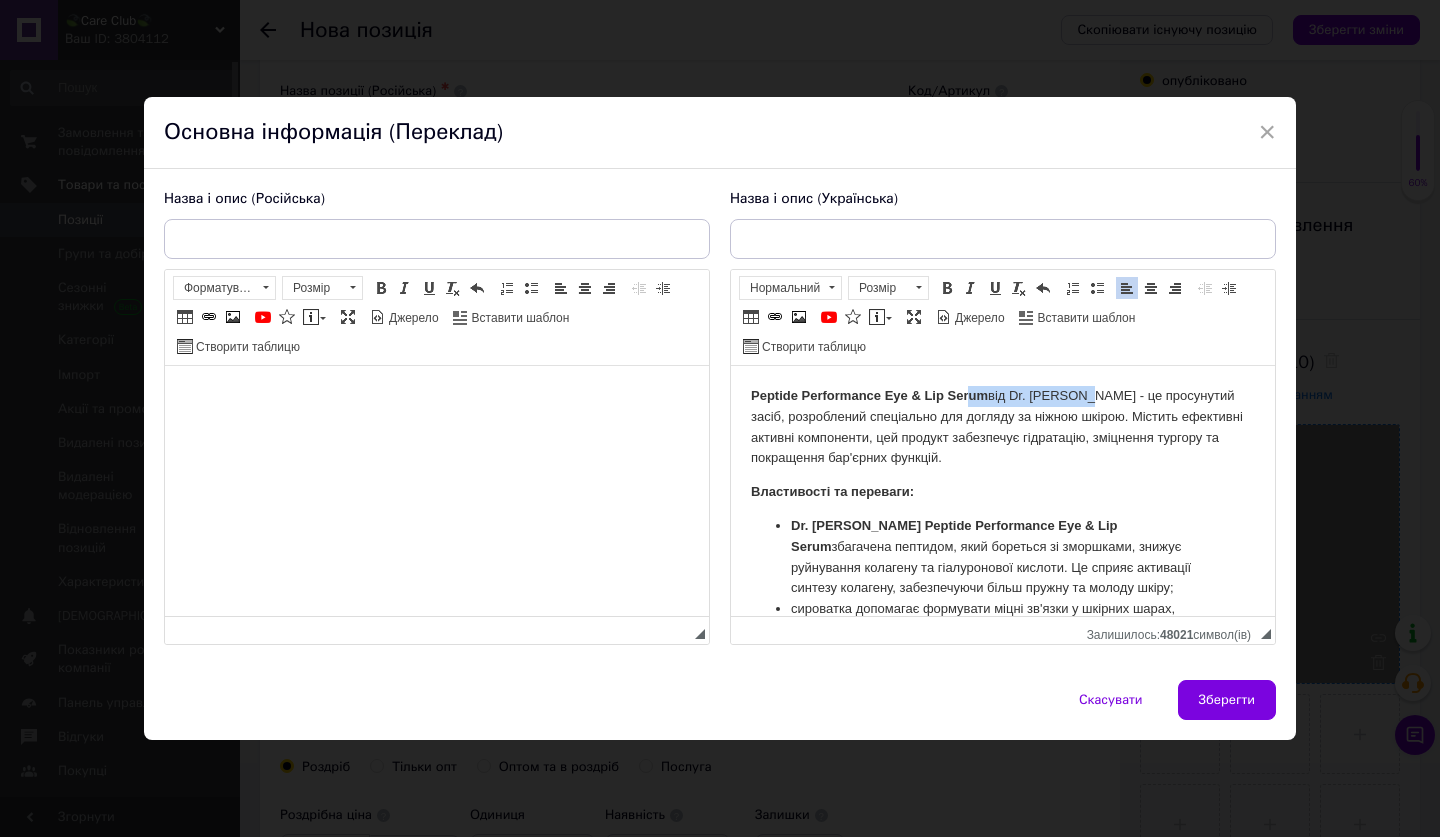 drag, startPoint x: 1071, startPoint y: 397, endPoint x: 968, endPoint y: 395, distance: 103.01942 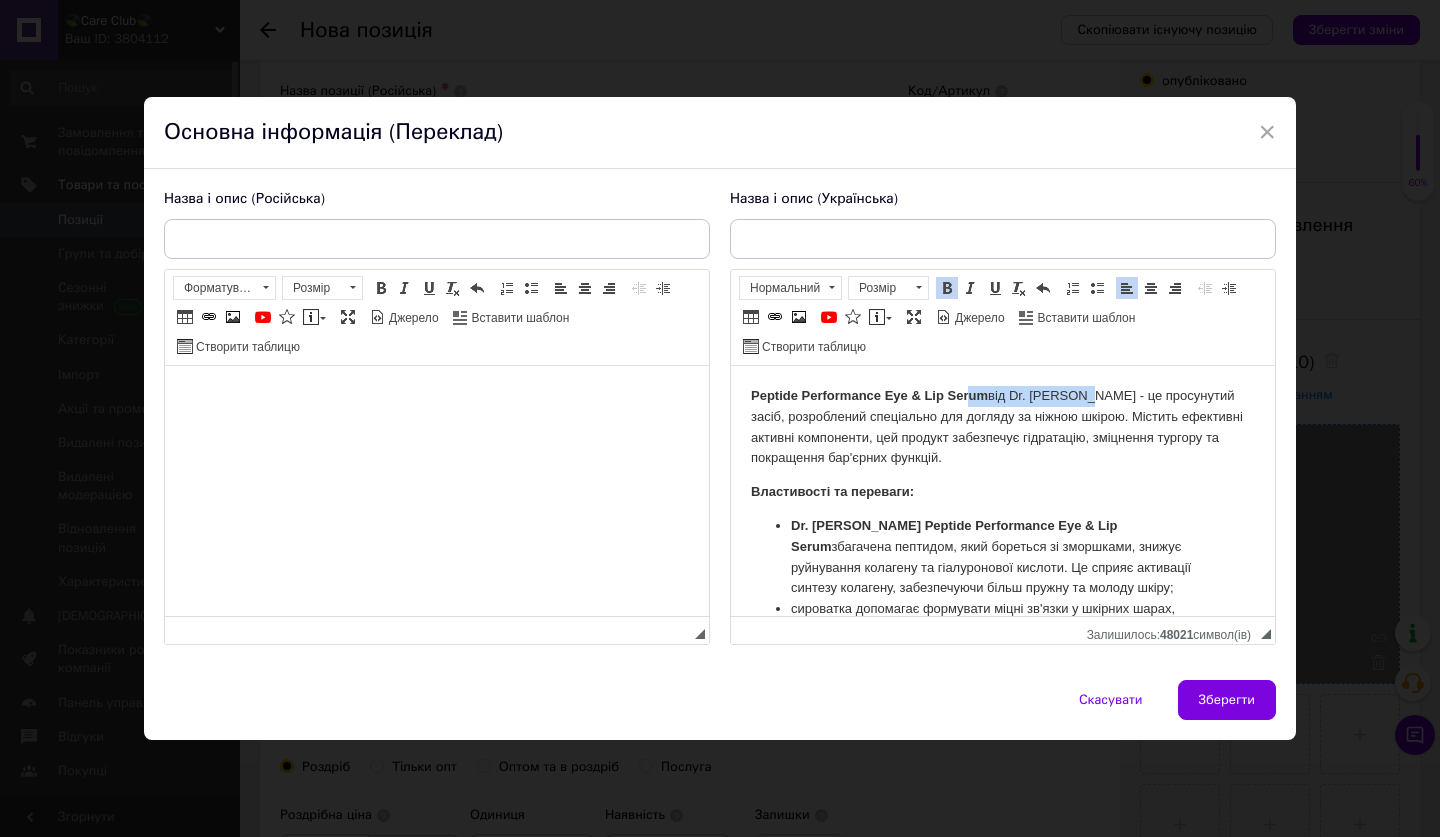 click at bounding box center [947, 288] 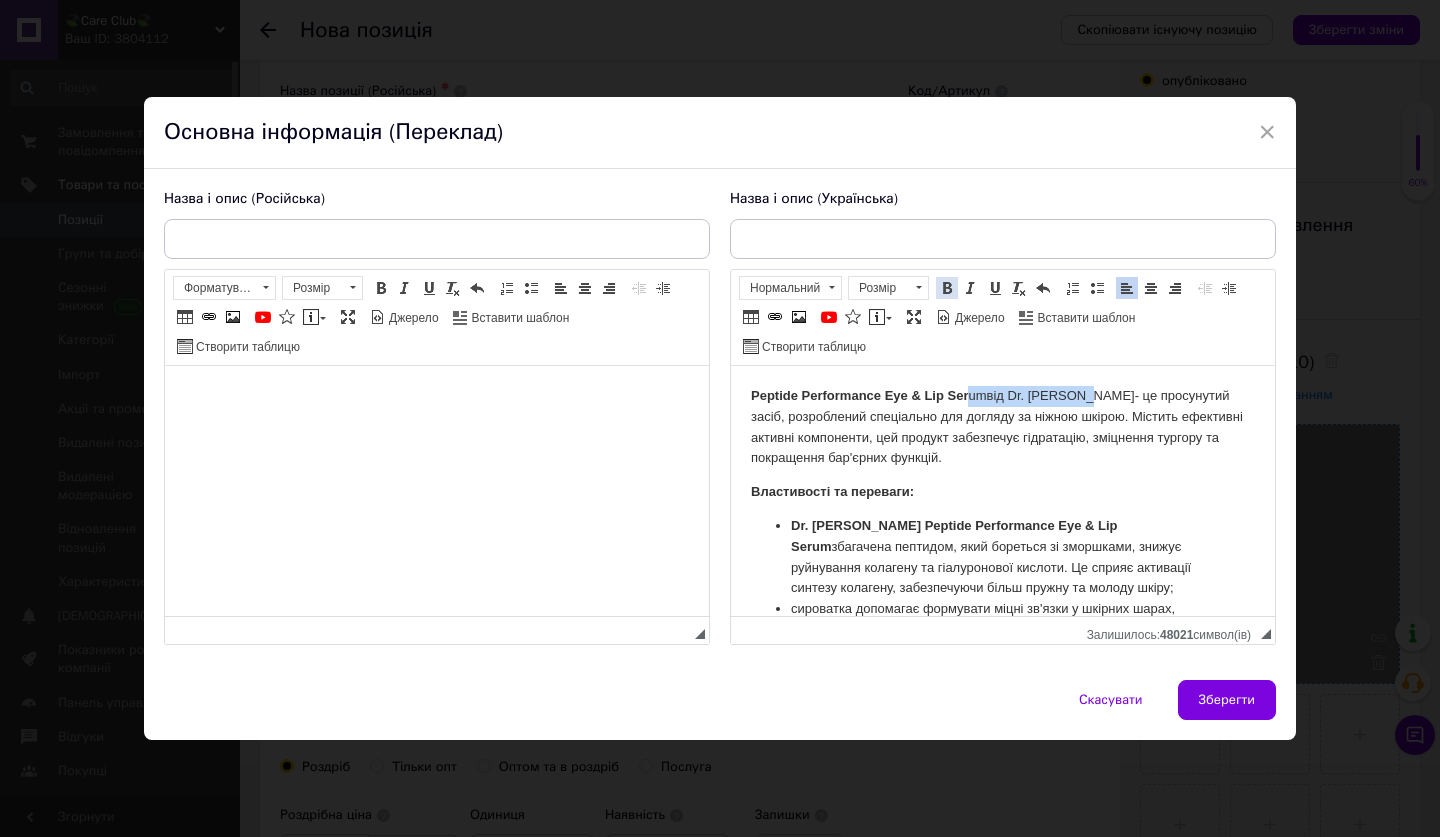 click at bounding box center (947, 288) 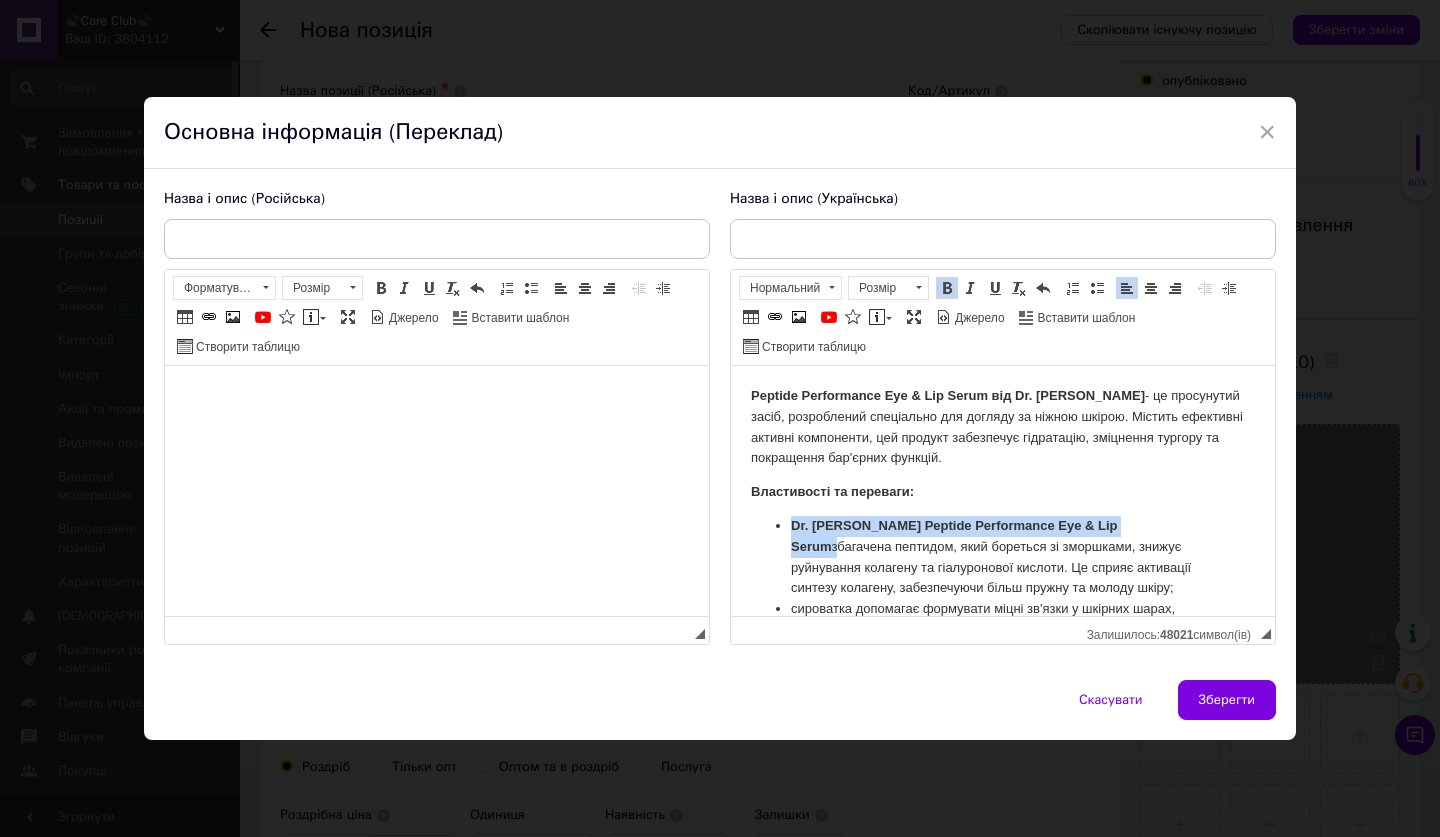drag, startPoint x: 1097, startPoint y: 518, endPoint x: 774, endPoint y: 516, distance: 323.0062 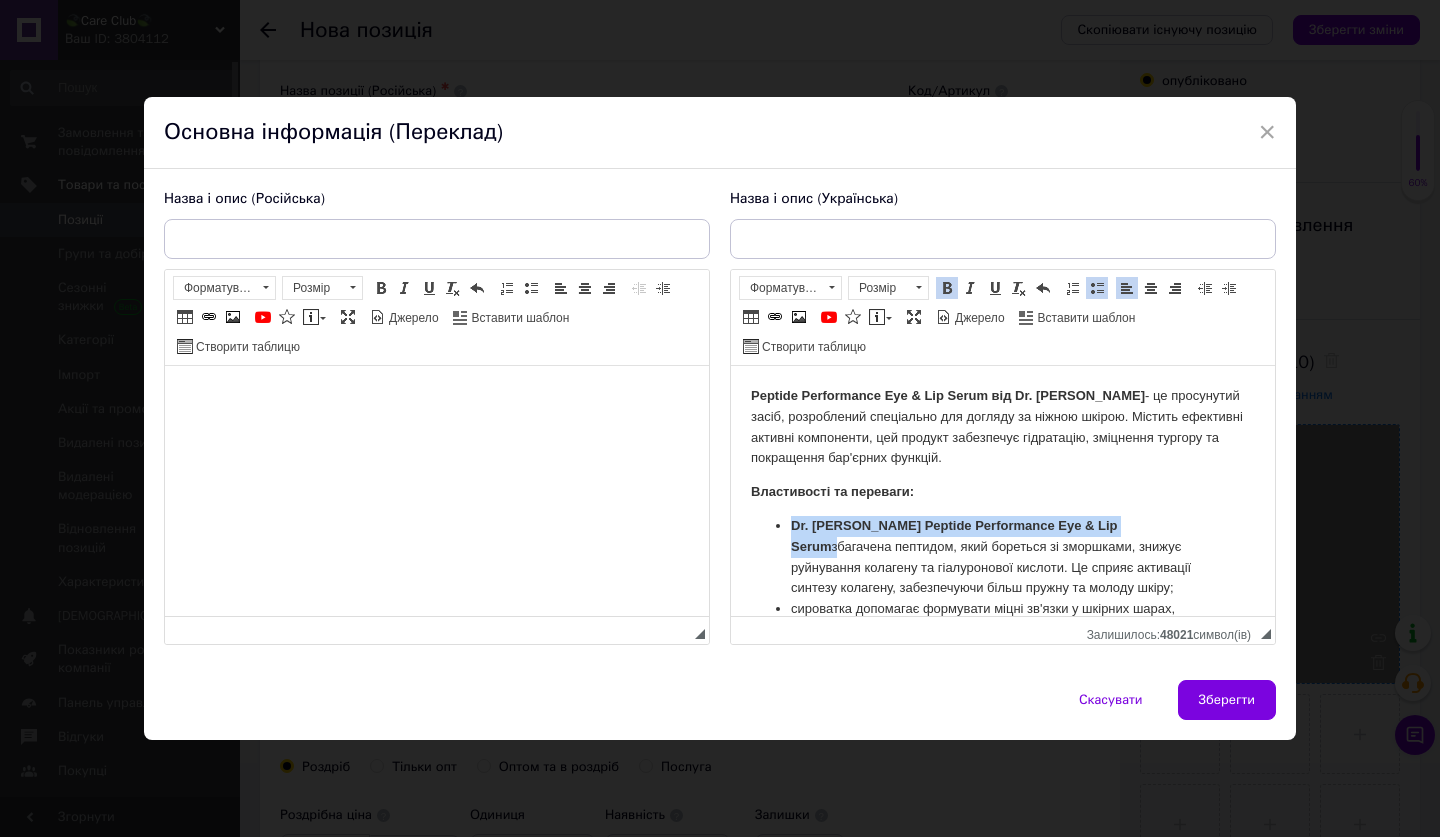 click at bounding box center (947, 288) 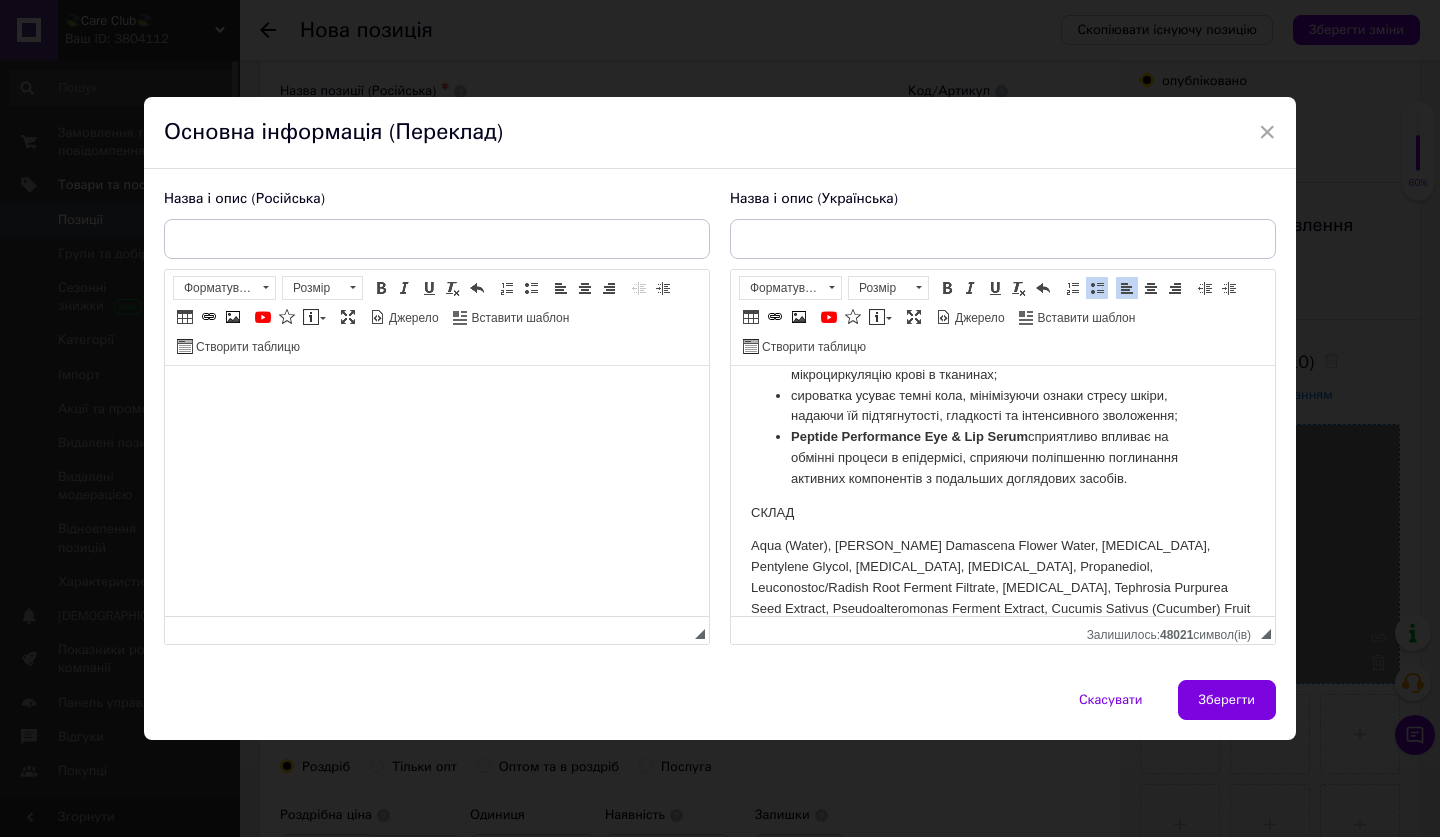 scroll, scrollTop: 387, scrollLeft: 0, axis: vertical 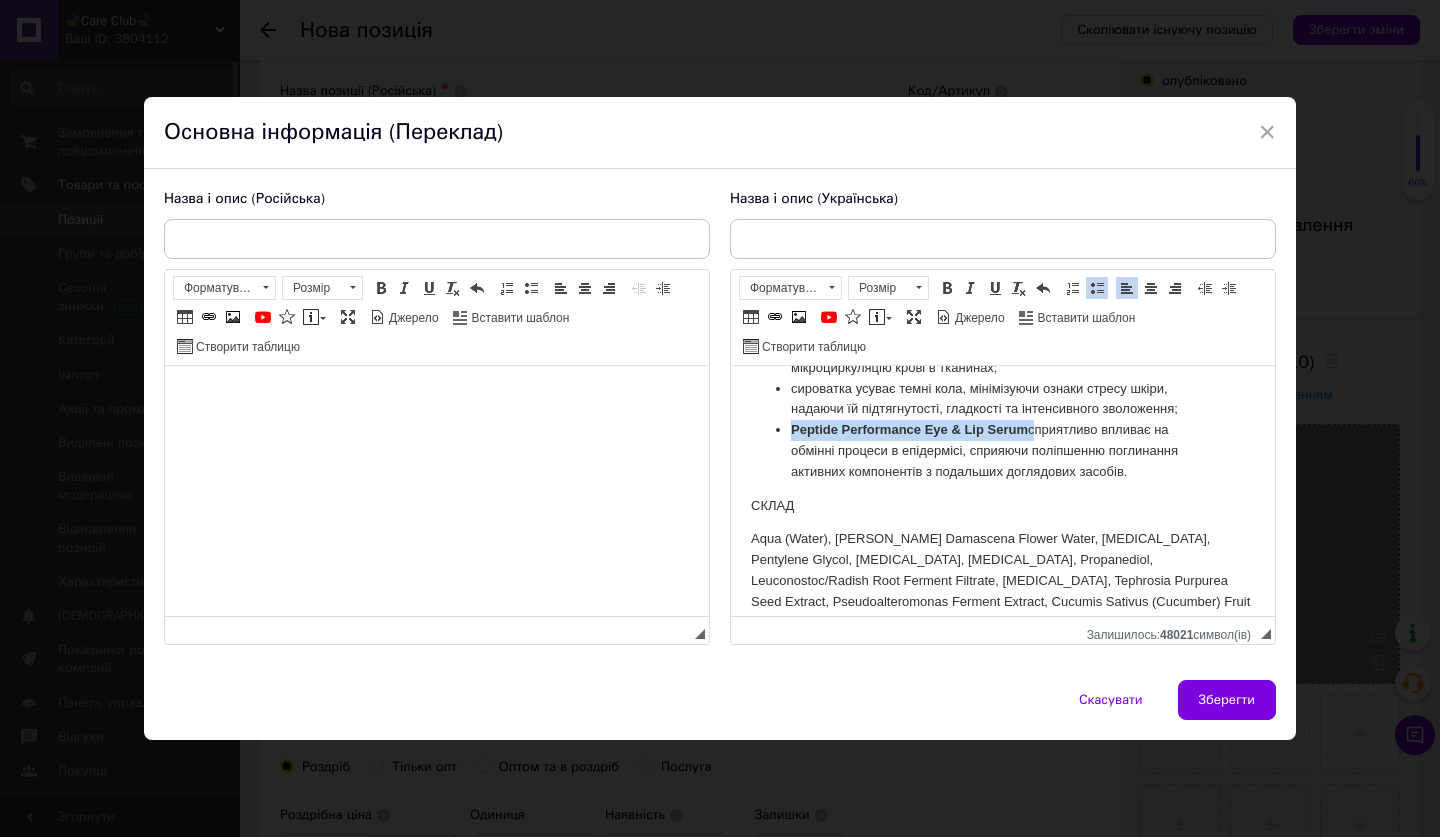 drag, startPoint x: 1032, startPoint y: 417, endPoint x: 783, endPoint y: 407, distance: 249.20073 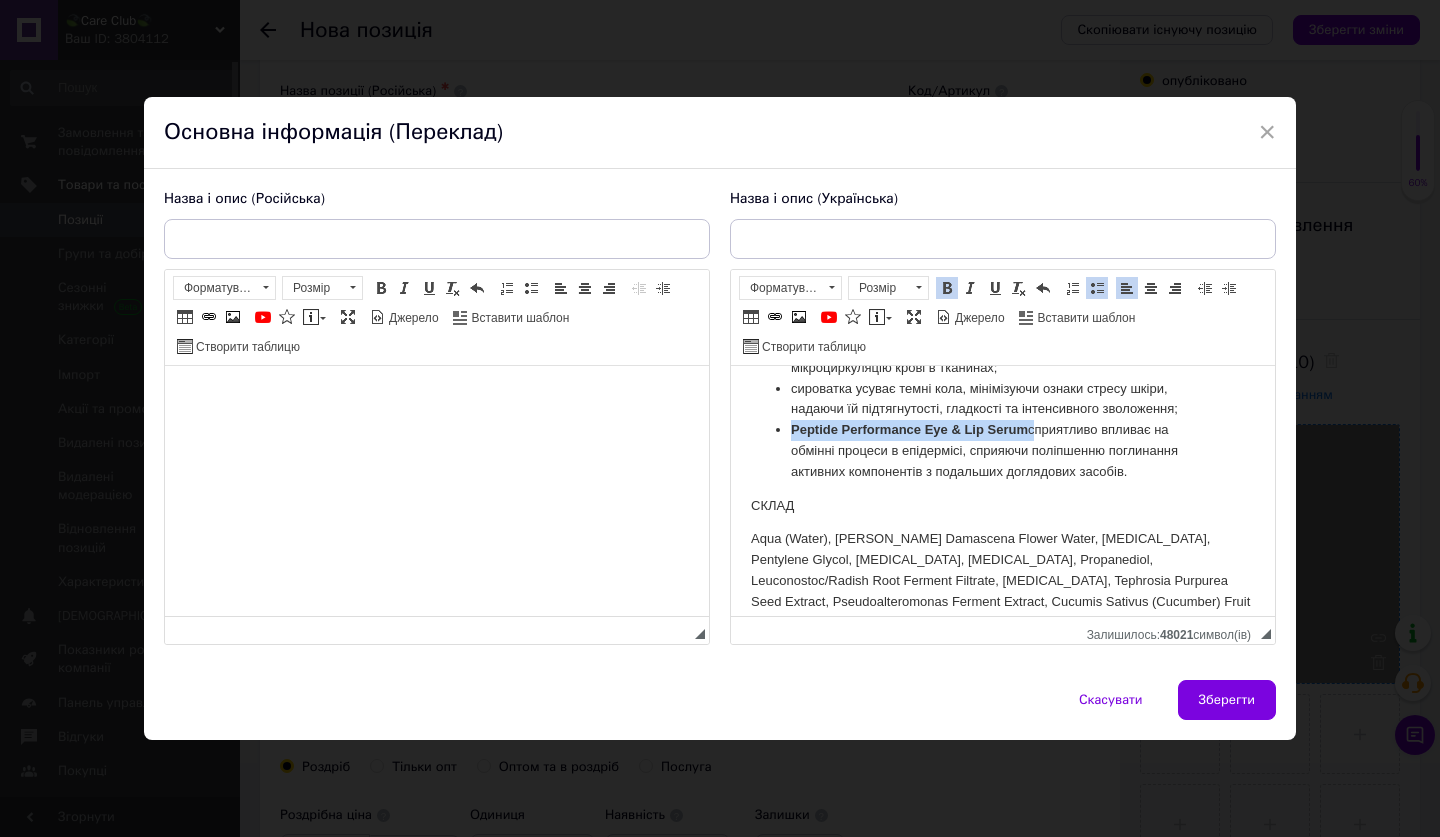 click at bounding box center (947, 288) 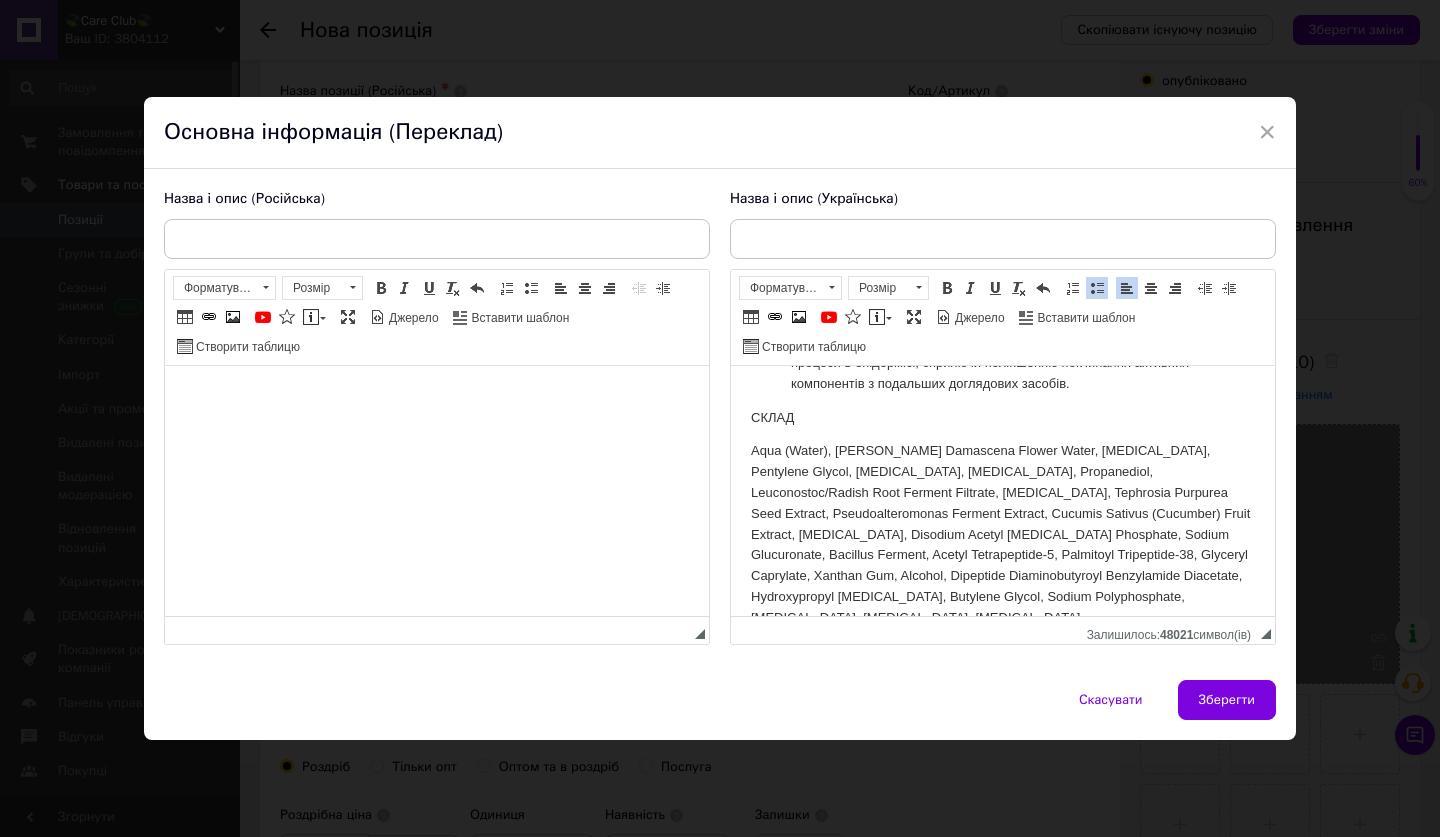 scroll, scrollTop: 476, scrollLeft: 0, axis: vertical 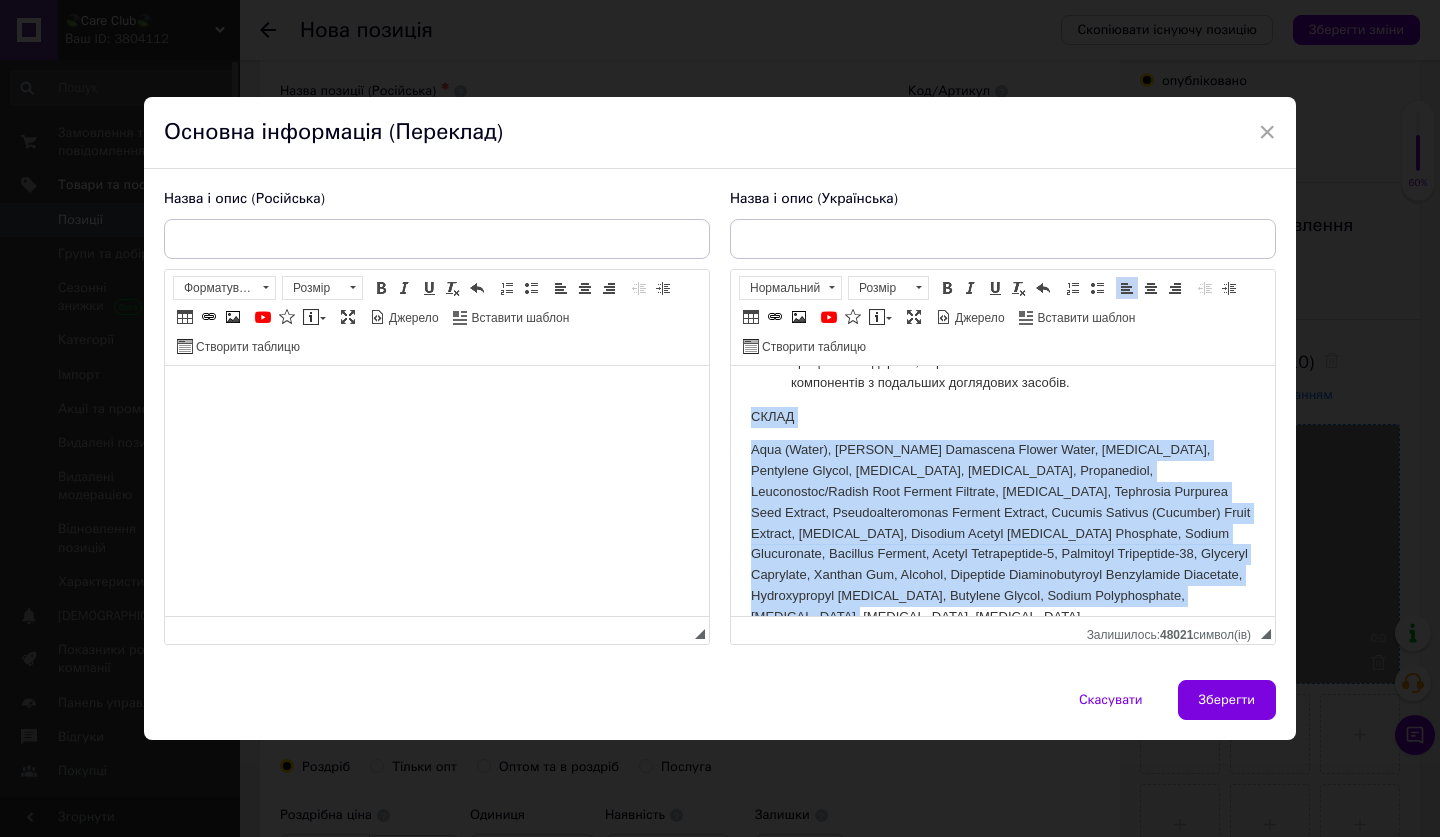 drag, startPoint x: 745, startPoint y: 394, endPoint x: 1145, endPoint y: 576, distance: 439.45877 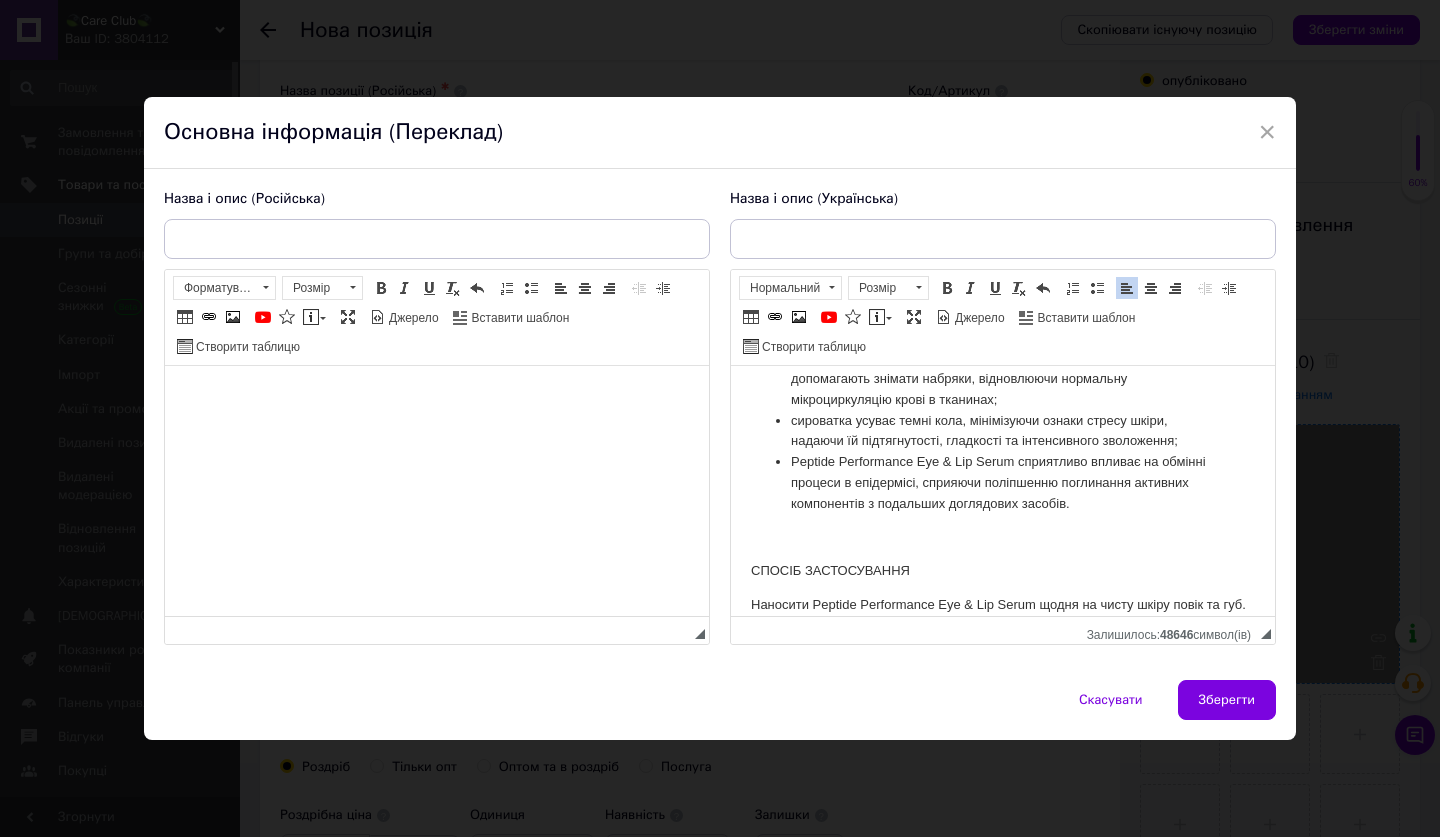 scroll, scrollTop: 322, scrollLeft: 0, axis: vertical 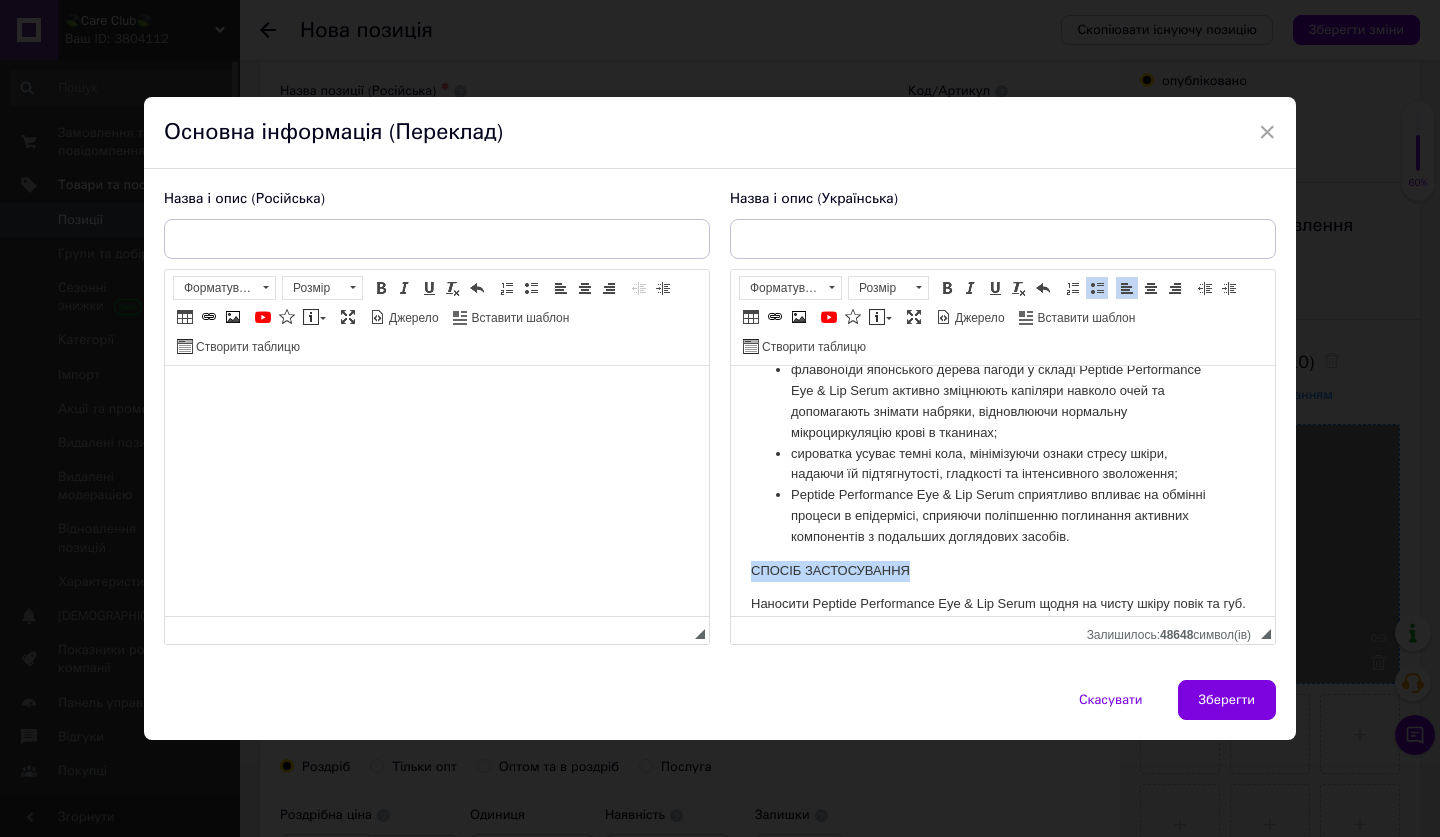 drag, startPoint x: 958, startPoint y: 547, endPoint x: 677, endPoint y: 545, distance: 281.0071 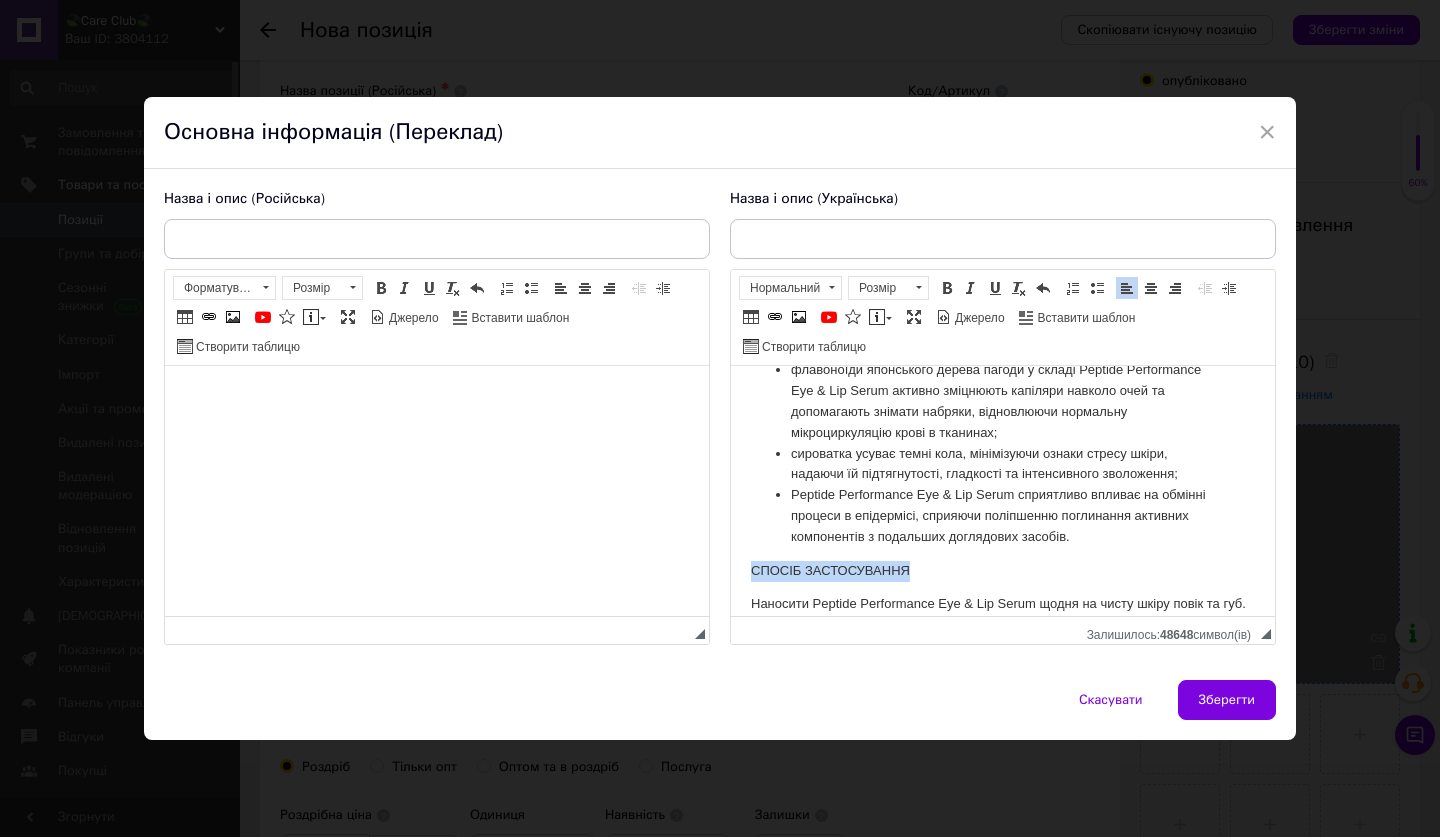 type 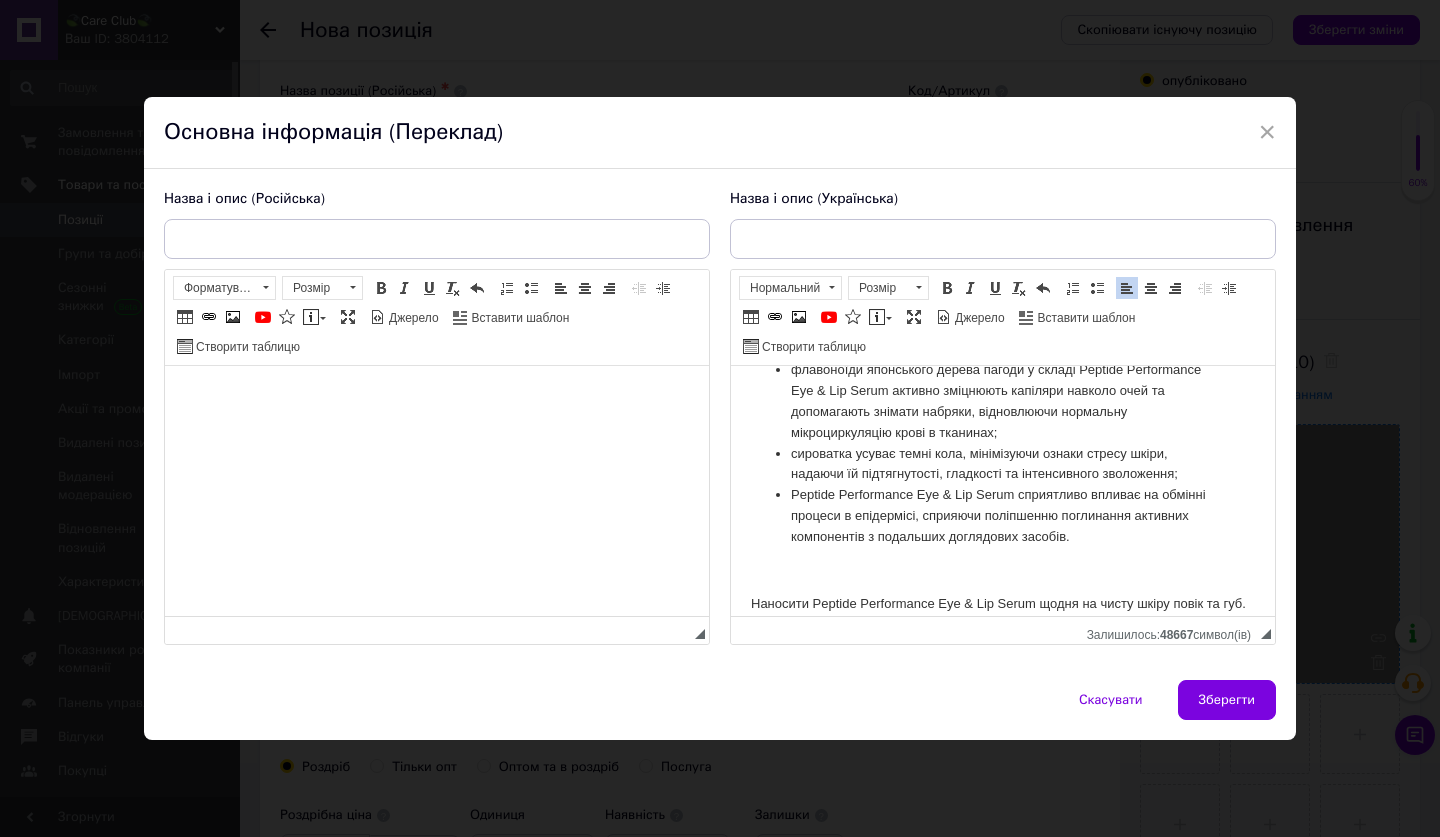 scroll, scrollTop: 289, scrollLeft: 0, axis: vertical 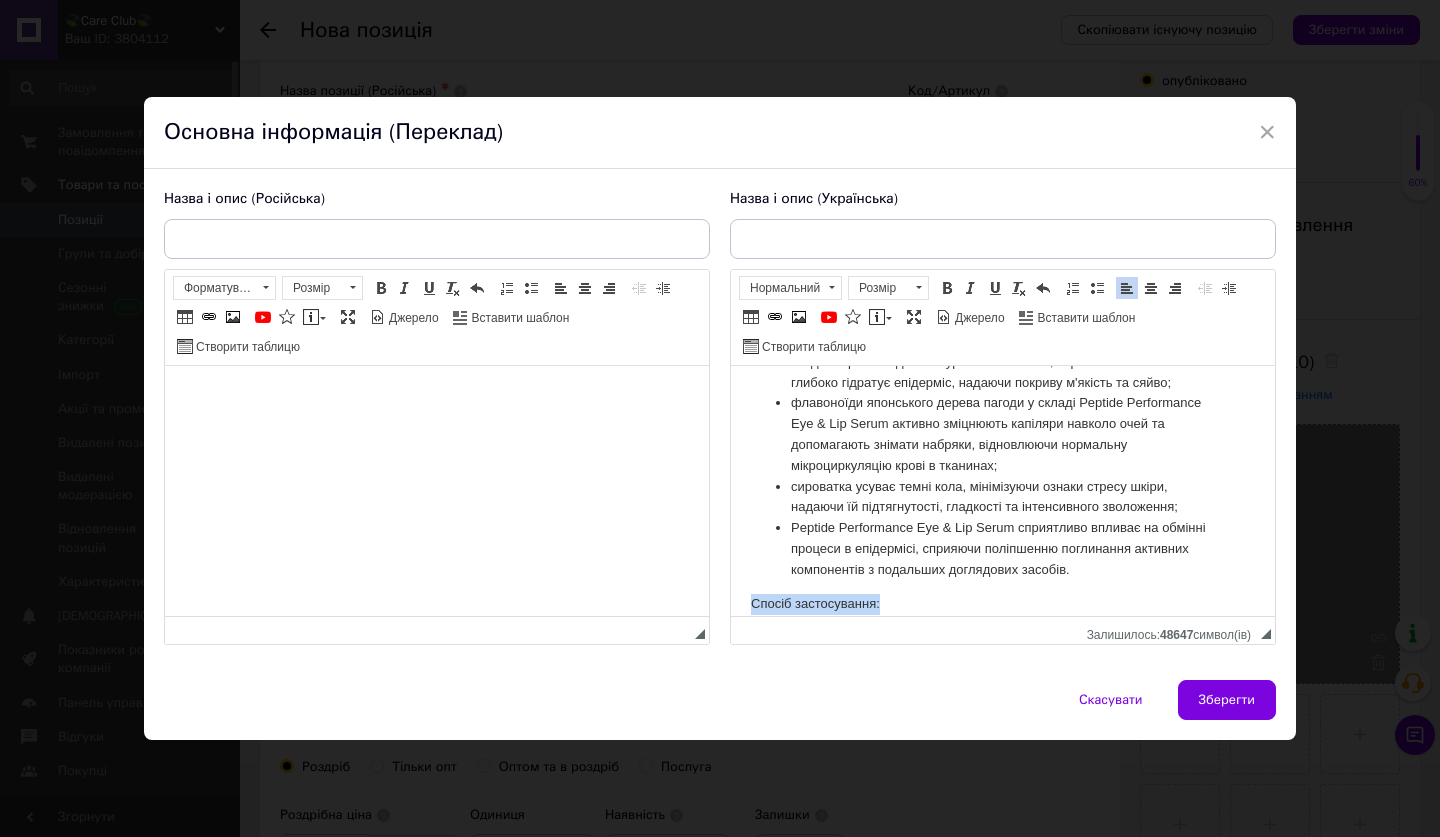 drag, startPoint x: 891, startPoint y: 590, endPoint x: 661, endPoint y: 590, distance: 230 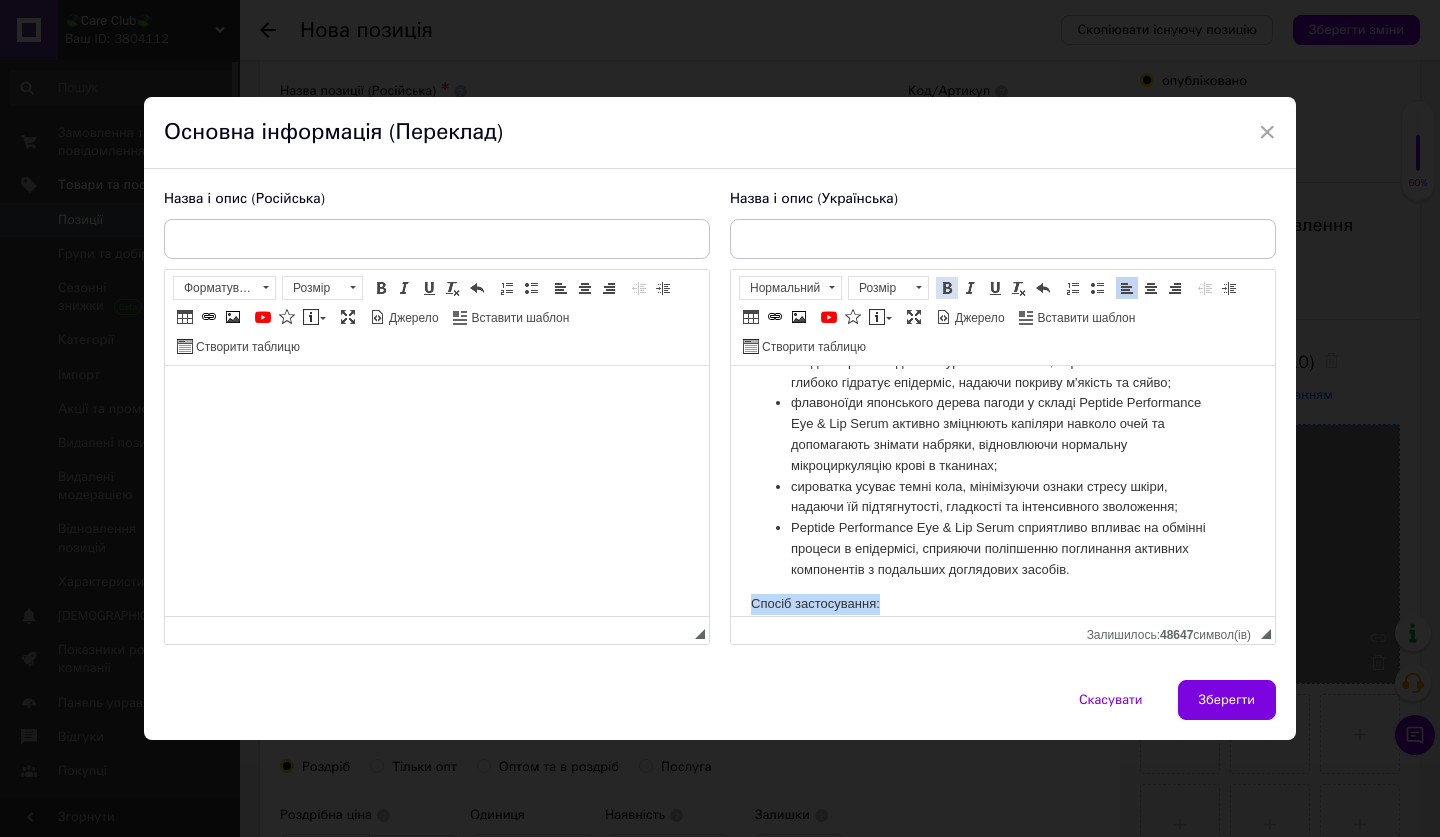 click on "Жирний  Сполучення клавіш Command+B" at bounding box center (947, 288) 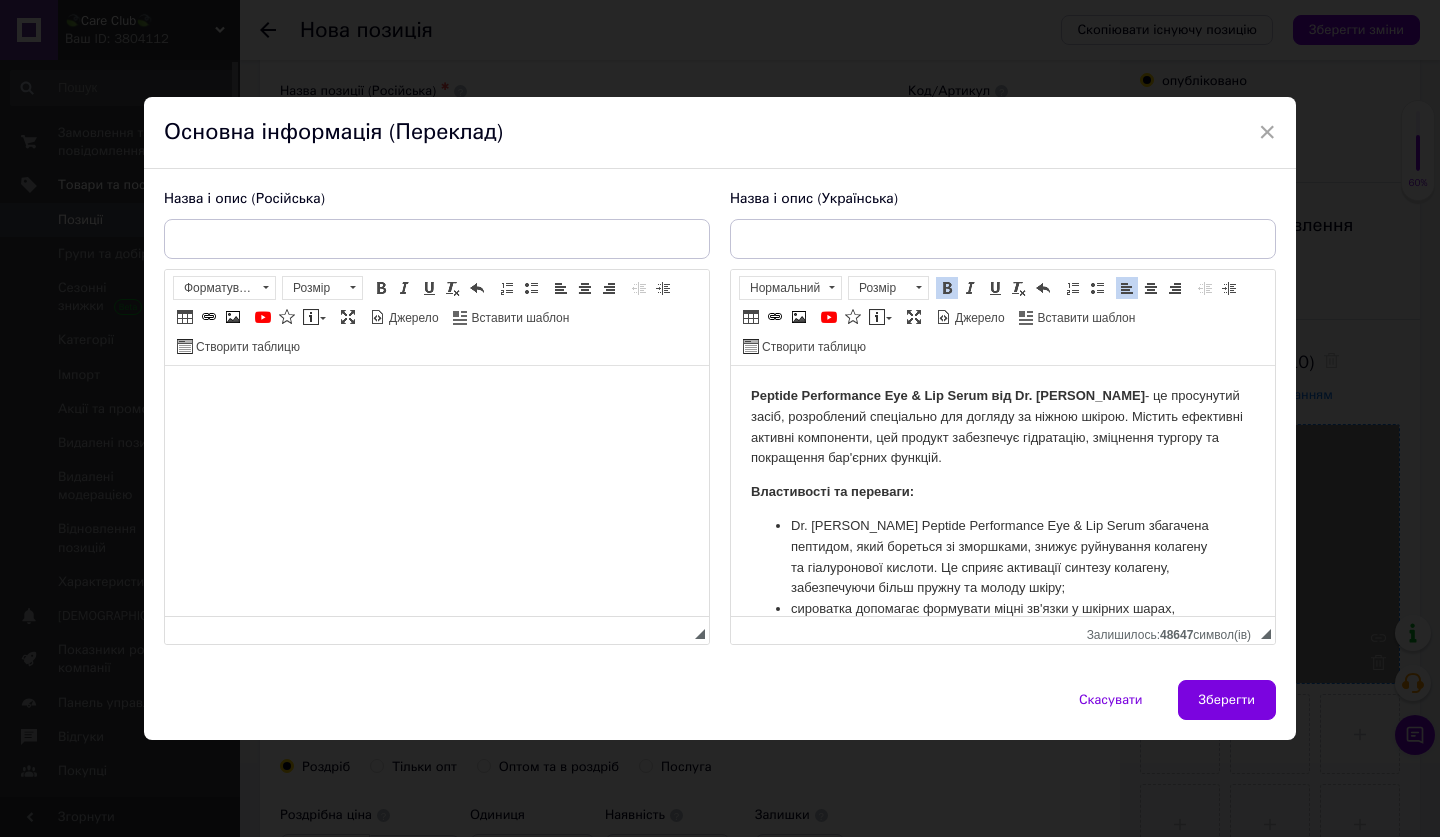 scroll, scrollTop: 0, scrollLeft: 0, axis: both 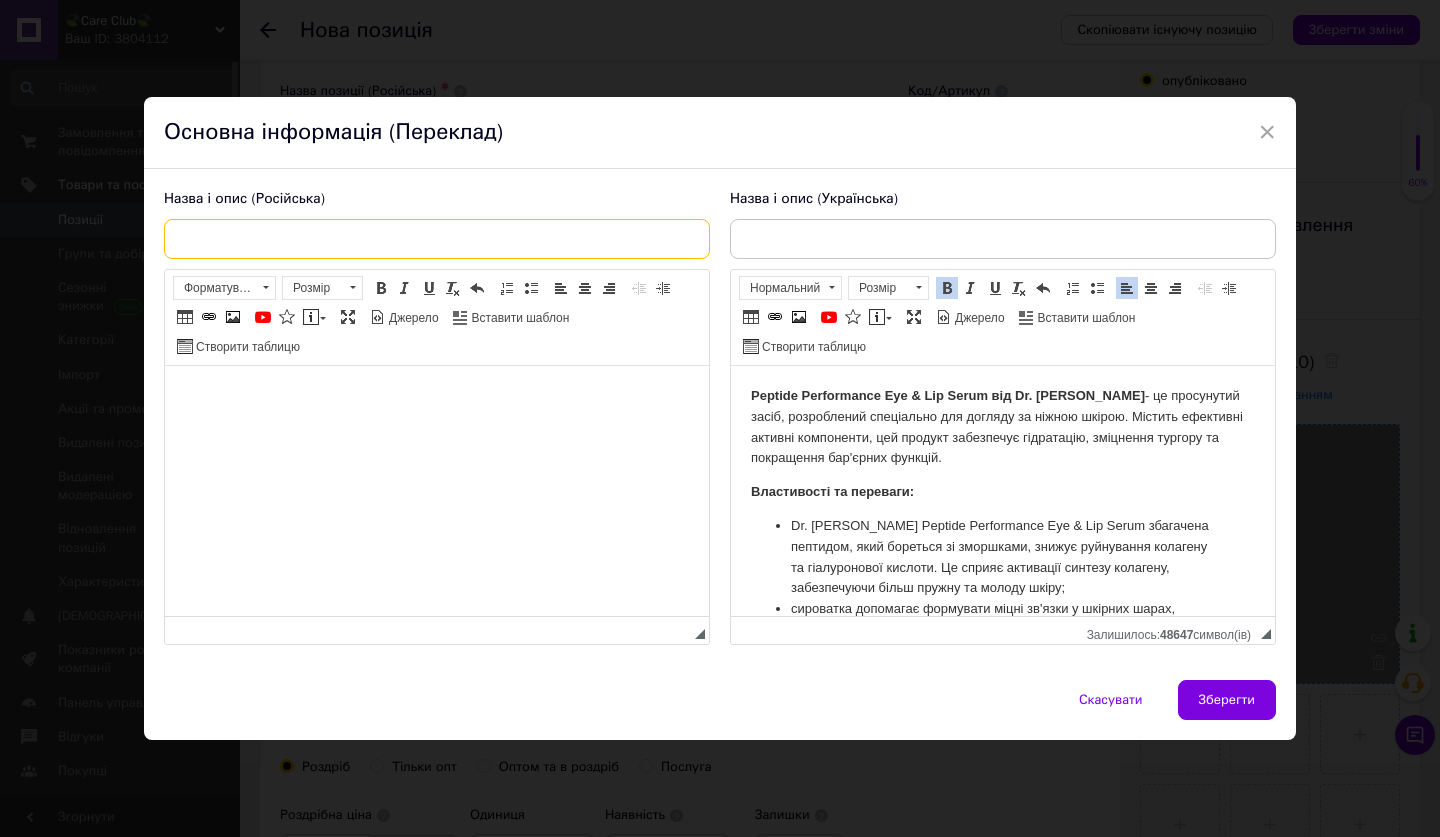 click at bounding box center [437, 239] 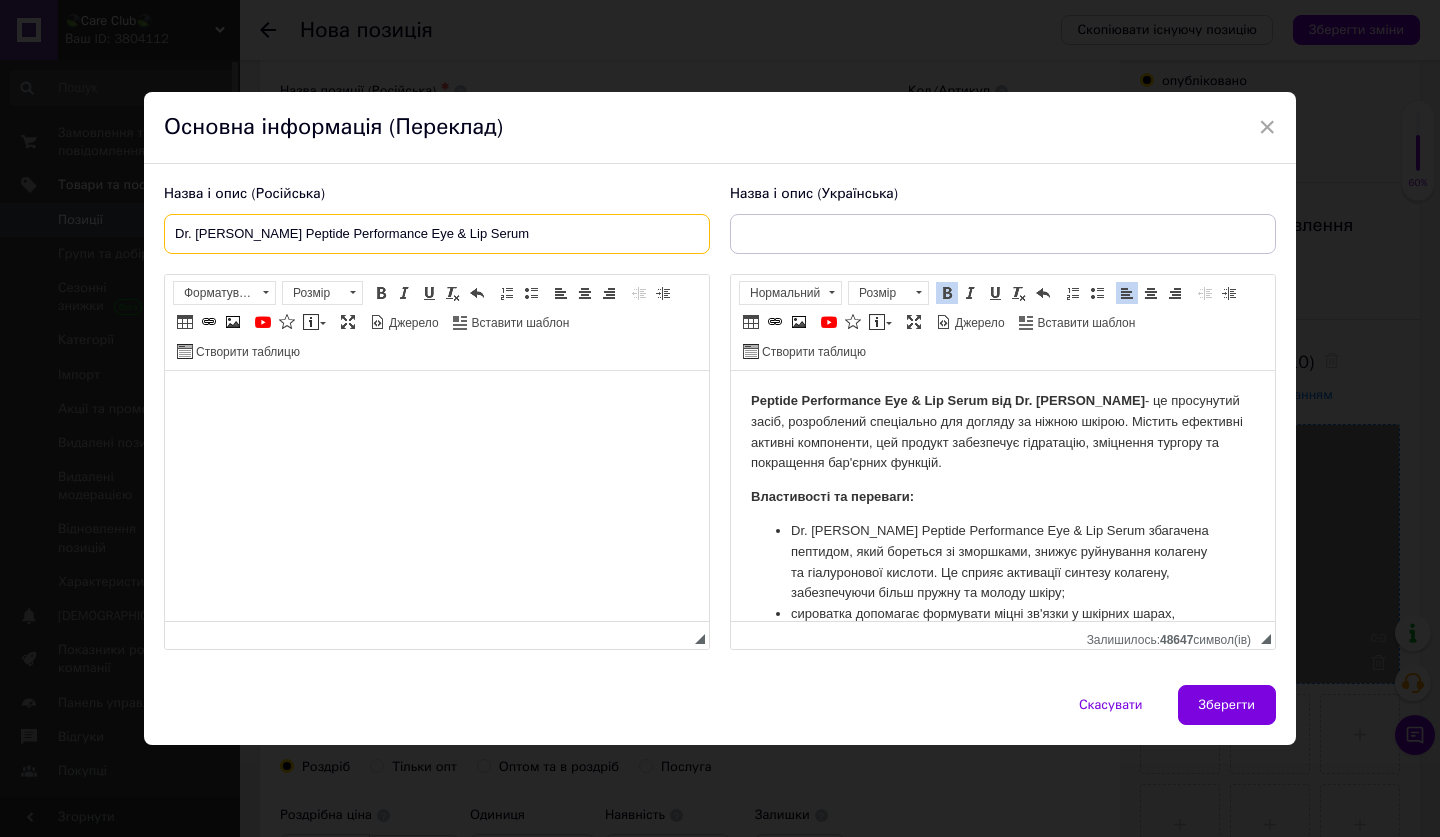 click on "Dr. [PERSON_NAME] Peptide Performance Eye & Lip Serum" at bounding box center [437, 234] 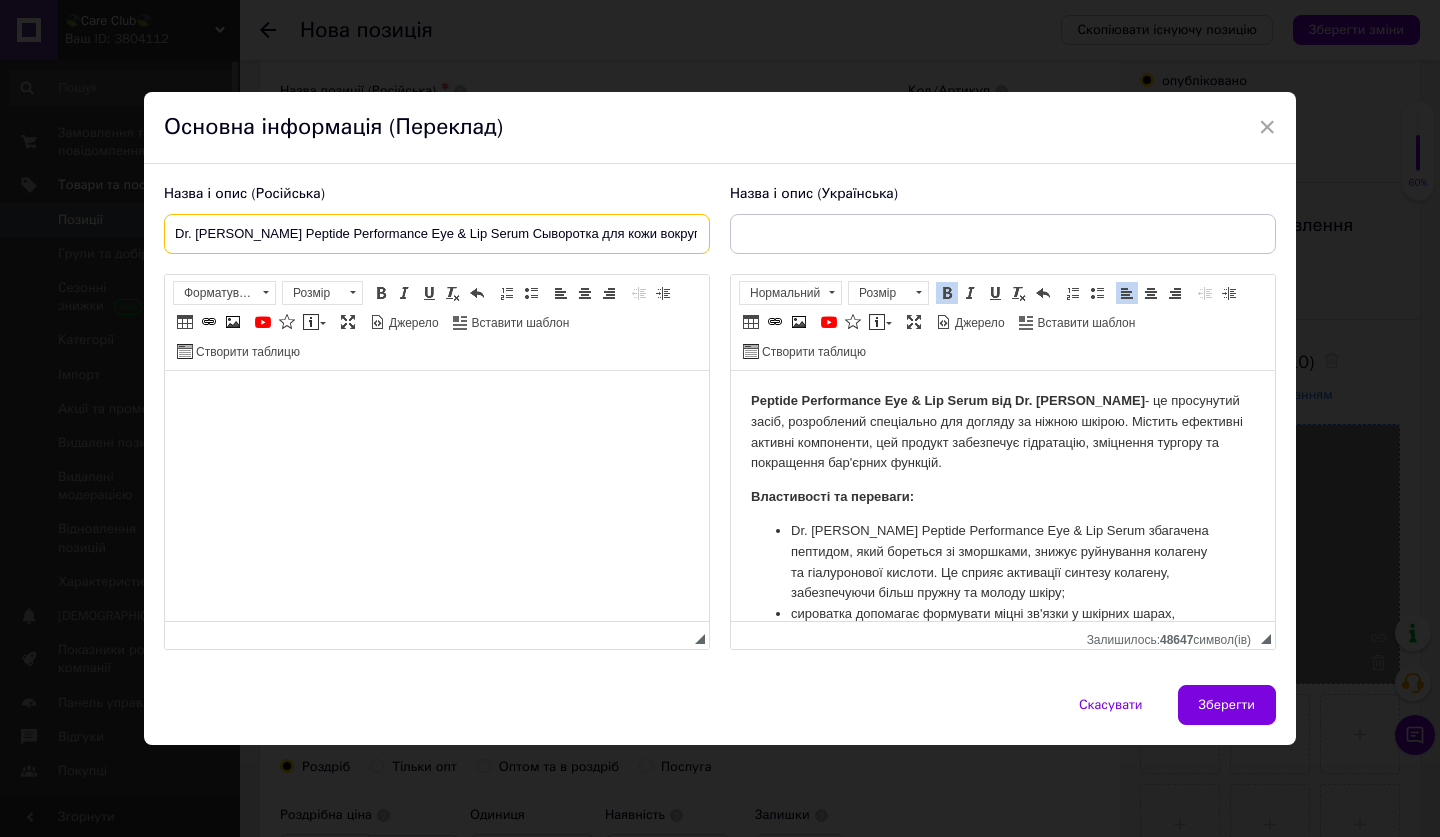 drag, startPoint x: 697, startPoint y: 224, endPoint x: 59, endPoint y: 224, distance: 638 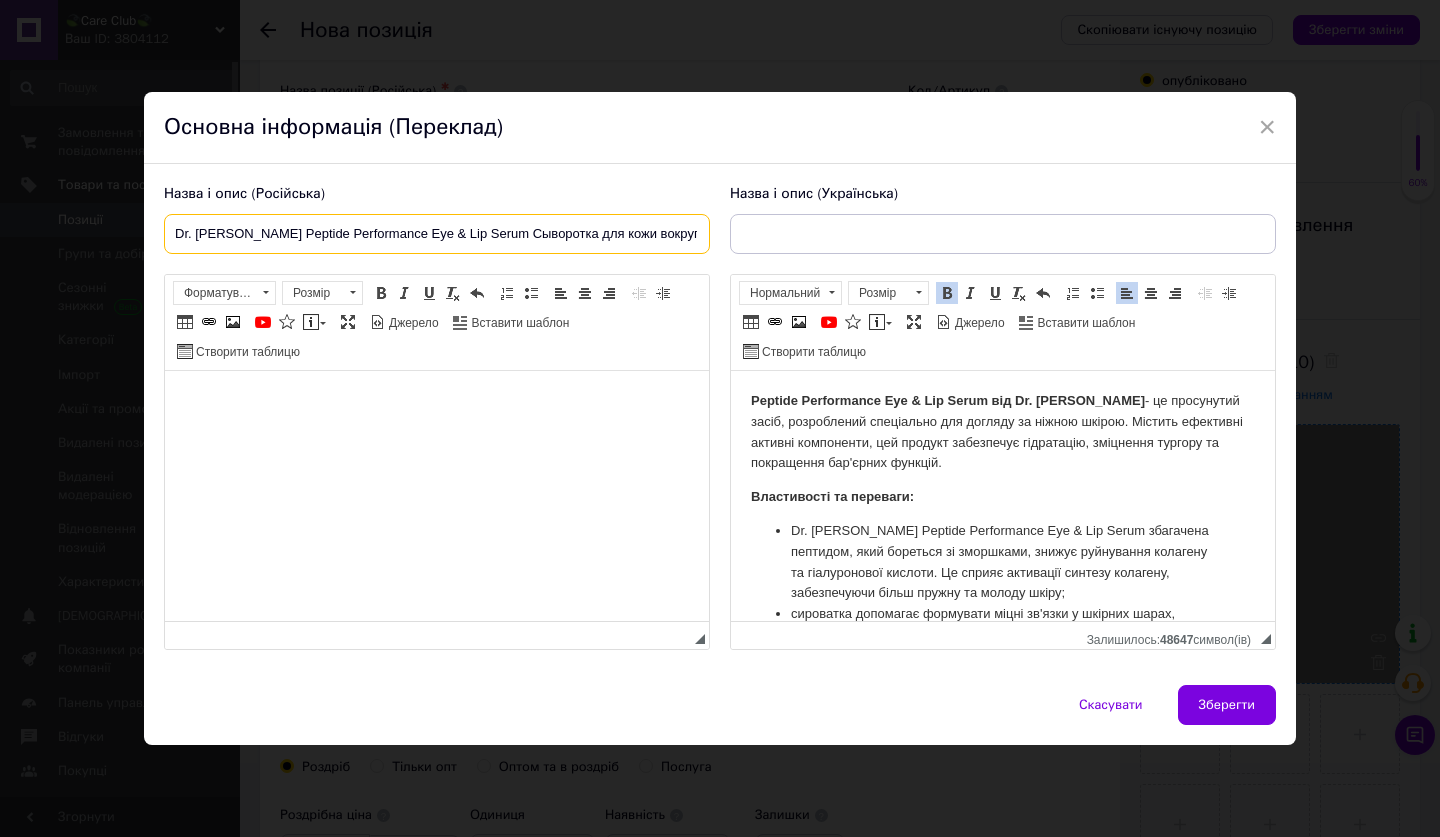 type on "Dr. [PERSON_NAME] Peptide Performance Eye & Lip Serum Сыворотка для кожи вокруг глаз и губ, 10 мл" 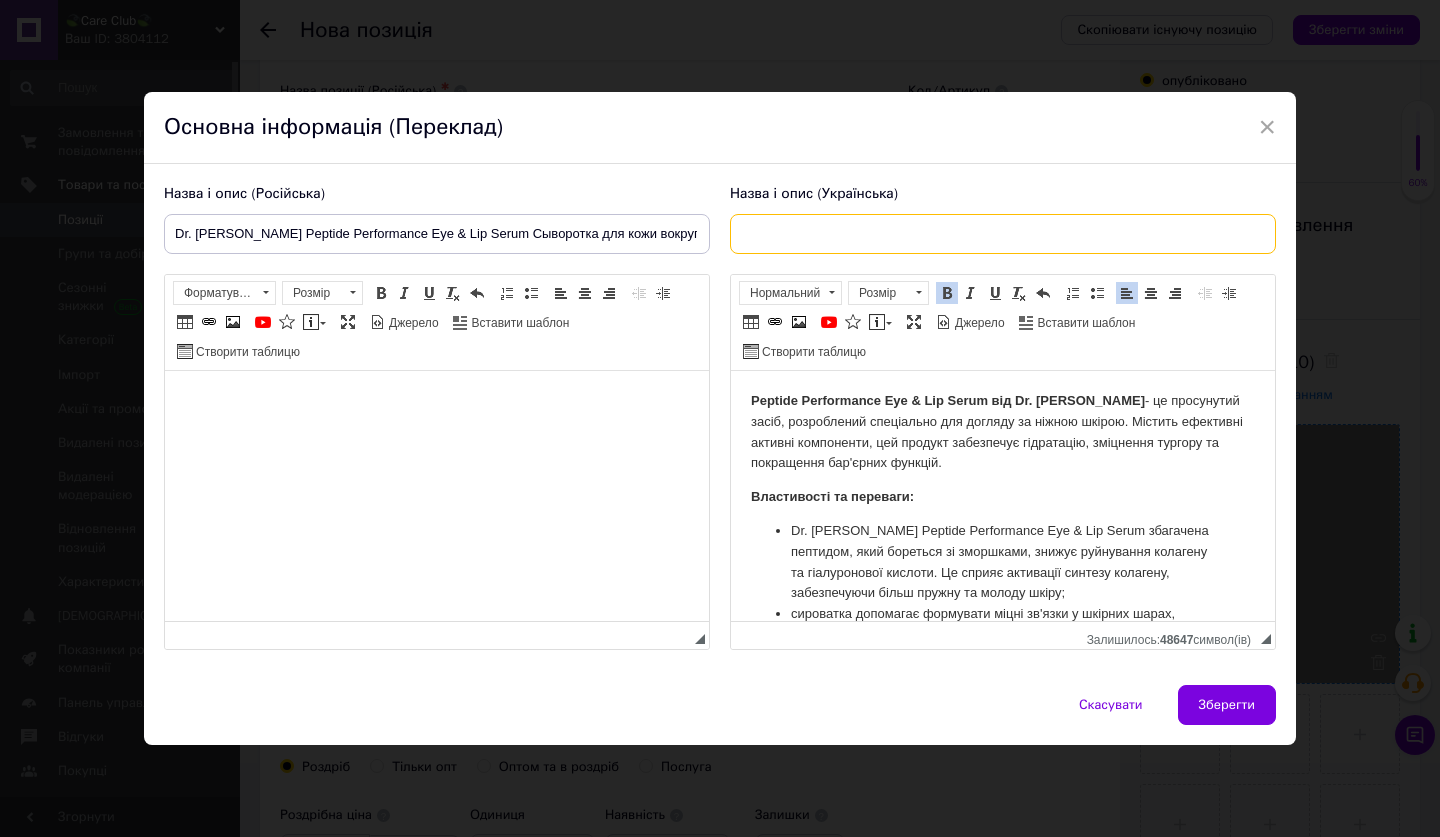click at bounding box center [1003, 234] 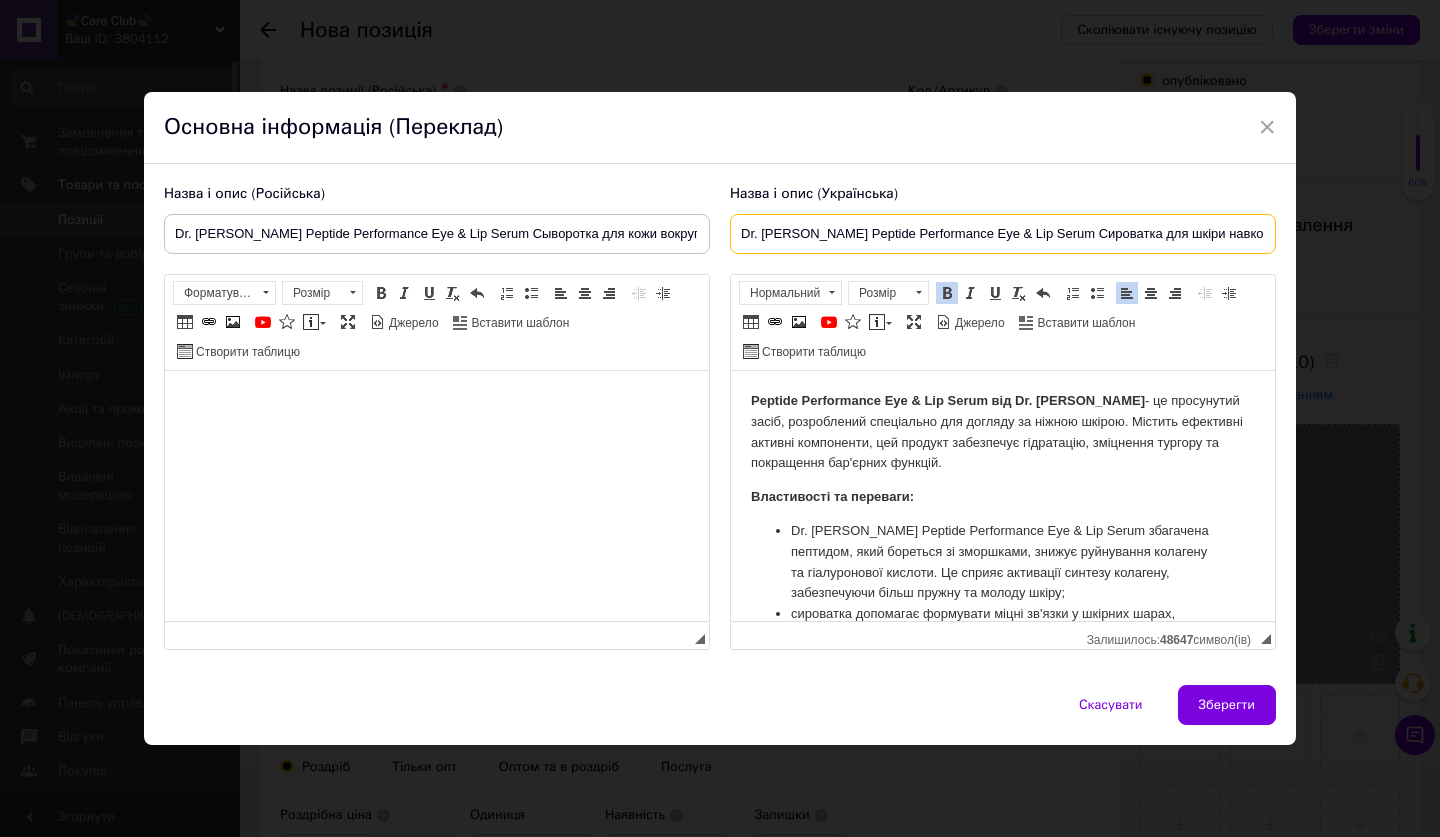 type on "Dr. [PERSON_NAME] Peptide Performance Eye & Lip Serum Сироватка для шкіри навколо очей і губ, 10 мл" 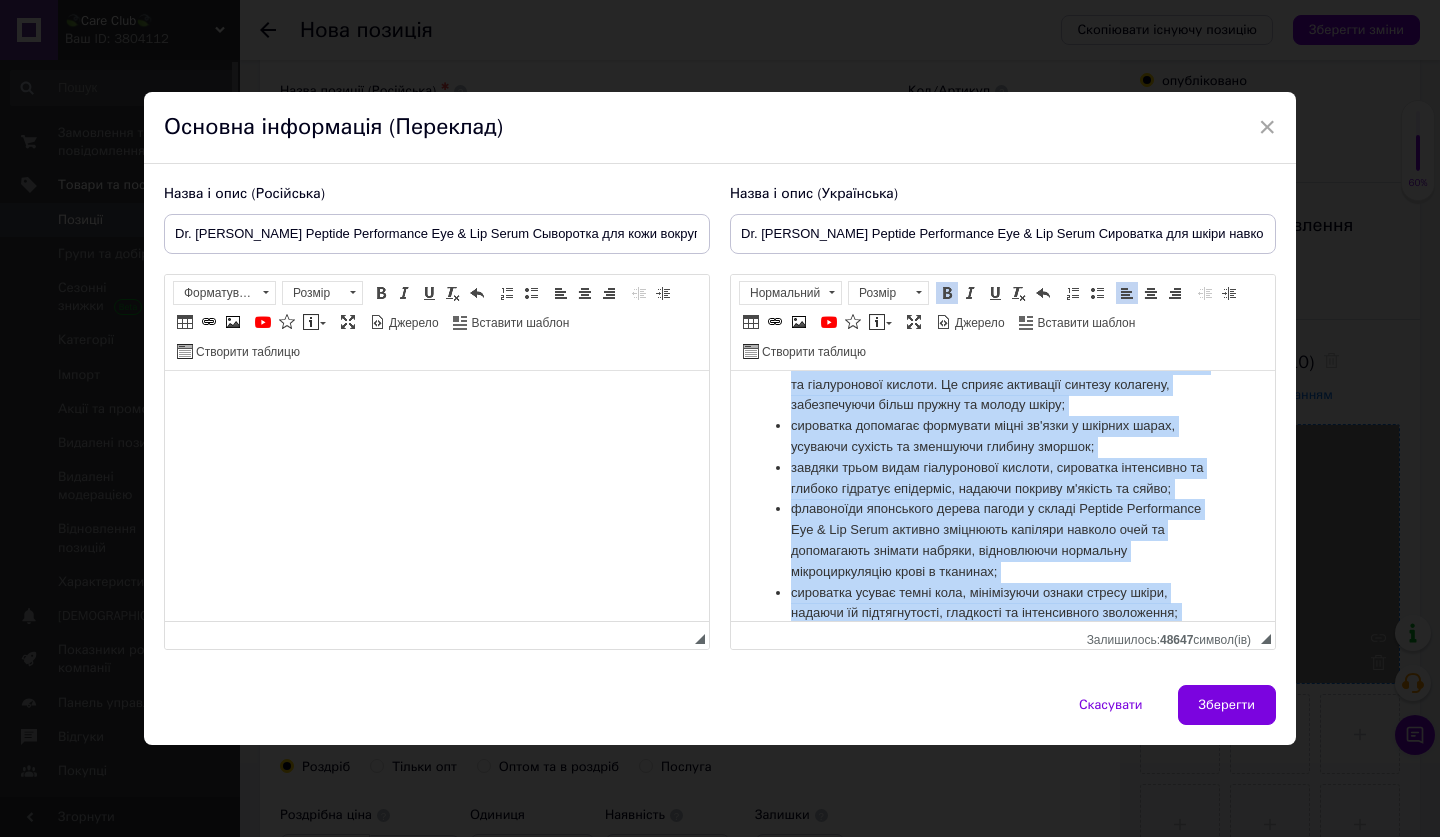 scroll, scrollTop: 322, scrollLeft: 0, axis: vertical 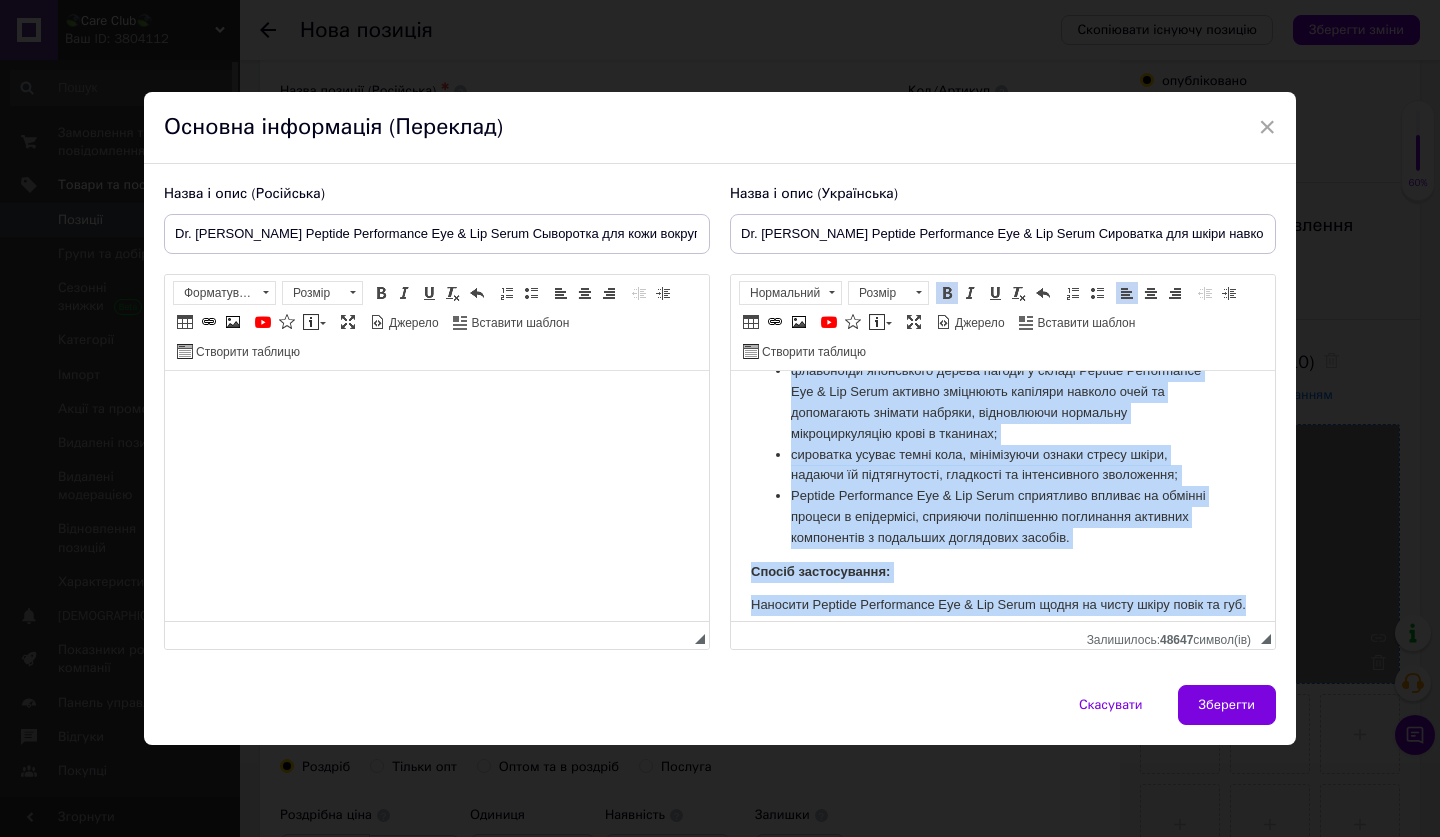 drag, startPoint x: 751, startPoint y: 387, endPoint x: 1660, endPoint y: 1100, distance: 1155.2705 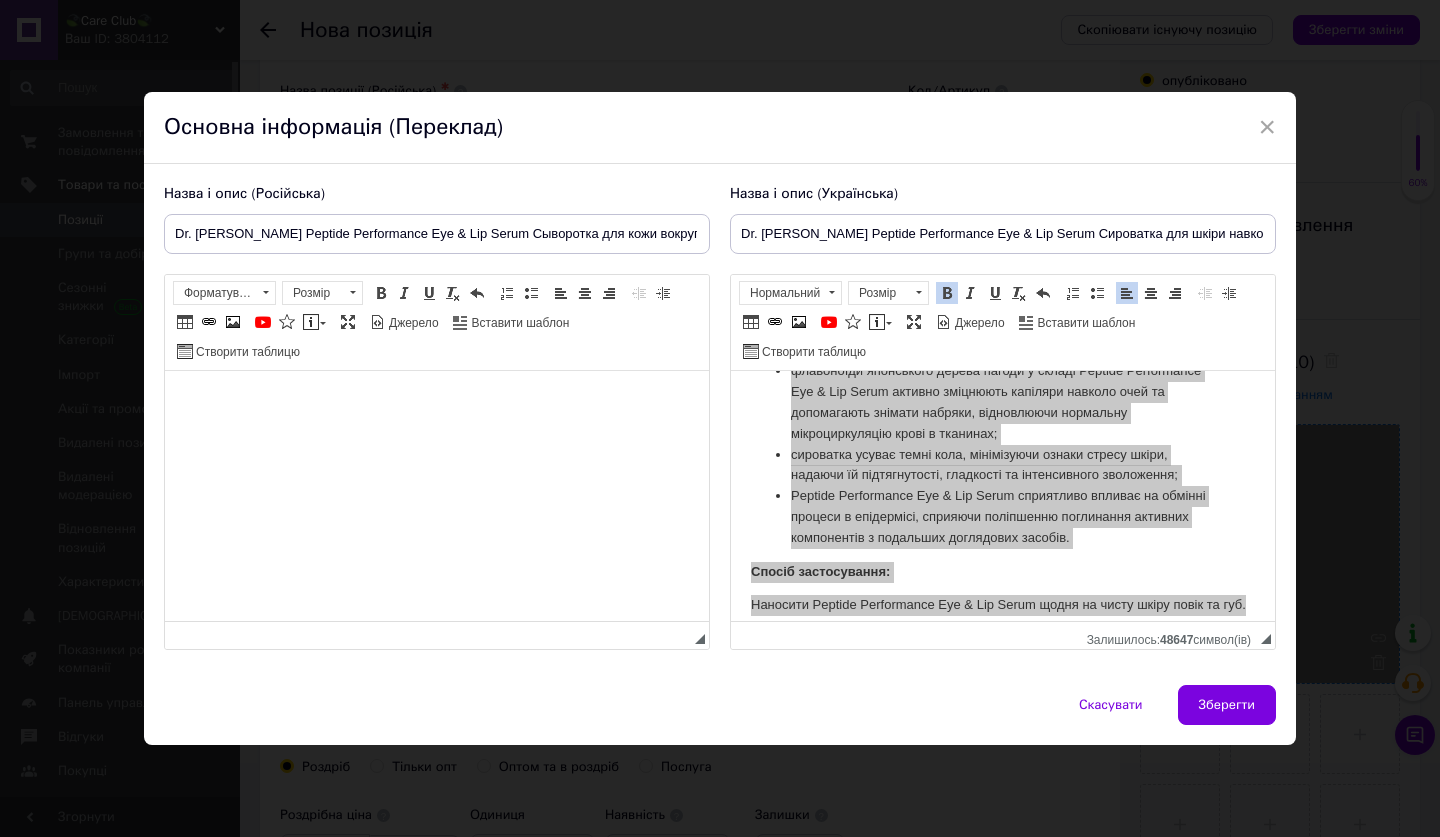 click at bounding box center [437, 400] 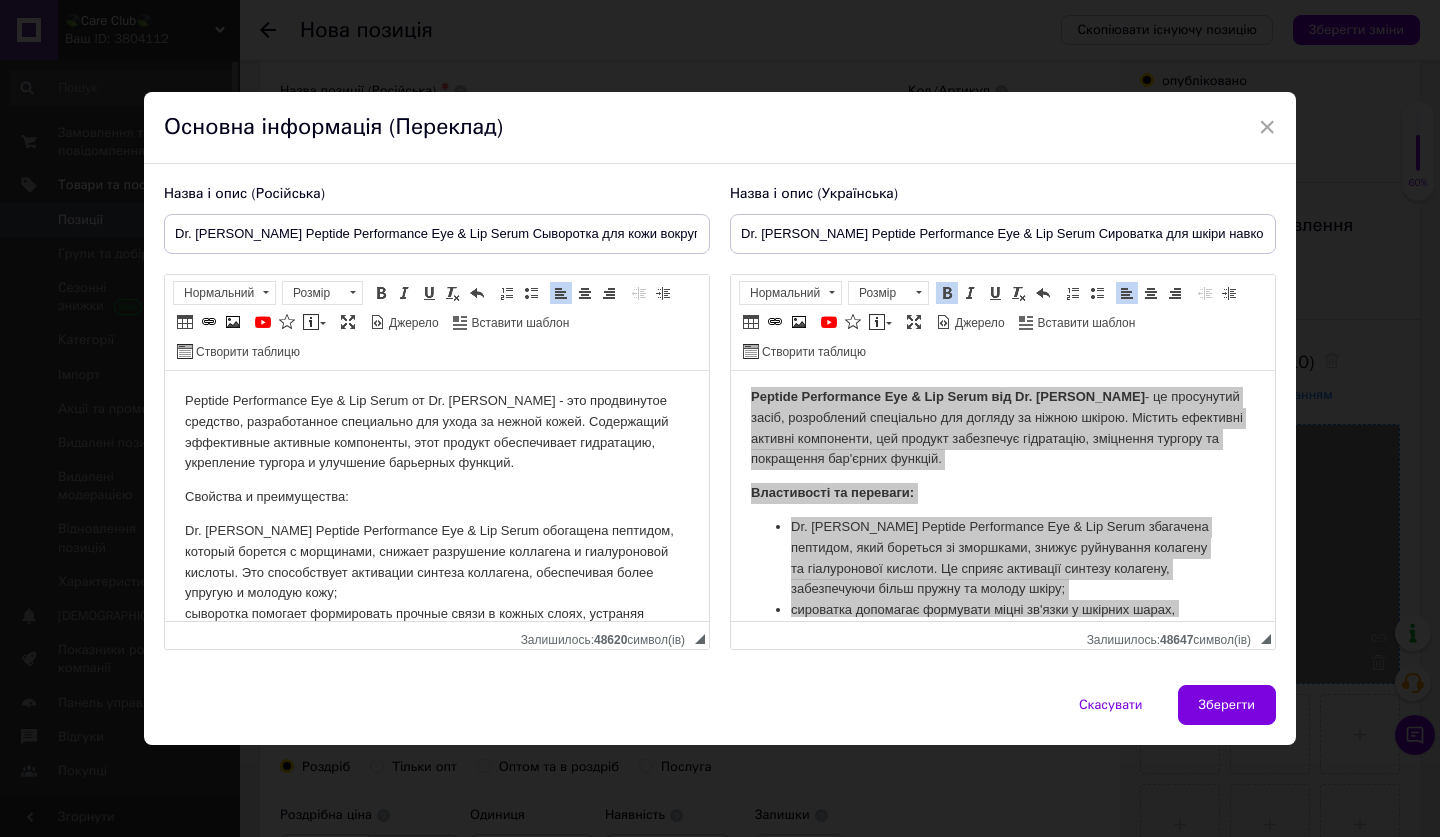 scroll, scrollTop: 0, scrollLeft: 0, axis: both 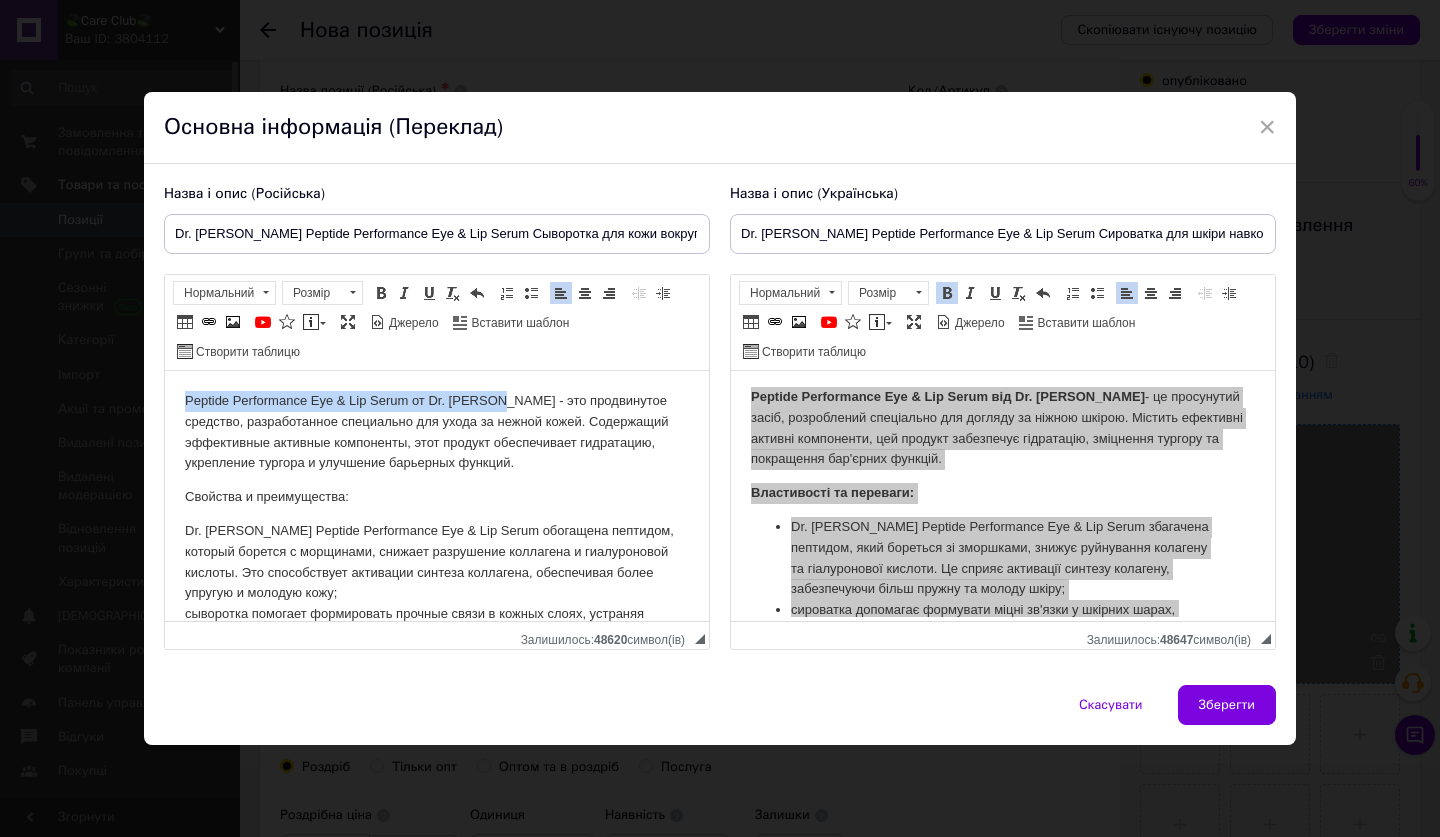 drag, startPoint x: 184, startPoint y: 397, endPoint x: 485, endPoint y: 395, distance: 301.00665 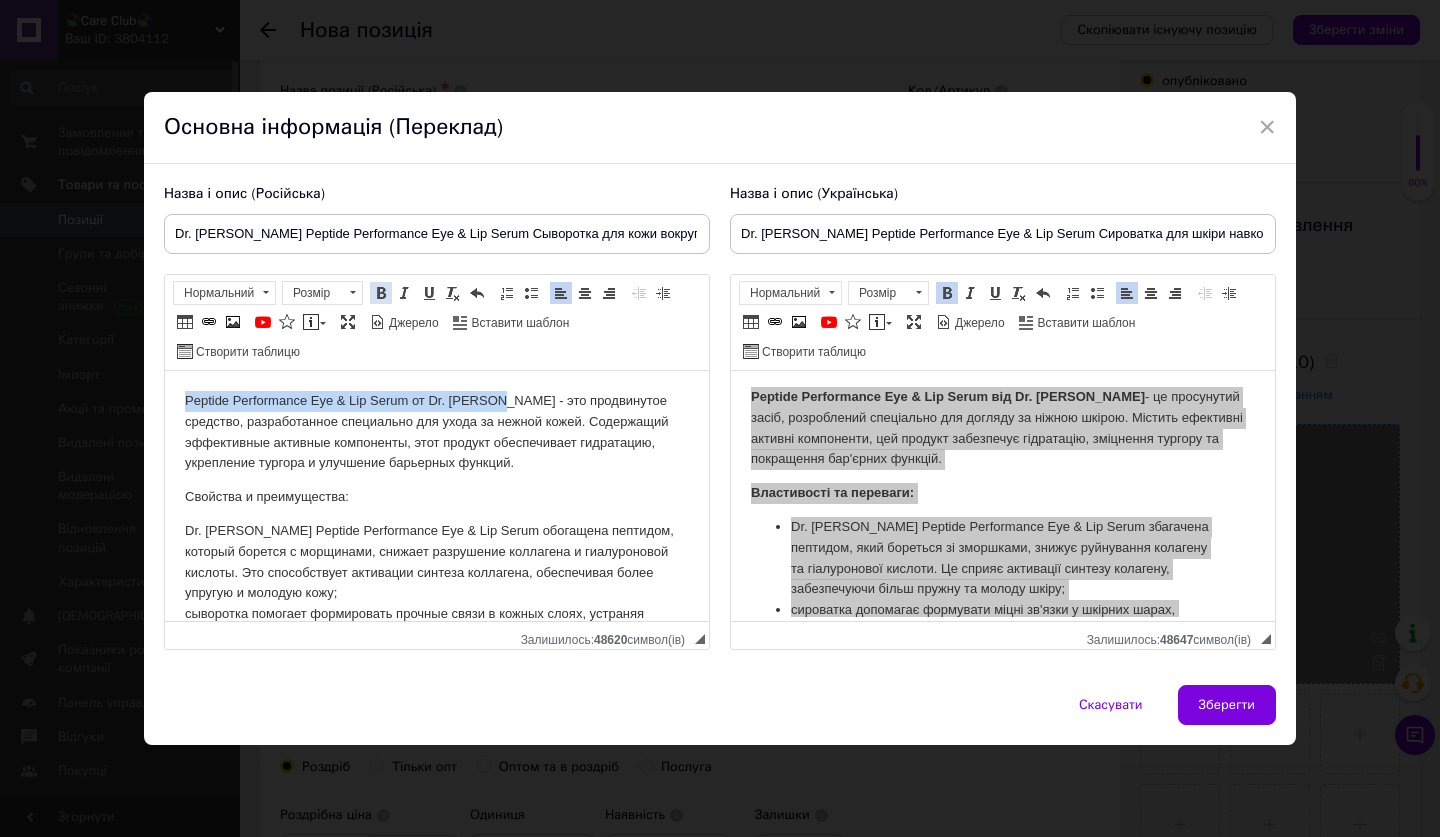 click at bounding box center (381, 293) 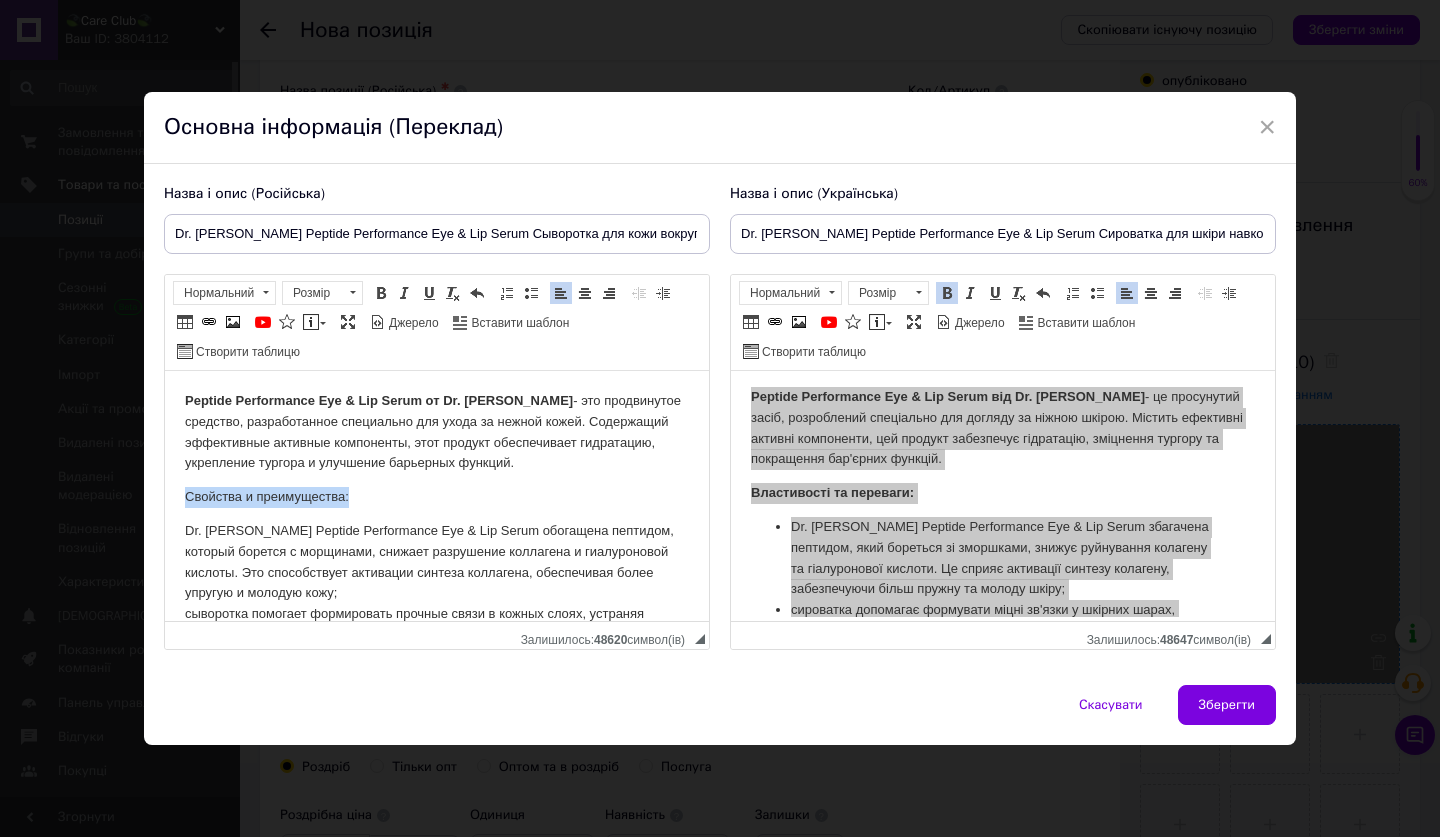 drag, startPoint x: 184, startPoint y: 487, endPoint x: 354, endPoint y: 492, distance: 170.07352 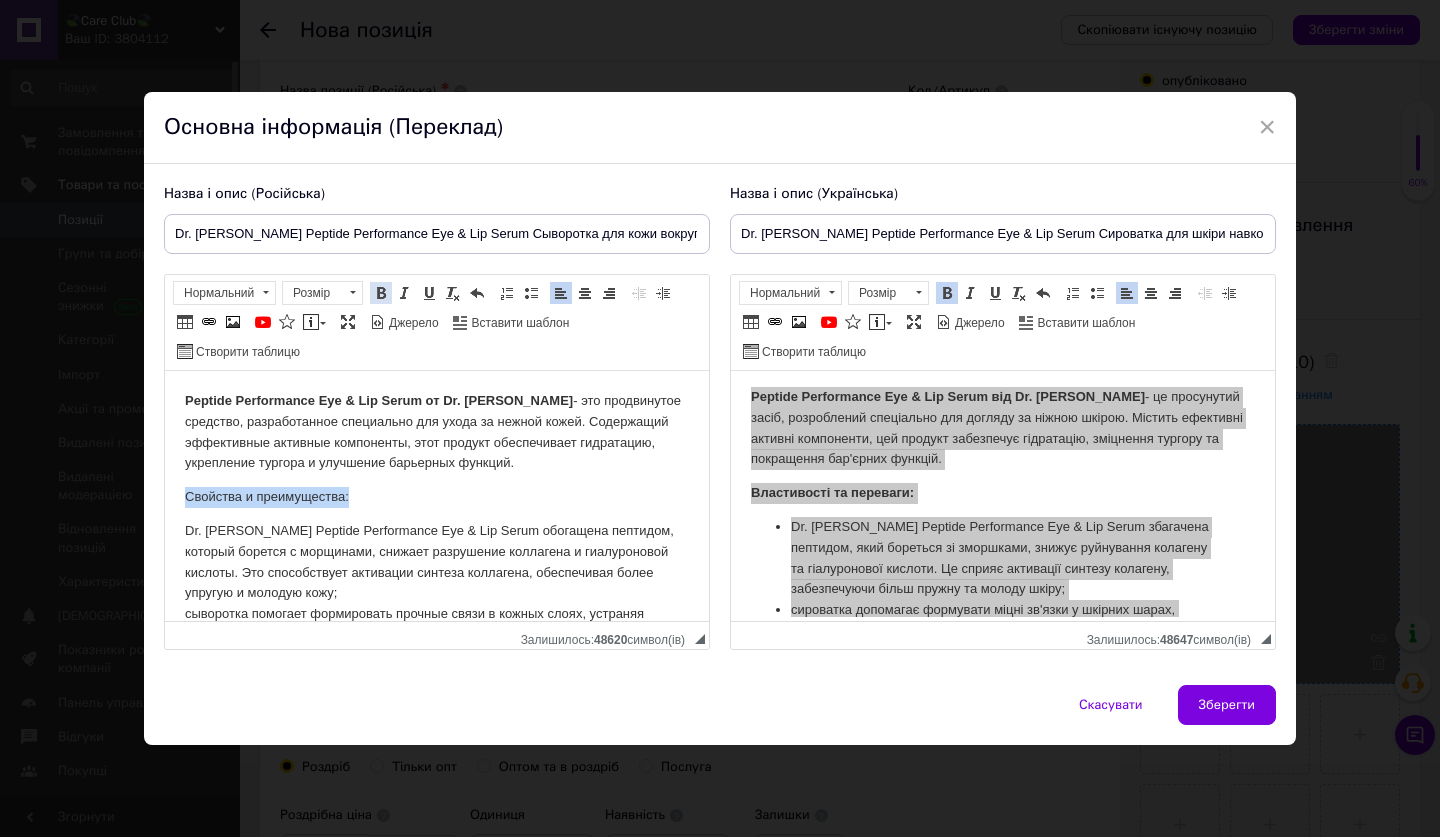 click at bounding box center [381, 293] 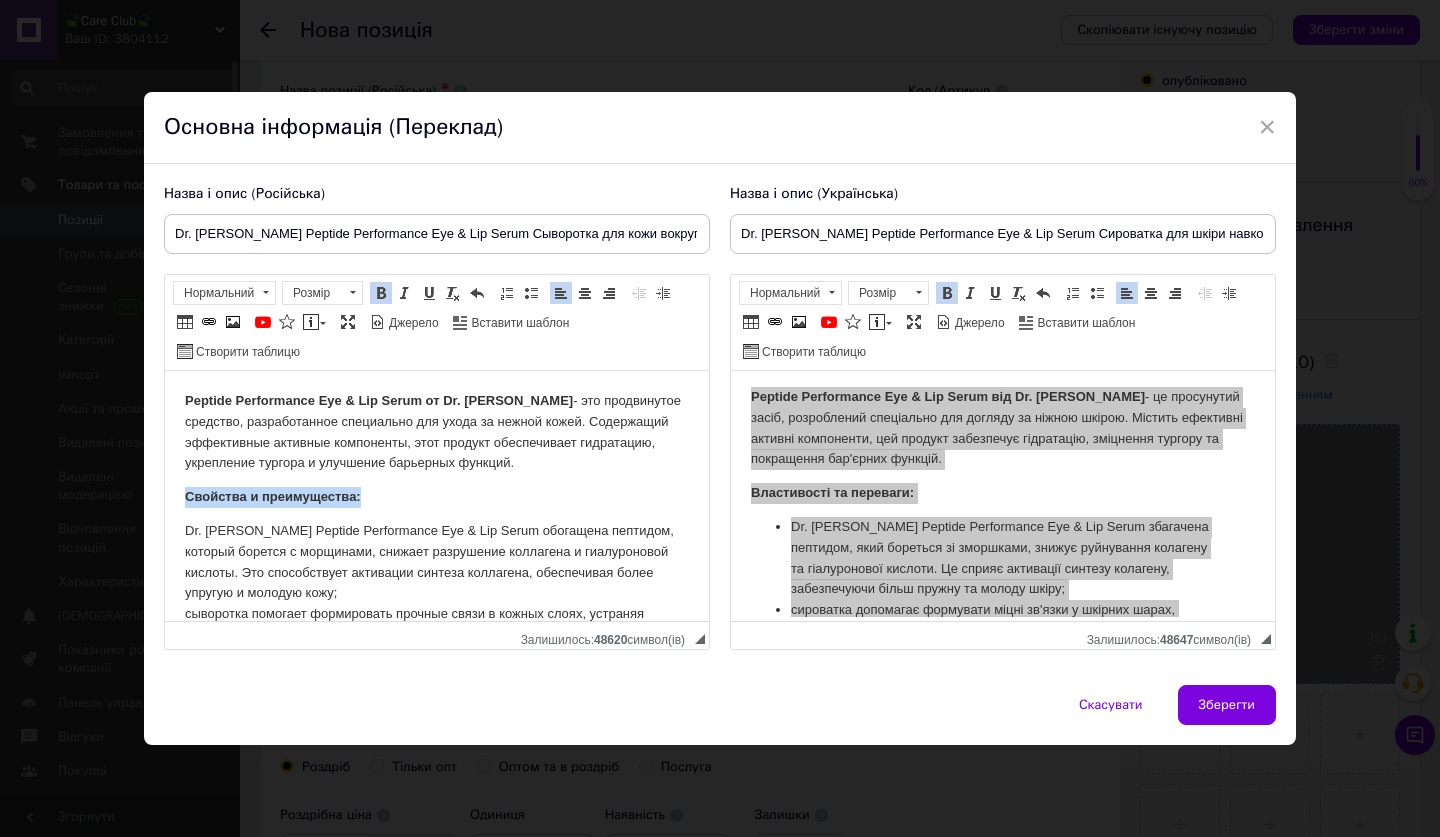 click on "Dr. [PERSON_NAME] Peptide Performance Eye & Lip Serum обогащена пептидом, который борется с морщинами, снижает разрушение коллагена и гиалуроновой кислоты. Это способствует активации синтеза коллагена, обеспечивая более упругую и молодую кожу; сыворотка помогает формировать прочные связи в кожных слоях, устраняя сухость и уменьшая глубину морщин; благодаря трем видам гиалуроновой кислоты, сыворотка интенсивно и глубоко гидратирует эпидермис, придавая покрову мягкость и сияние; Способ применения:" at bounding box center (437, 697) 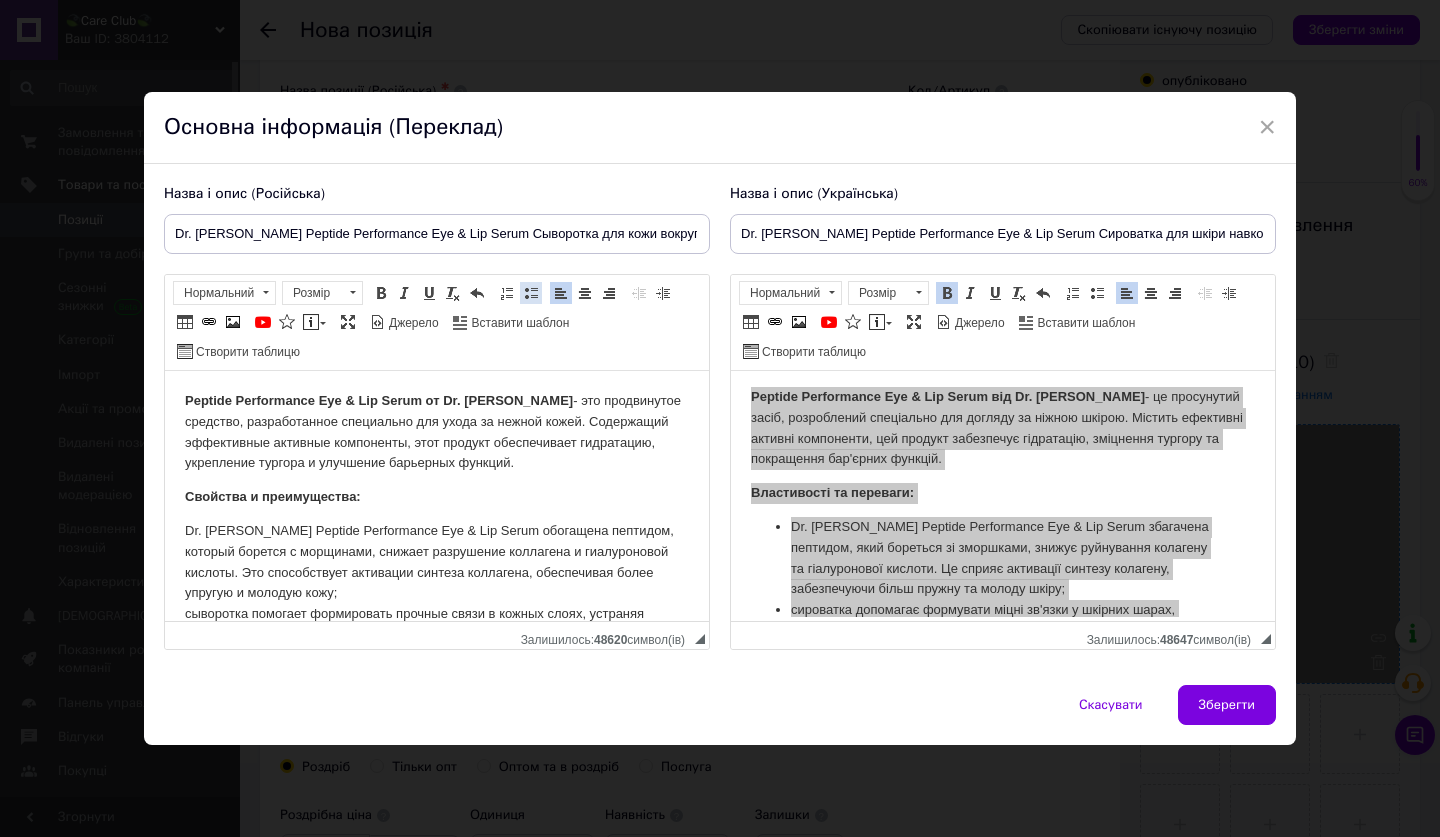 click at bounding box center (531, 293) 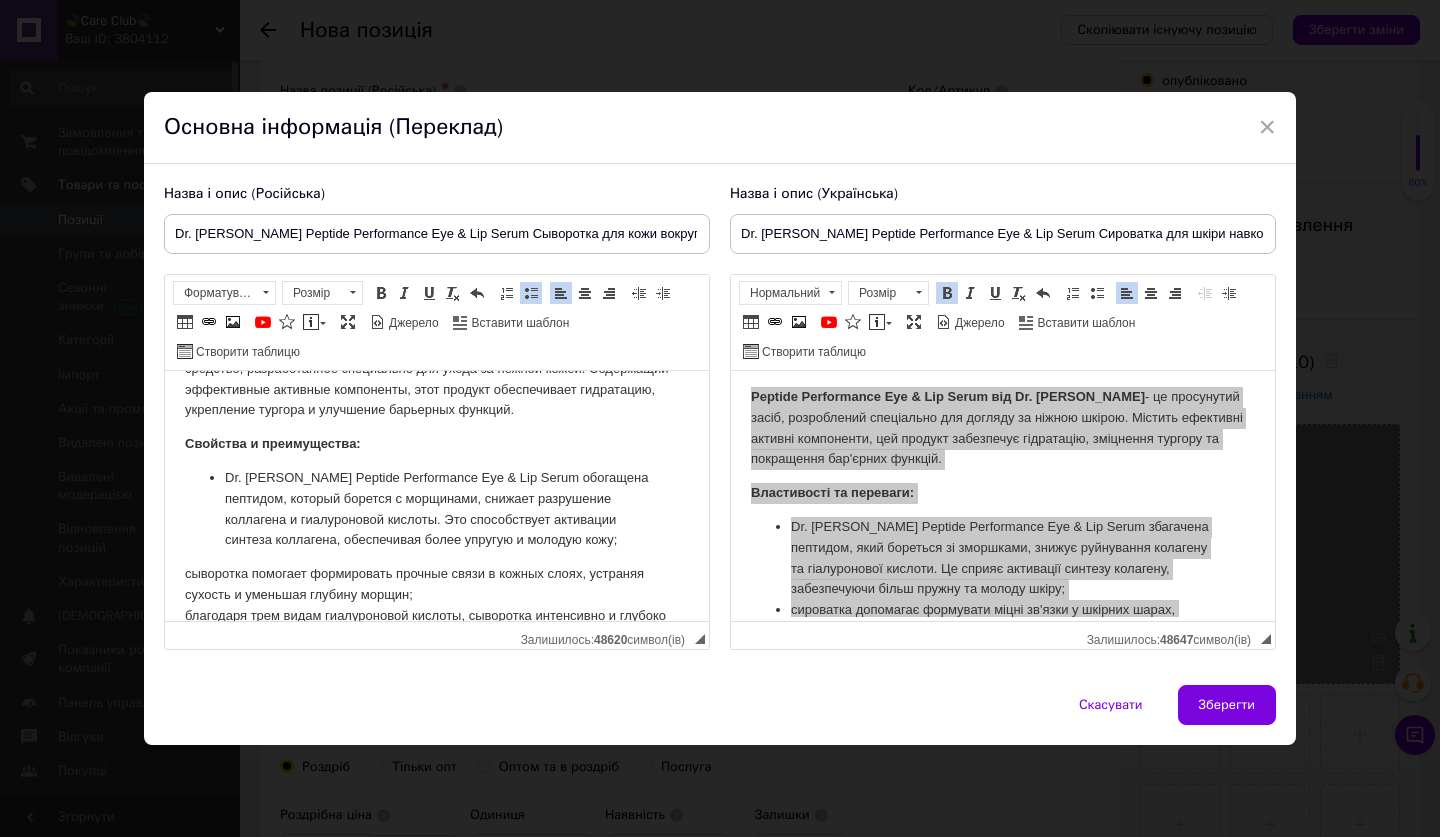 scroll, scrollTop: 55, scrollLeft: 0, axis: vertical 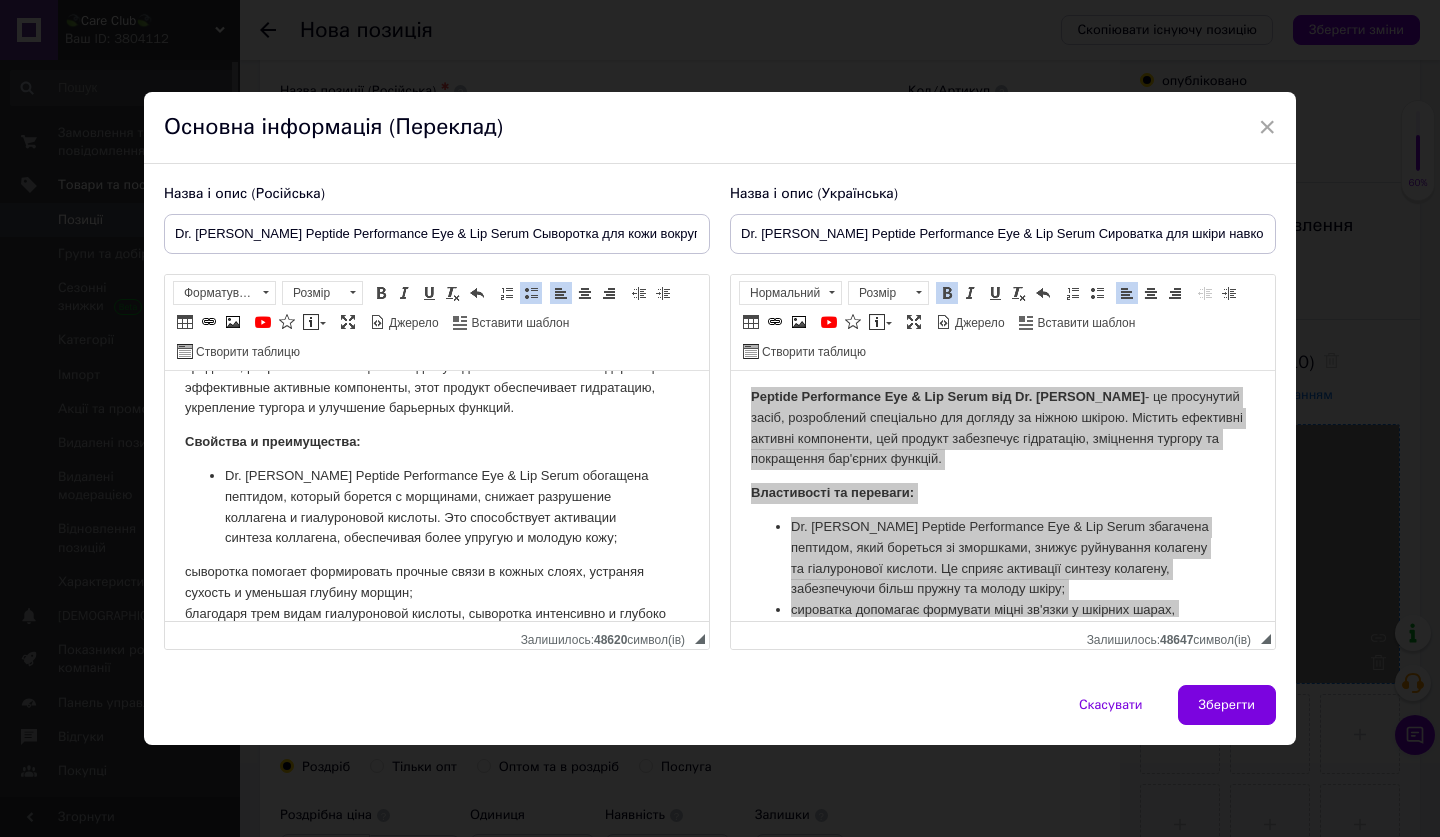 click on "Peptide Performance Eye & Lip Serum от Dr. [PERSON_NAME]  - это продвинутое средство, разработанное специально для ухода за нежной кожей. Содержащий эффективные активные компоненты, этот продукт обеспечивает гидратацию, укрепление тургора и улучшение барьерных функций. Свойства и преимущества: Dr. [PERSON_NAME] Peptide Performance Eye & Lip Serum обогащена пептидом, который борется с морщинами, снижает разрушение коллагена и гиалуроновой кислоты. Это способствует активации синтеза коллагена, обеспечивая более упругую и молодую кожу; Способ применения:" at bounding box center [437, 610] 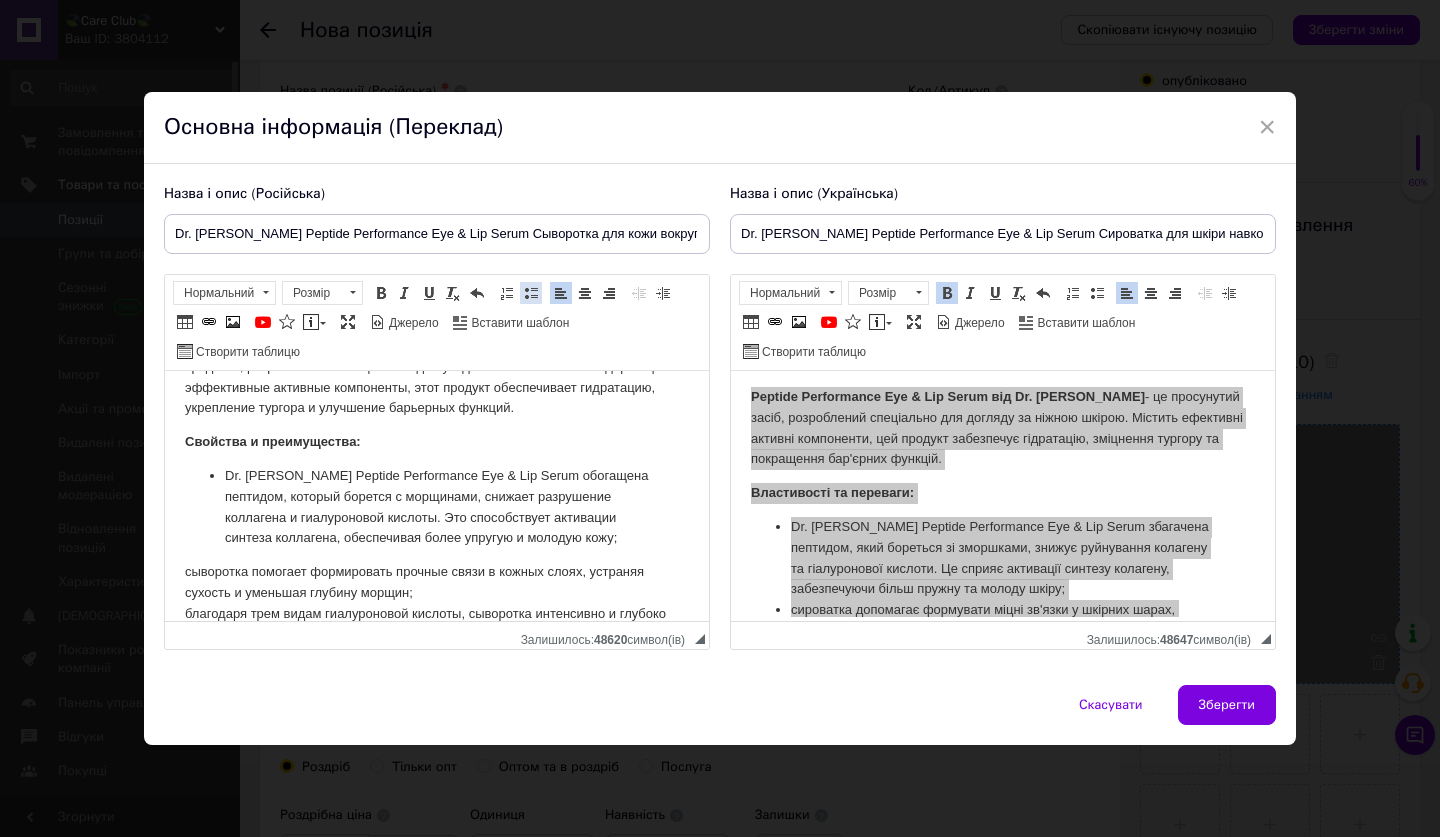 click at bounding box center (531, 293) 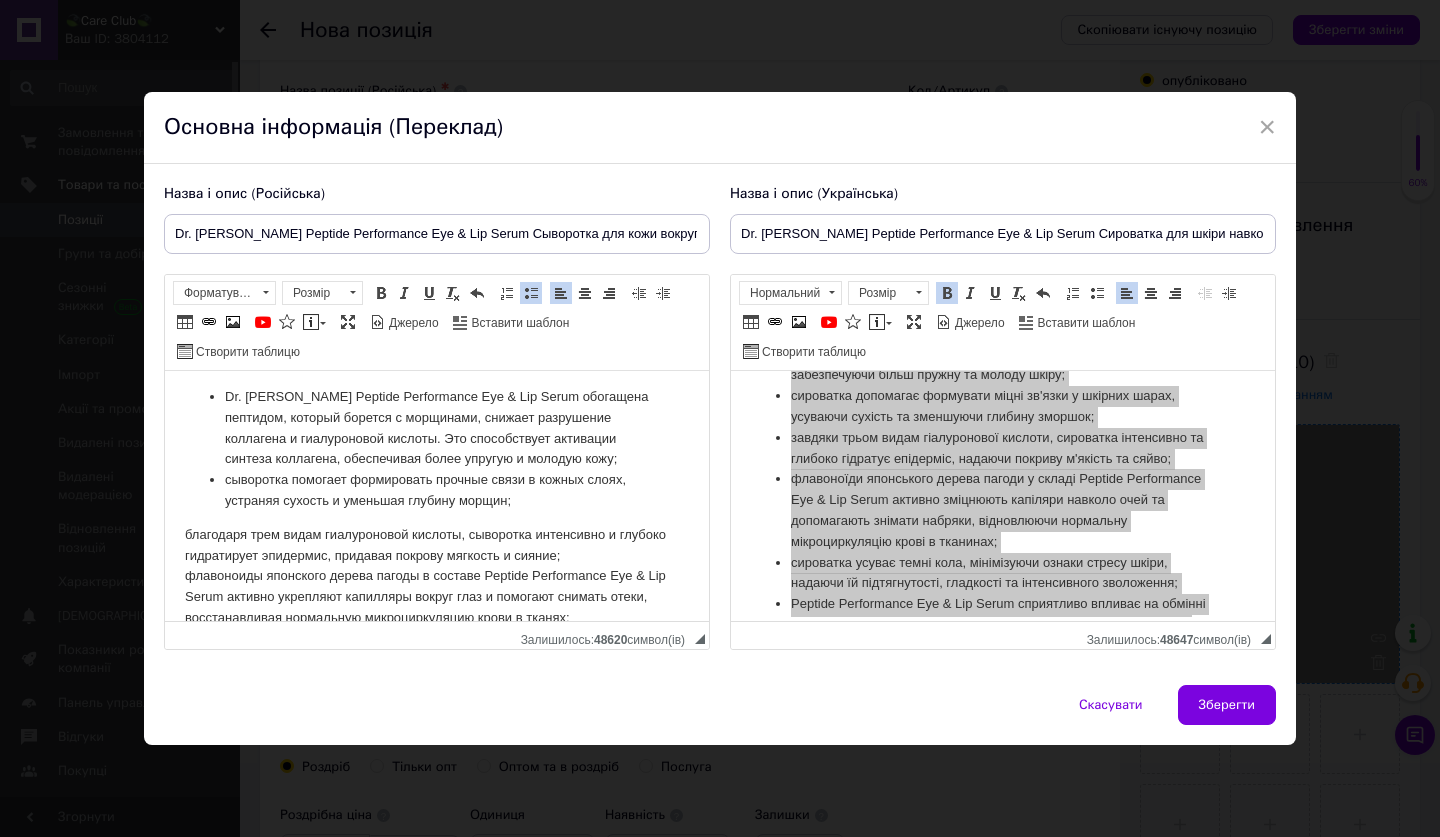 scroll, scrollTop: 146, scrollLeft: 0, axis: vertical 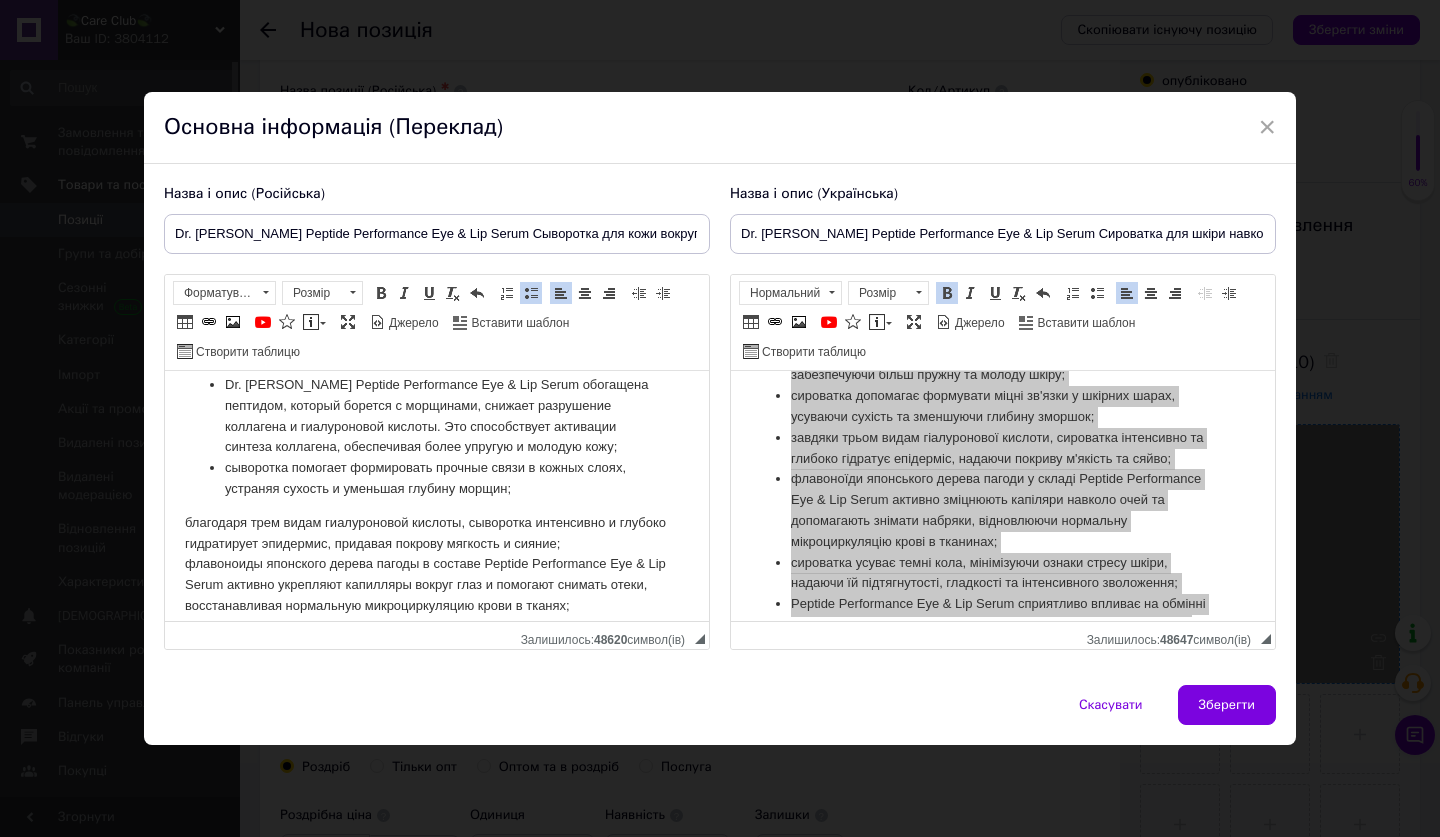 click on "Peptide Performance Eye & Lip Serum от Dr. [PERSON_NAME]  - это продвинутое средство, разработанное специально для ухода за нежной кожей. Содержащий эффективные активные компоненты, этот продукт обеспечивает гидратацию, укрепление тургора и улучшение барьерных функций. Свойства и преимущества: Dr. [PERSON_NAME] Peptide Performance Eye & Lip Serum обогащена пептидом, который борется с морщинами, снижает разрушение коллагена и гиалуроновой кислоты. Это способствует активации синтеза коллагена, обеспечивая более упругую и молодую кожу; Способ применения:" at bounding box center (437, 519) 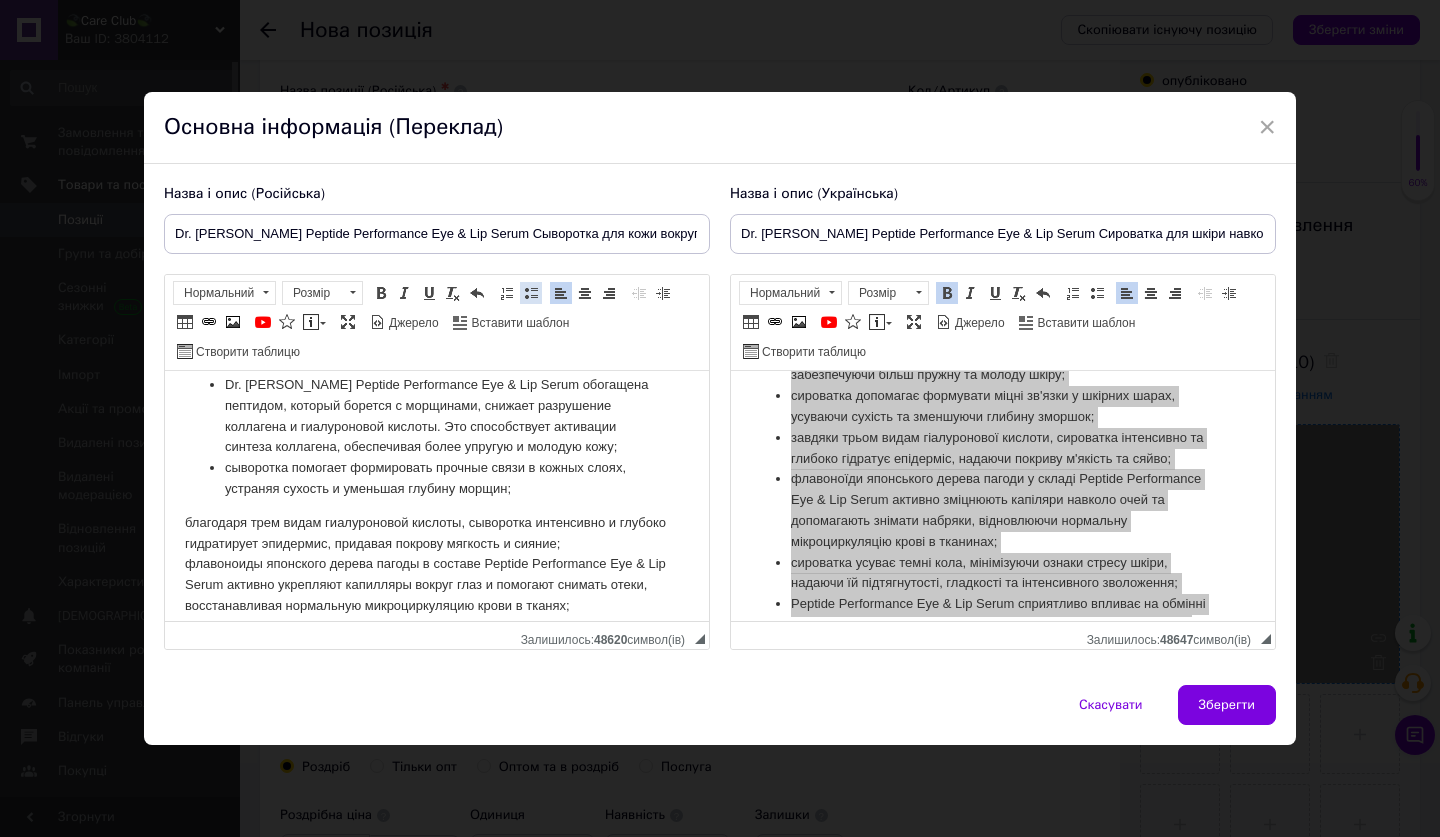click at bounding box center (531, 293) 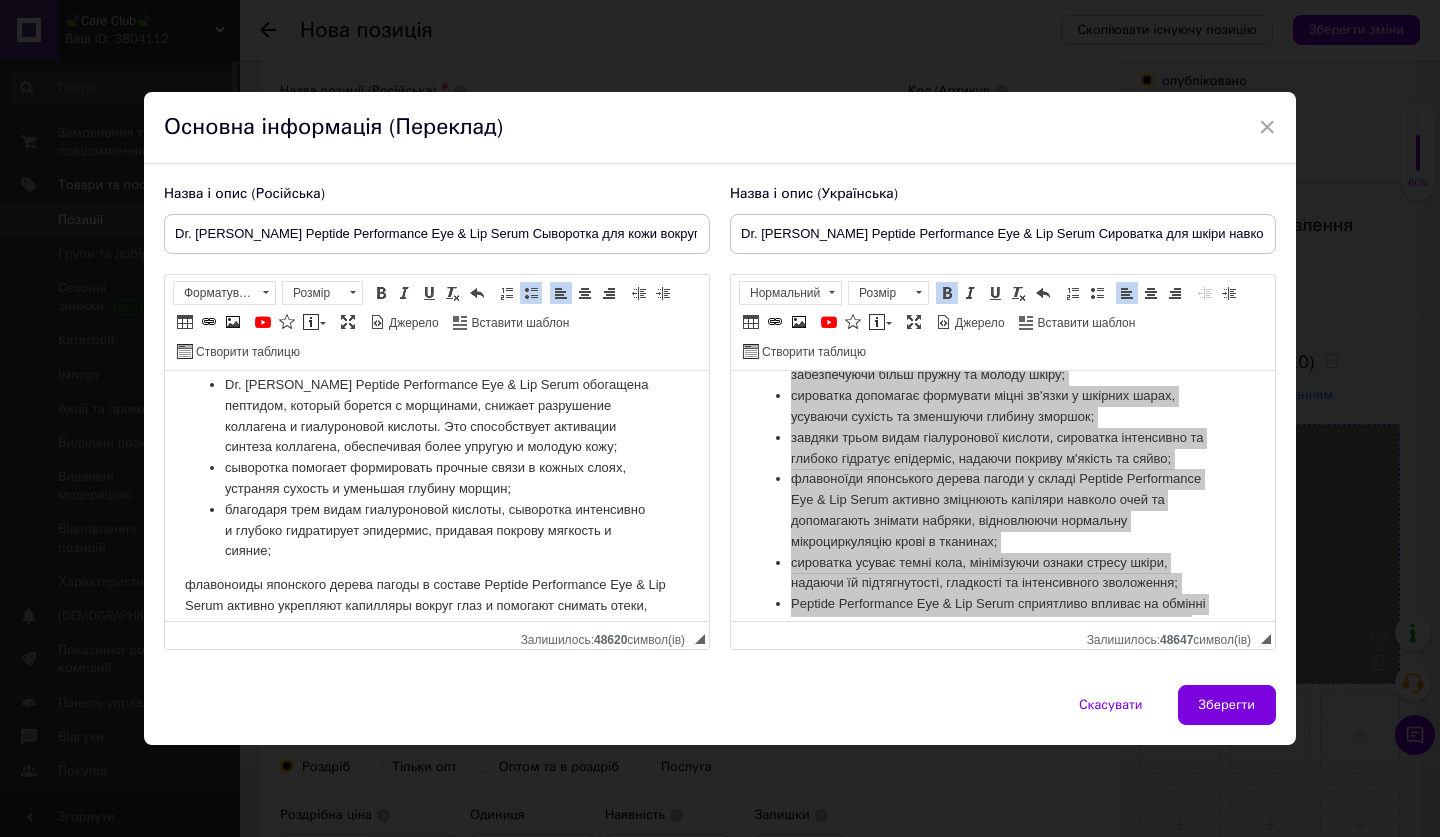 click 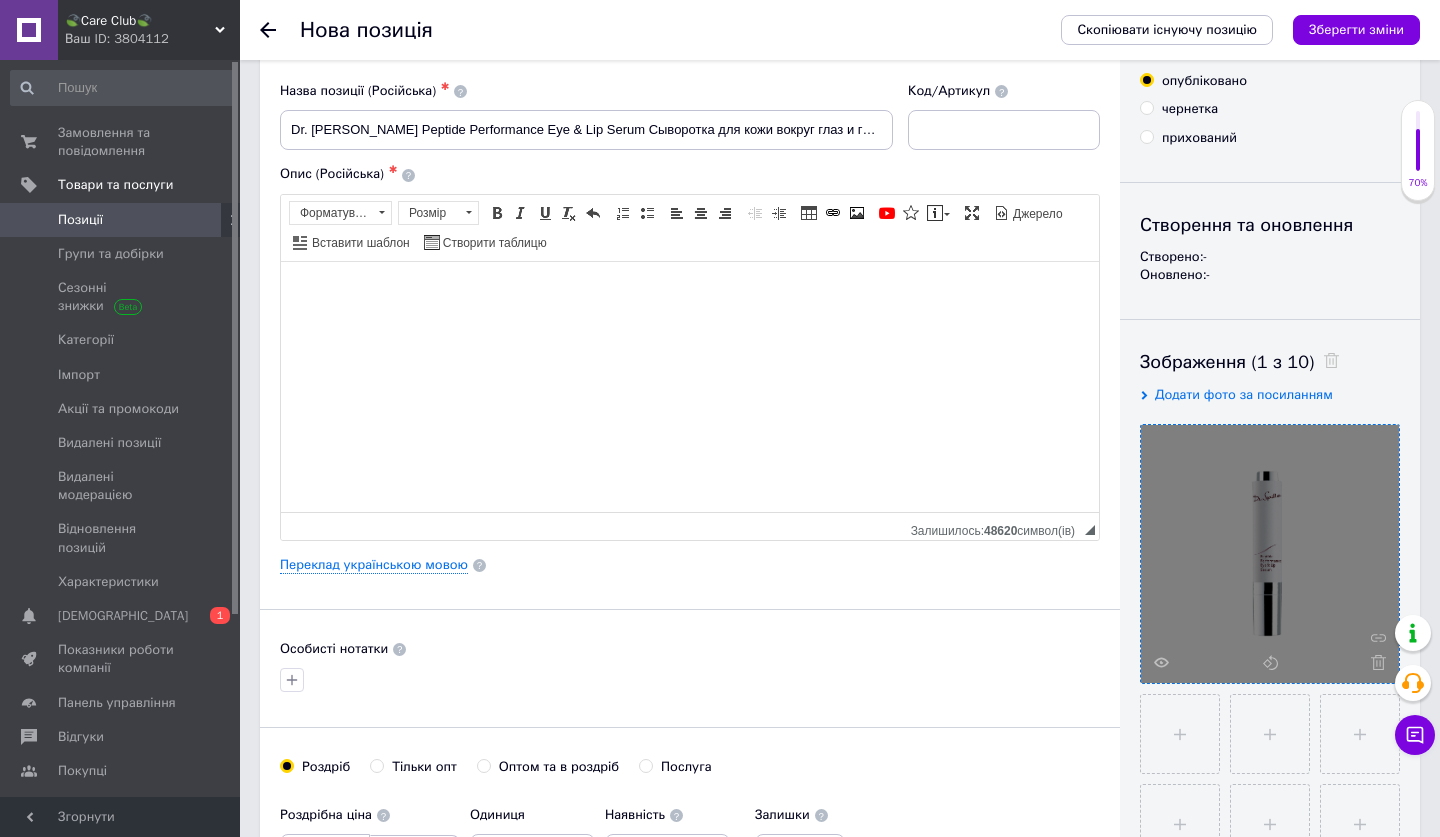 click on "Peptide Performance Eye & Lip Serum от Dr. [PERSON_NAME]  - это продвинутое средство, разработанное специально для ухода за нежной кожей. Содержащий эффективные активные компоненты, этот продукт обеспечивает гидратацию, укрепление тургора и улучшение барьерных функций. Свойства и преимущества: Dr. [PERSON_NAME] Peptide Performance Eye & Lip Serum обогащена пептидом, который борется с морщинами, снижает разрушение коллагена и гиалуроновой кислоты. Это способствует активации синтеза коллагена, обеспечивая более упругую и молодую кожу; Способ применения:" 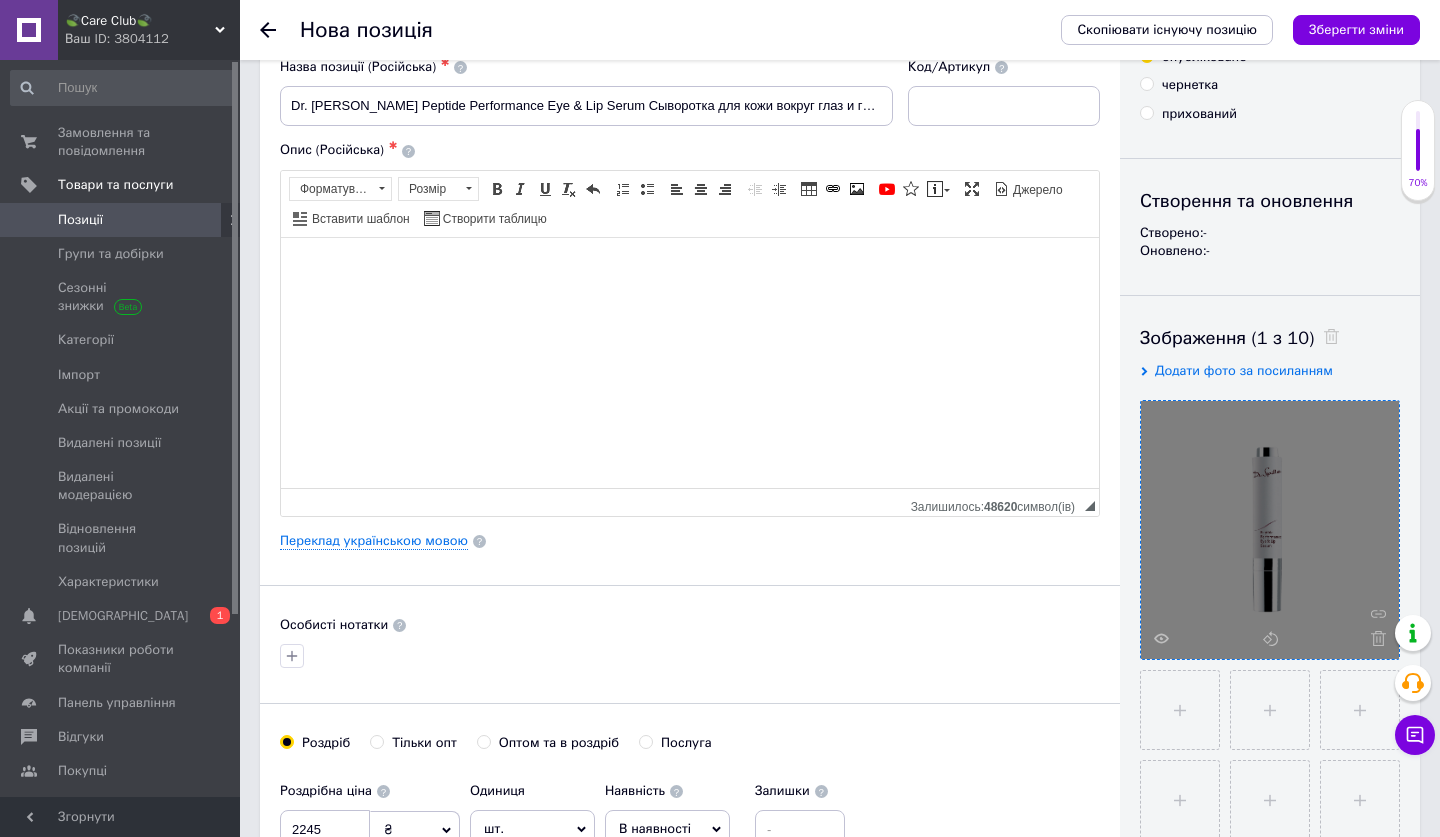 scroll, scrollTop: 98, scrollLeft: 0, axis: vertical 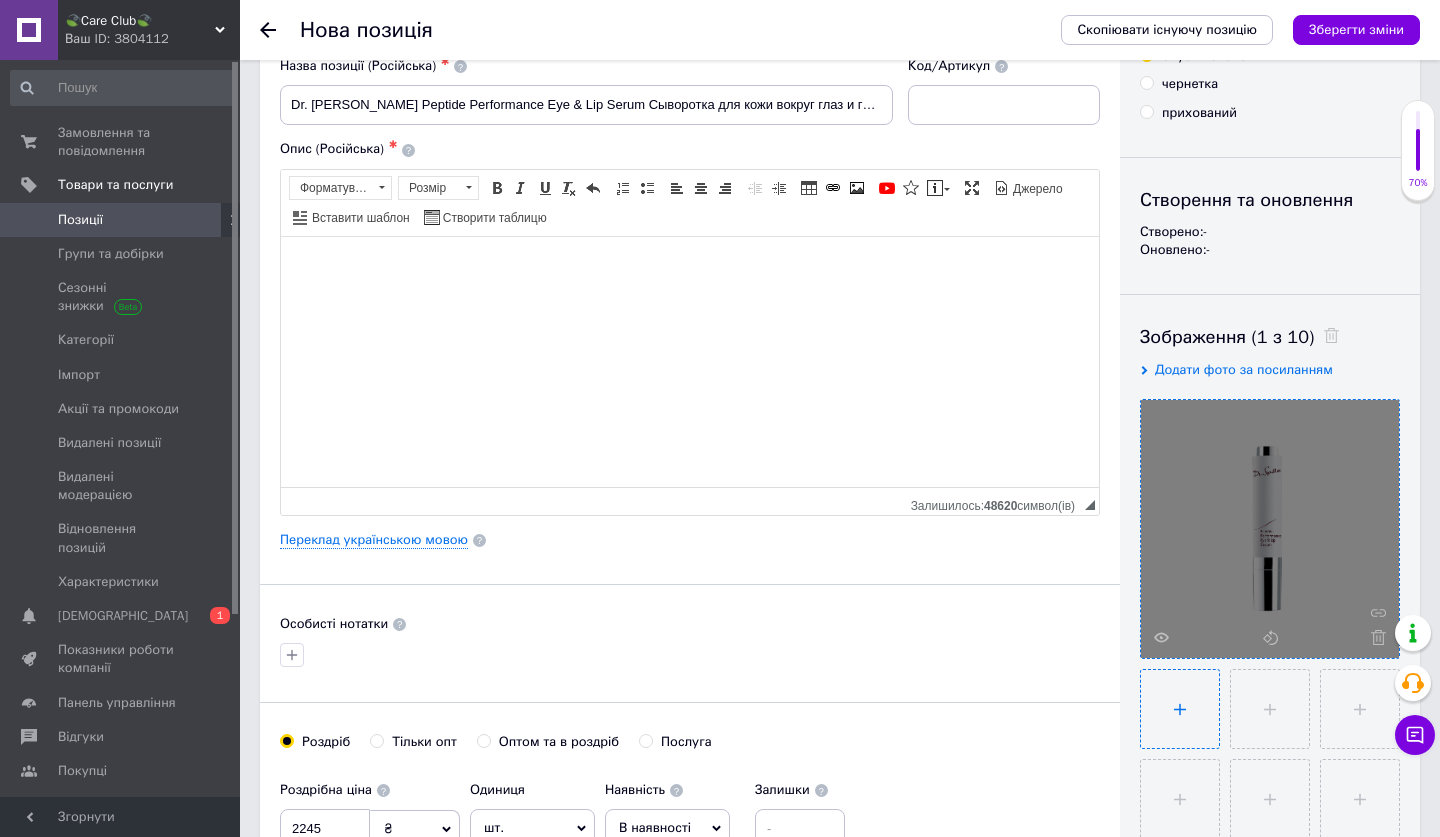 click at bounding box center [1180, 709] 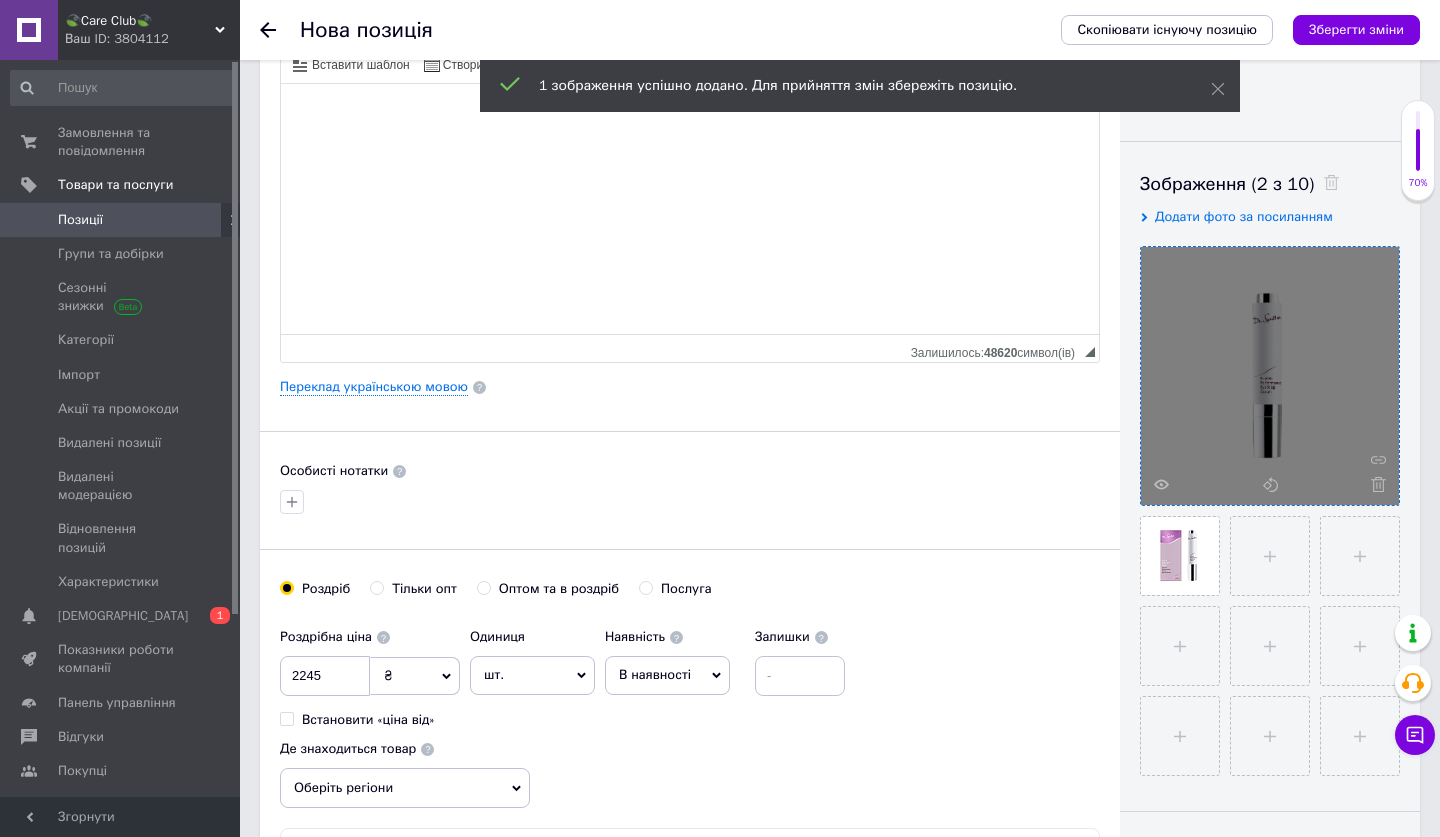 scroll, scrollTop: 233, scrollLeft: 0, axis: vertical 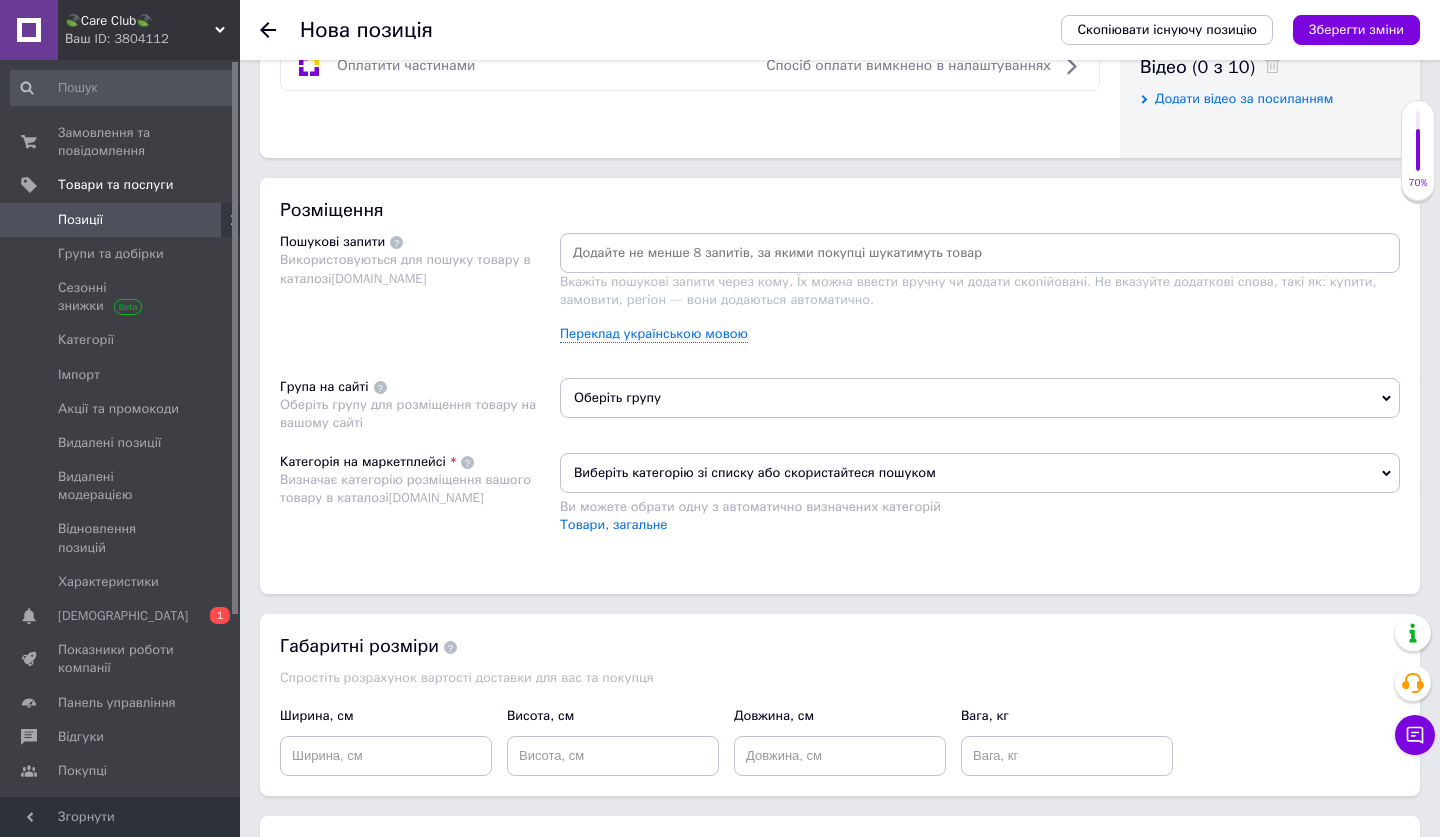 click on "Виберіть категорію зі списку або скористайтеся пошуком" at bounding box center (980, 473) 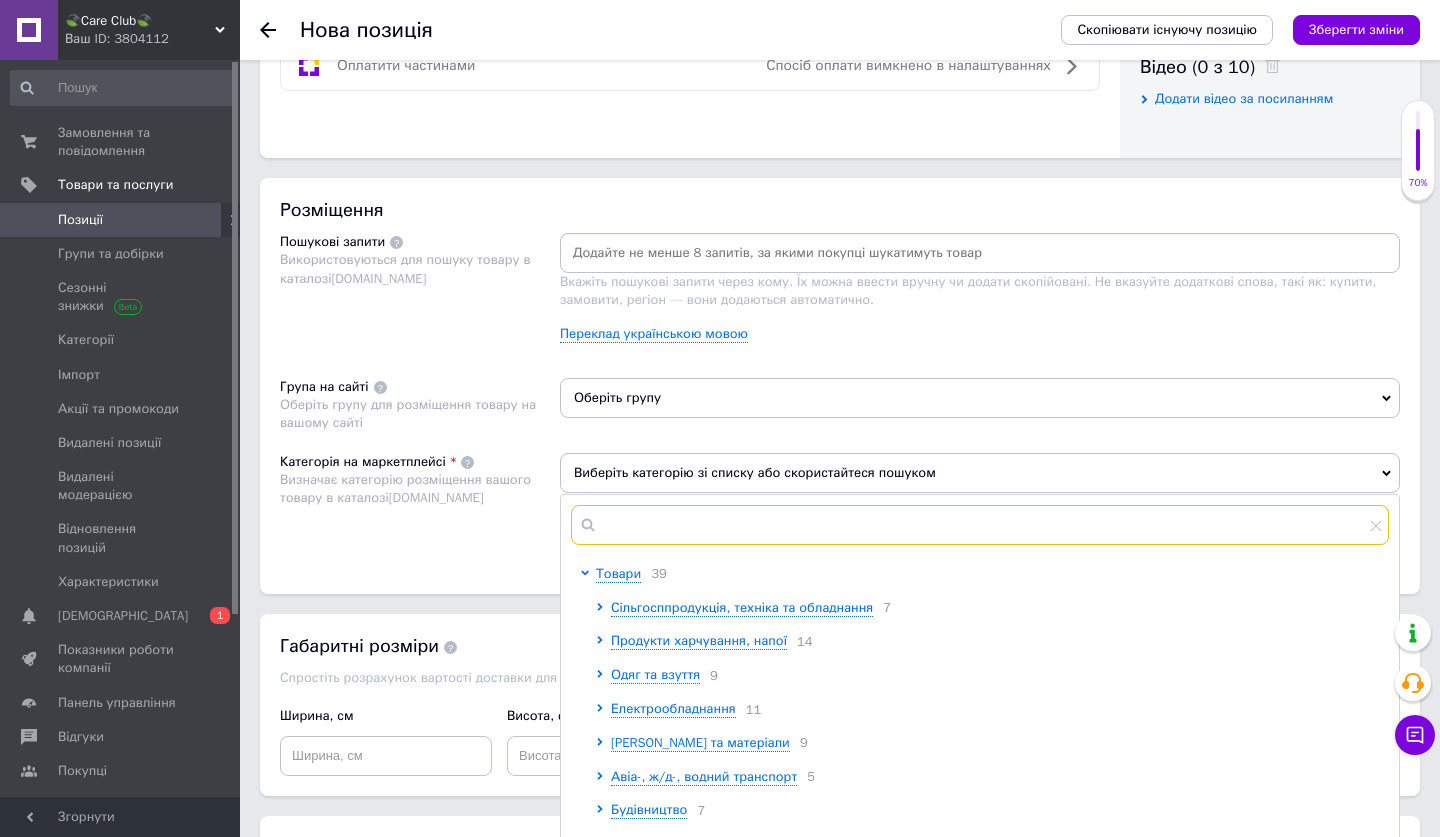 click at bounding box center (980, 525) 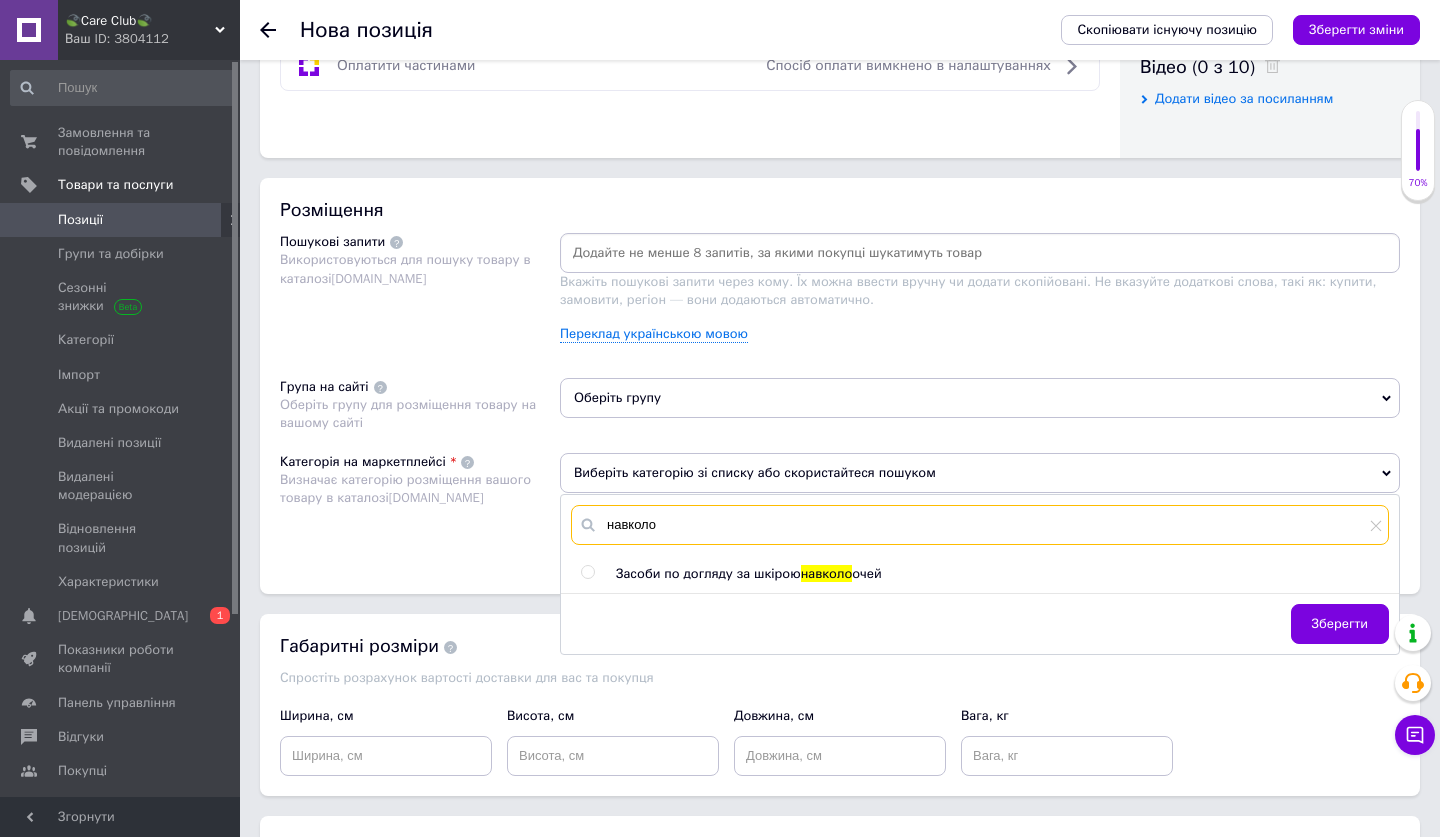 type on "навколо" 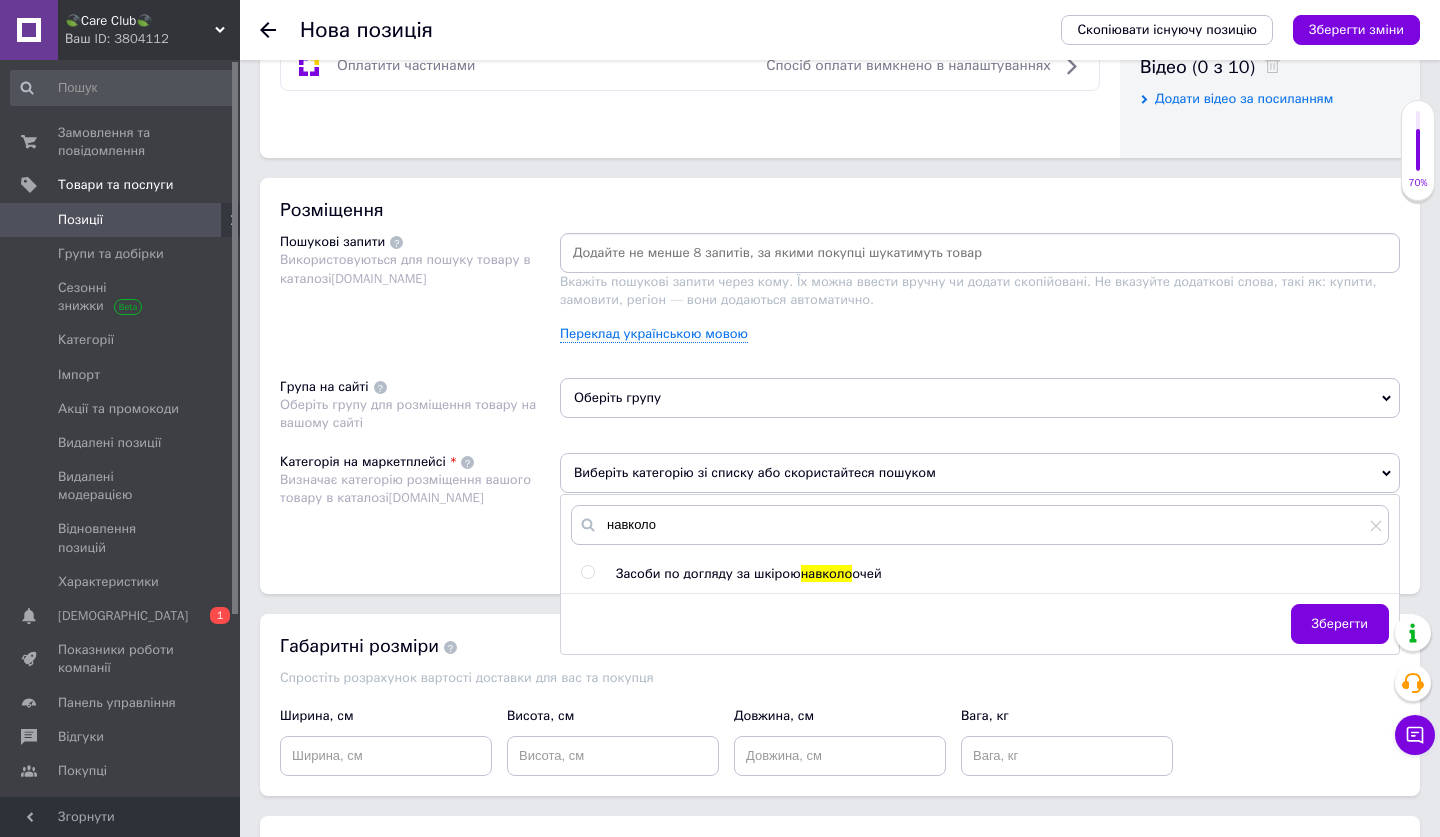 click at bounding box center [587, 572] 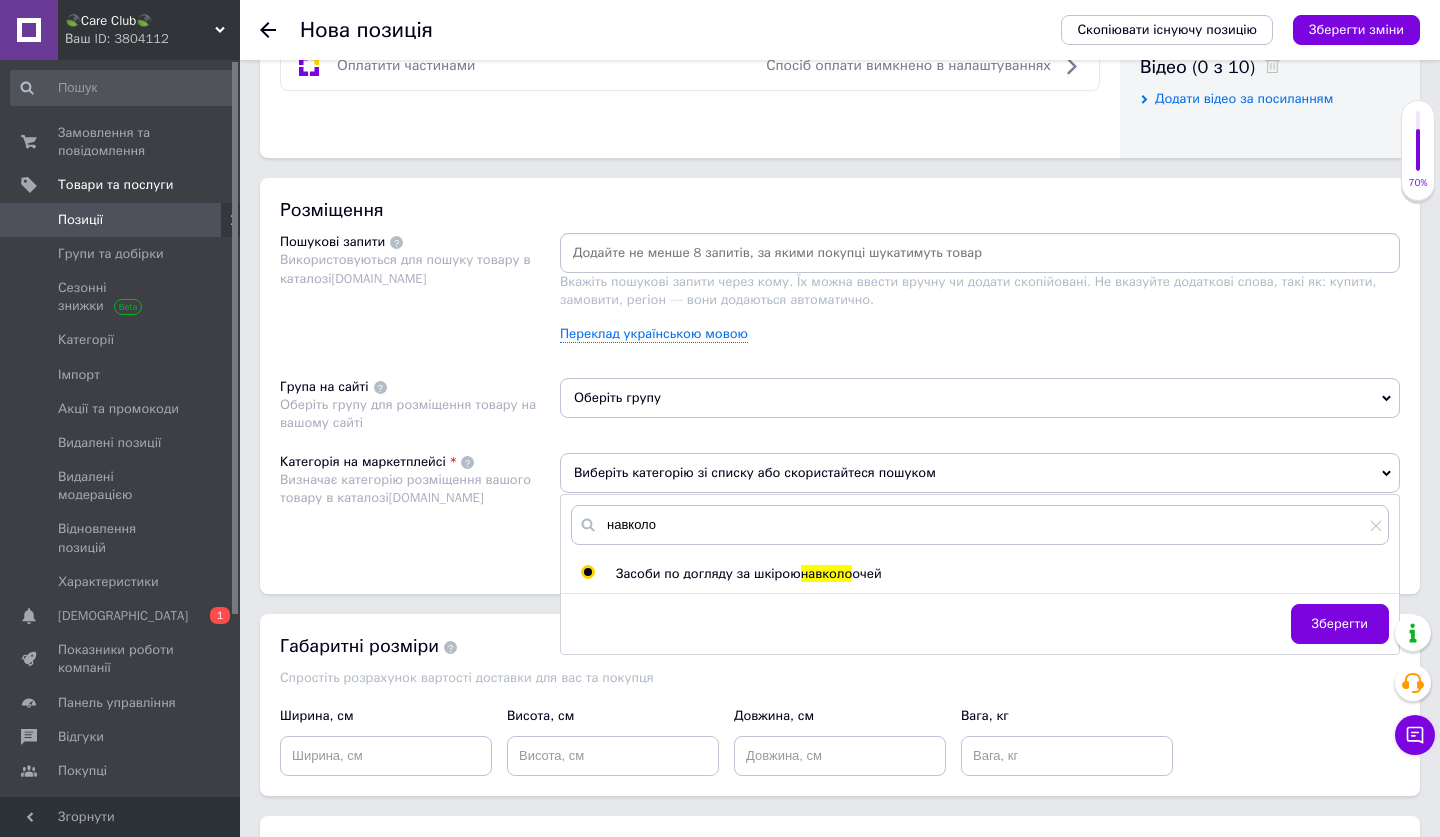 radio on "true" 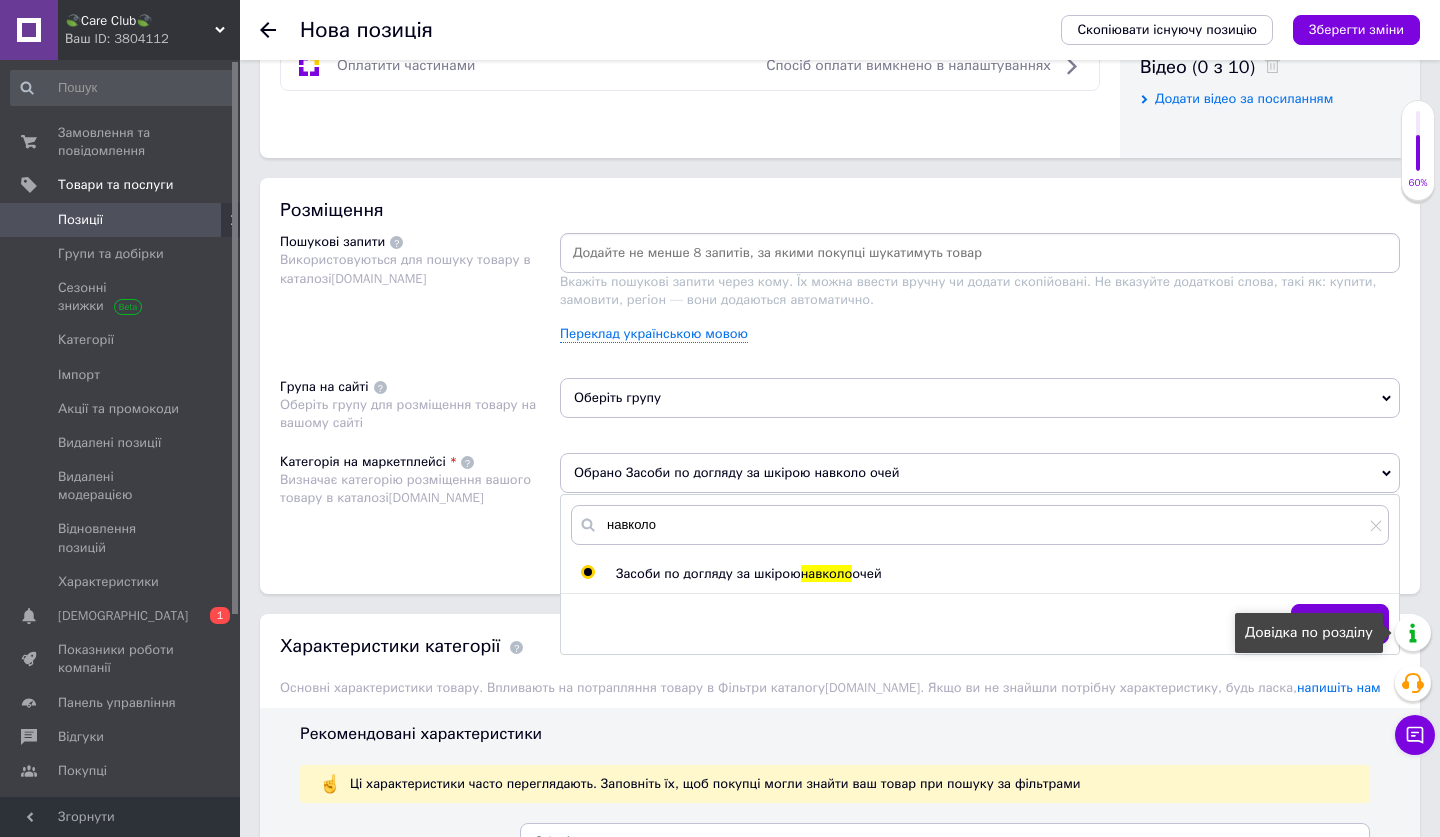 click on "Довідка по розділу" at bounding box center [1309, 633] 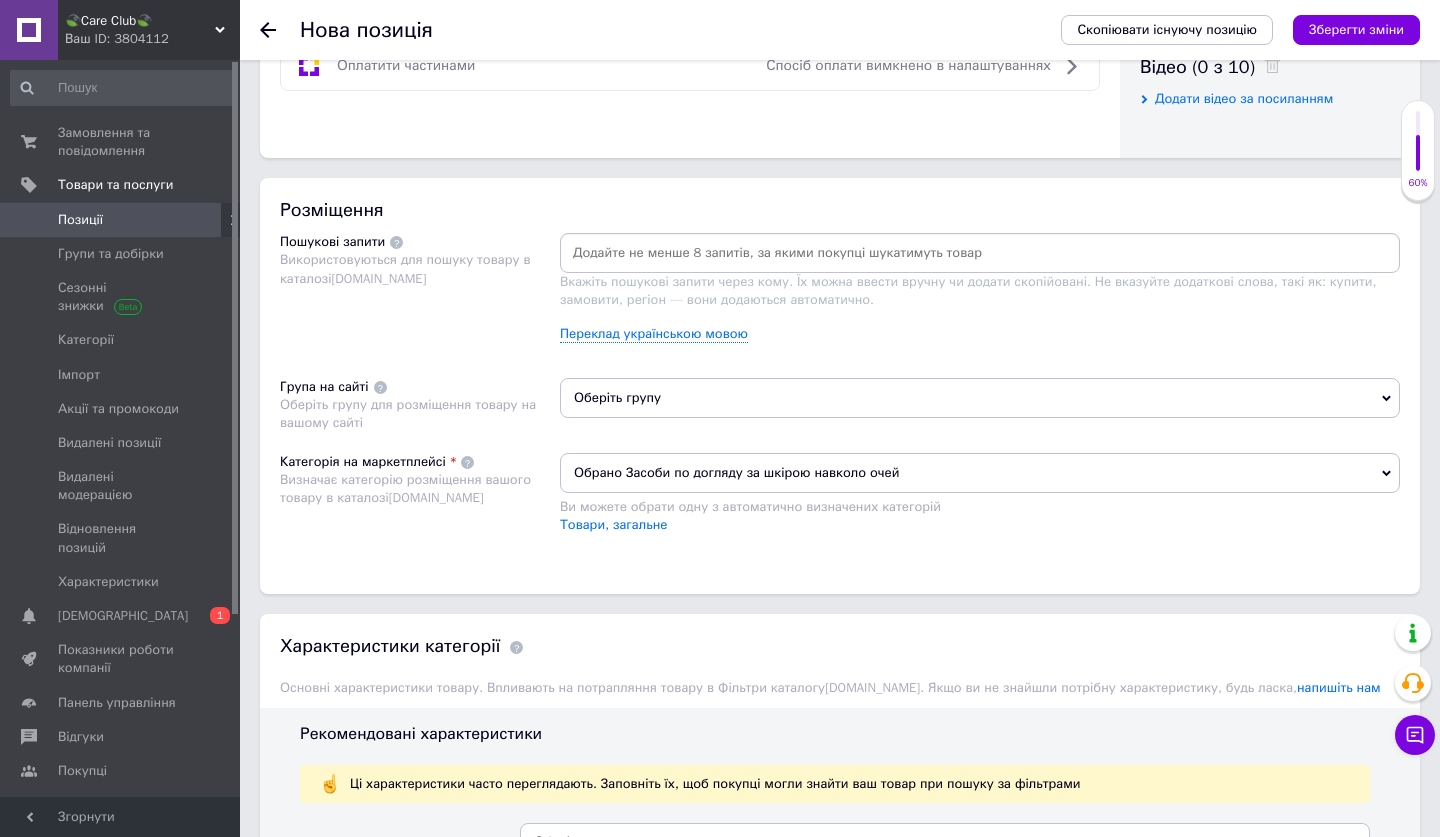 click on "Оберіть групу" at bounding box center (980, 398) 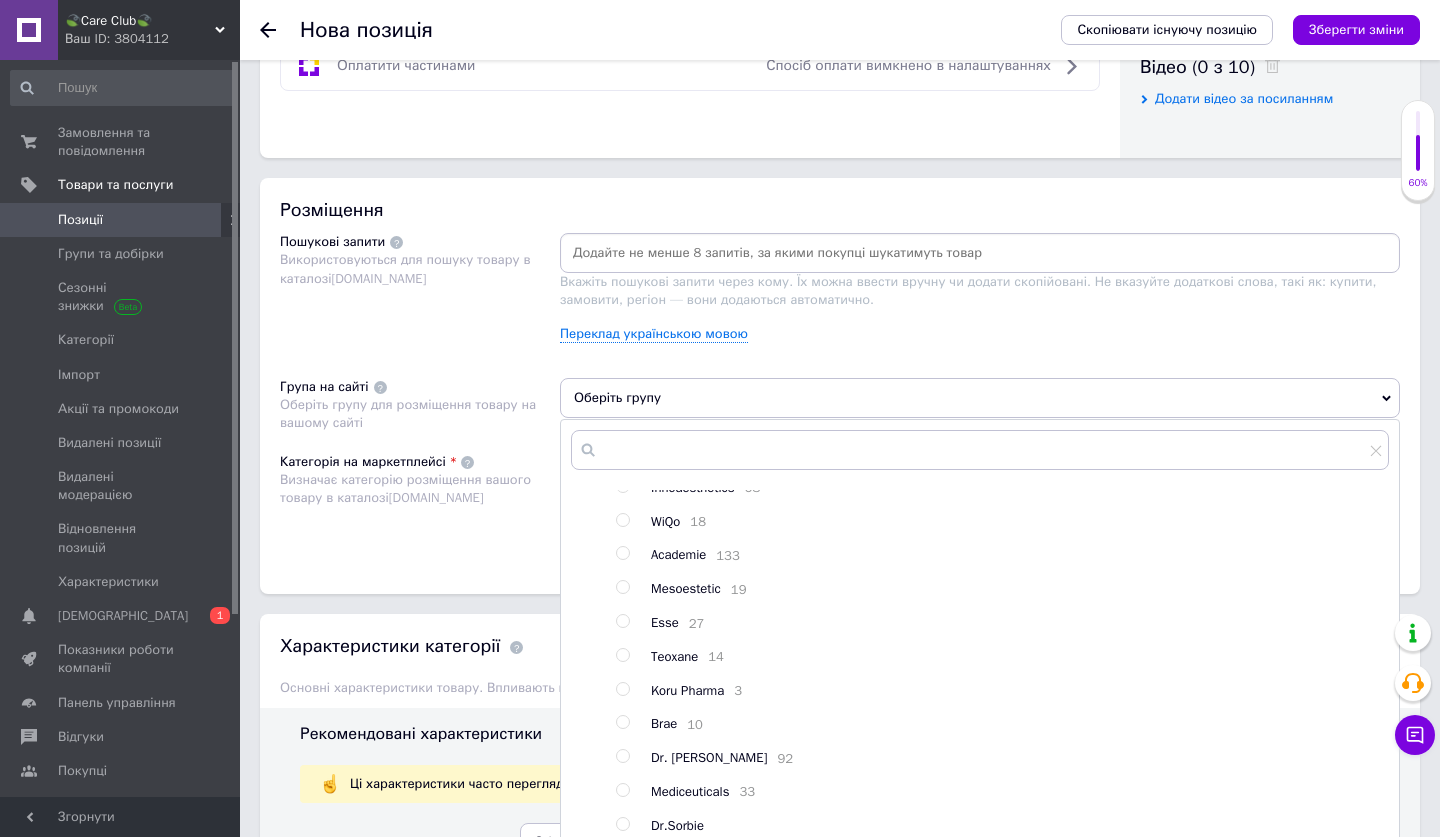 scroll, scrollTop: 82, scrollLeft: 0, axis: vertical 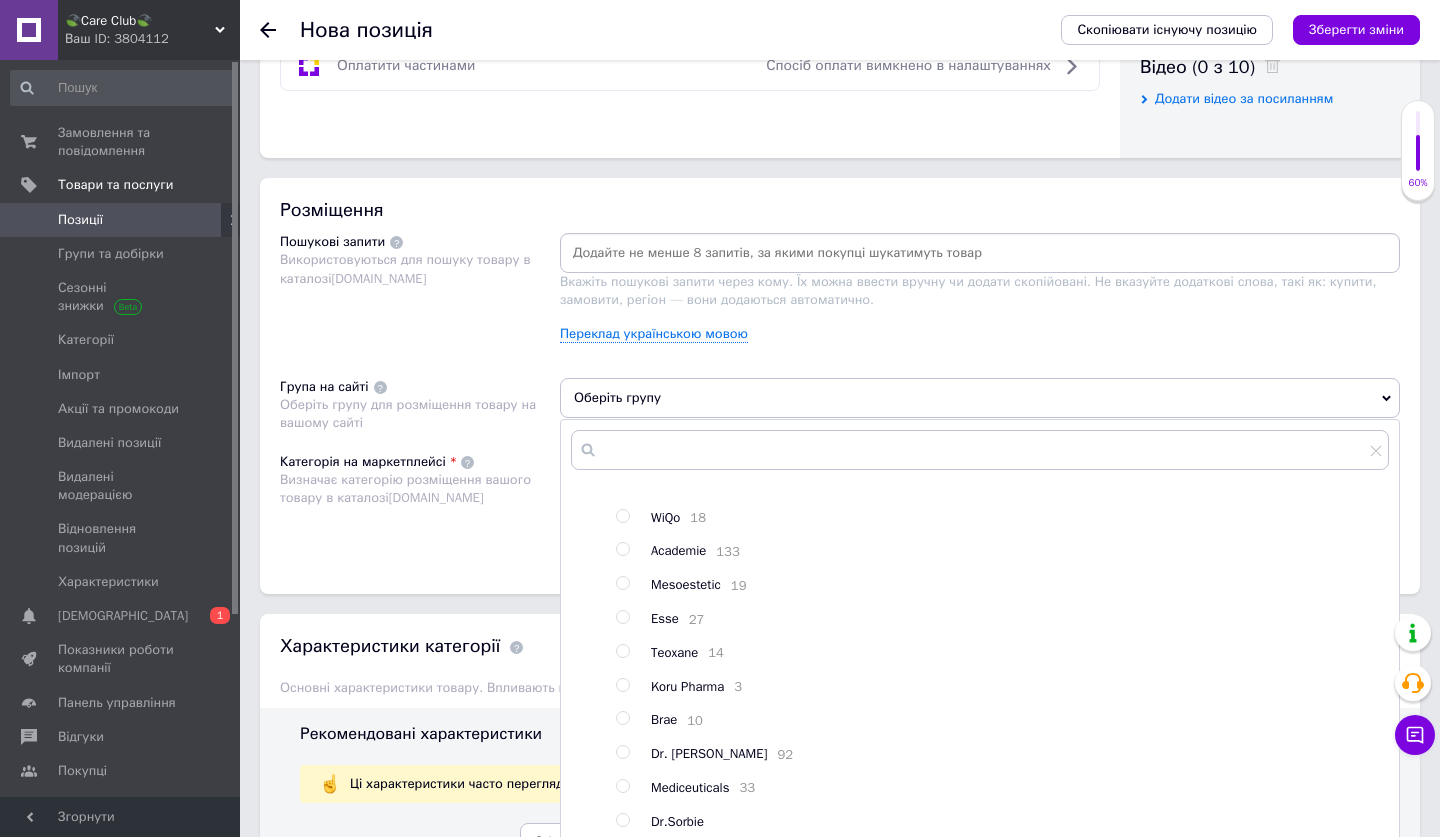 click at bounding box center (622, 752) 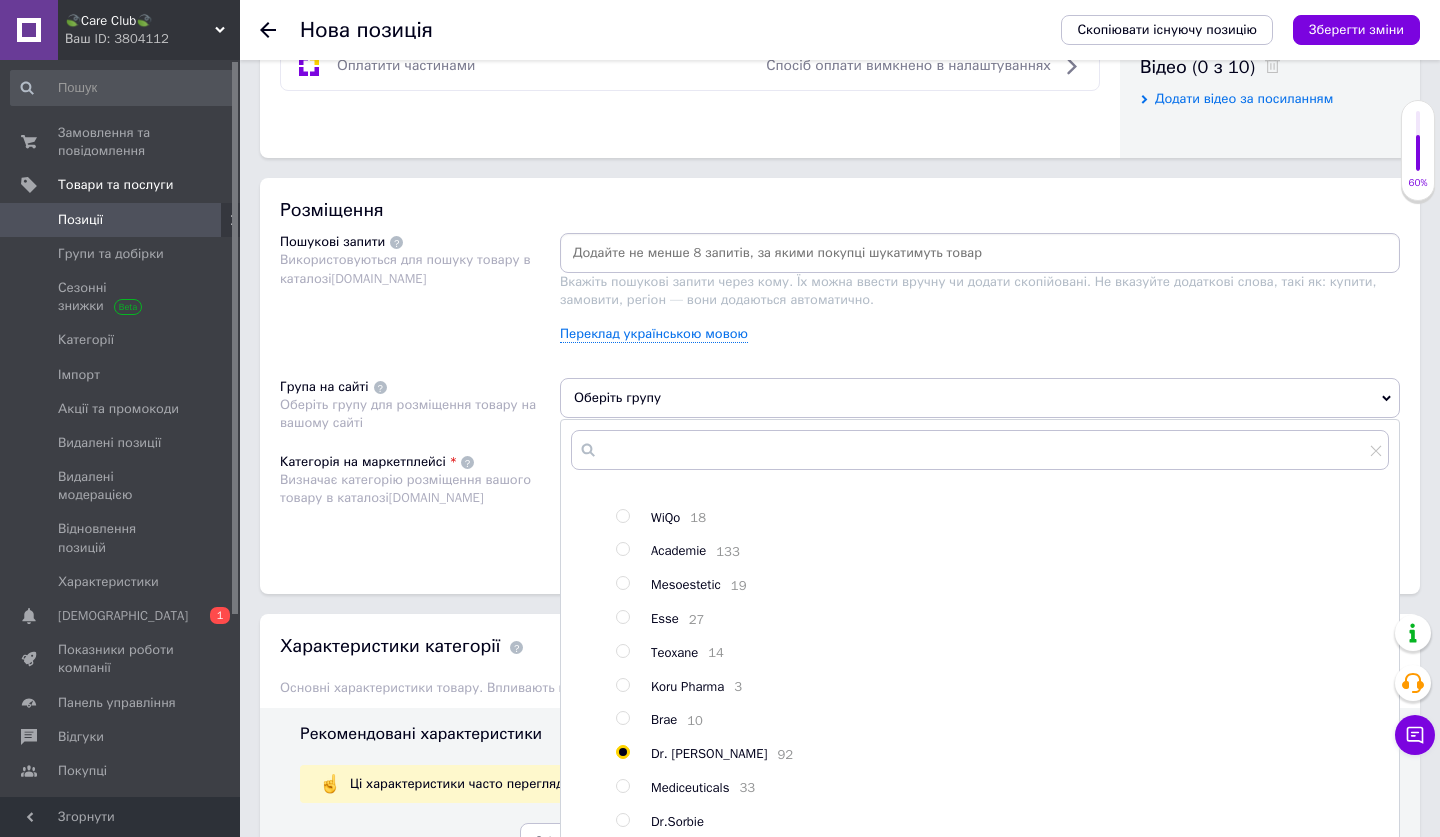 radio on "true" 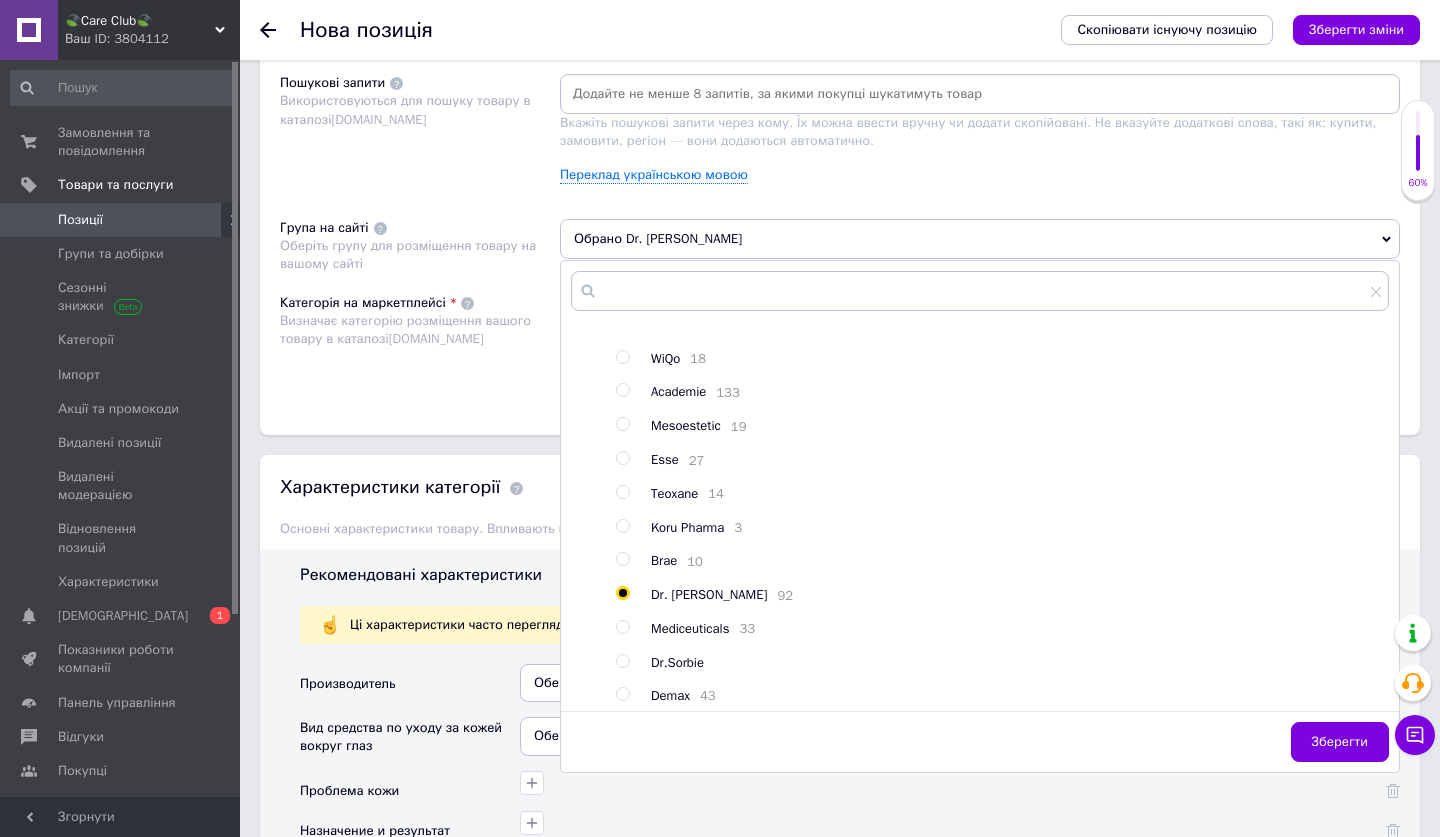 scroll, scrollTop: 1245, scrollLeft: 0, axis: vertical 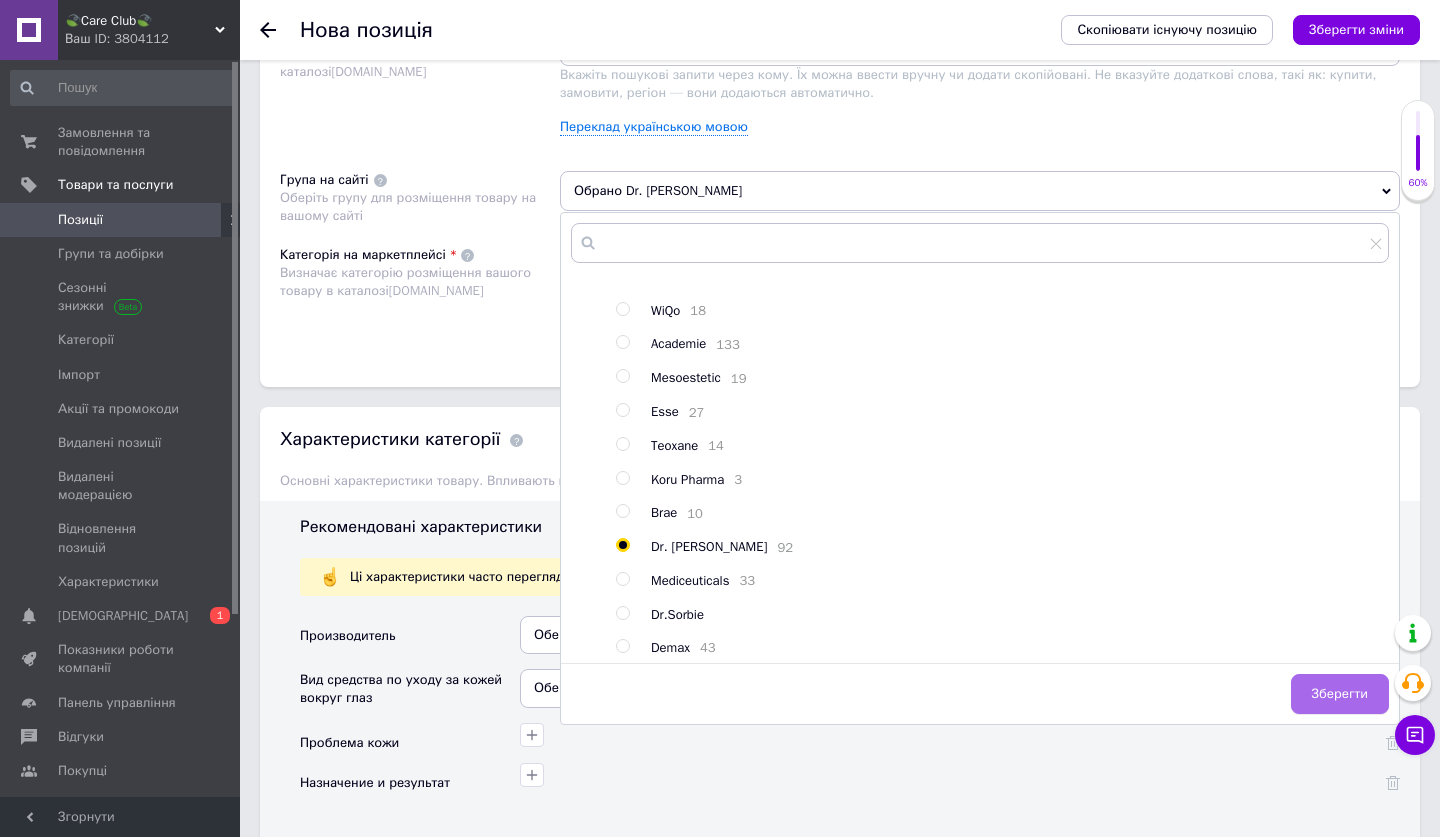 click on "Зберегти" at bounding box center [1340, 694] 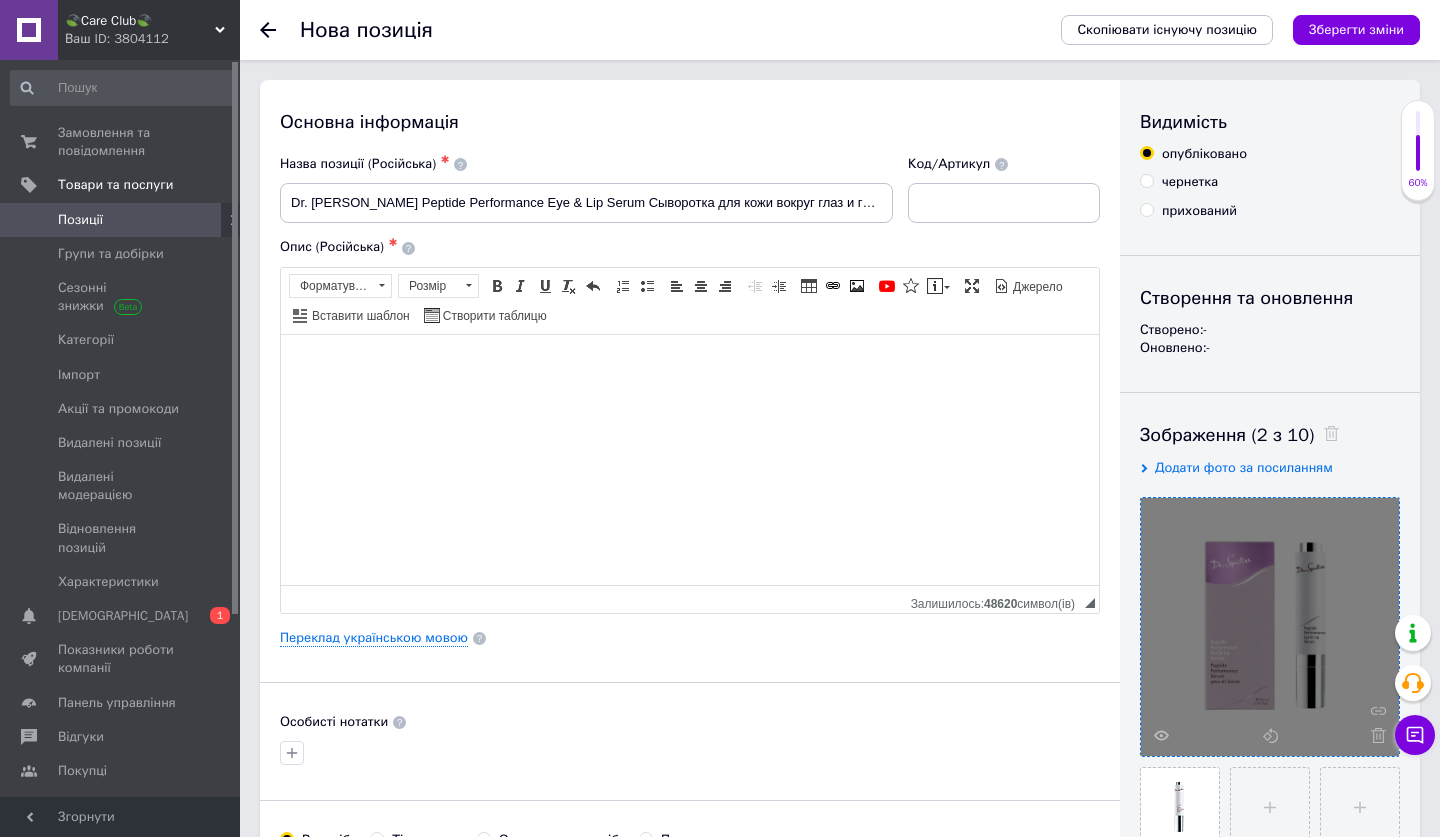 scroll, scrollTop: 0, scrollLeft: 0, axis: both 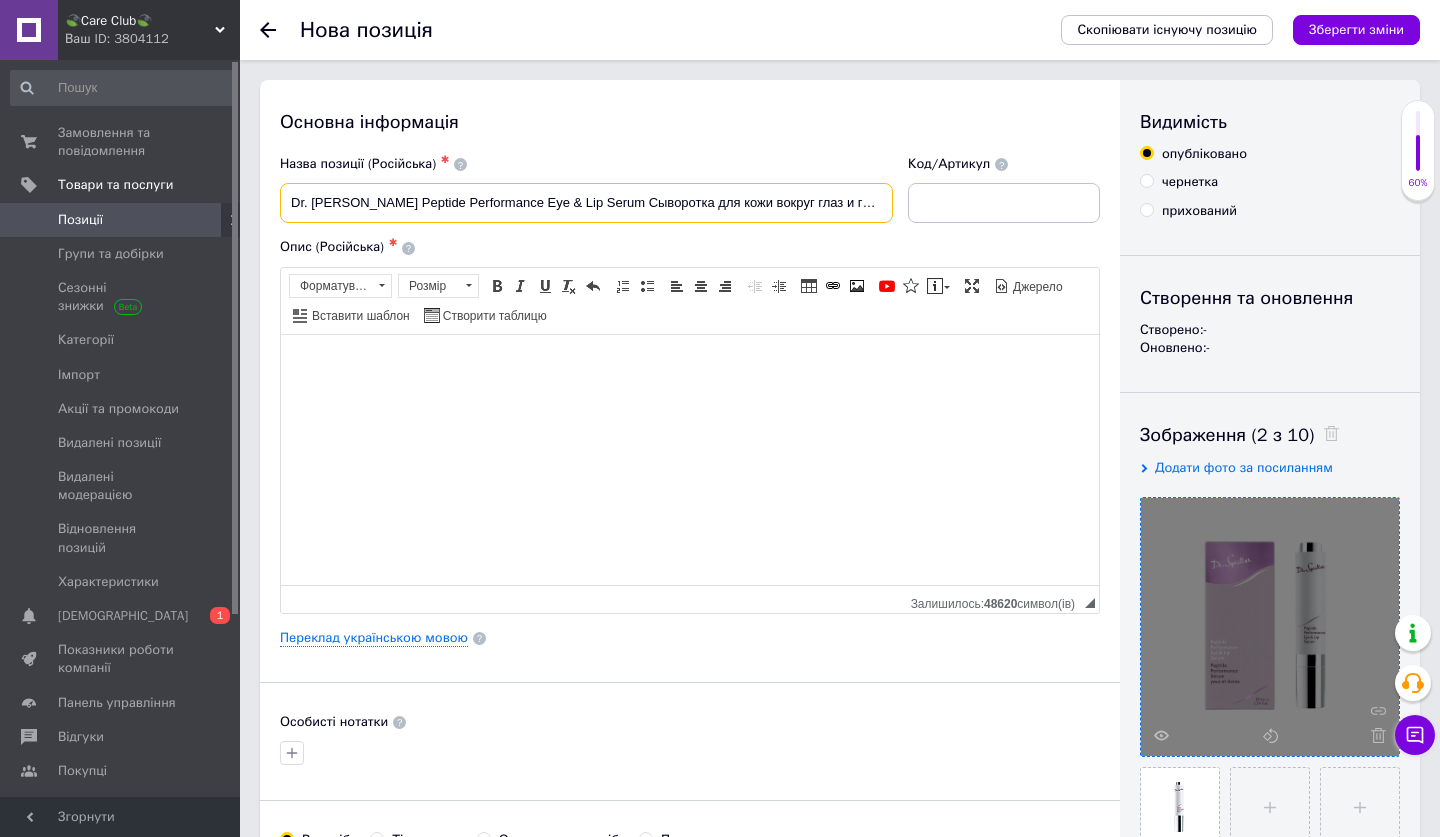 drag, startPoint x: 288, startPoint y: 198, endPoint x: 572, endPoint y: 204, distance: 284.0634 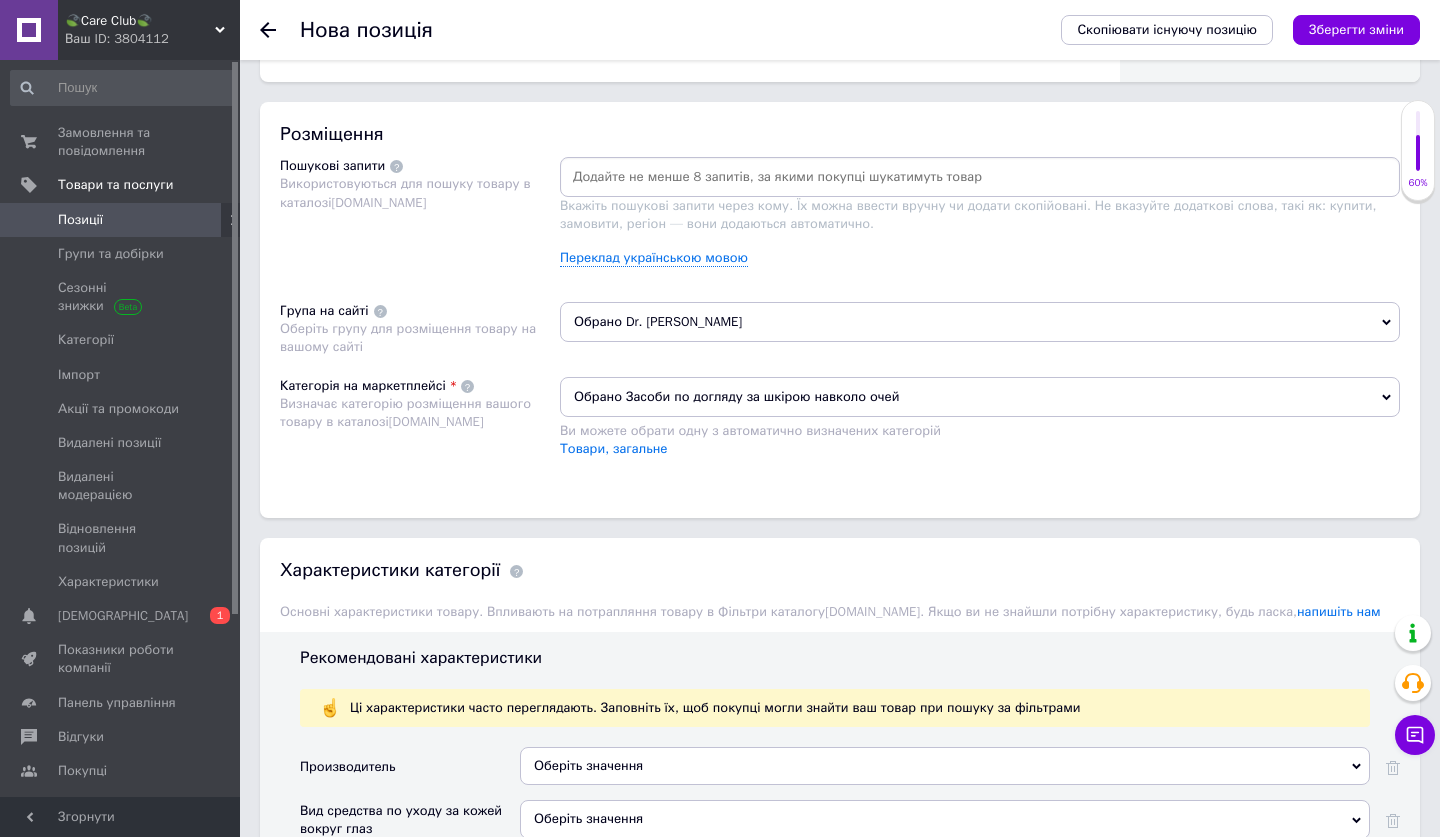 scroll, scrollTop: 1117, scrollLeft: 0, axis: vertical 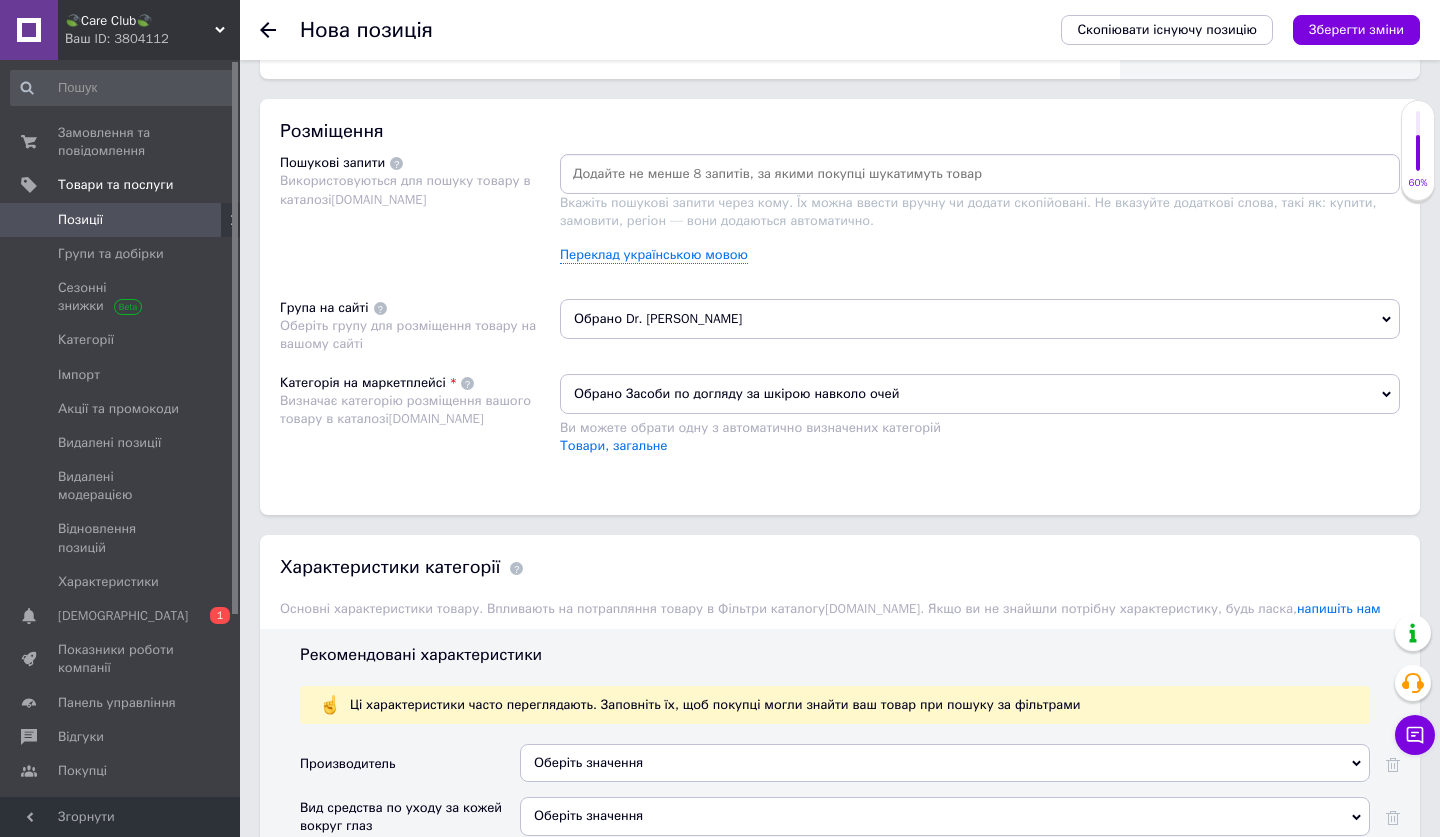 click at bounding box center [980, 174] 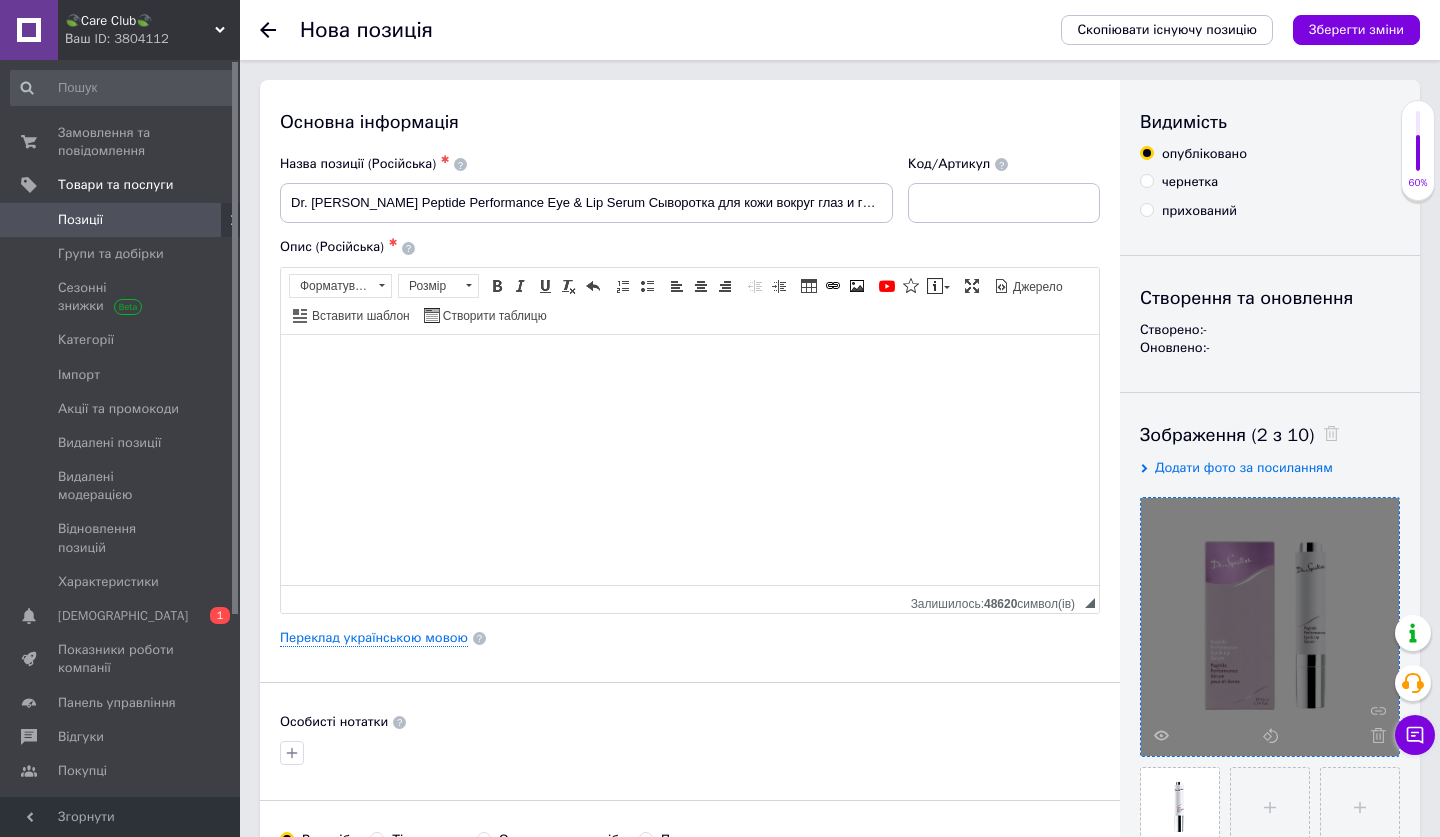 scroll, scrollTop: 0, scrollLeft: 0, axis: both 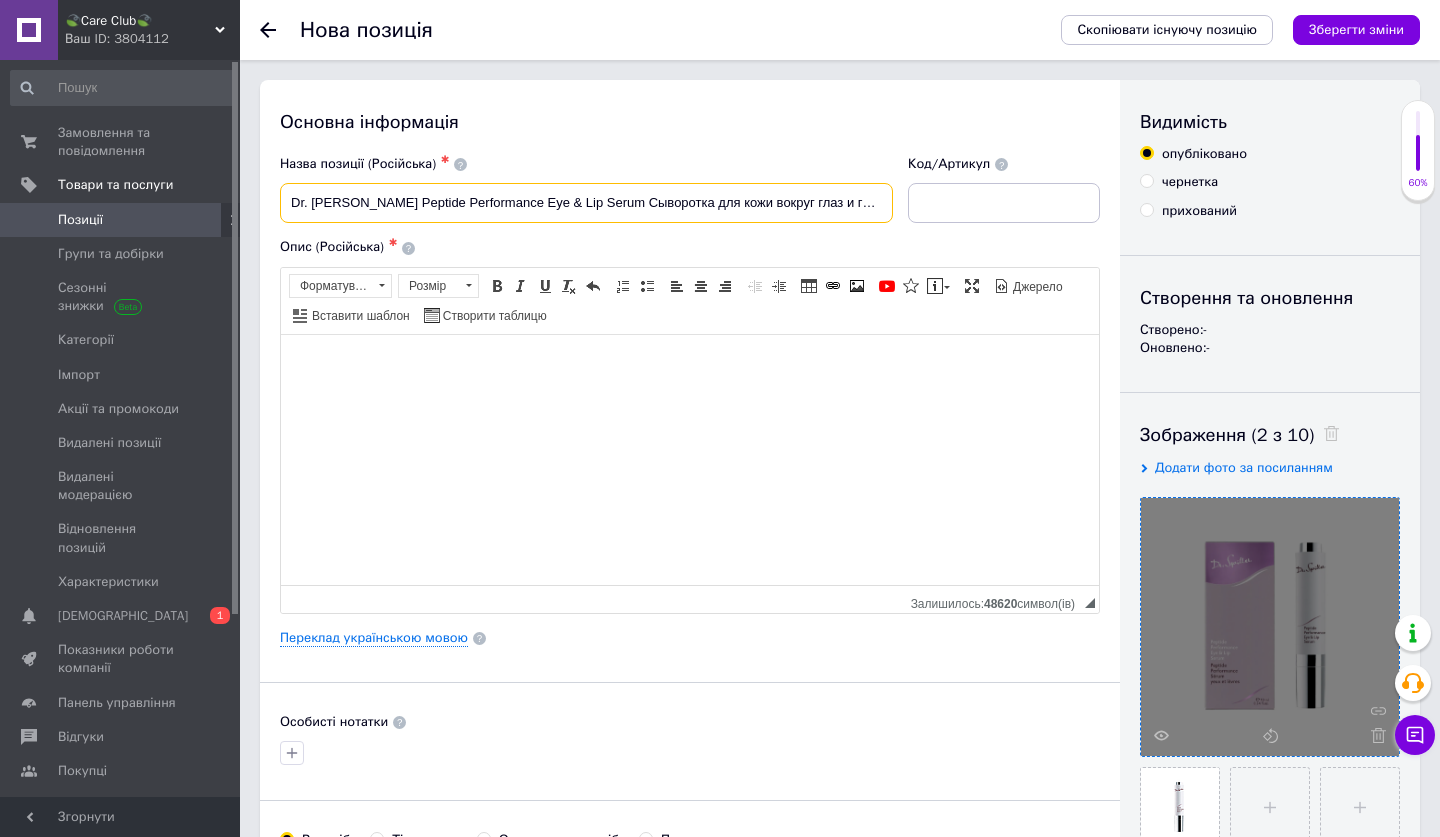 drag, startPoint x: 578, startPoint y: 203, endPoint x: 807, endPoint y: 202, distance: 229.00218 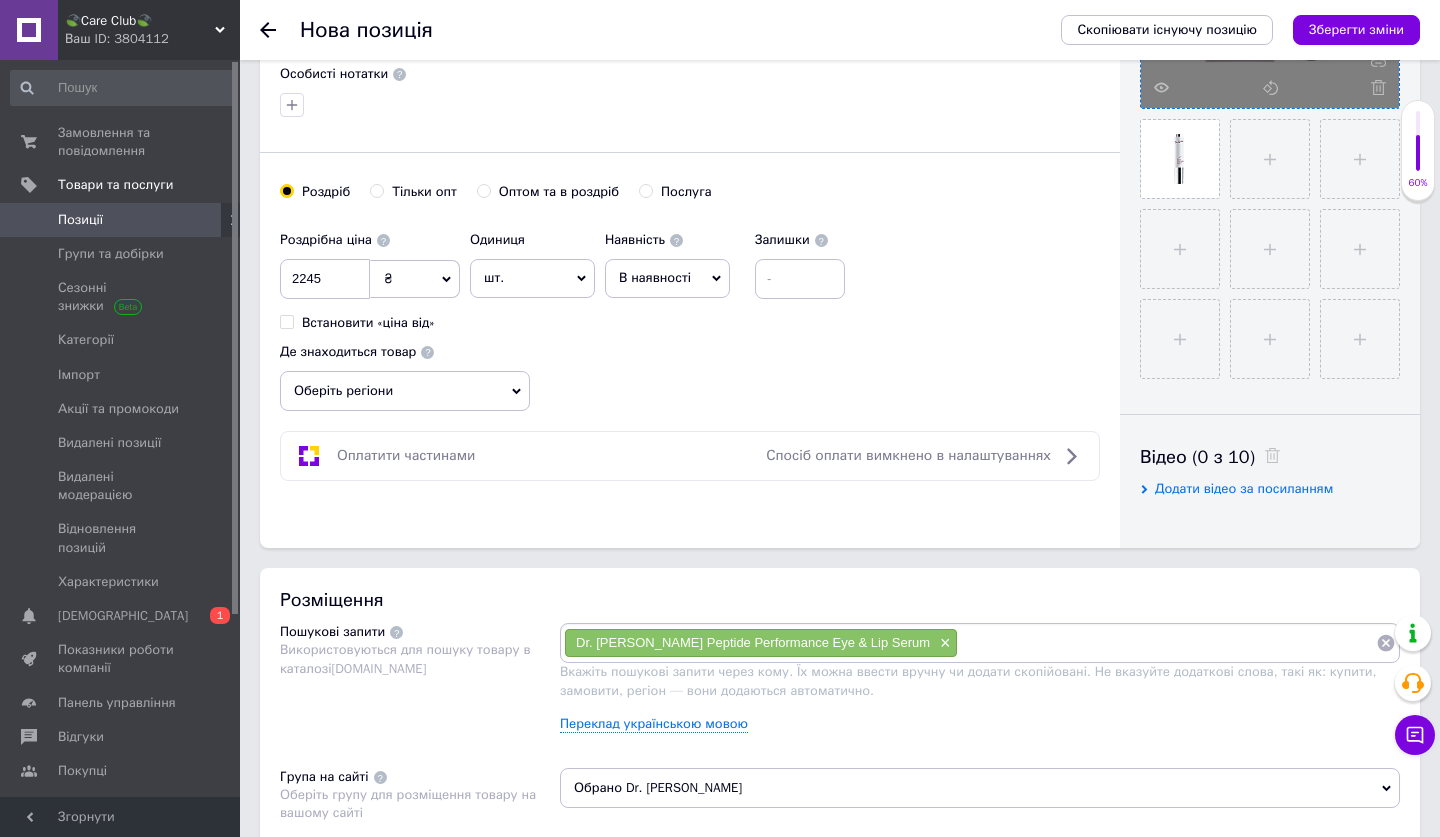 scroll, scrollTop: 692, scrollLeft: 0, axis: vertical 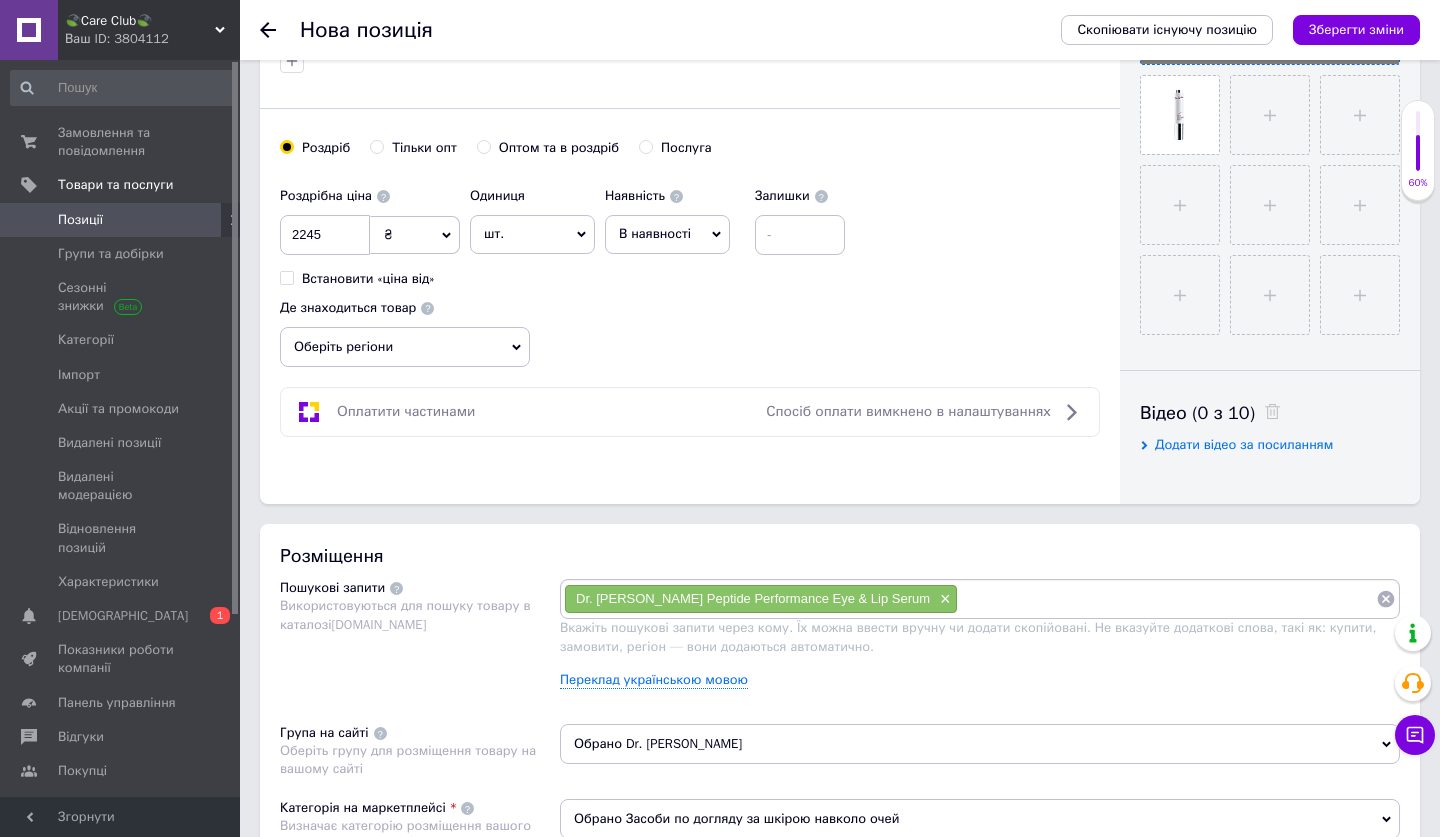 click at bounding box center (1167, 599) 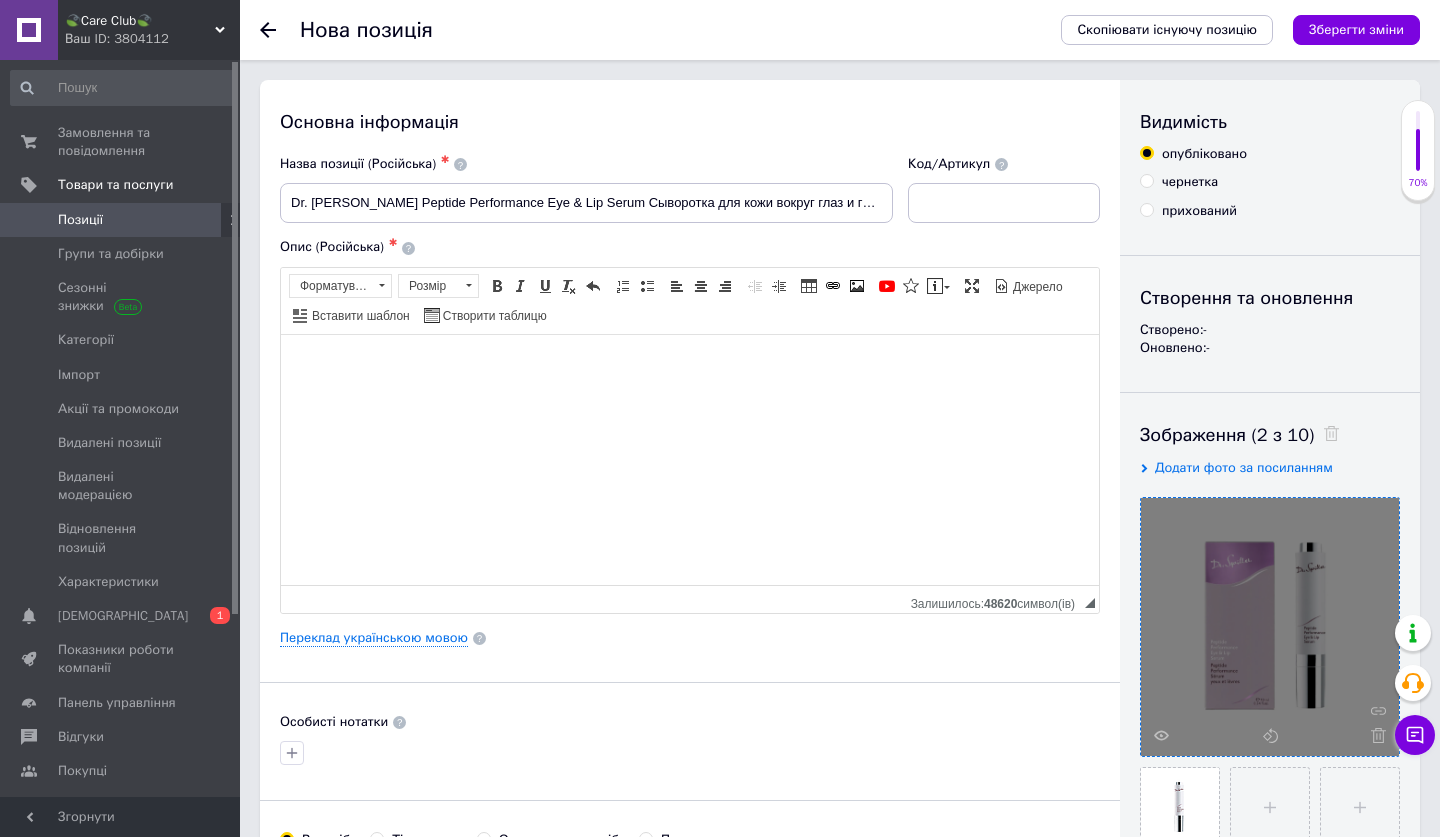 scroll, scrollTop: 0, scrollLeft: 0, axis: both 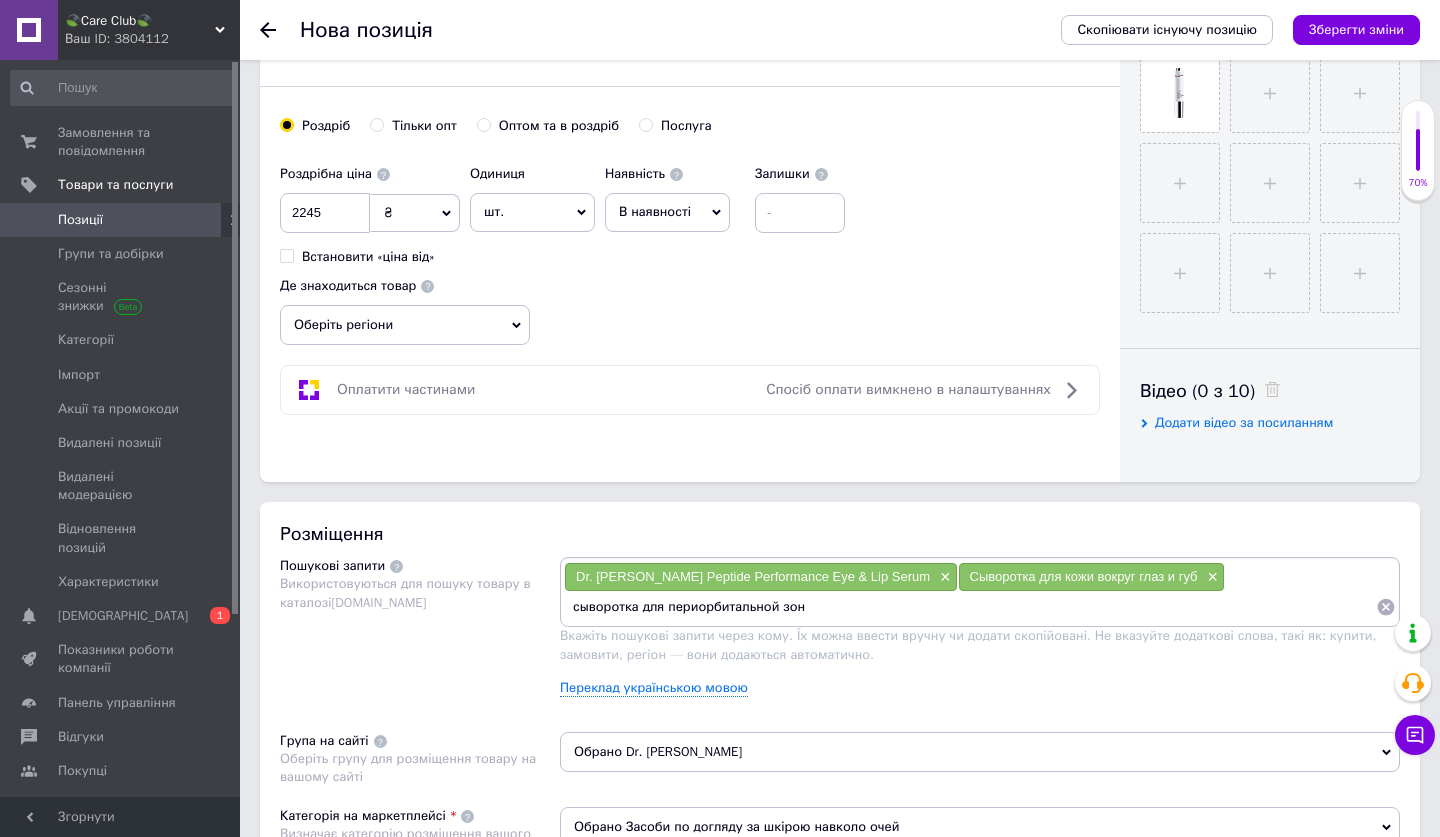 type on "сыворотка для периорбитальной зоны" 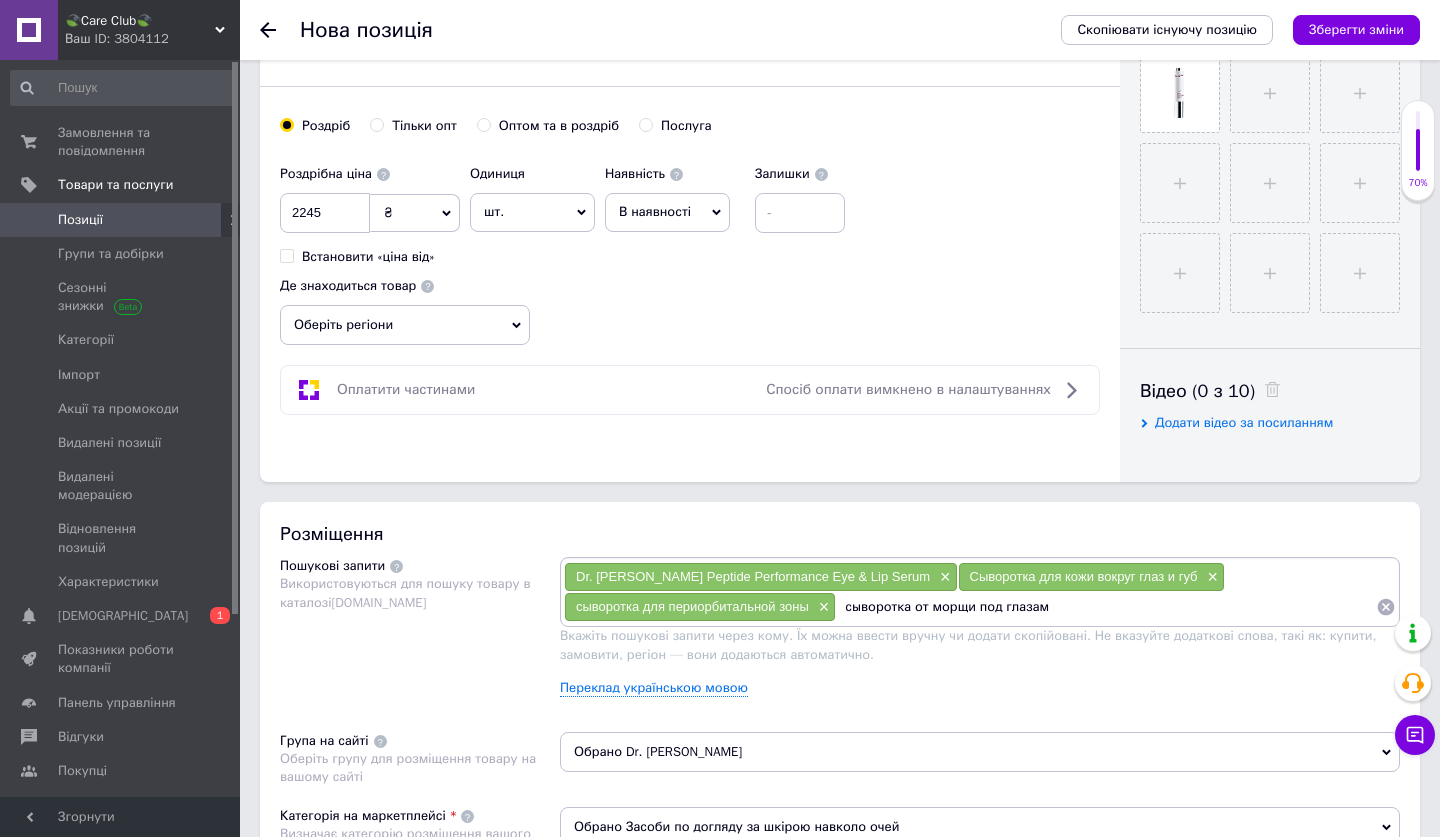 type on "сыворотка от морщи под глазами" 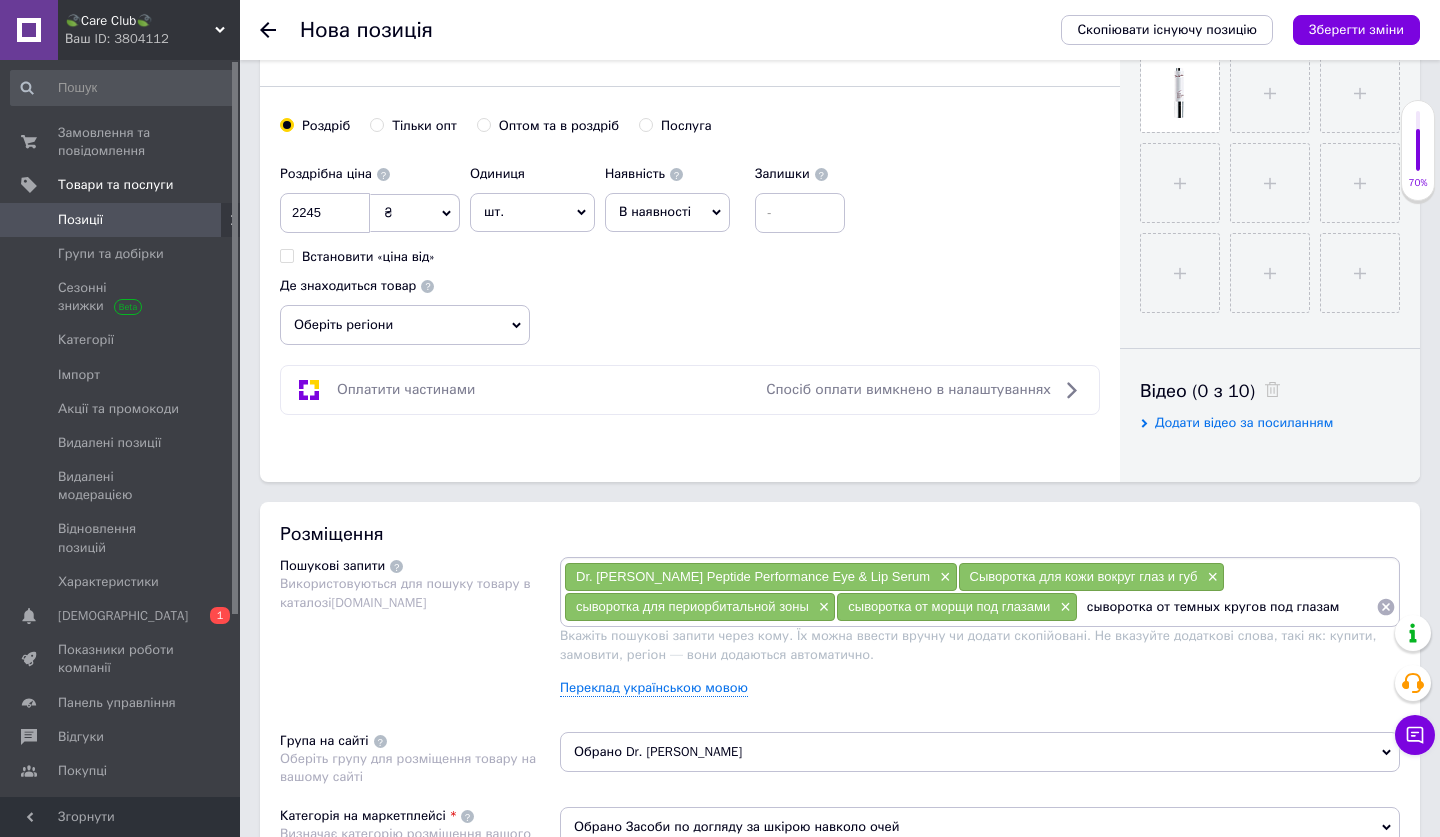 type on "сыворотка от темных кругов под глазами" 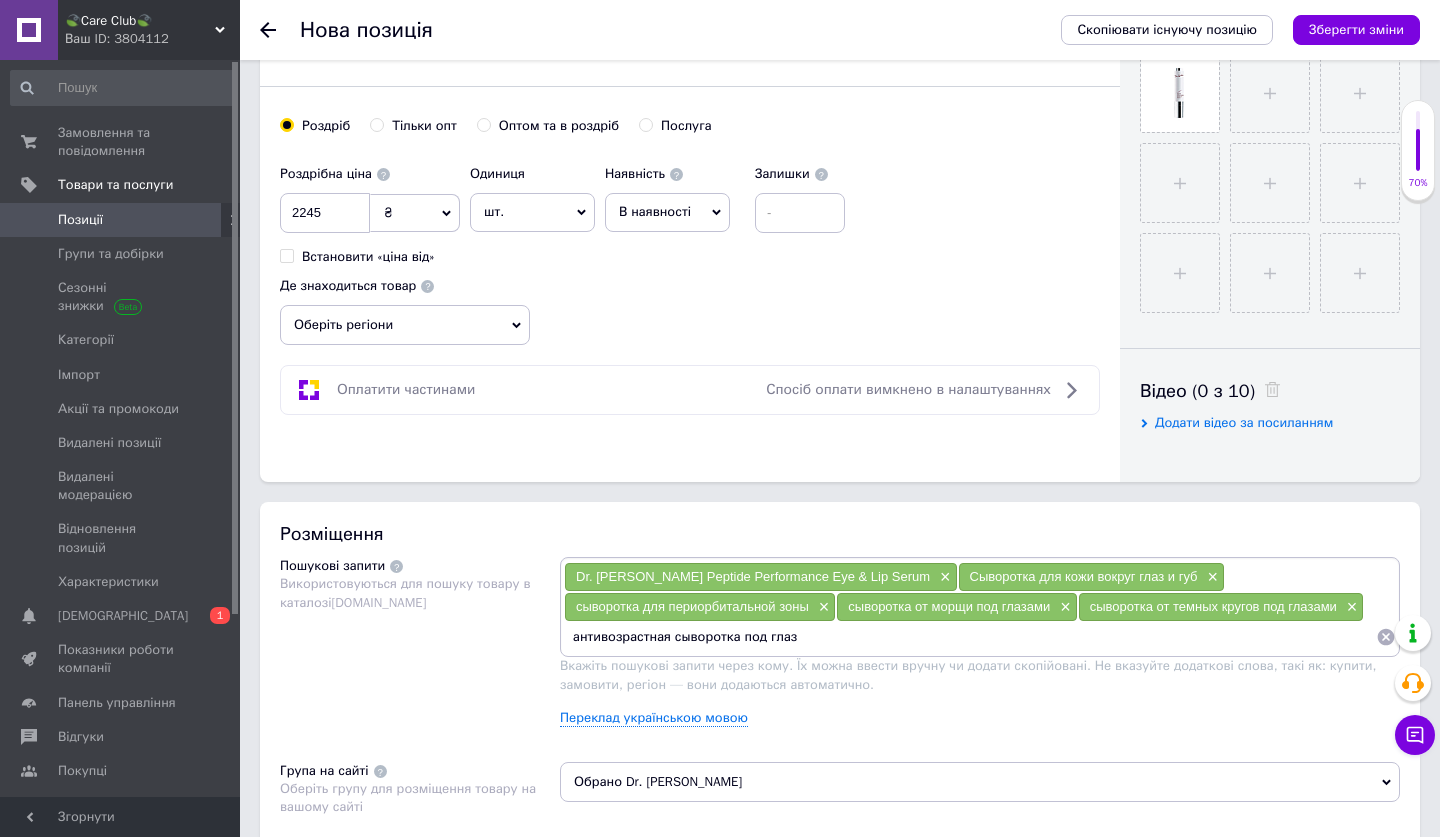 type on "антивозрастная сыворотка под глаза" 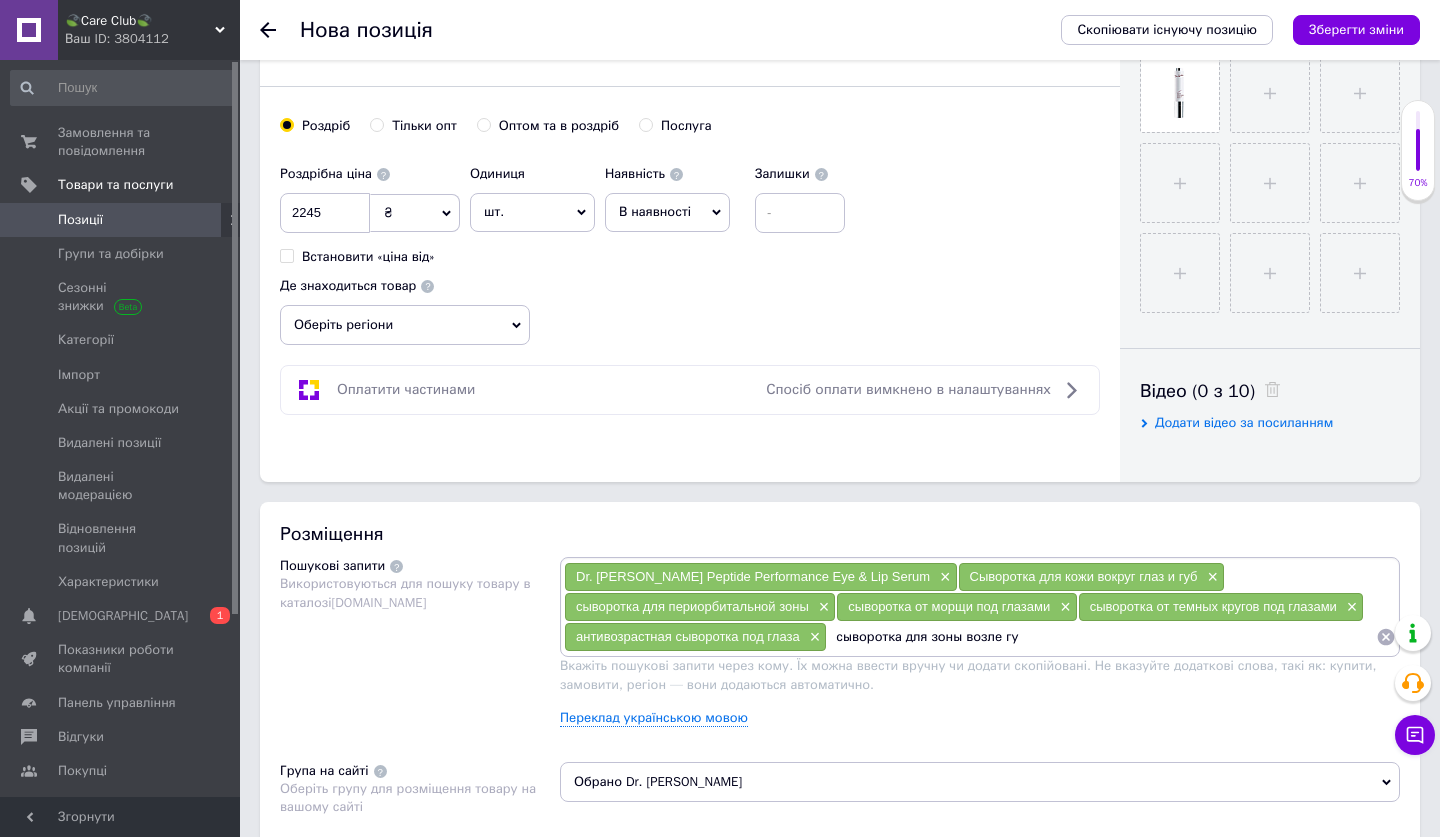type on "сыворотка для зоны возле губ" 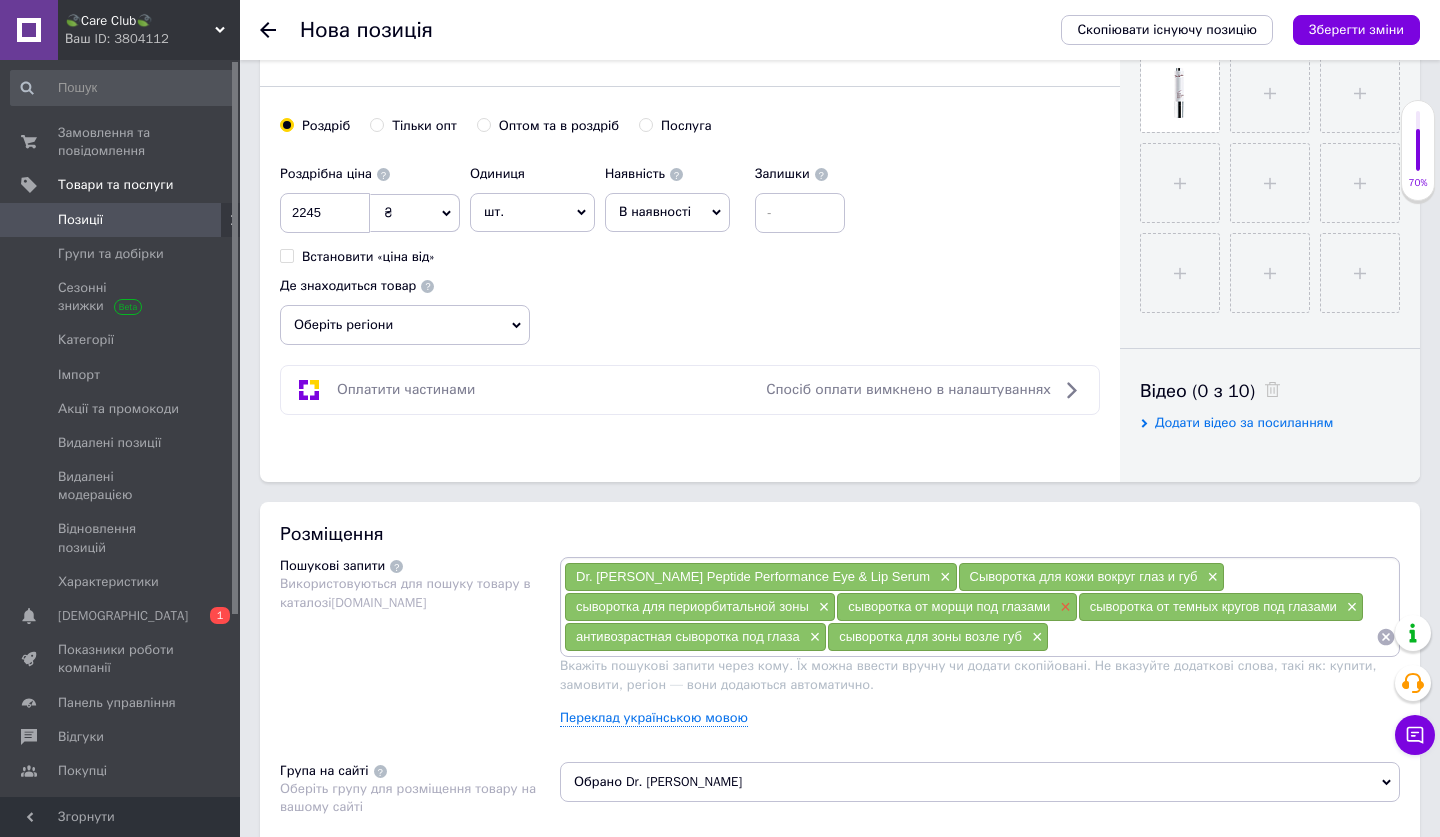 click on "×" at bounding box center (1063, 607) 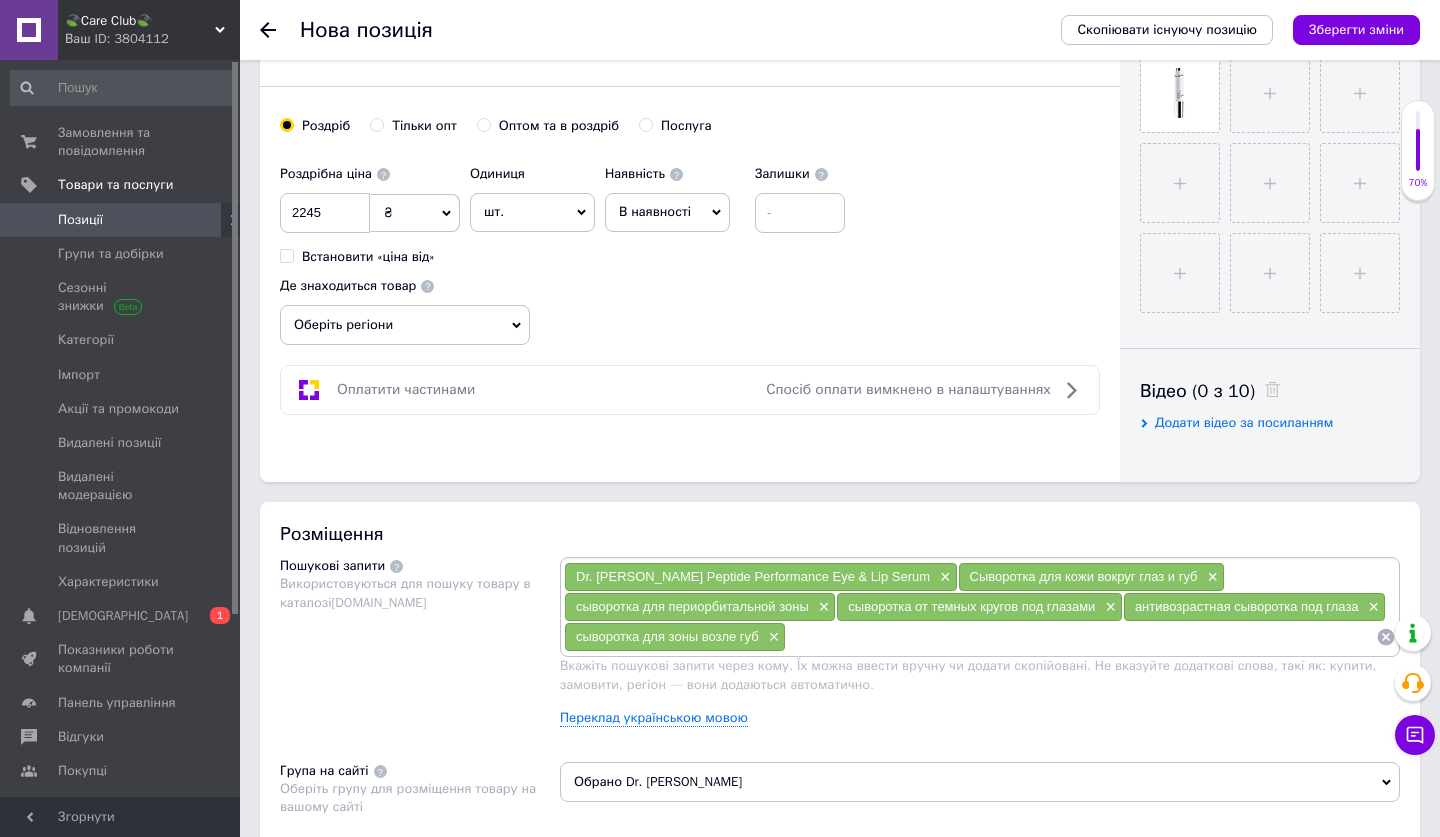 click at bounding box center (1081, 637) 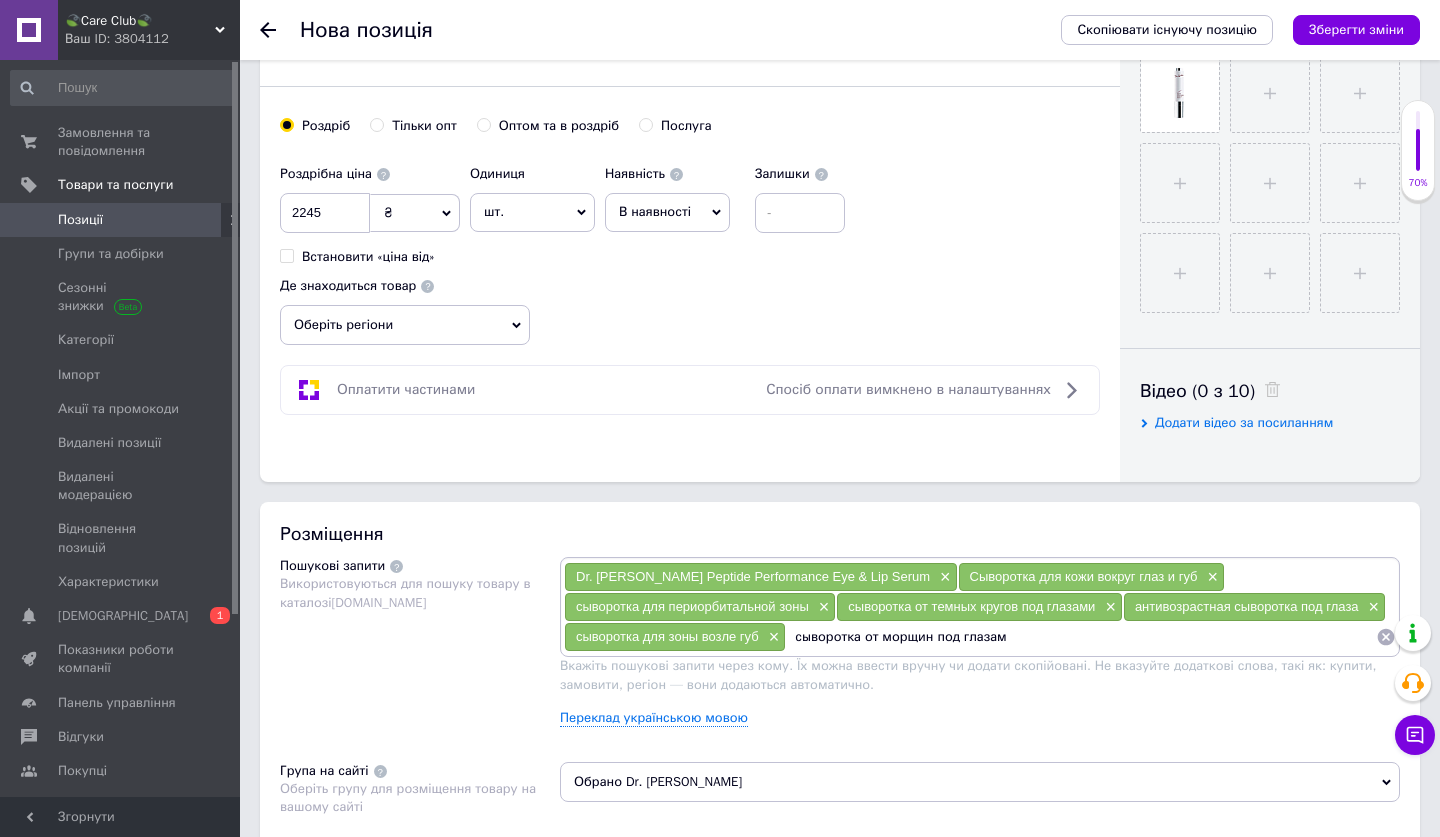 type on "сыворотка от морщин под глазами" 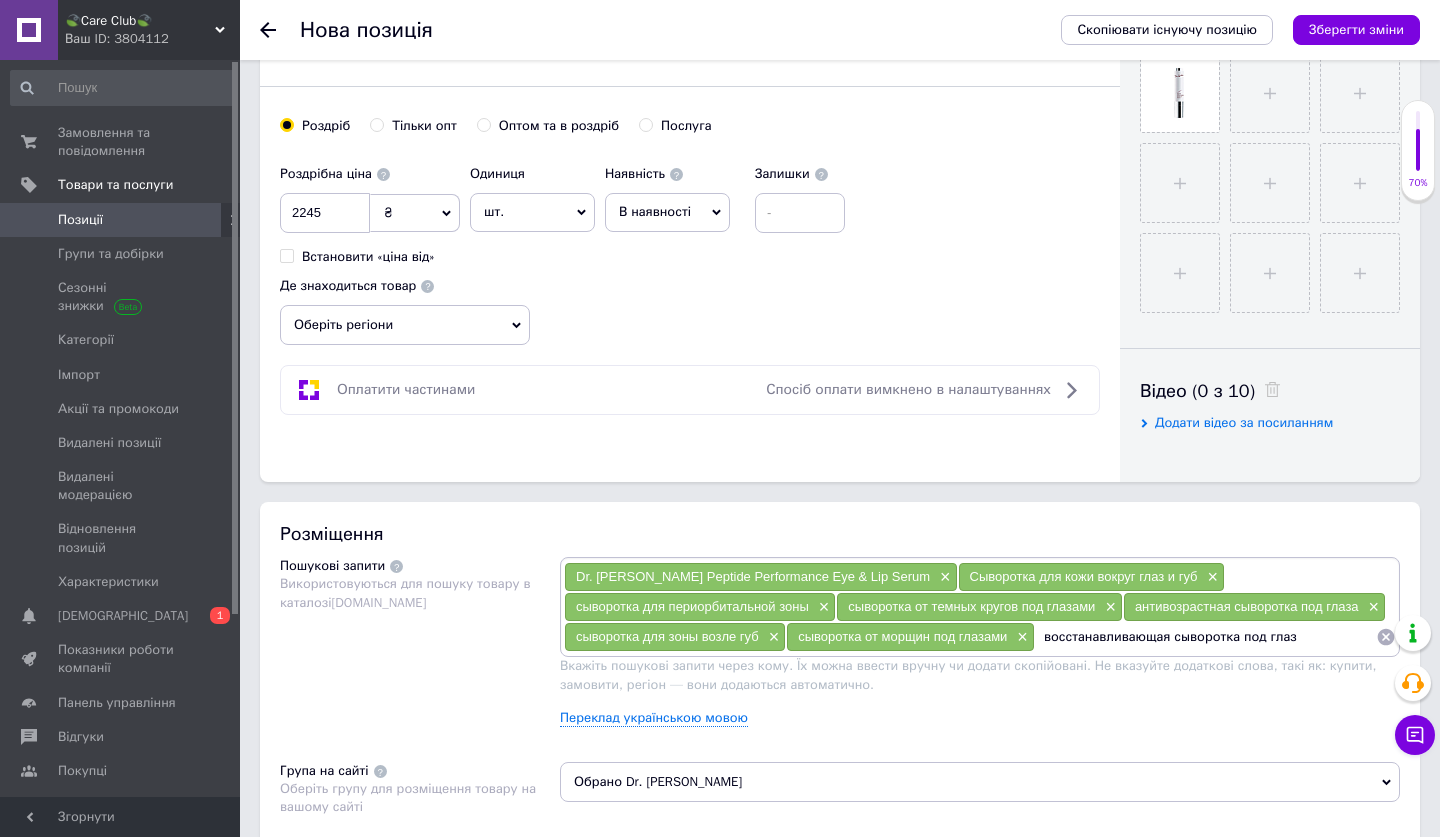 type on "восстанавливающая сыворотка под глаза" 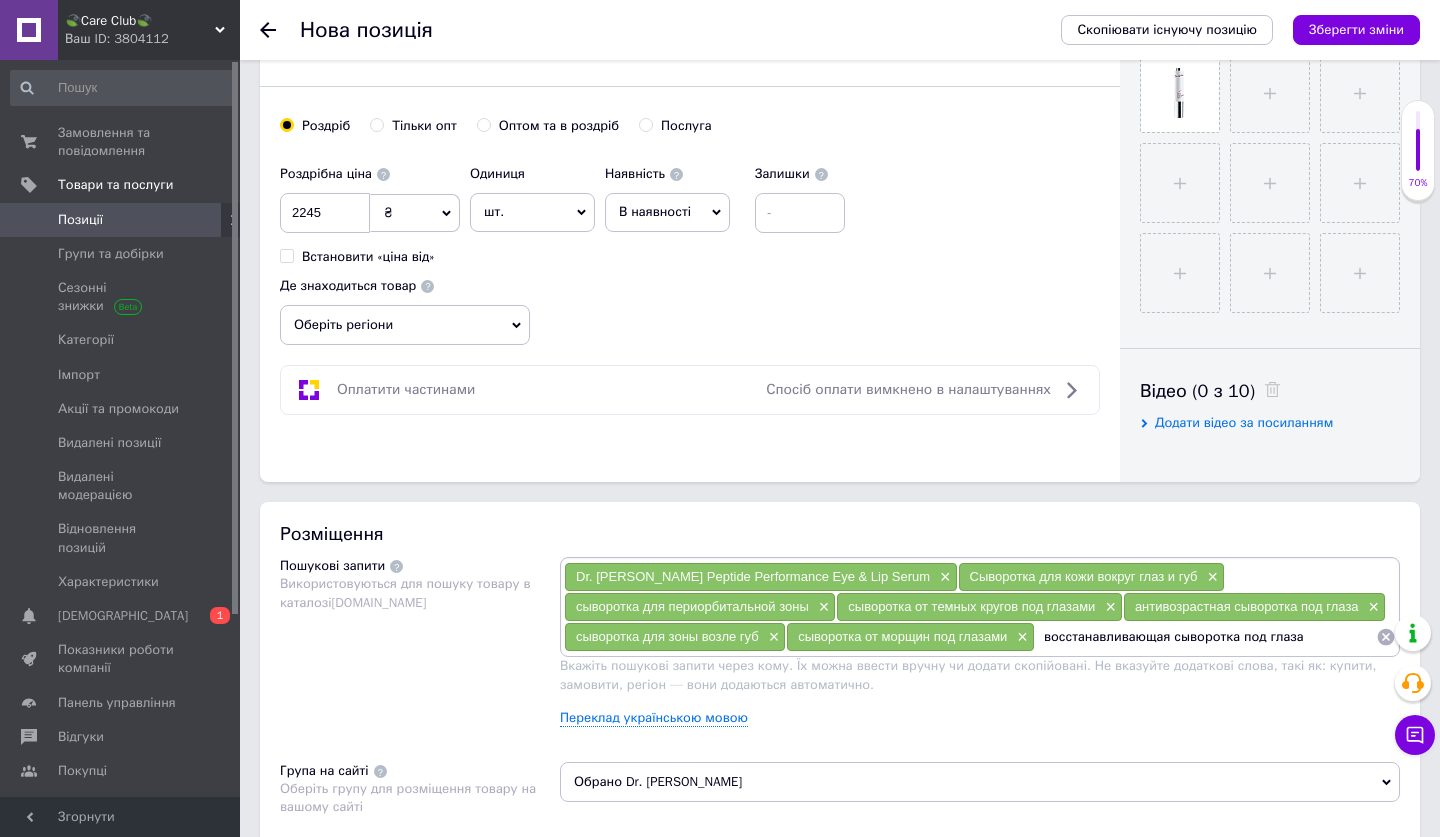 type 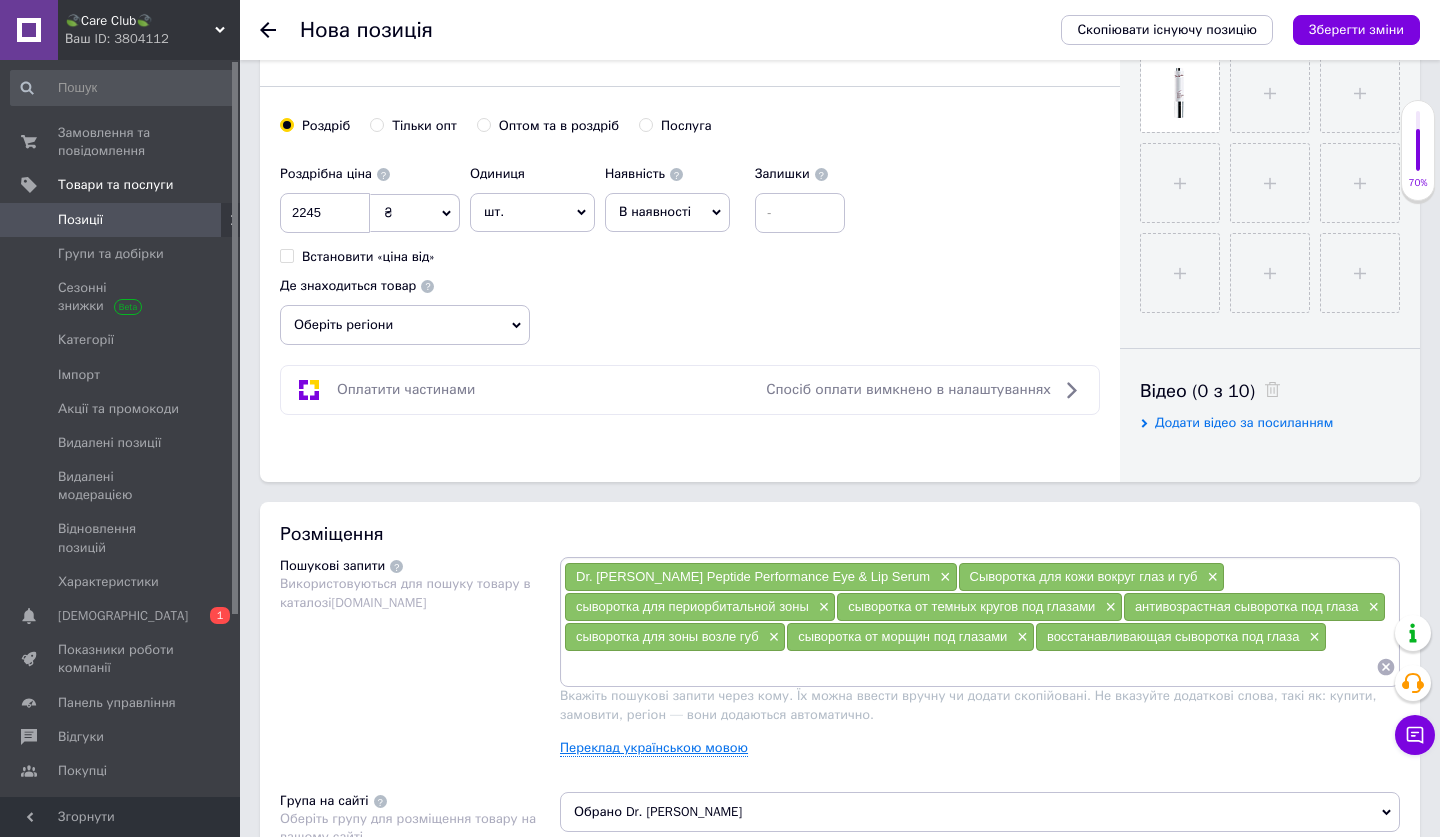 click on "Переклад українською мовою" at bounding box center [654, 748] 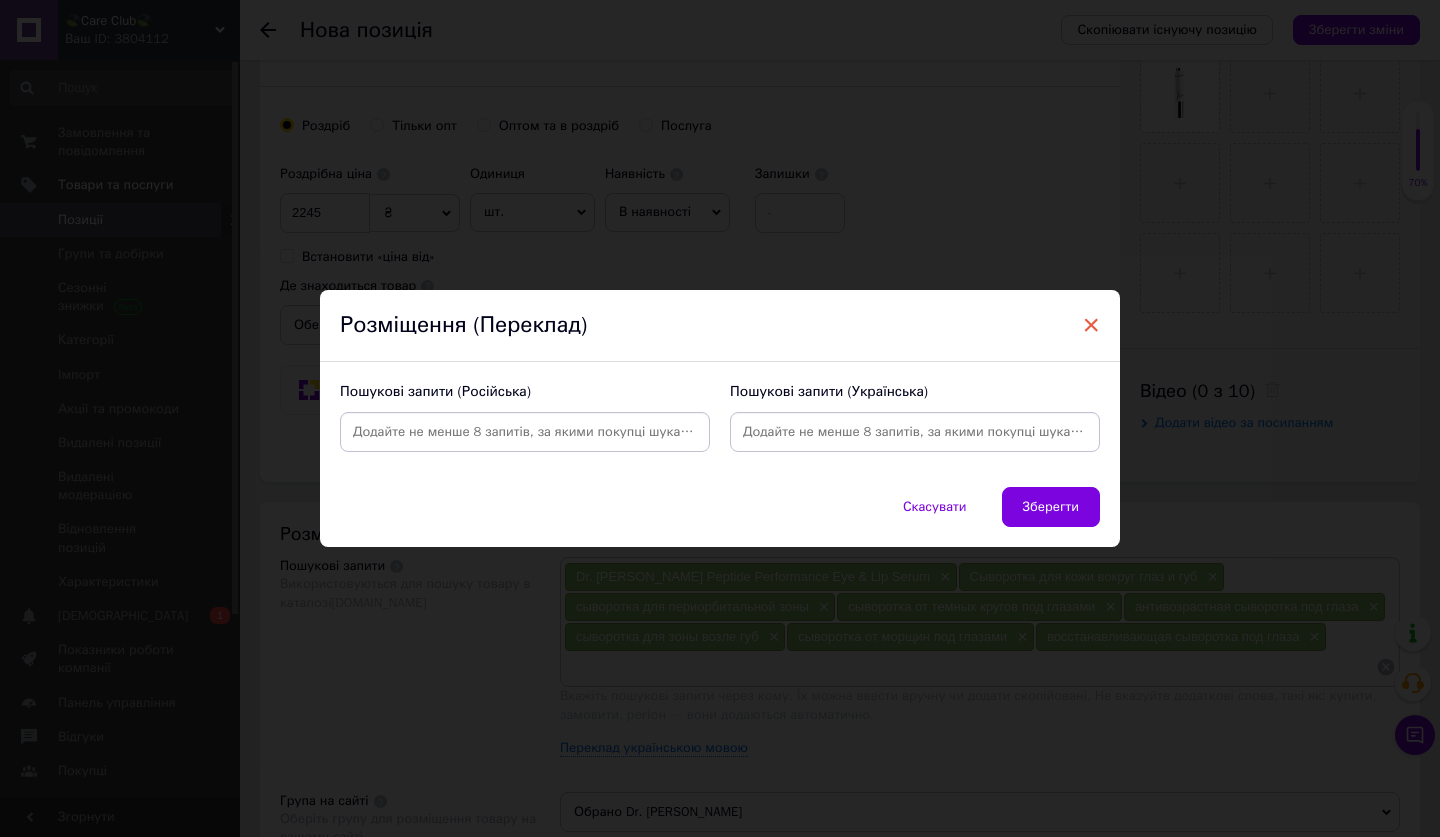 click on "×" at bounding box center [1091, 325] 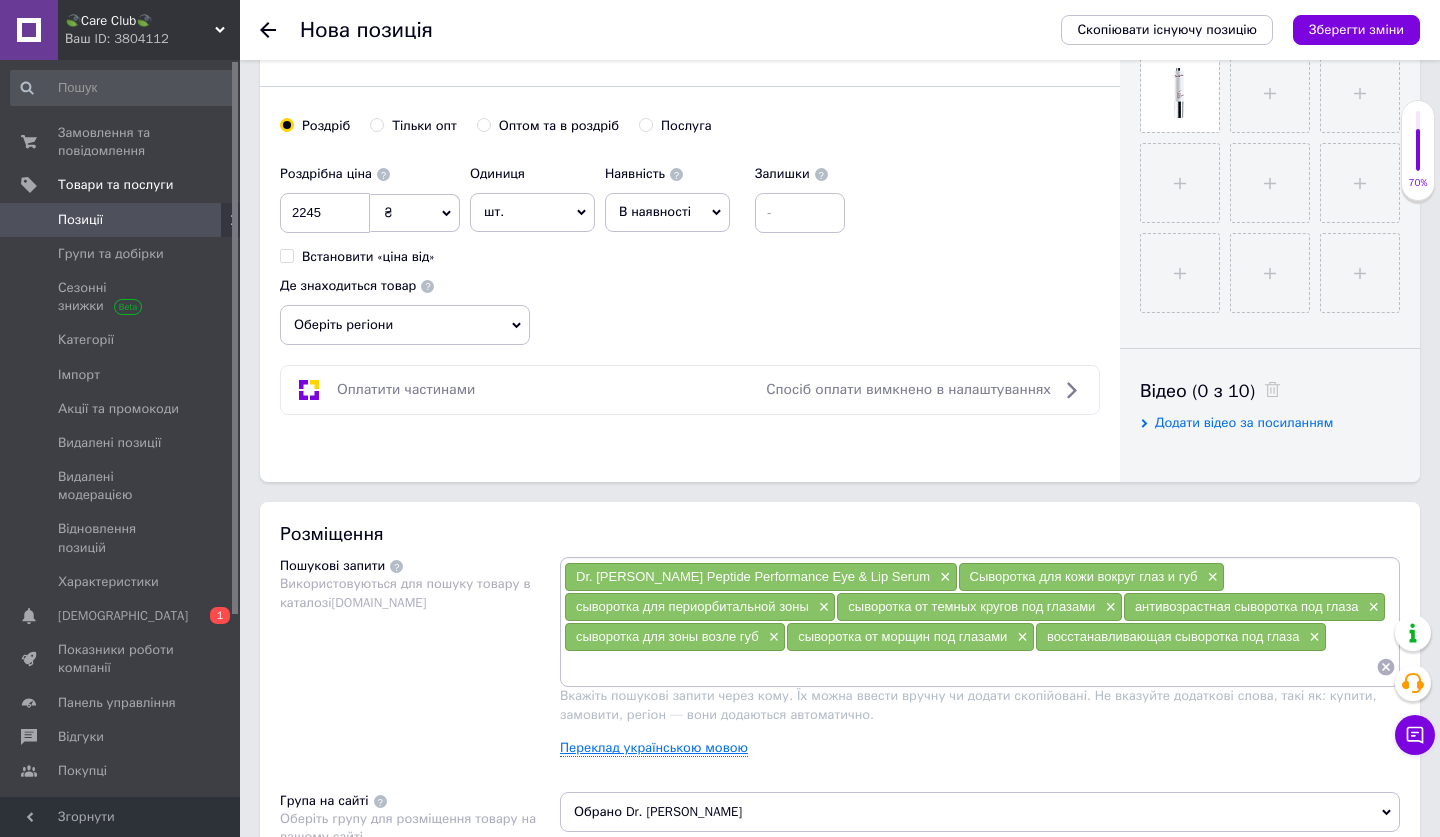 click on "Переклад українською мовою" at bounding box center (654, 748) 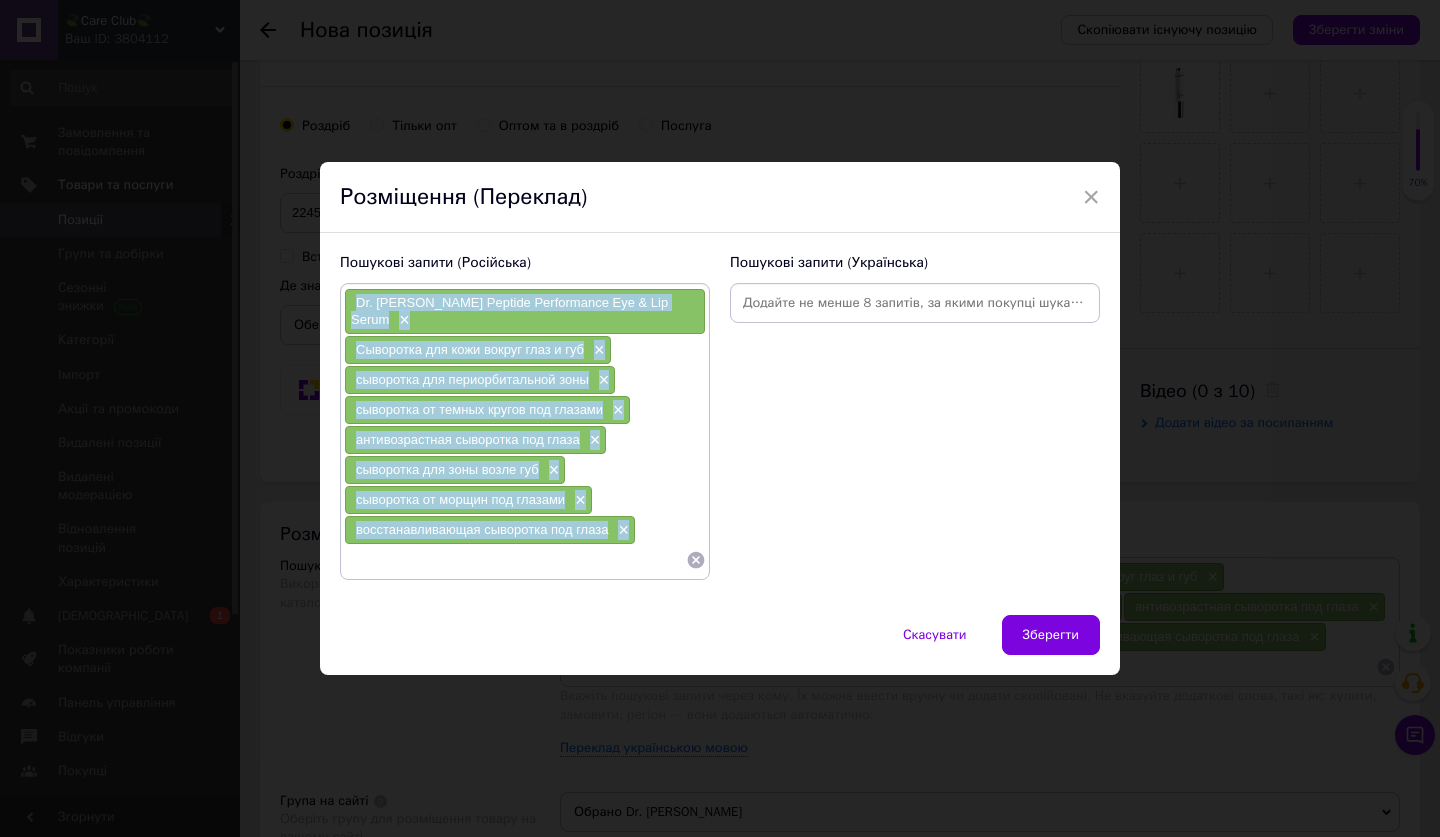 drag, startPoint x: 347, startPoint y: 300, endPoint x: 665, endPoint y: 534, distance: 394.8164 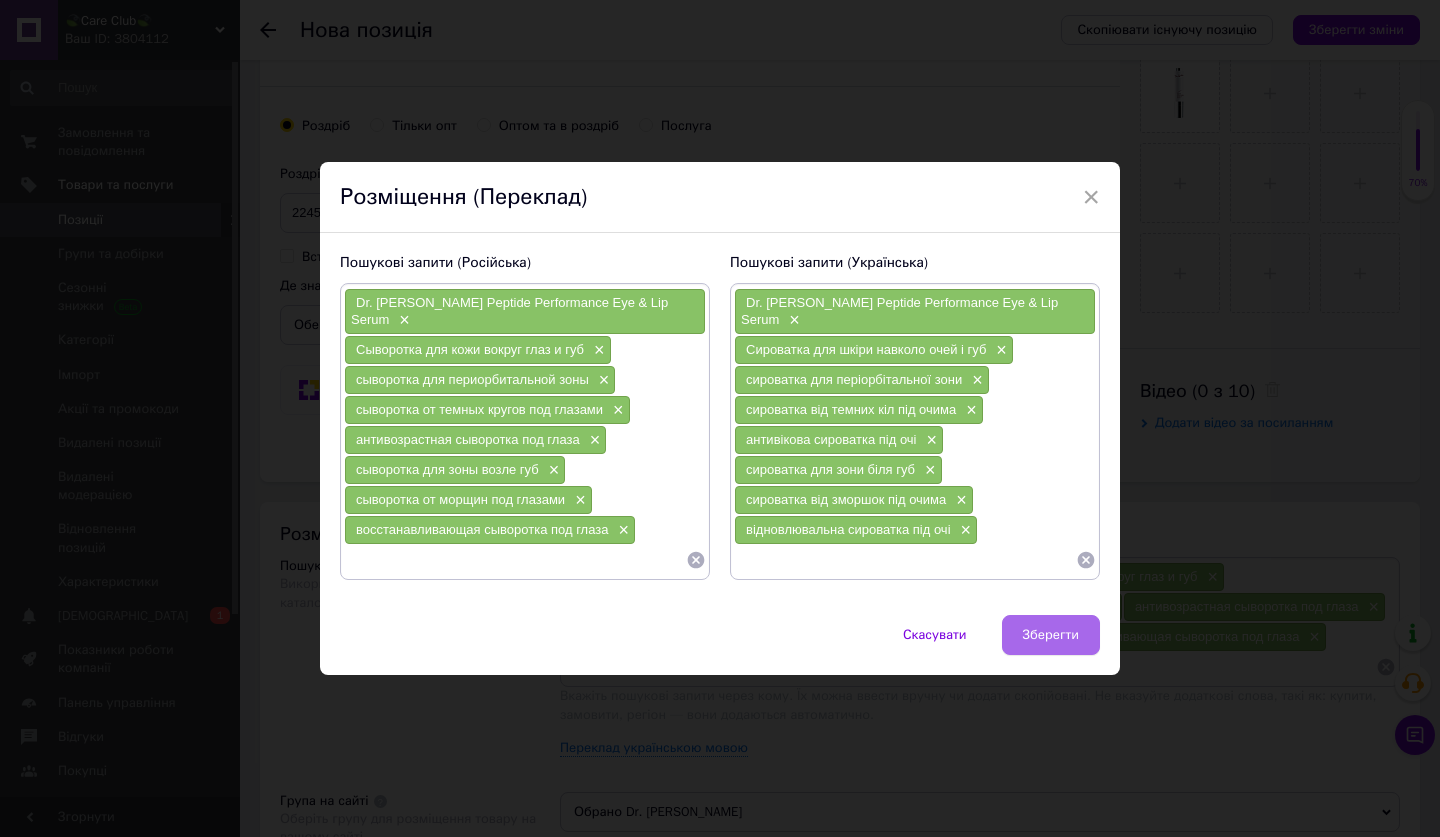 click on "Зберегти" at bounding box center [1051, 635] 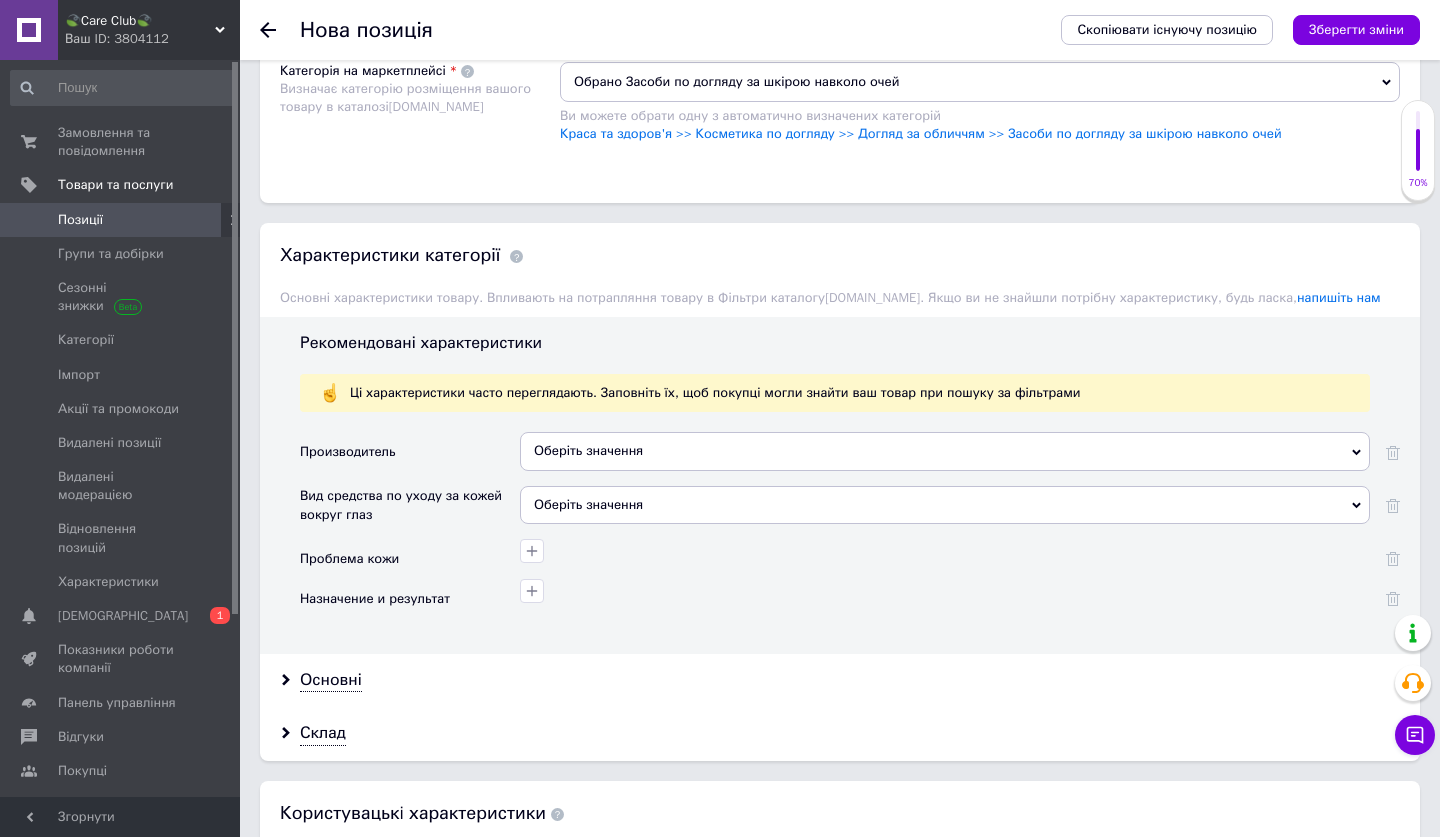 scroll, scrollTop: 1589, scrollLeft: 0, axis: vertical 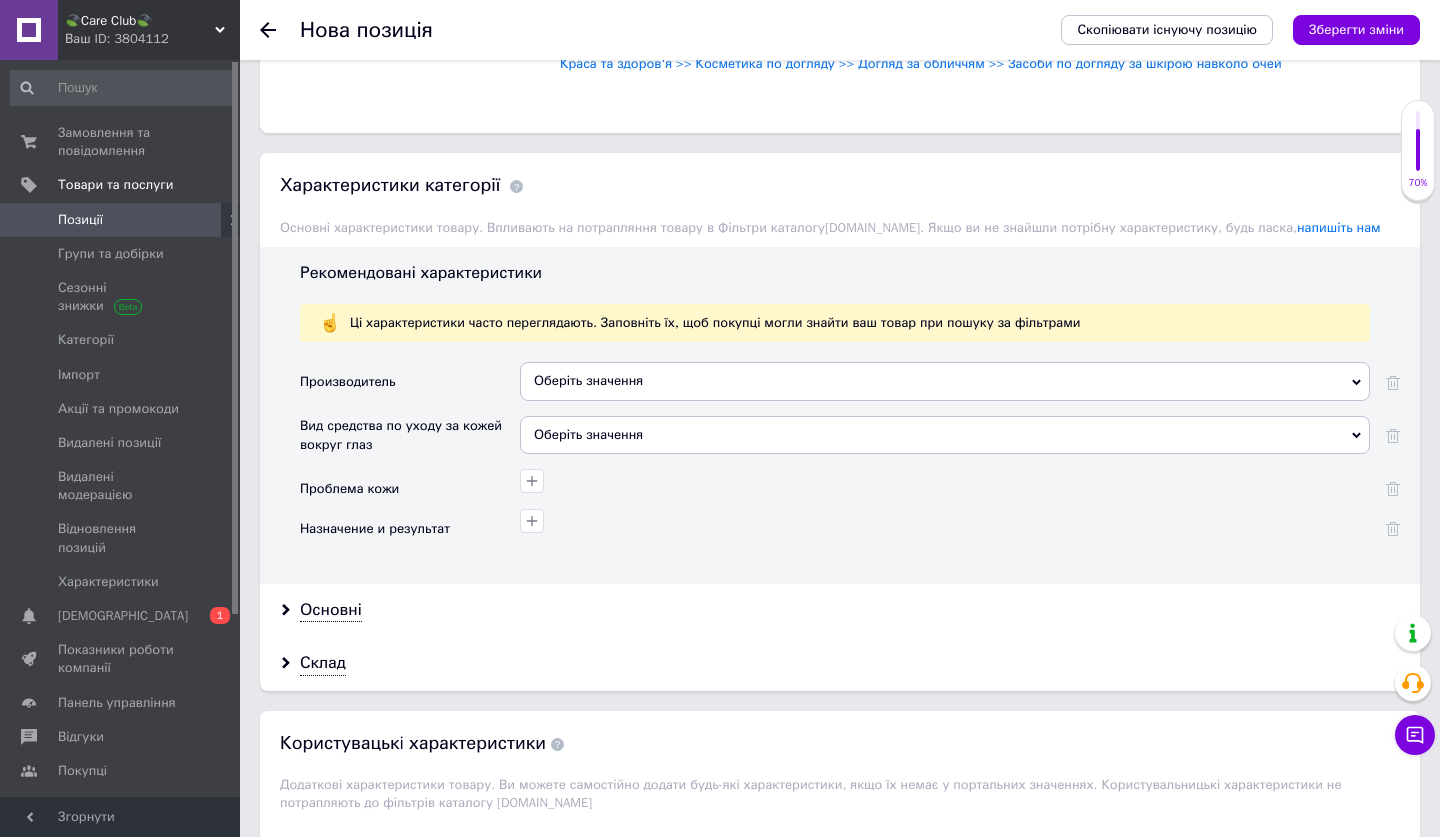 click on "Оберіть значення" at bounding box center [945, 381] 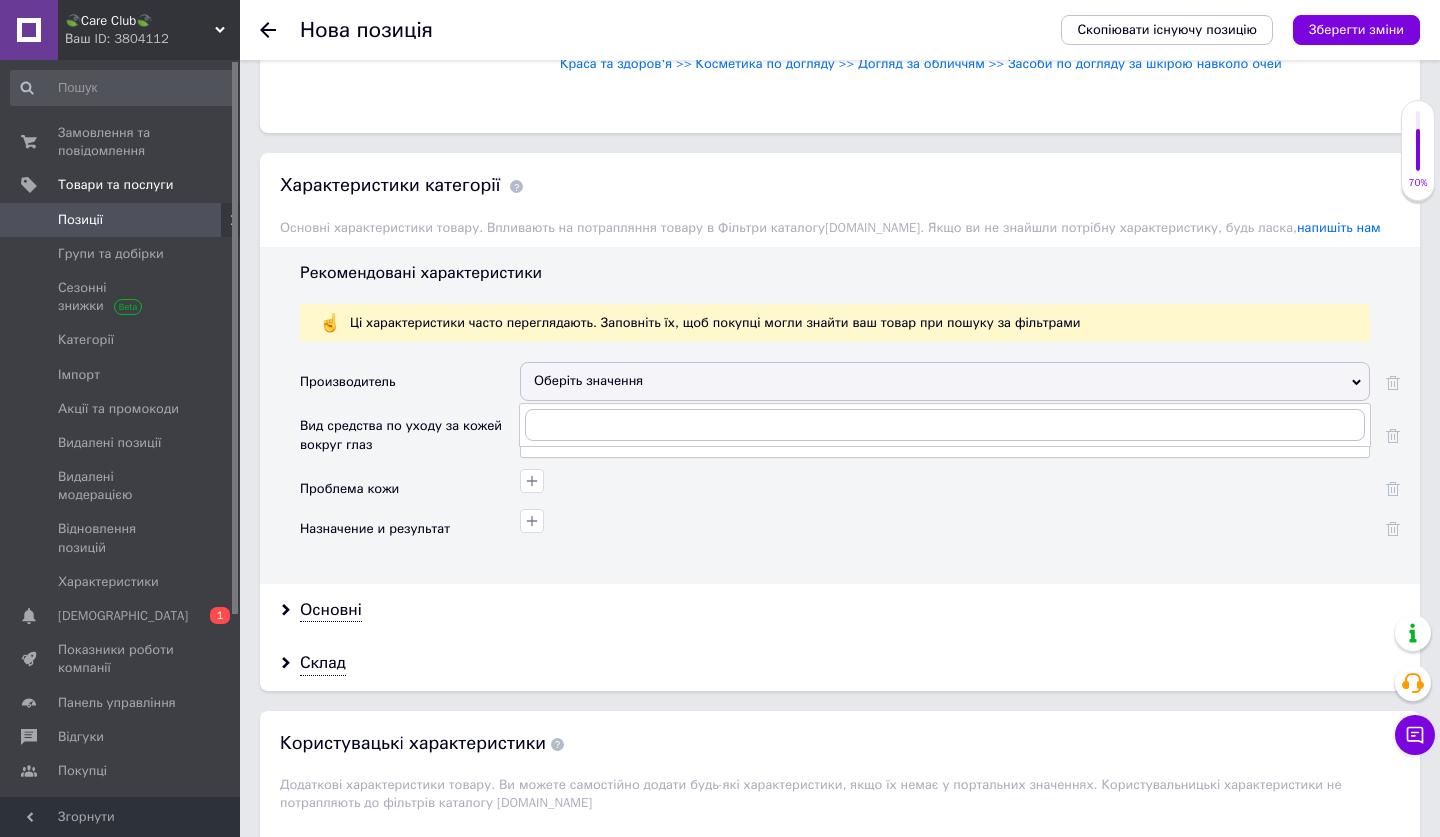click on "Оберіть значення" at bounding box center (945, 381) 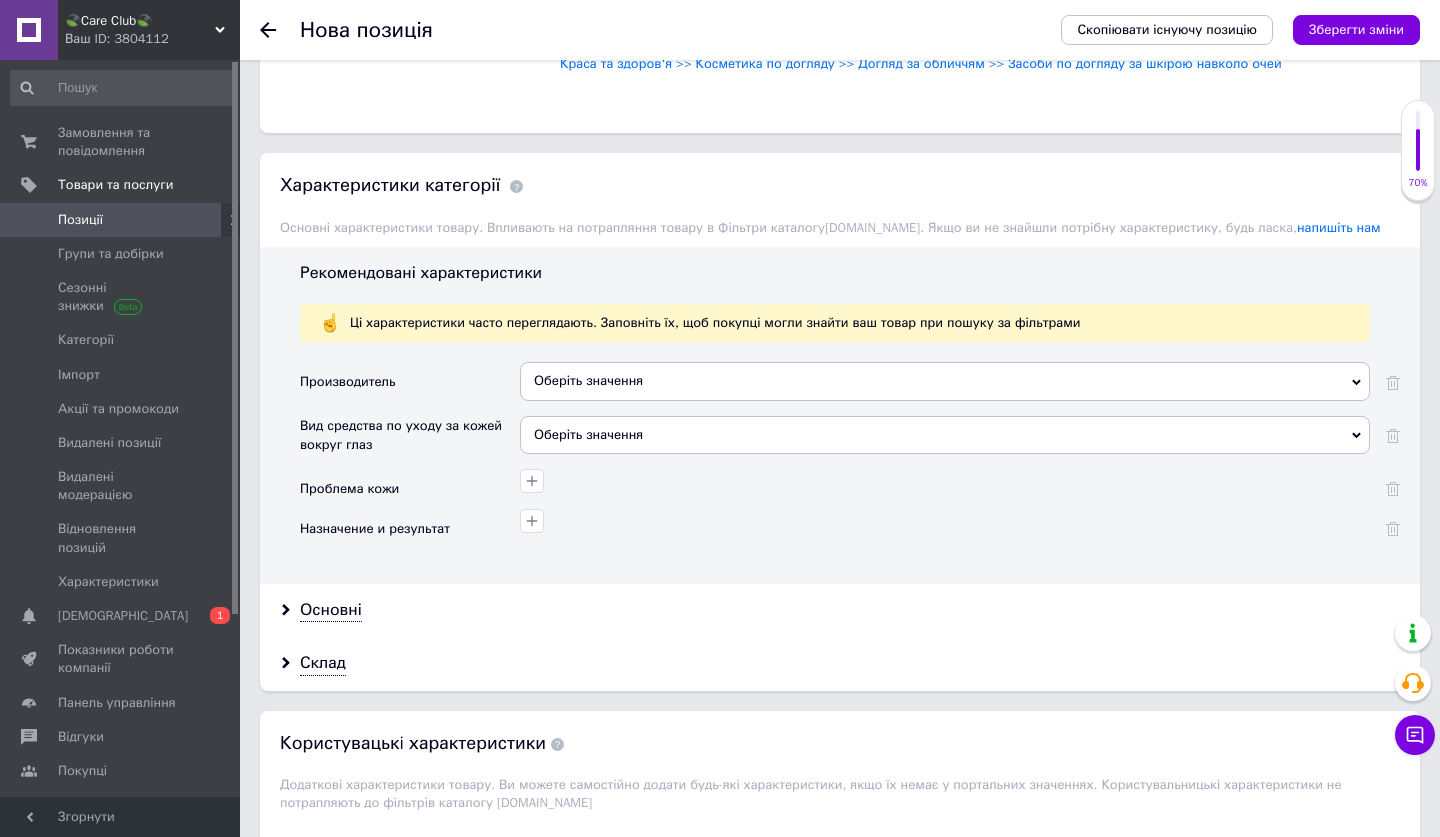 click on "Оберіть значення" at bounding box center (945, 381) 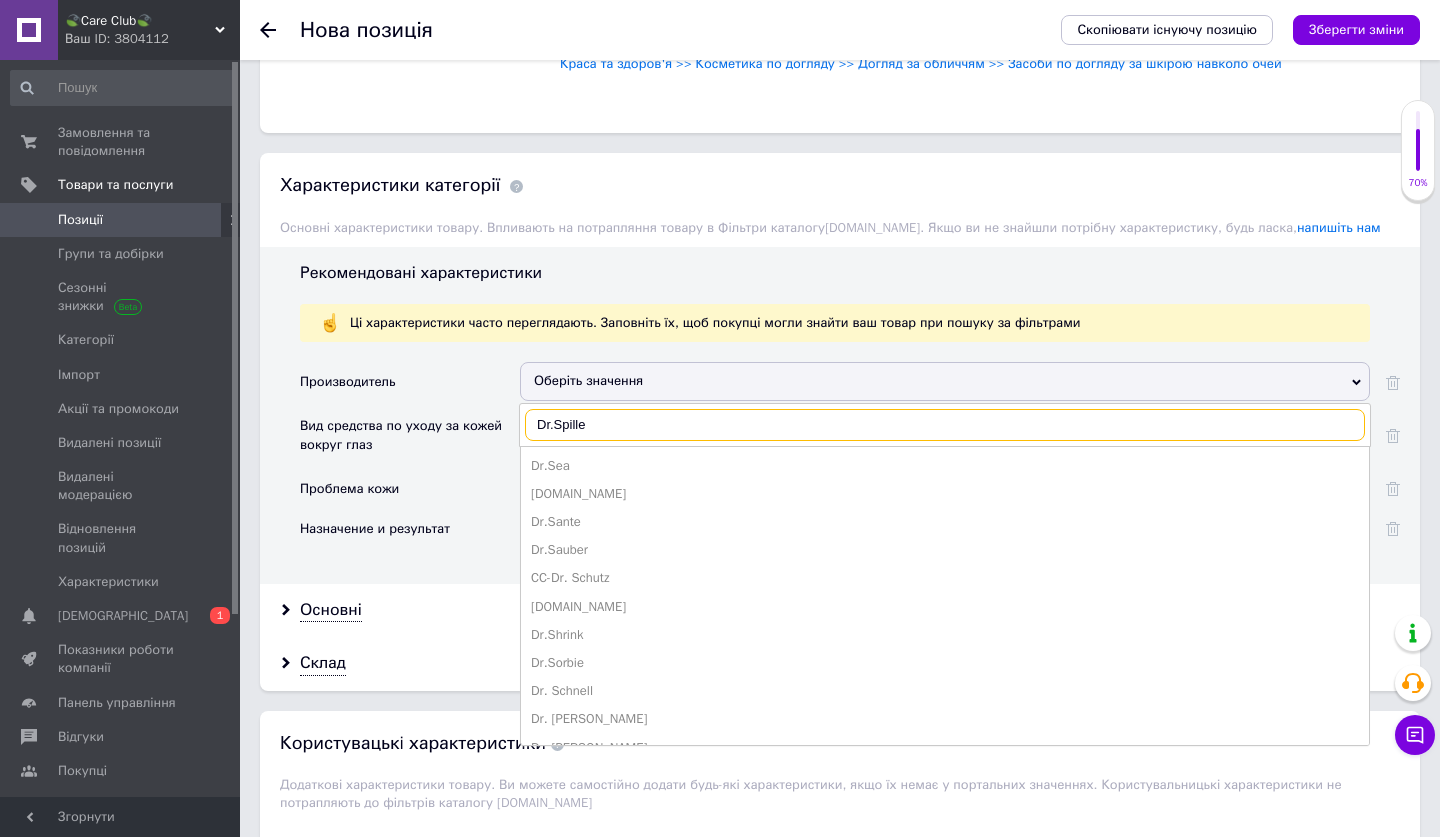type on "Dr.[PERSON_NAME]" 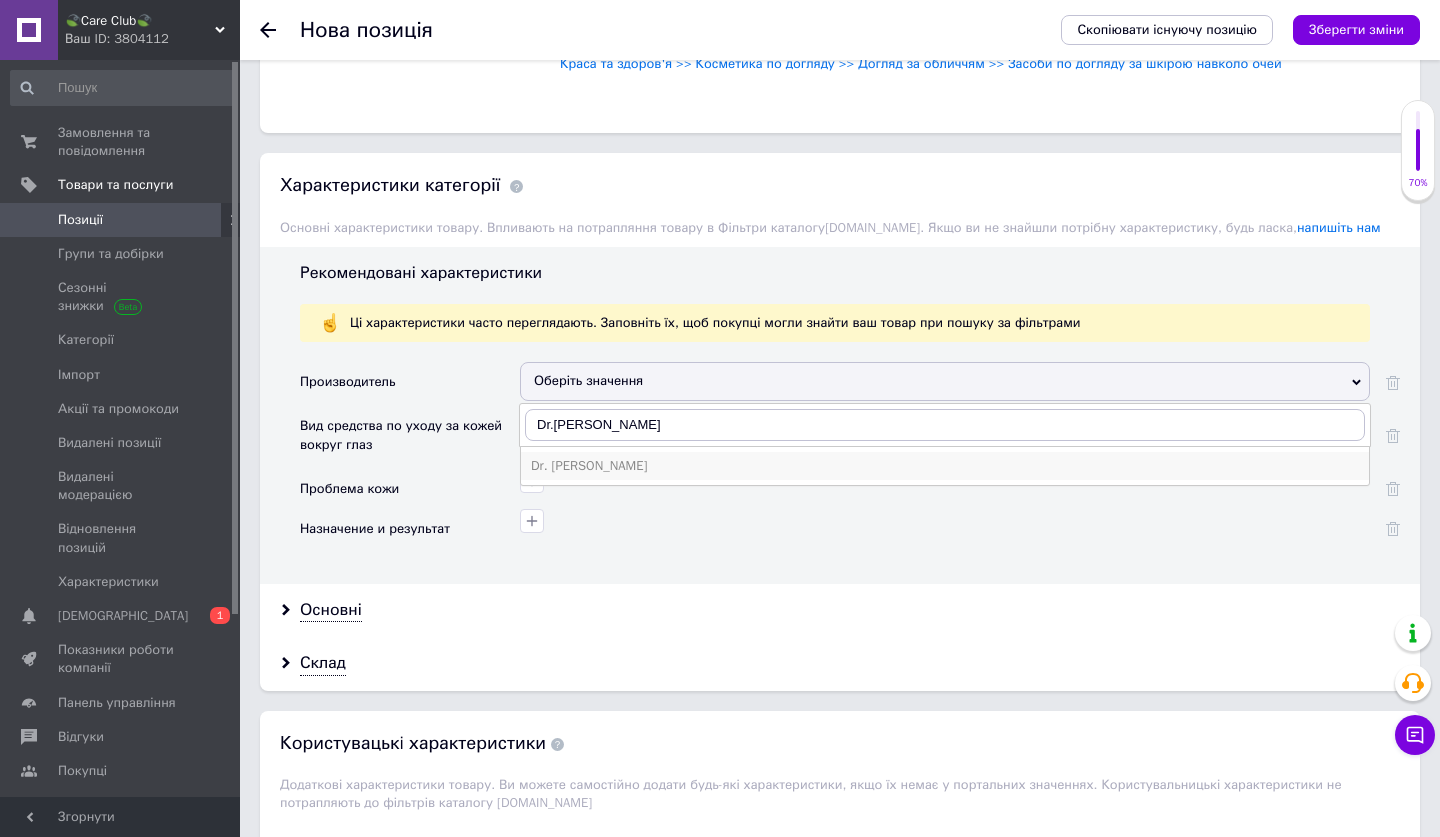 click on "Dr. [PERSON_NAME]" at bounding box center [945, 466] 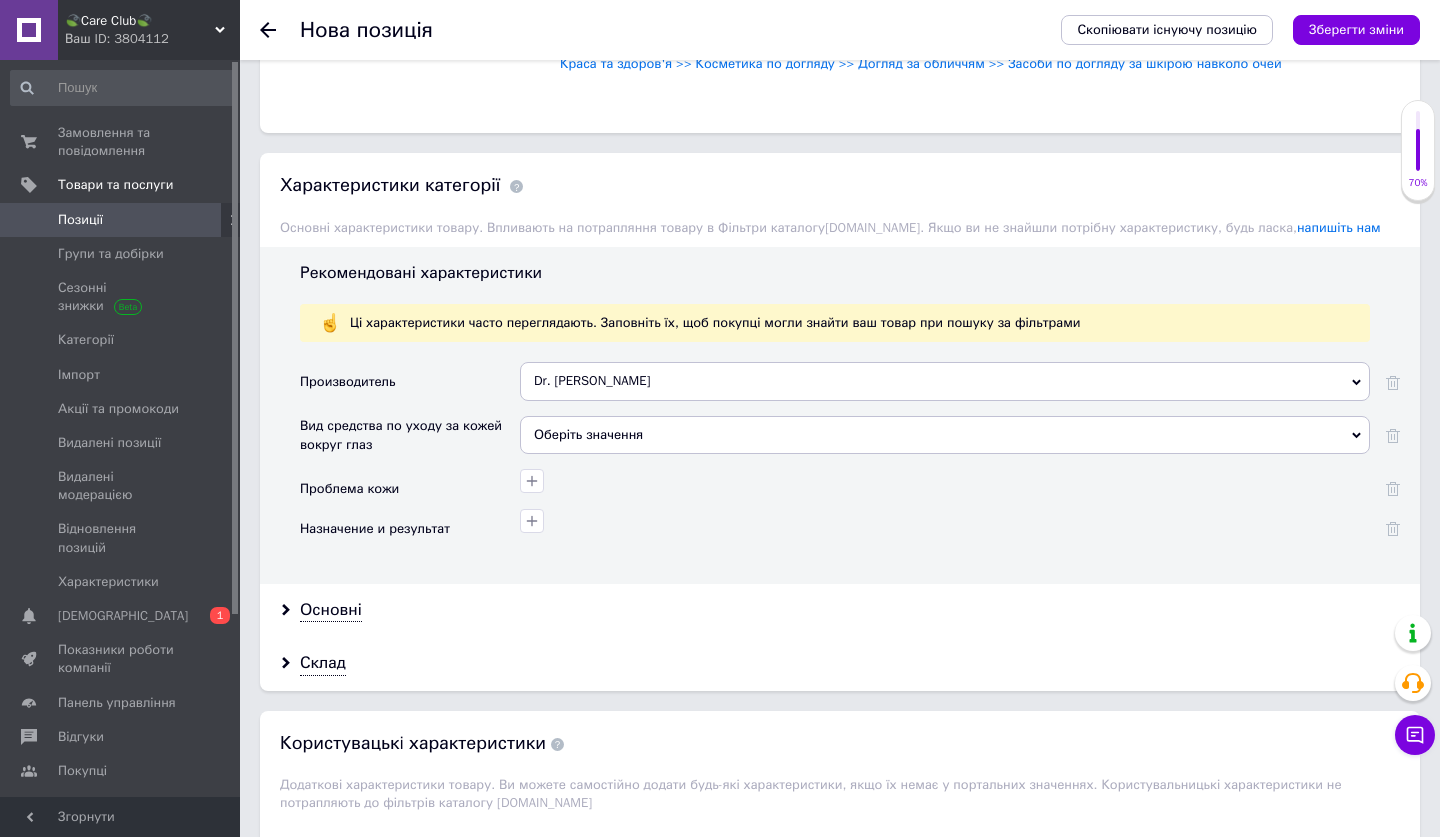 click on "Оберіть значення" at bounding box center [945, 435] 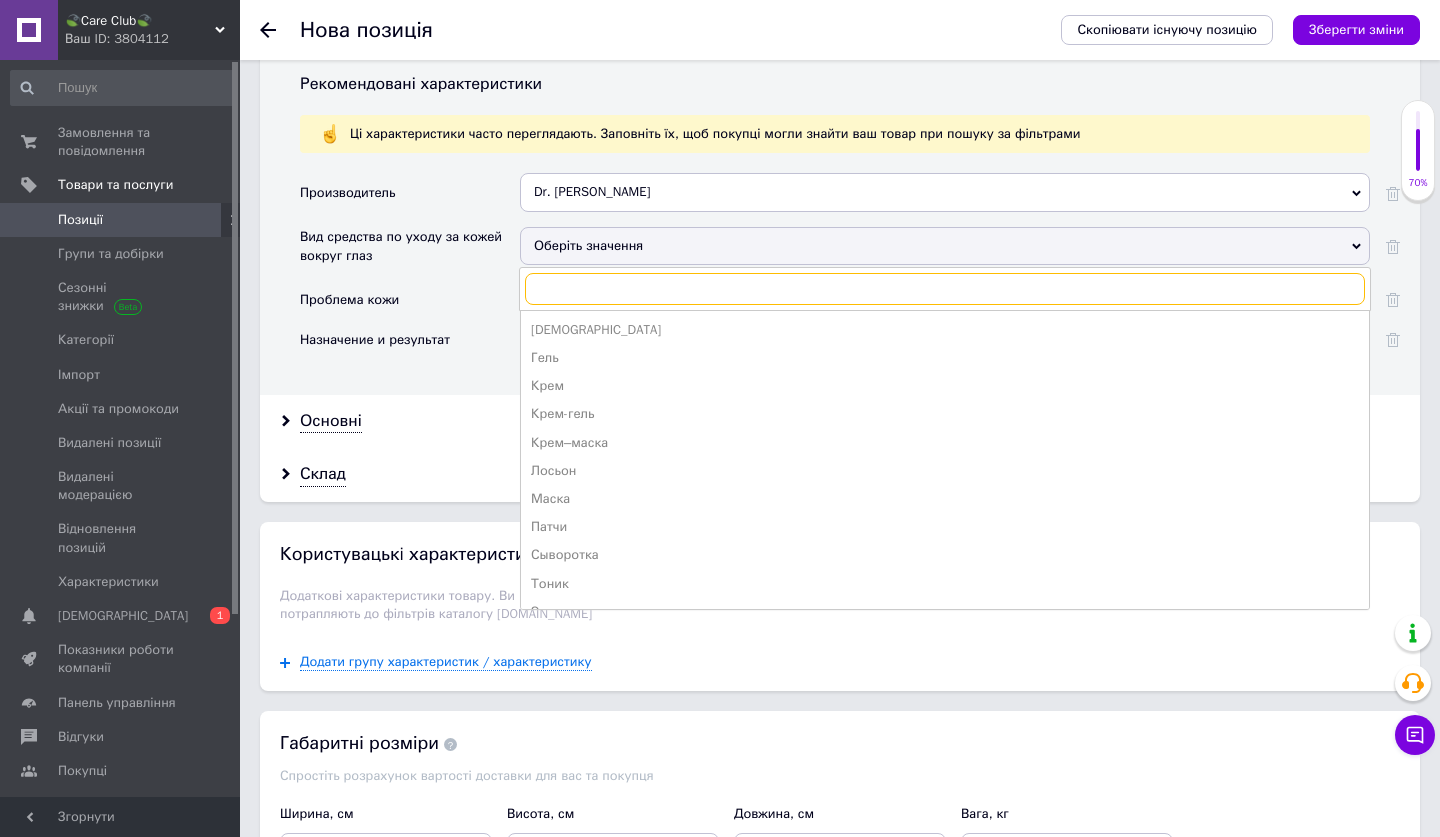 scroll, scrollTop: 1989, scrollLeft: 0, axis: vertical 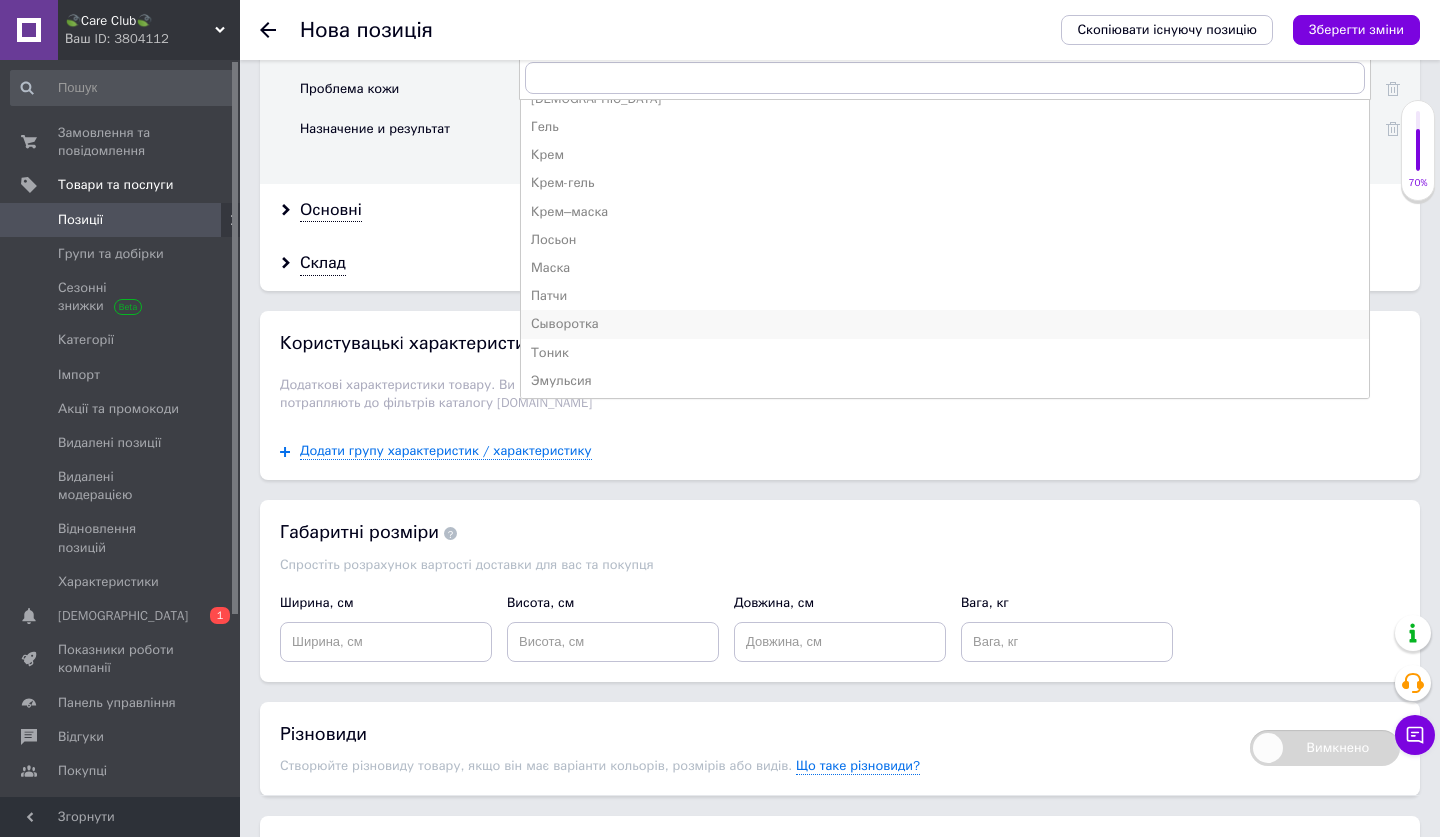 click on "Сыворотка" at bounding box center (945, 324) 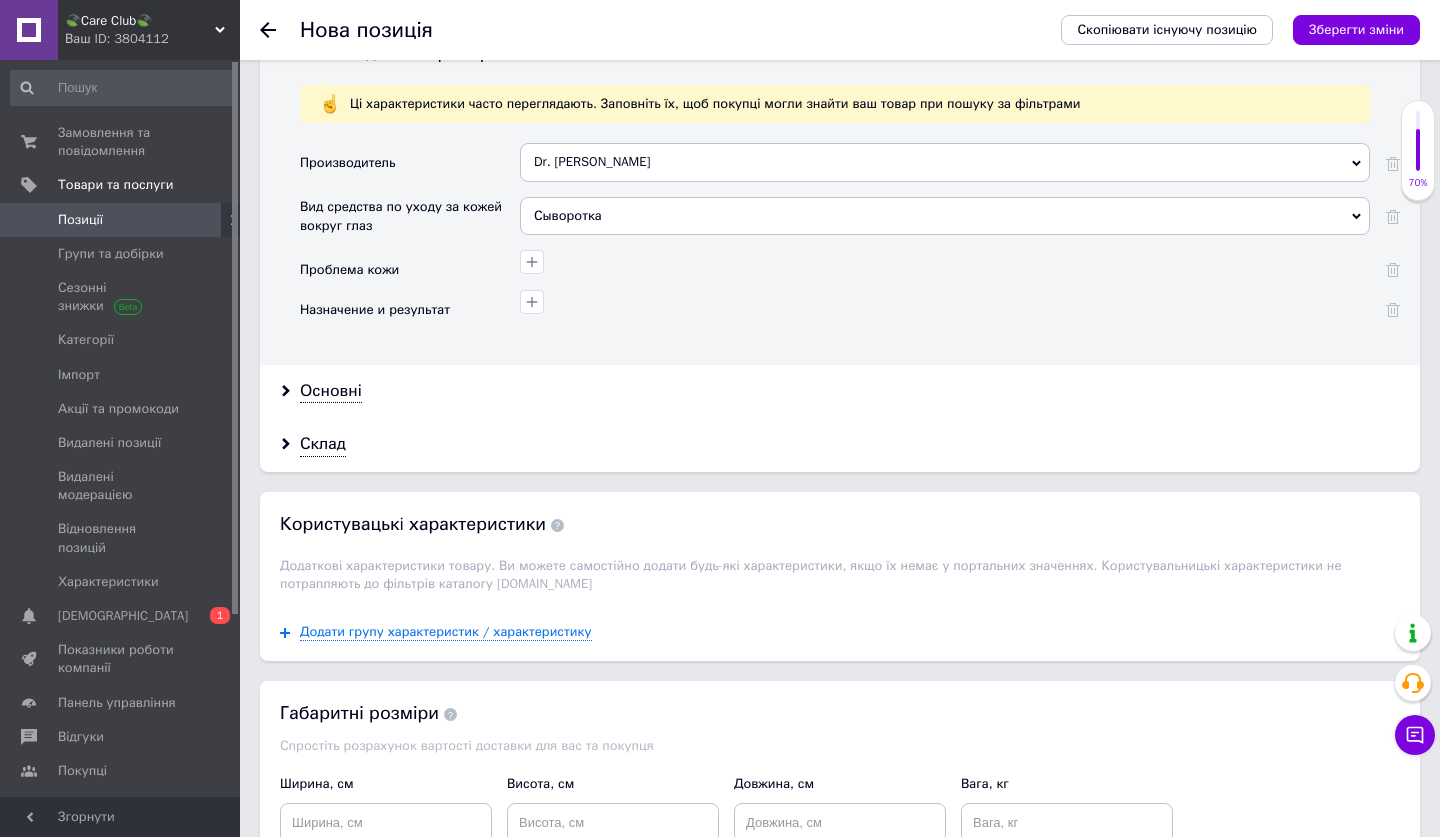 scroll, scrollTop: 1801, scrollLeft: 0, axis: vertical 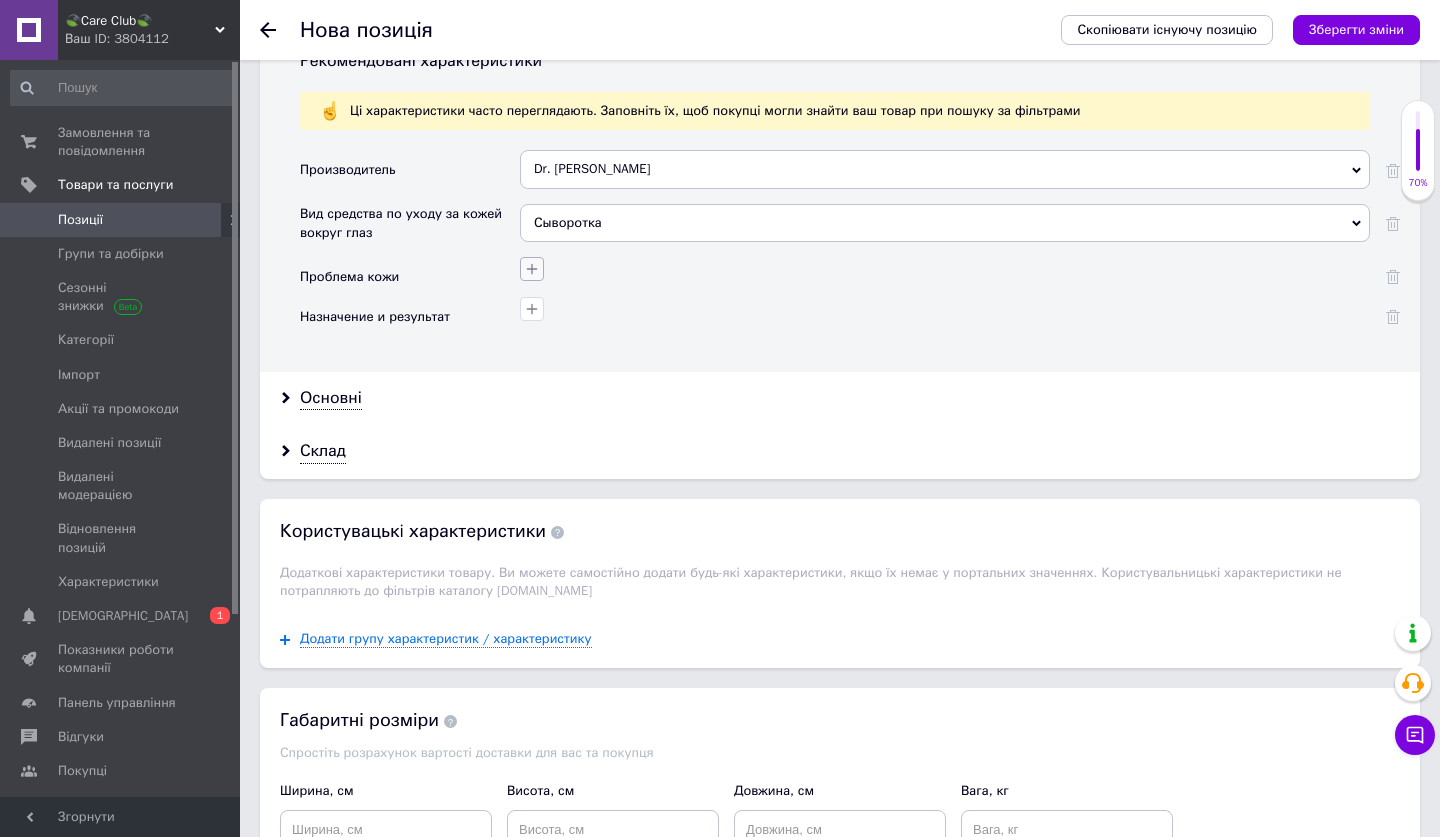 click 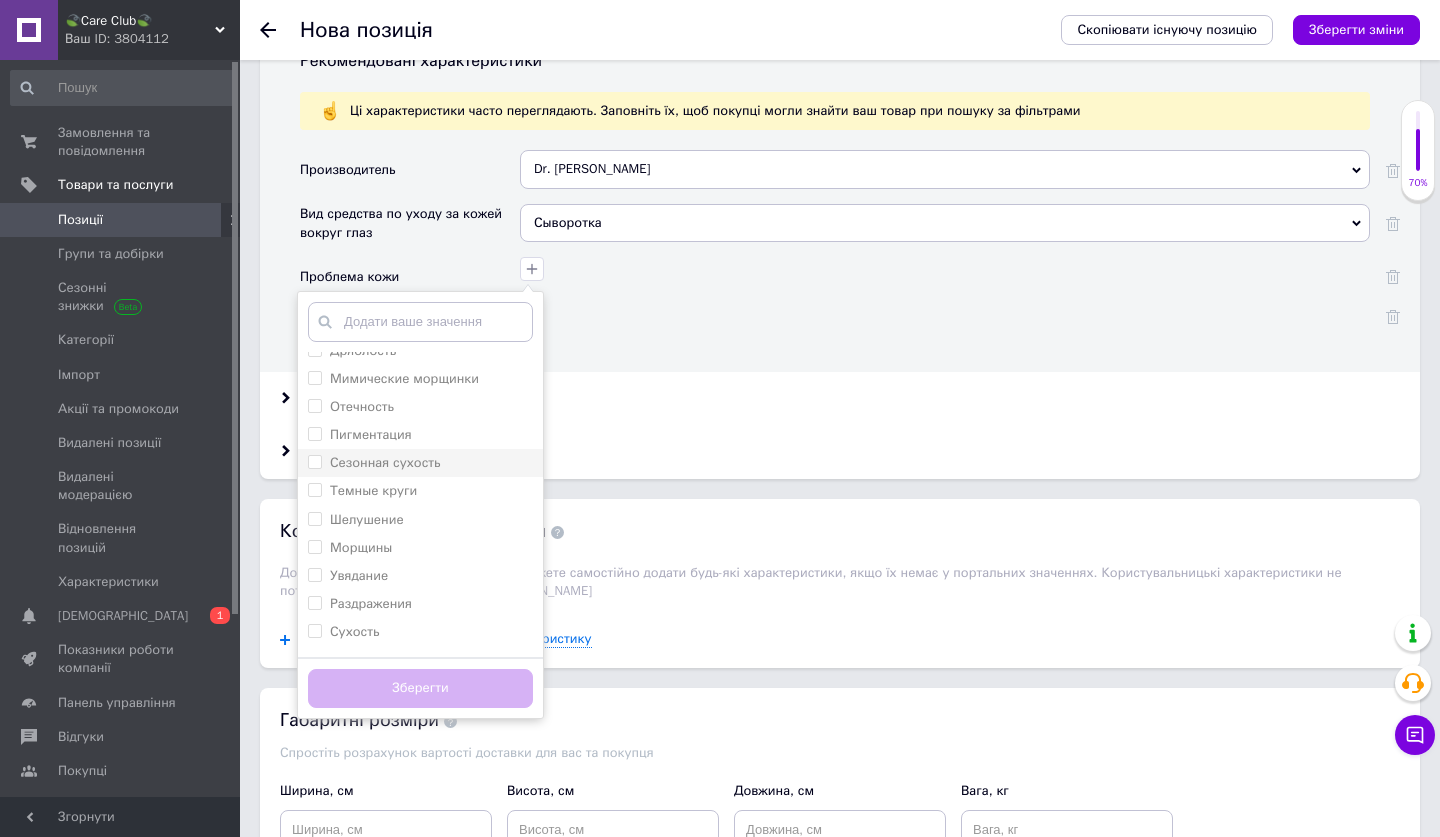 scroll, scrollTop: 55, scrollLeft: 0, axis: vertical 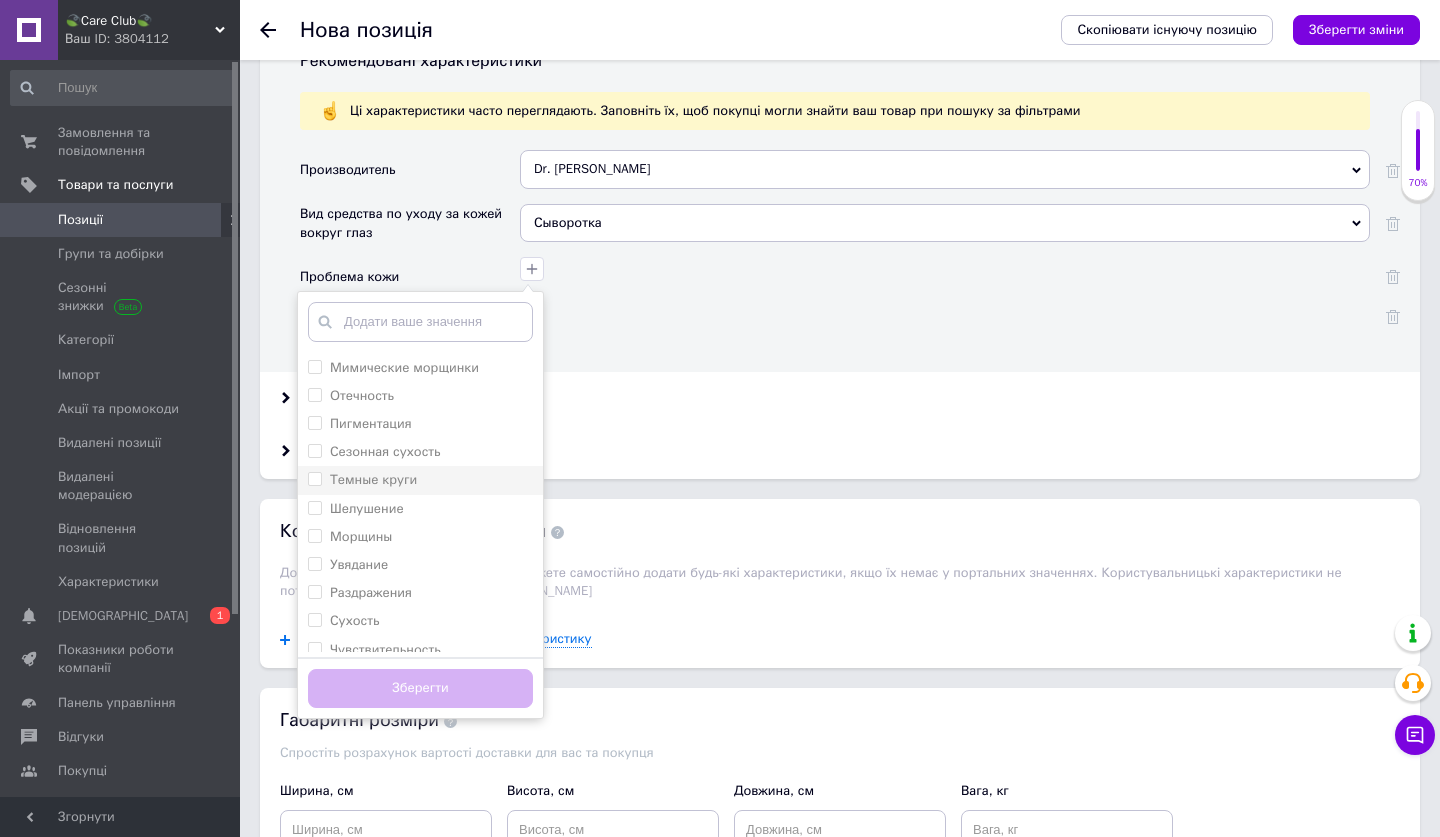 click on "Темные круги" at bounding box center [420, 480] 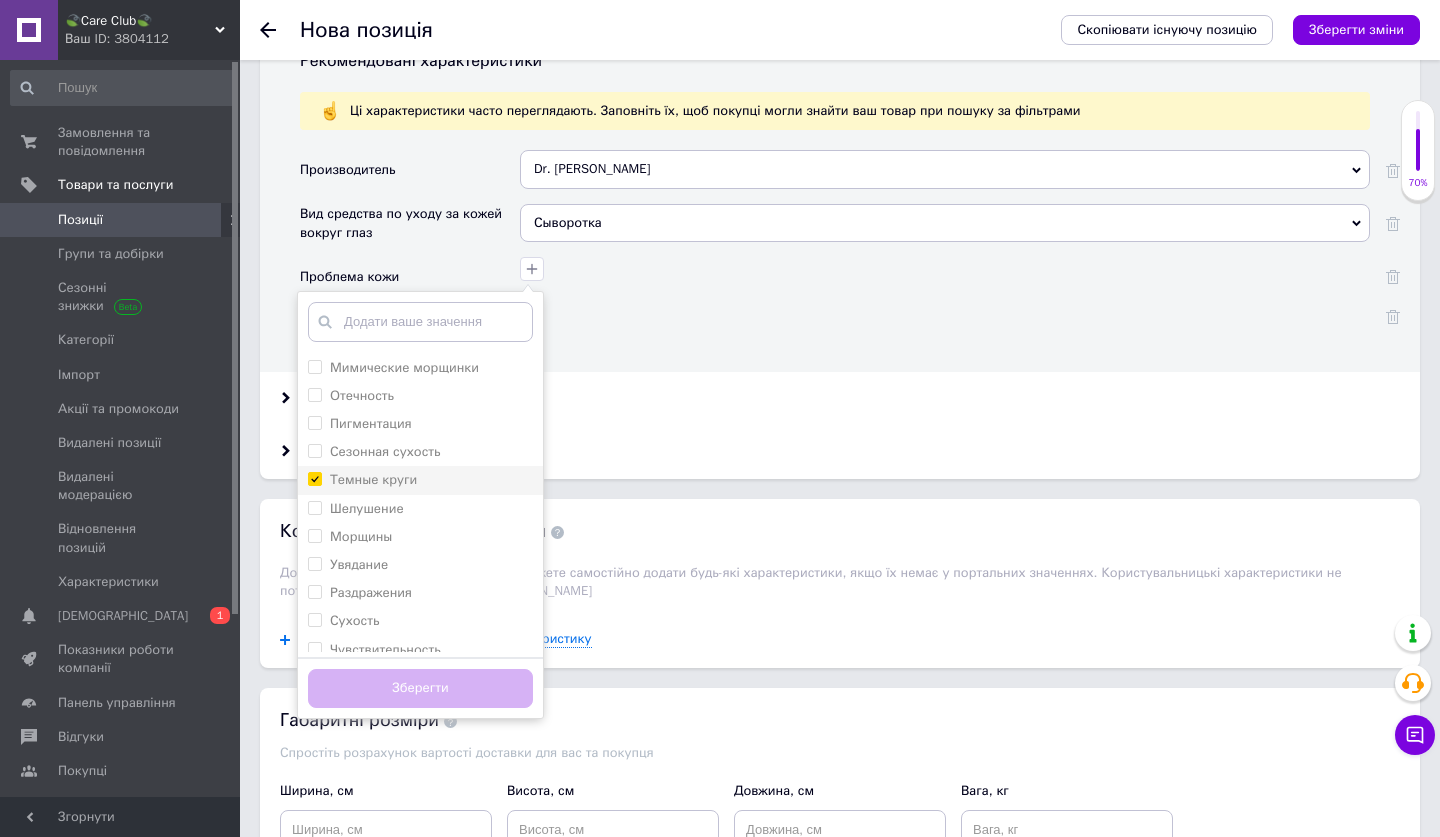 checkbox on "true" 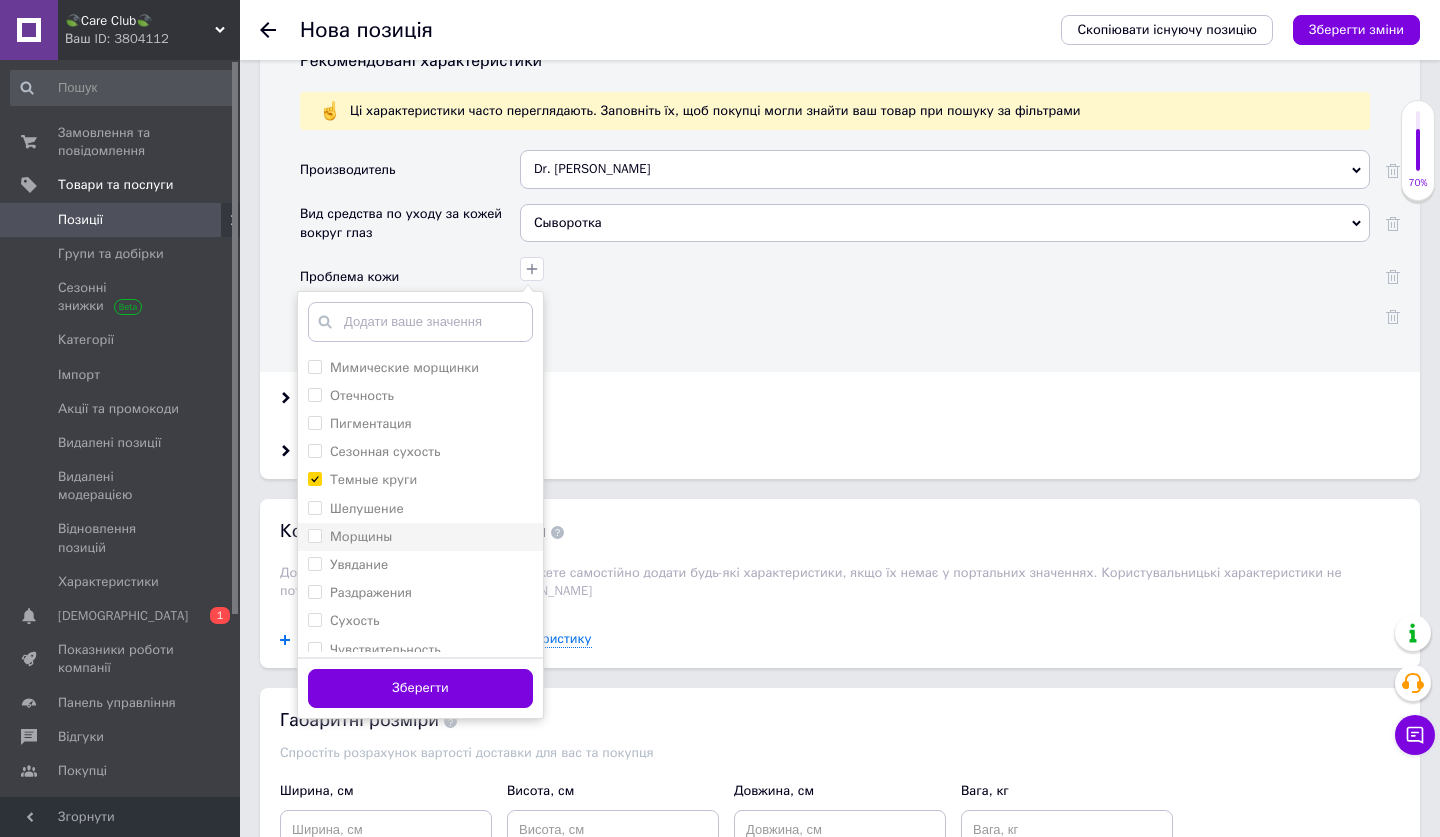 scroll, scrollTop: 66, scrollLeft: 0, axis: vertical 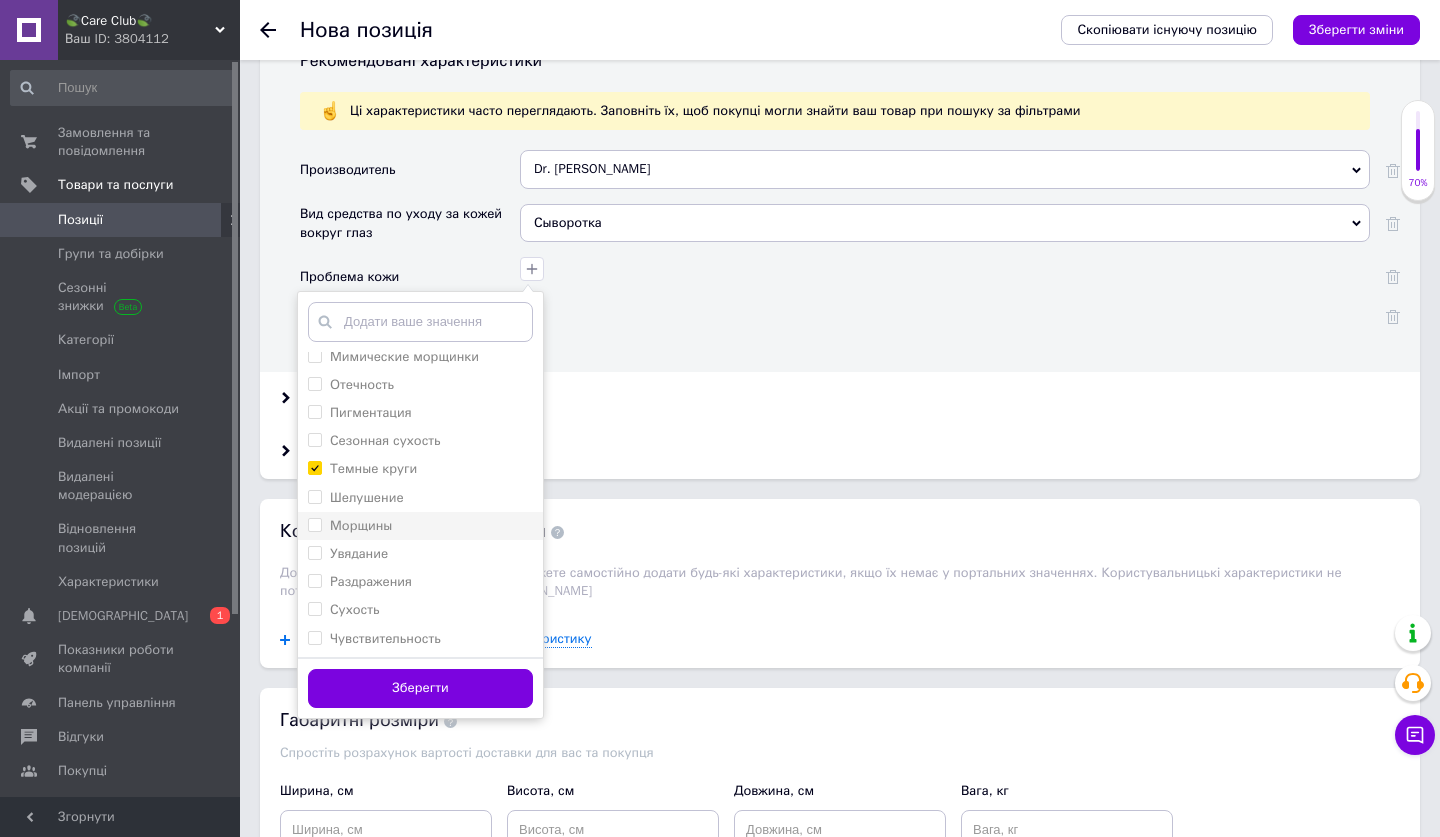 click on "Морщины" at bounding box center [420, 526] 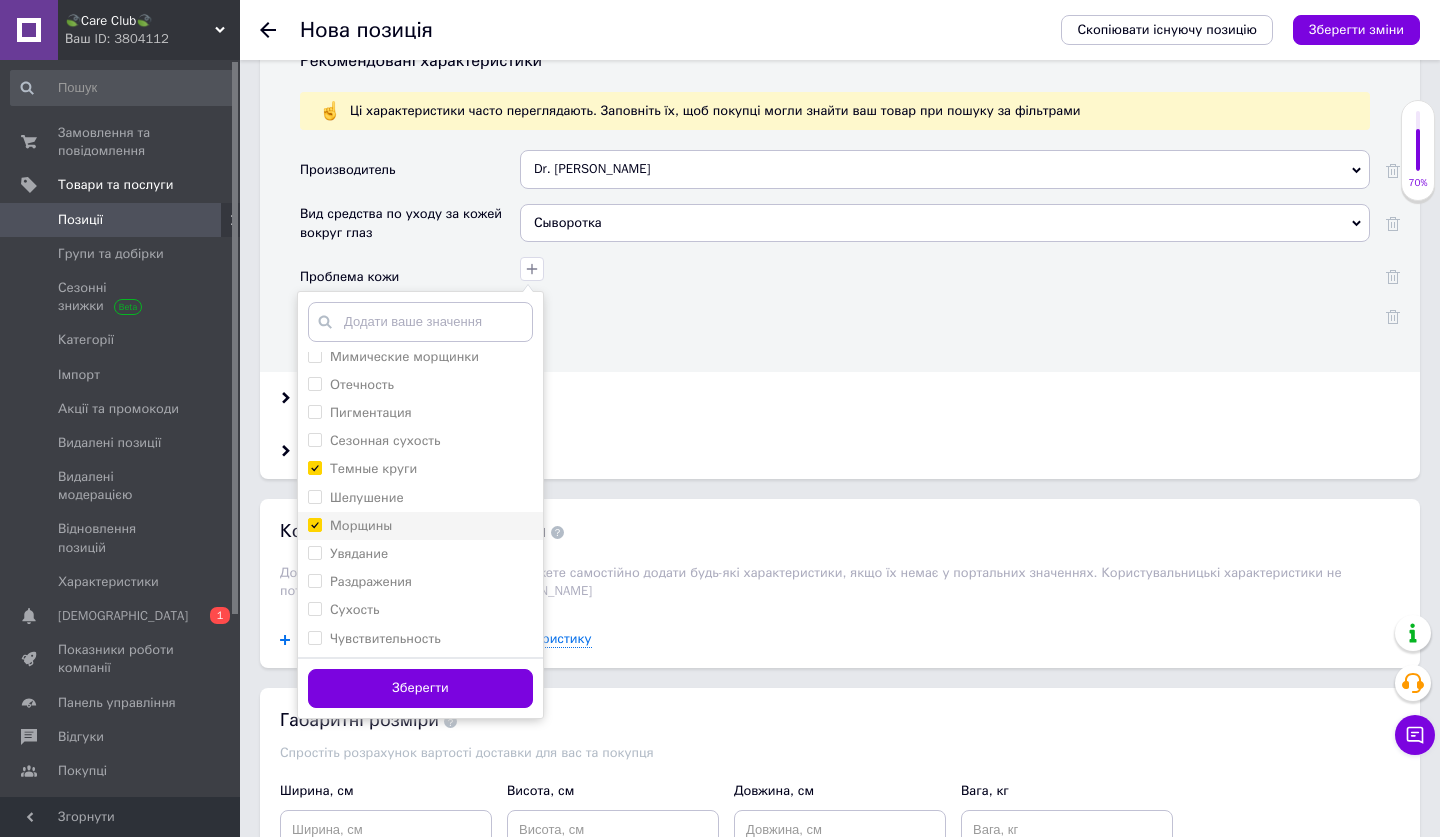checkbox on "true" 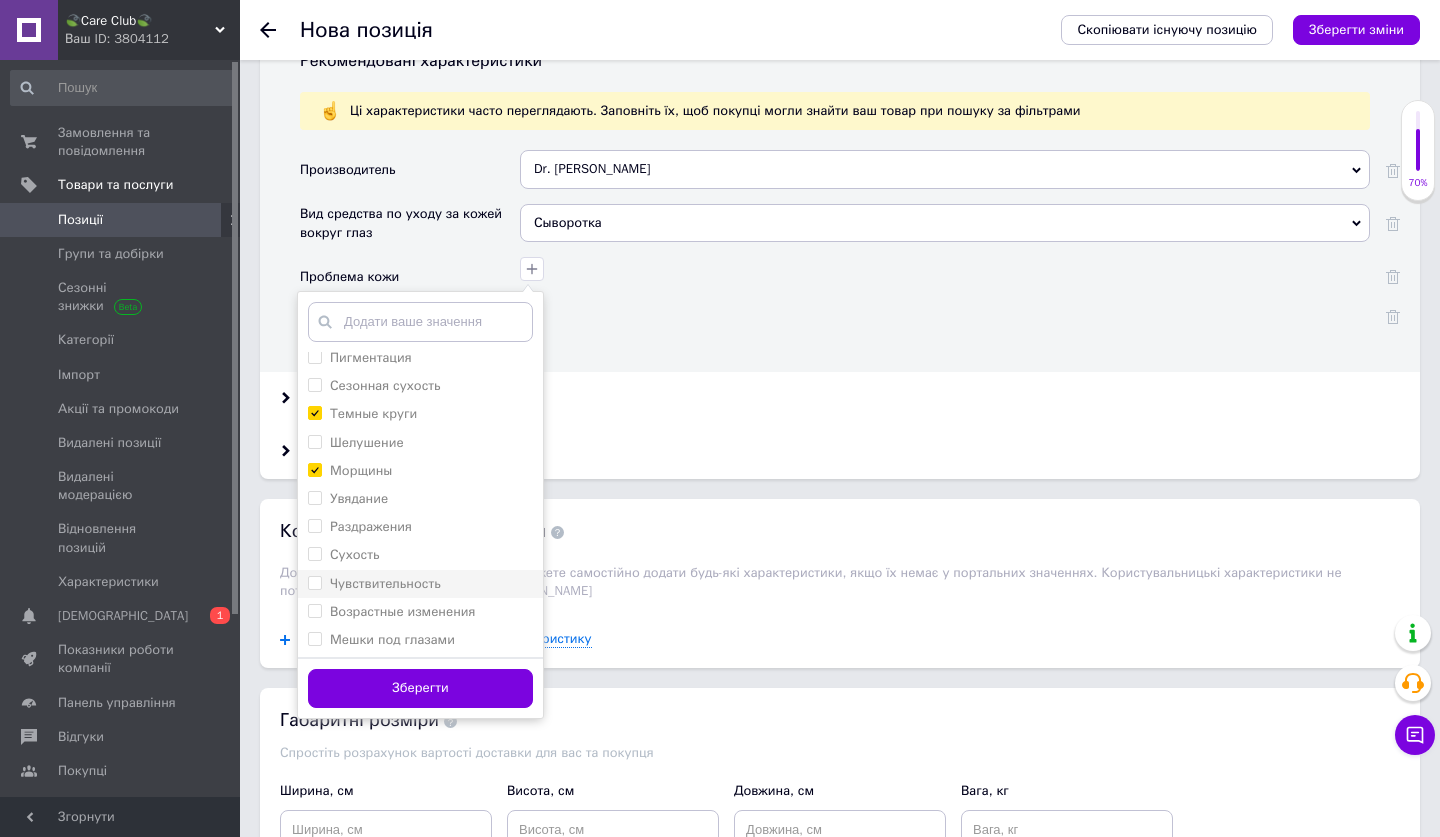scroll, scrollTop: 120, scrollLeft: 0, axis: vertical 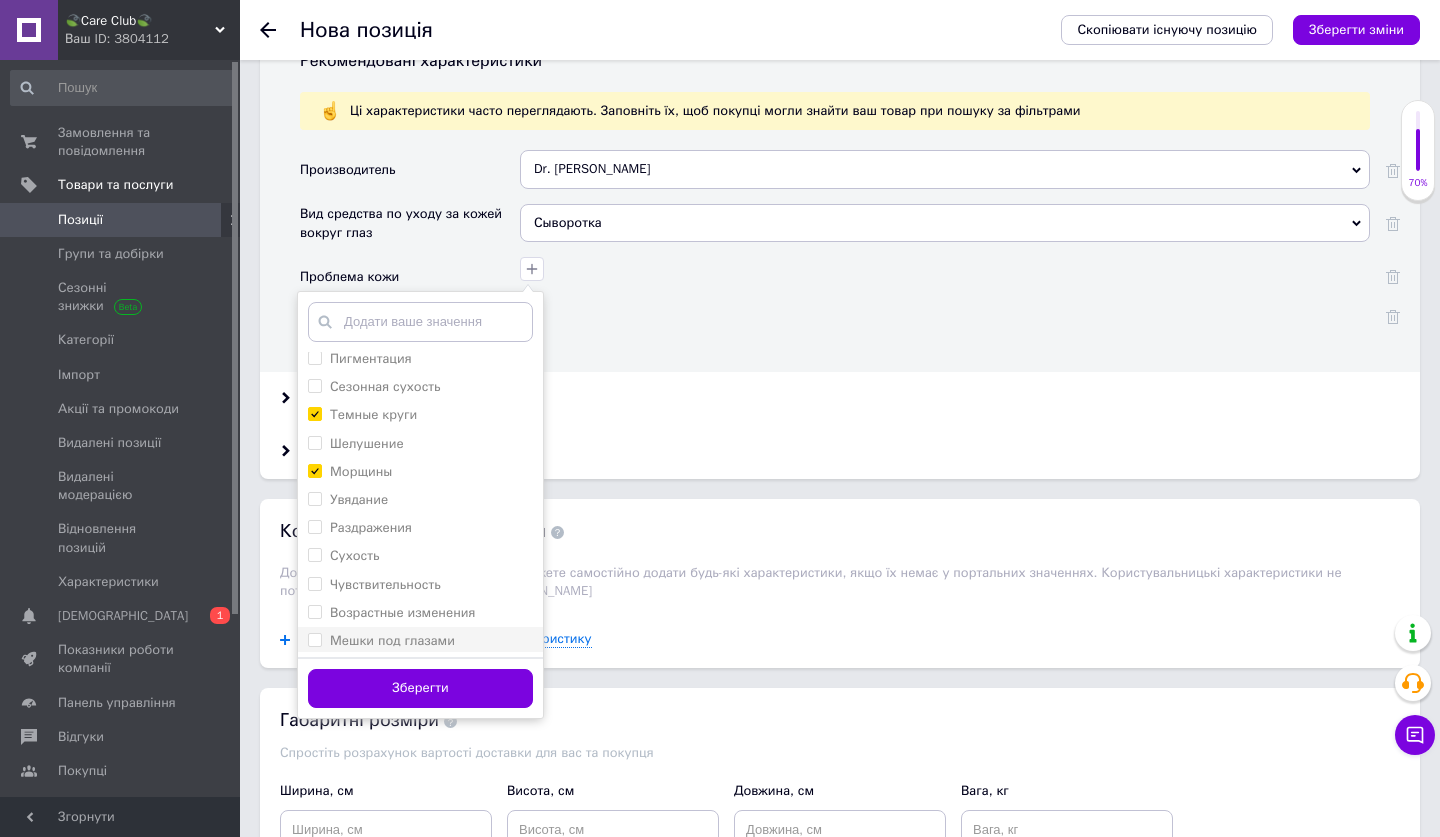 click on "Мешки под глазами" at bounding box center (392, 640) 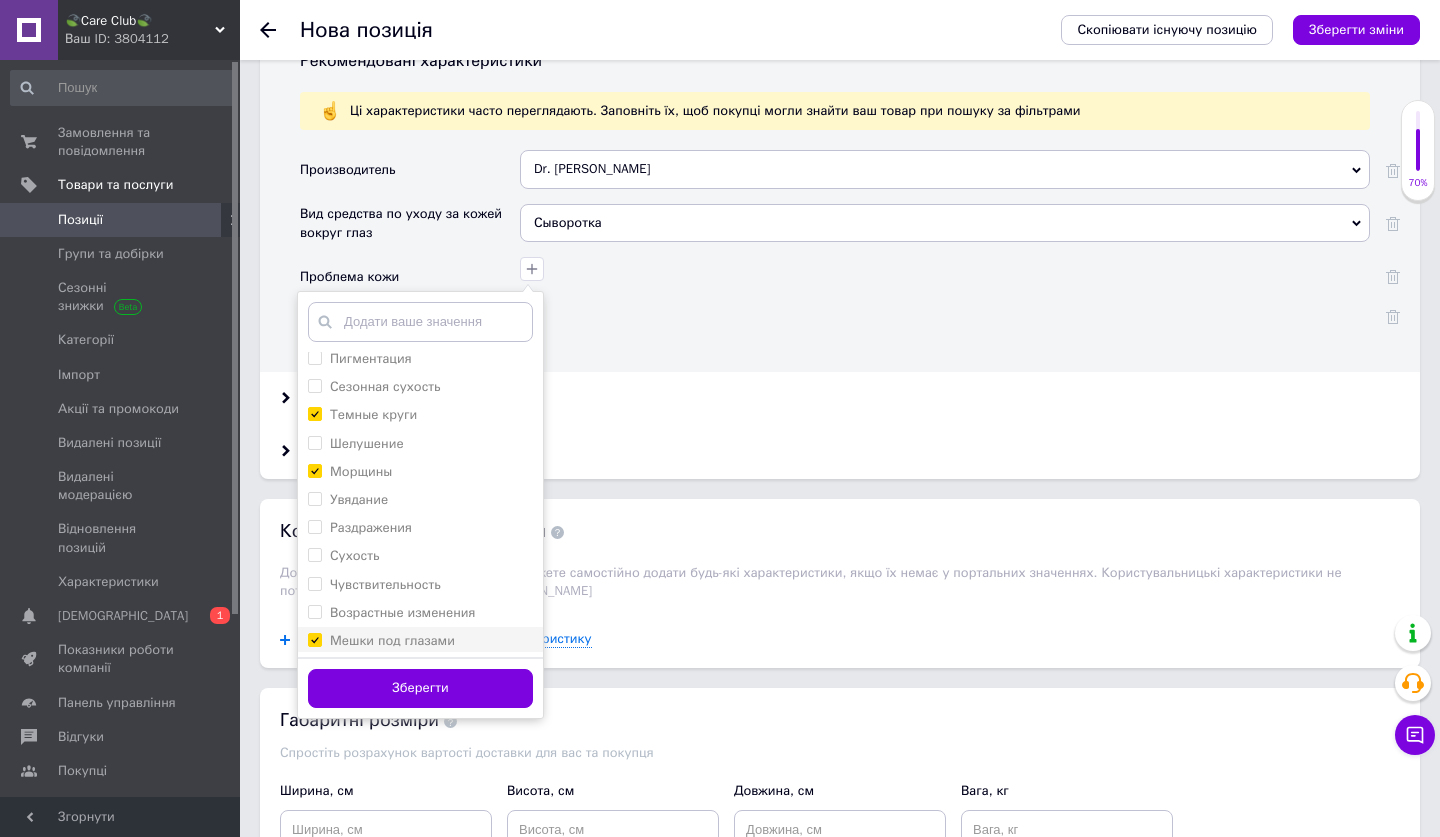 checkbox on "true" 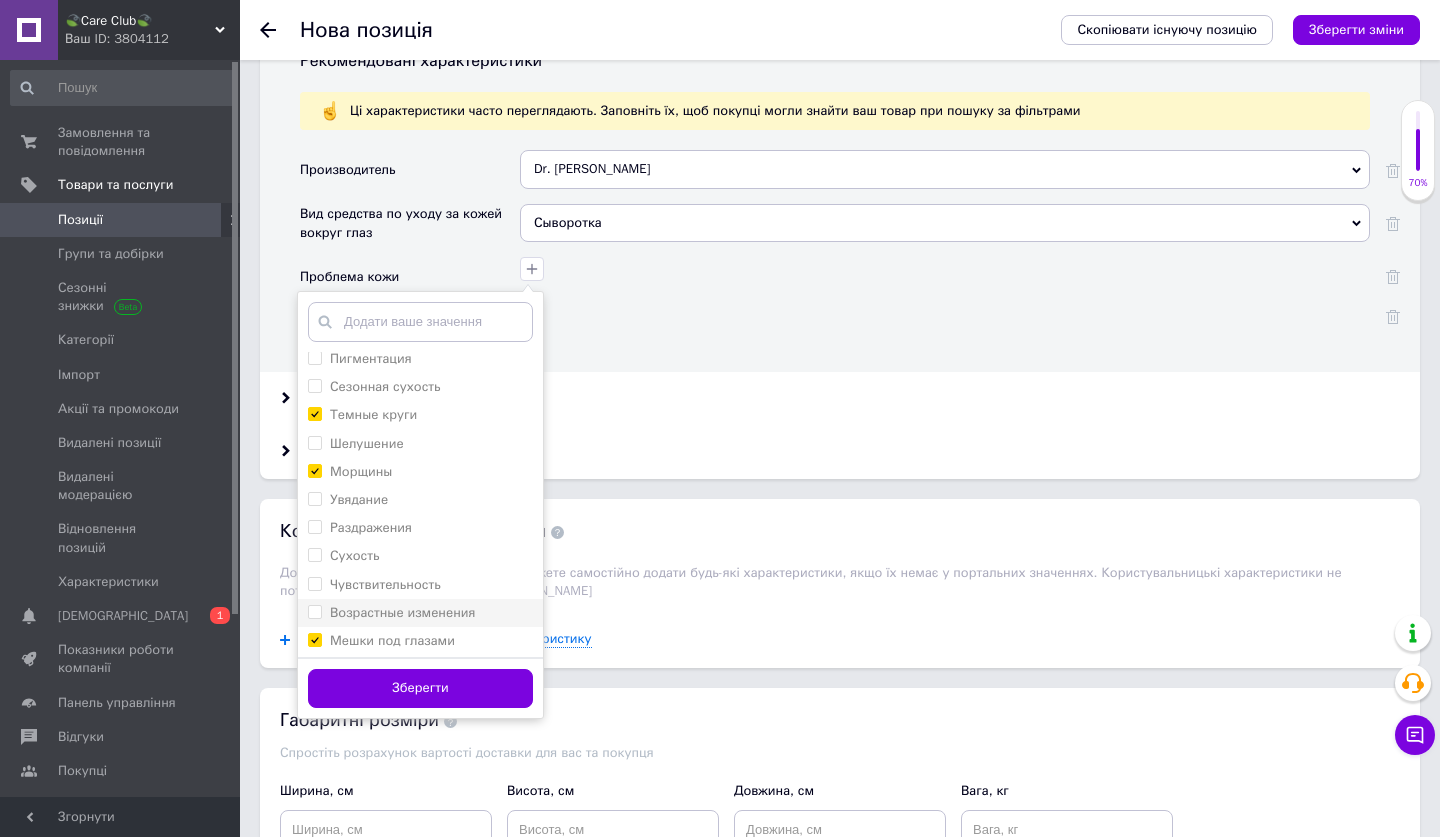 click on "Возрастные изменения" at bounding box center (402, 612) 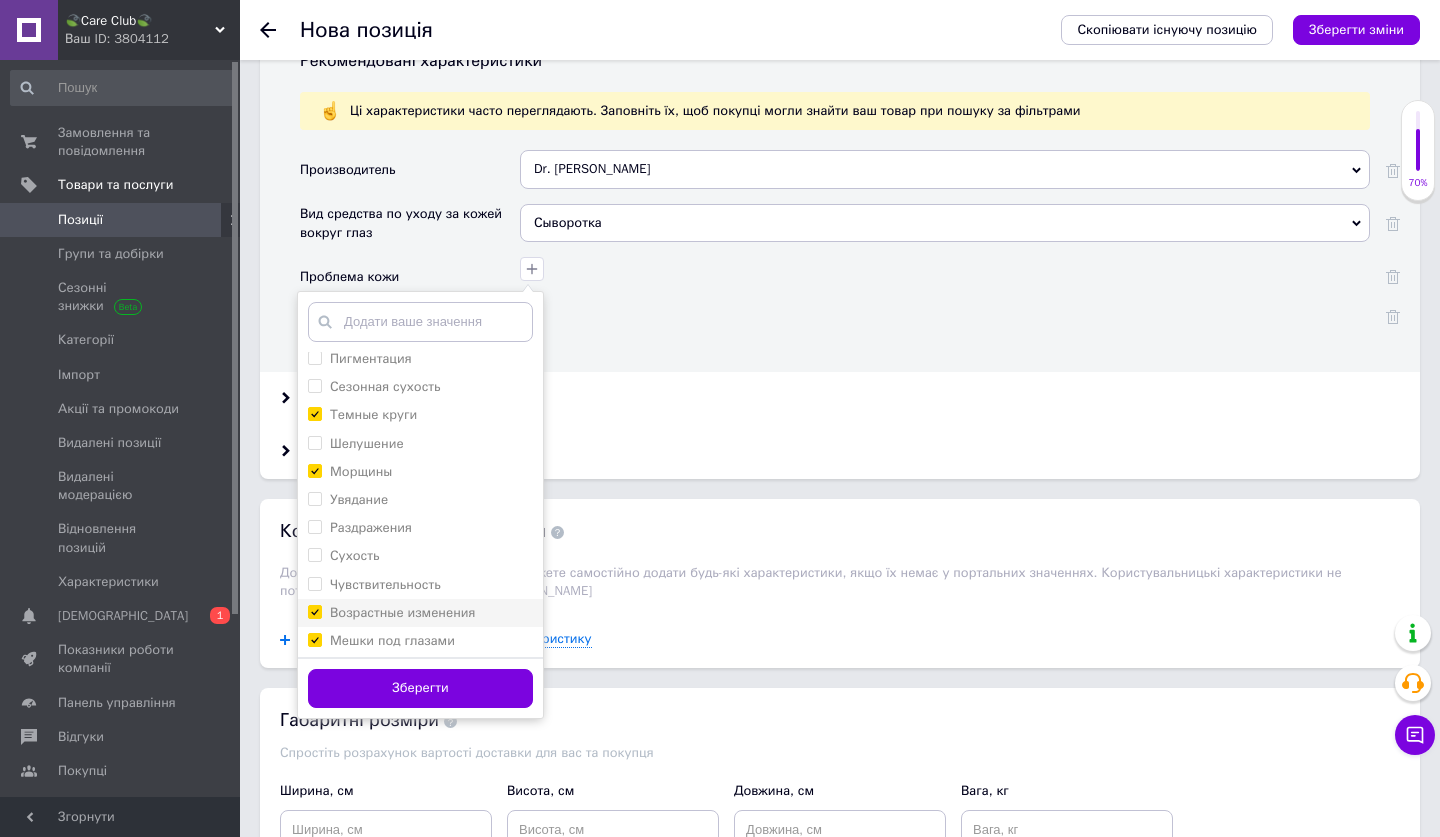 checkbox on "true" 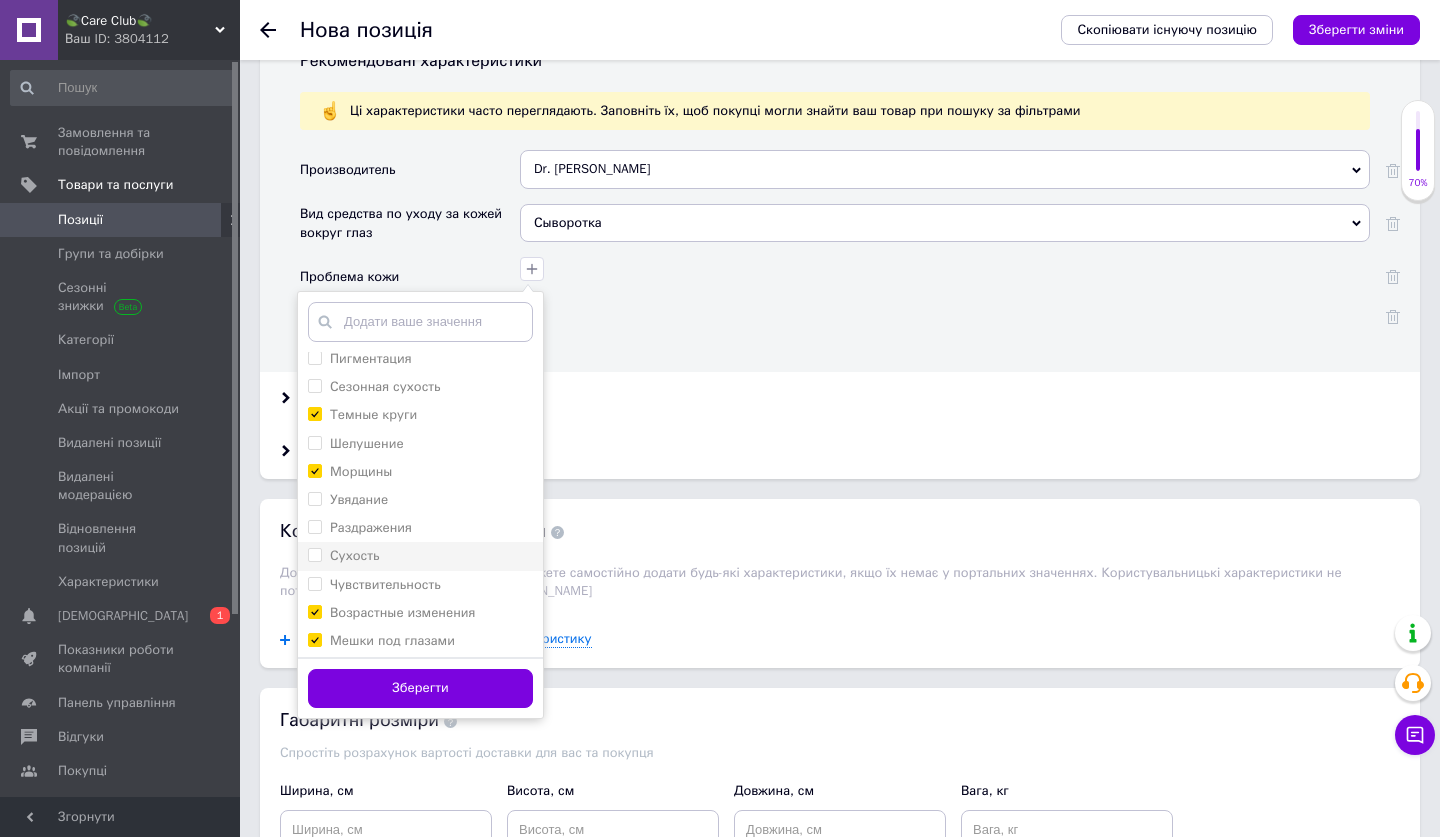 click on "Сухость" at bounding box center [420, 556] 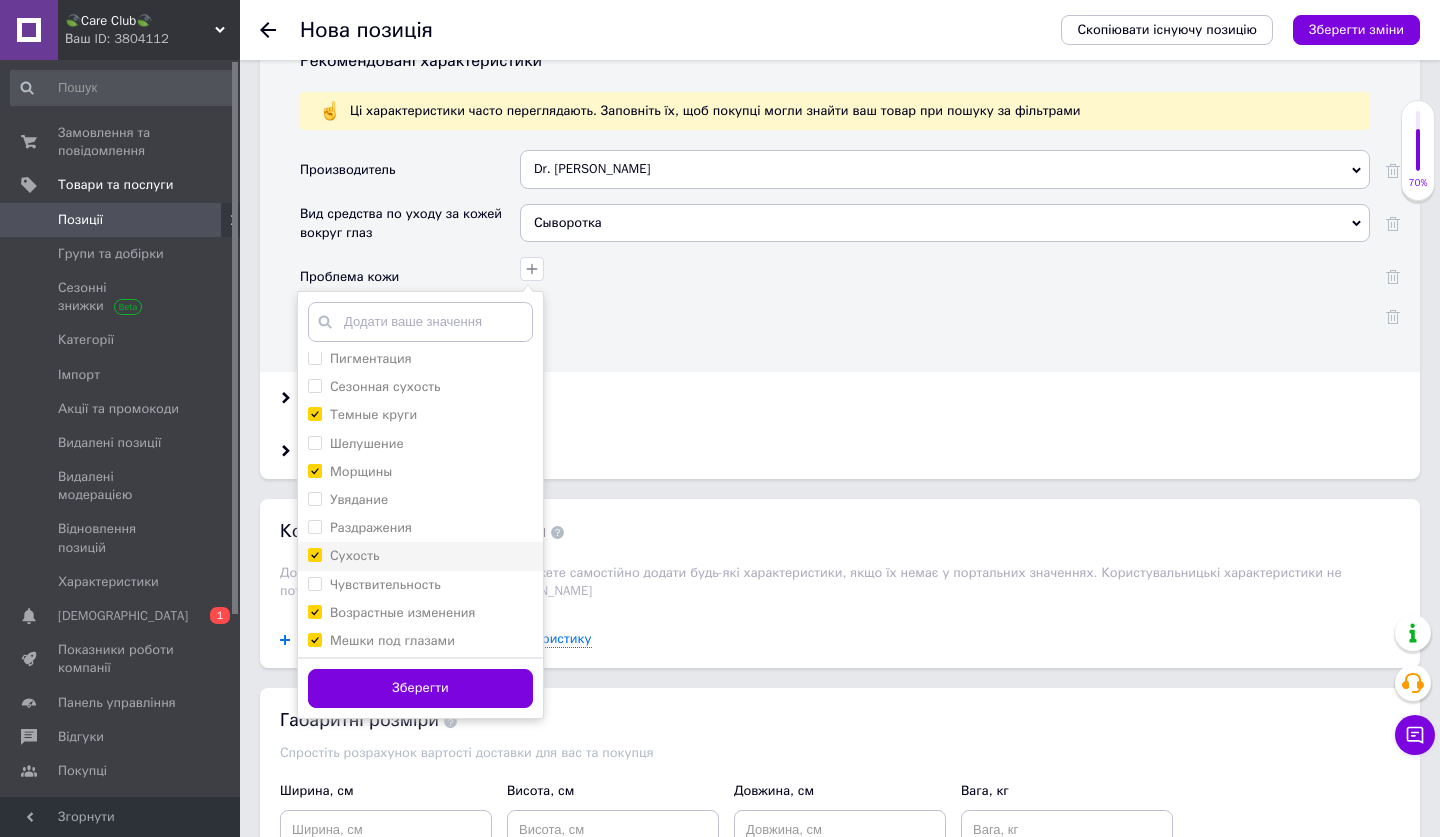 checkbox on "true" 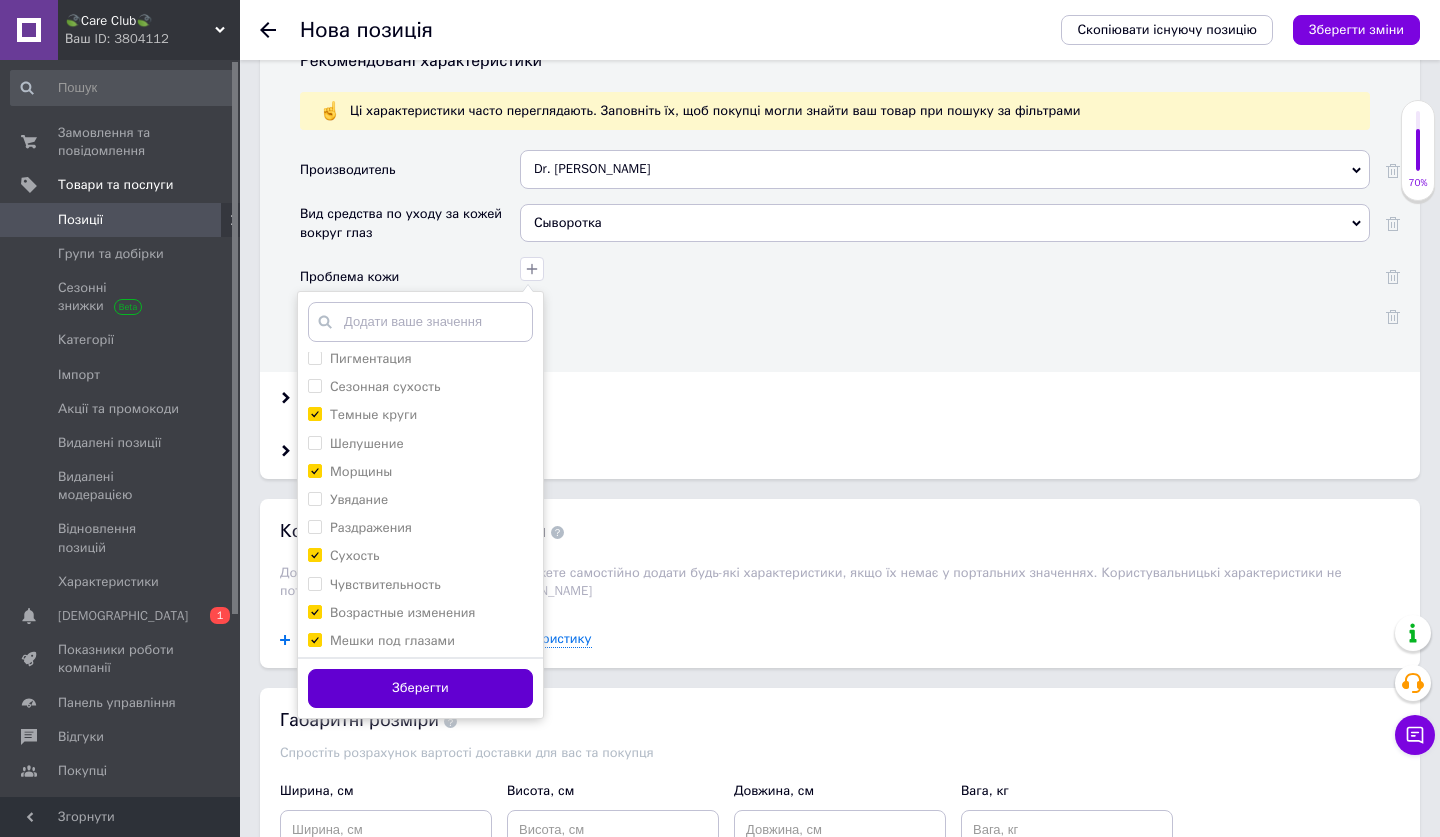 click on "Зберегти" at bounding box center (420, 688) 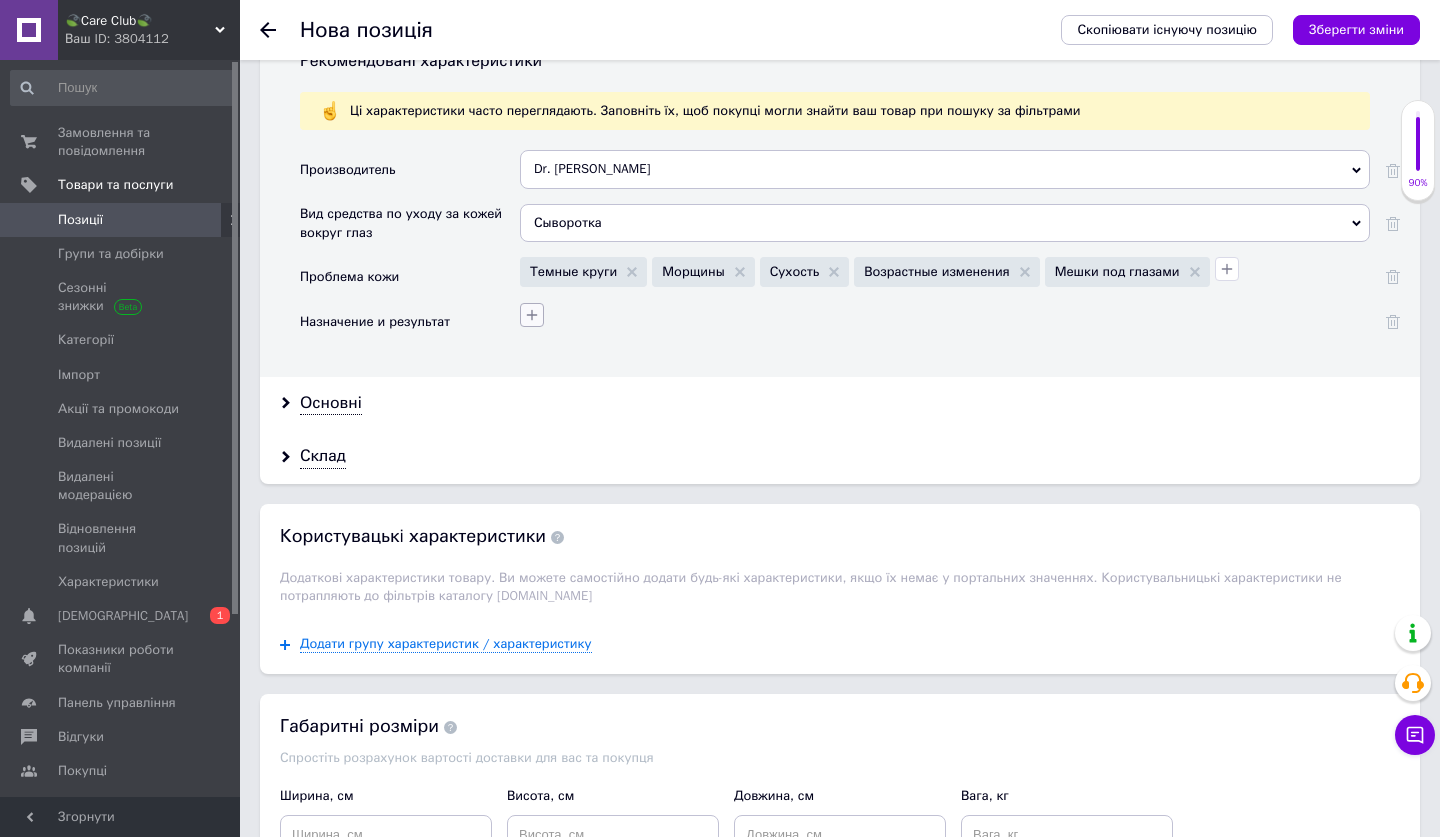 click at bounding box center [532, 315] 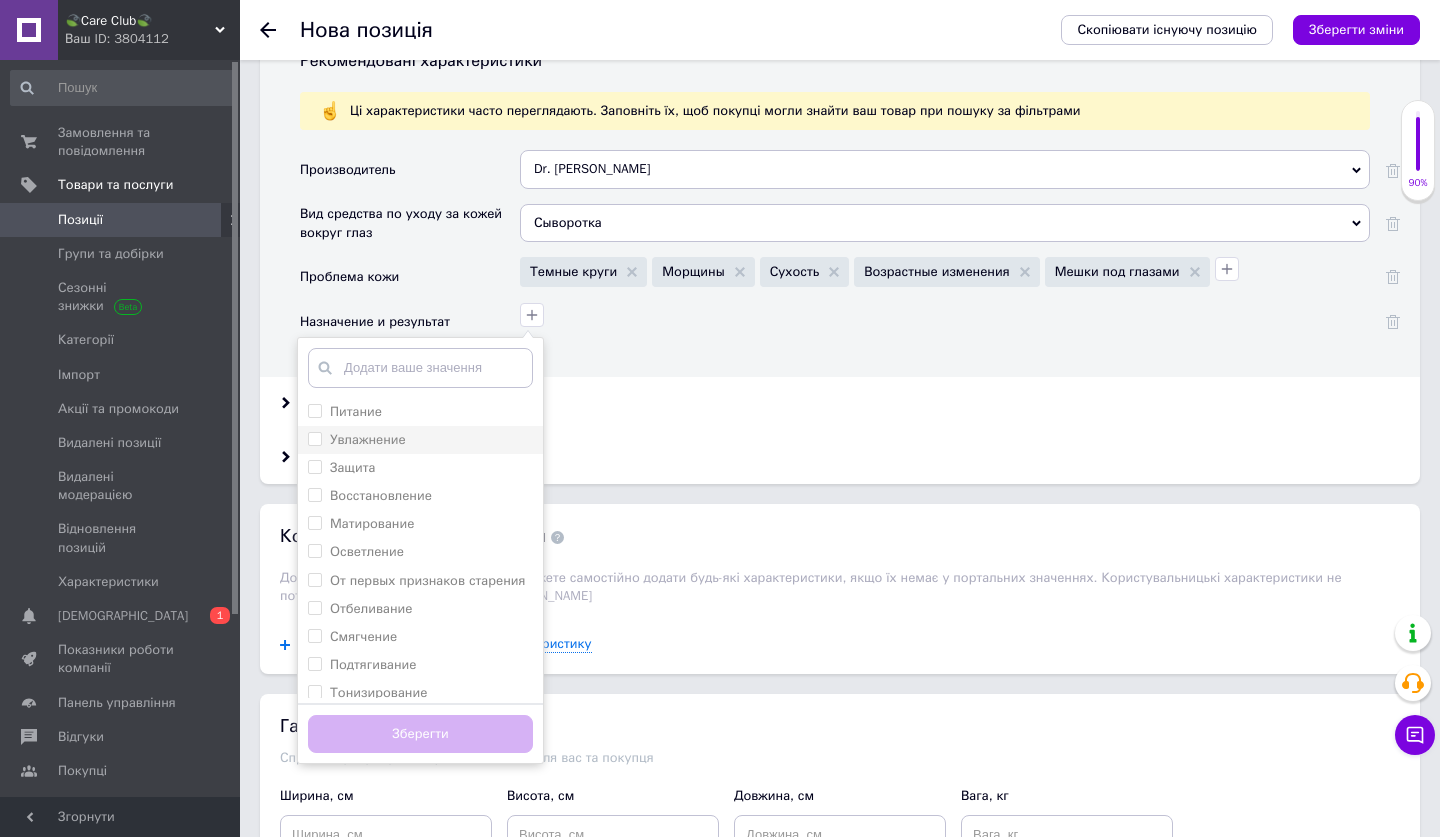 click on "Увлажнение" at bounding box center [420, 440] 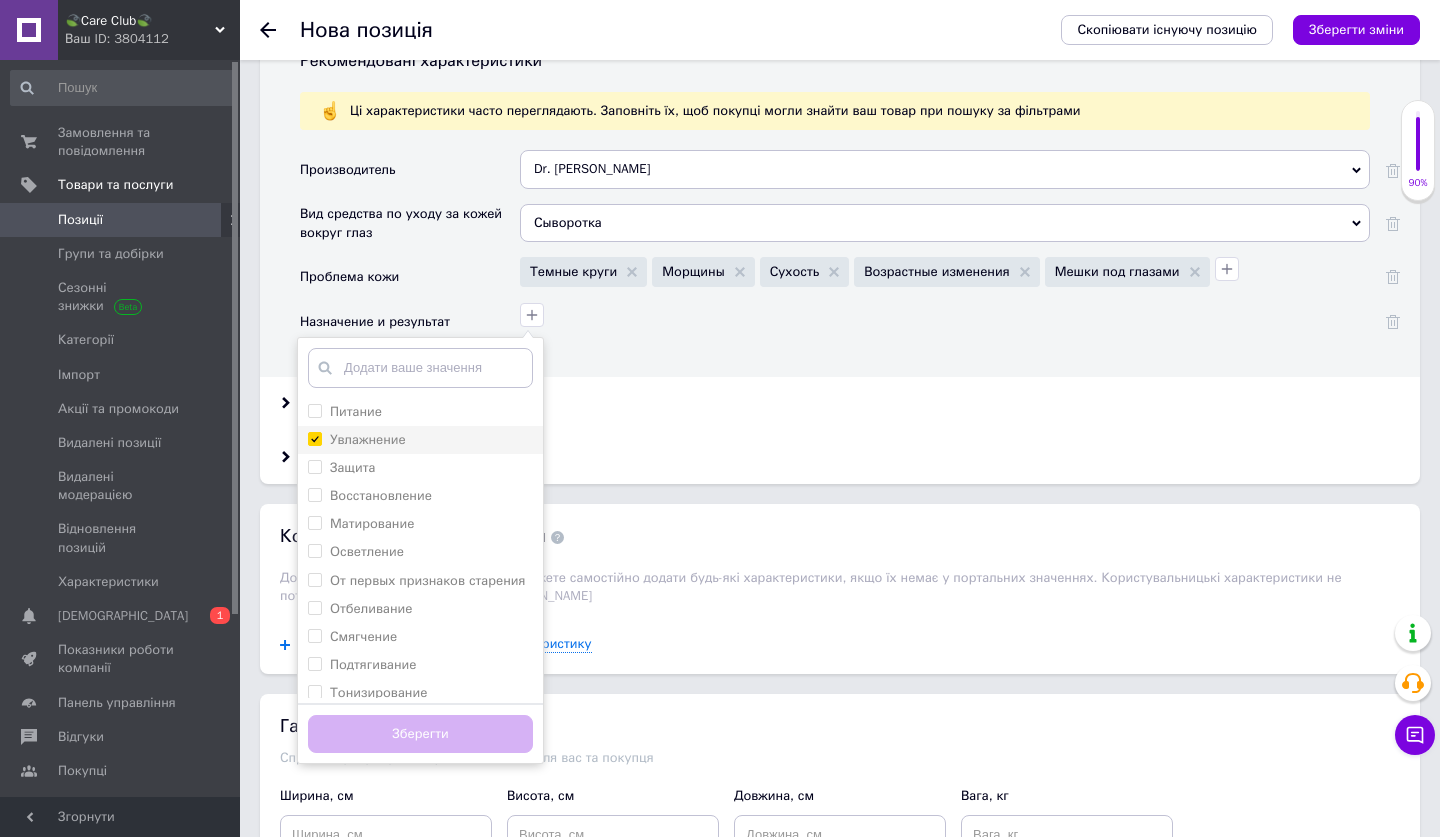 checkbox on "true" 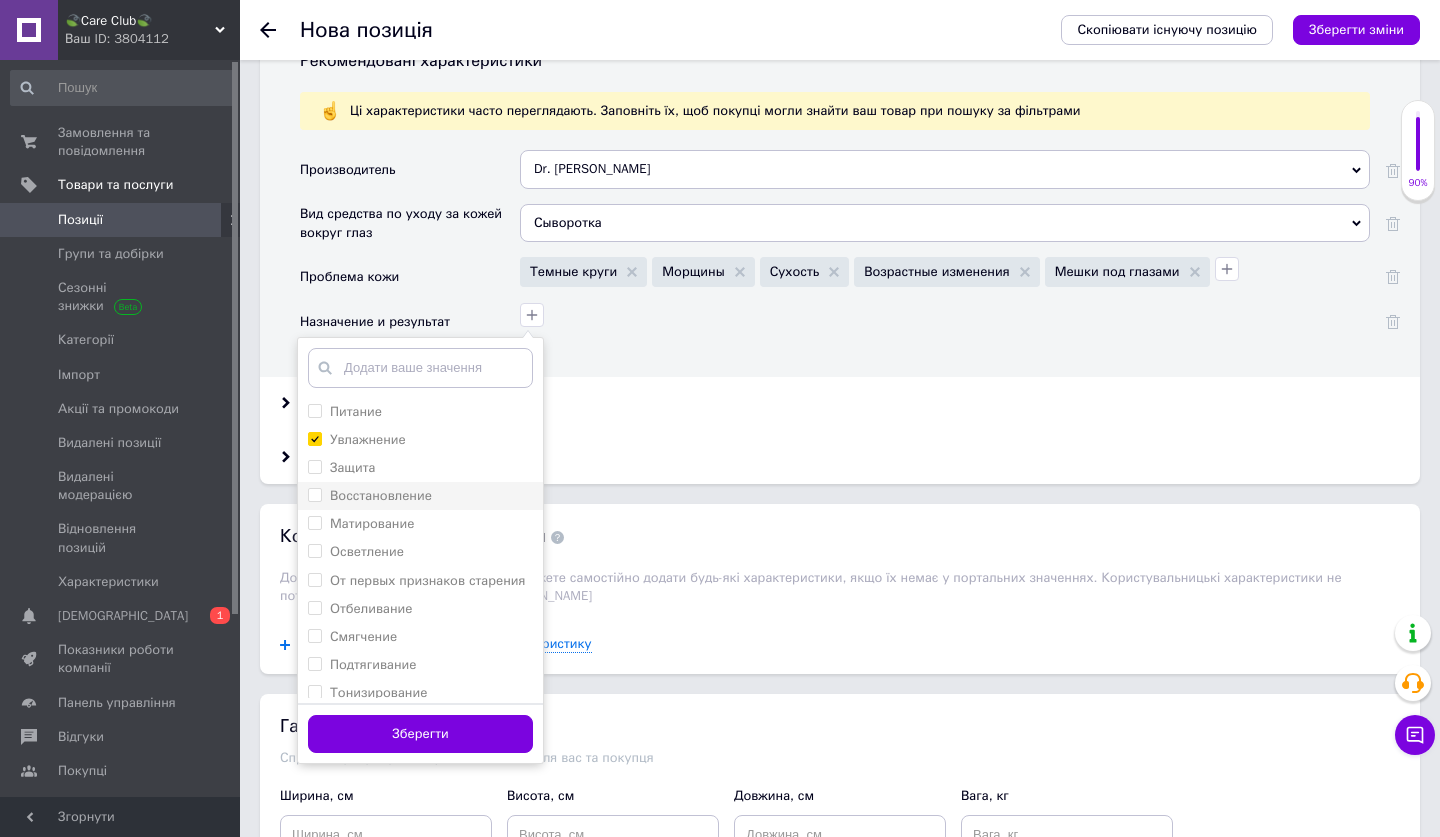 click on "Восстановление" at bounding box center [381, 495] 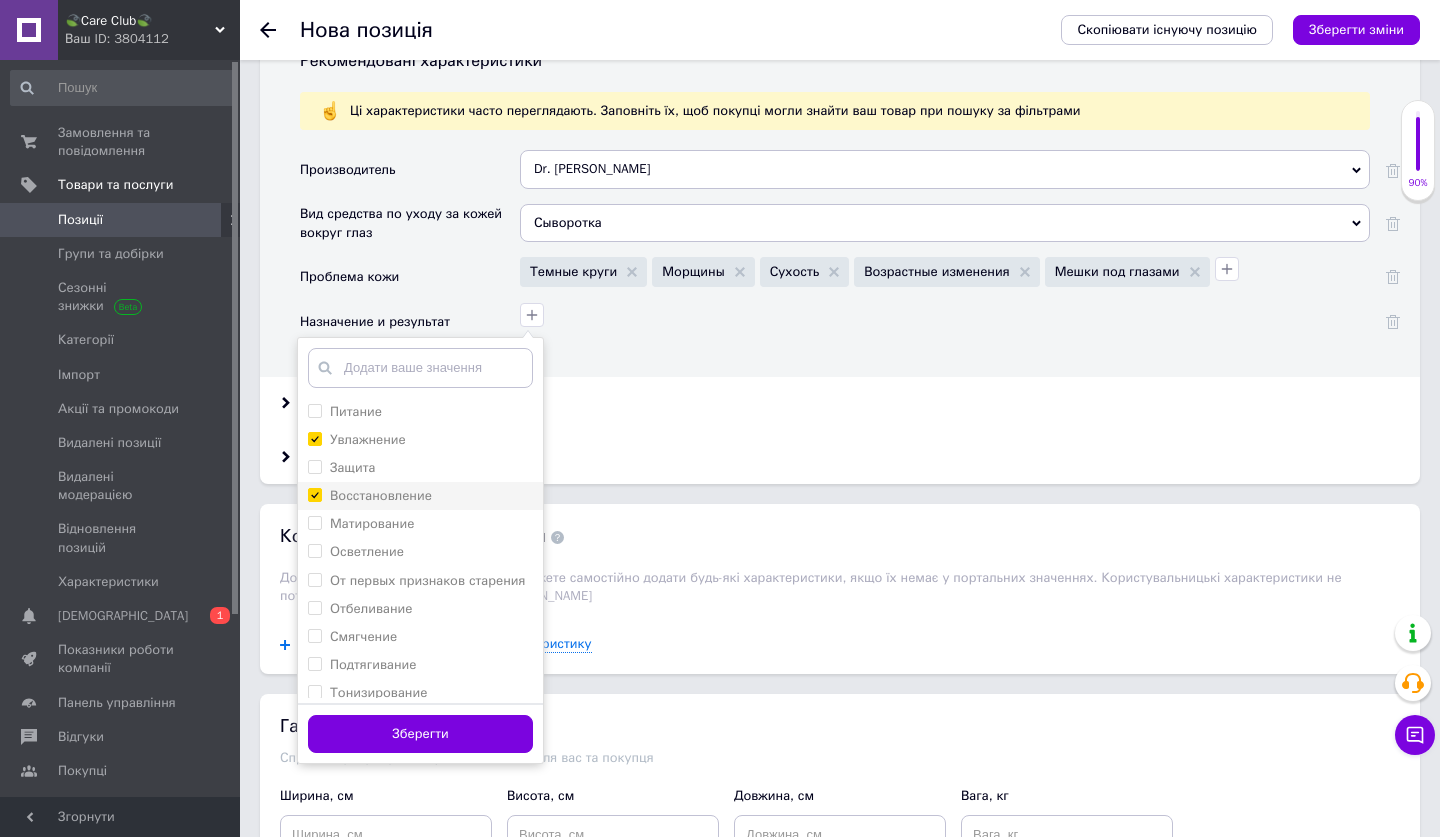 checkbox on "true" 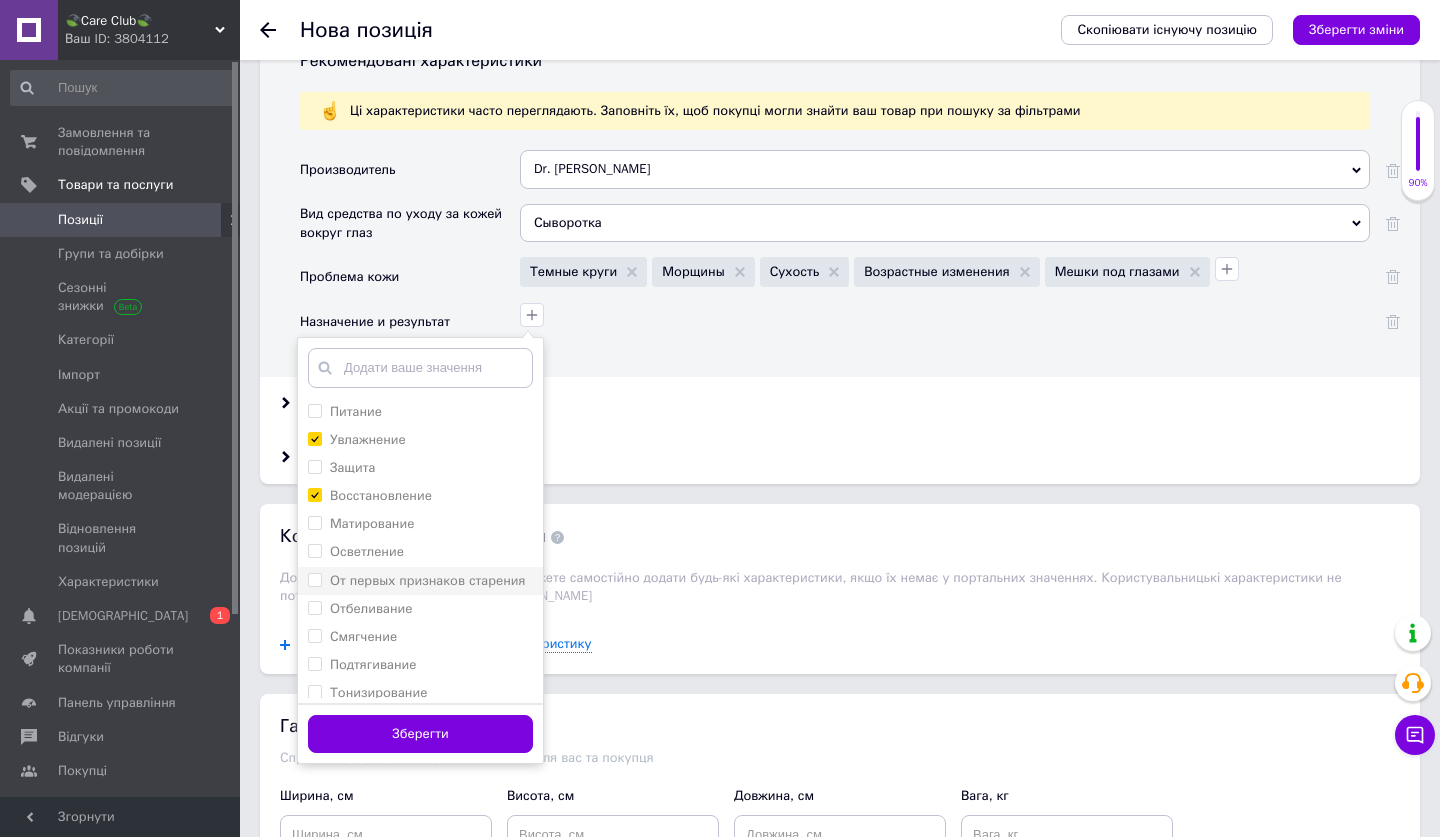 click on "От первых признаков старения" at bounding box center [428, 580] 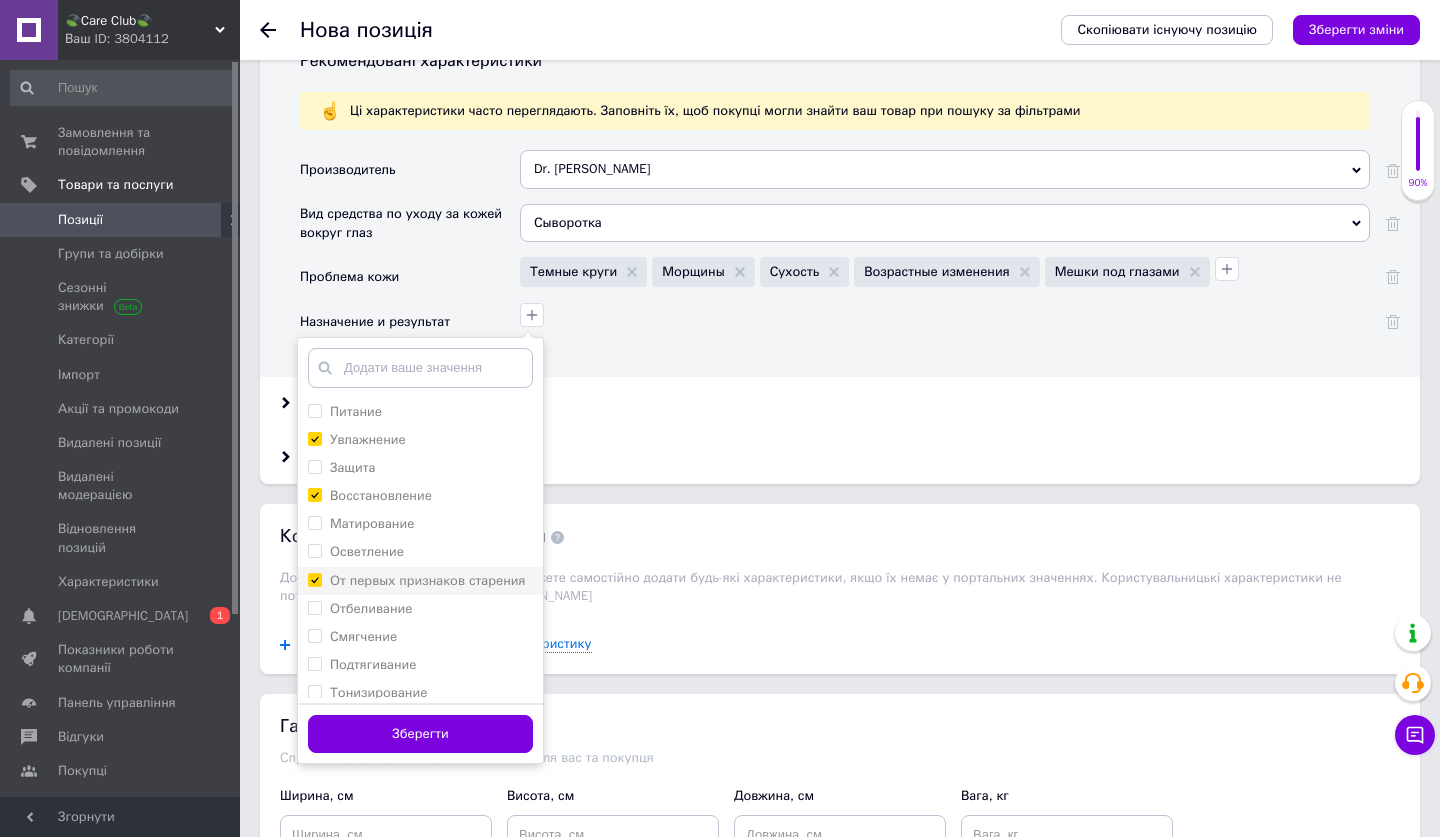 checkbox on "true" 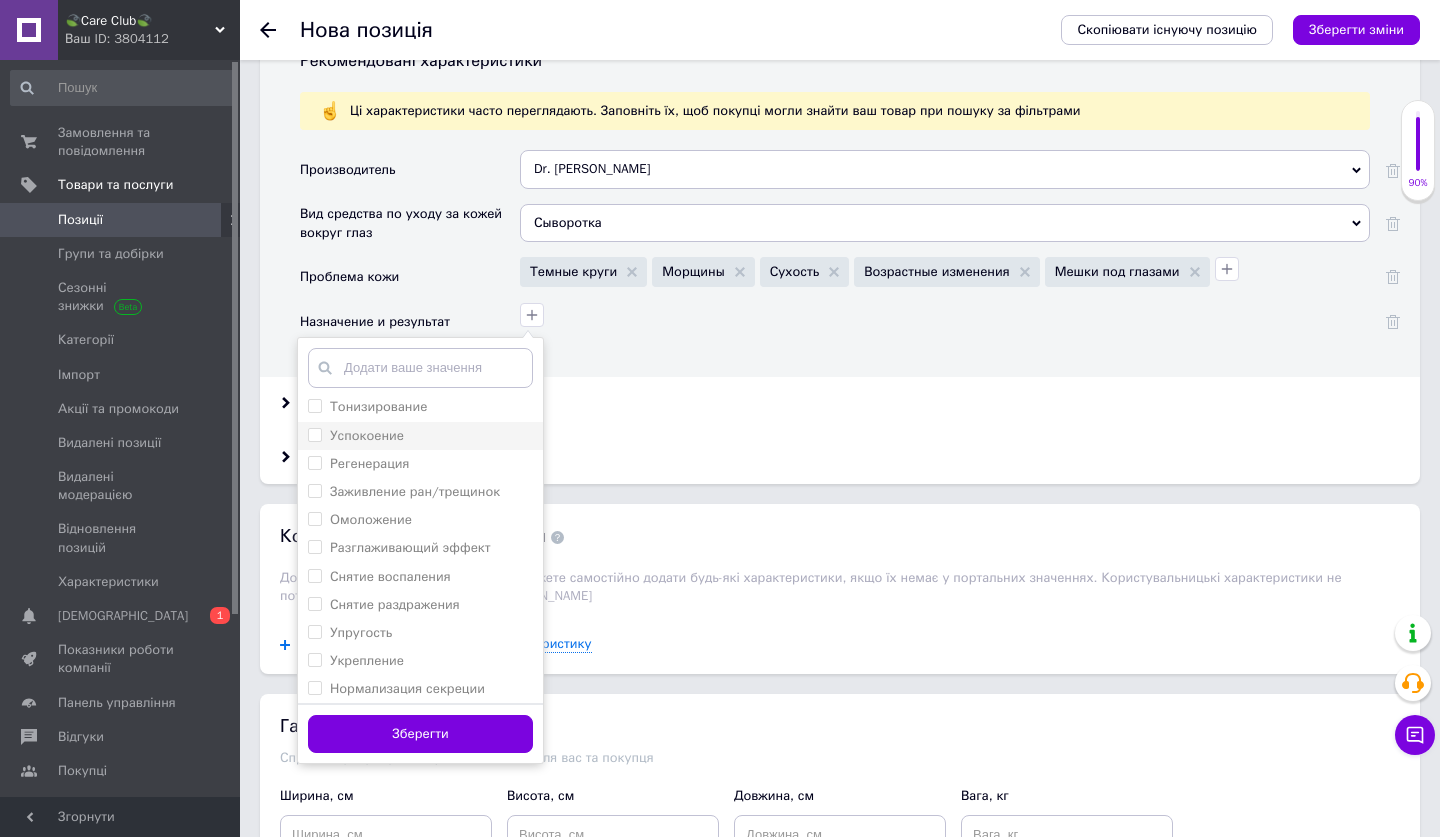 scroll, scrollTop: 287, scrollLeft: 0, axis: vertical 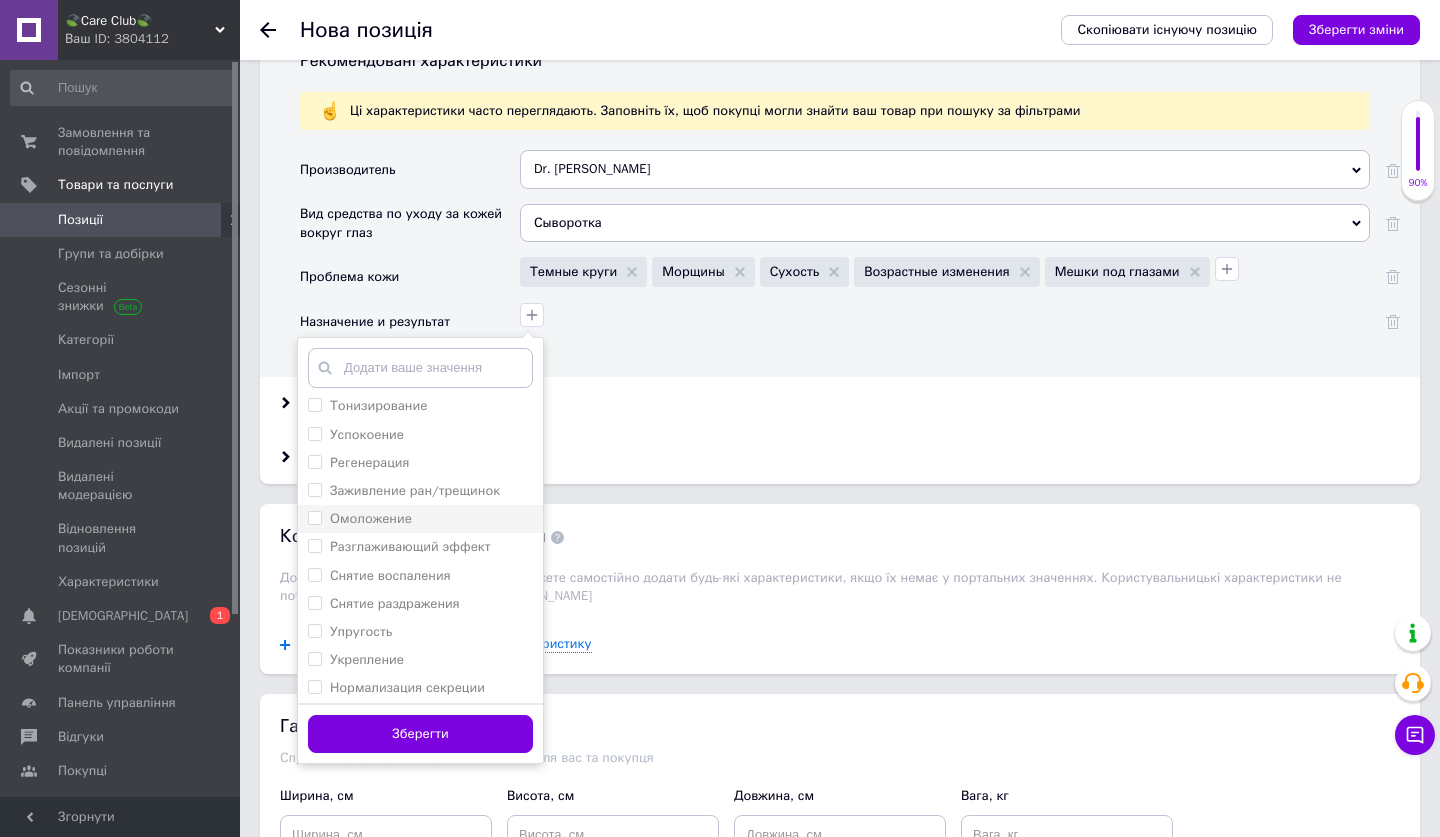 click on "Омоложение" at bounding box center [371, 518] 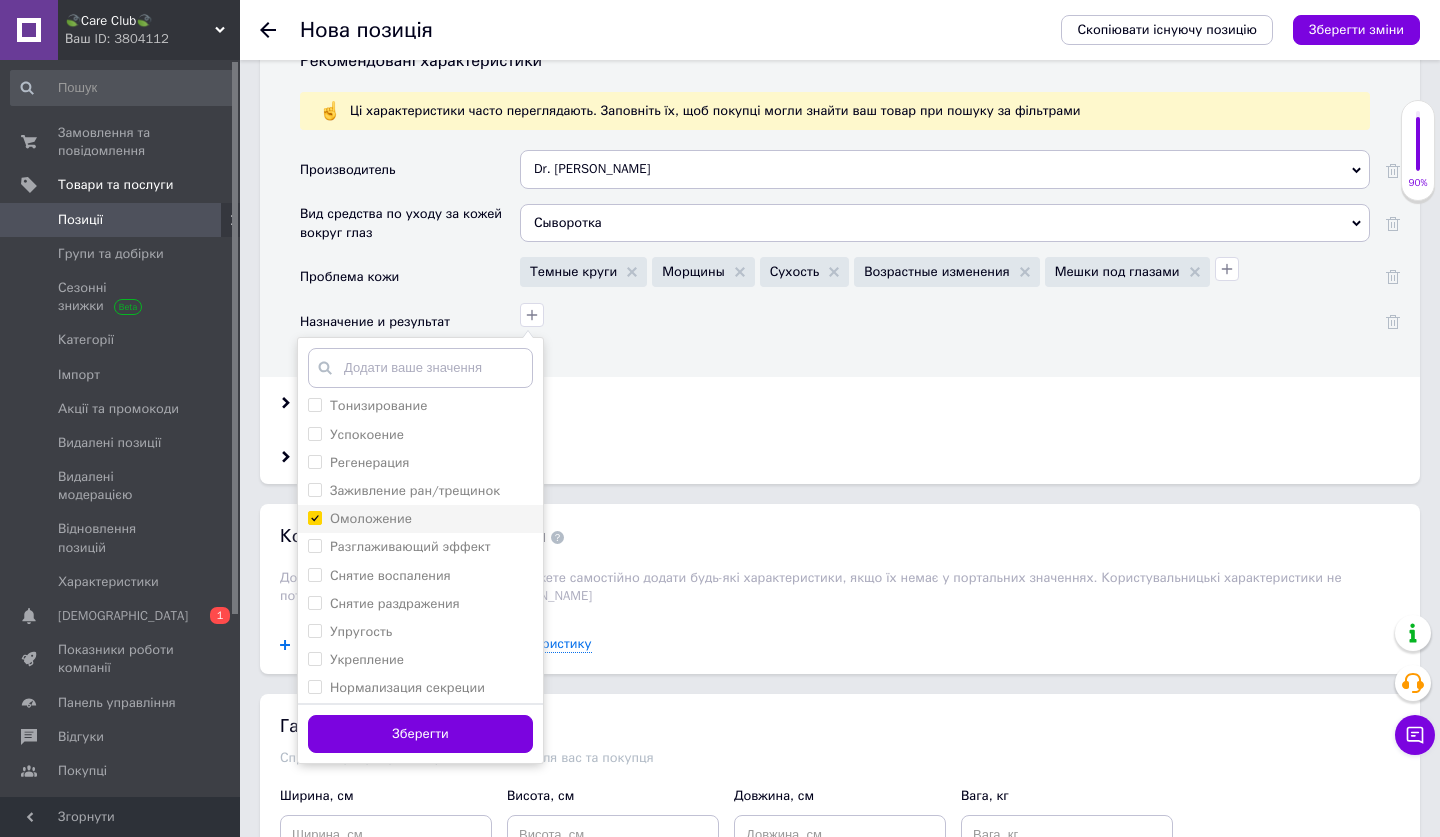 checkbox on "true" 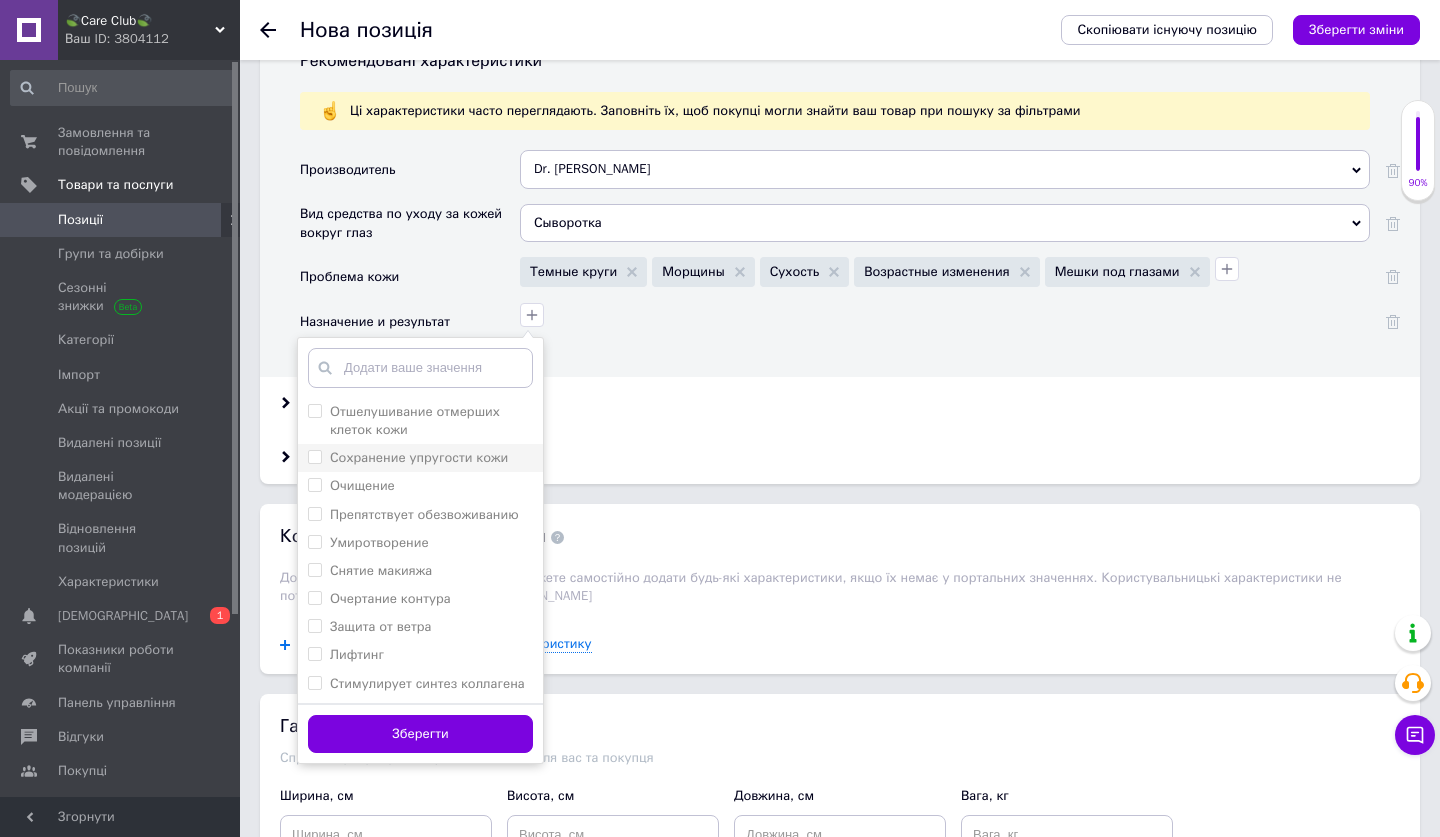 scroll, scrollTop: 816, scrollLeft: 0, axis: vertical 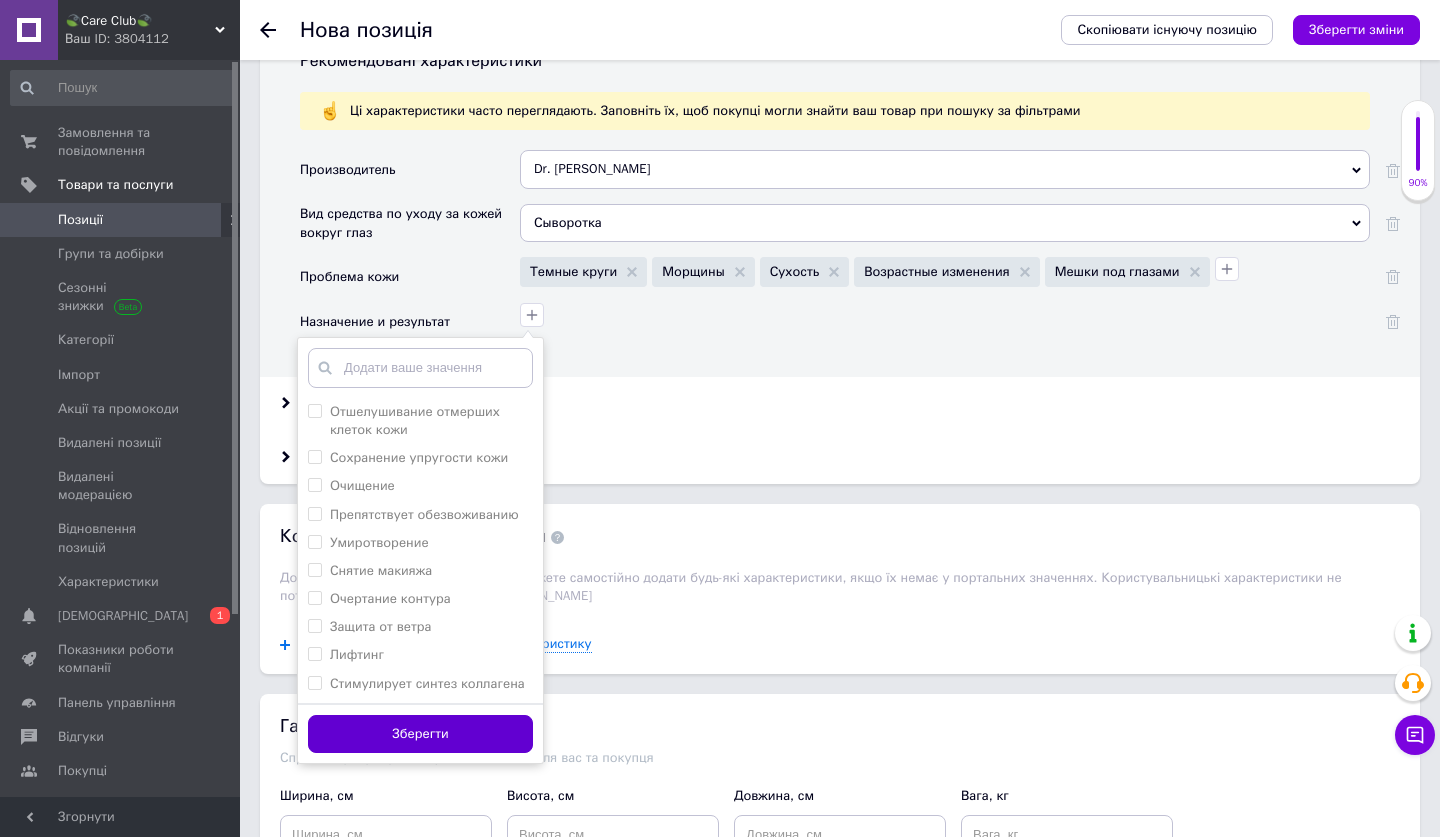 click on "Зберегти" at bounding box center [420, 734] 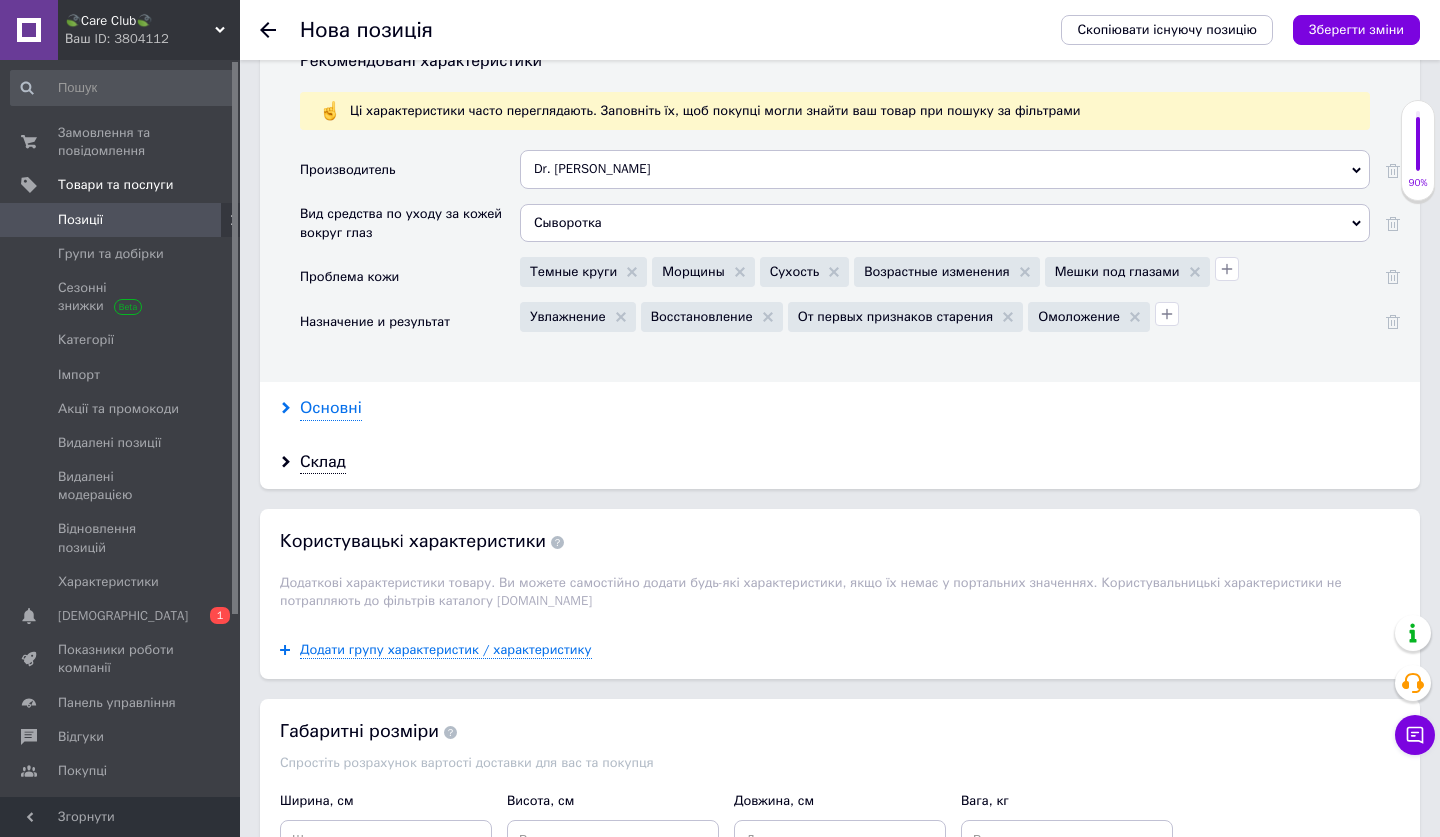 click on "Основні" at bounding box center (331, 408) 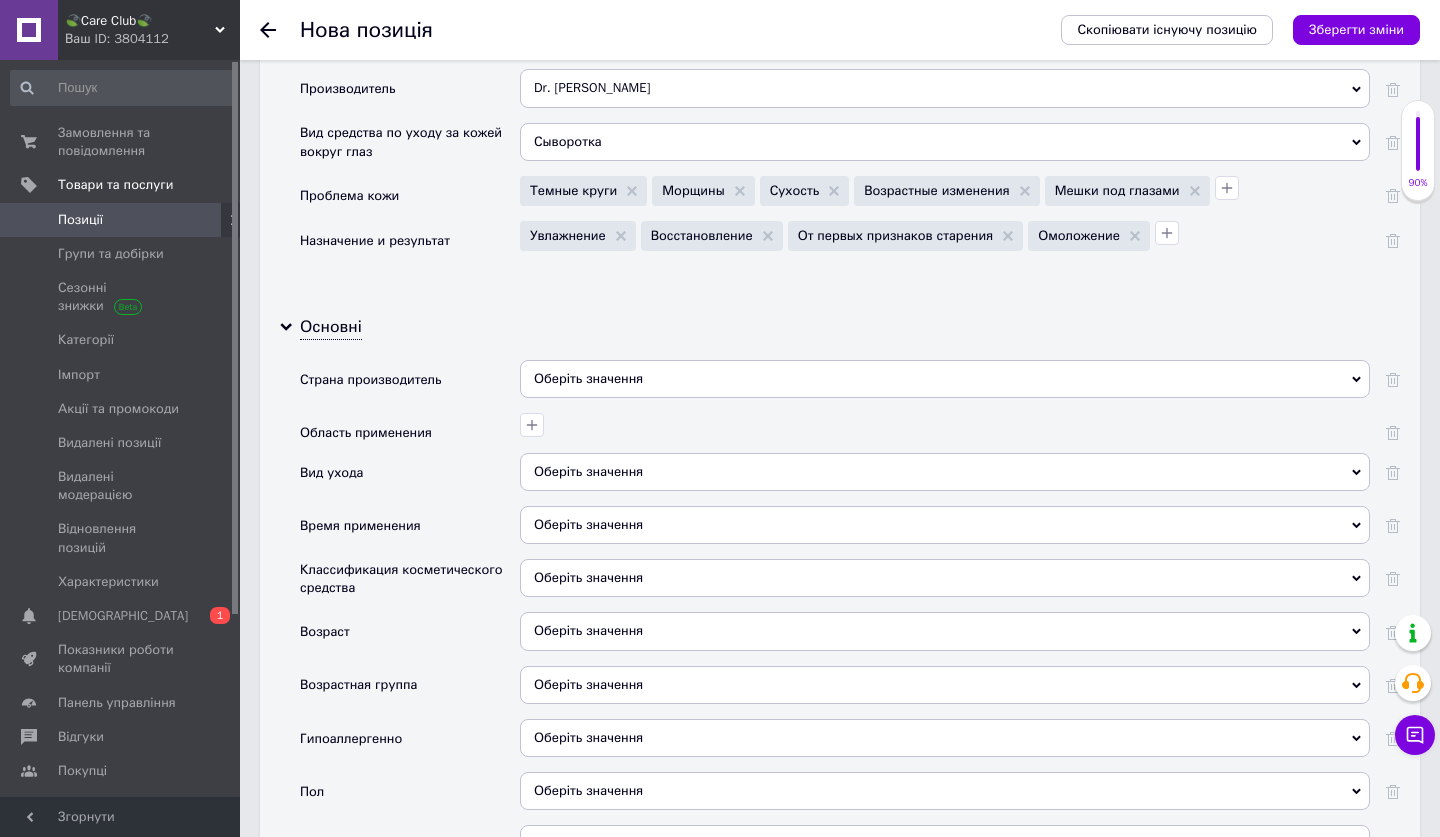 scroll, scrollTop: 1908, scrollLeft: 0, axis: vertical 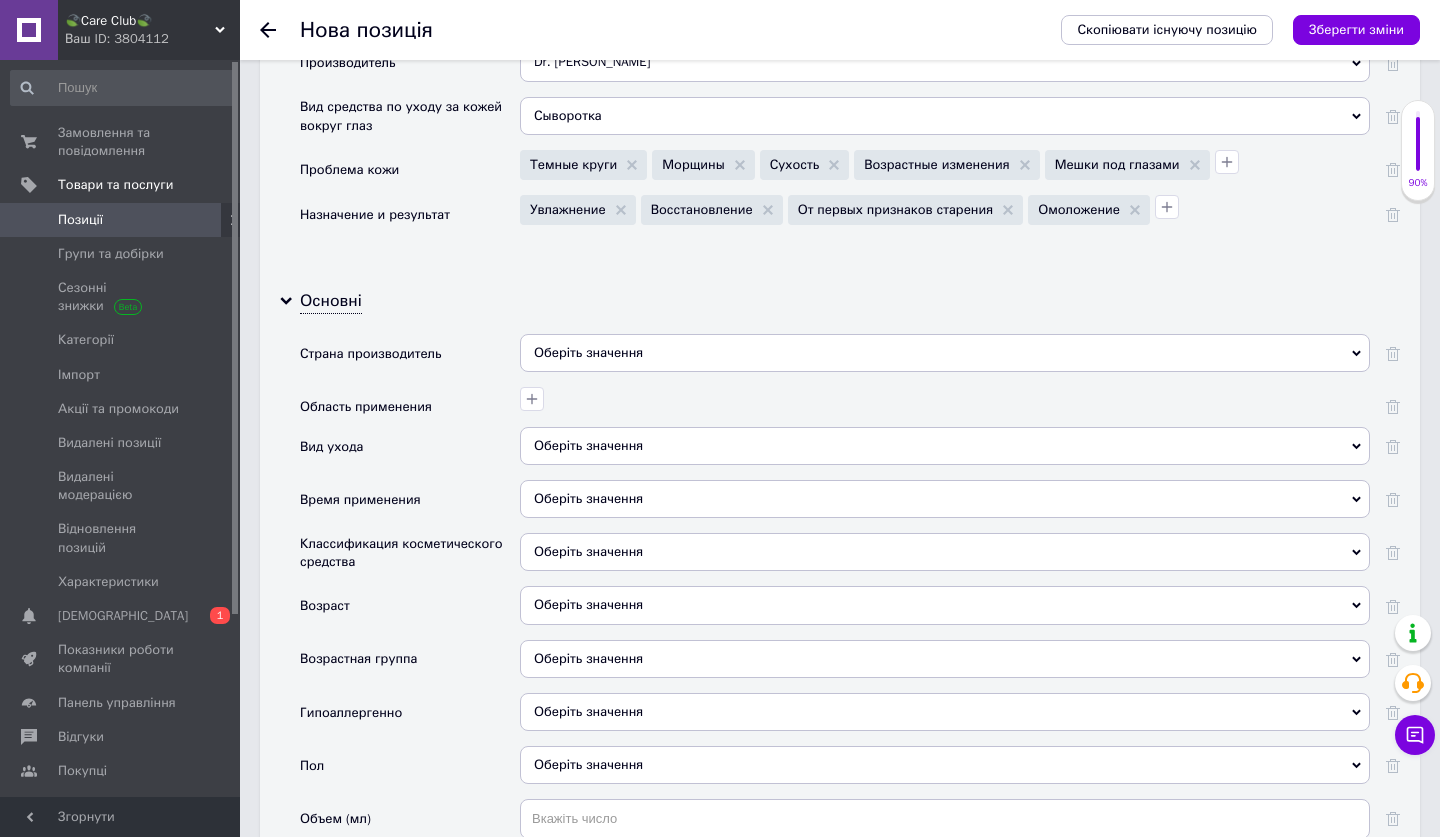 click on "Оберіть значення" at bounding box center [945, 353] 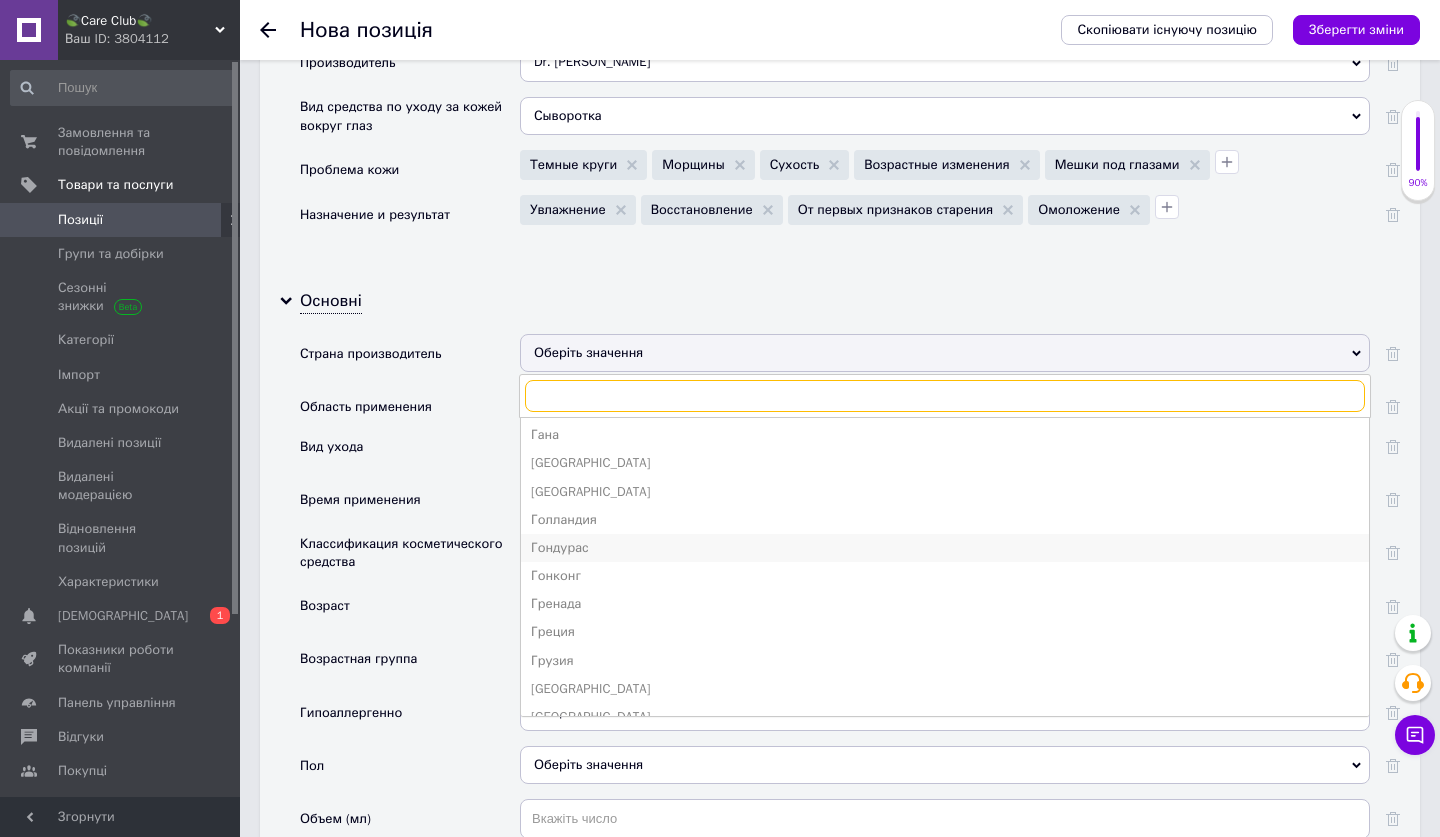 scroll, scrollTop: 959, scrollLeft: 0, axis: vertical 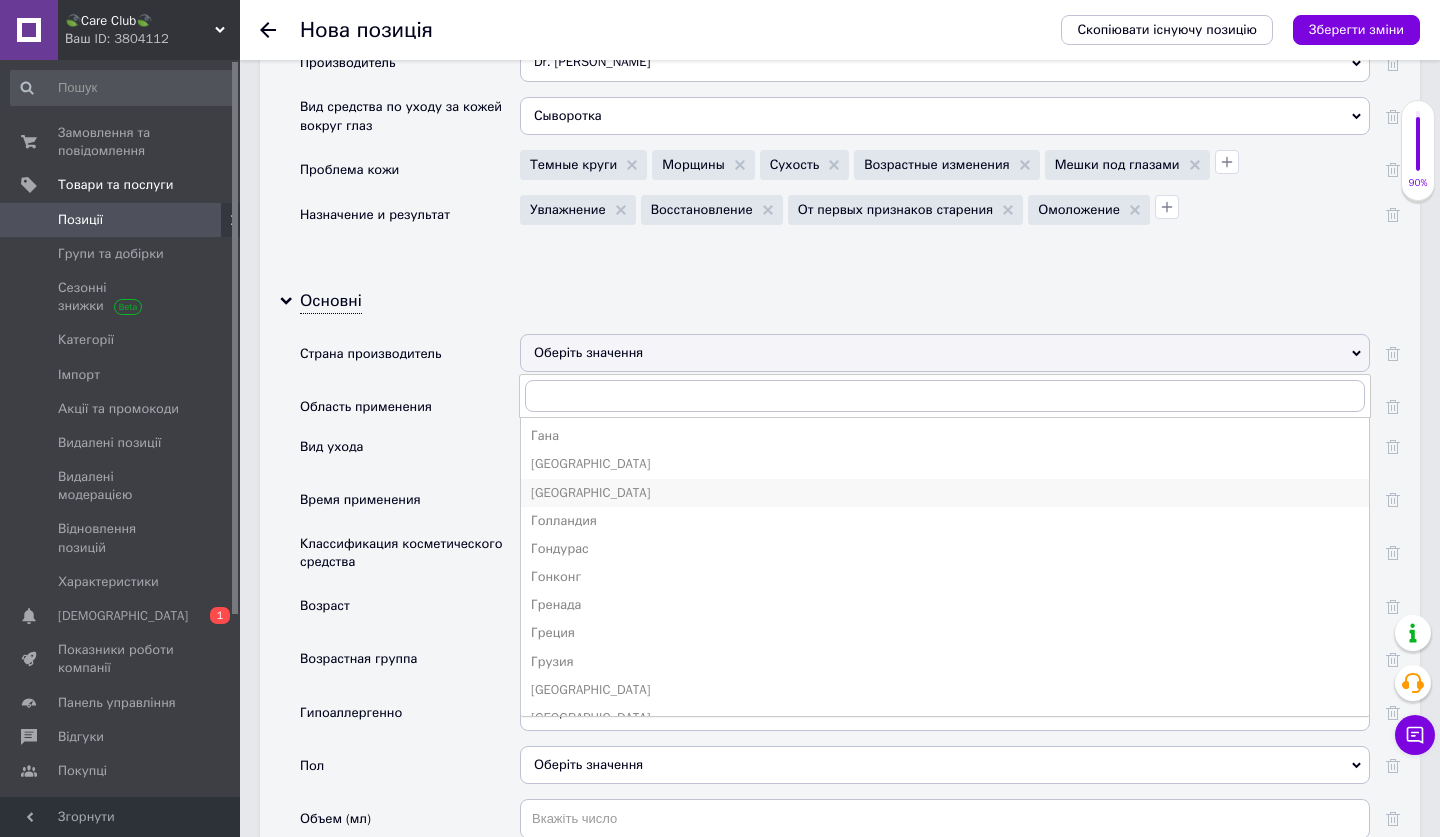 click on "[GEOGRAPHIC_DATA]" at bounding box center [945, 493] 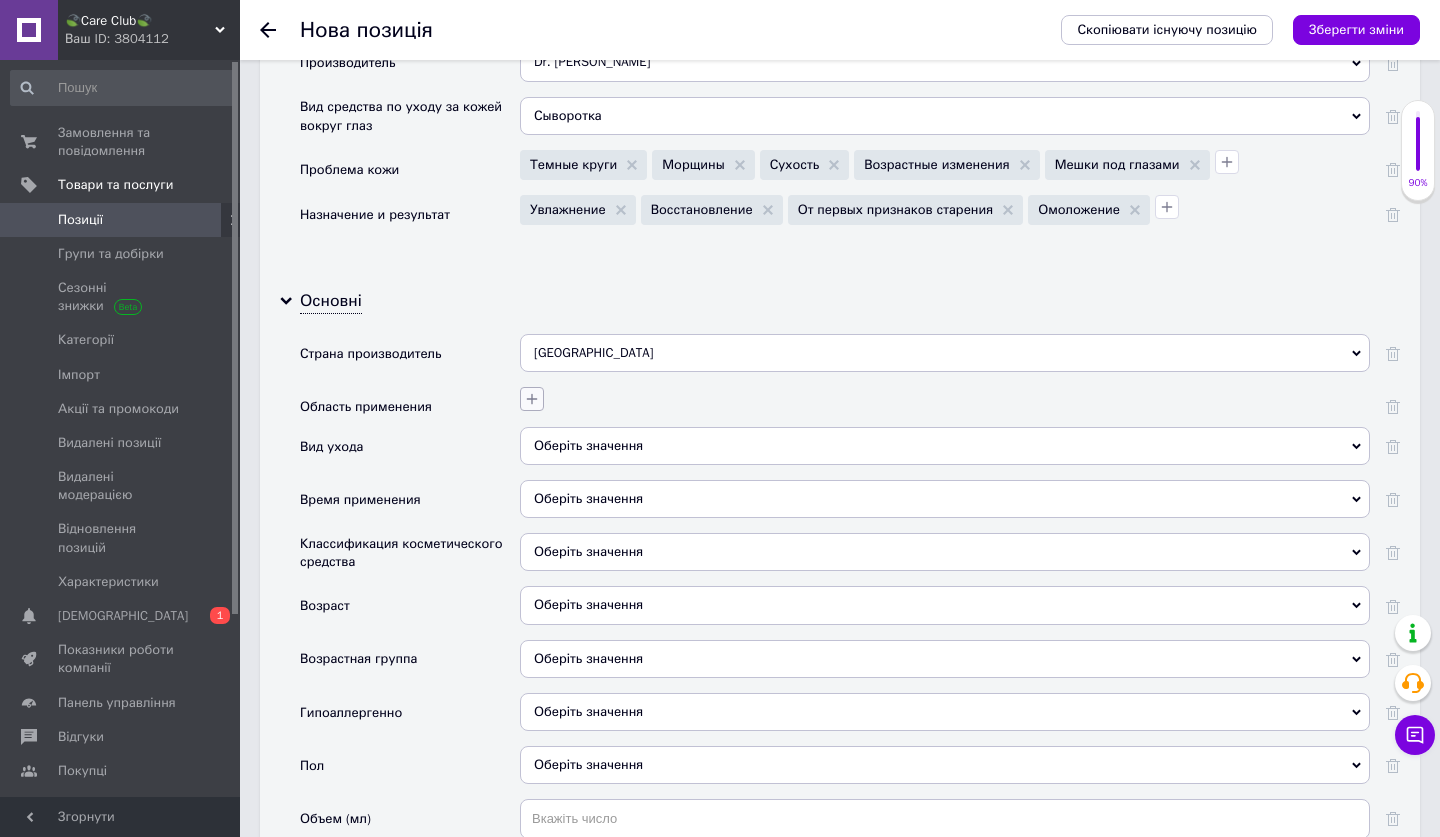 click 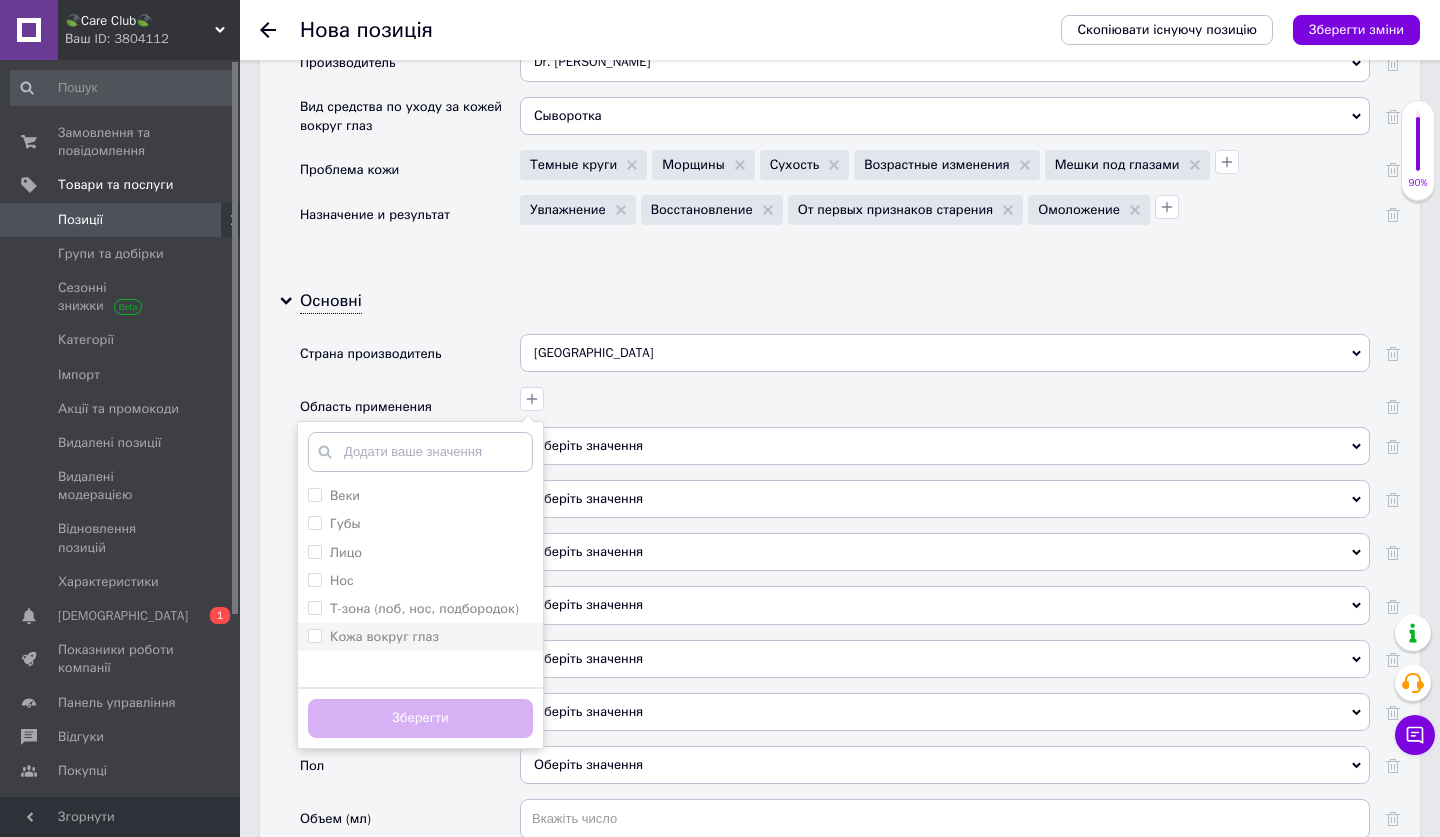 click on "Кожа вокруг глаз" at bounding box center [384, 636] 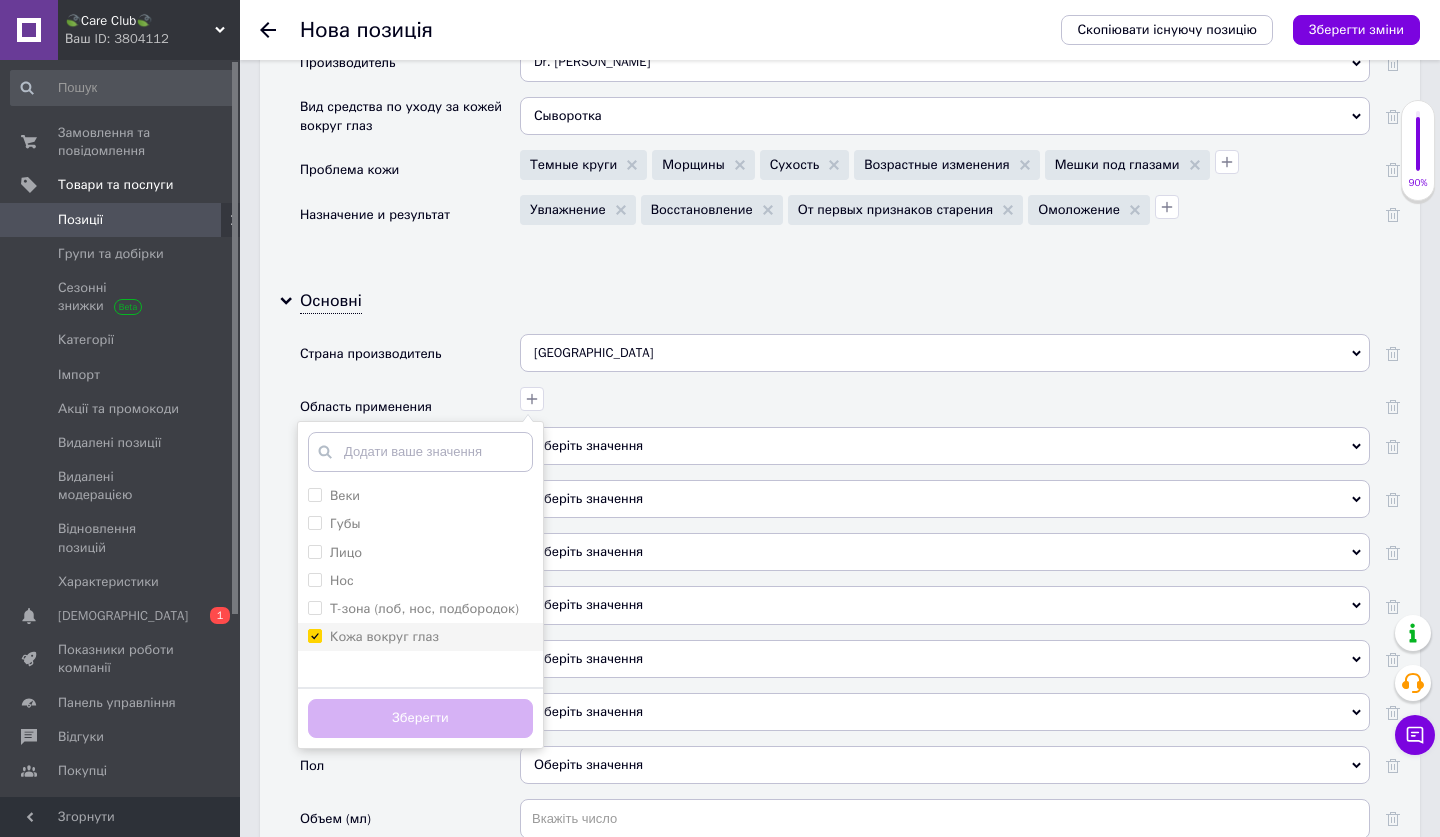 checkbox on "true" 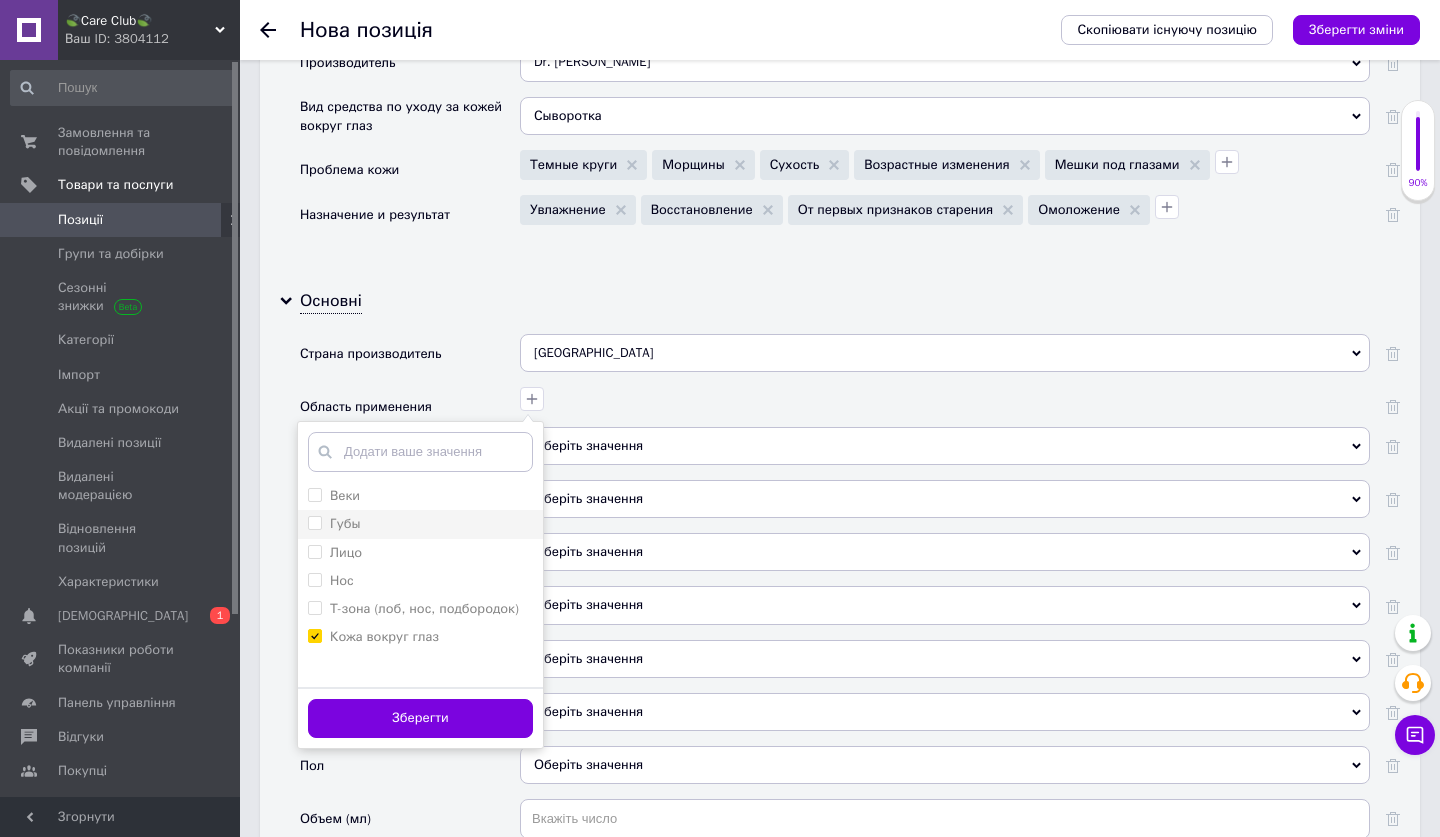 click on "Губы" at bounding box center [420, 524] 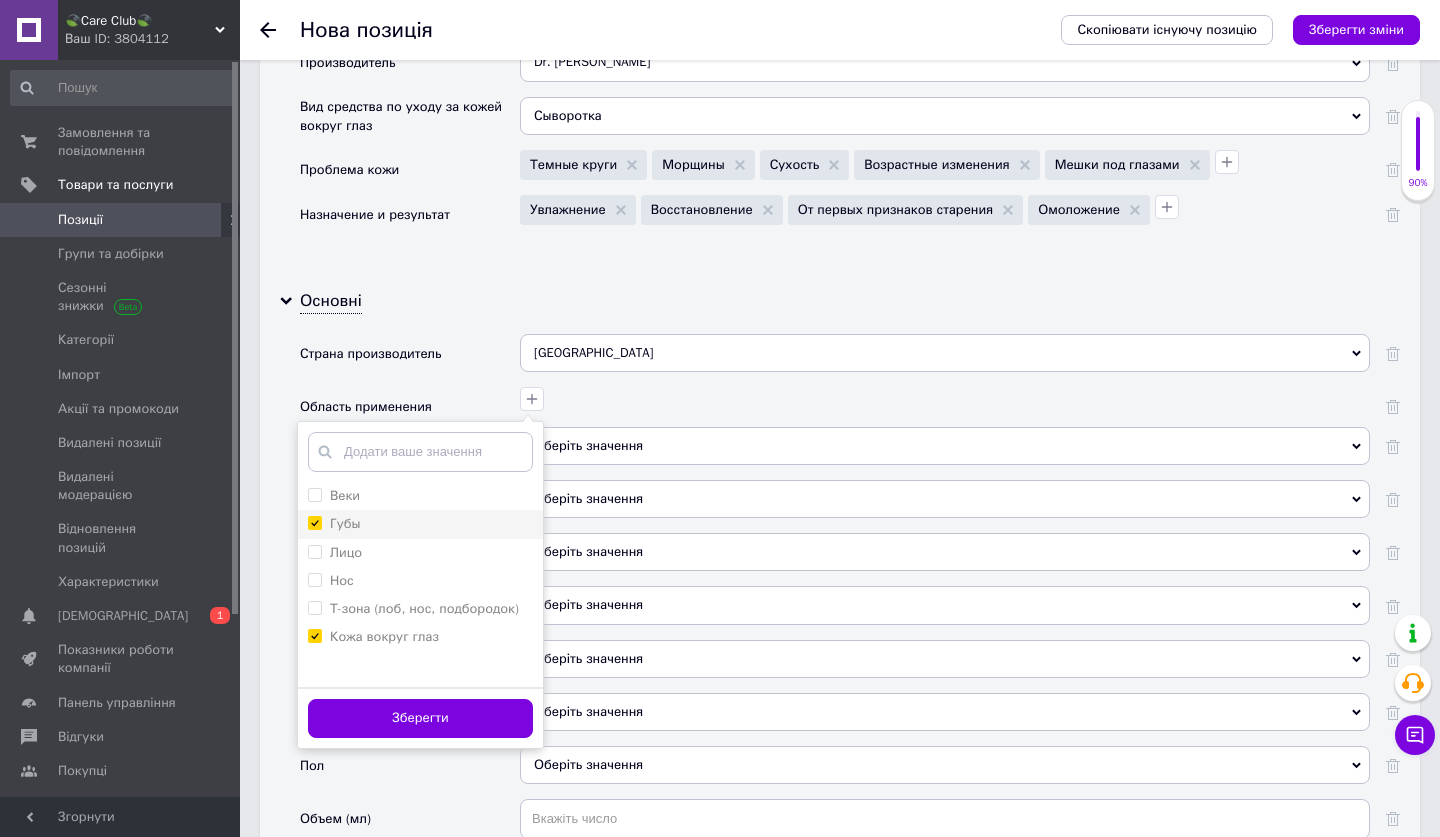 checkbox on "true" 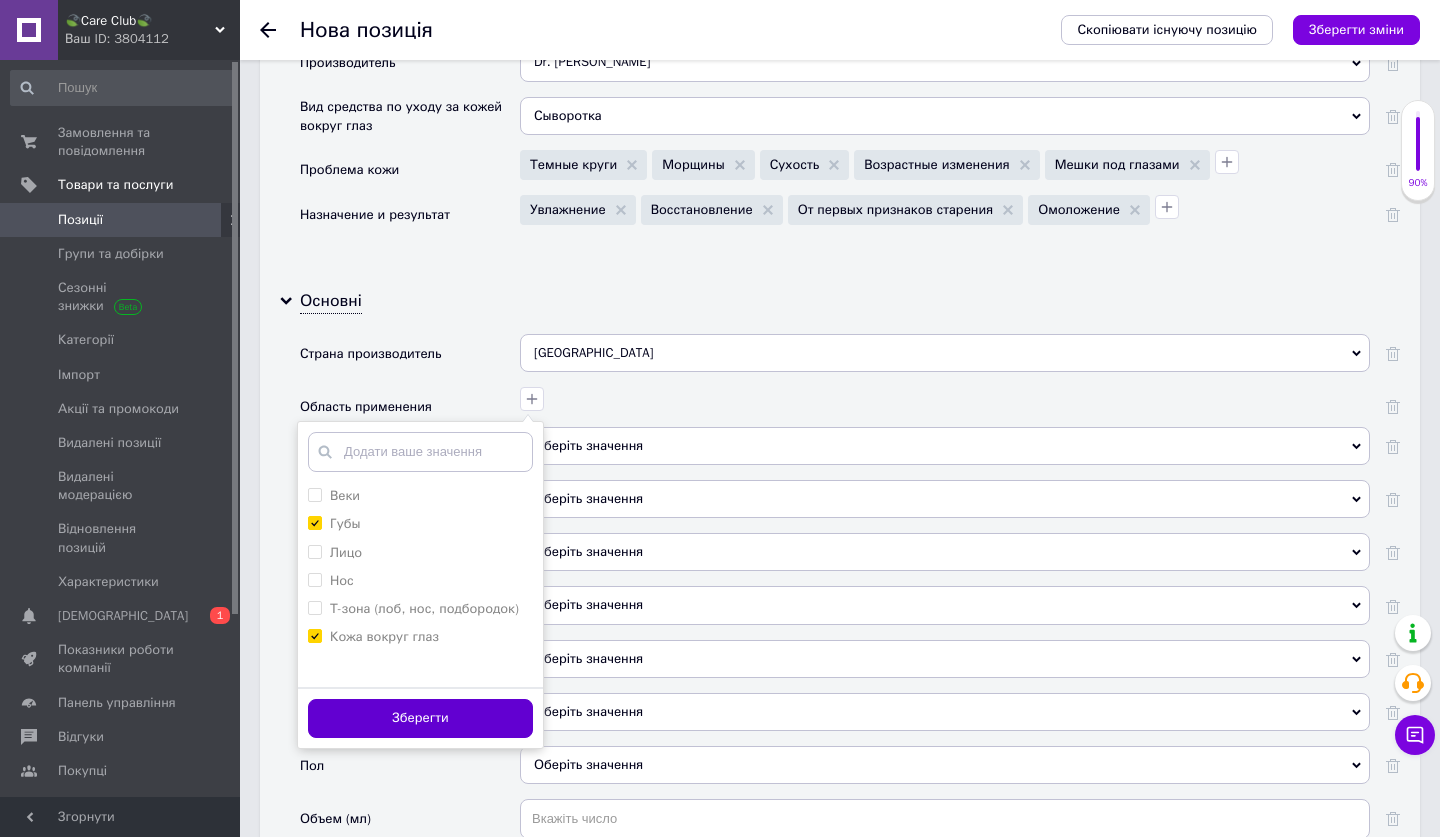 click on "Зберегти" at bounding box center [420, 718] 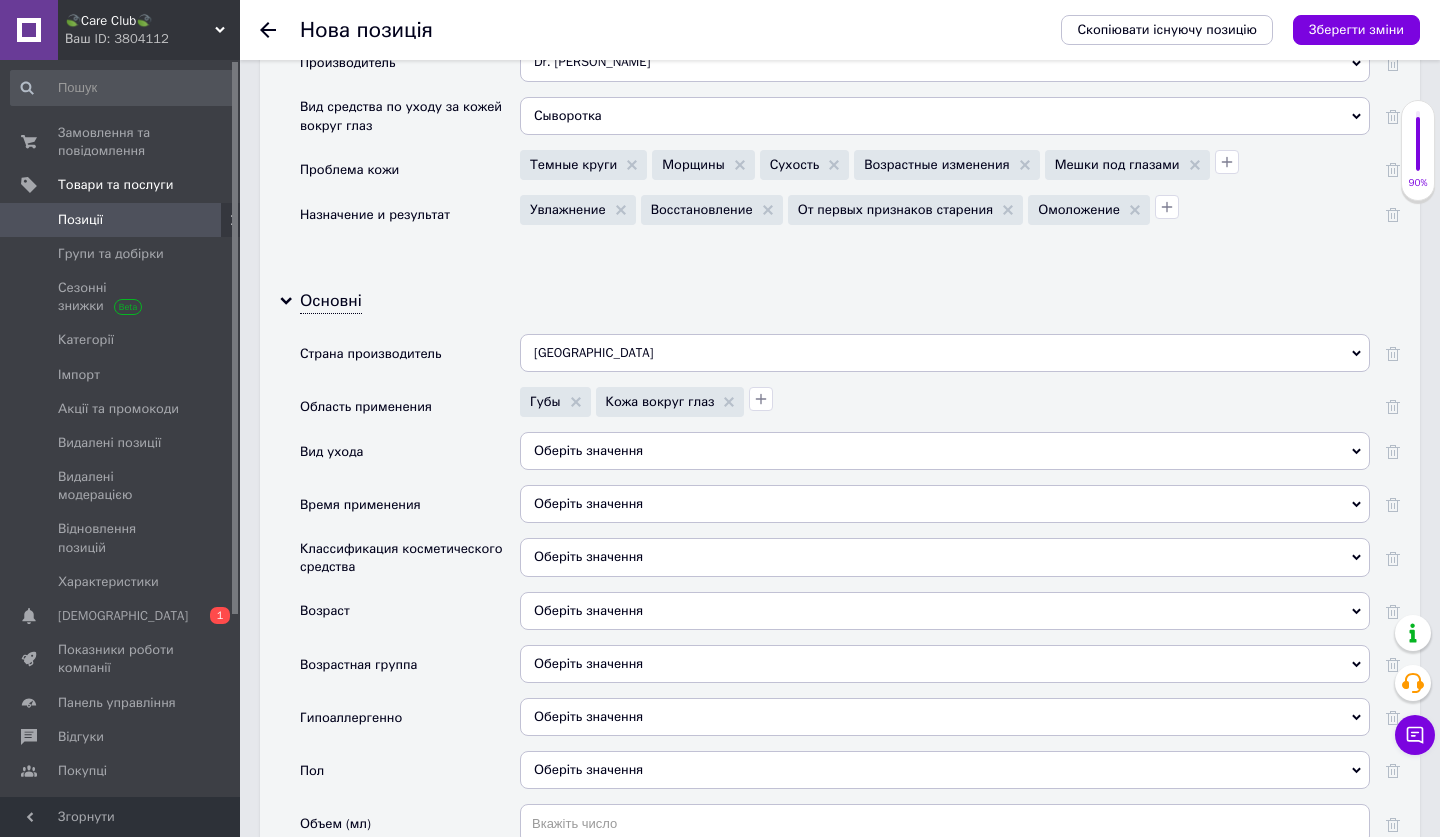 click on "Оберіть значення" at bounding box center [945, 451] 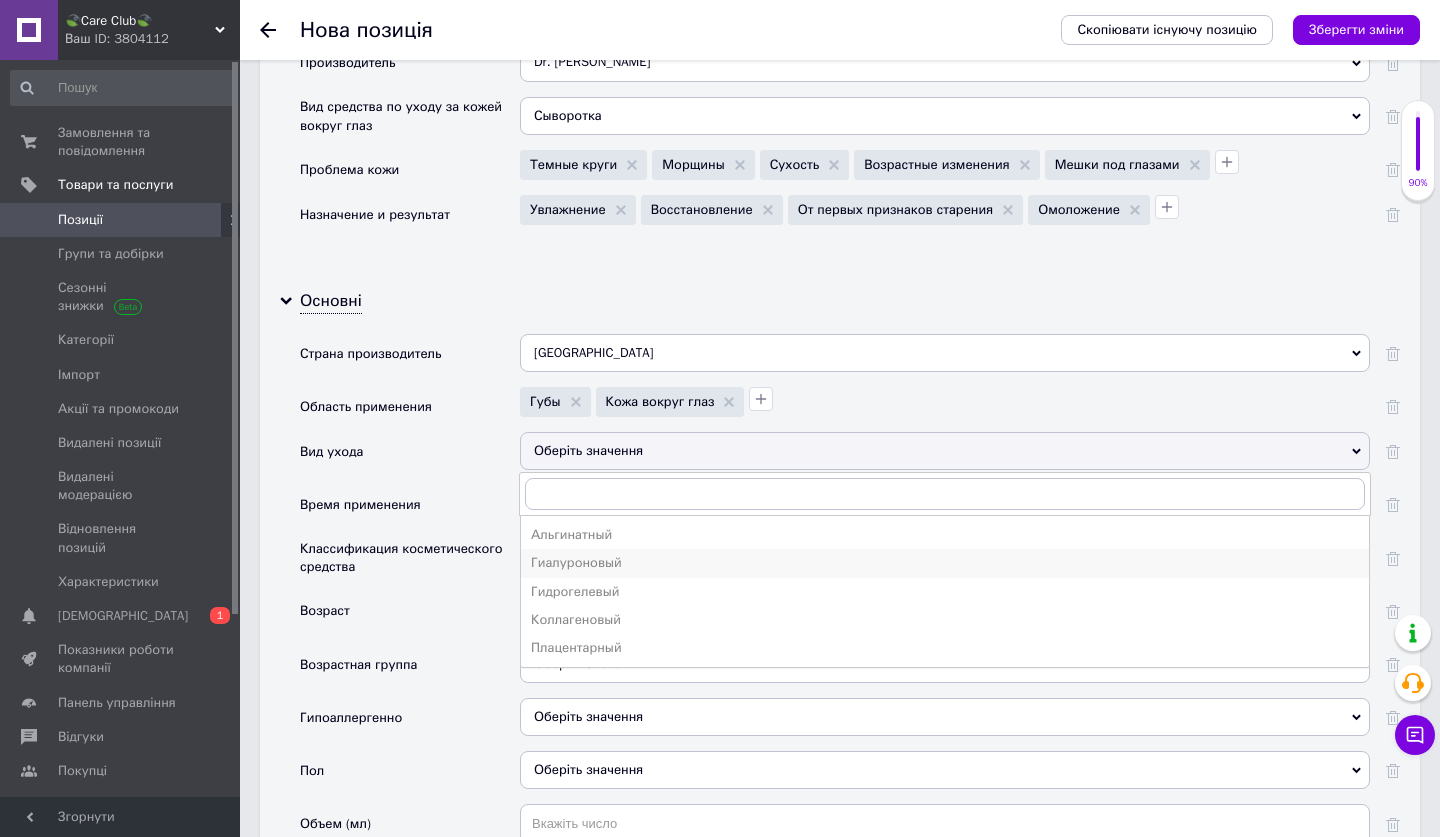 click on "Гиалуроновый" at bounding box center [945, 563] 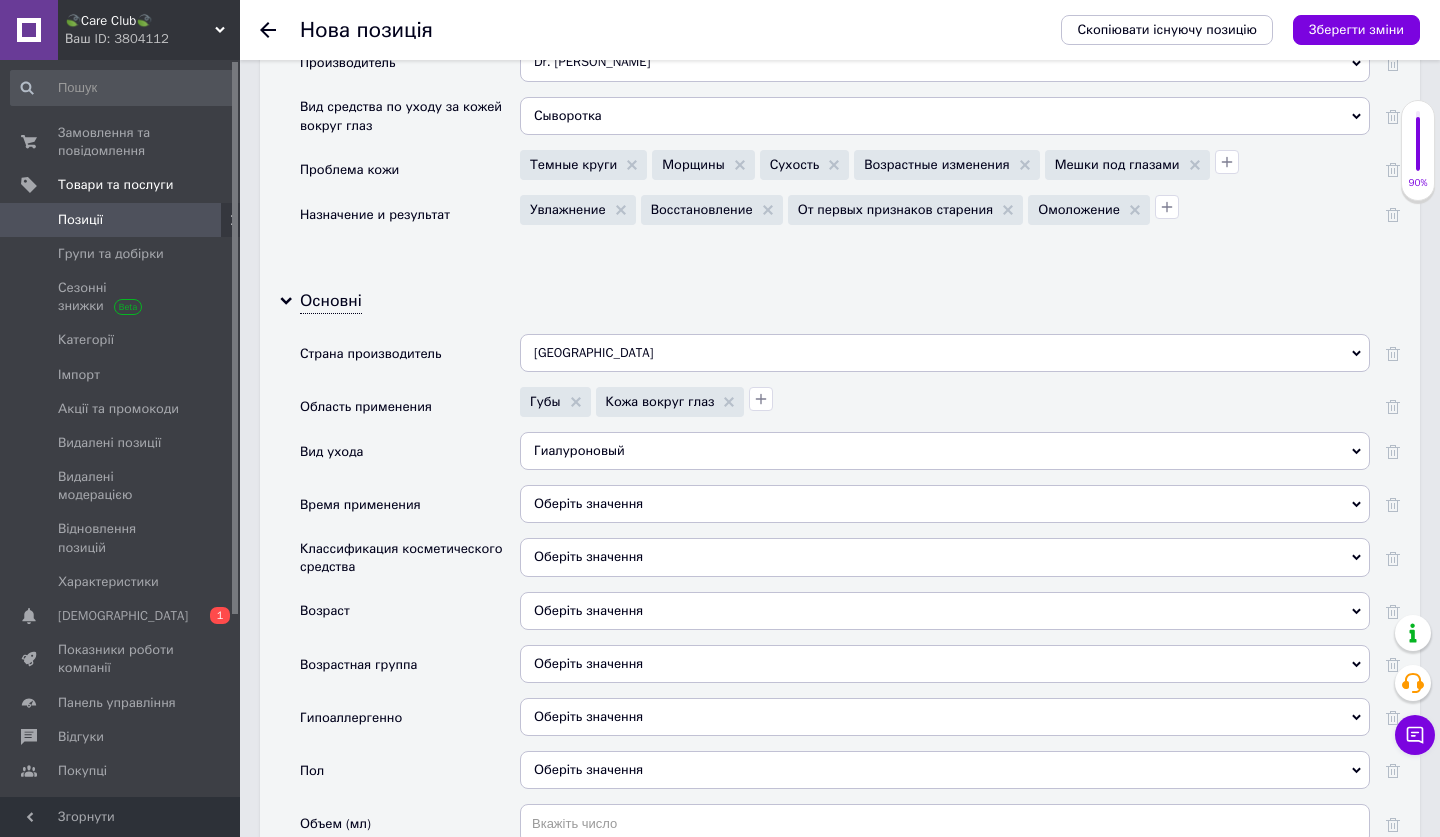 click on "Оберіть значення" at bounding box center [945, 504] 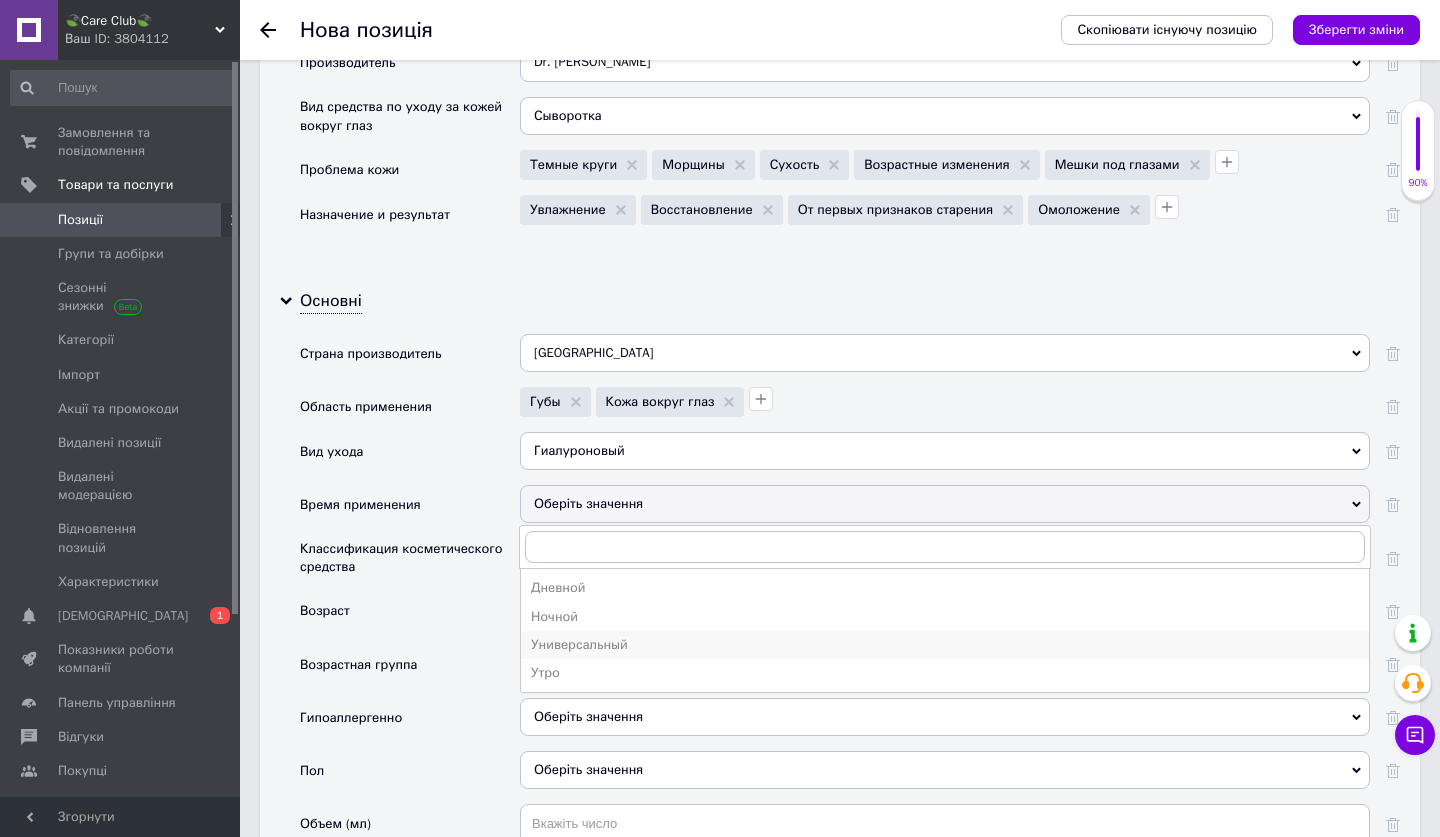 click on "Универсальный" at bounding box center [945, 645] 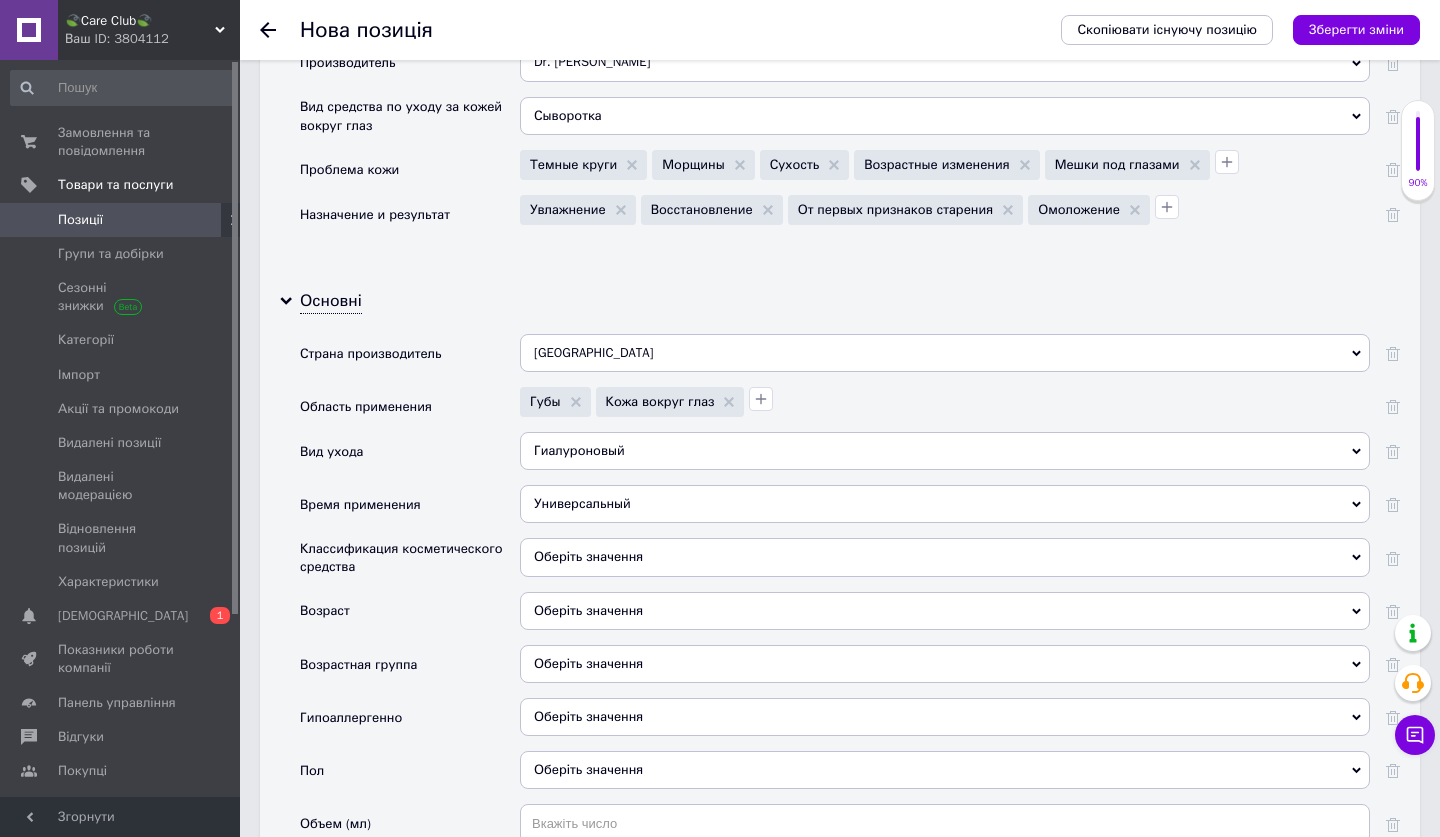 click on "Оберіть значення" at bounding box center (945, 557) 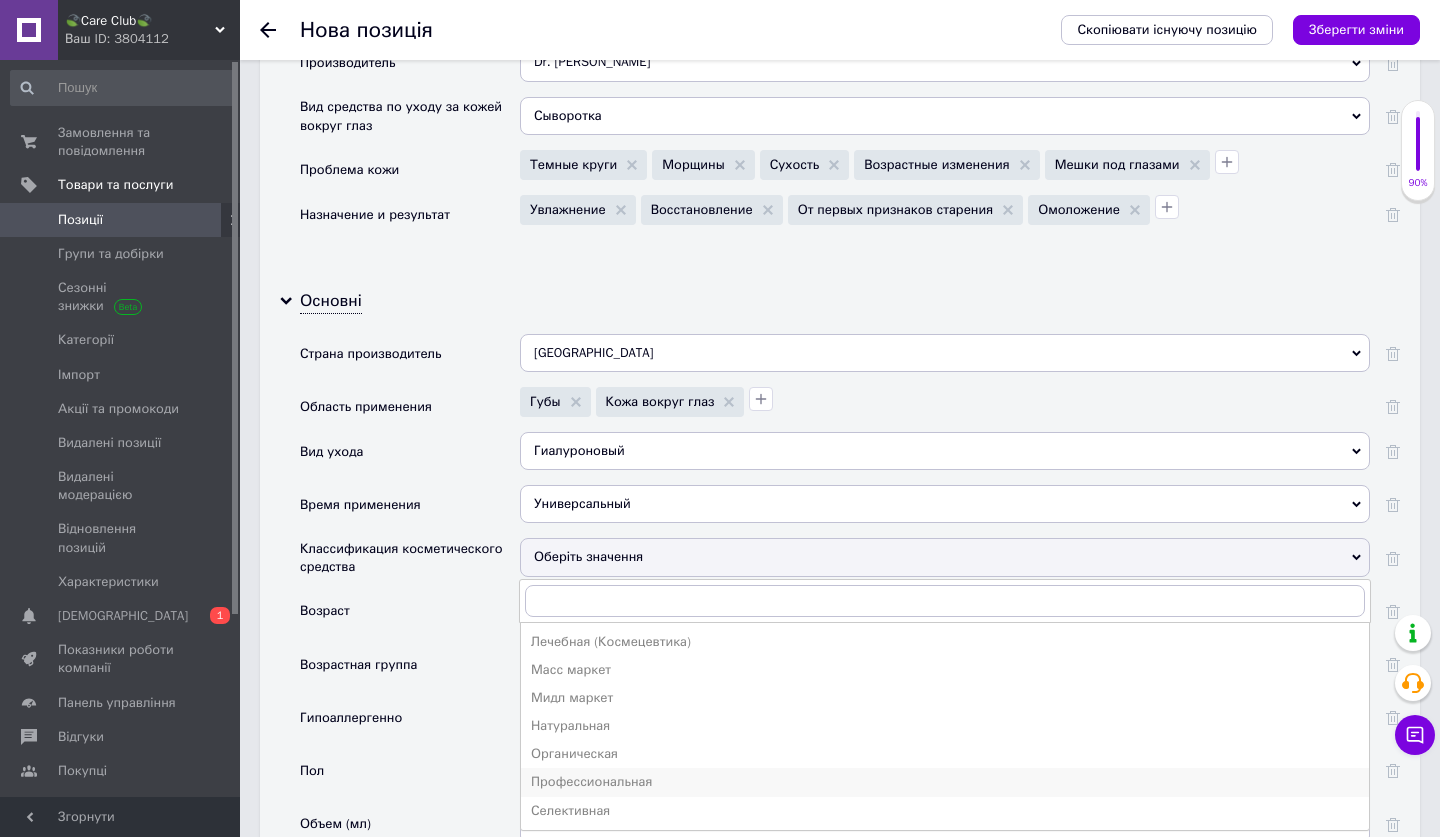 click on "Профессиональная" at bounding box center (945, 782) 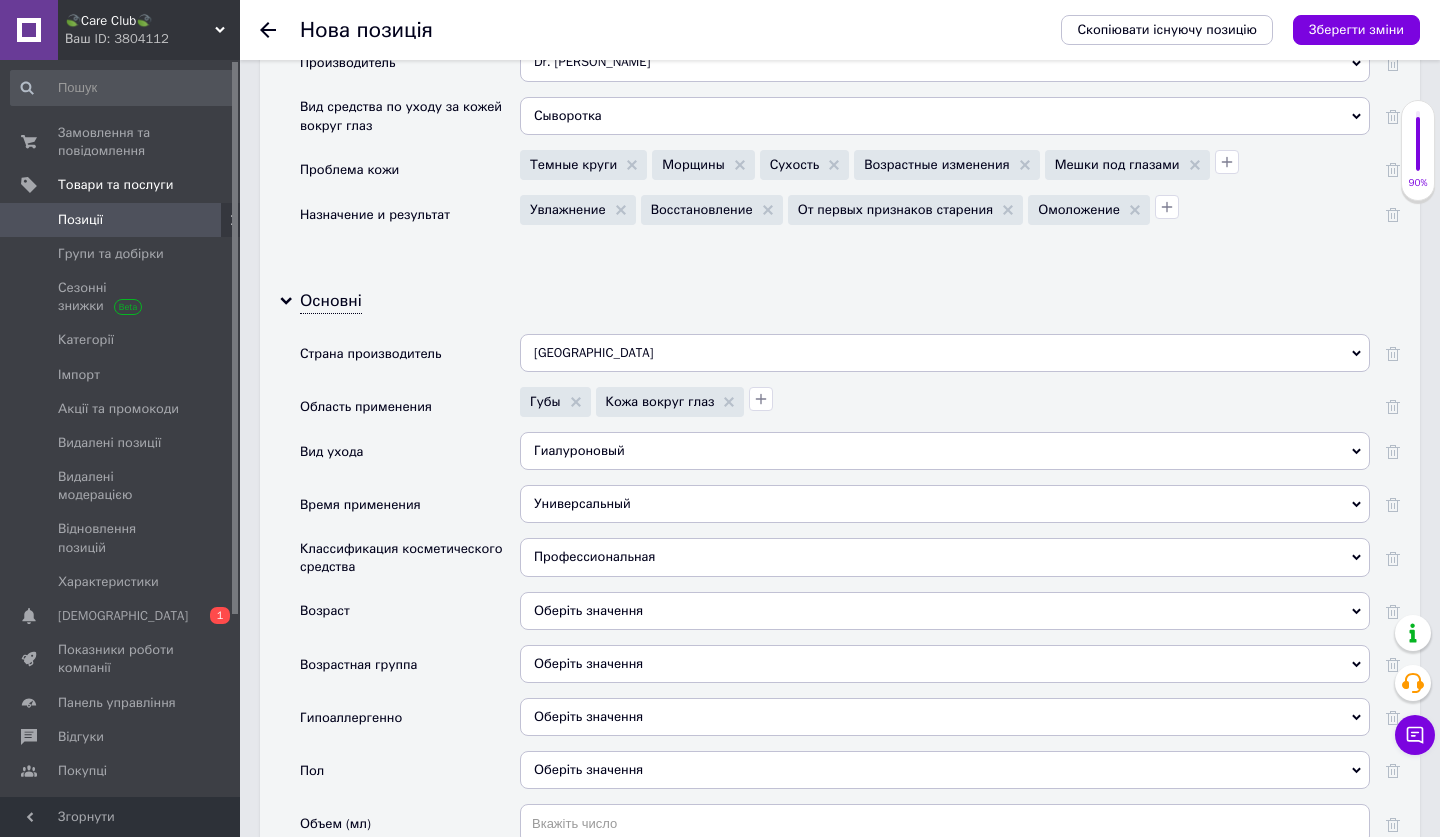 click on "Оберіть значення" at bounding box center [945, 611] 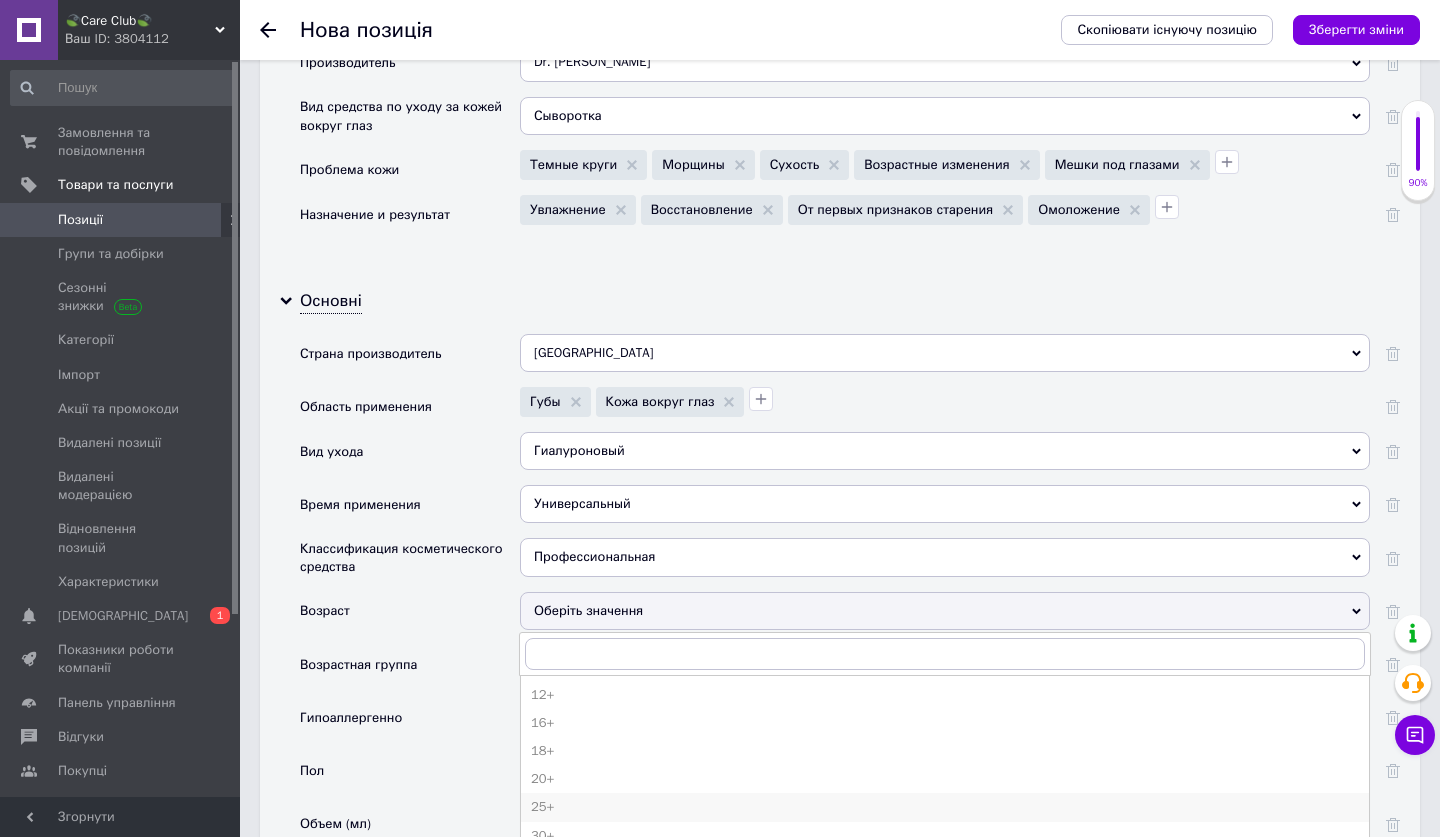 click on "25+" at bounding box center (945, 807) 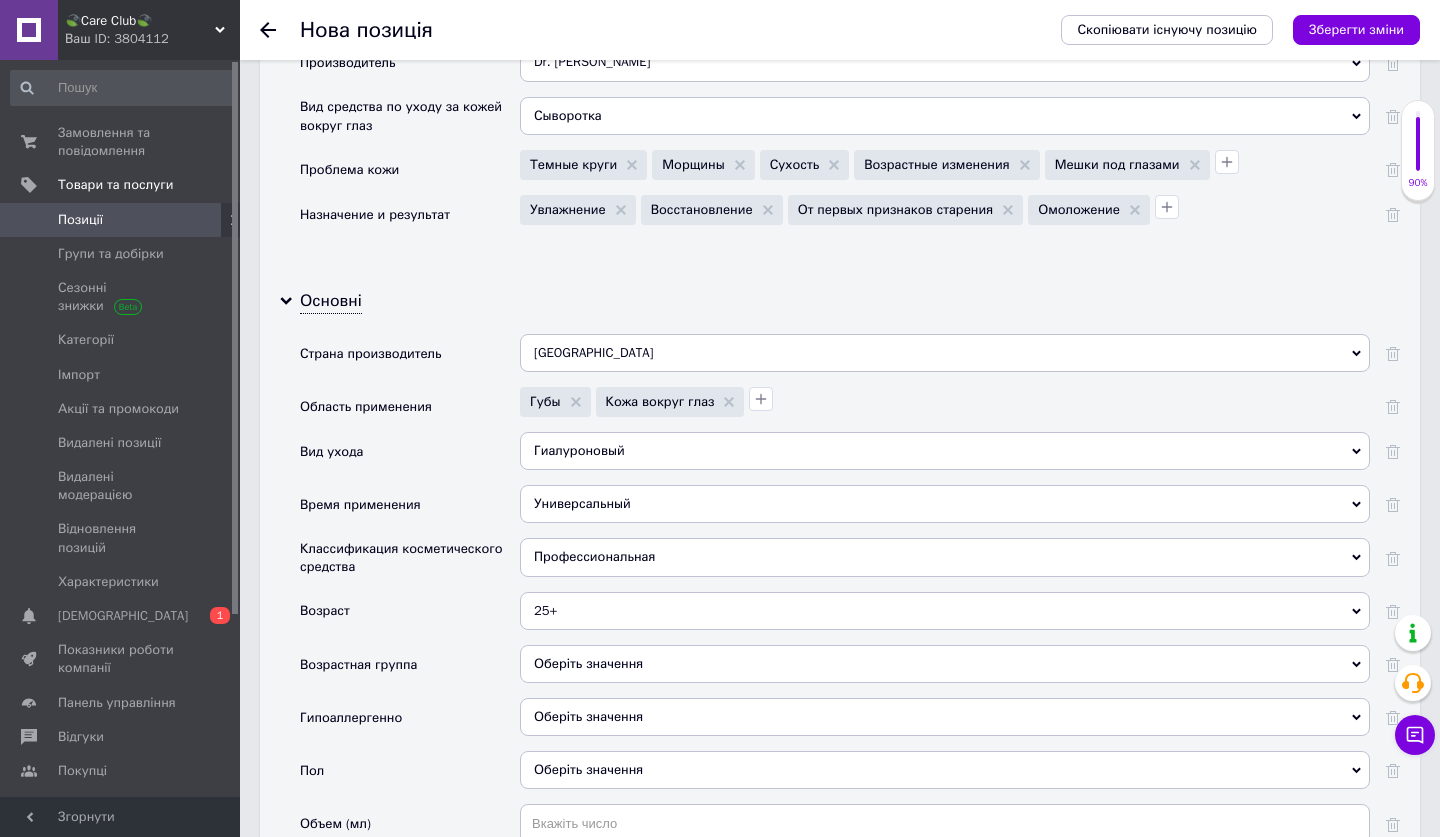 click on "Оберіть значення" at bounding box center [945, 664] 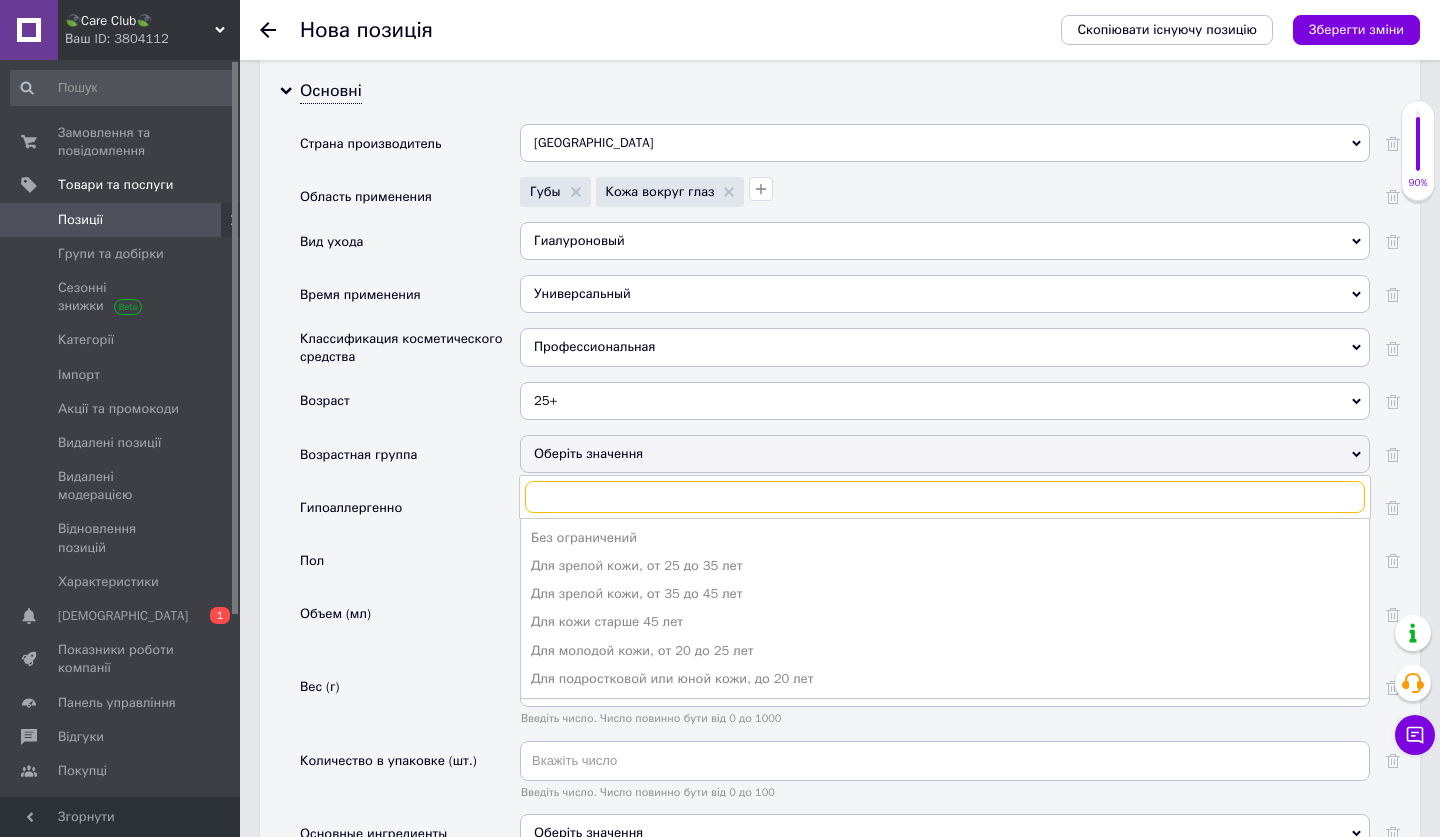 scroll, scrollTop: 2143, scrollLeft: 0, axis: vertical 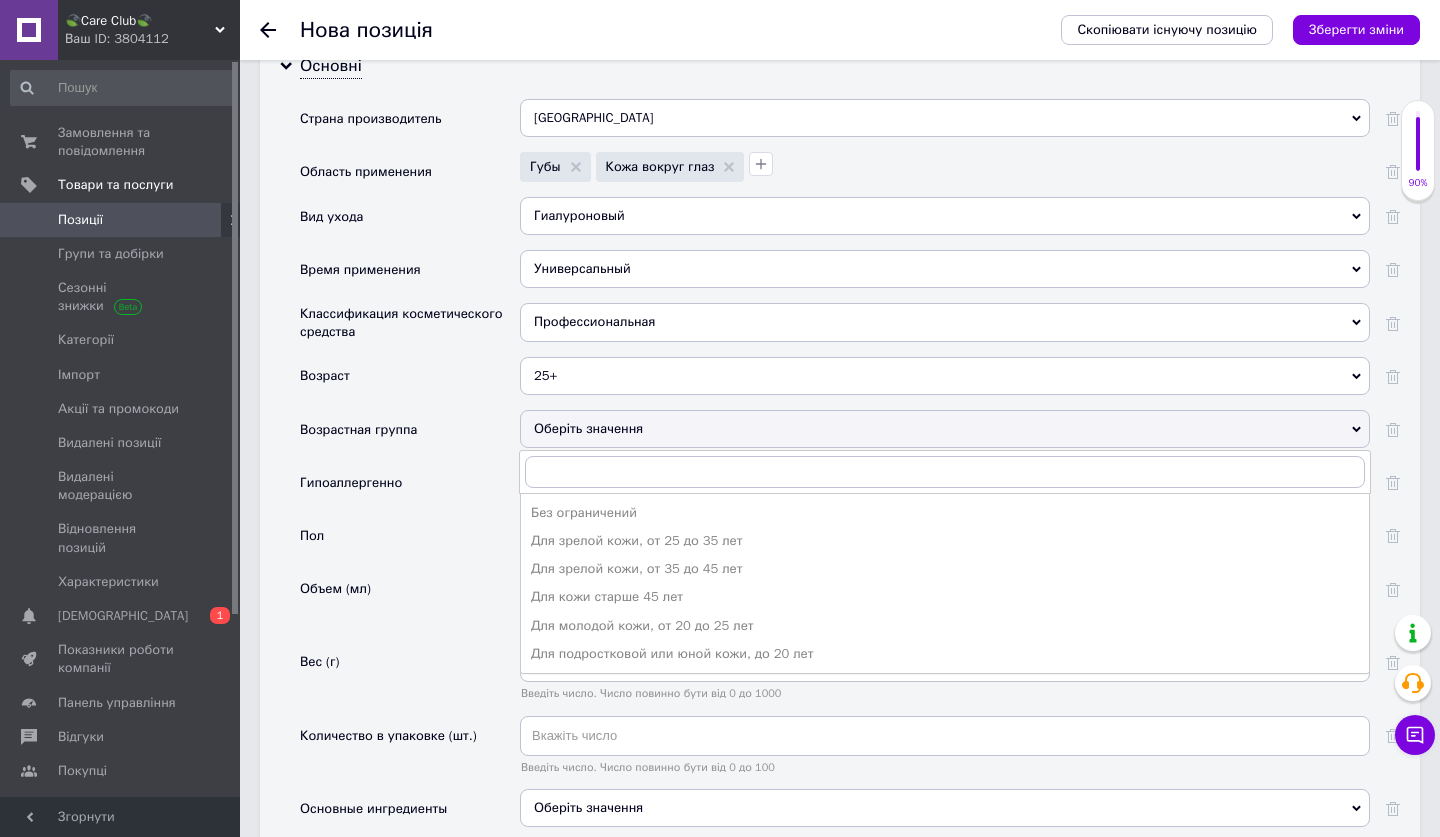click on "Объем (мл)" at bounding box center [410, 605] 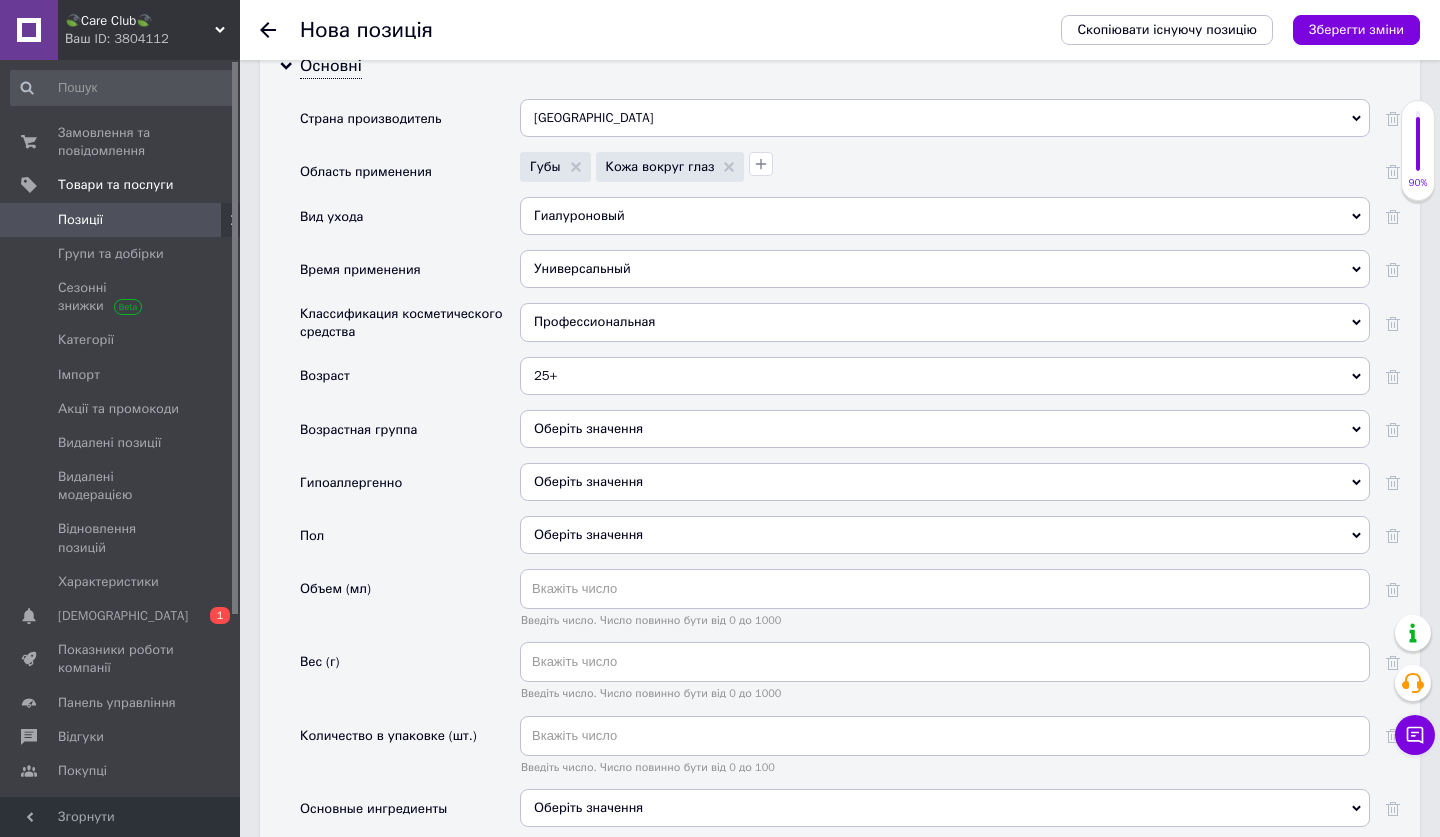 click on "Оберіть значення" at bounding box center [588, 481] 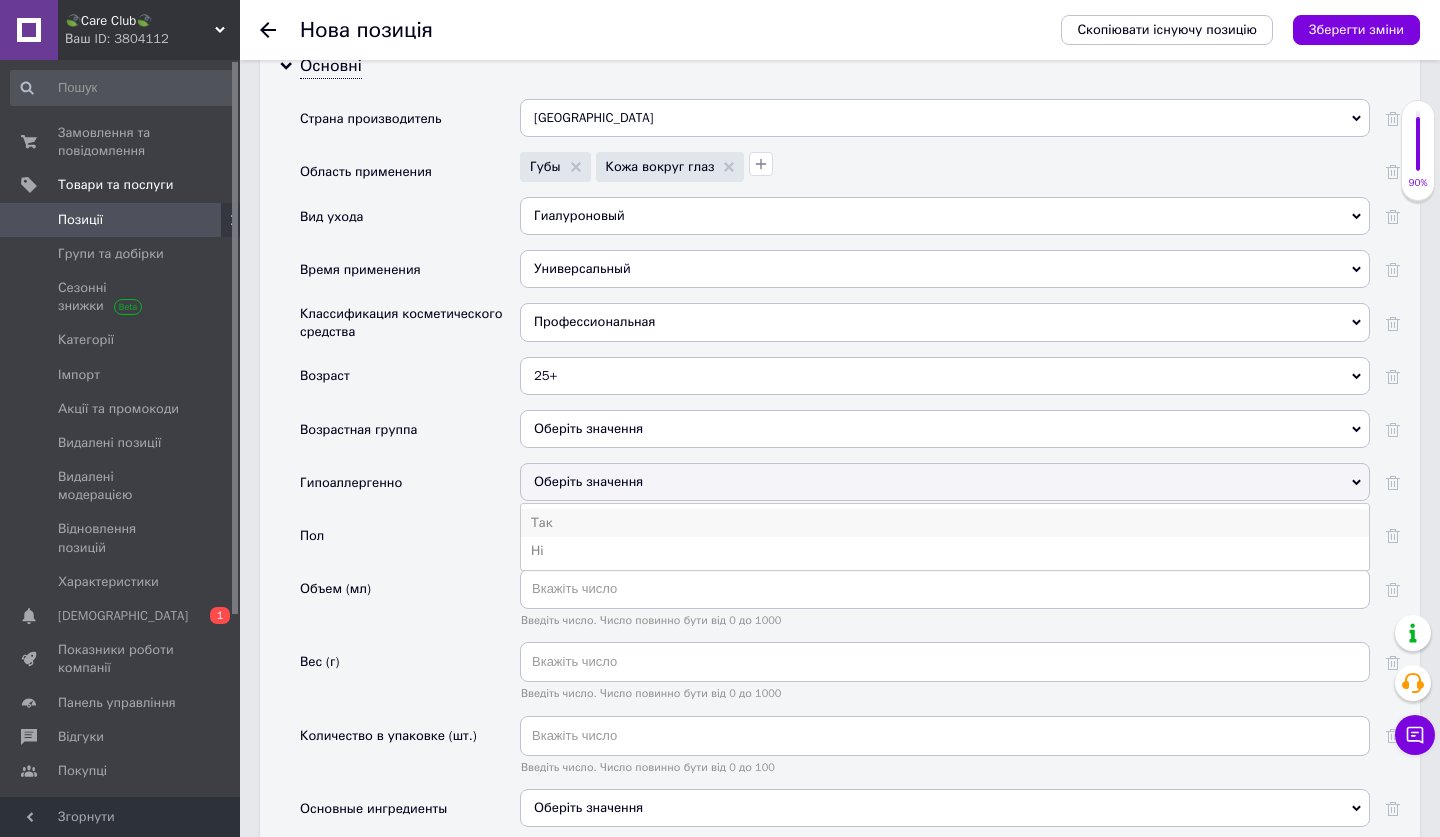 click on "Так" at bounding box center (945, 523) 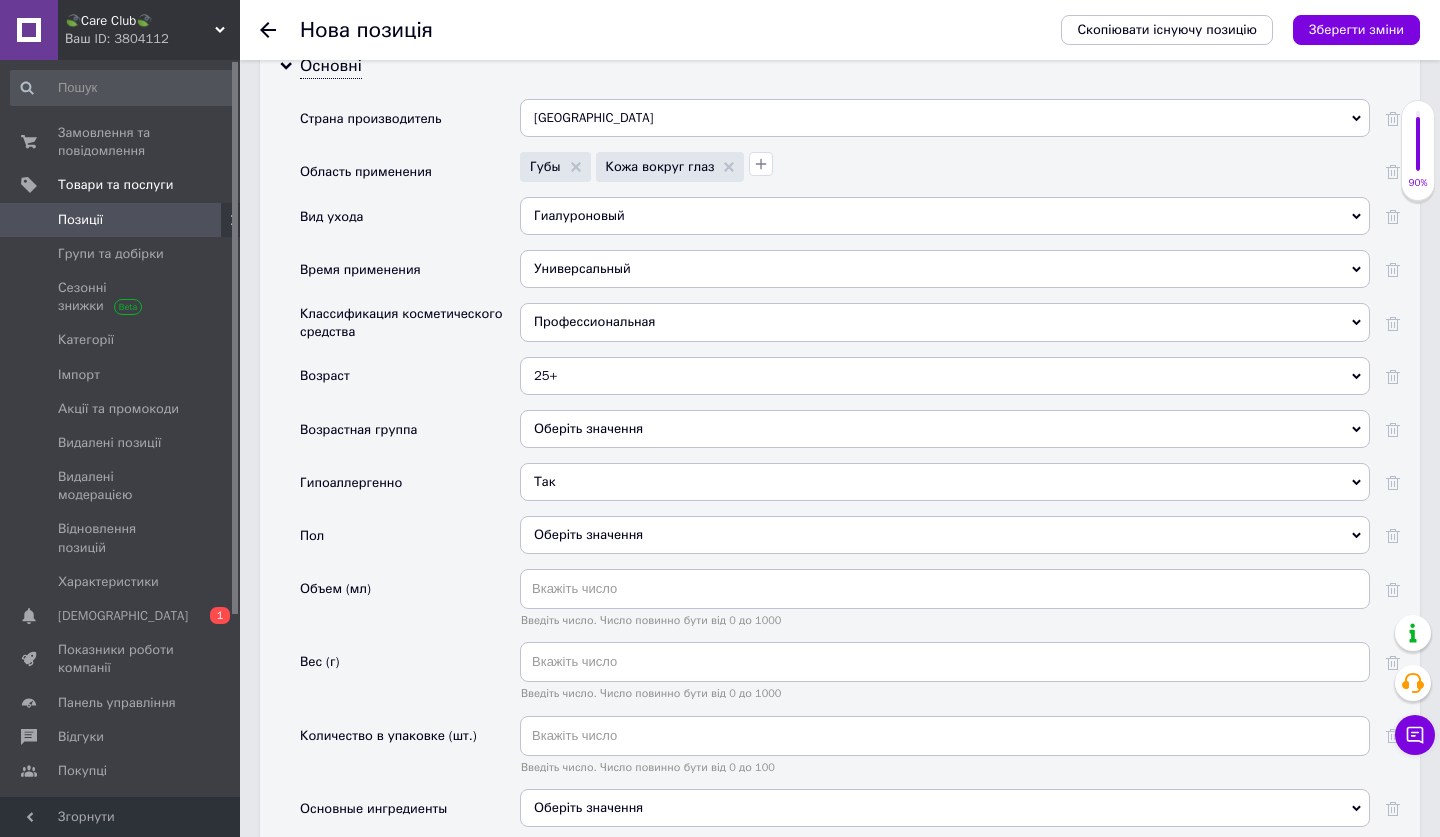 click on "Оберіть значення" at bounding box center [945, 535] 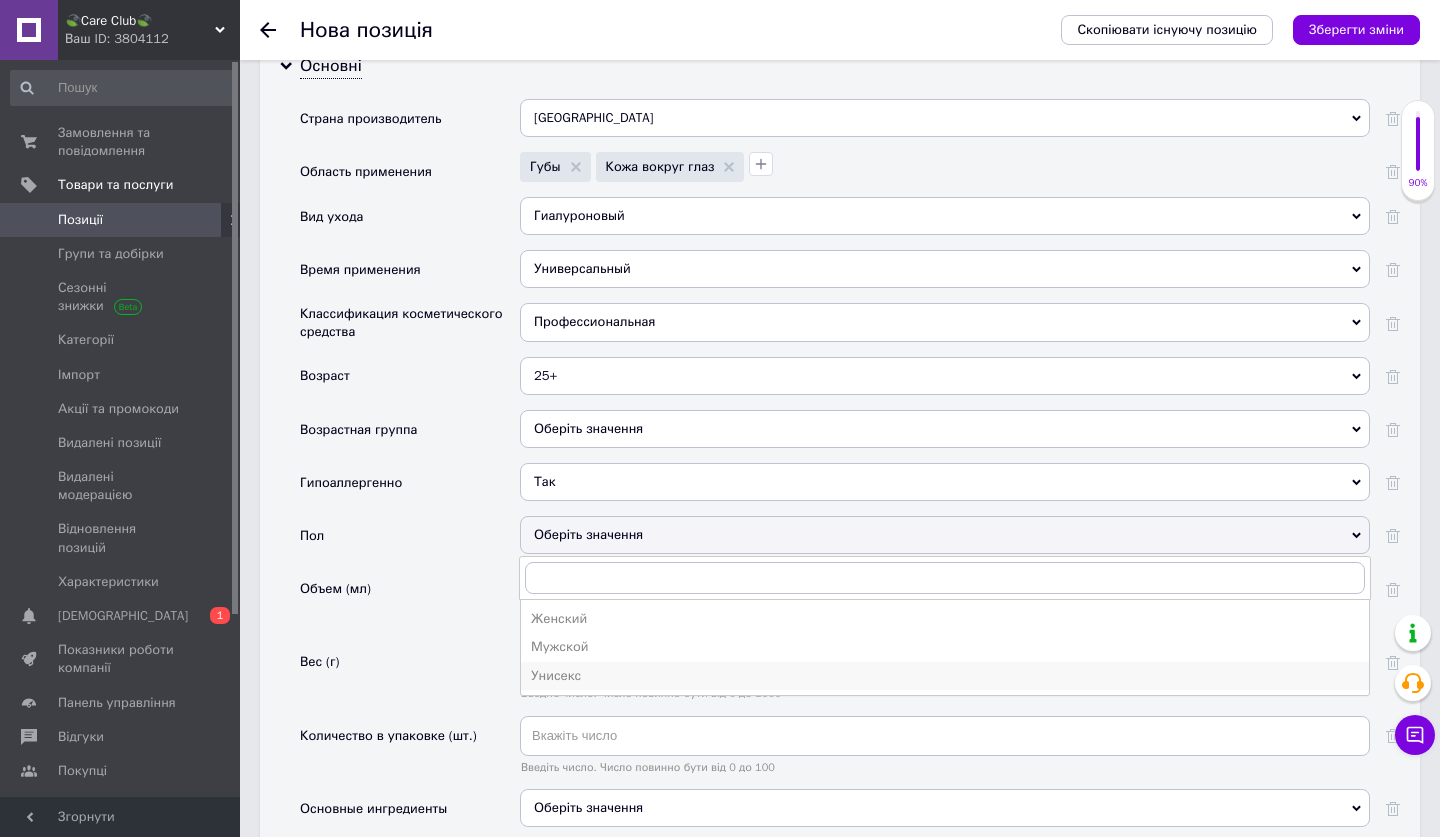 click on "Унисекс" at bounding box center (945, 676) 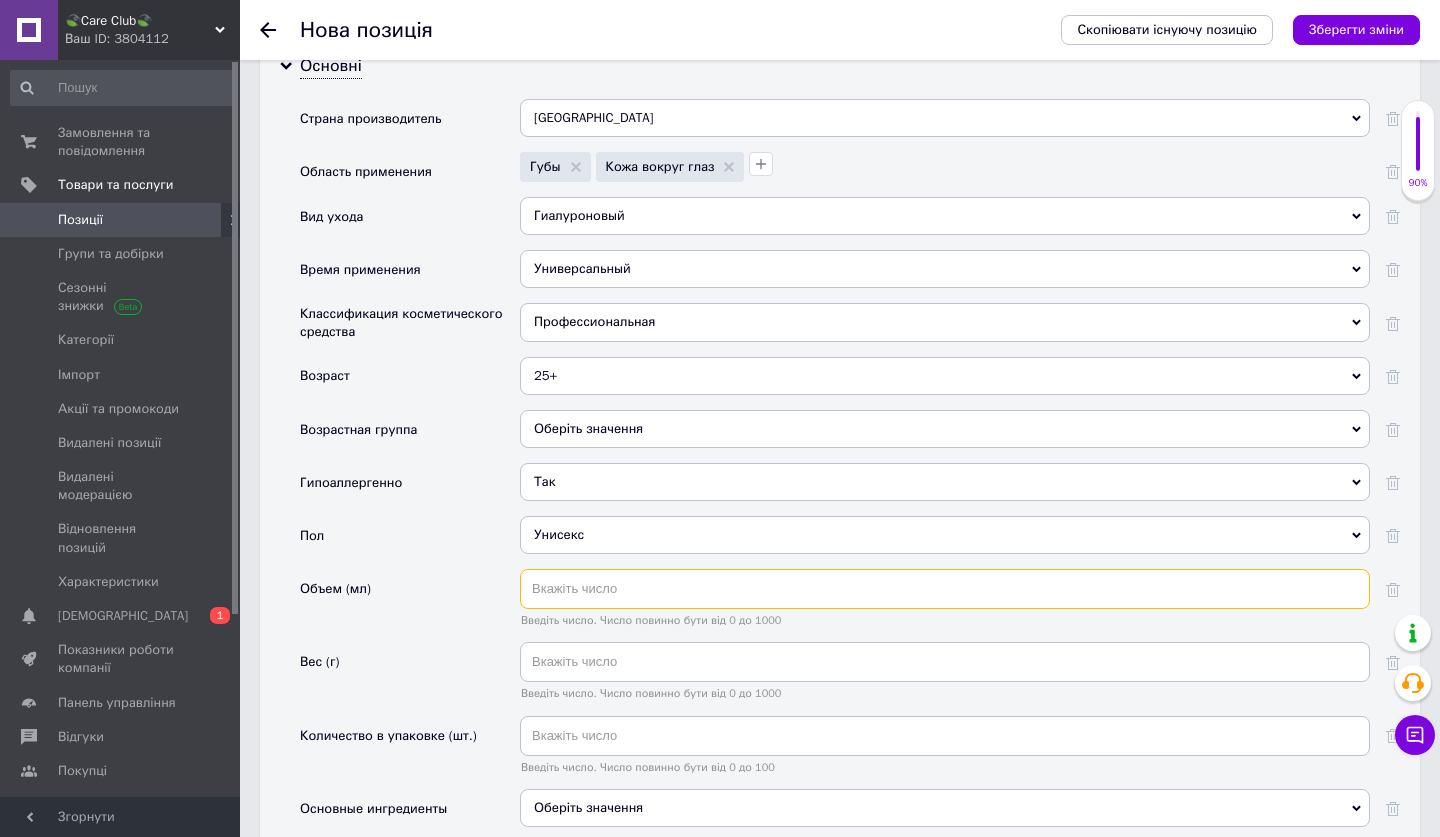 click at bounding box center (945, 589) 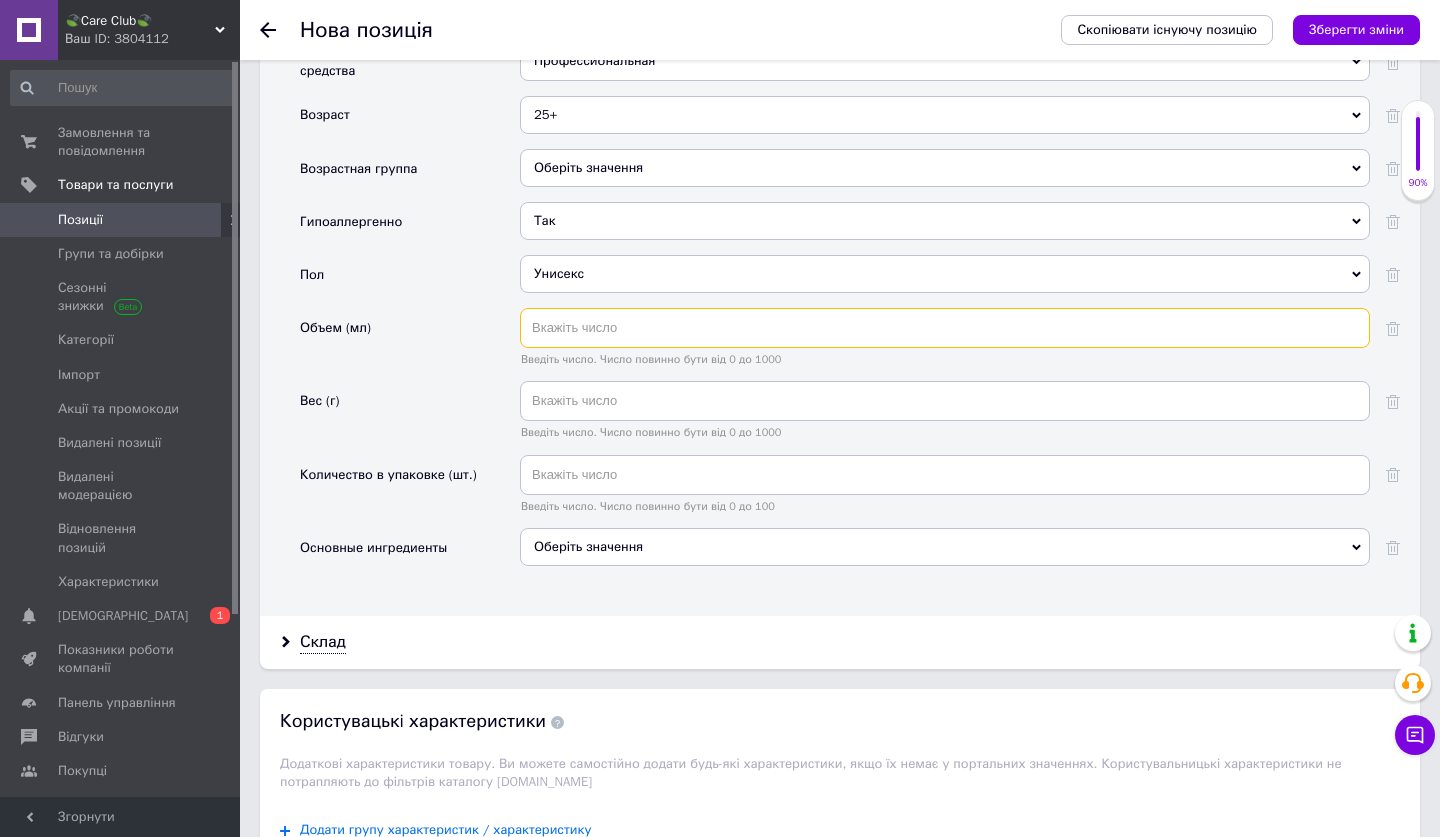scroll, scrollTop: 2403, scrollLeft: 0, axis: vertical 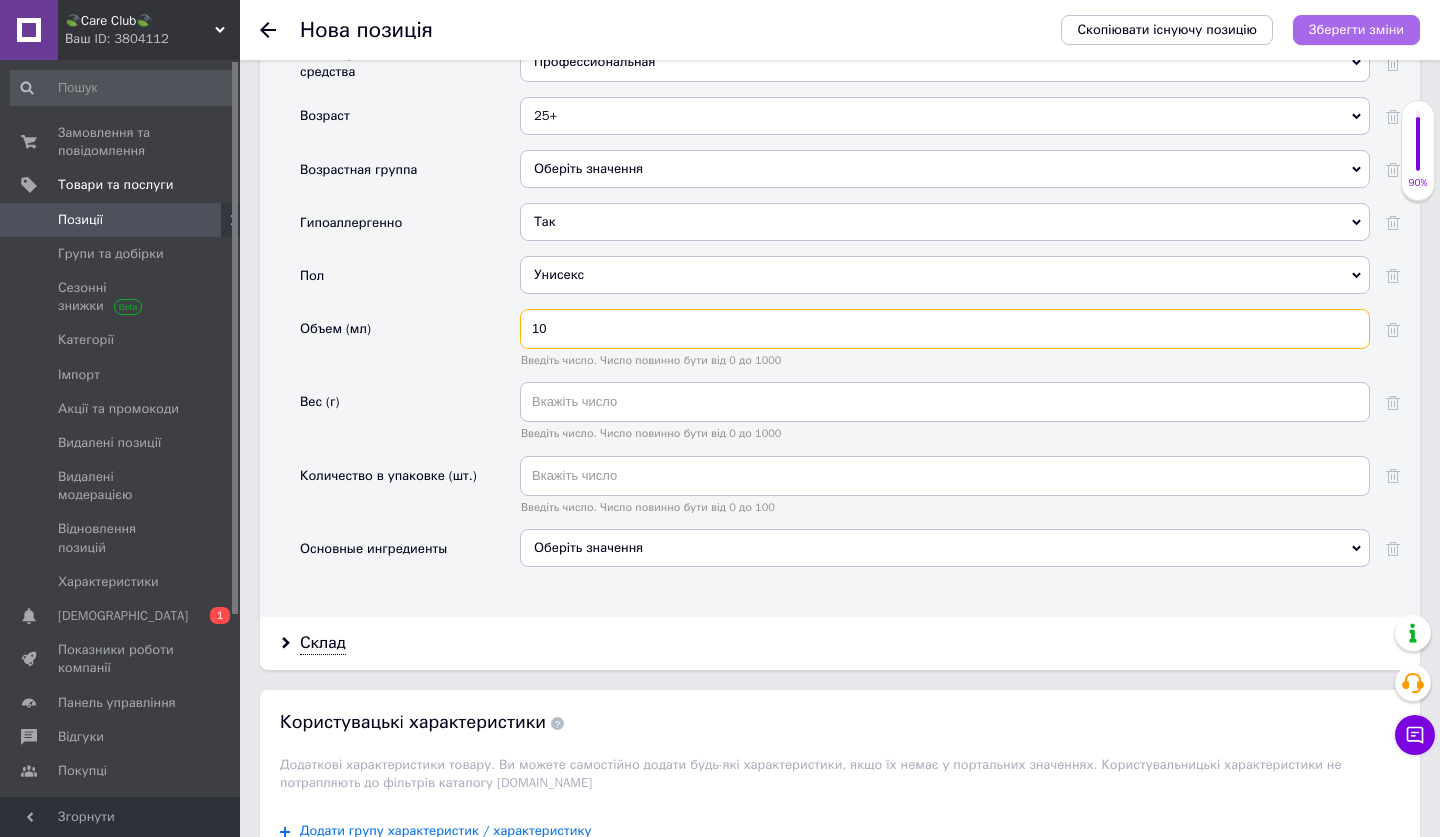 type on "10" 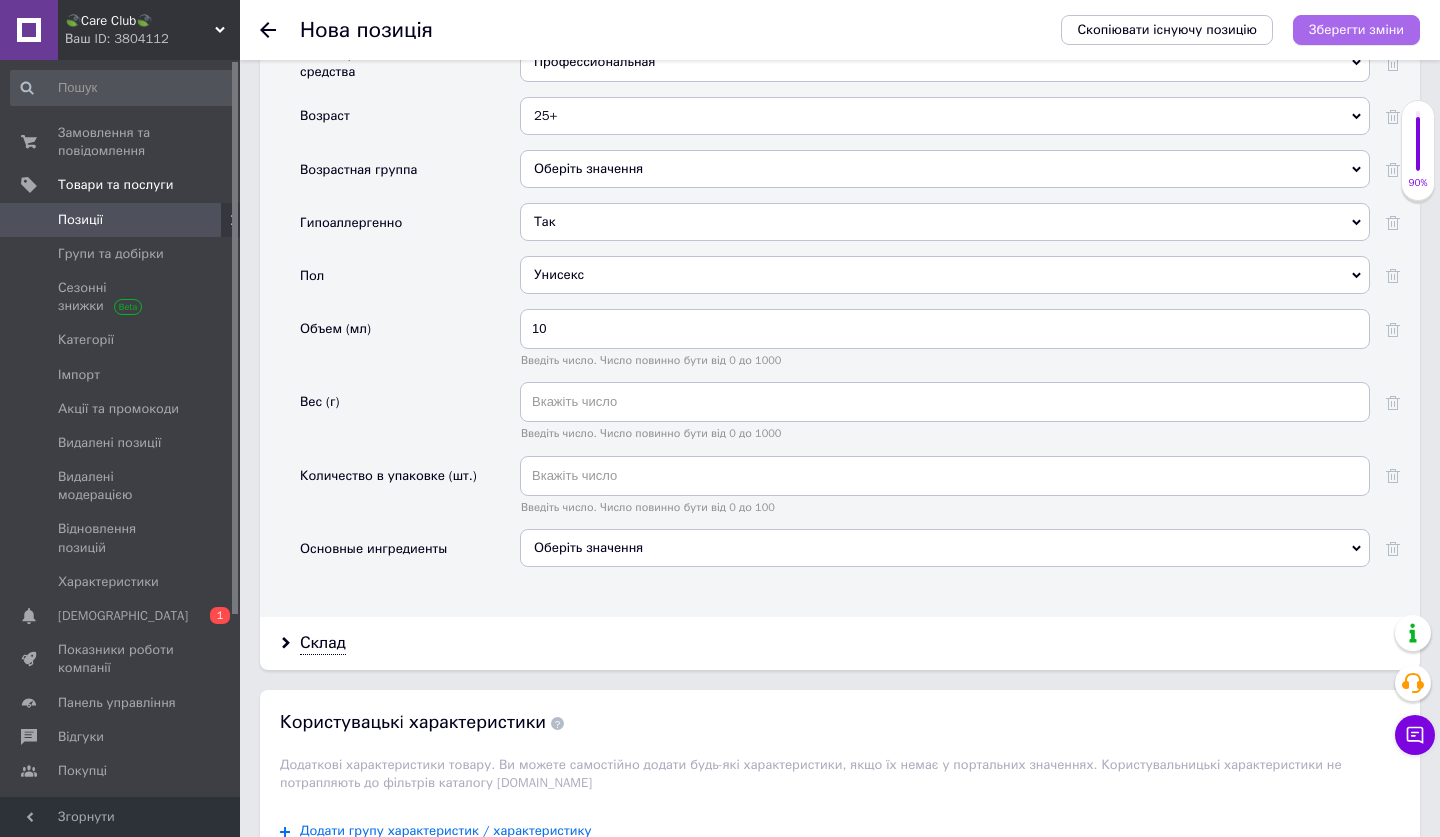 click on "Зберегти зміни" at bounding box center (1356, 29) 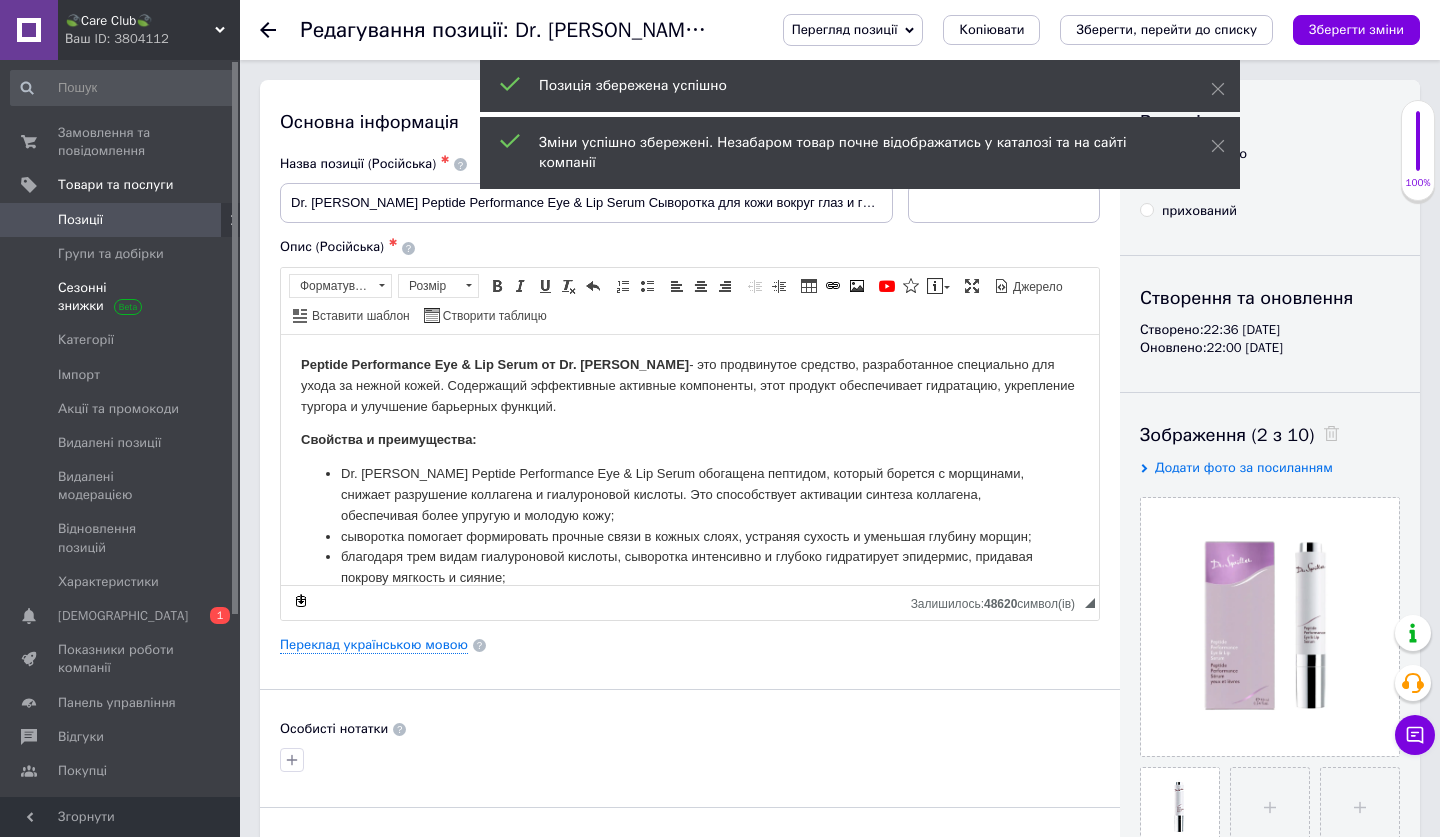 scroll, scrollTop: 0, scrollLeft: 0, axis: both 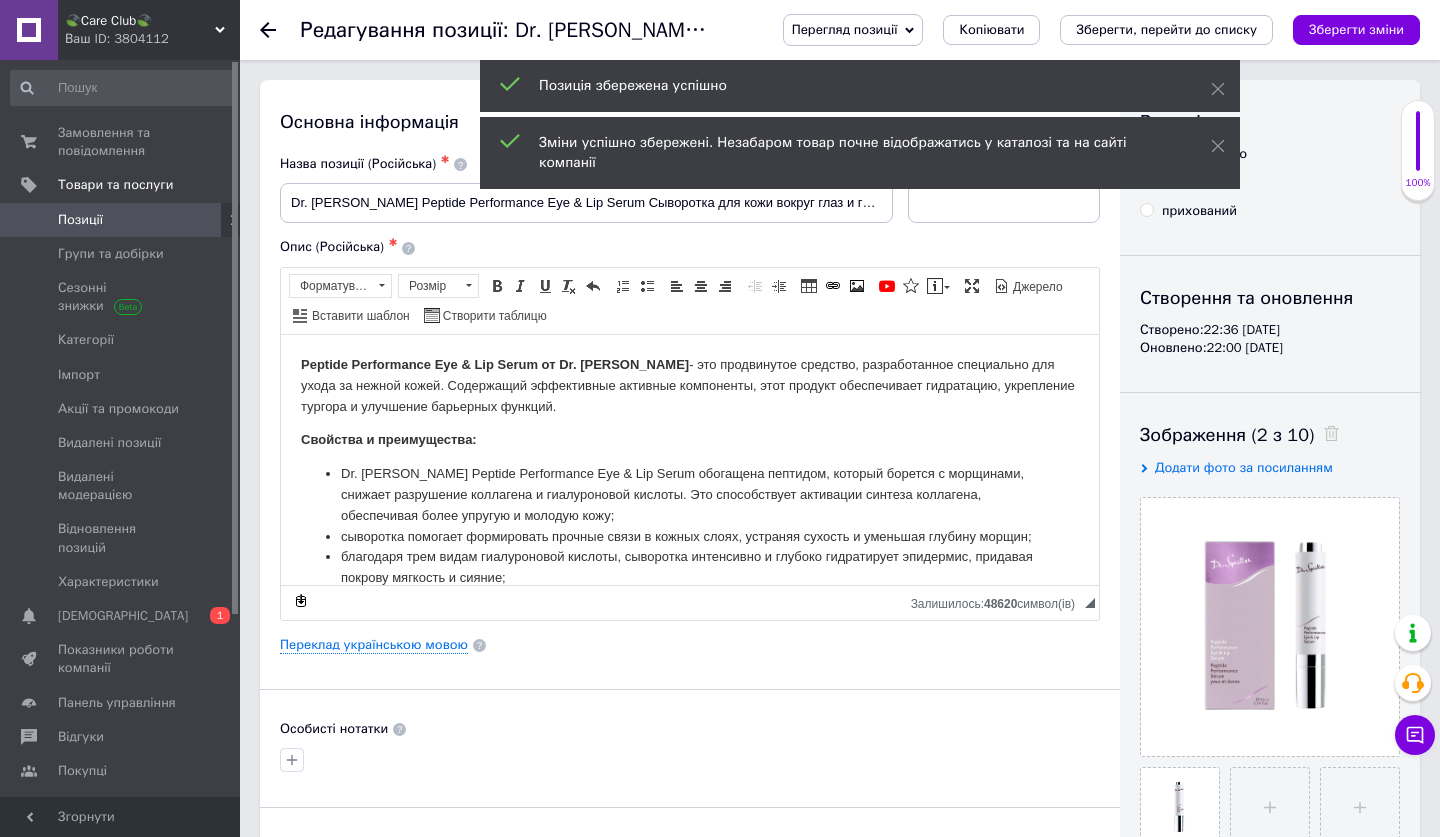 click on "Позиції" at bounding box center (121, 220) 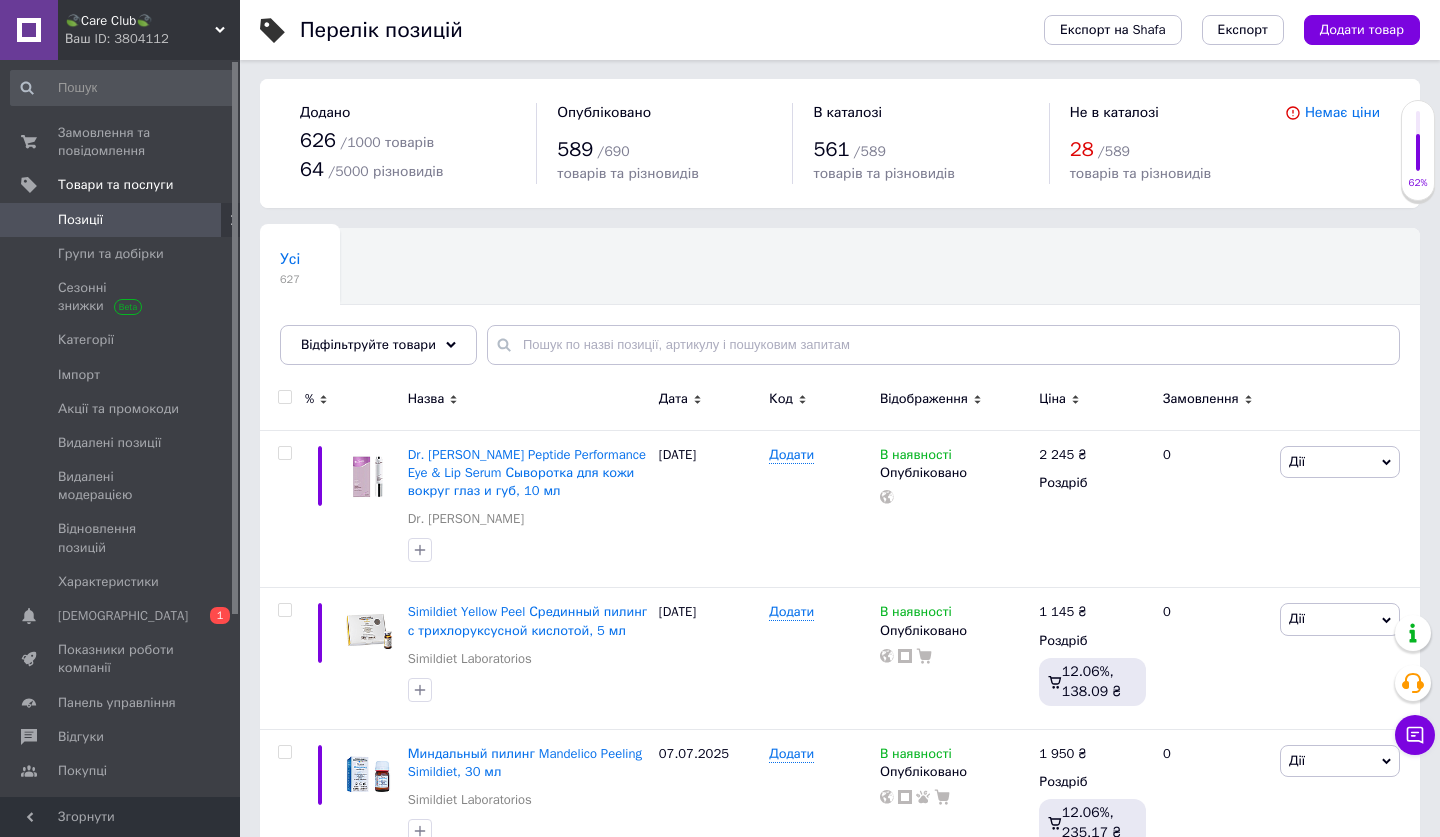 scroll, scrollTop: 0, scrollLeft: 0, axis: both 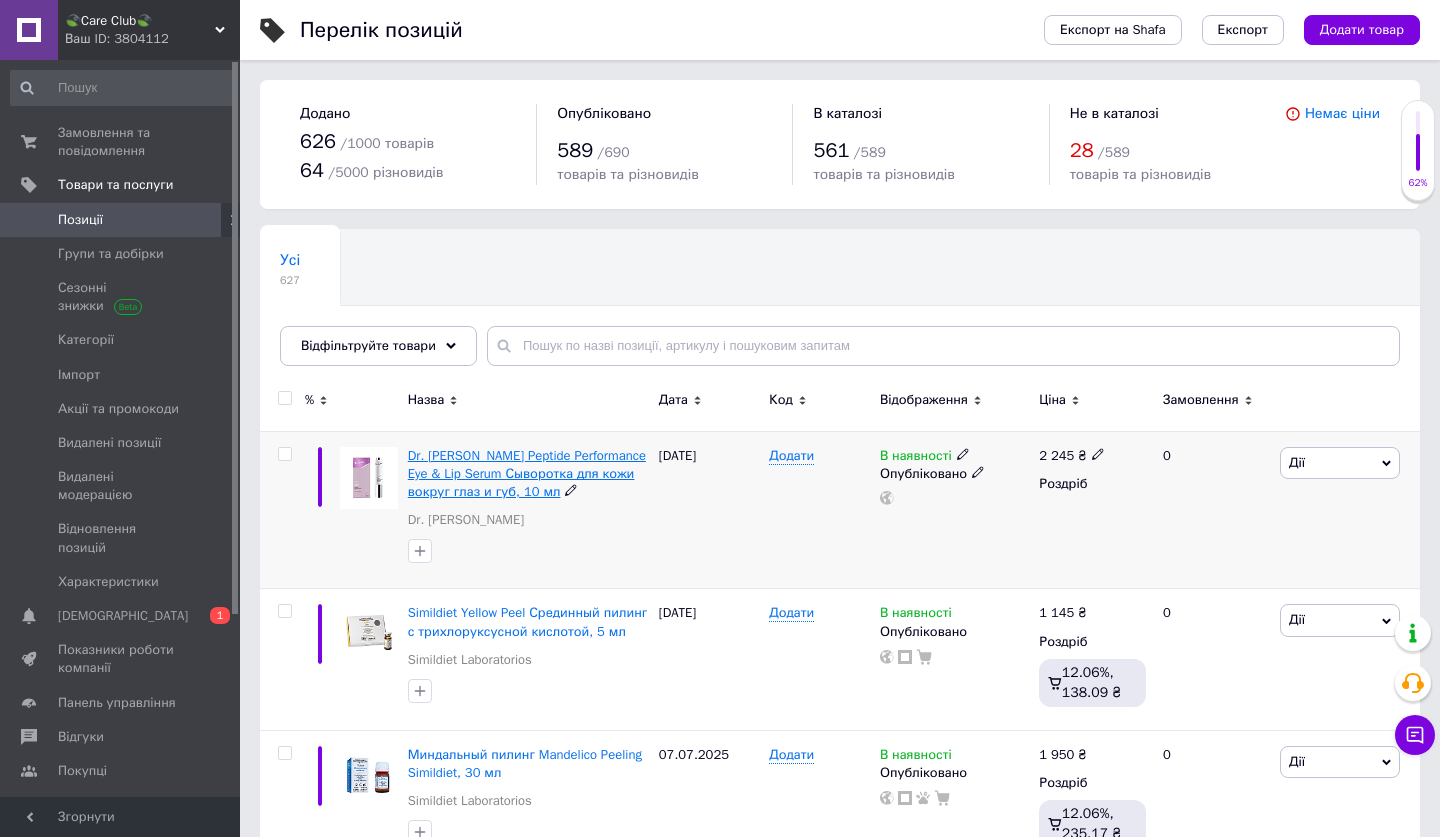 click on "Dr. [PERSON_NAME] Peptide Performance Eye & Lip Serum Сыворотка для кожи вокруг глаз и губ, 10 мл" at bounding box center [527, 473] 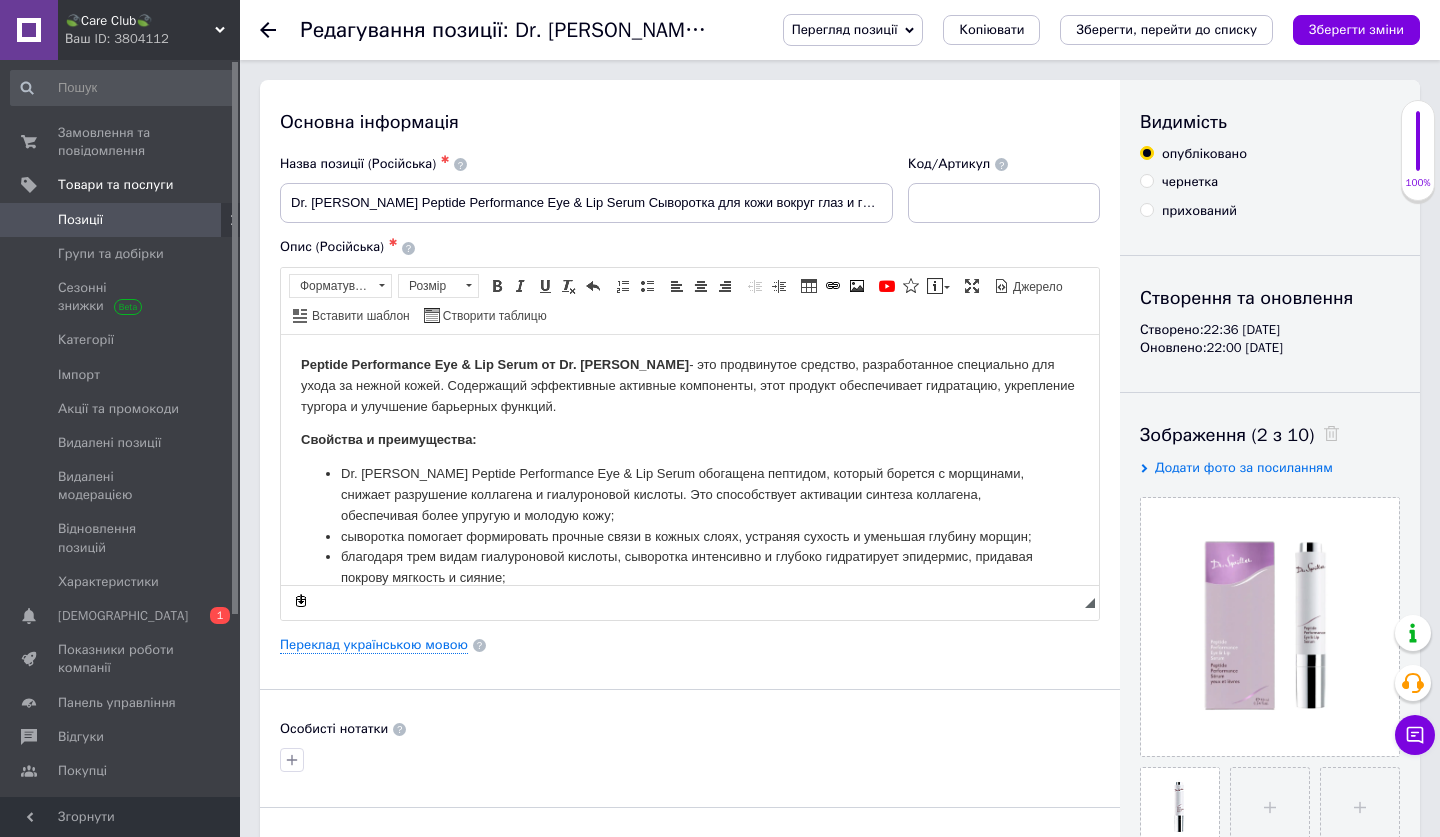scroll, scrollTop: 0, scrollLeft: 0, axis: both 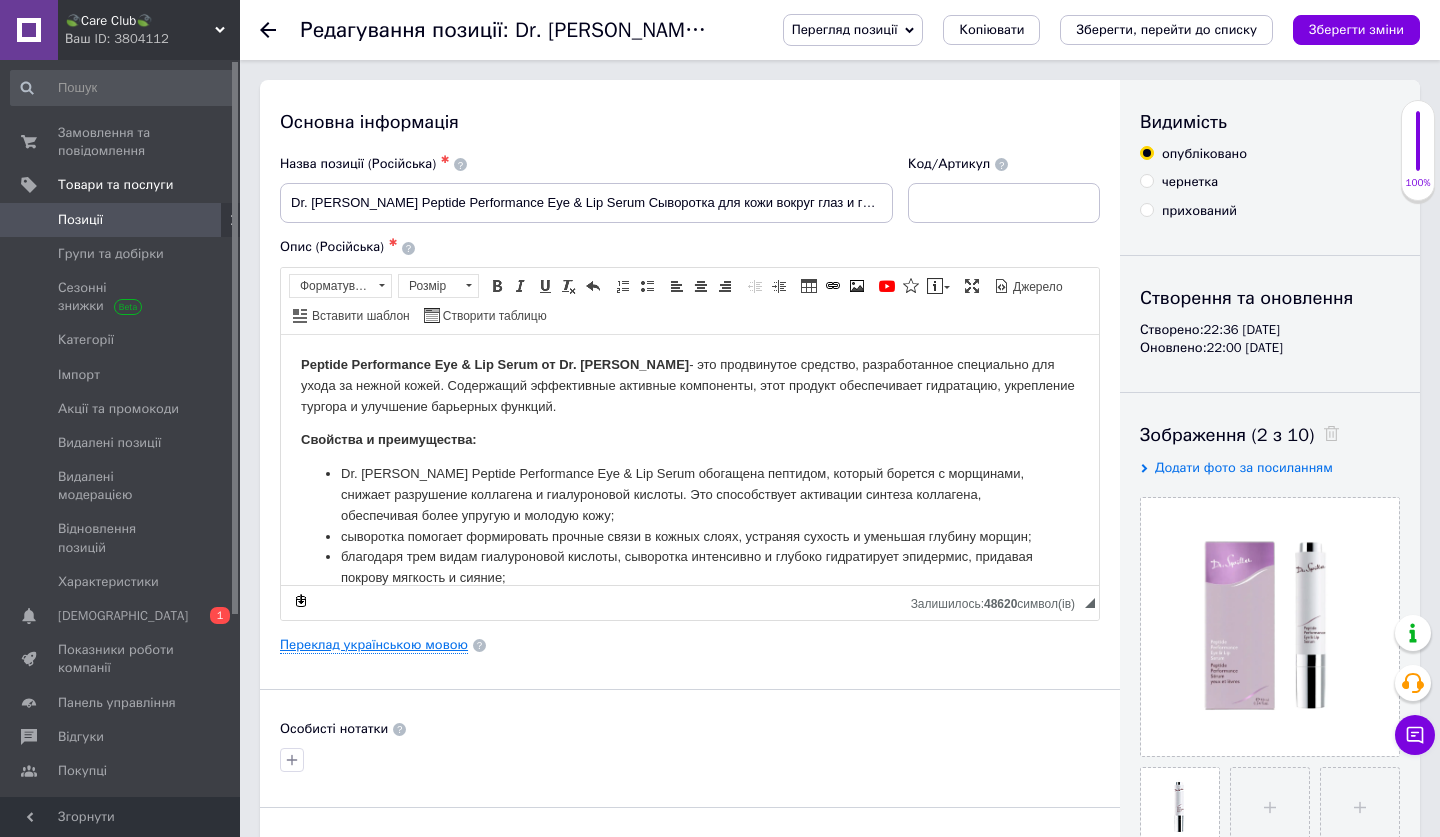 click on "Переклад українською мовою" at bounding box center (374, 645) 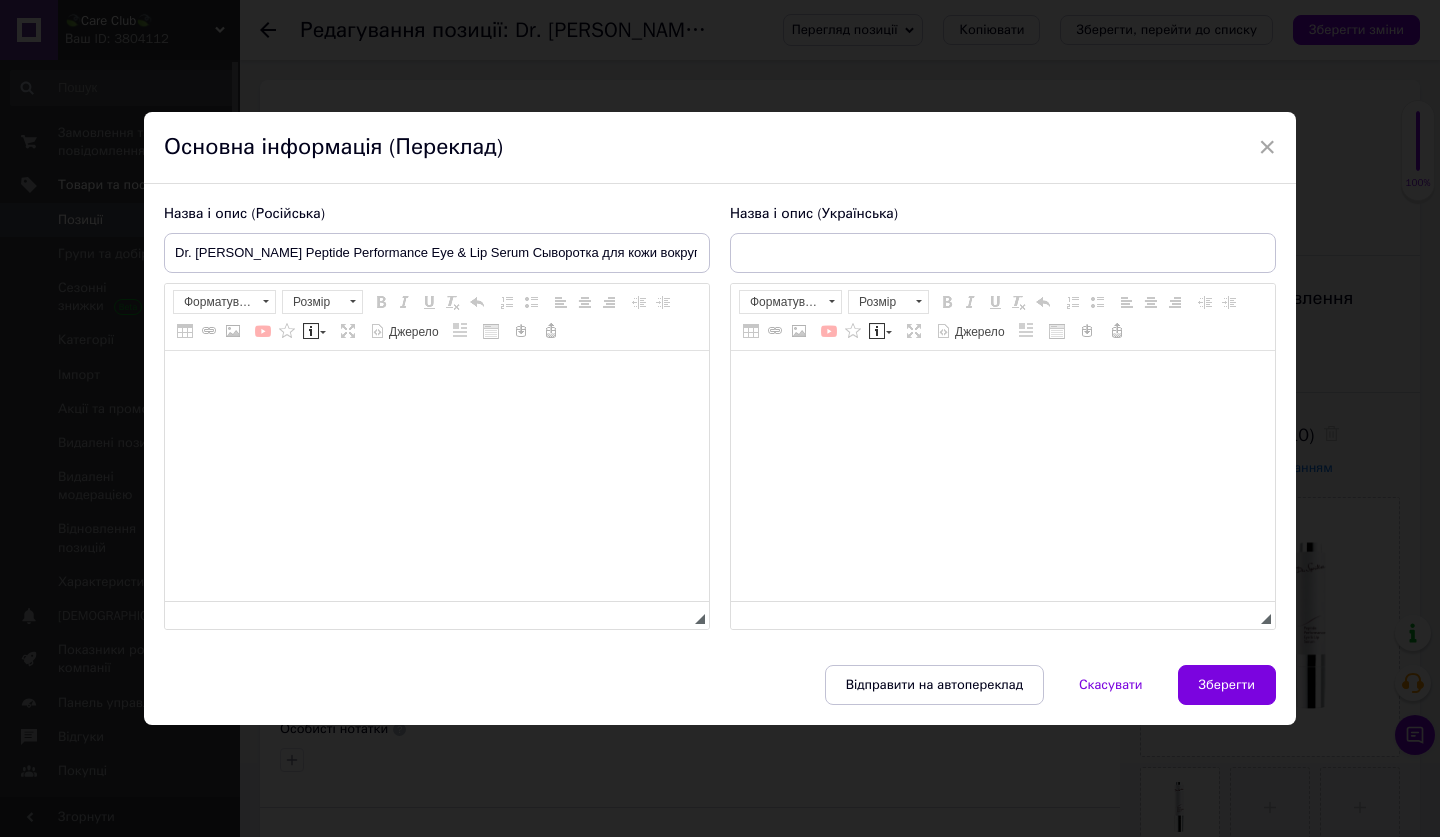 type on "Dr. [PERSON_NAME] Peptide Performance Eye & Lip Serum Сироватка для шкіри навколо очей і губ, 10 мл" 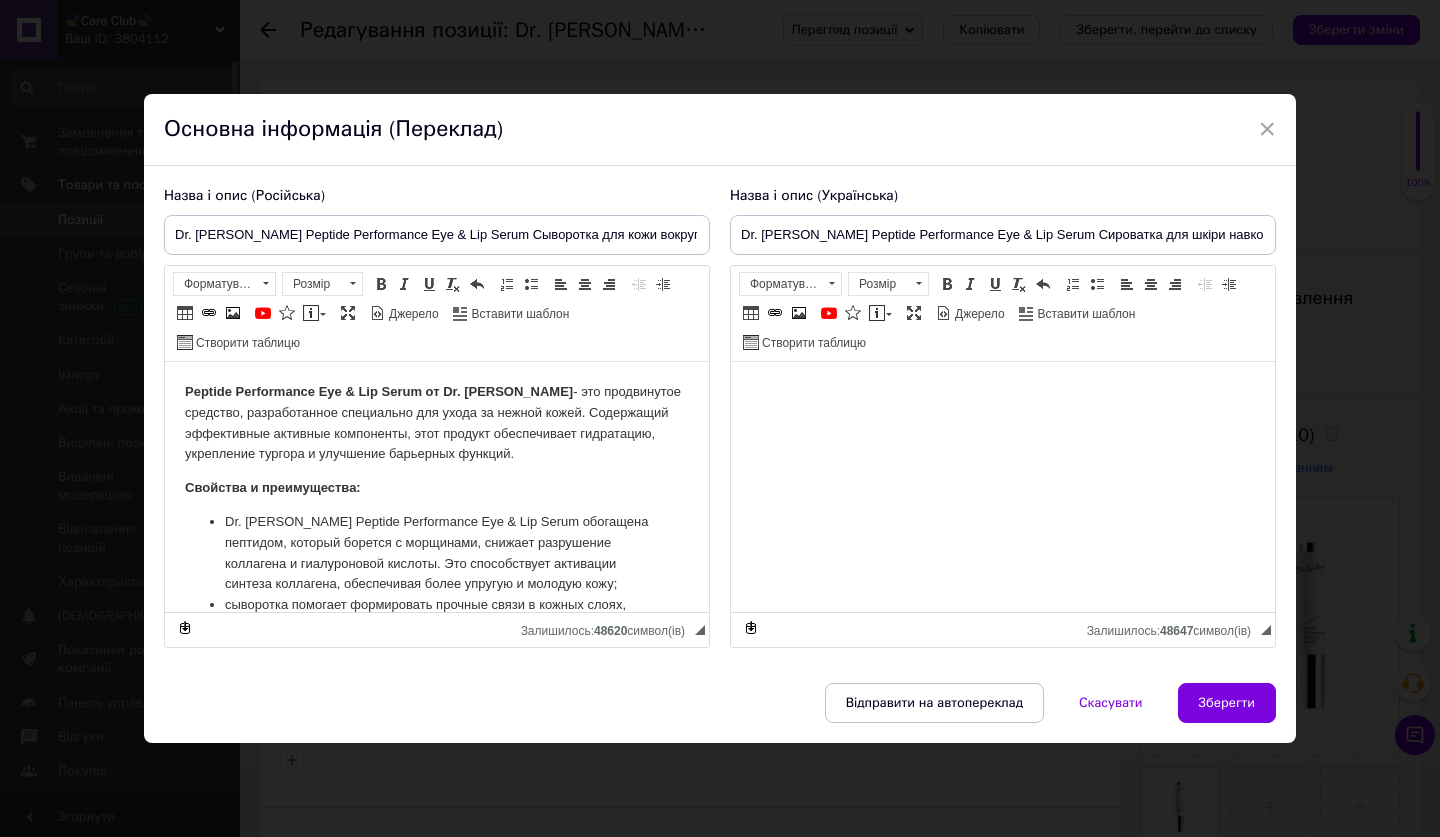 scroll, scrollTop: 0, scrollLeft: 0, axis: both 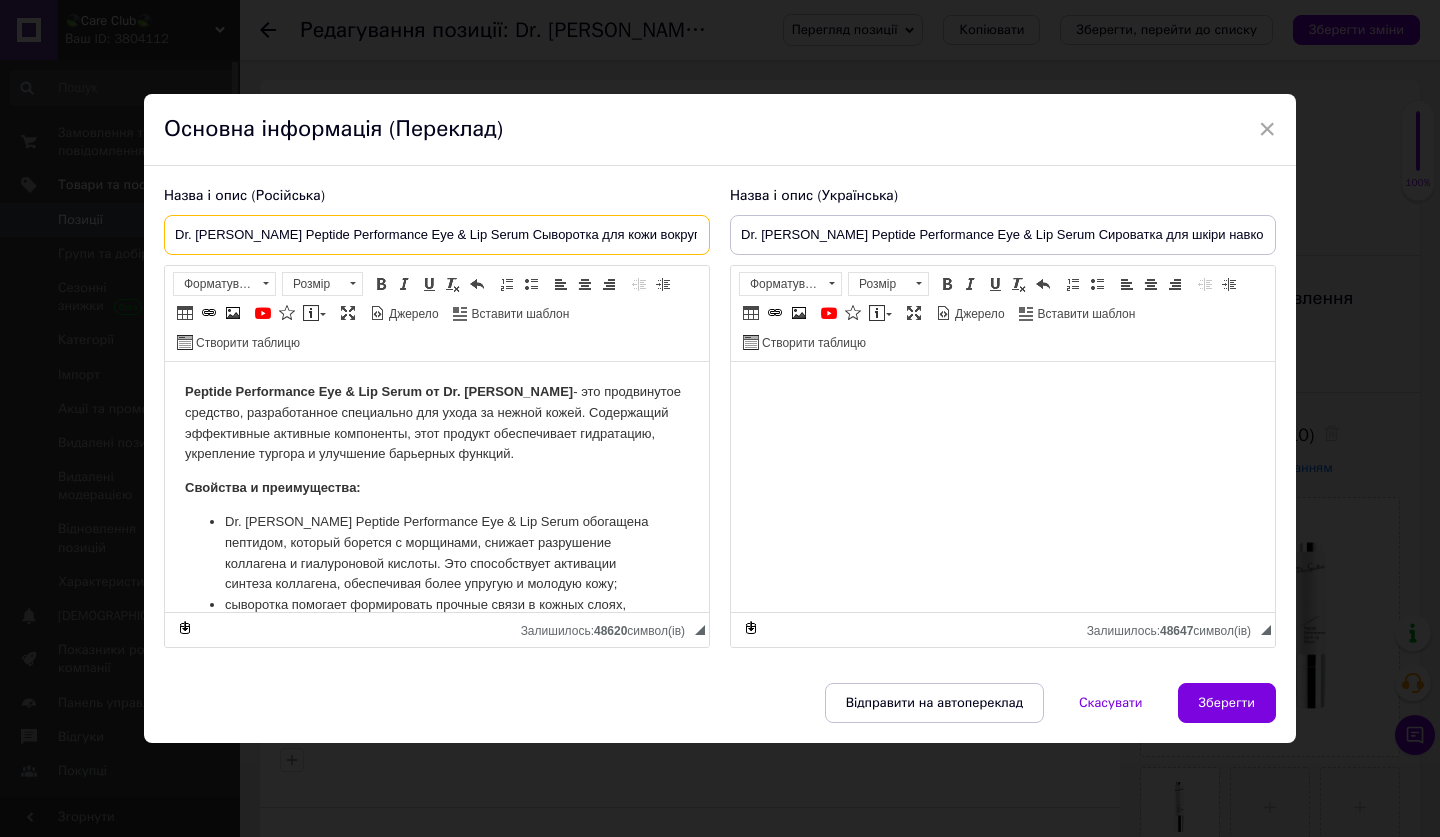 drag, startPoint x: 173, startPoint y: 234, endPoint x: 823, endPoint y: 250, distance: 650.1969 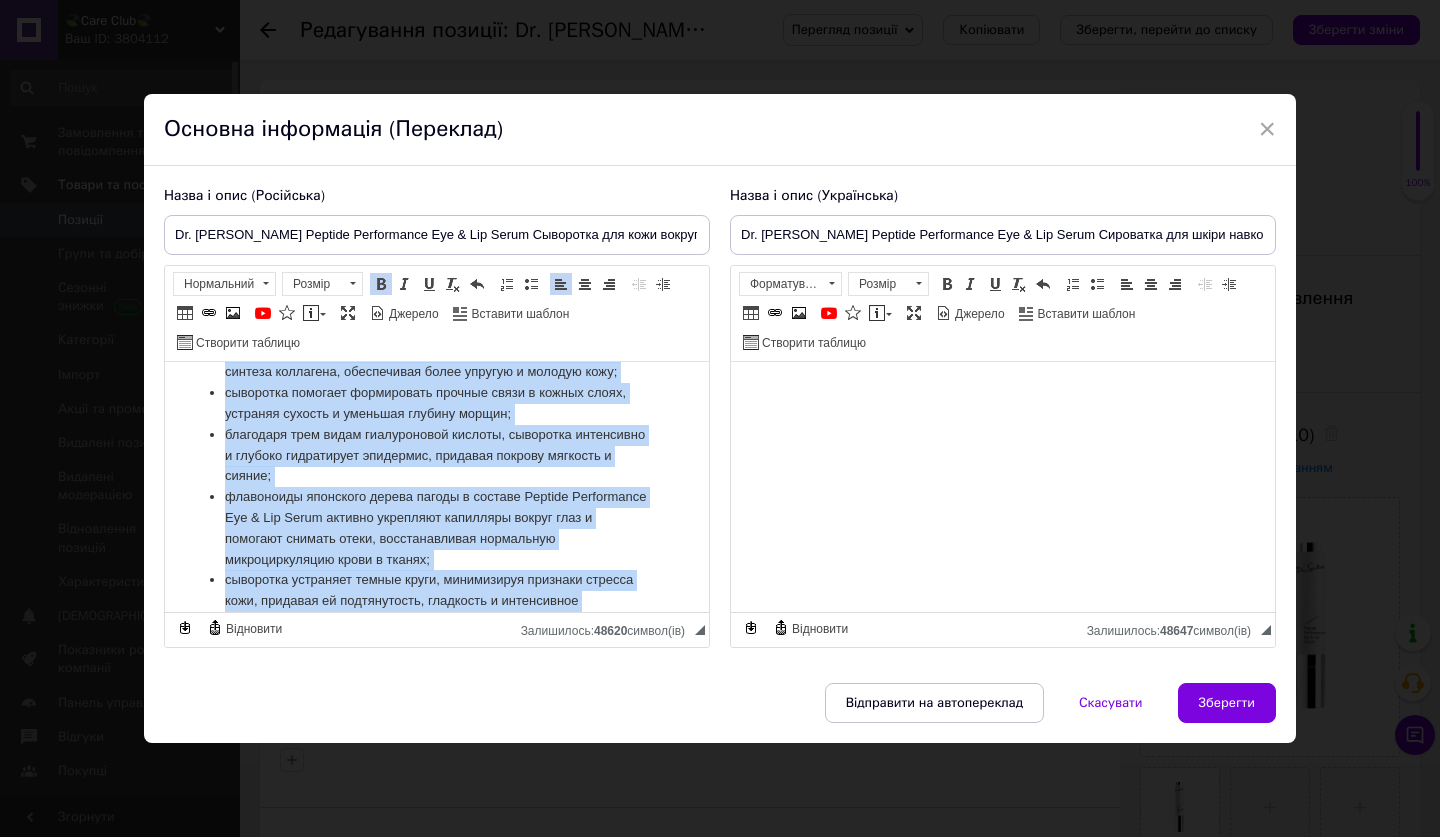 scroll, scrollTop: 402, scrollLeft: 0, axis: vertical 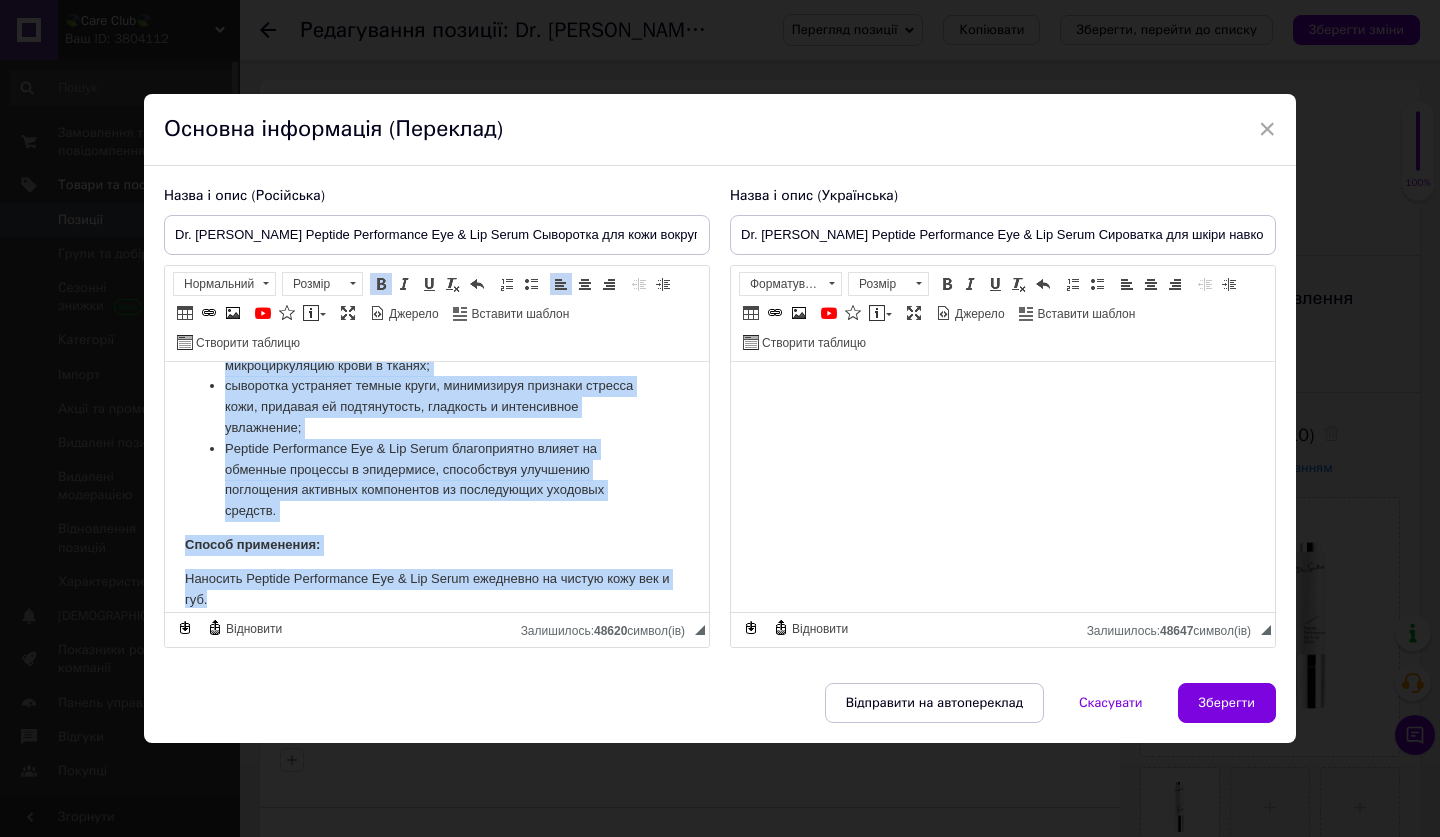 drag, startPoint x: 185, startPoint y: 387, endPoint x: 585, endPoint y: 739, distance: 532.8264 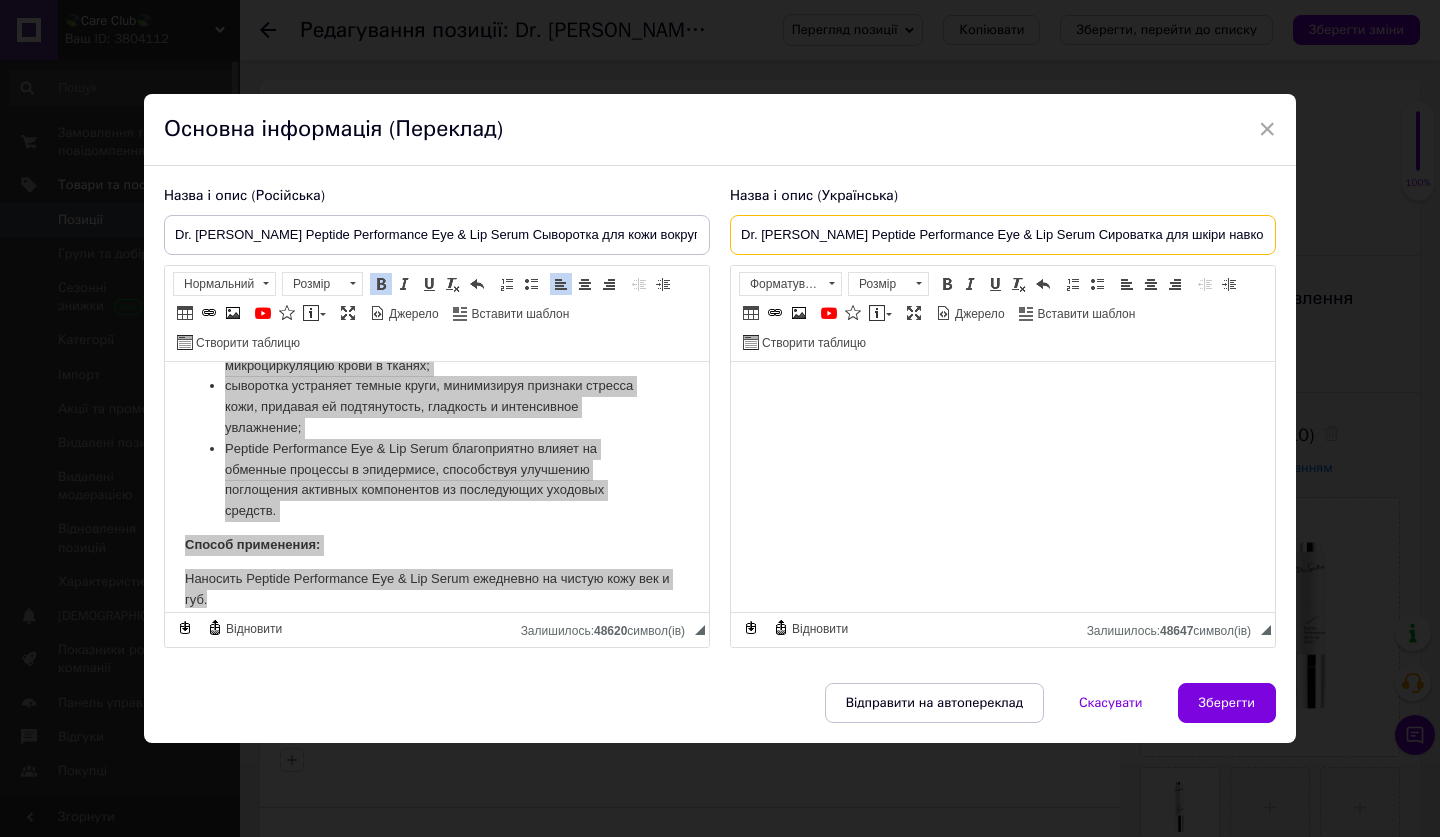drag, startPoint x: 734, startPoint y: 232, endPoint x: 1364, endPoint y: 236, distance: 630.0127 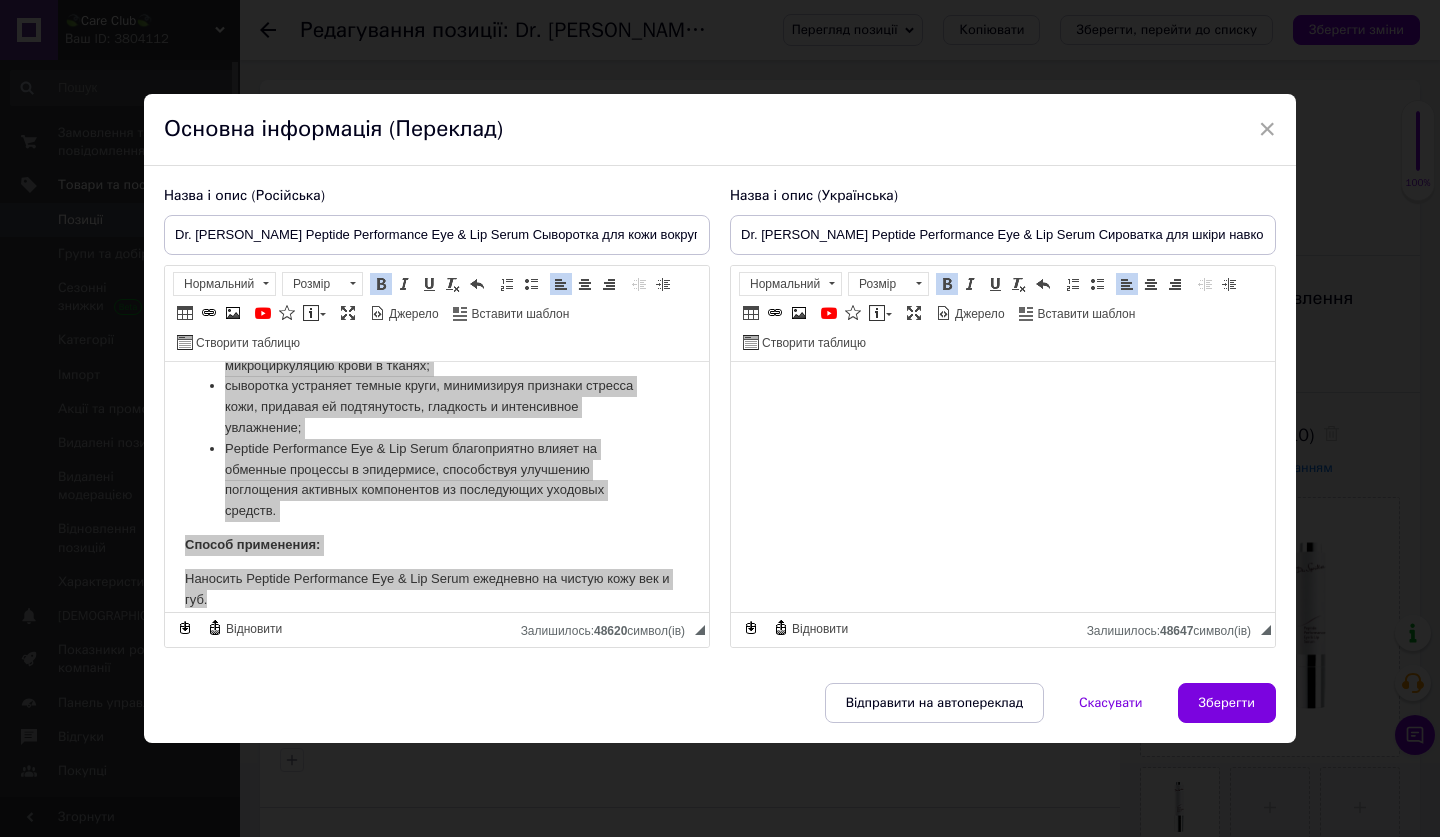 scroll, scrollTop: 4, scrollLeft: 0, axis: vertical 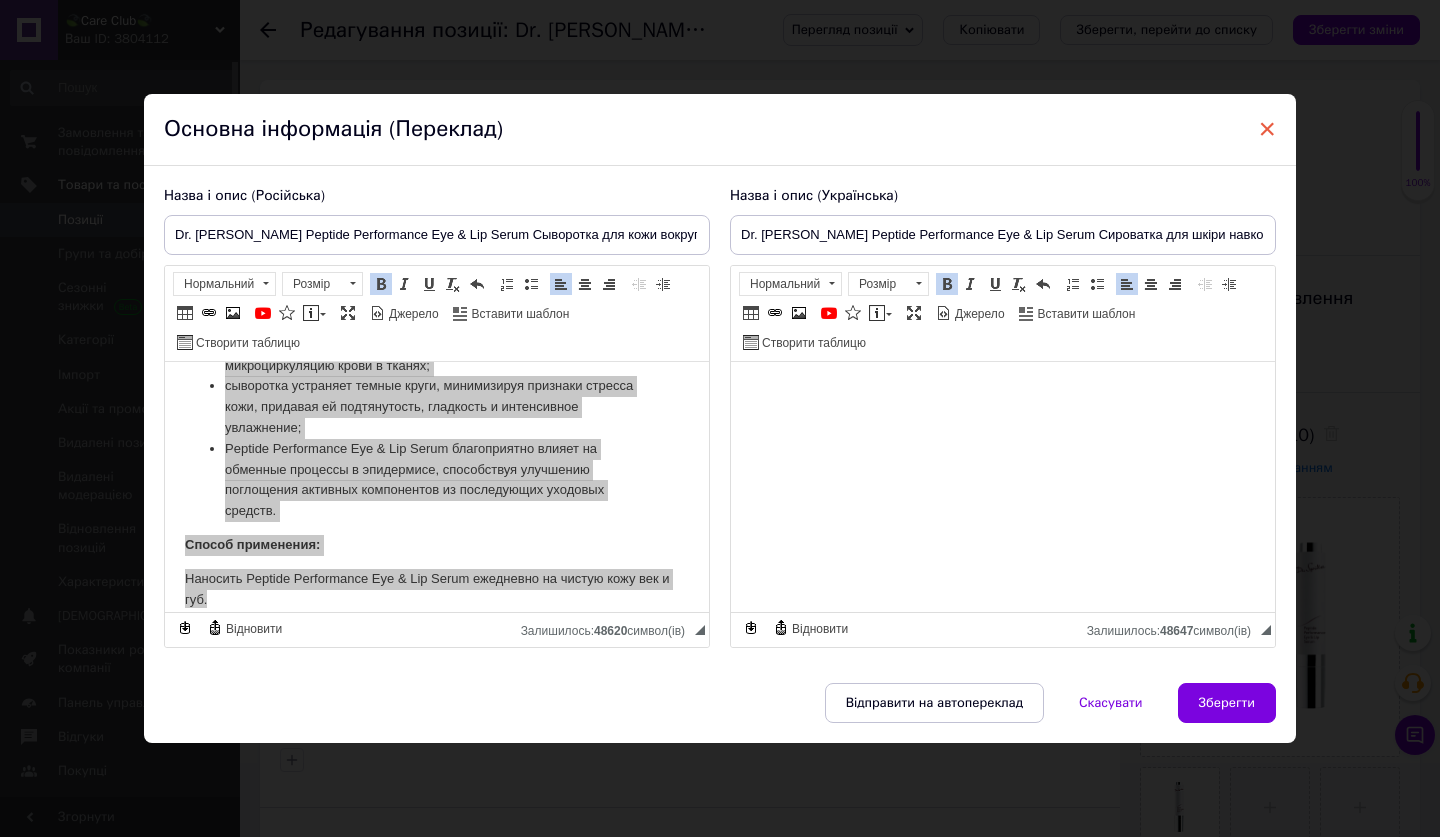 click on "×" at bounding box center (1267, 129) 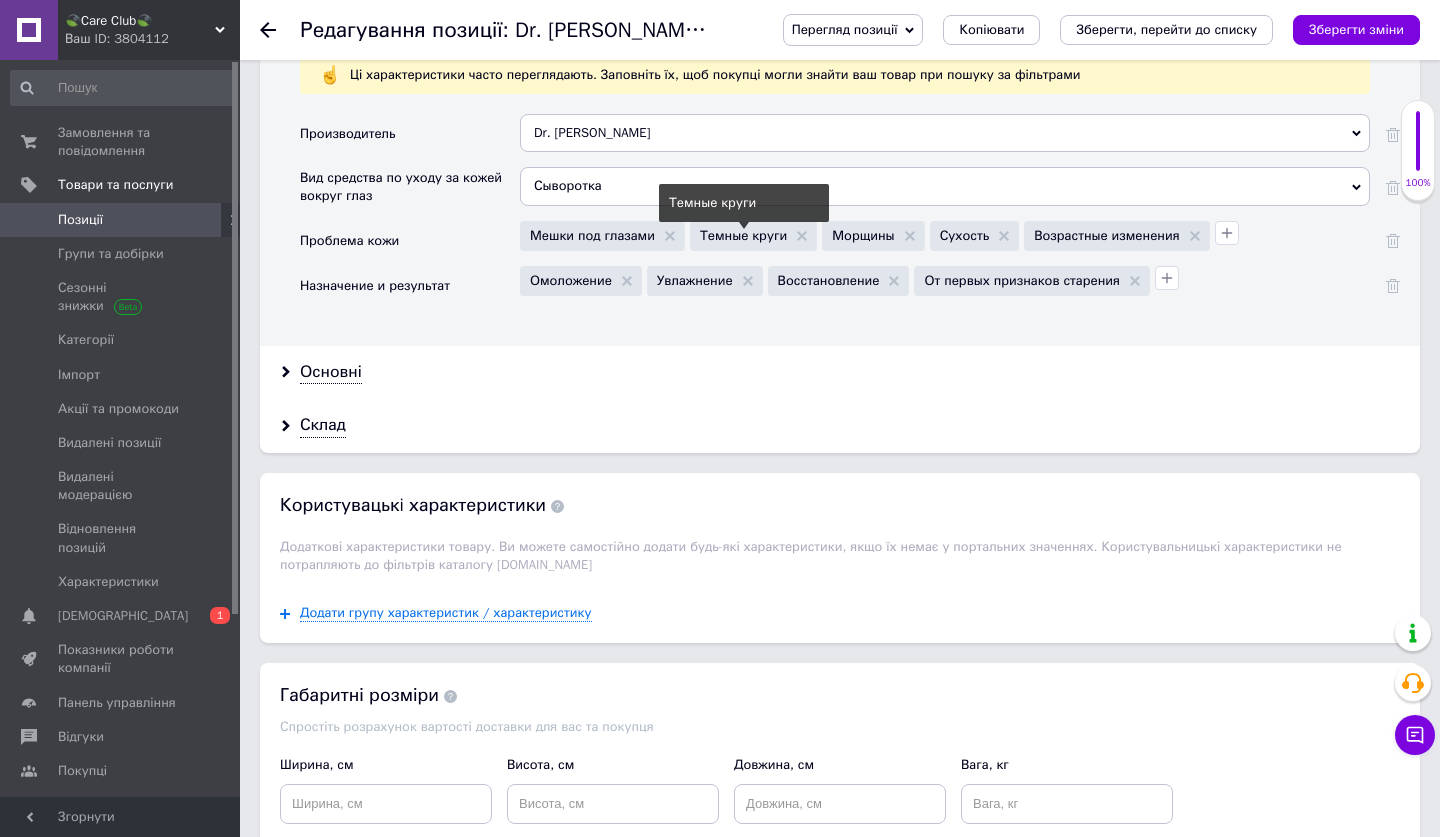 scroll, scrollTop: 1817, scrollLeft: 0, axis: vertical 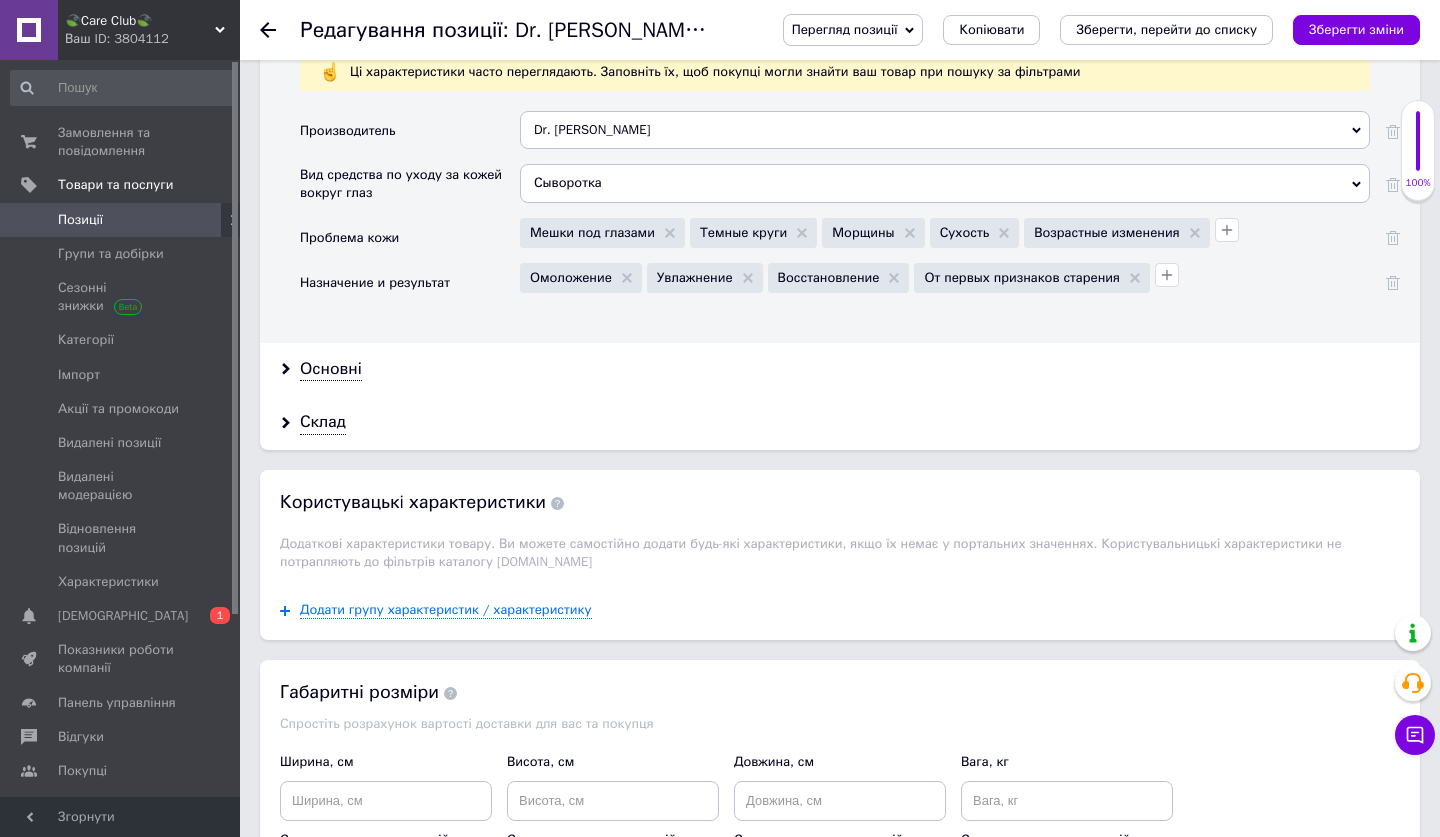 click on "Позиції" at bounding box center [80, 220] 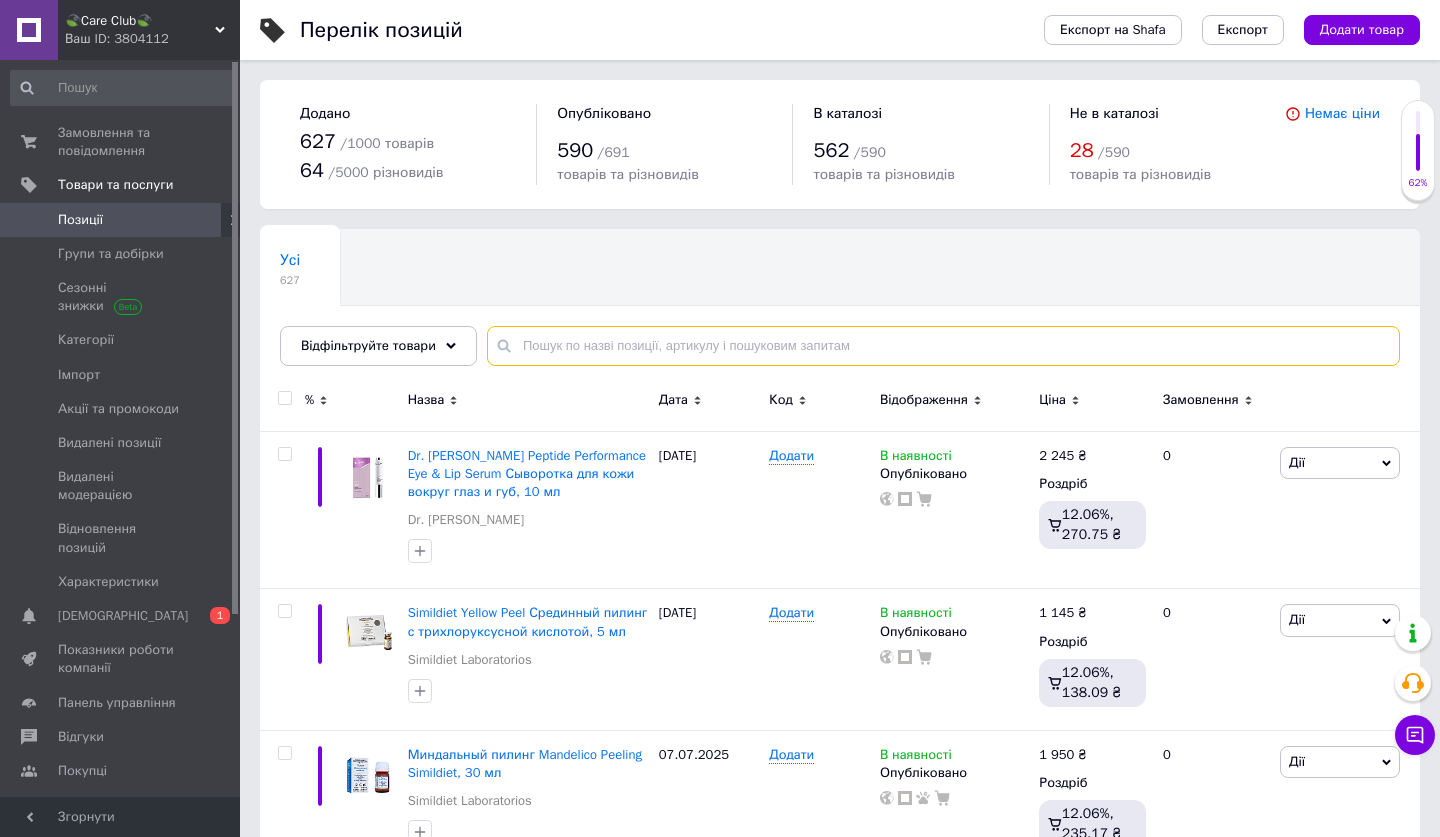 click at bounding box center [943, 346] 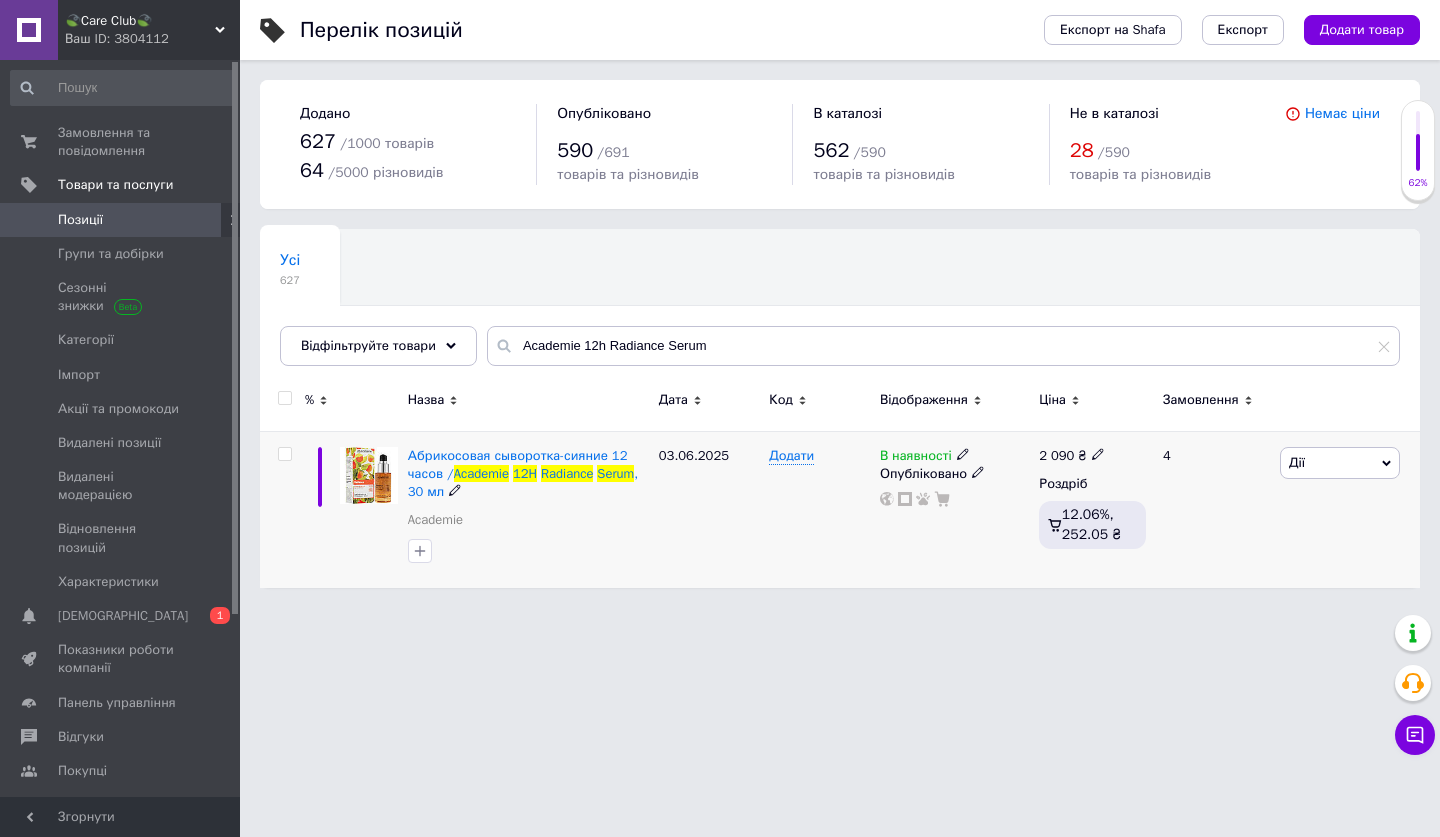 click on "В наявності" at bounding box center (916, 458) 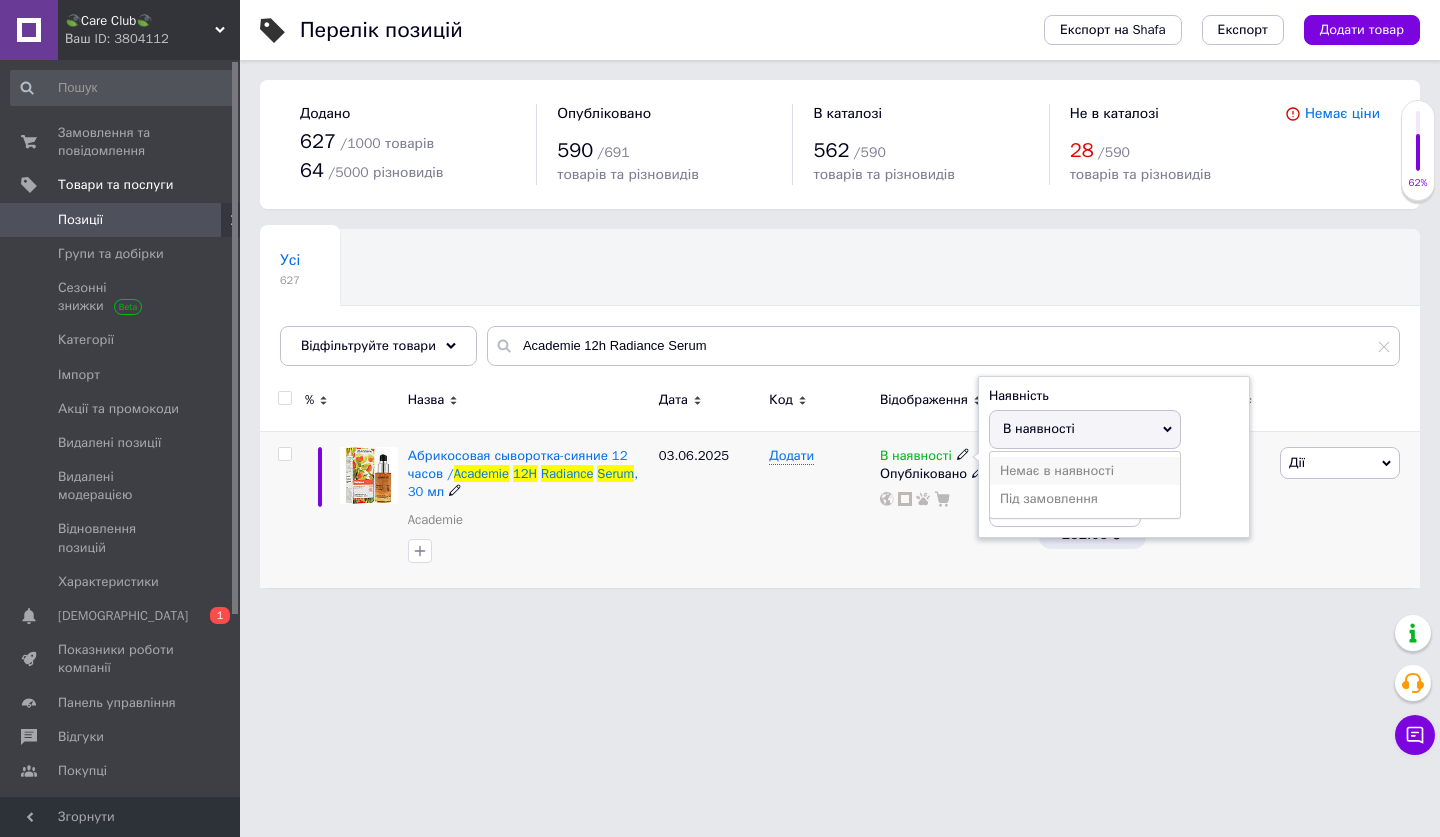 click on "Немає в наявності" at bounding box center [1085, 471] 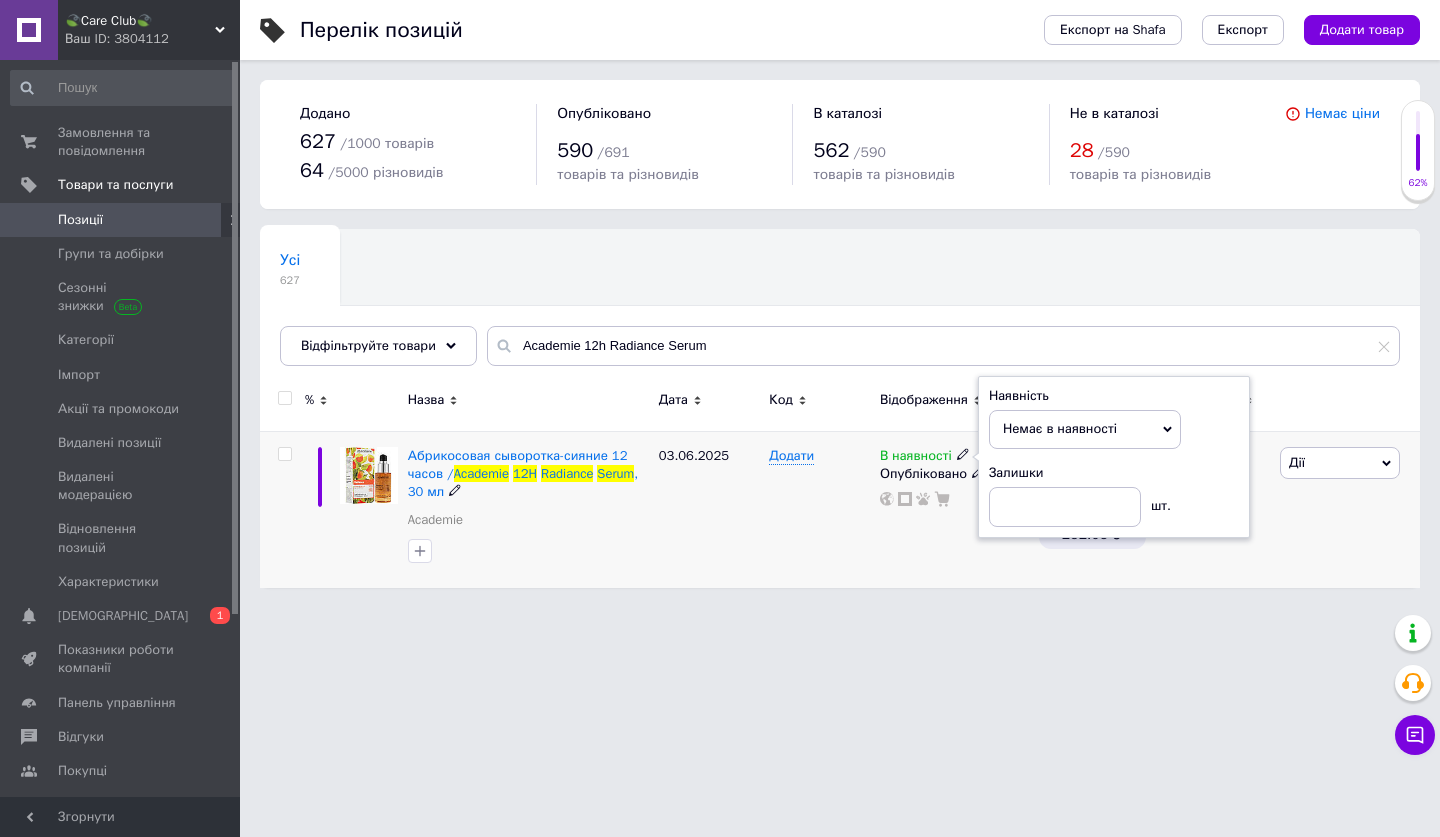 click on "Додати" at bounding box center [819, 509] 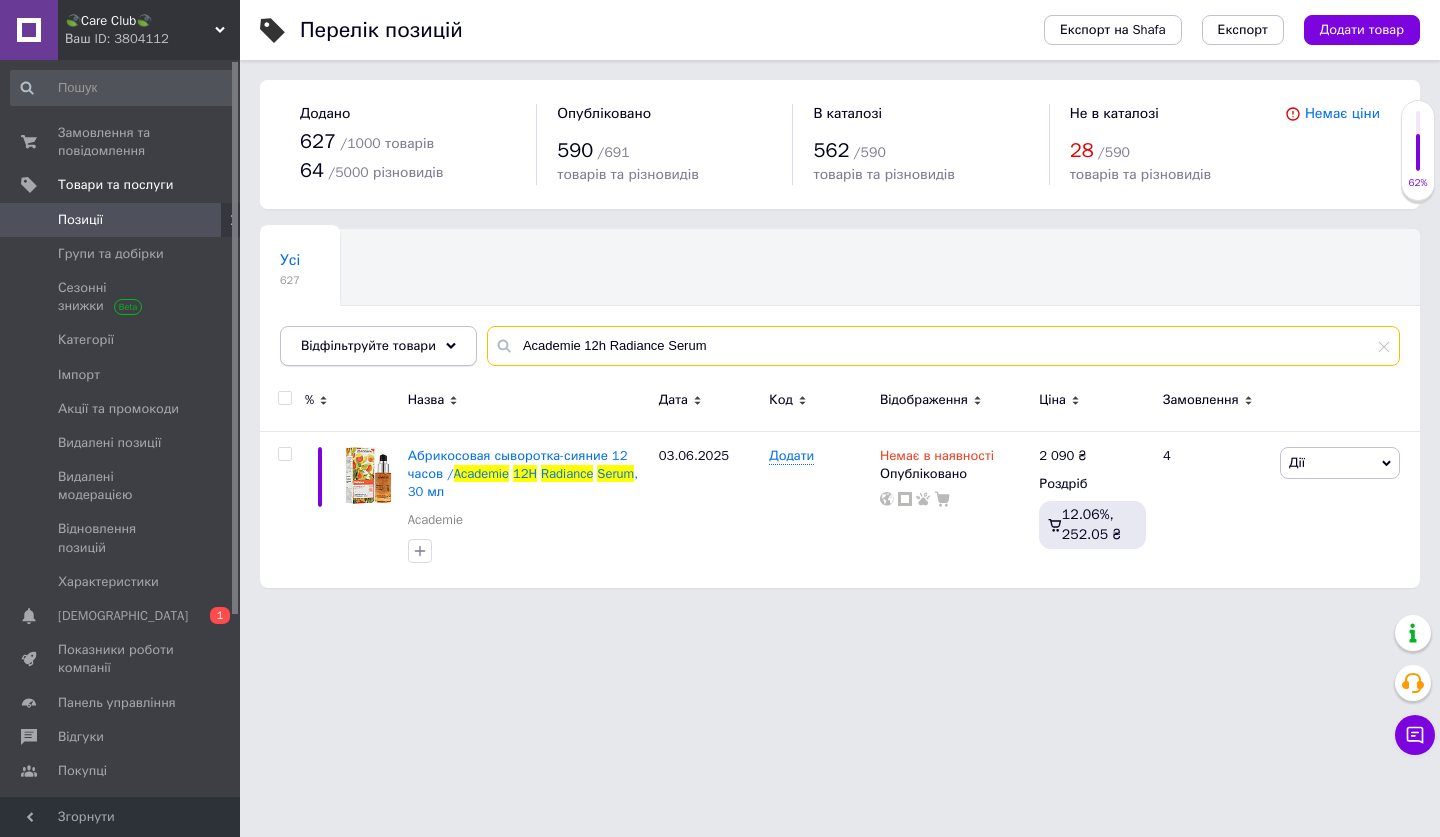 drag, startPoint x: 747, startPoint y: 346, endPoint x: 437, endPoint y: 345, distance: 310.00162 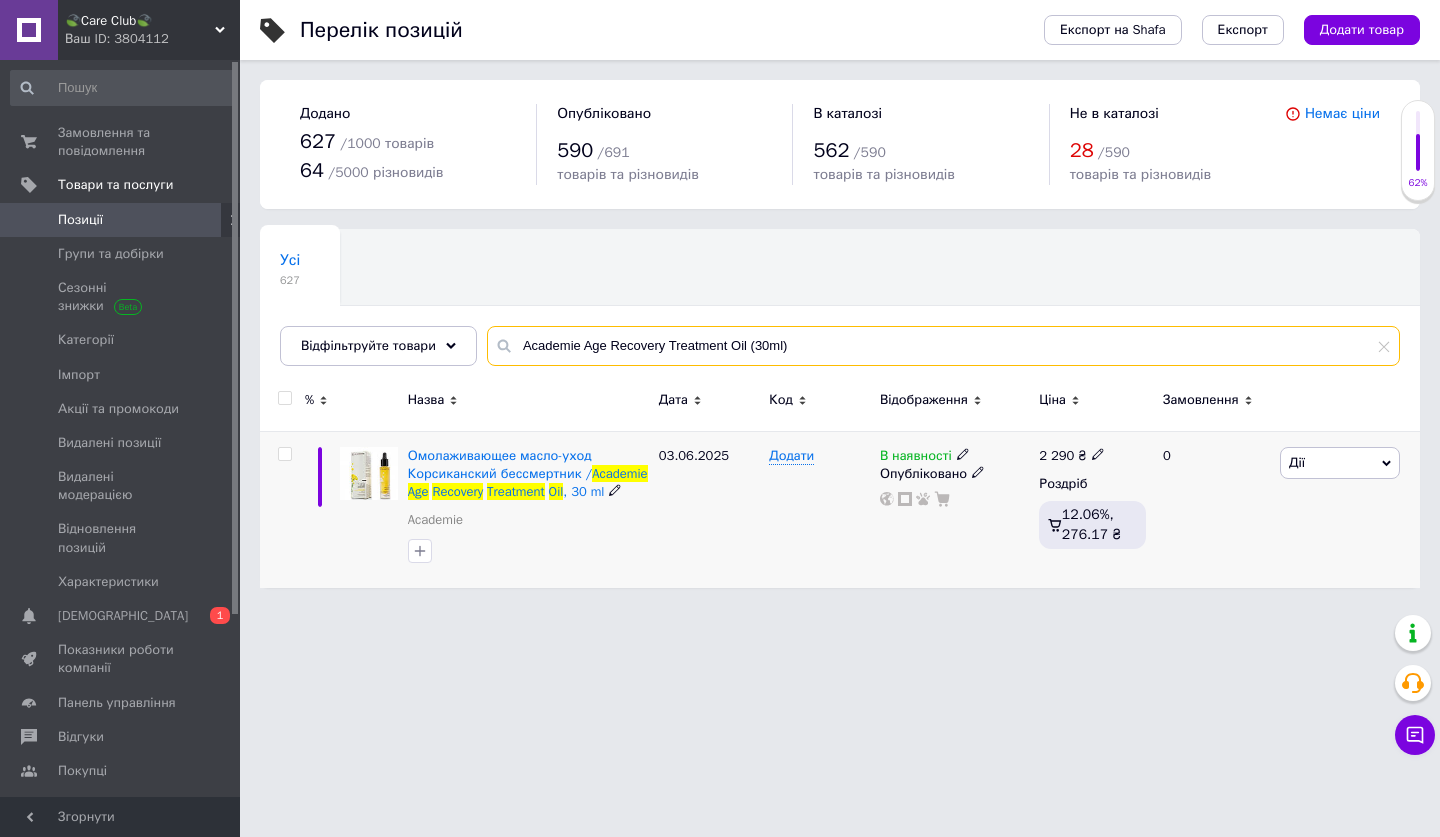 type on "Academie Age Recovery Treatment Oil (30ml)" 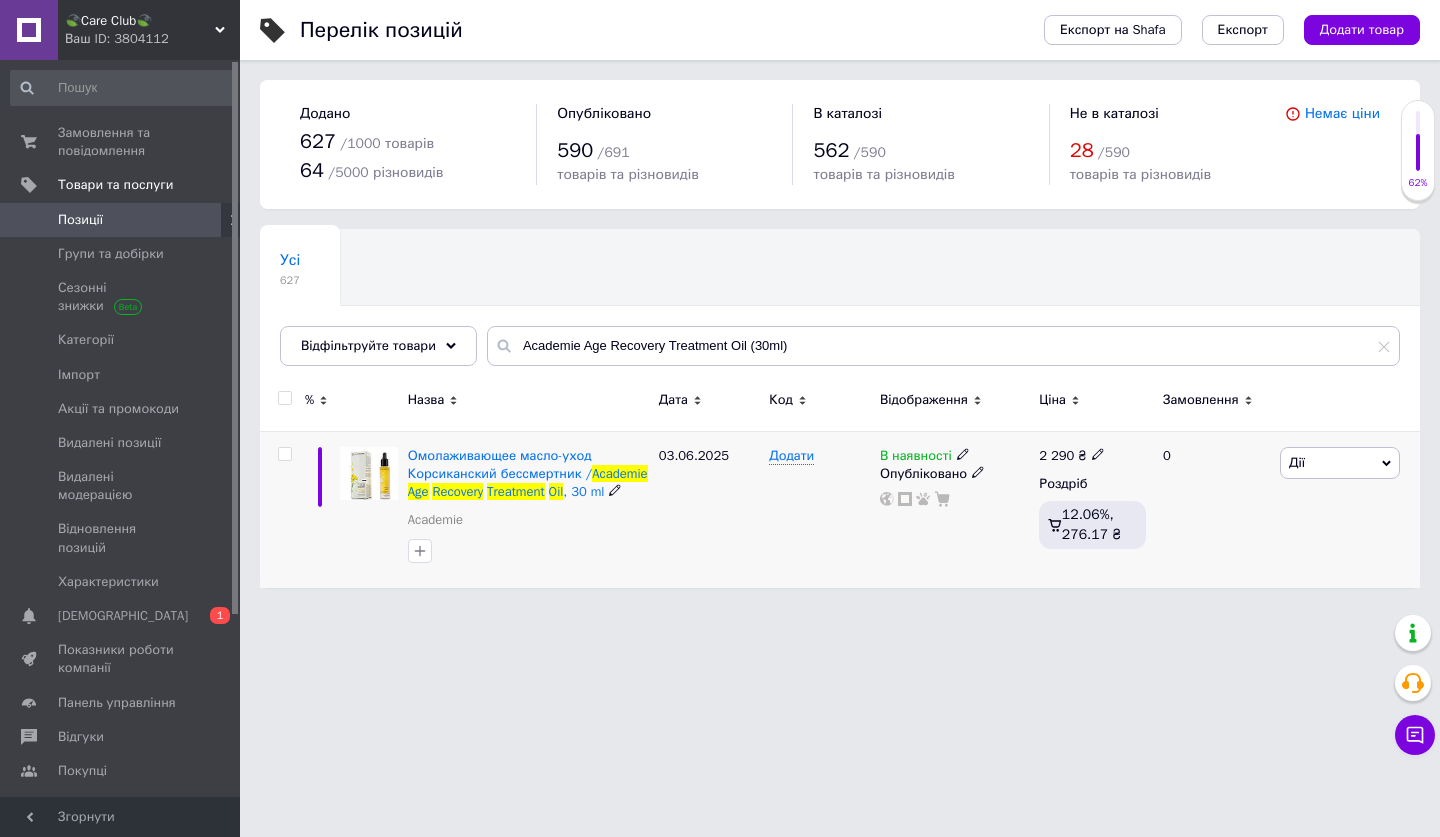 click 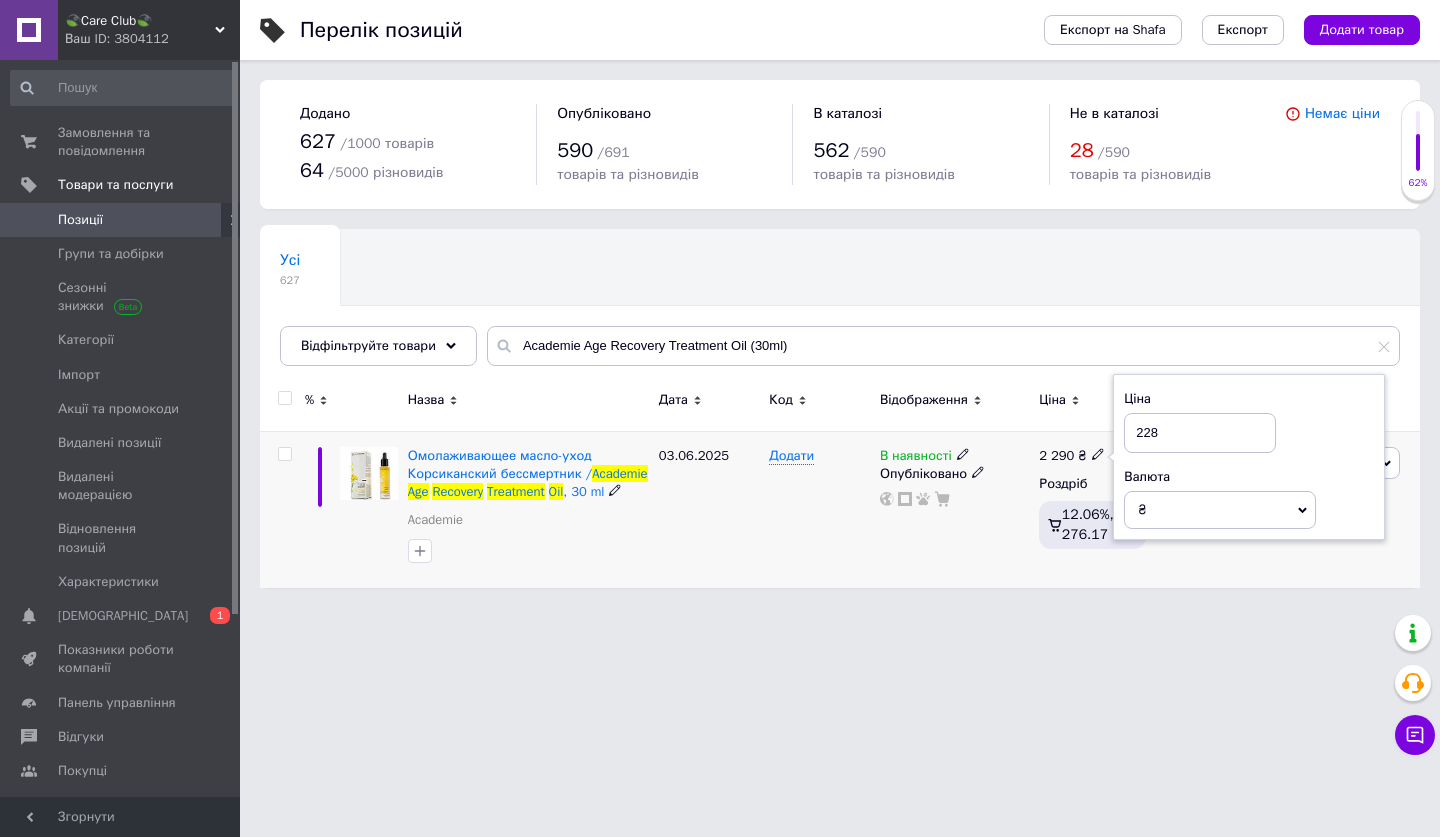 type on "2285" 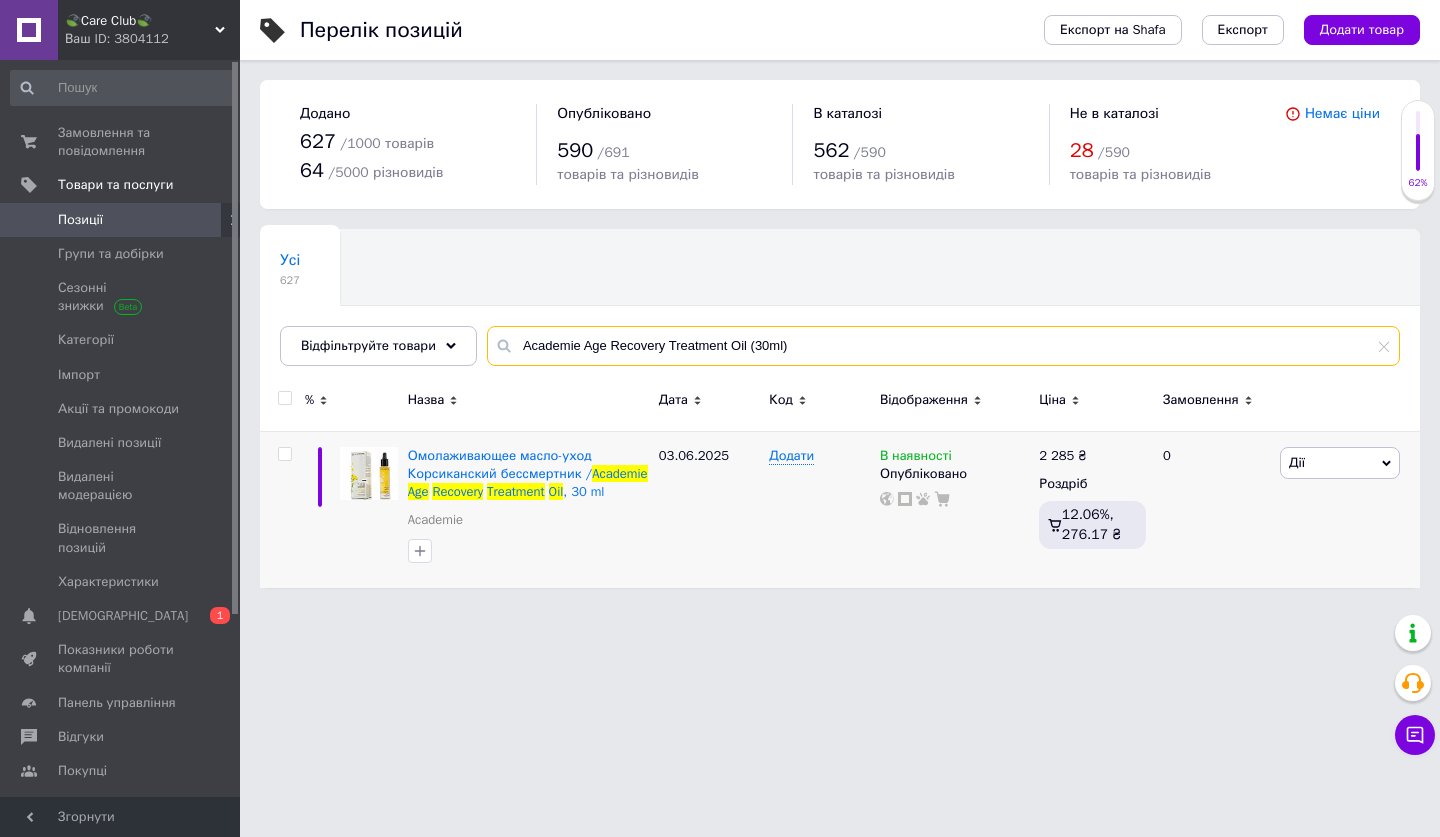 click on "Academie Age Recovery Treatment Oil (30ml)" at bounding box center (943, 346) 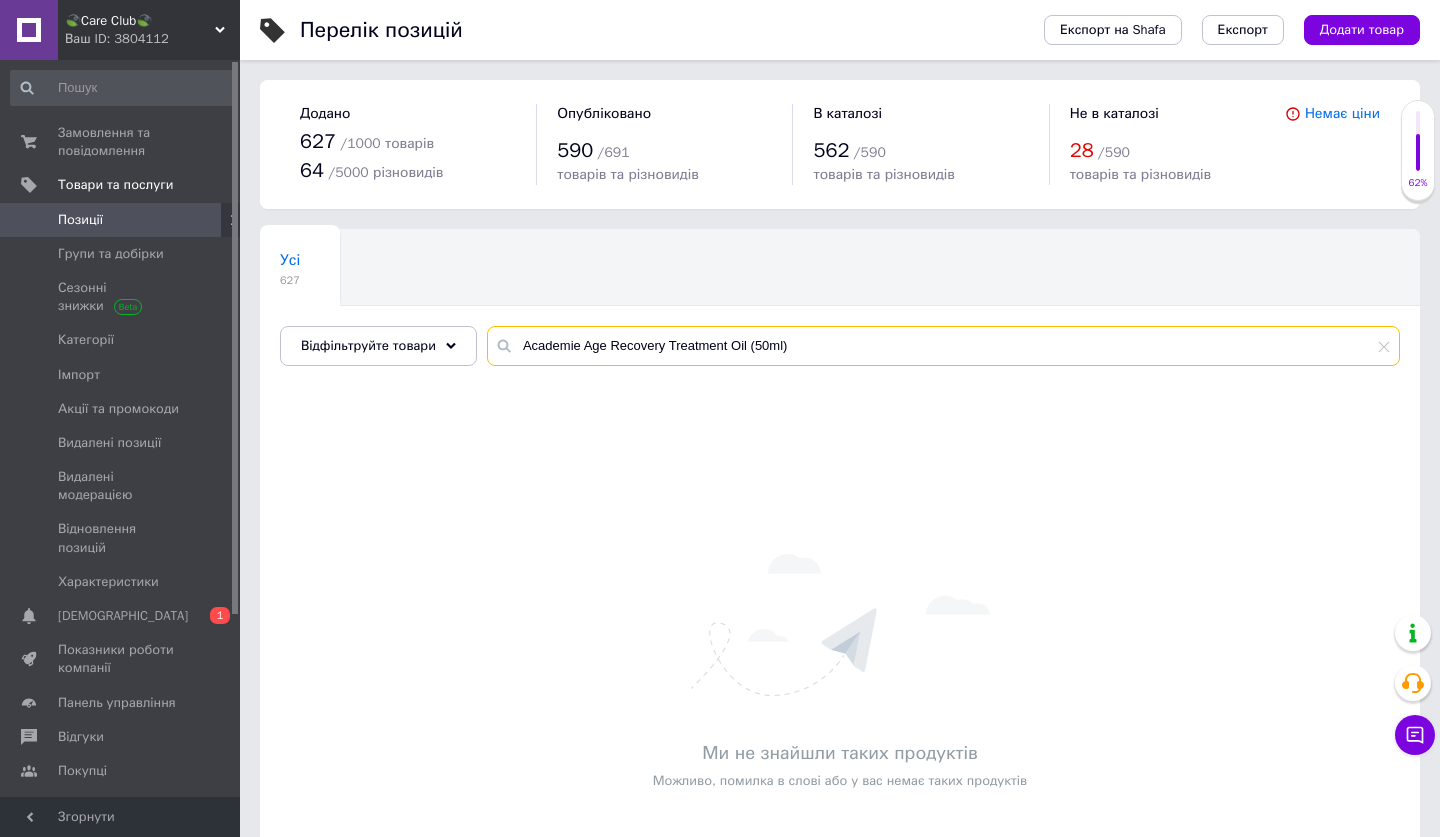 click on "Academie Age Recovery Treatment Oil (50ml)" at bounding box center [943, 346] 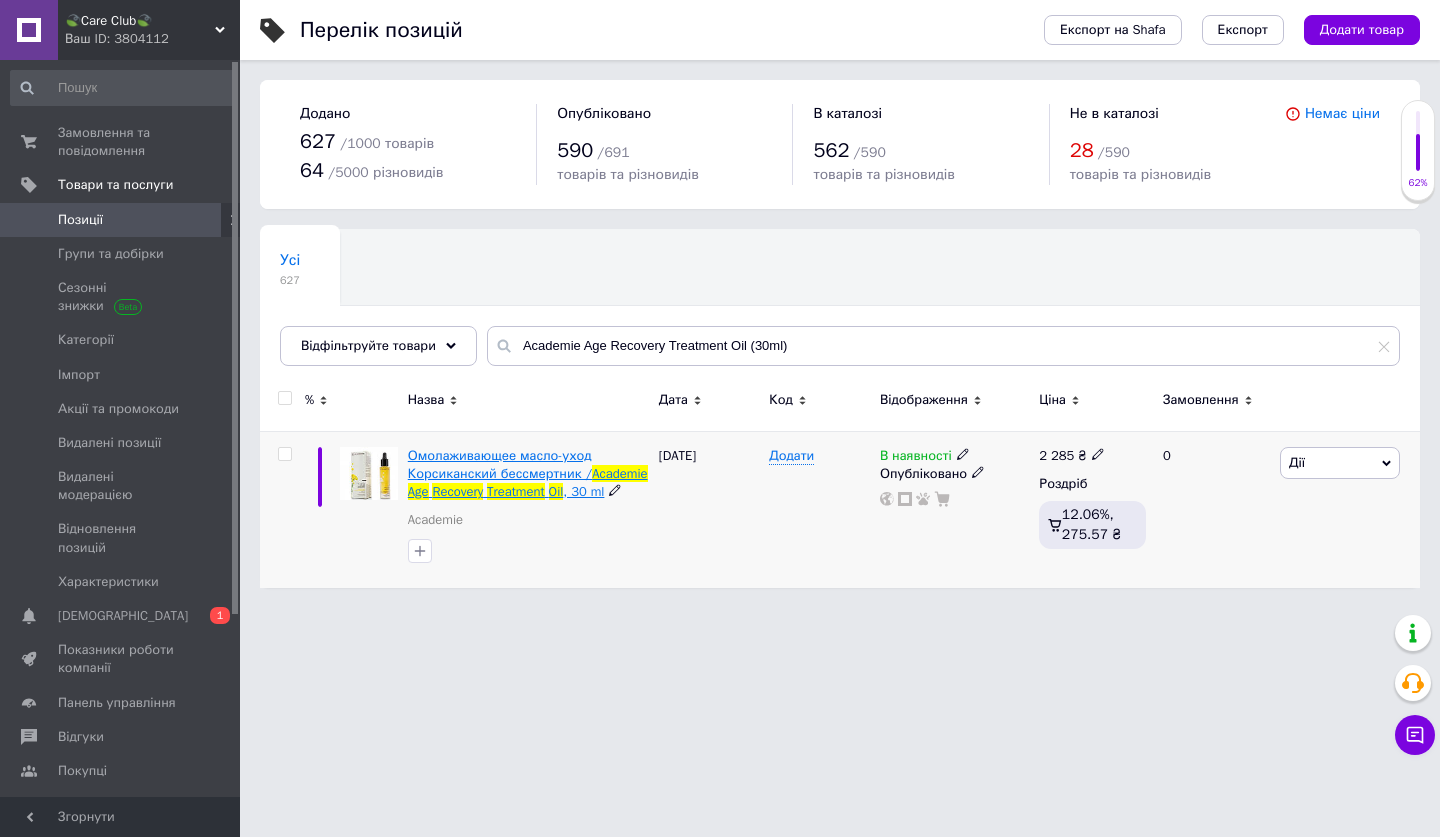 click on "Омолаживающее масло-уход Корсиканский бессмертник /" at bounding box center (500, 464) 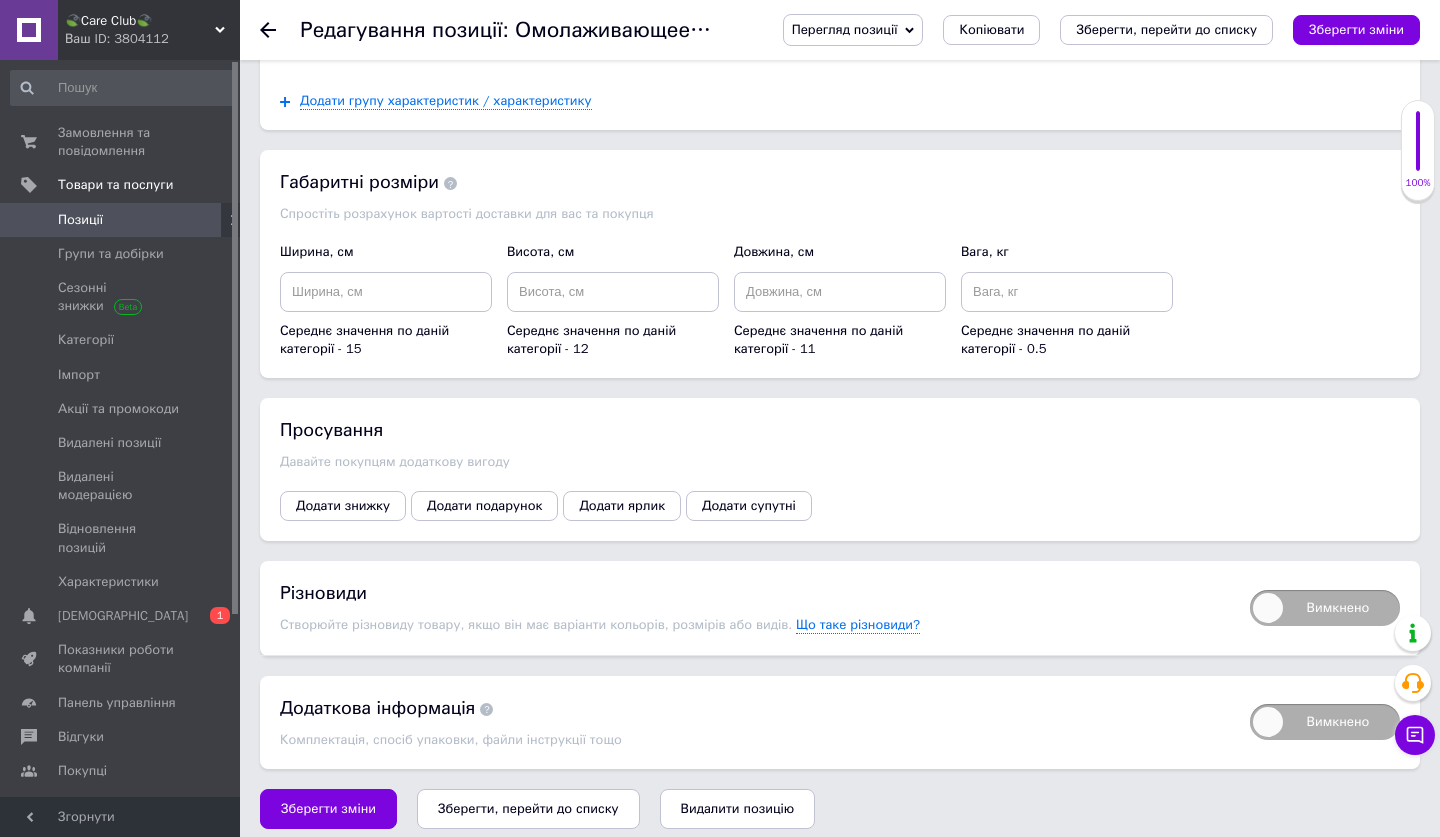 scroll, scrollTop: 2271, scrollLeft: 0, axis: vertical 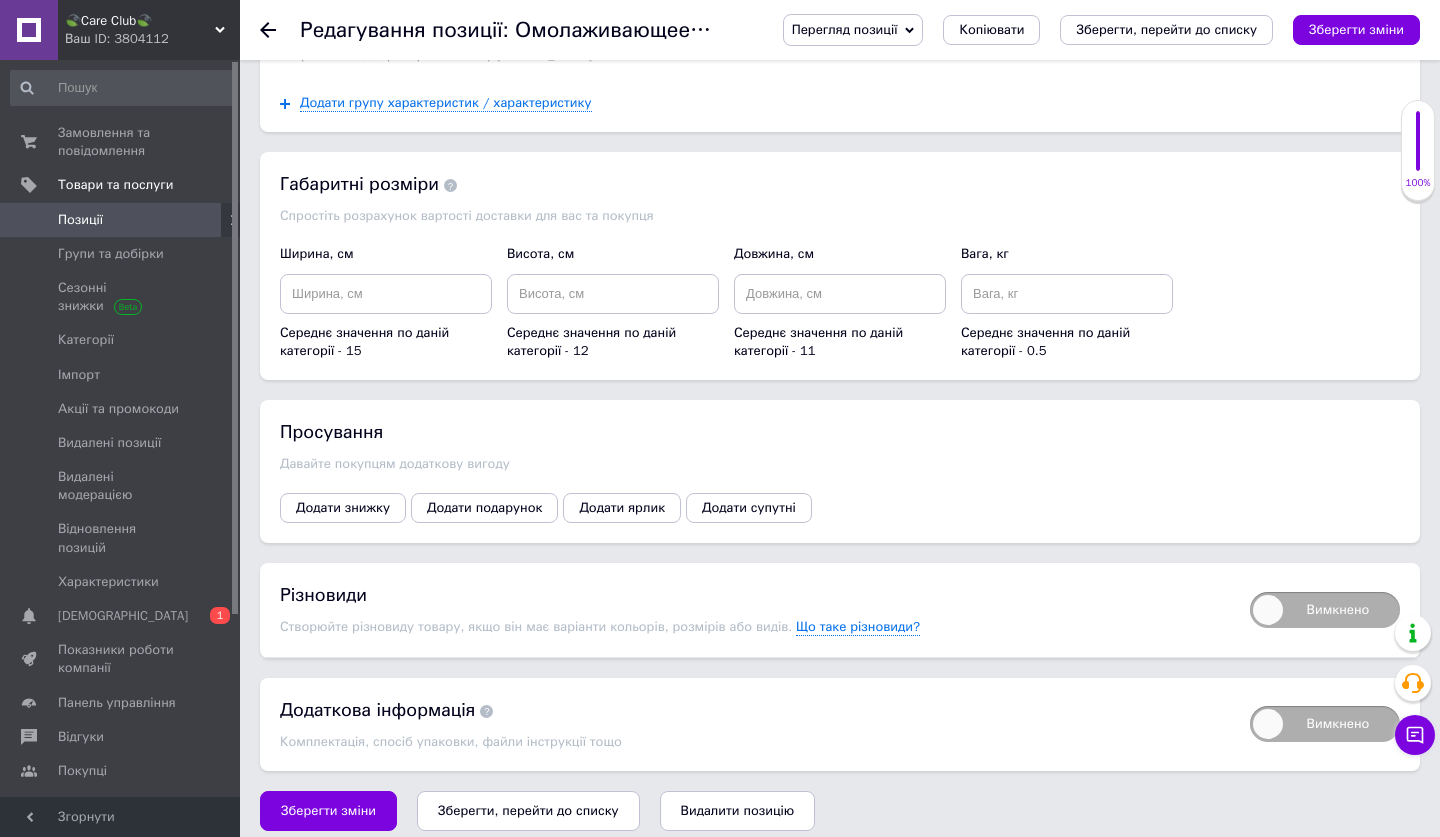 click on "Вимкнено" at bounding box center [1325, 610] 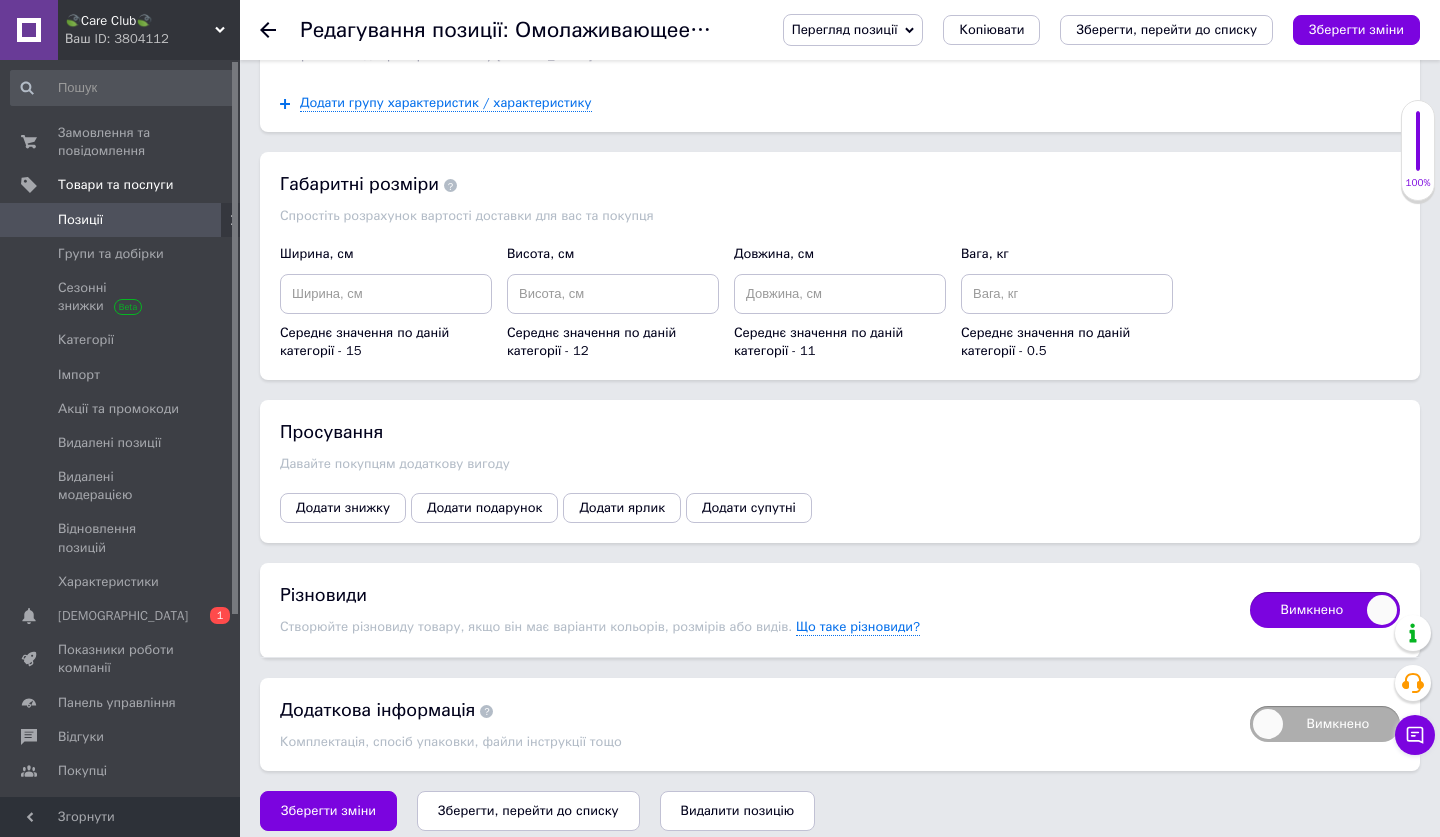 checkbox on "true" 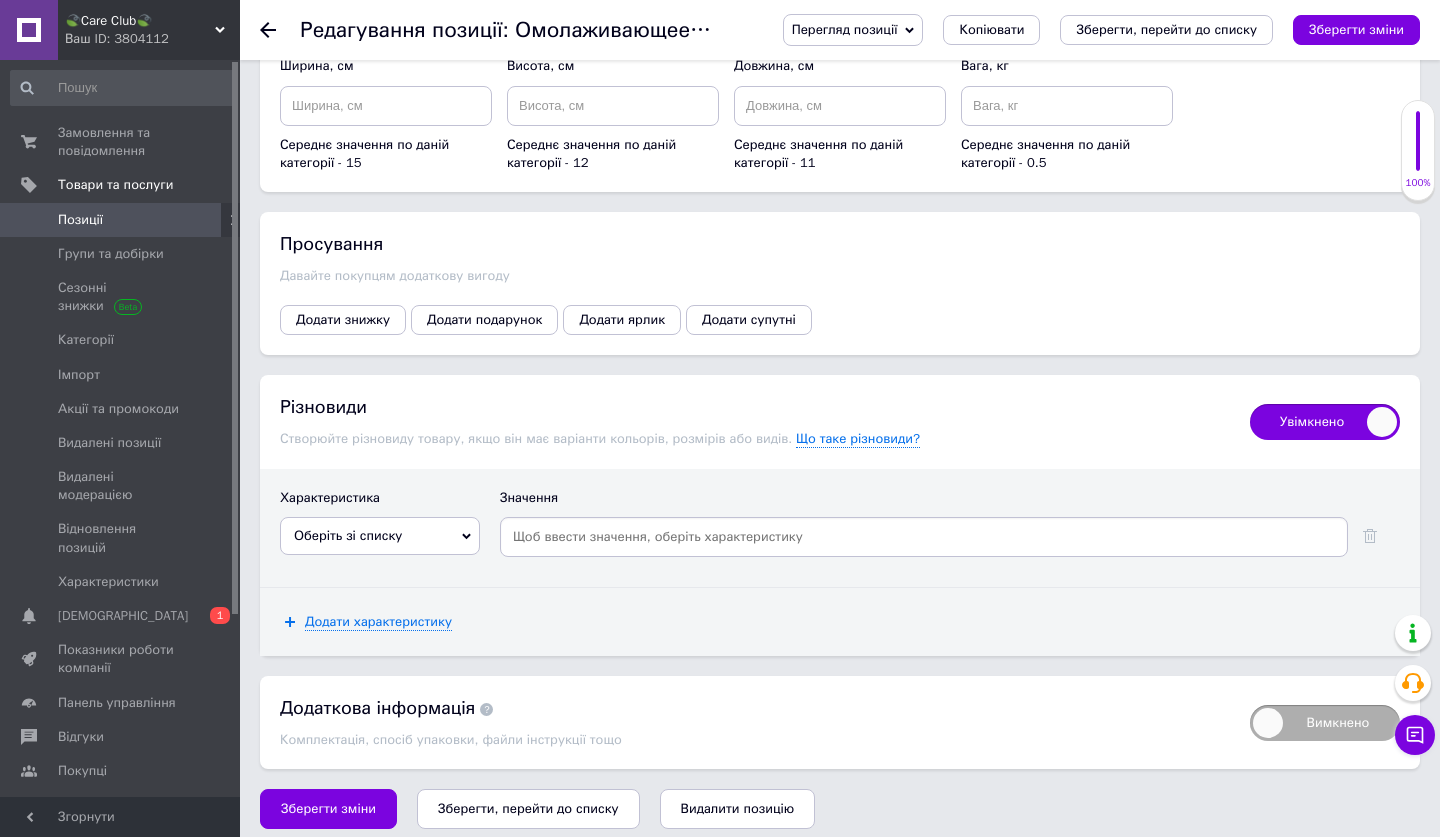 scroll, scrollTop: 2457, scrollLeft: 0, axis: vertical 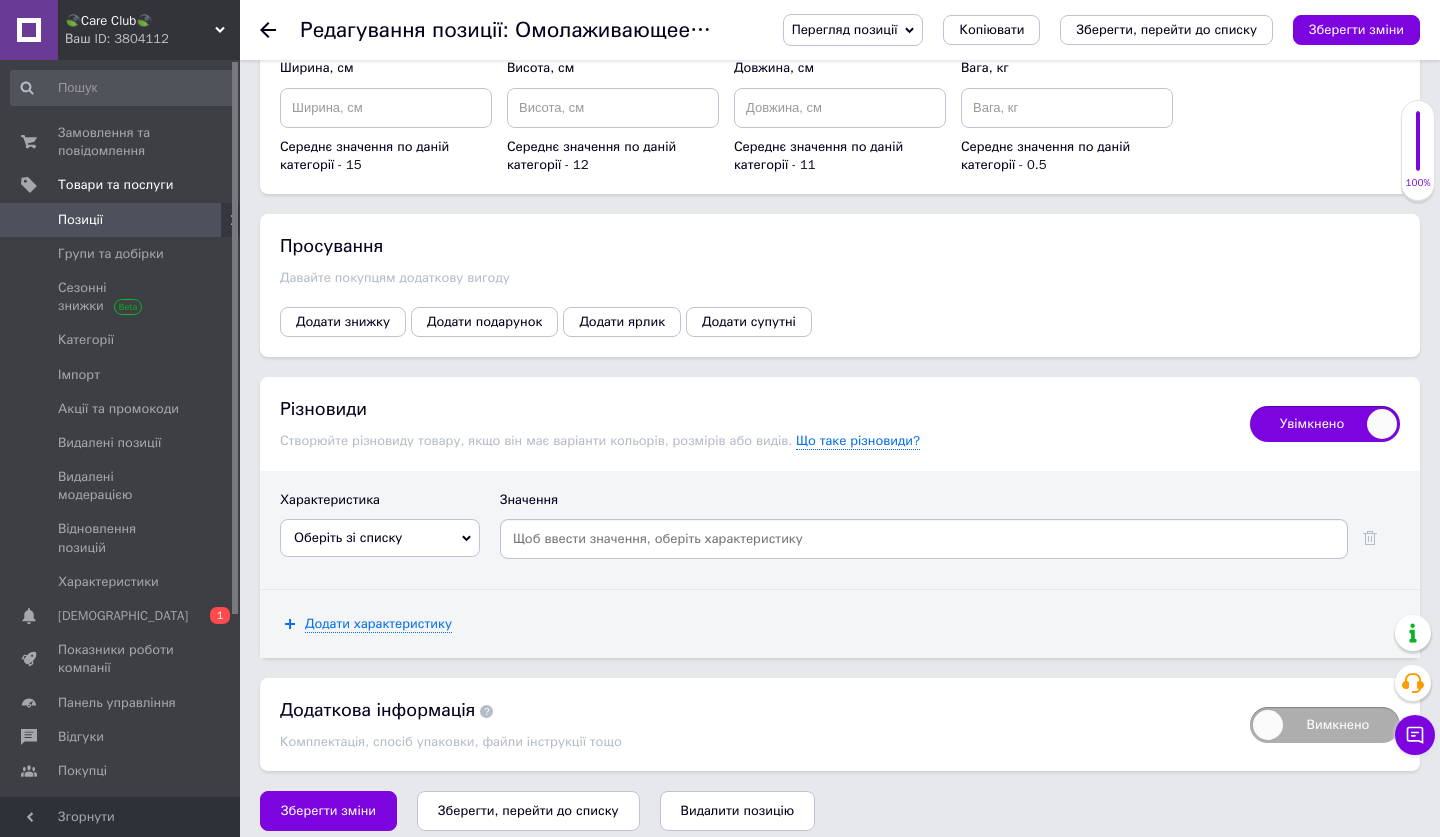 click on "Оберіть зі списку" at bounding box center (348, 537) 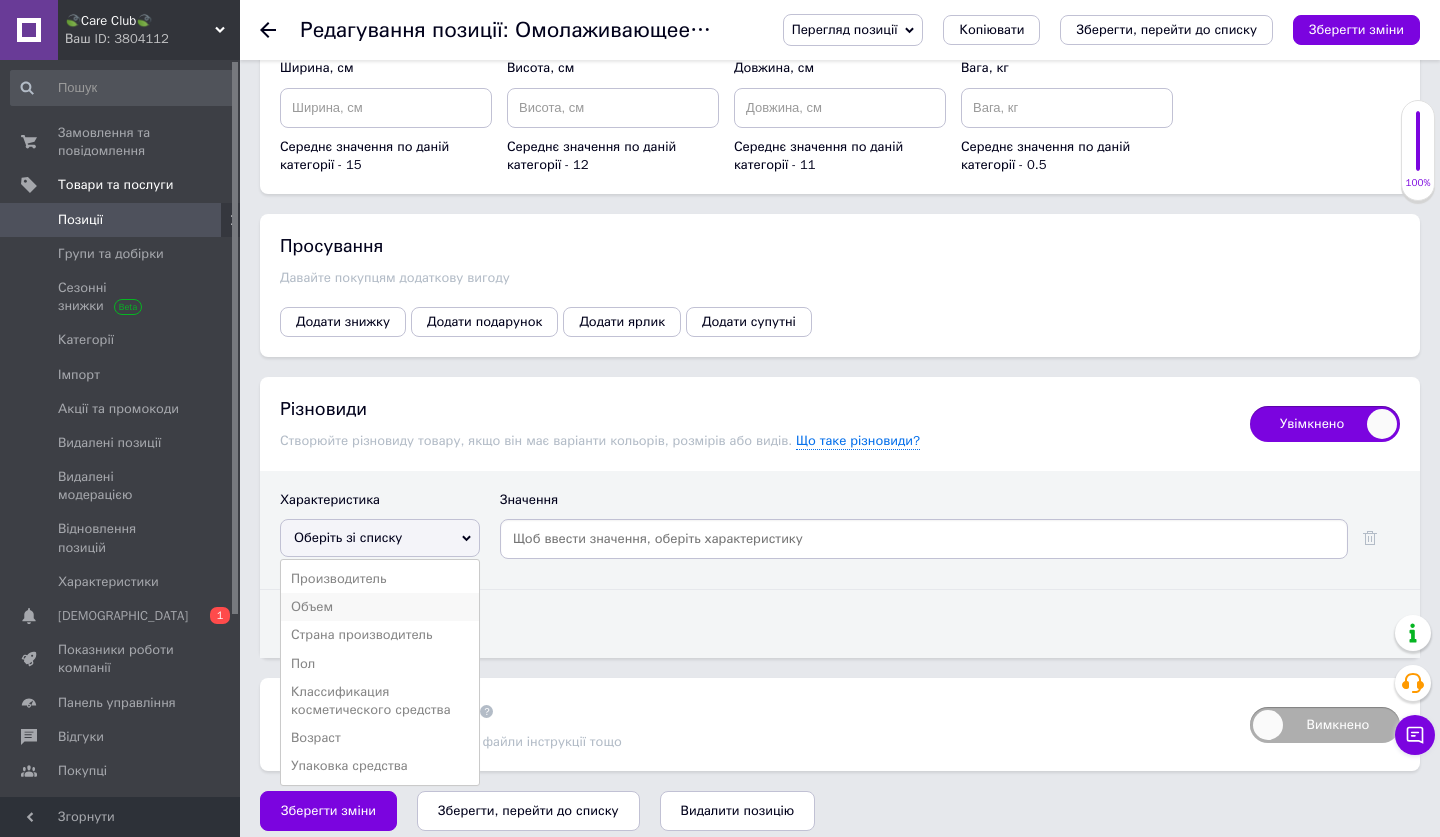 click on "Объем" at bounding box center (380, 607) 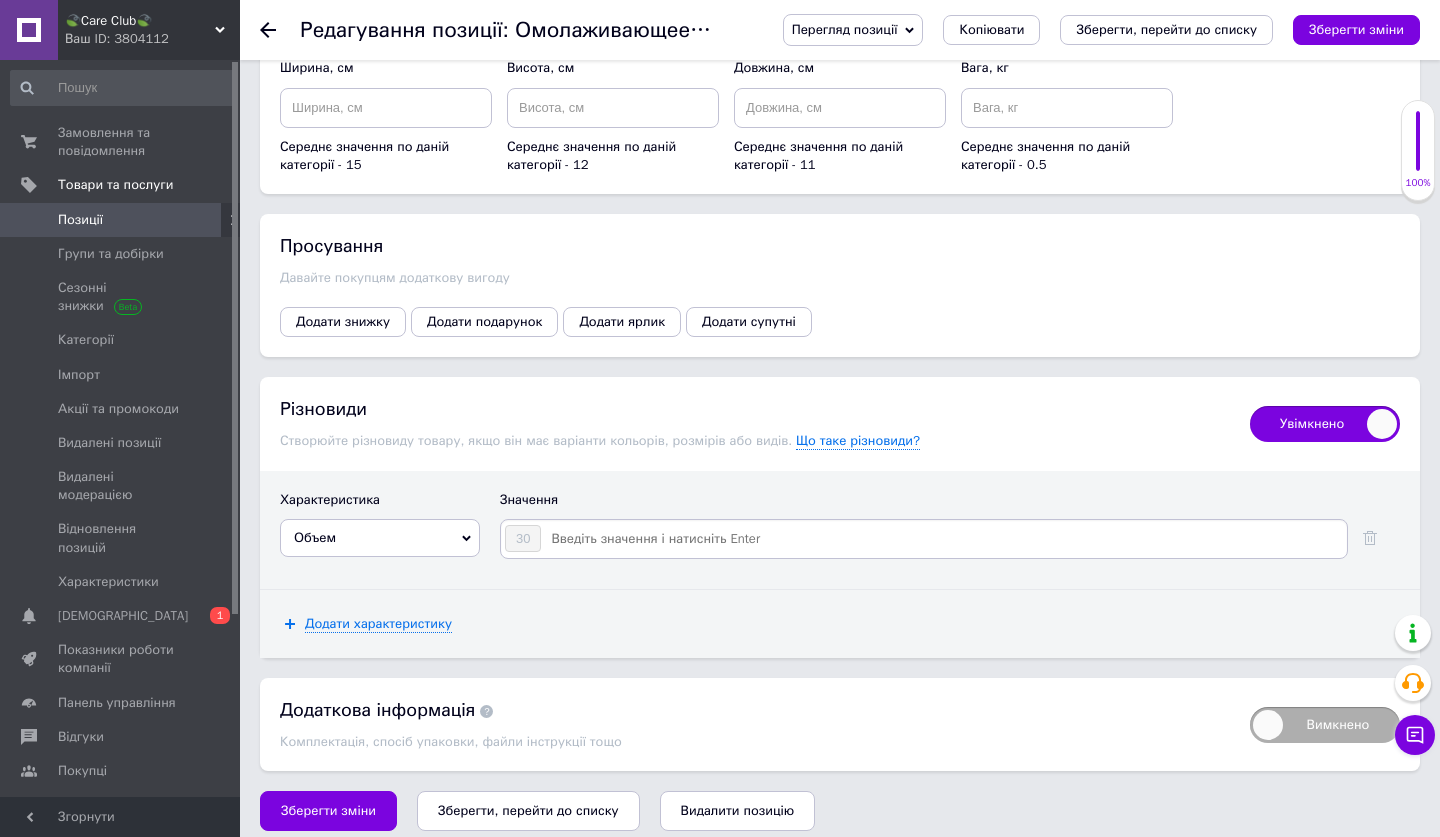 click at bounding box center (943, 539) 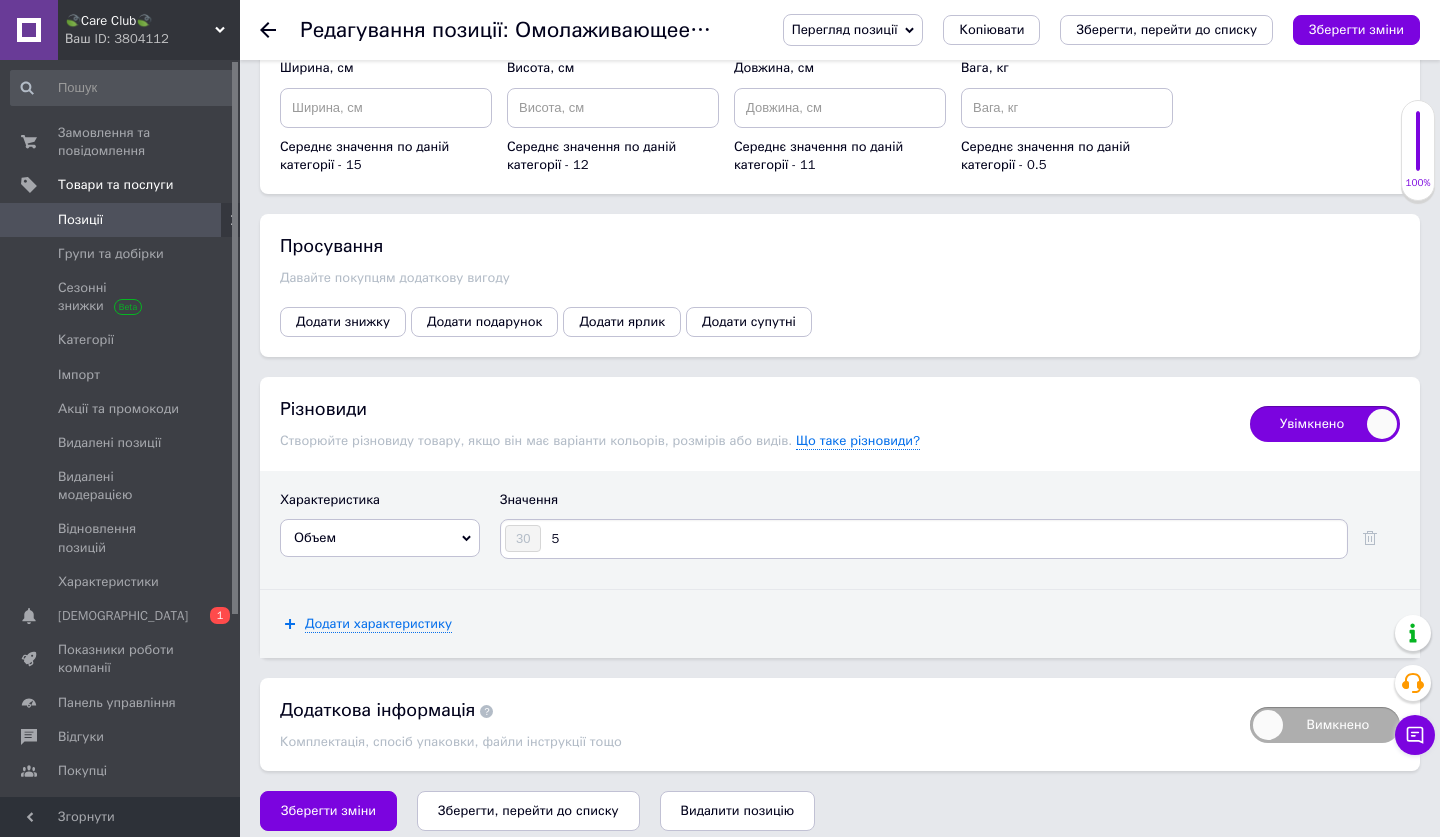 type on "50" 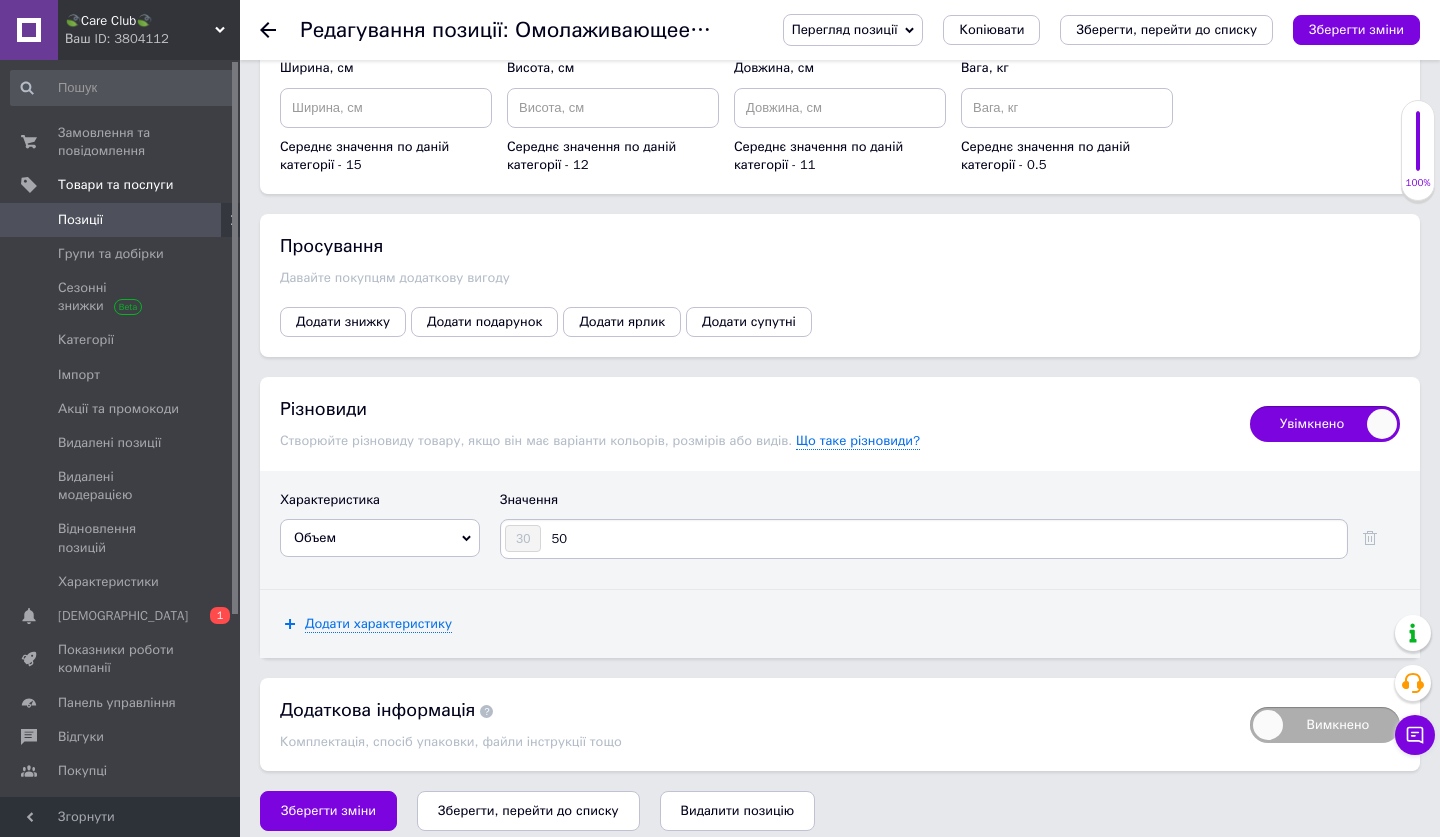 type 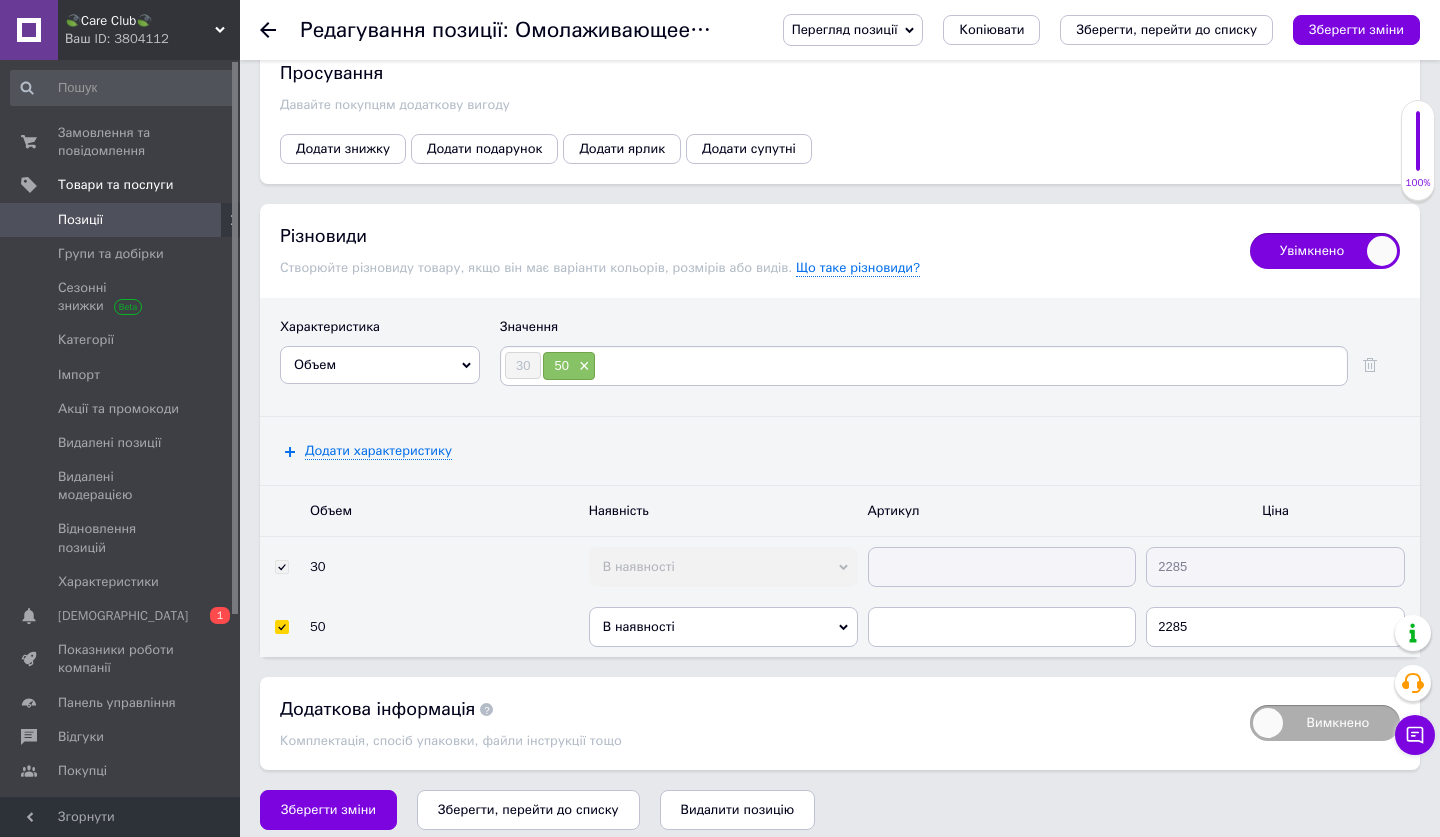 scroll, scrollTop: 2629, scrollLeft: 0, axis: vertical 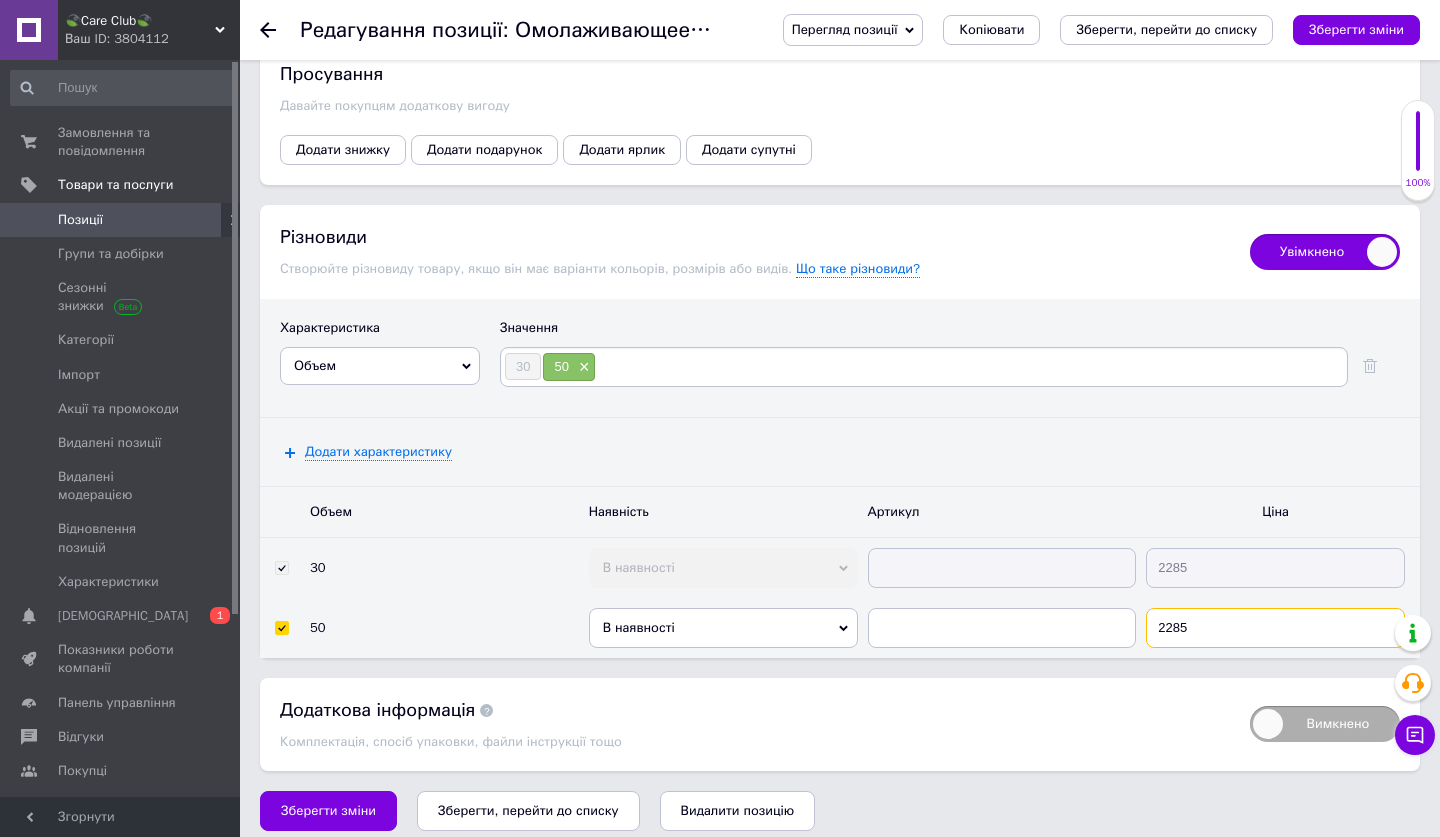 drag, startPoint x: 1218, startPoint y: 606, endPoint x: 1219, endPoint y: 620, distance: 14.035668 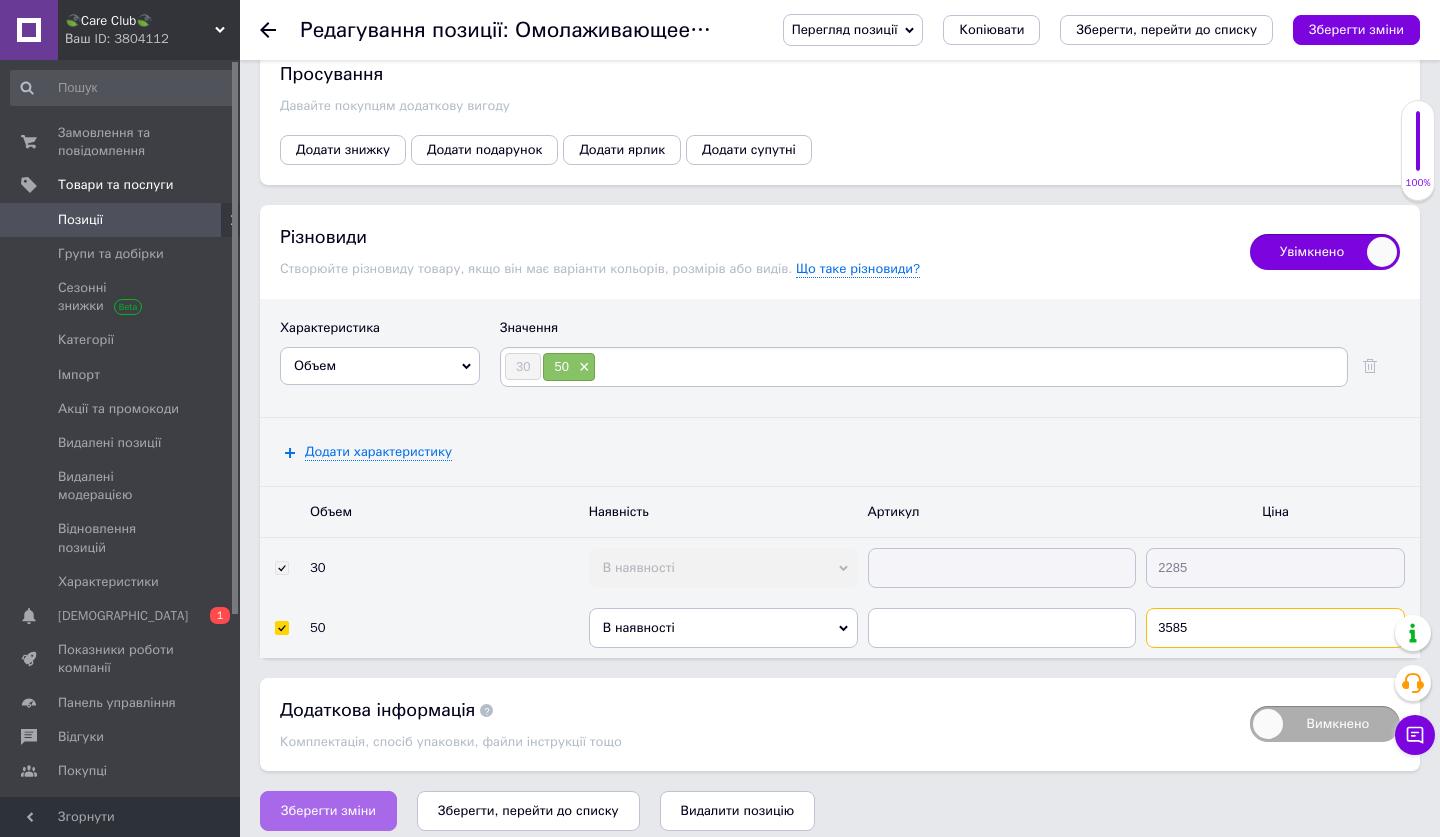 type on "3585" 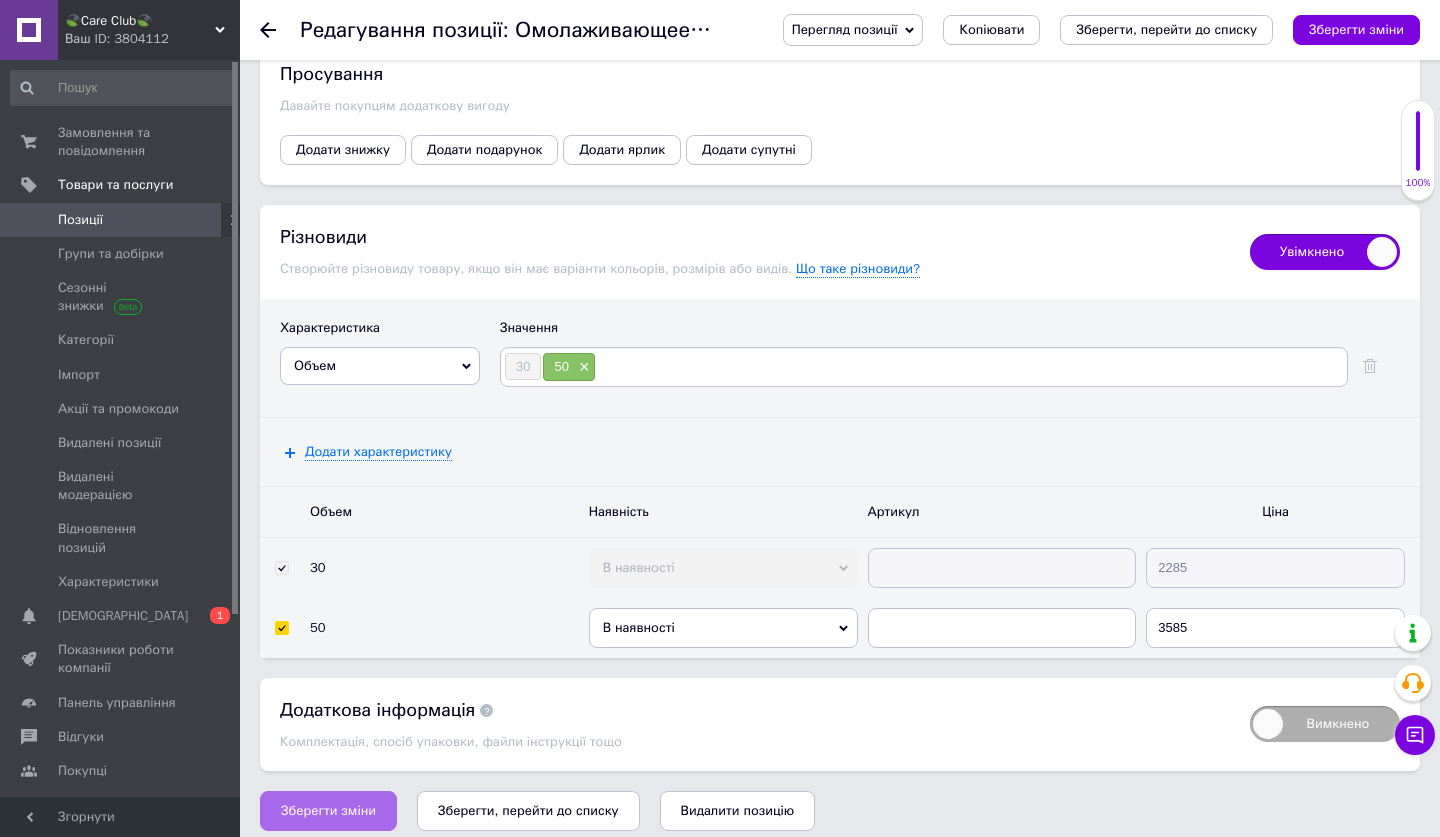 click on "Зберегти зміни" at bounding box center (328, 811) 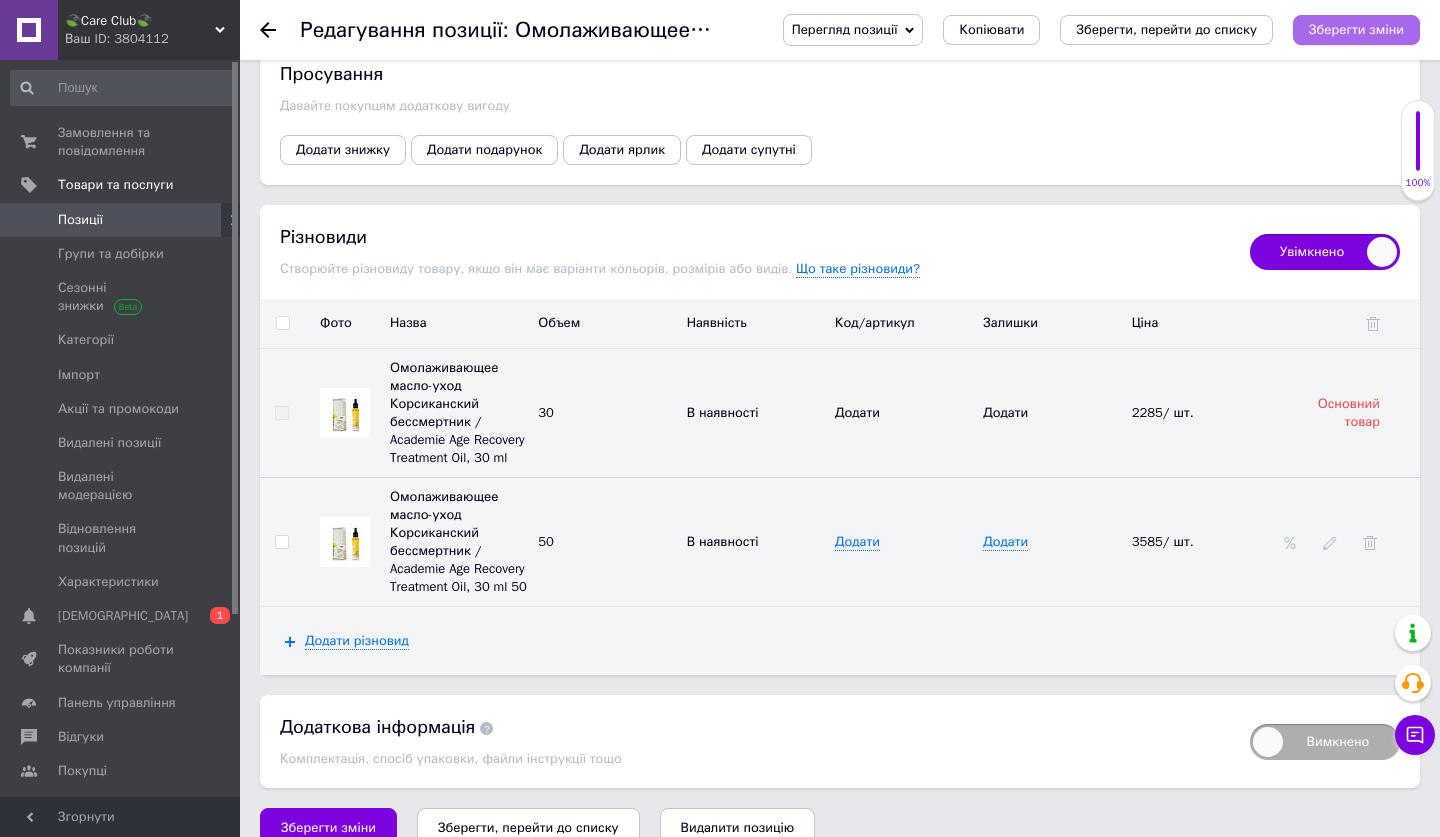 click on "Зберегти зміни" at bounding box center (1356, 29) 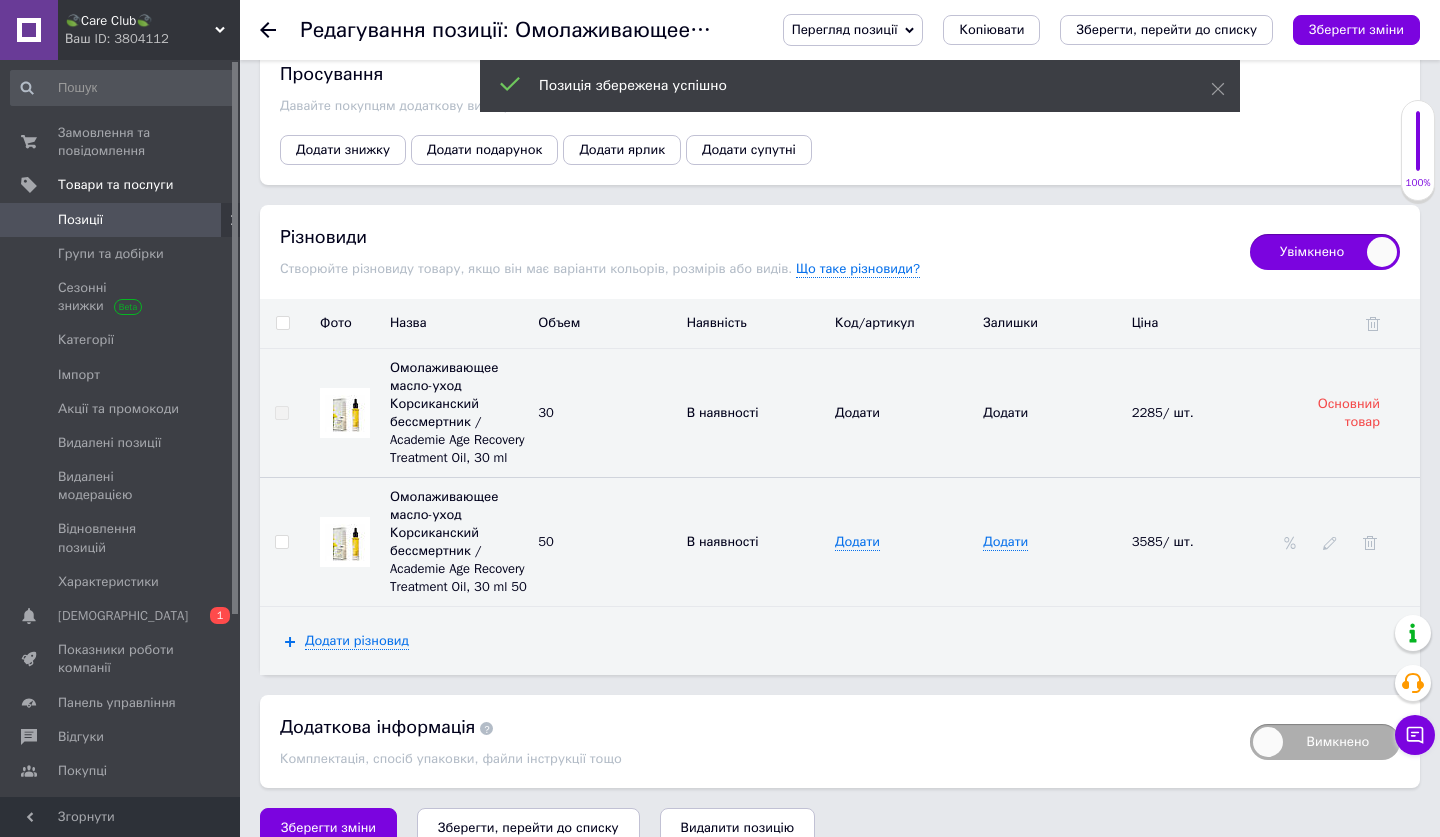 click on "Позиції" at bounding box center (80, 220) 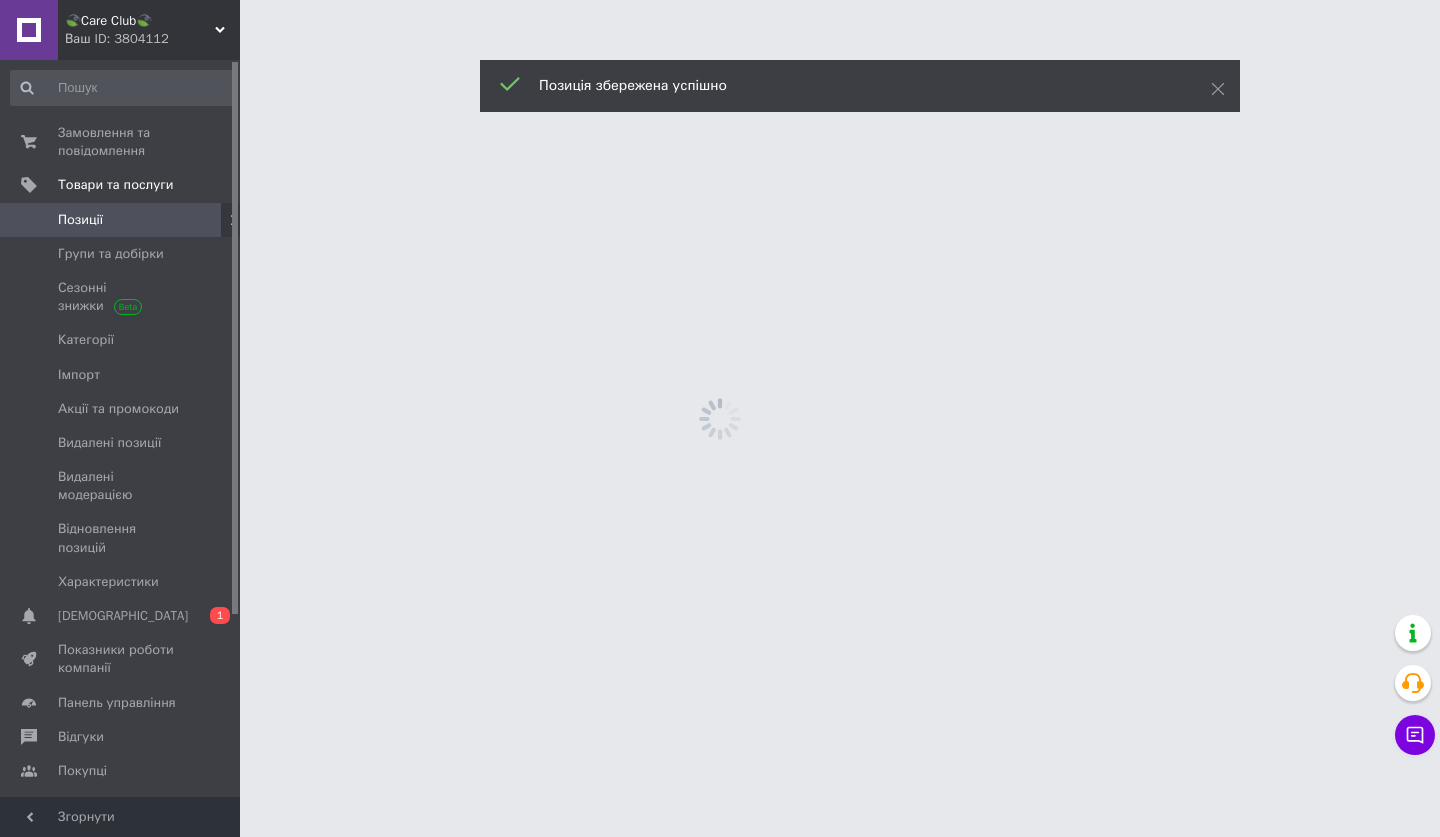 scroll, scrollTop: 0, scrollLeft: 0, axis: both 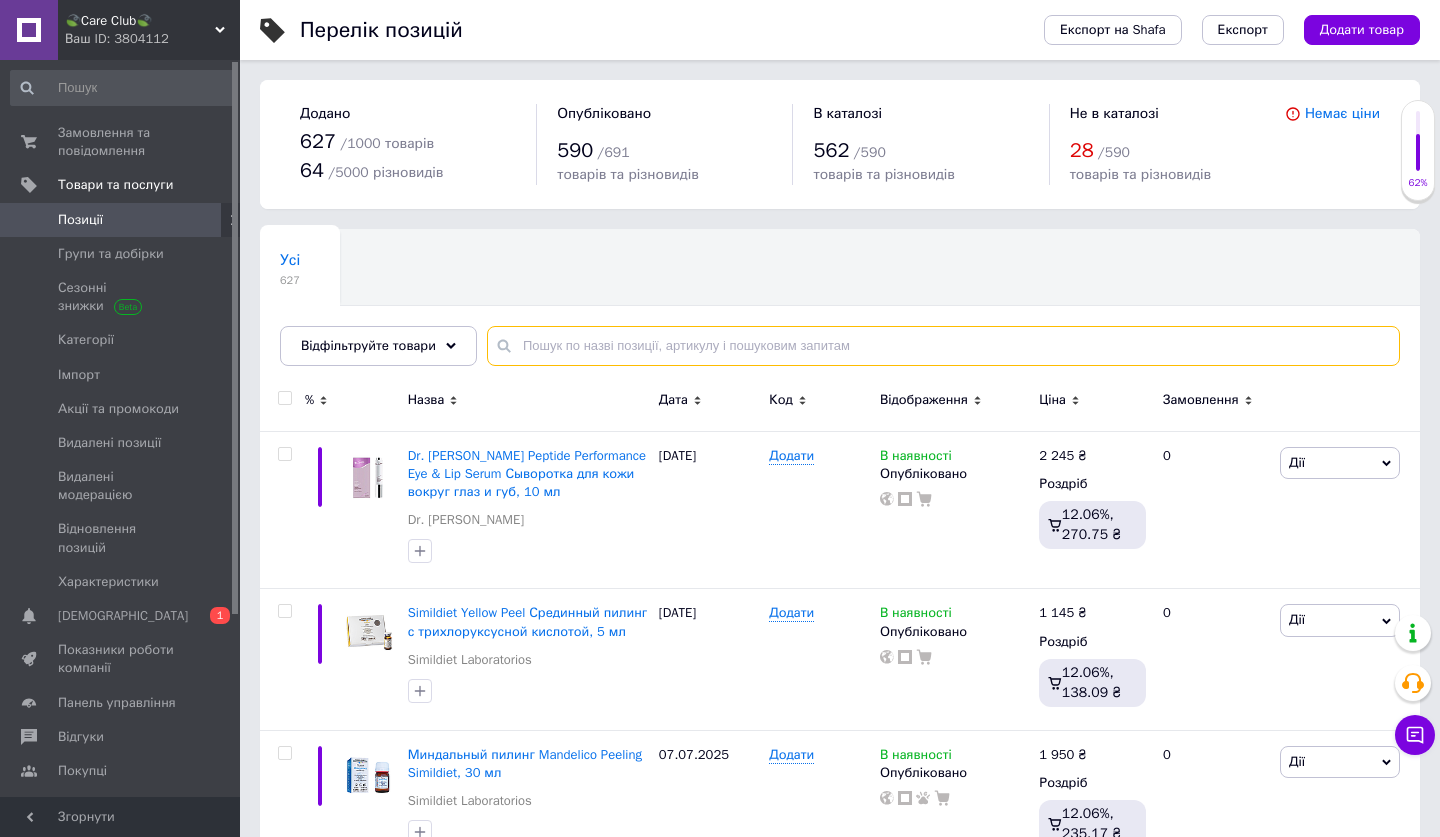 click at bounding box center (943, 346) 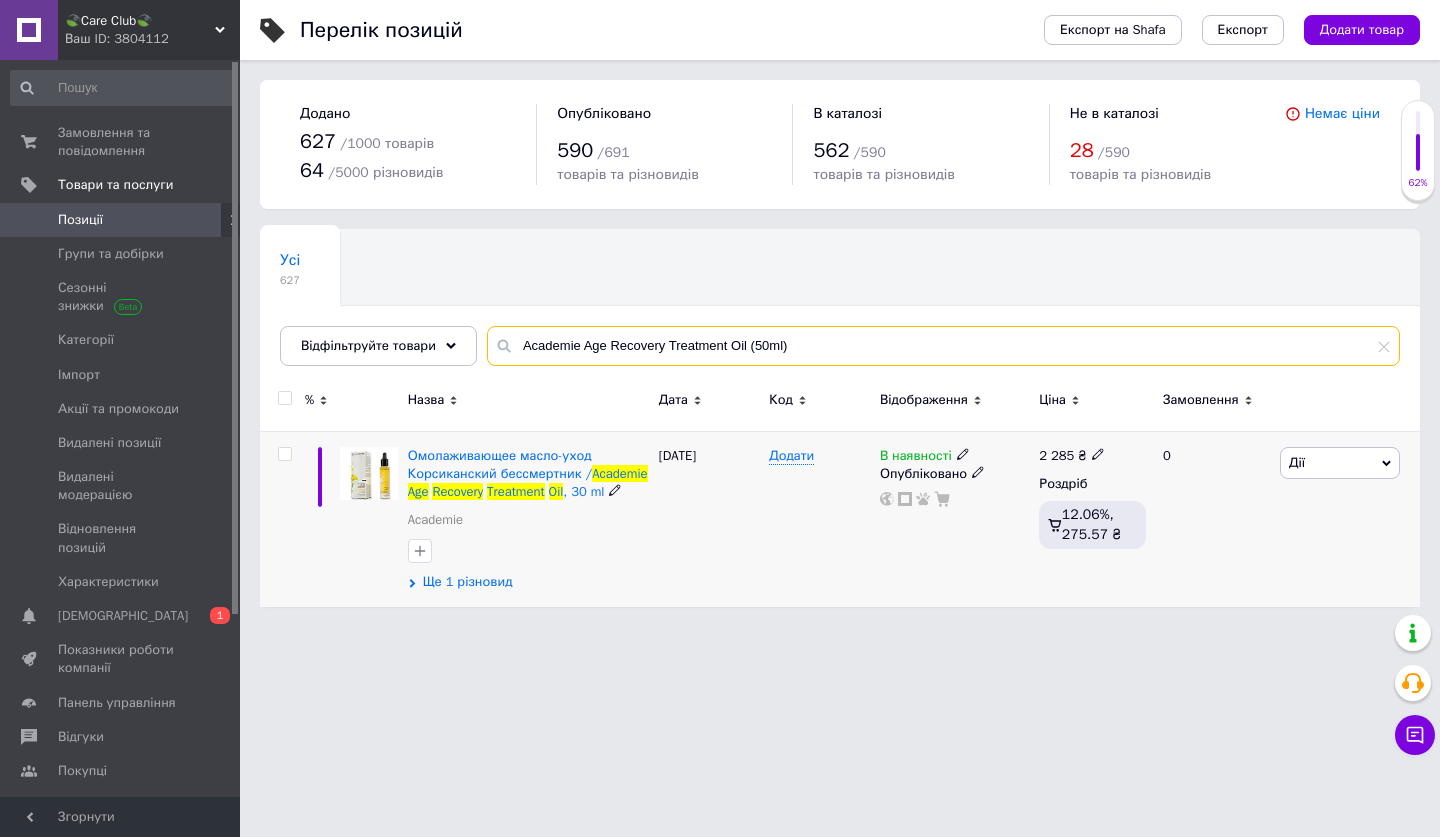 type on "Academie Age Recovery Treatment Oil (50ml)" 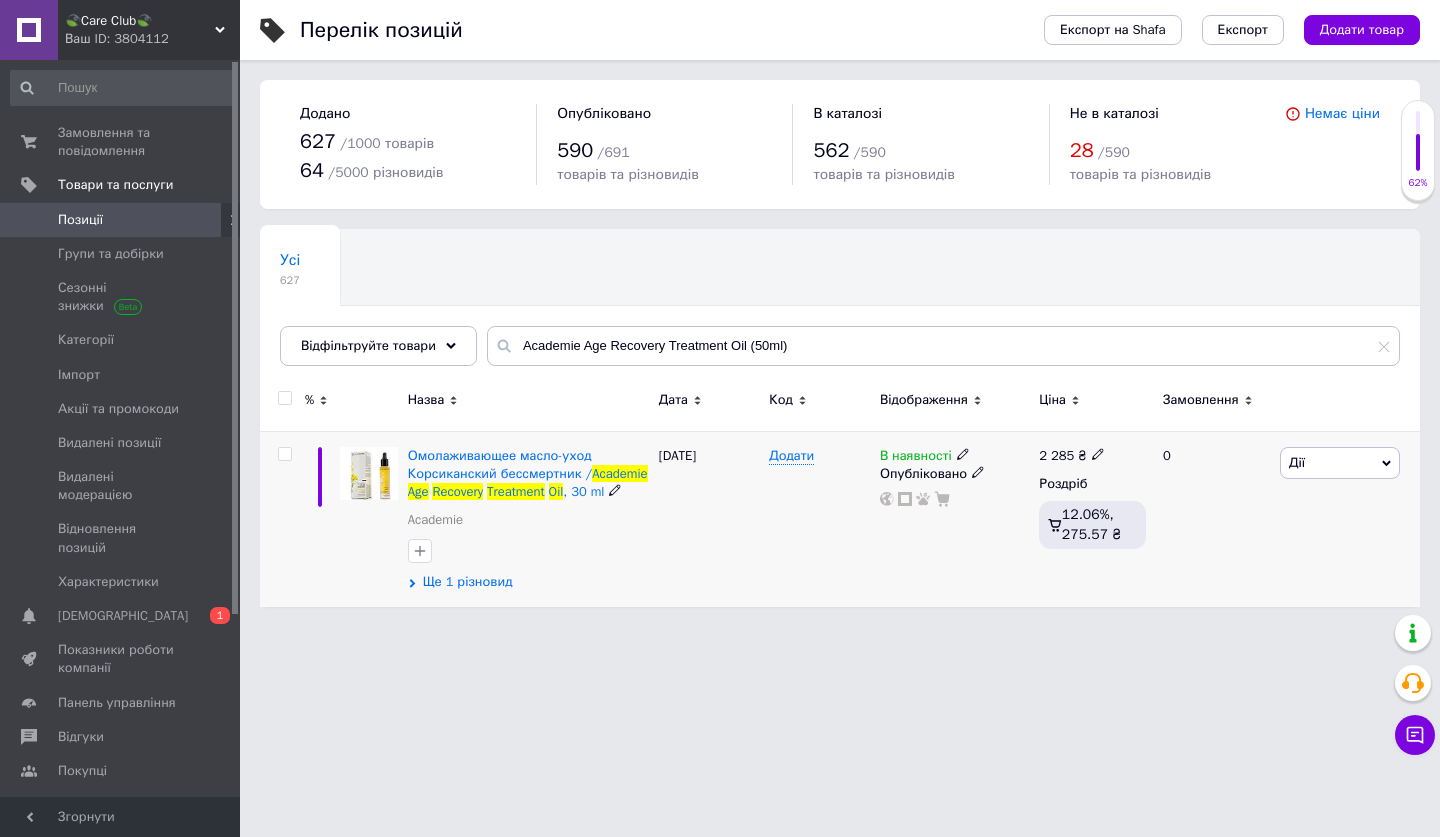click on "Ще 1 різновид" at bounding box center (468, 582) 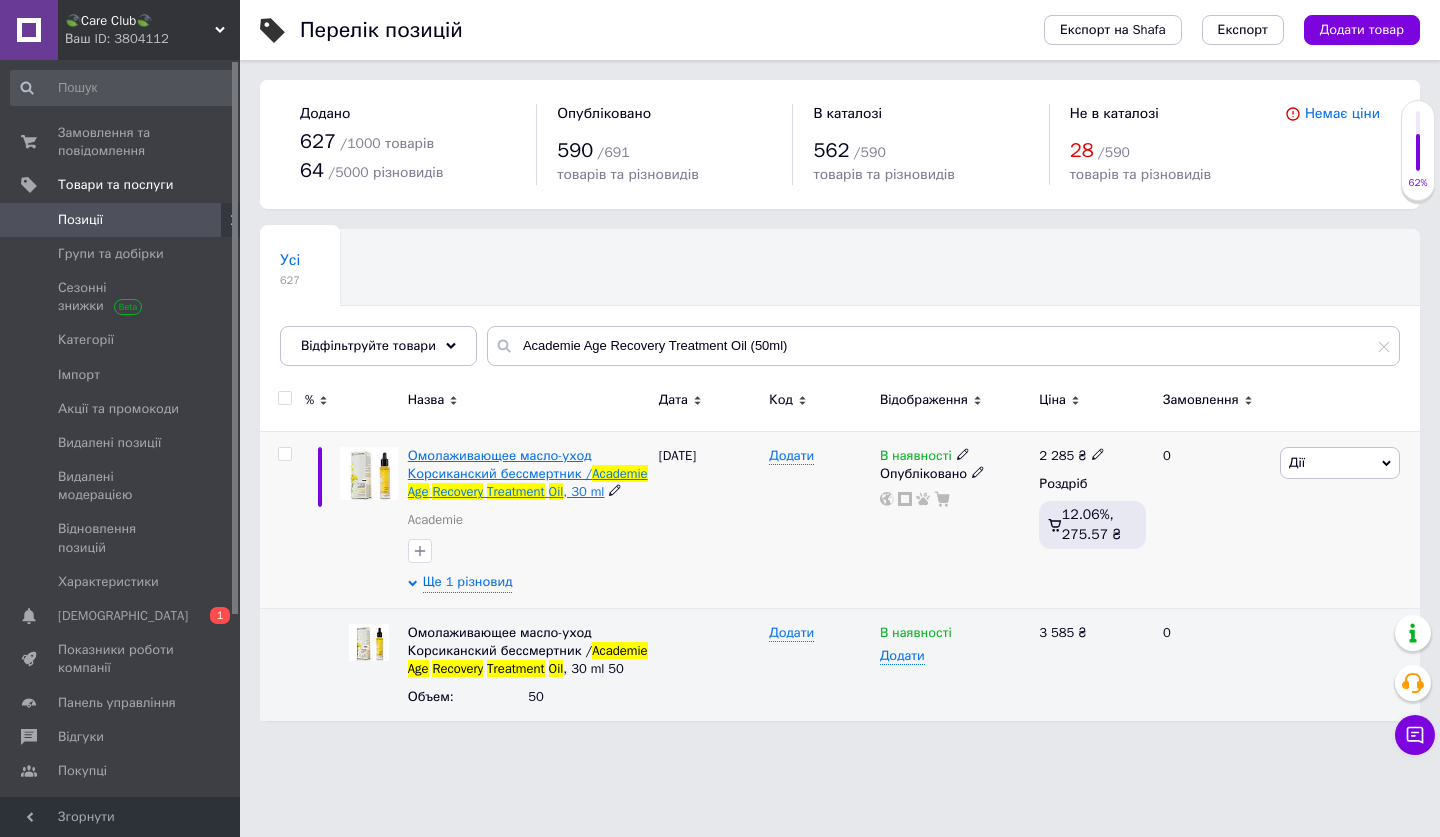 click on "Омолаживающее масло-уход Корсиканский бессмертник /" at bounding box center [500, 464] 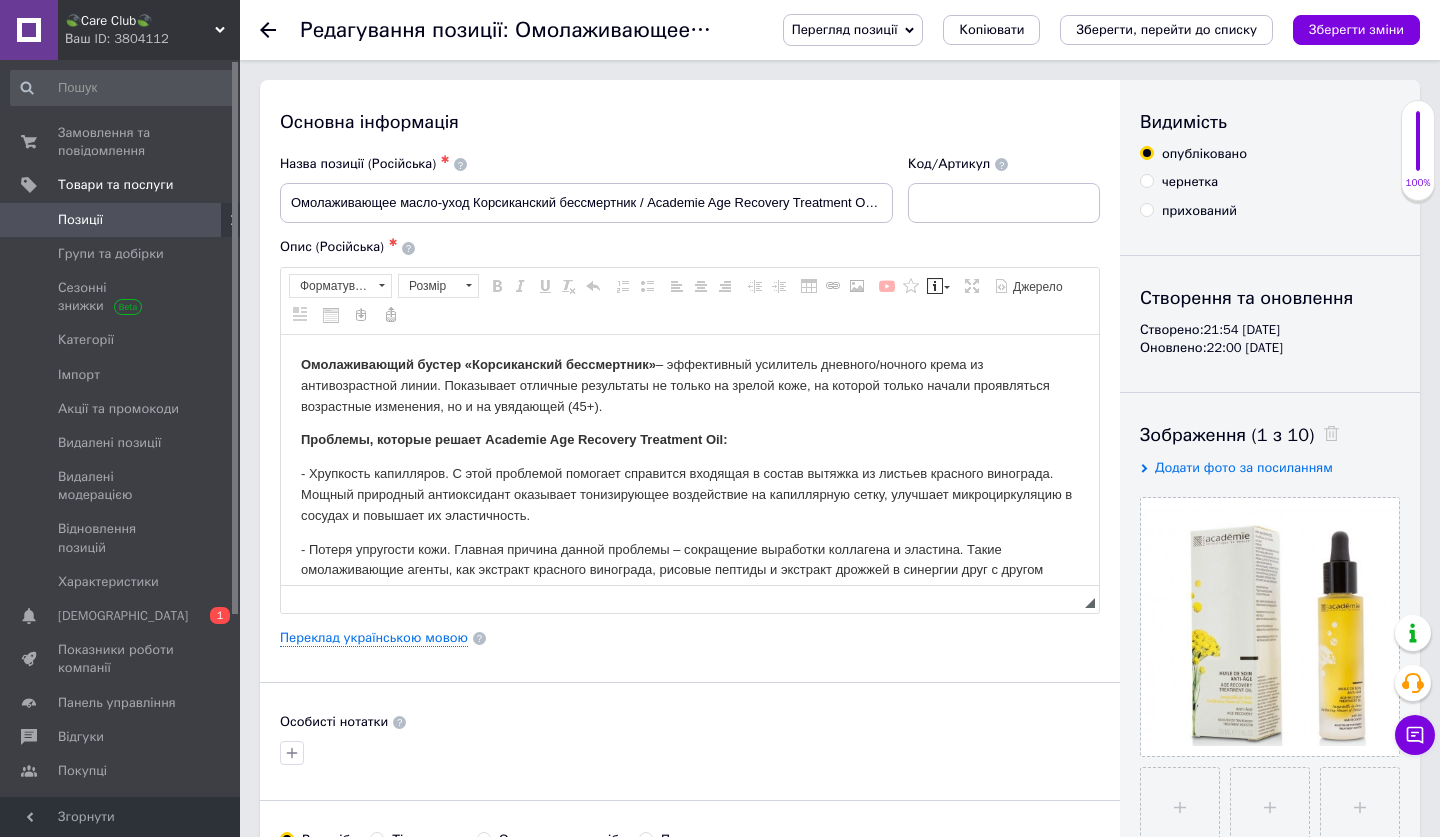 scroll, scrollTop: 0, scrollLeft: 0, axis: both 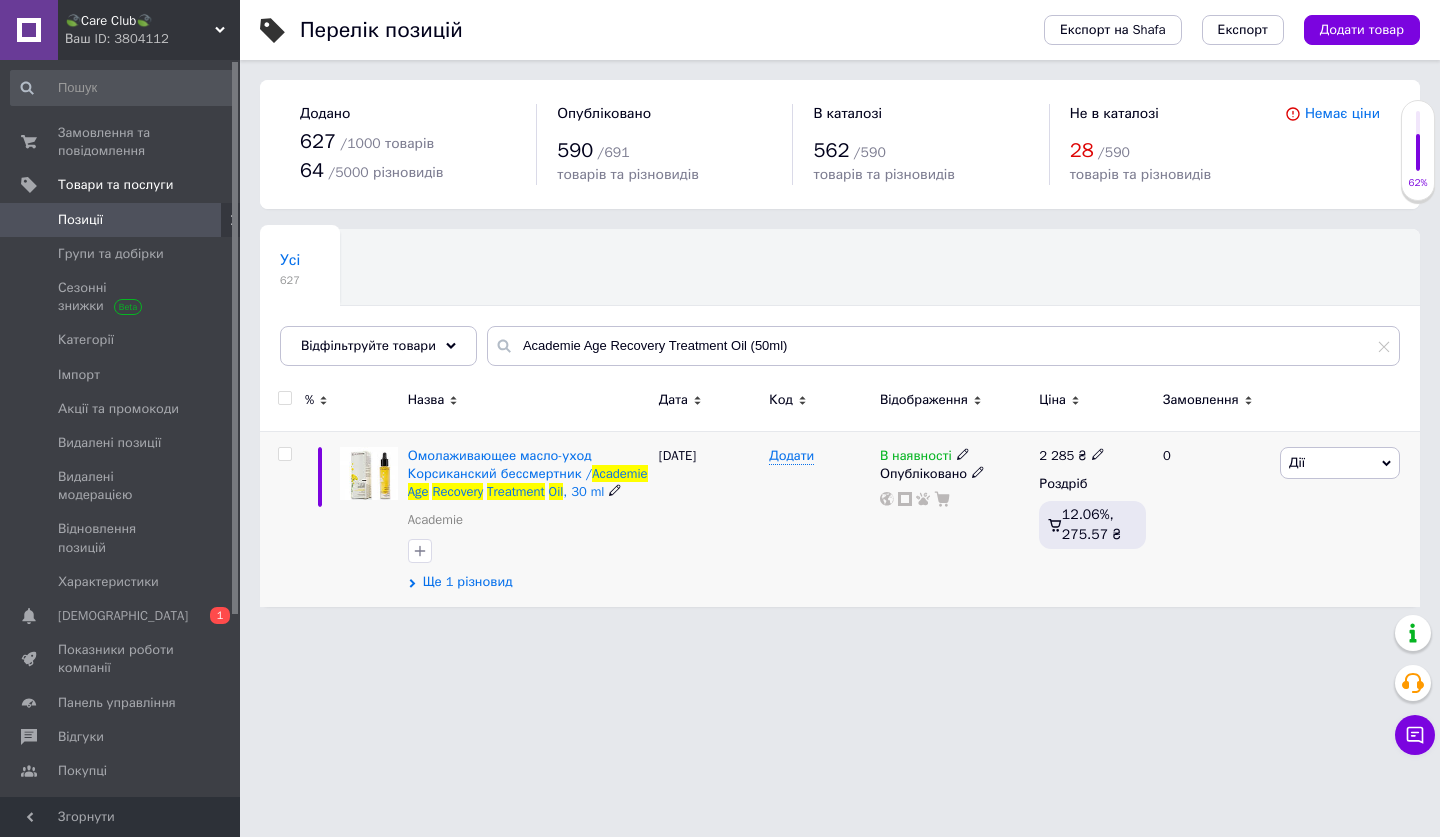 click on "Ще 1 різновид" at bounding box center [468, 582] 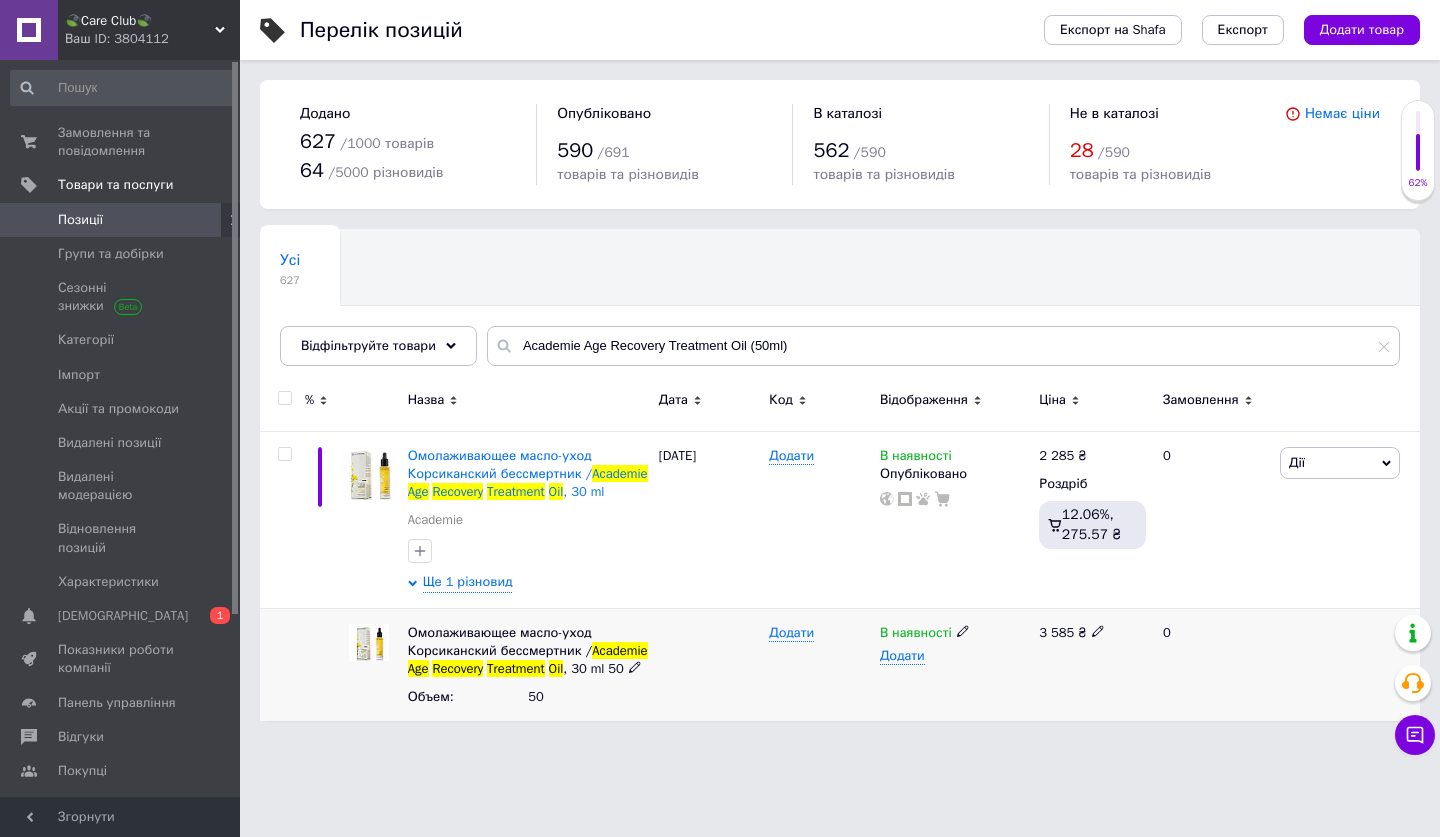 click 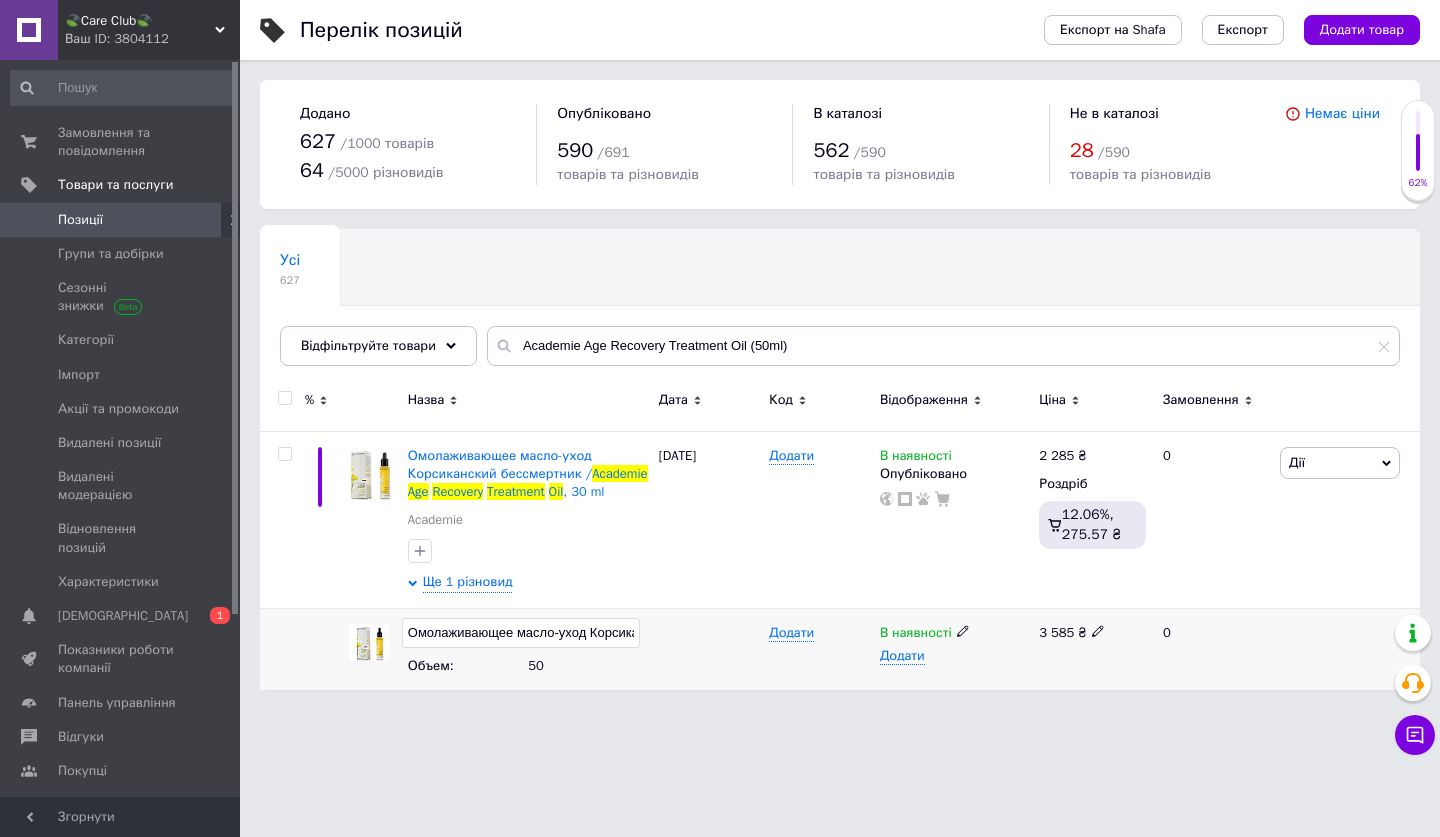 scroll, scrollTop: 0, scrollLeft: 407, axis: horizontal 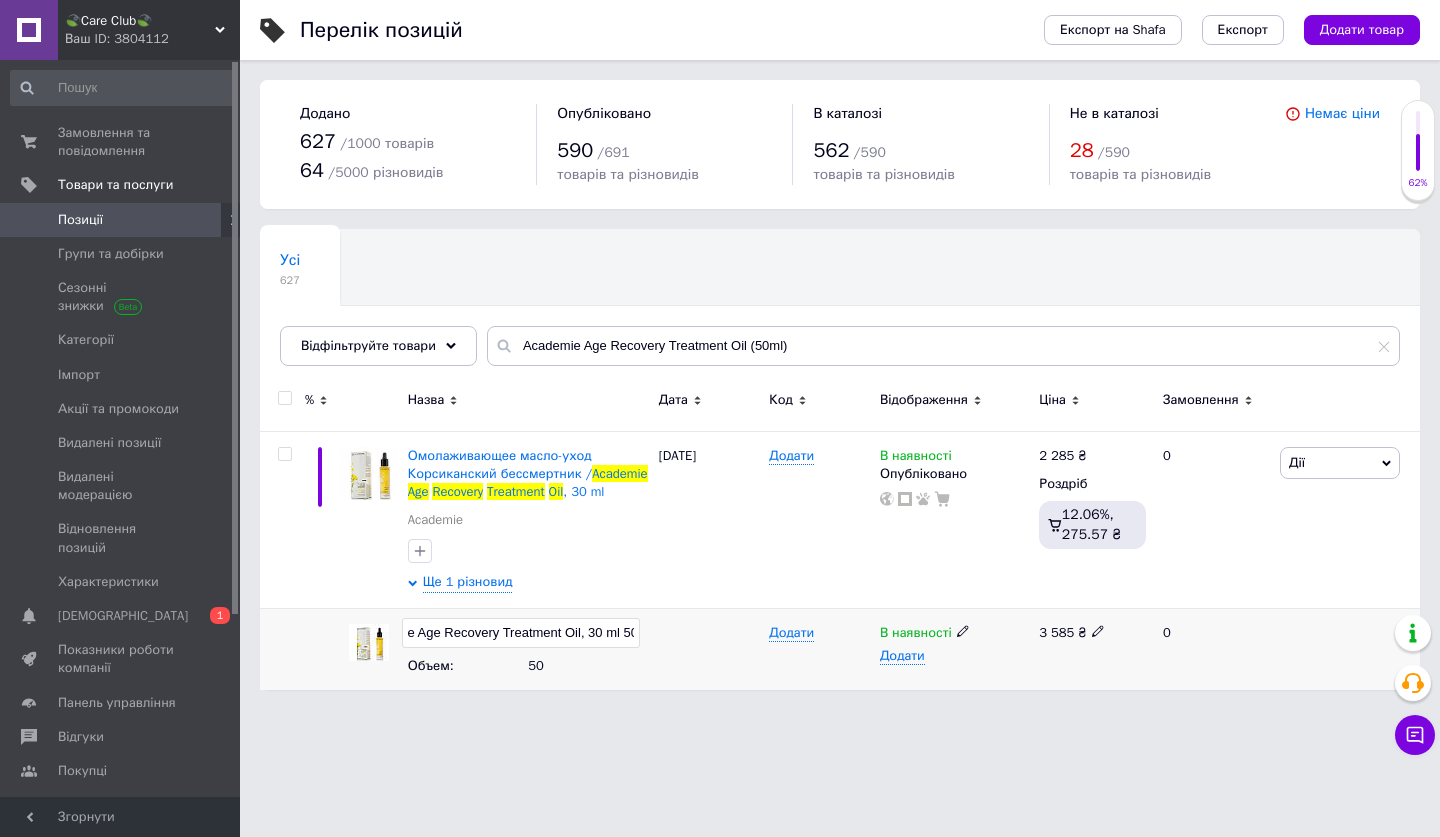 click on "Омолаживающее масло-уход Корсиканский бессмертник / Academie Age Recovery Treatment Oil, 30 ml 50" at bounding box center [521, 633] 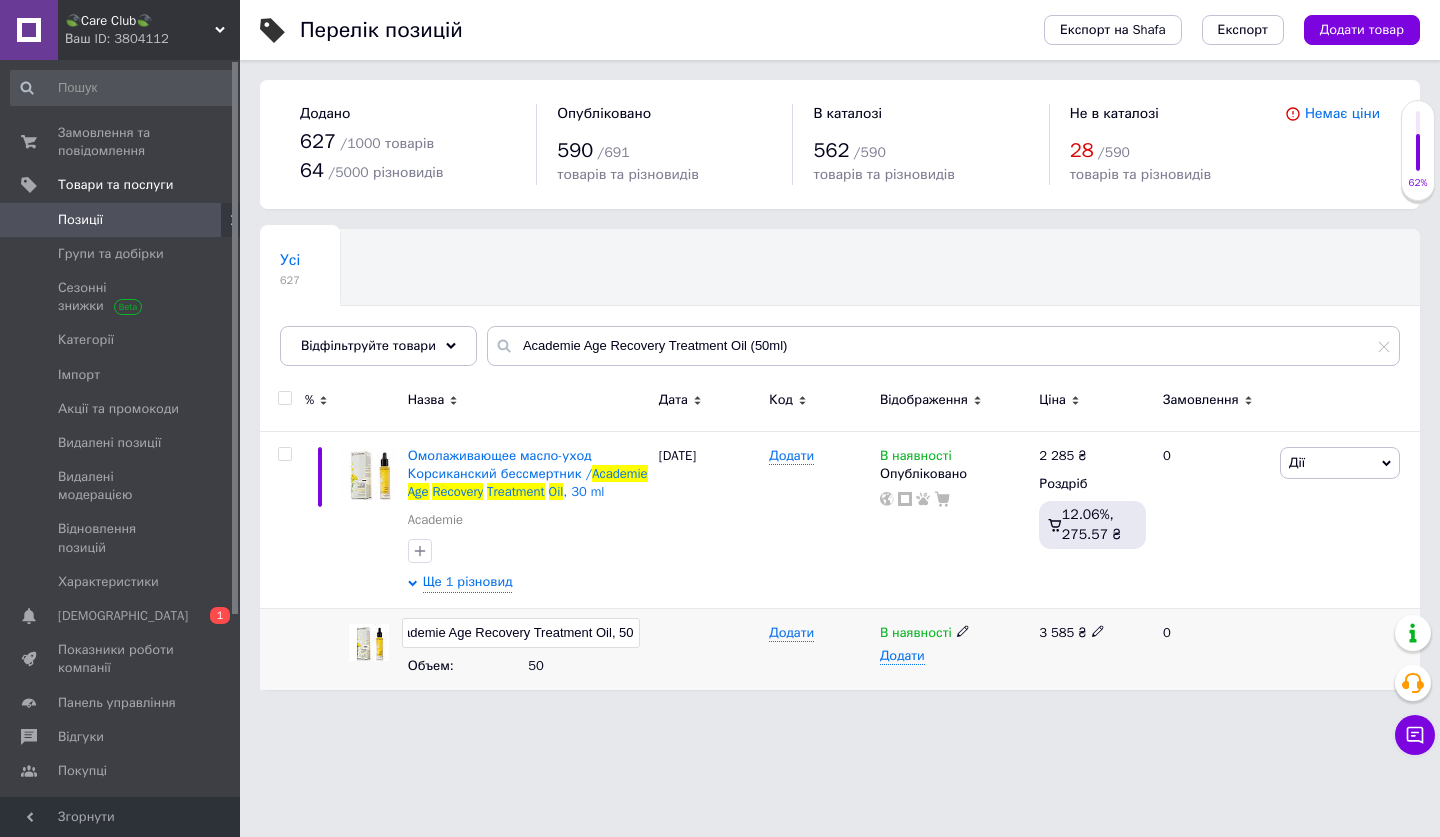 click on "Омолаживающее масло-уход Корсиканский бессмертник / Academie Age Recovery Treatment Oil, 50" at bounding box center (521, 633) 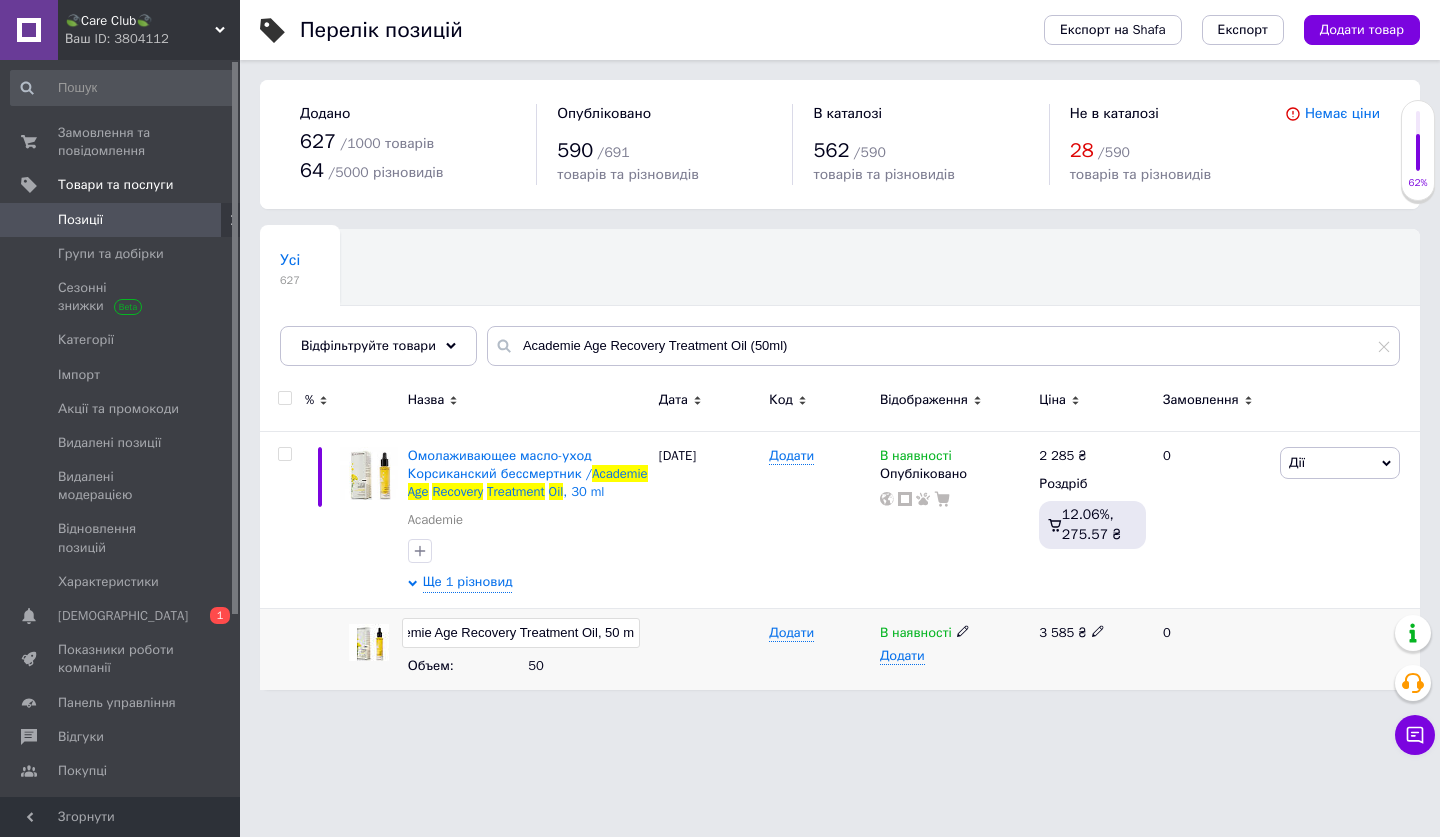 type on "Омолаживающее масло-уход Корсиканский бессмертник / Academie Age Recovery Treatment Oil, 50 ml" 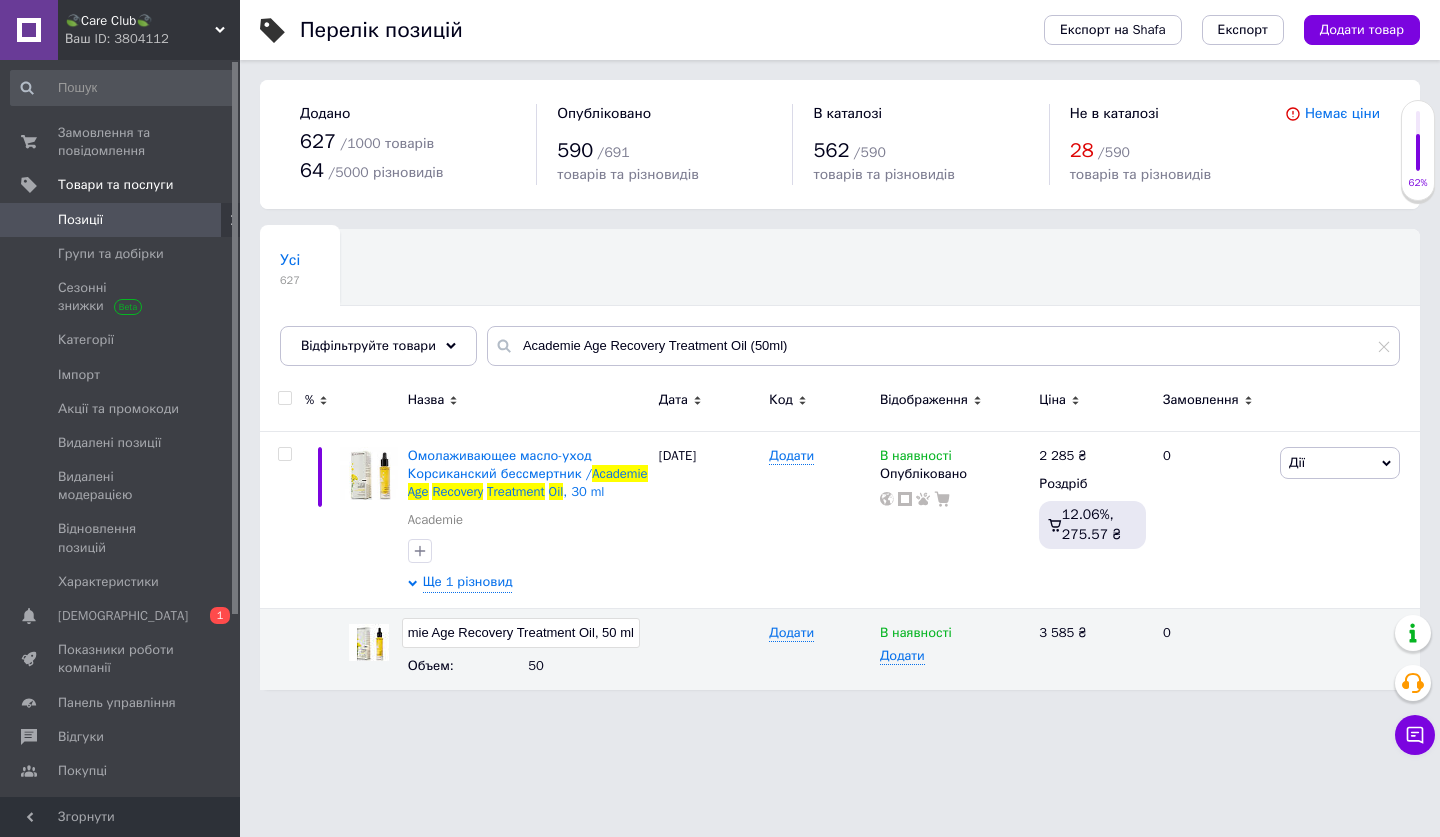 click on "Перелік позицій Експорт на Shafa Експорт Додати товар Додано 627   / 1000   товарів 64   / 5000   різновидів Опубліковано 590   / 691 товарів та різновидів В каталозі 562   / 590 товарів та різновидів Не в каталозі 28   / 590 товарів та різновидів Немає ціни Усі 627 Ok Відфільтровано...  Зберегти Нічого не знайдено Можливо, помилка у слові  або немає відповідностей за вашим запитом. Усі 627 Відфільтруйте товари Academie Age Recovery Treatment Oil (50ml) % Назва Дата Код Відображення Ціна Замовлення Омолаживающее масло-уход Корсиканский бессмертник /  Academie   Age   Recovery   Treatment   Oil , 30 ml Academie  Ще 1 різновид [DATE] 2 285" at bounding box center (840, 355) 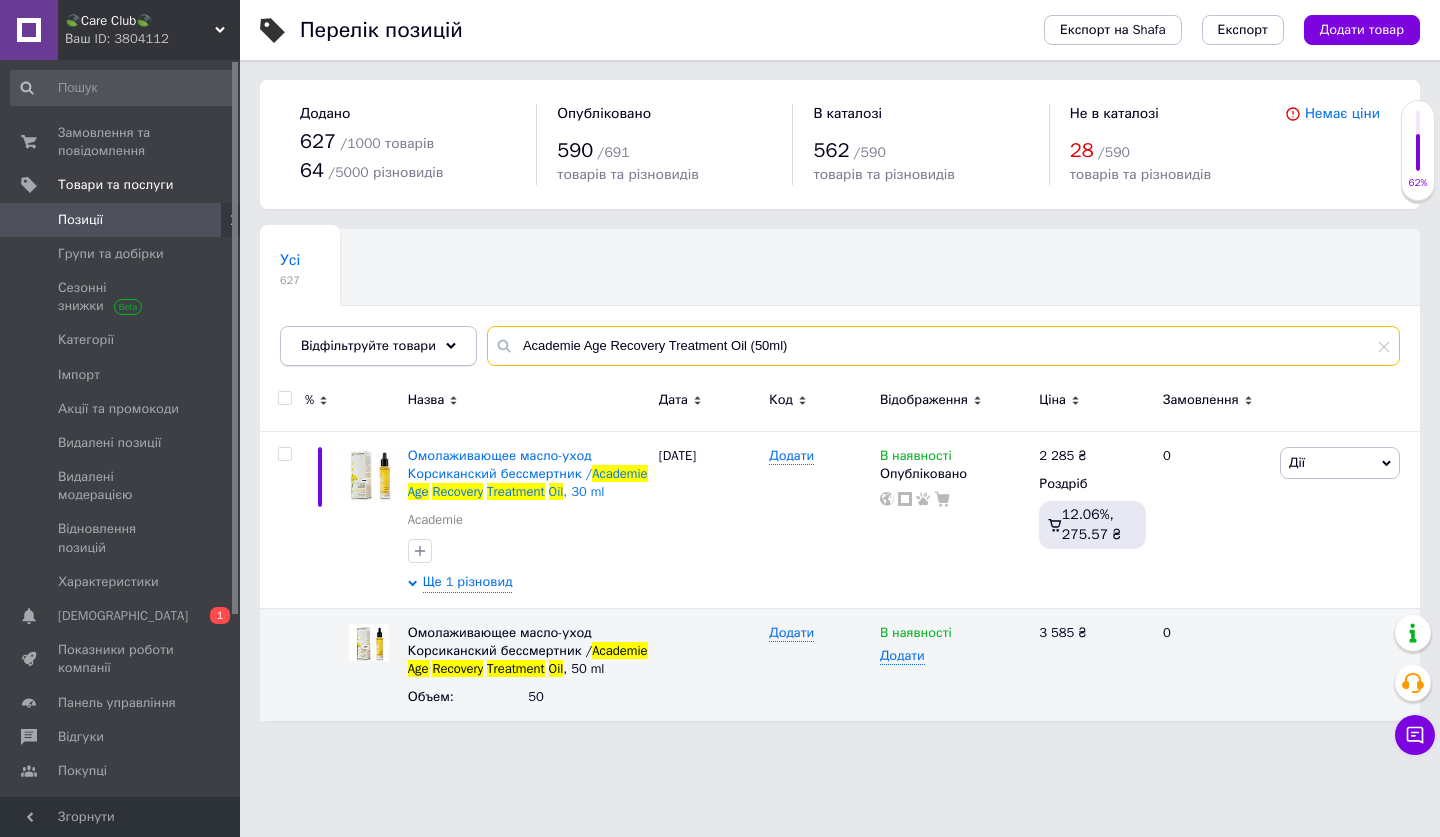drag, startPoint x: 810, startPoint y: 343, endPoint x: 343, endPoint y: 340, distance: 467.00964 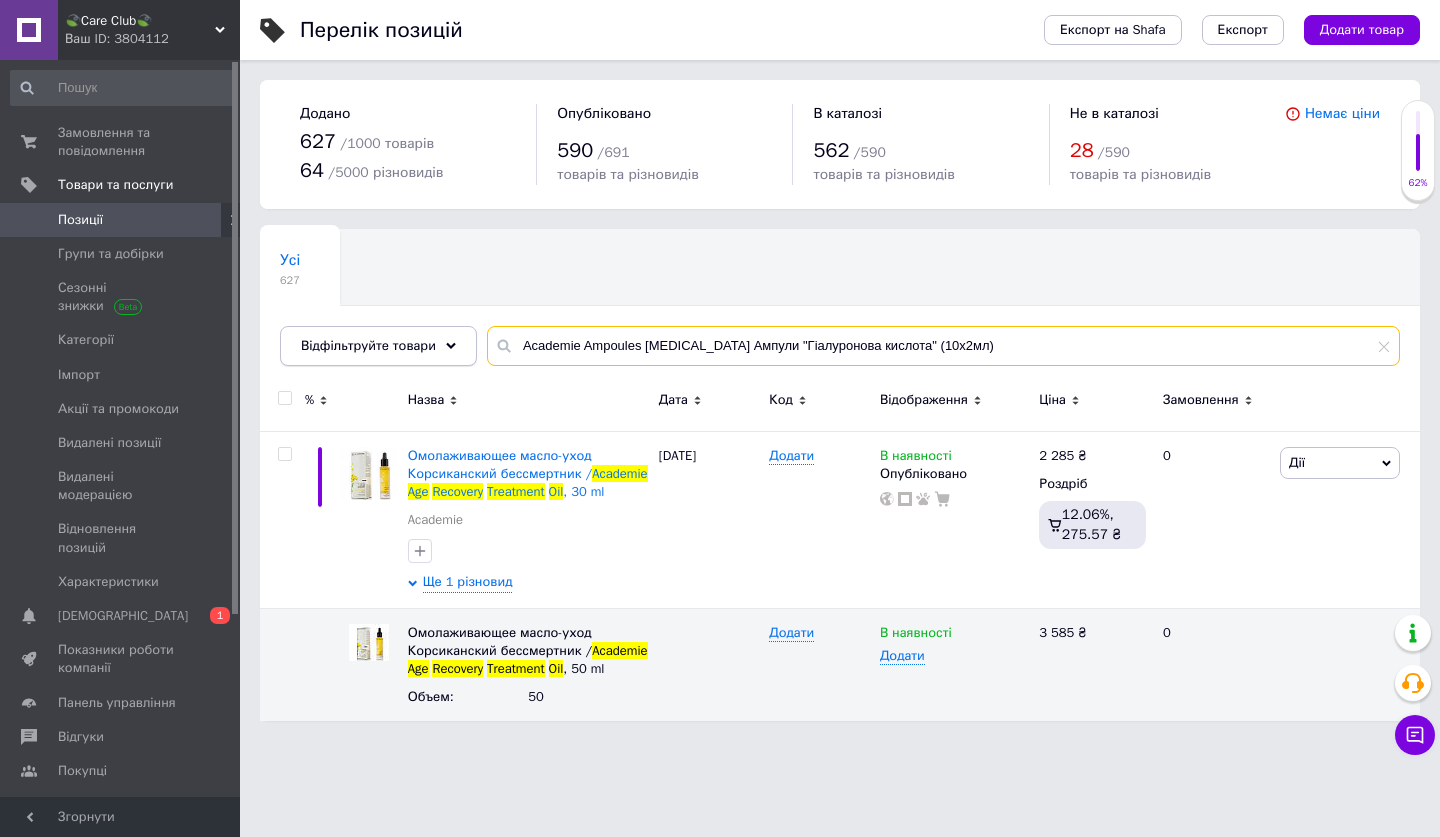 type on "Academie Ampoules [MEDICAL_DATA] Ампули "Гіалуронова кислота" (10х2мл)" 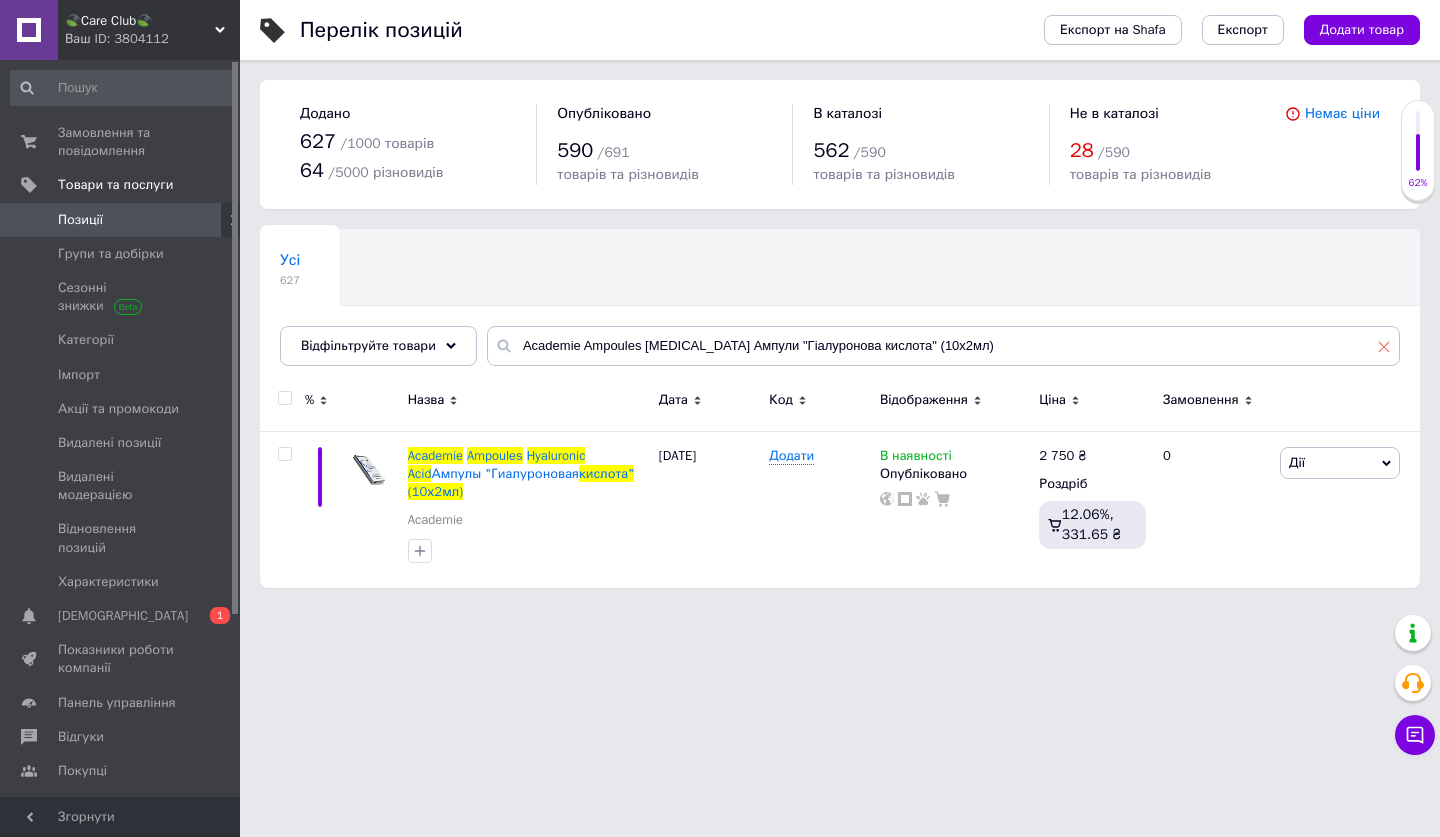 click at bounding box center (1384, 346) 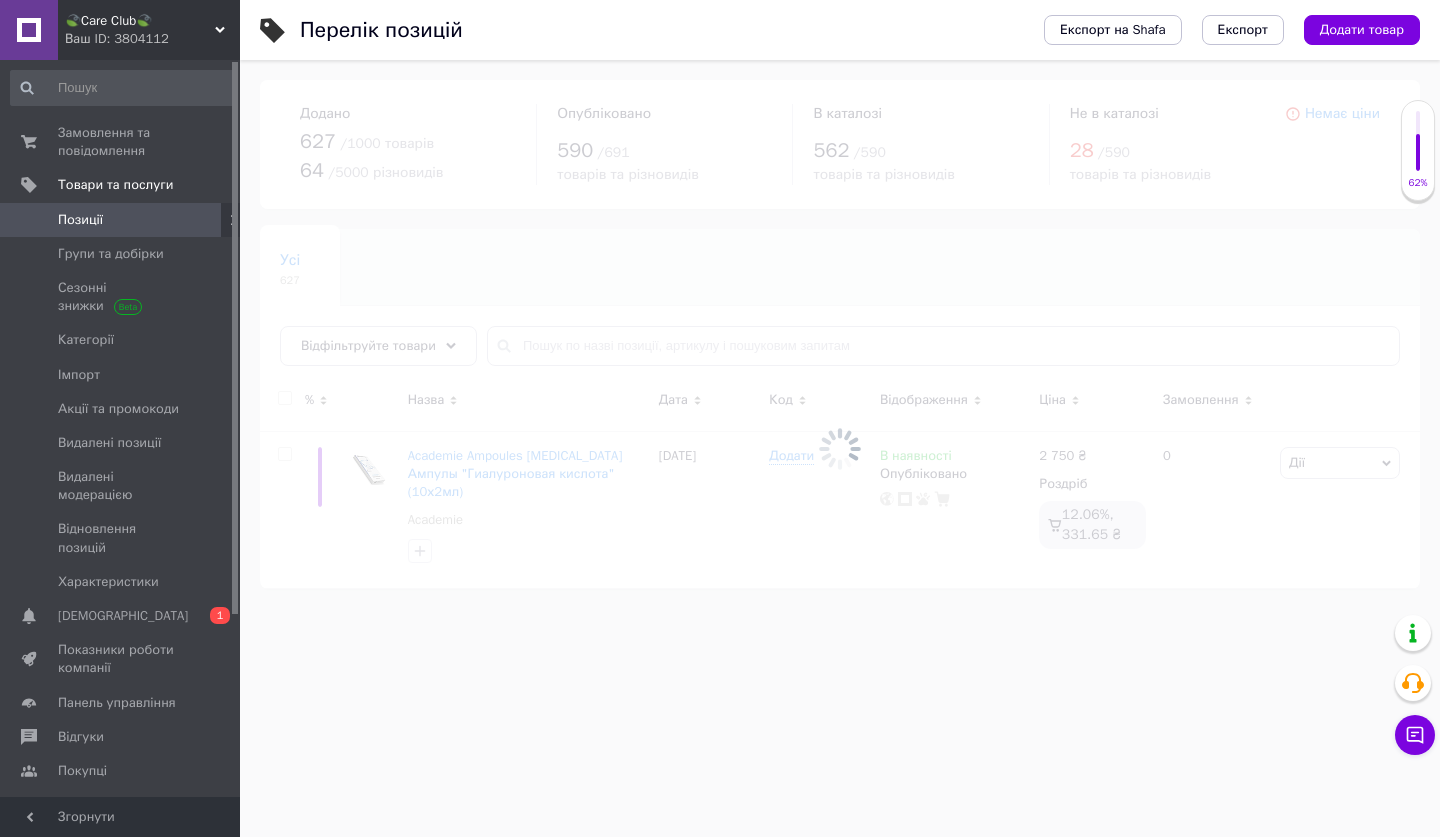 click at bounding box center [840, 448] 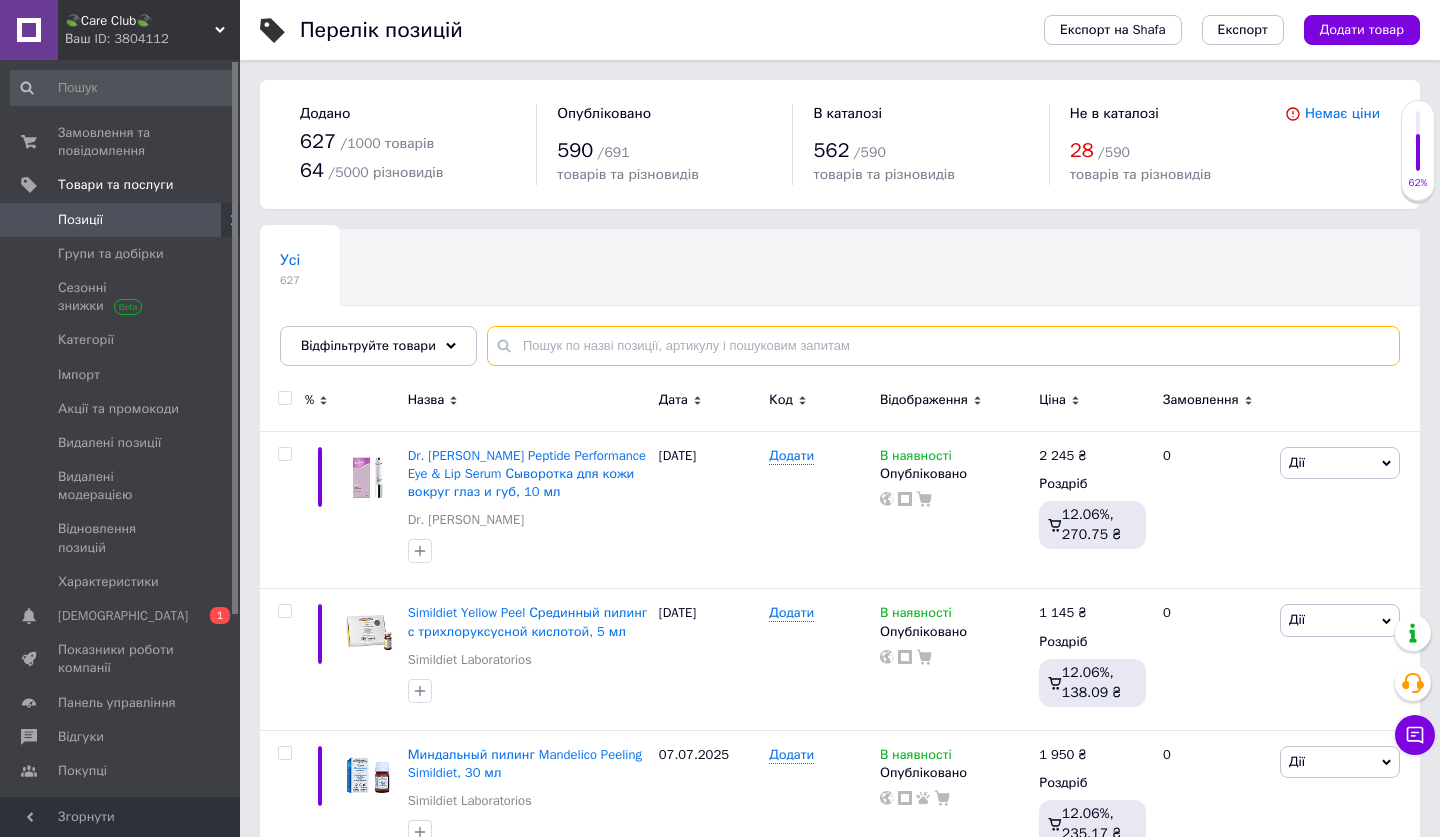 click at bounding box center (943, 346) 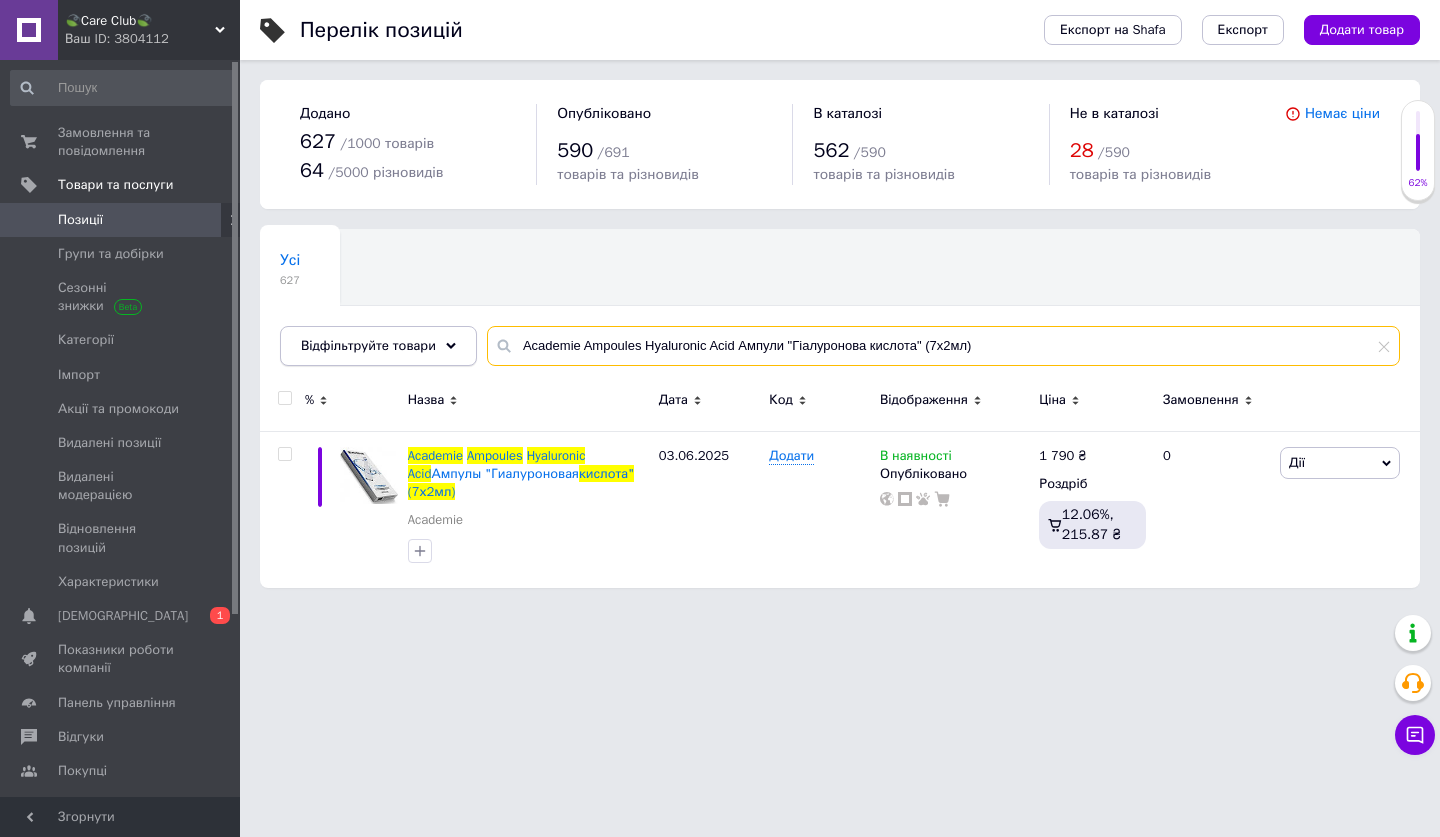 drag, startPoint x: 1004, startPoint y: 343, endPoint x: 366, endPoint y: 332, distance: 638.09485 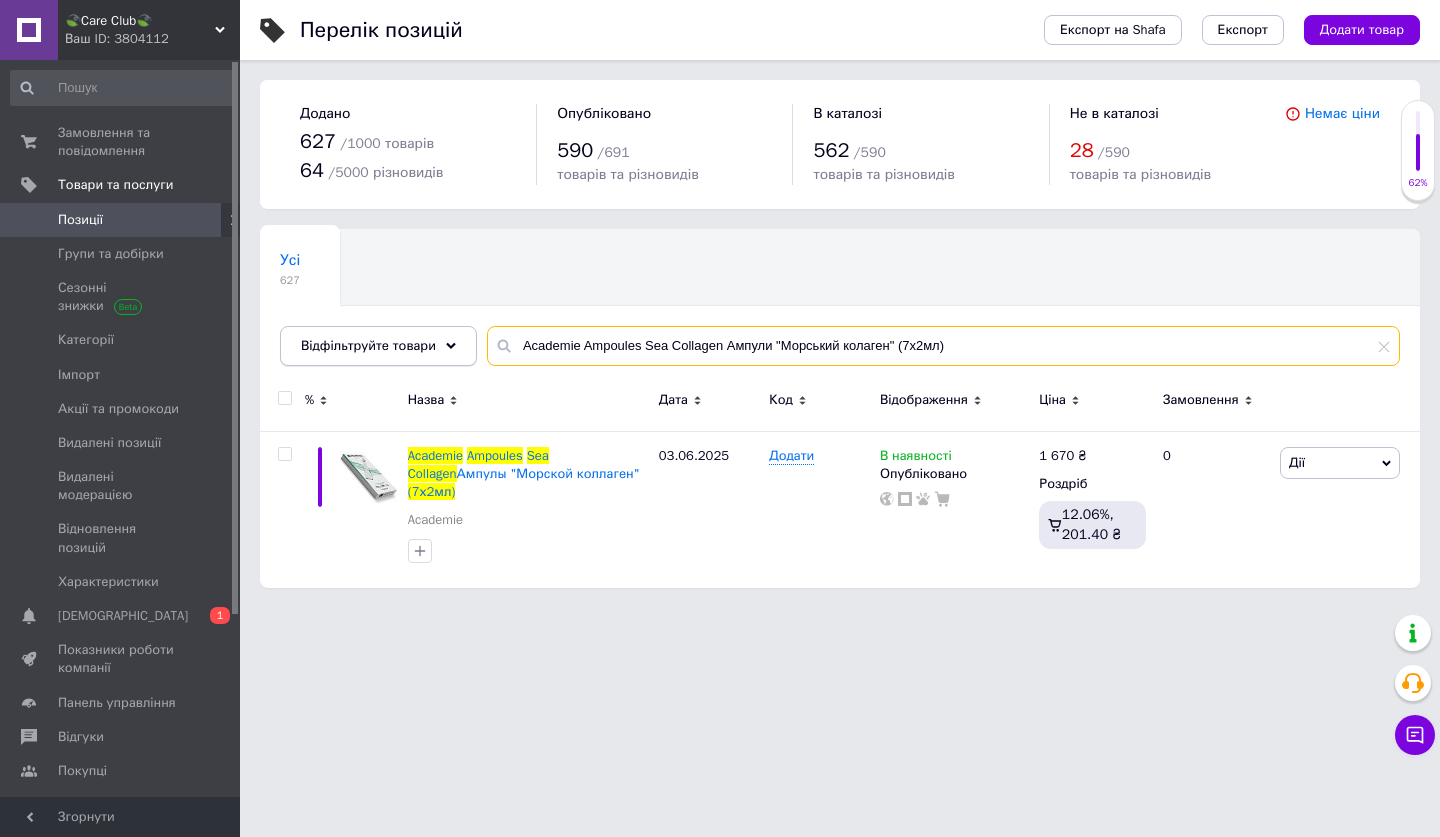drag, startPoint x: 970, startPoint y: 349, endPoint x: 466, endPoint y: 339, distance: 504.09918 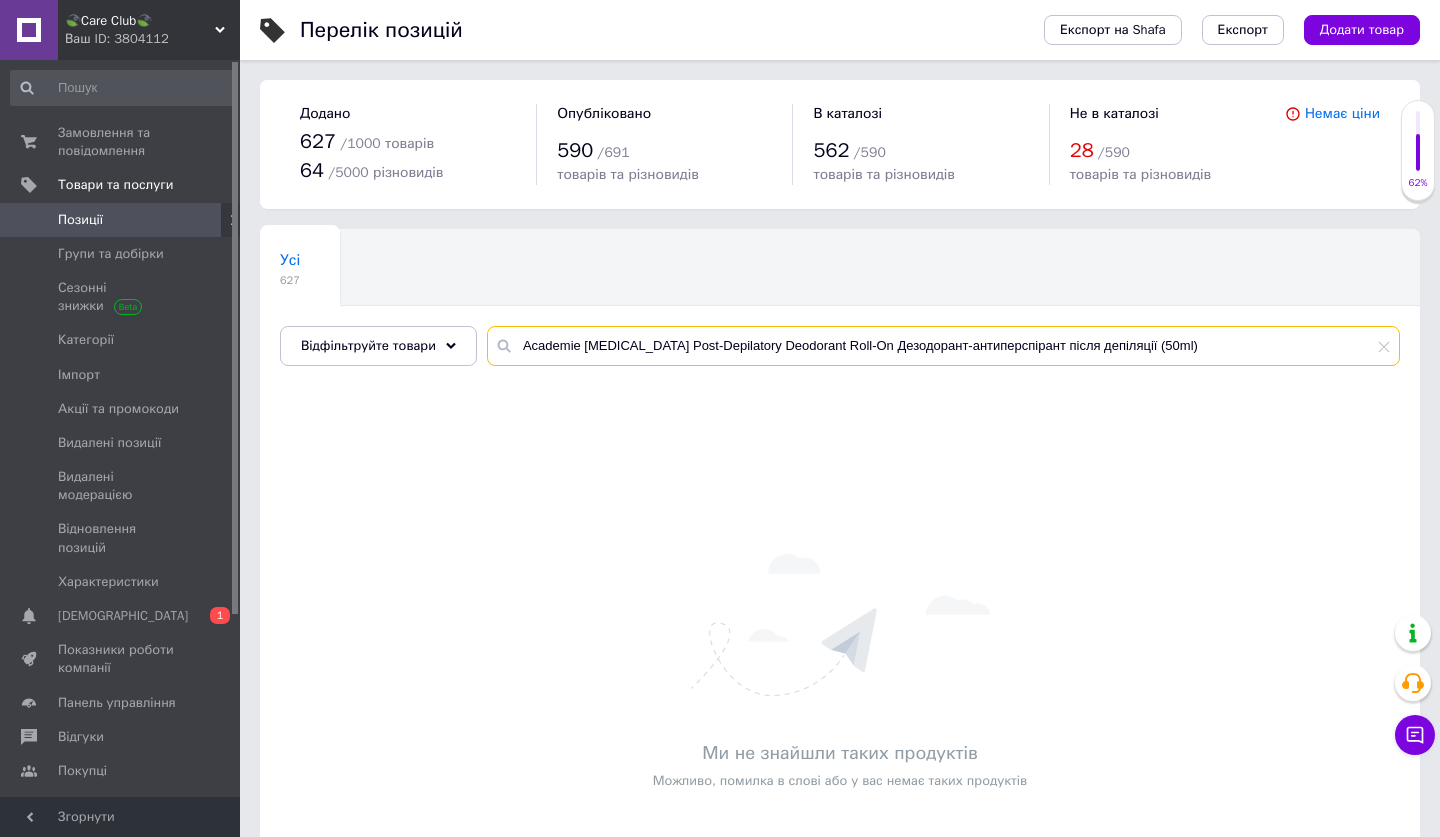 drag, startPoint x: 1207, startPoint y: 349, endPoint x: 870, endPoint y: 344, distance: 337.03708 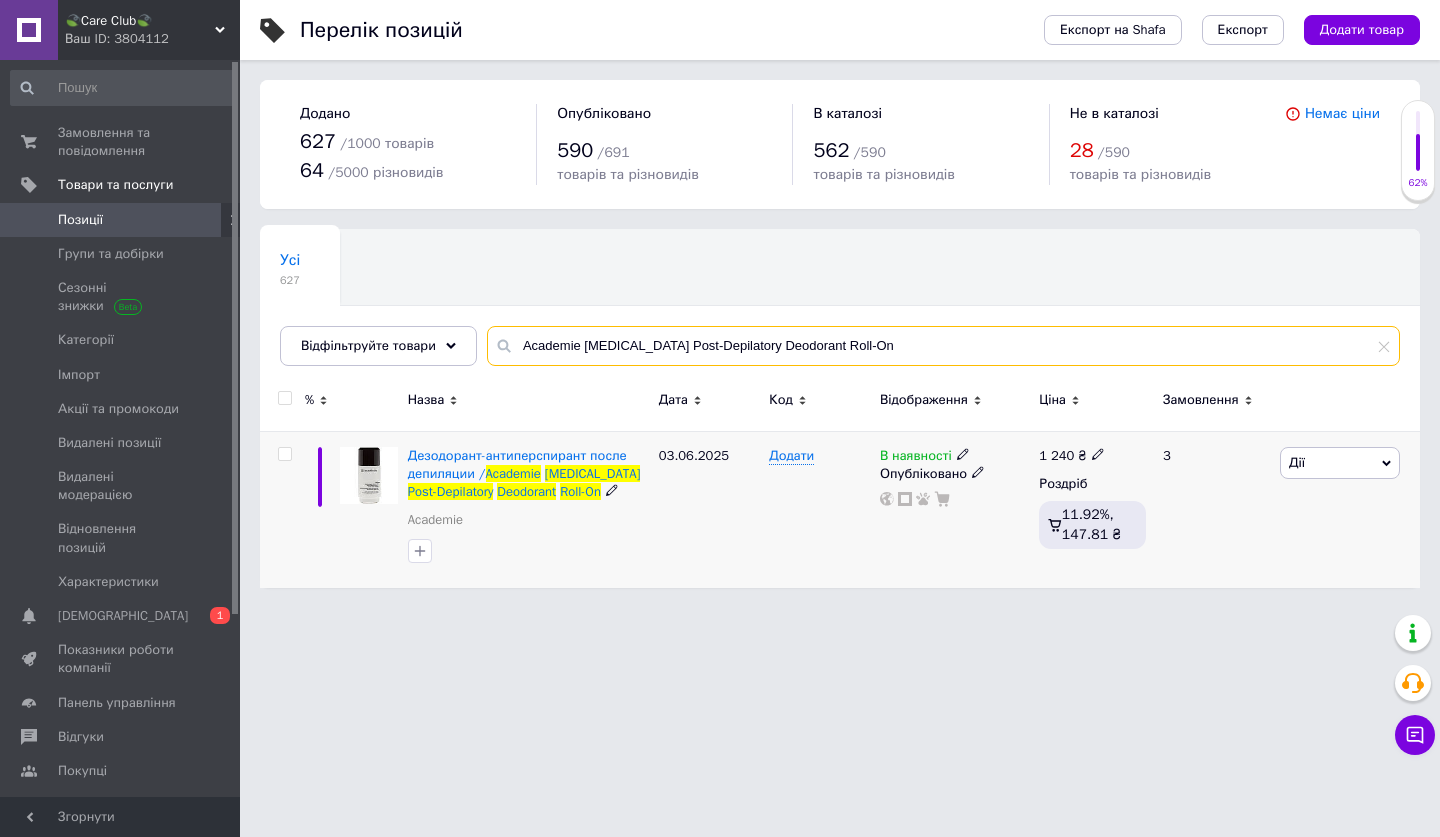type on "Academie [MEDICAL_DATA] Post-Depilatory Deodorant Roll-On" 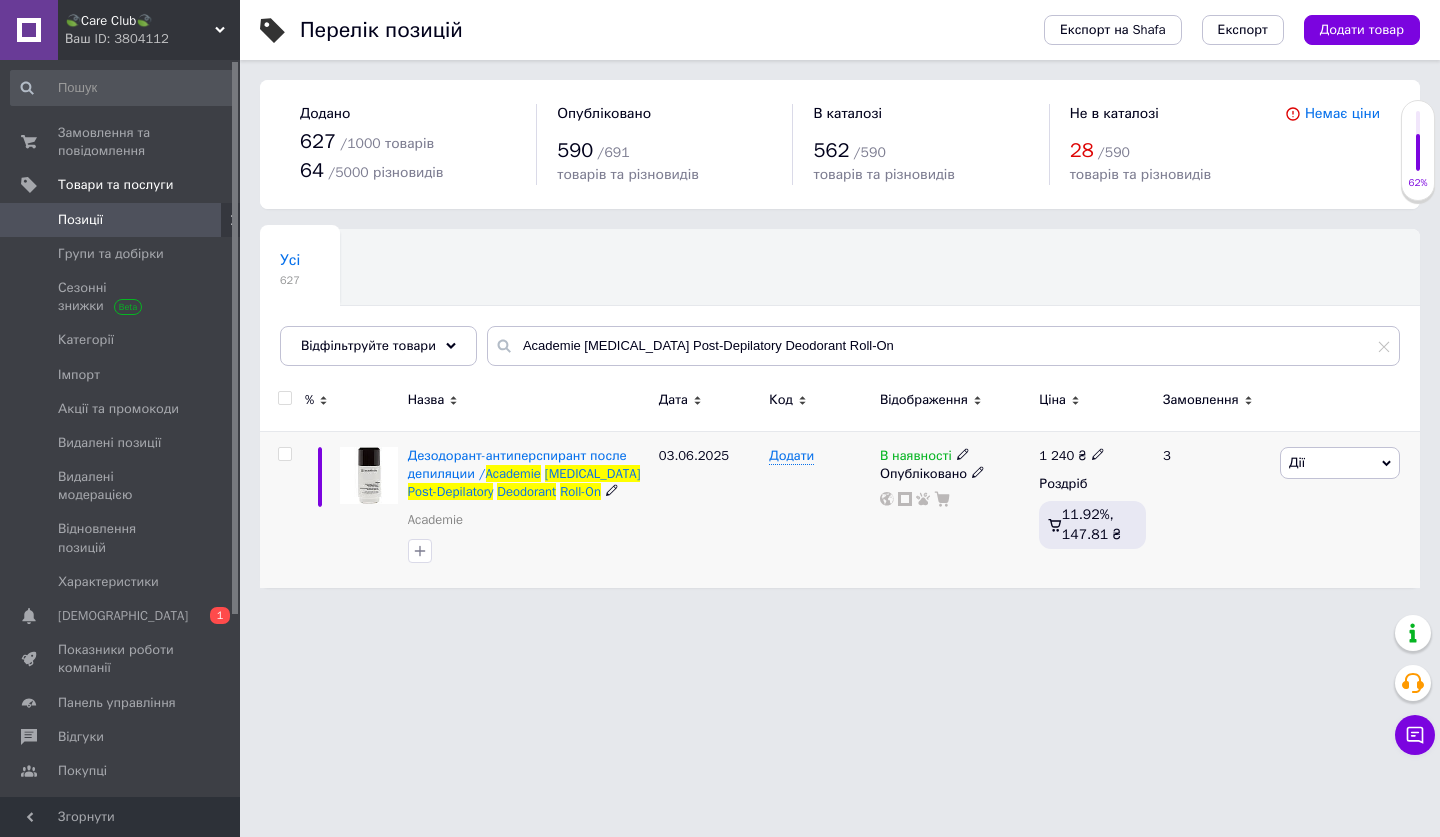 click 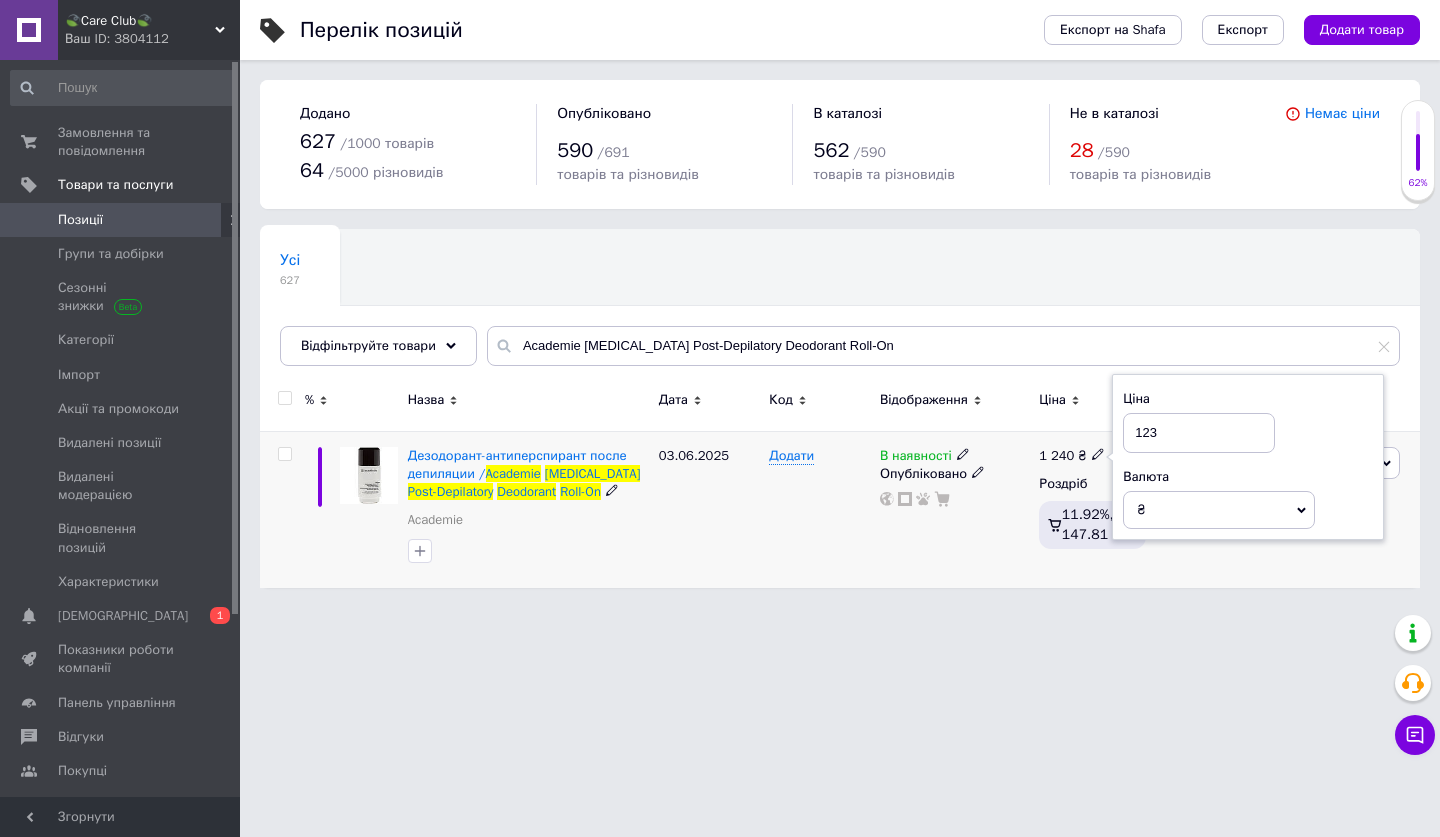 type on "1235" 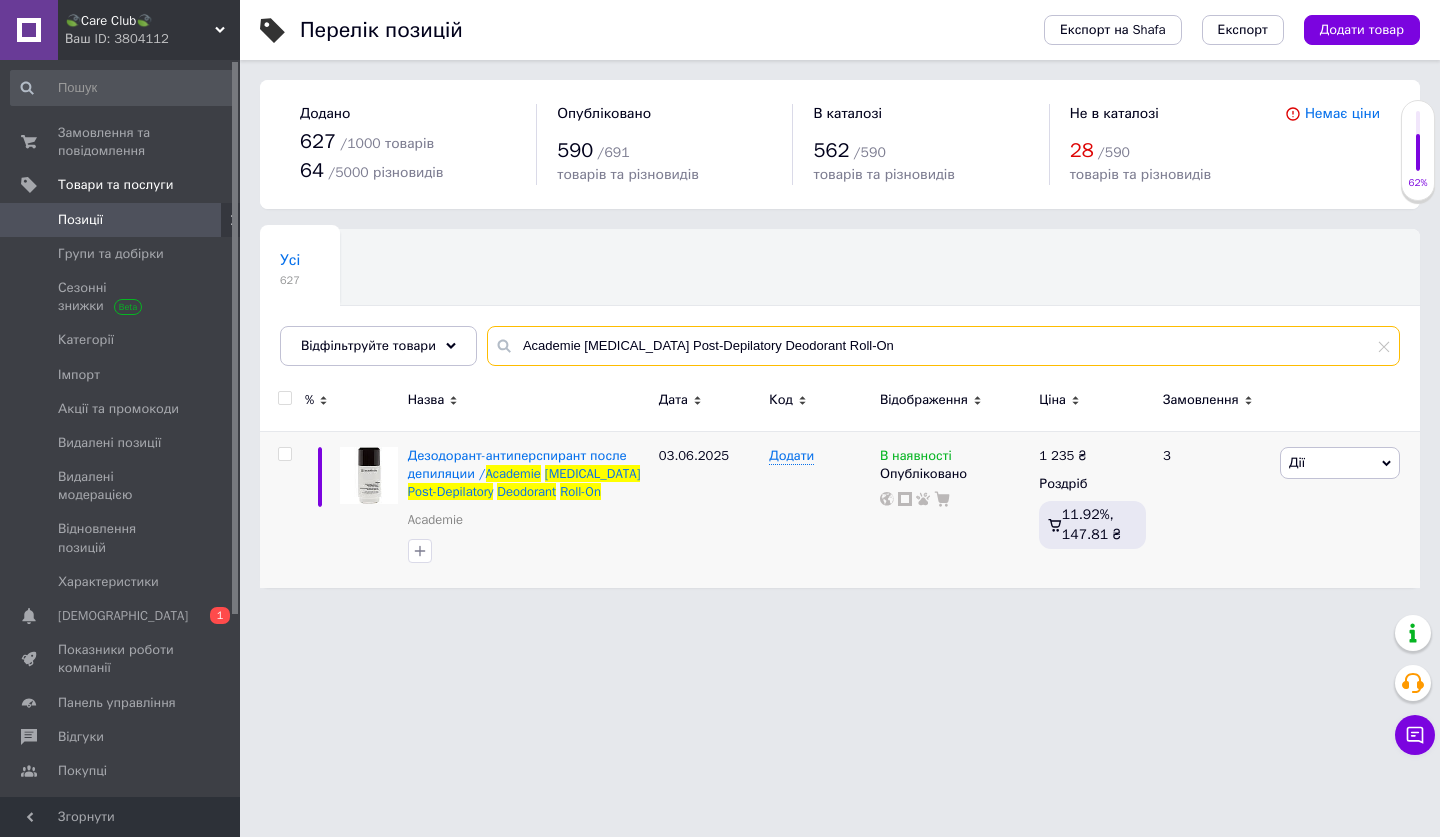 drag, startPoint x: 930, startPoint y: 343, endPoint x: 332, endPoint y: 307, distance: 599.08264 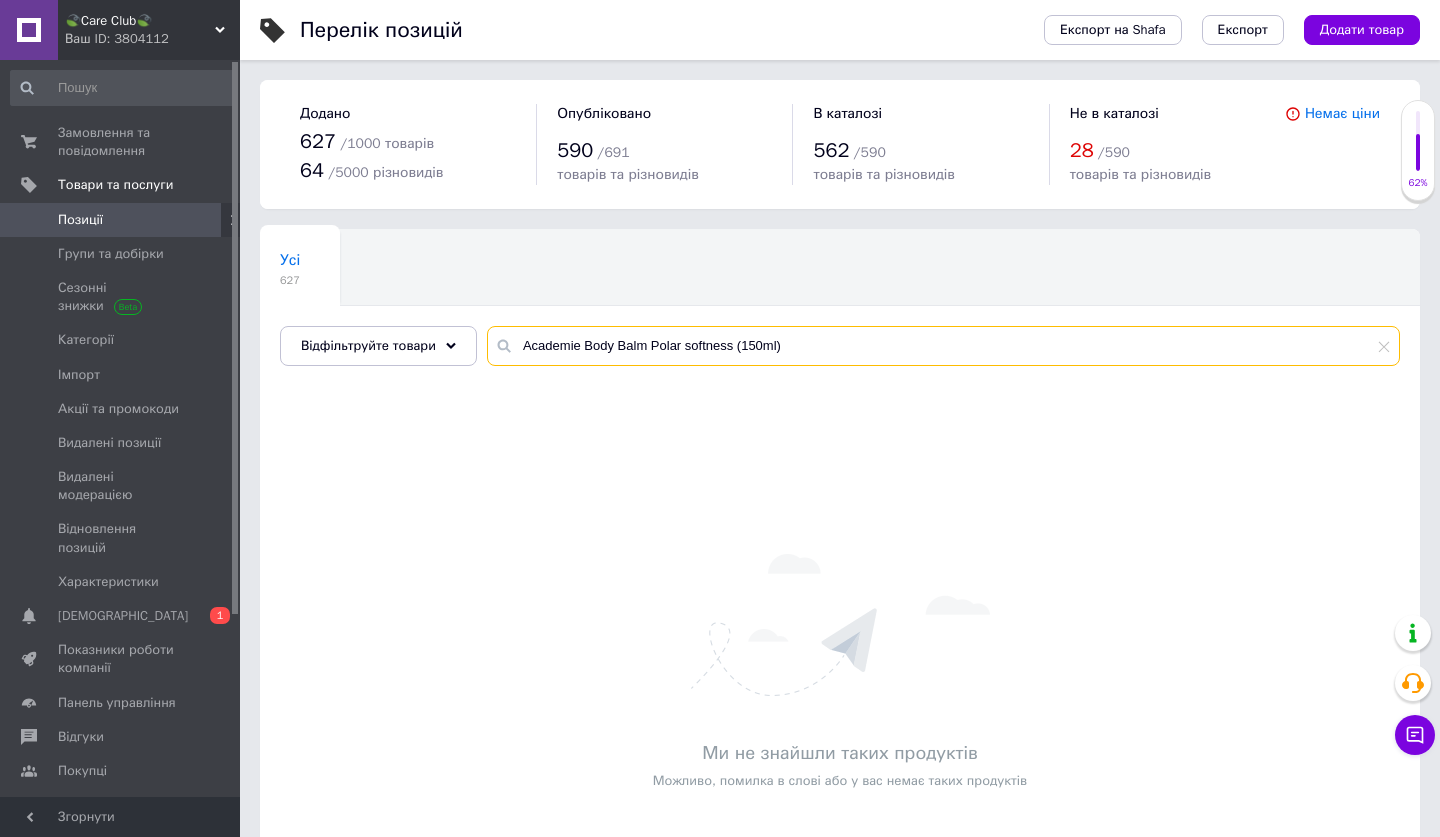 drag, startPoint x: 790, startPoint y: 348, endPoint x: 731, endPoint y: 344, distance: 59.135437 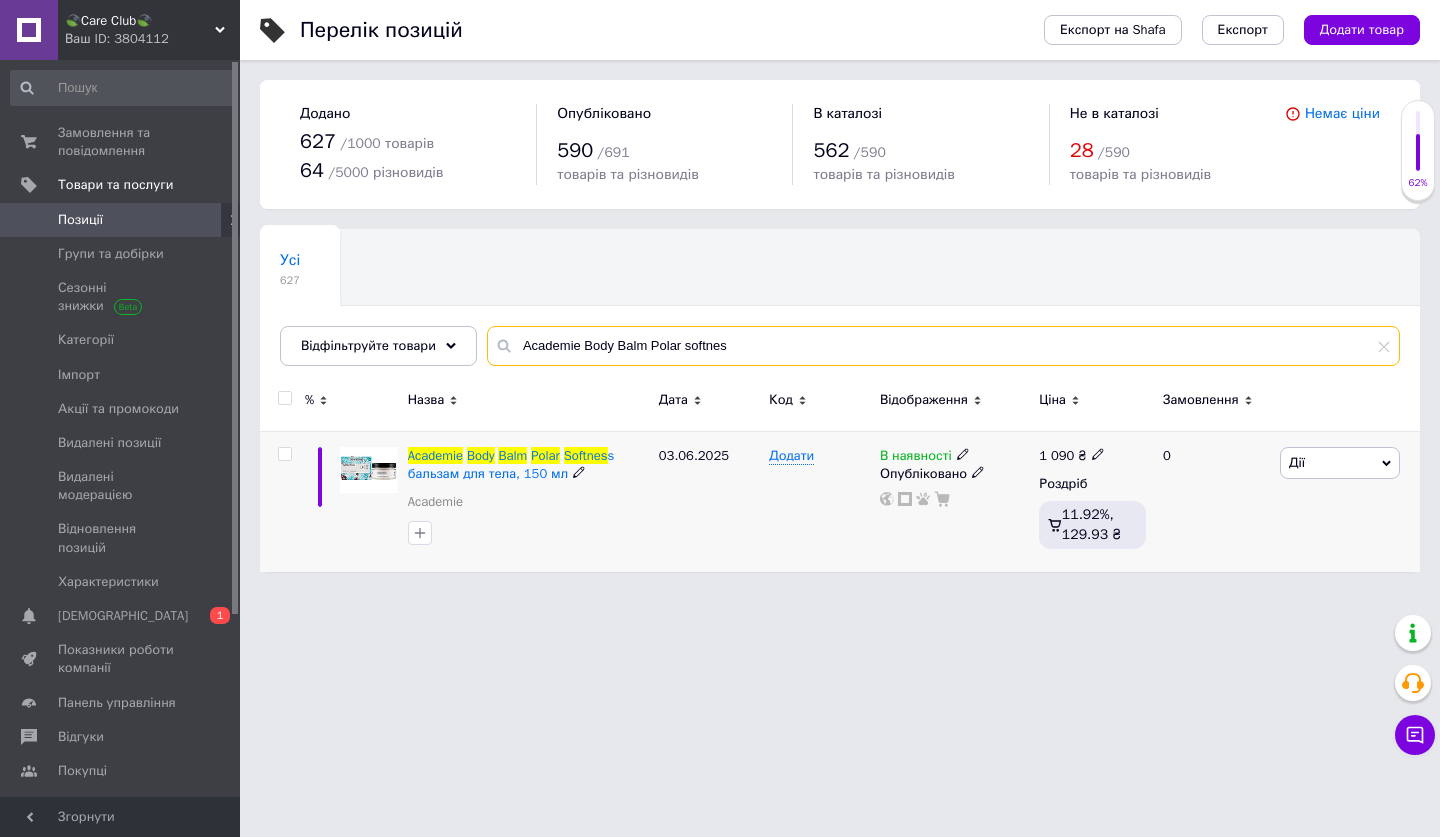 type on "Academie Body Balm Polar softnes" 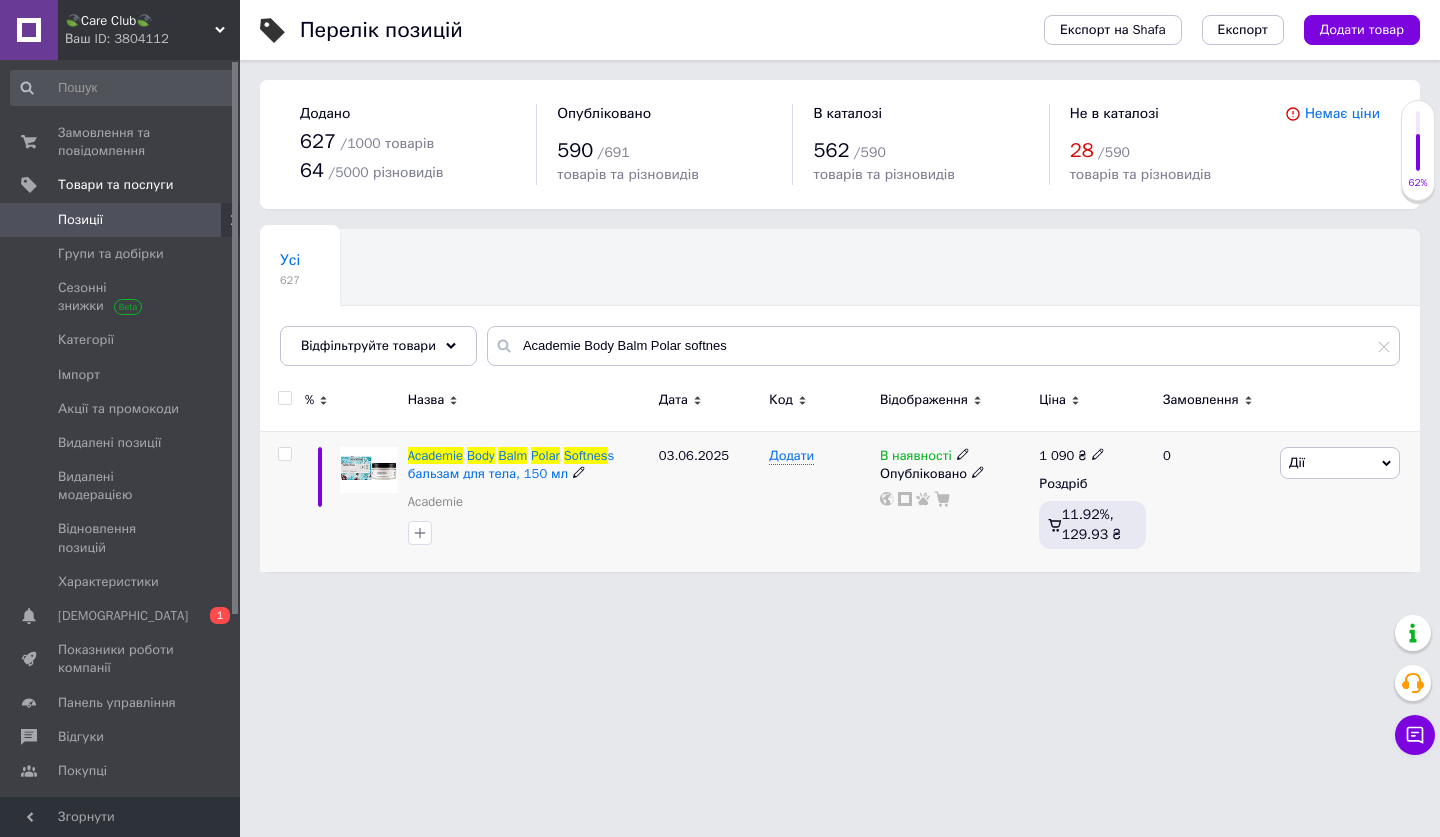 click on "1 090   ₴" at bounding box center [1092, 456] 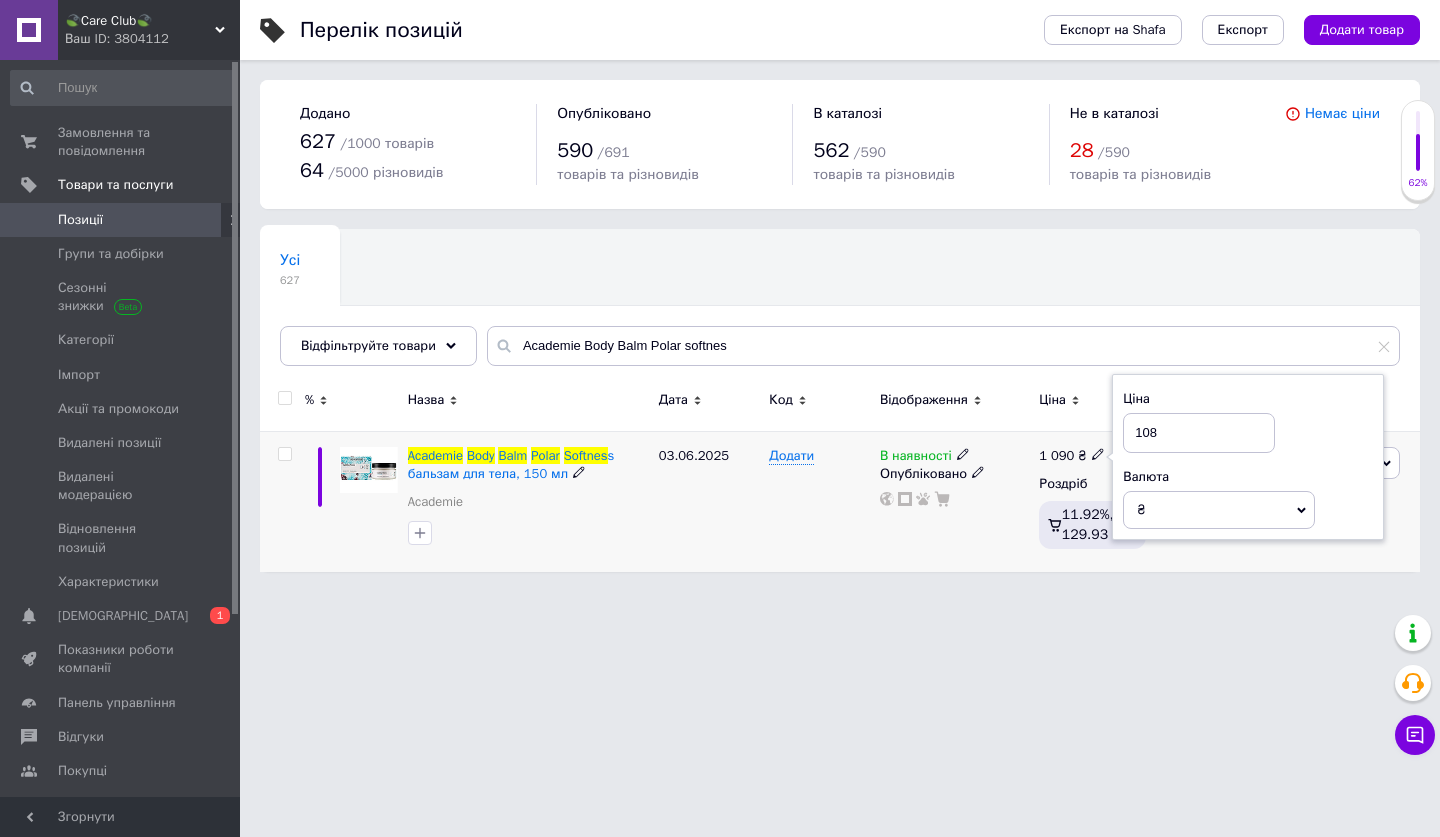 type on "1085" 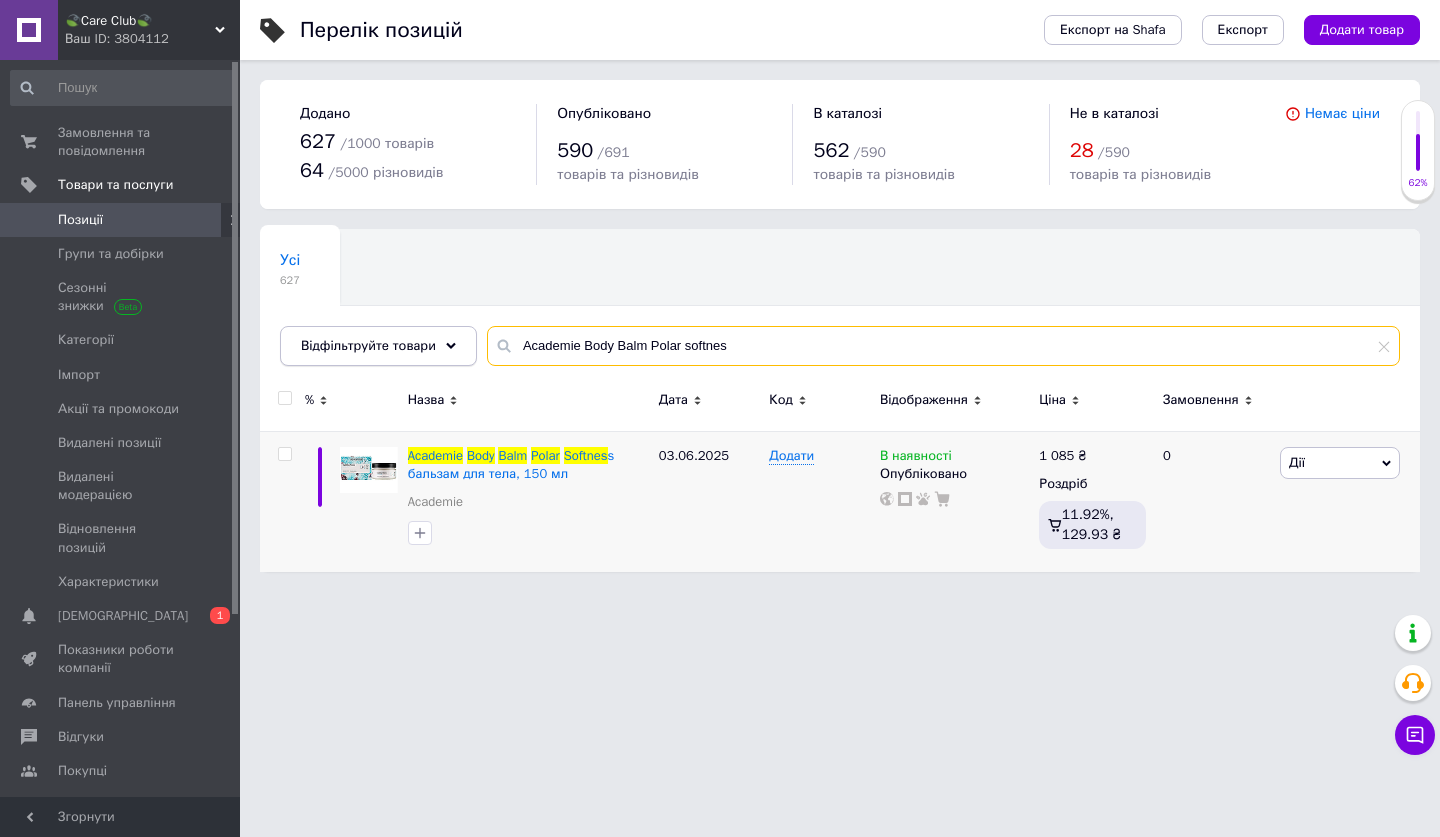 drag, startPoint x: 741, startPoint y: 342, endPoint x: 459, endPoint y: 338, distance: 282.02838 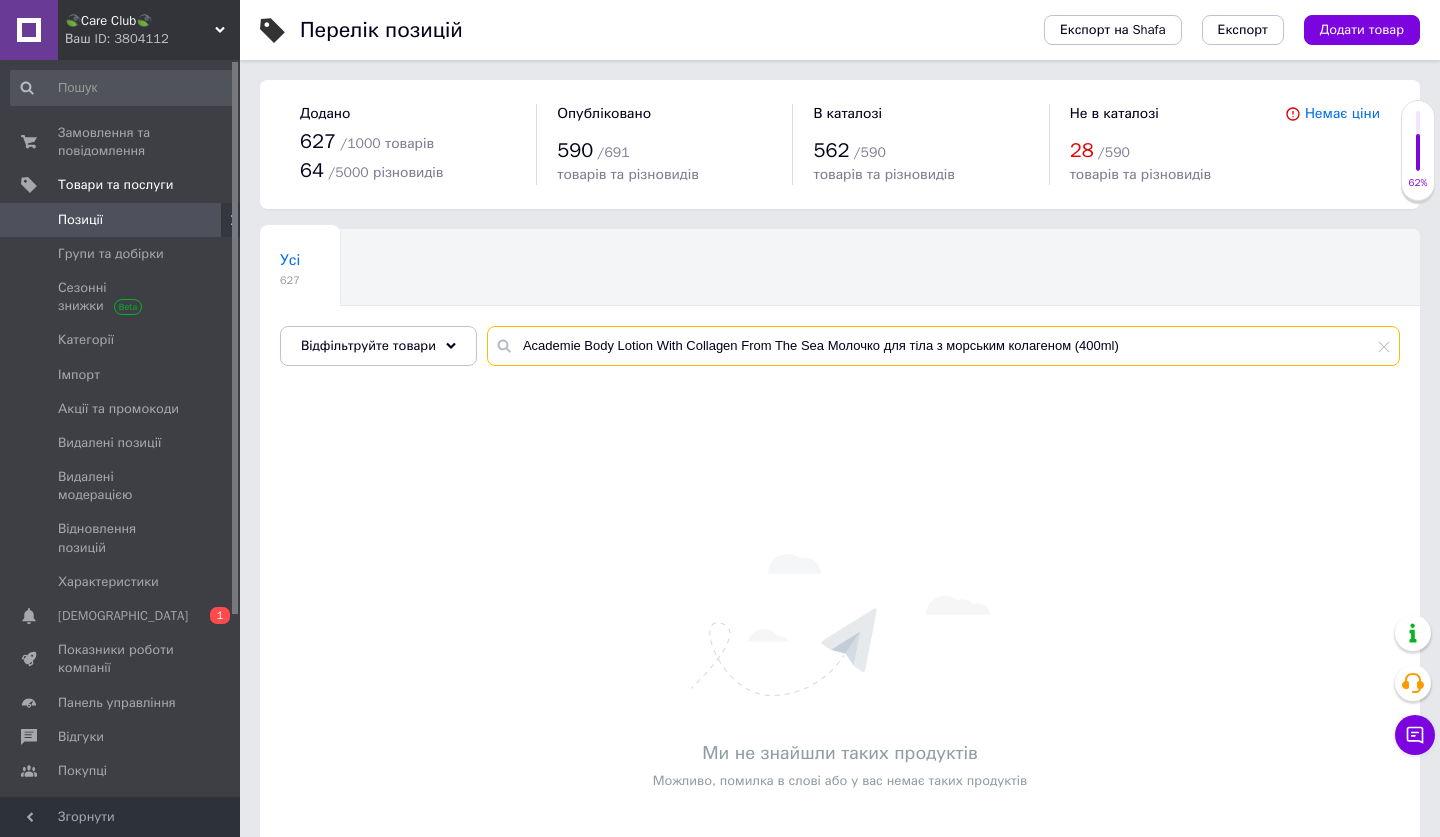 drag, startPoint x: 1154, startPoint y: 332, endPoint x: 862, endPoint y: 330, distance: 292.00684 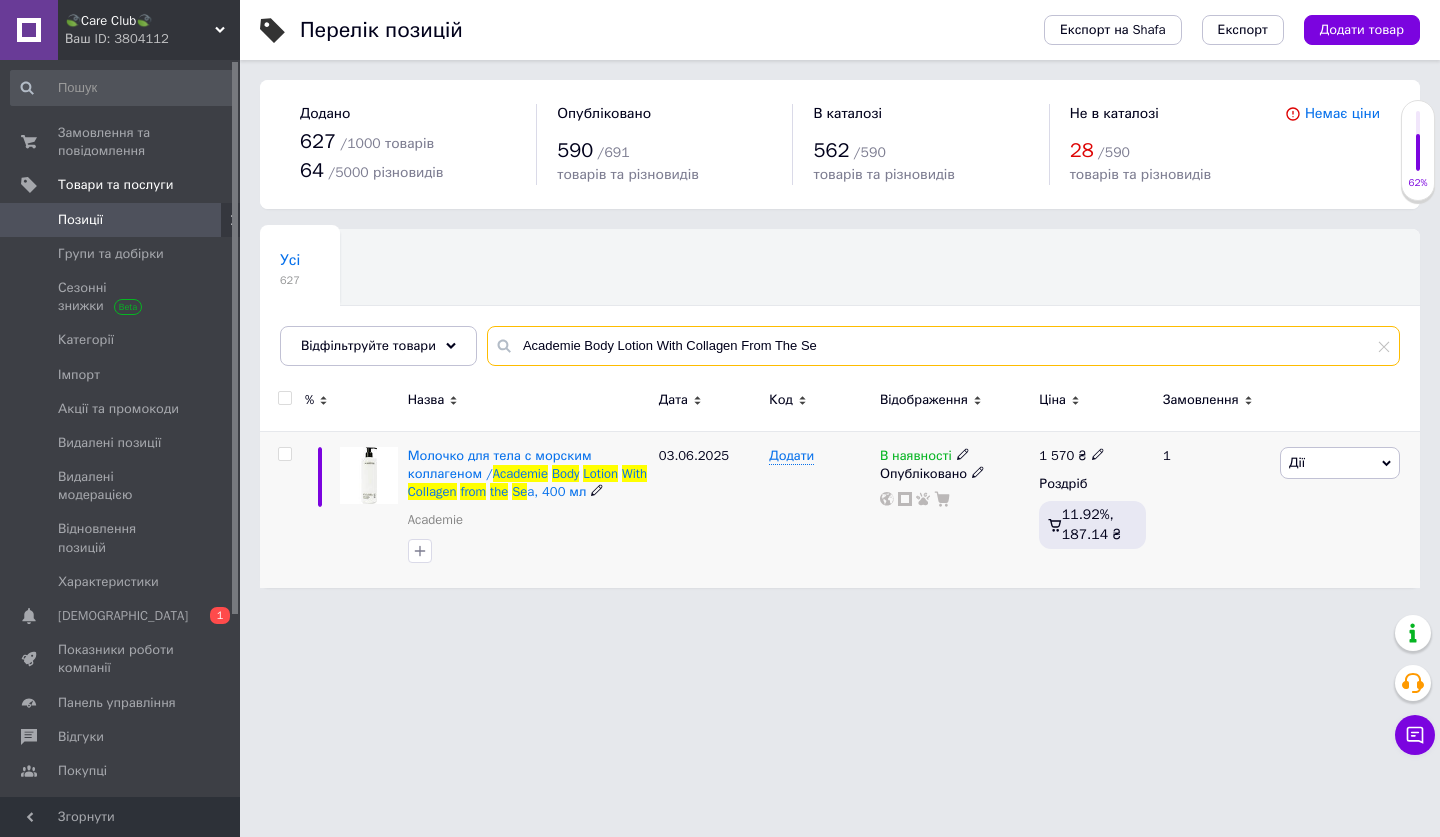 type on "Academie Body Lotion With Collagen From The Se" 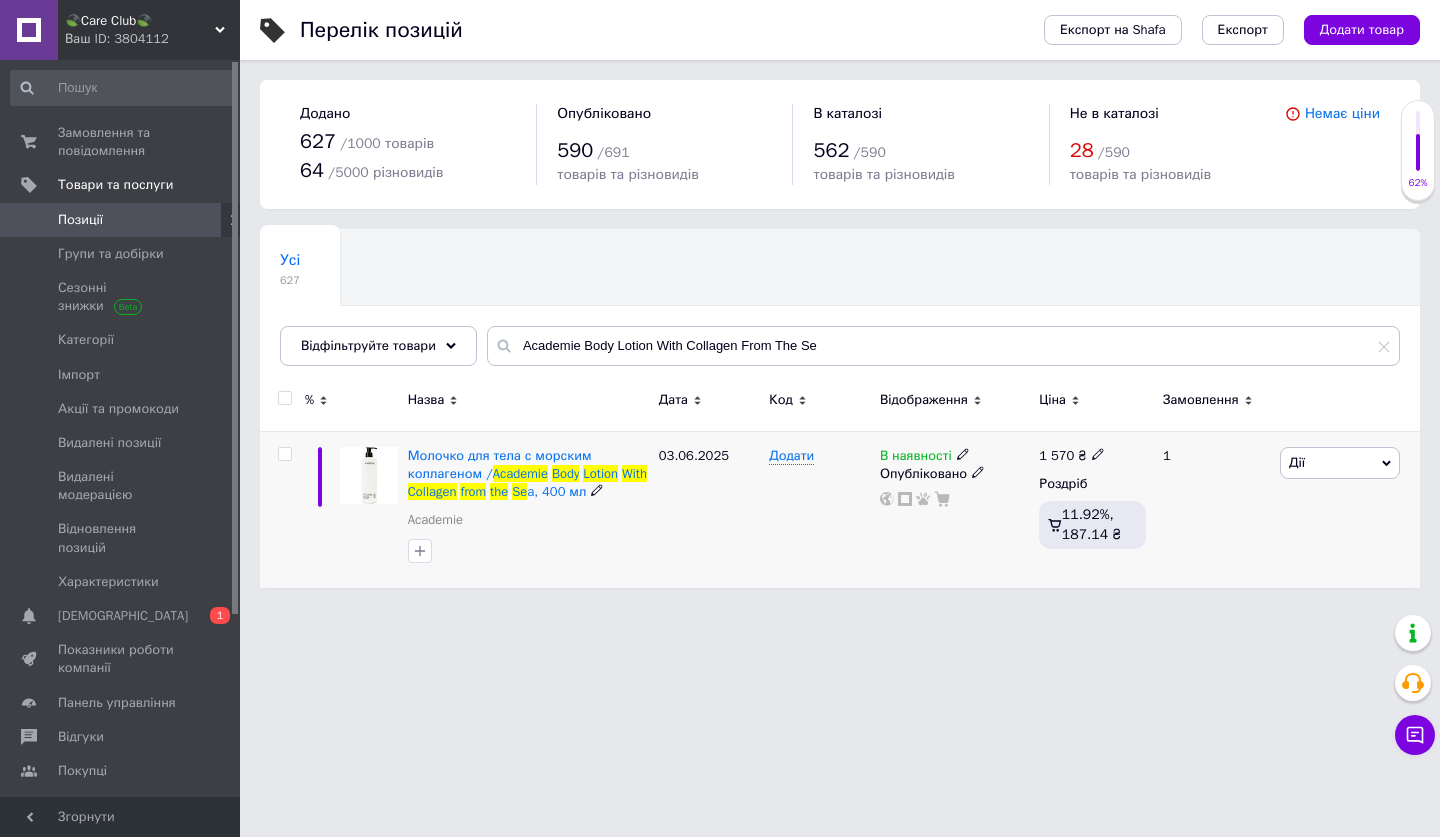 click 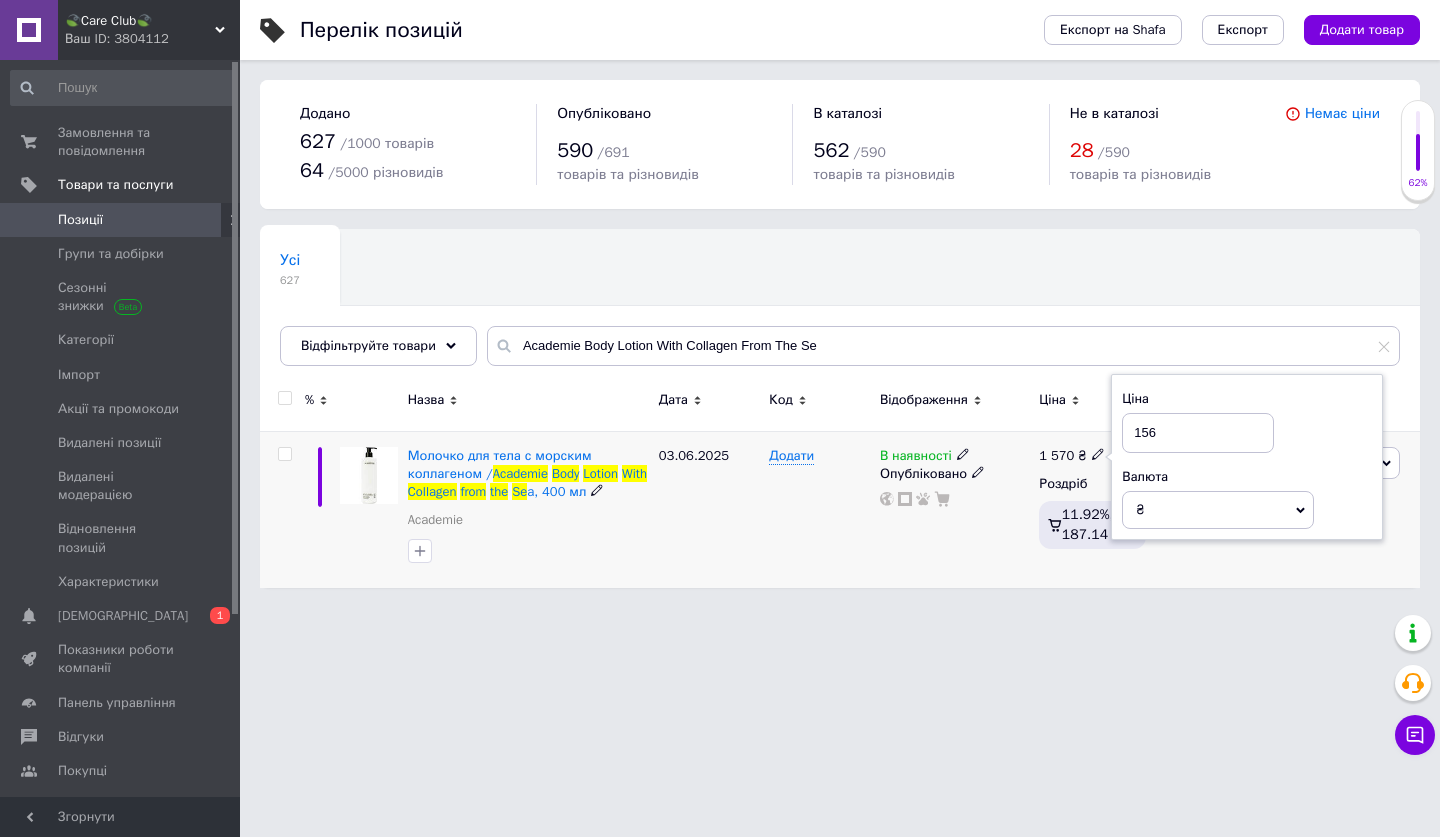 type on "1565" 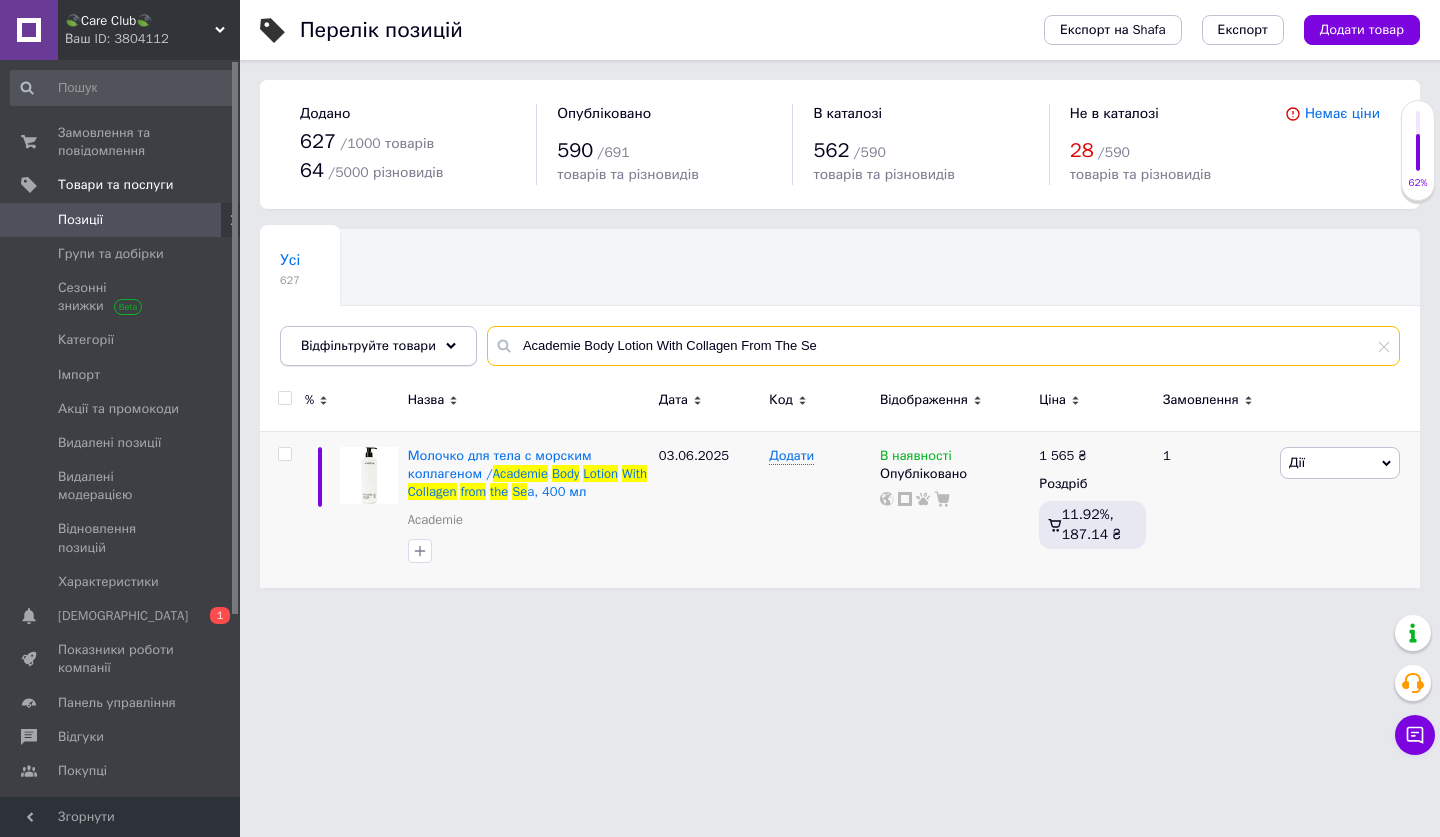 drag, startPoint x: 852, startPoint y: 346, endPoint x: 476, endPoint y: 337, distance: 376.1077 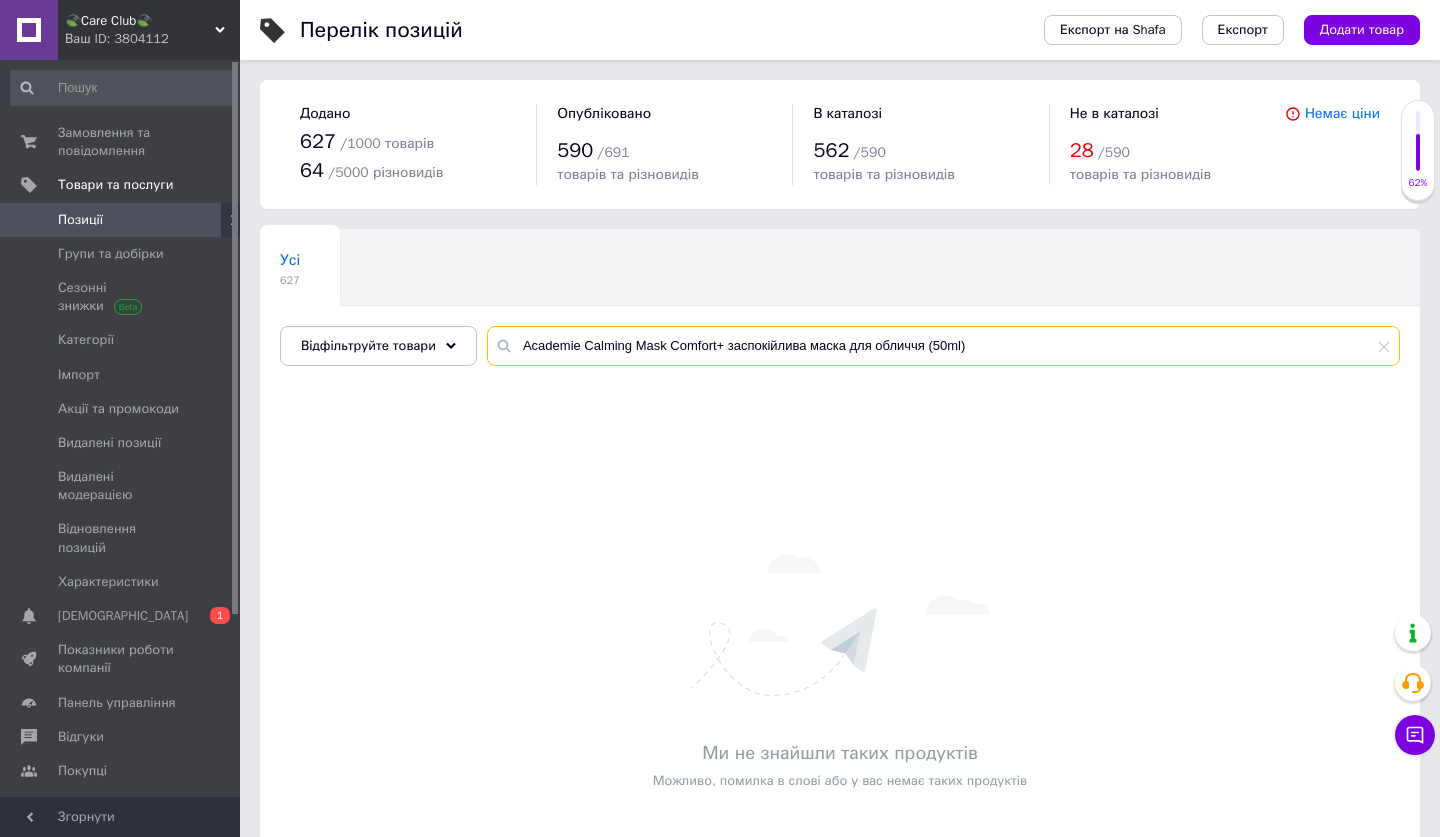 drag, startPoint x: 976, startPoint y: 343, endPoint x: 727, endPoint y: 343, distance: 249 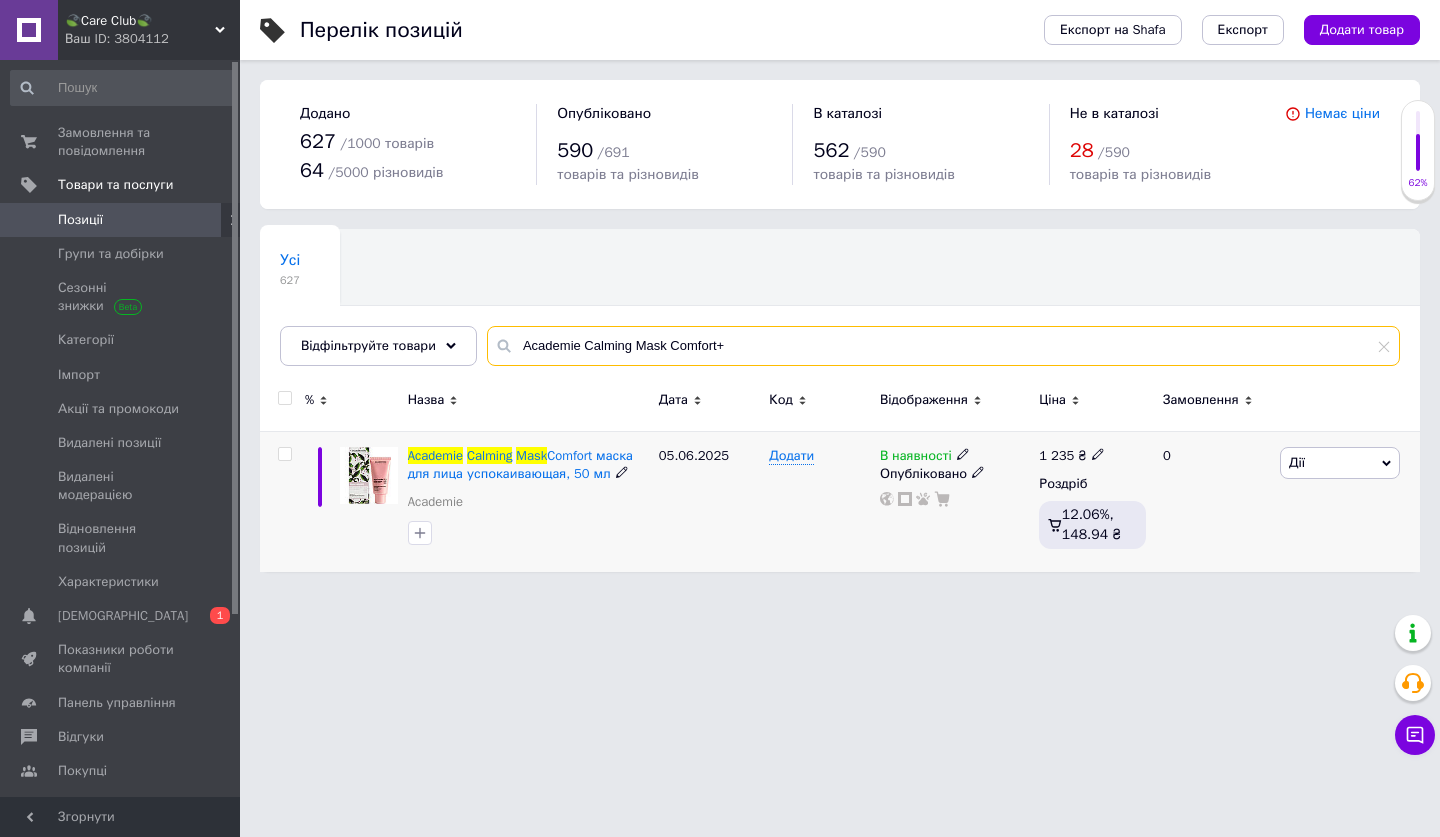 type on "Academie Calming Mask Comfort+" 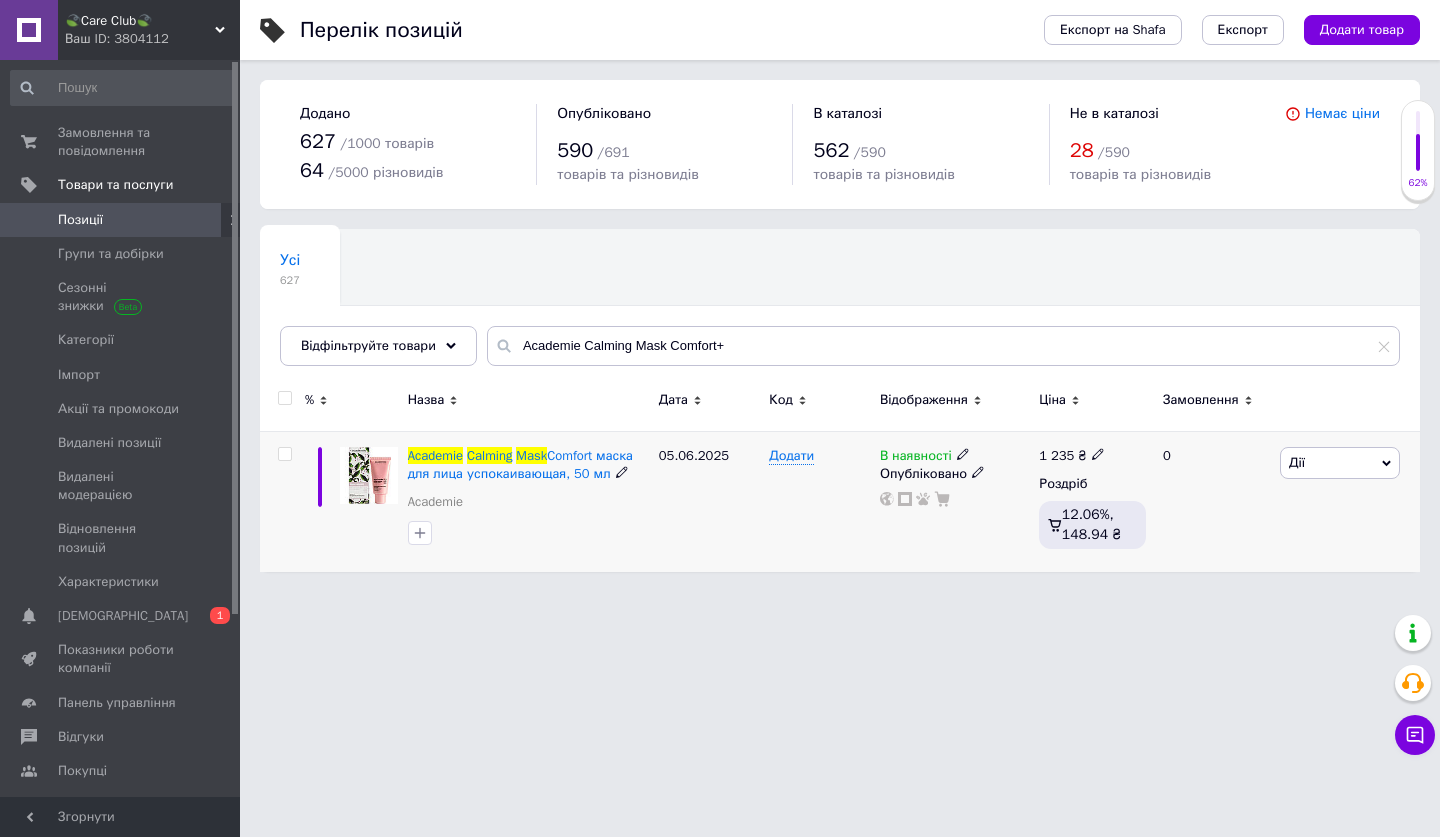 click 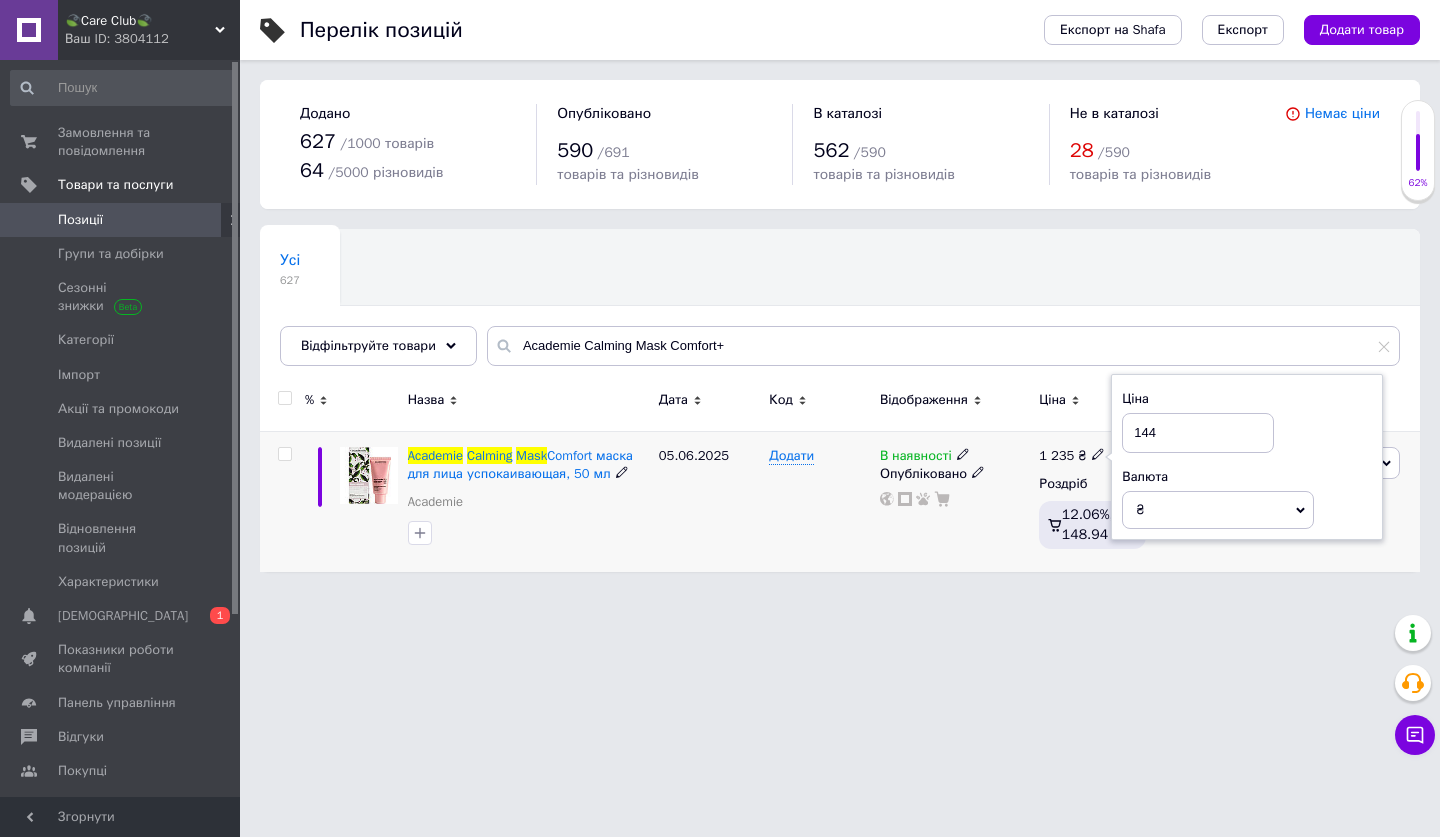 type on "1445" 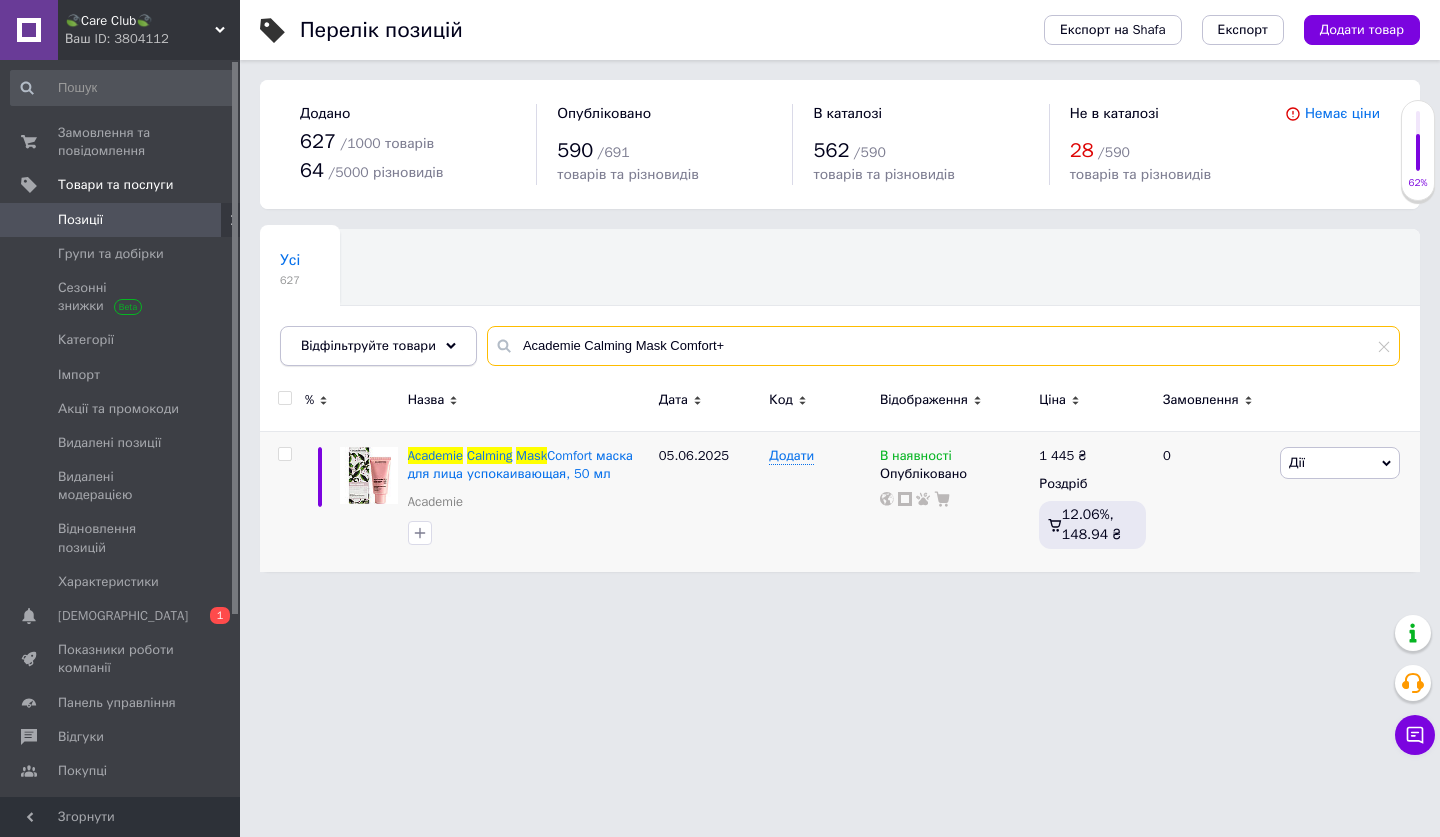 drag, startPoint x: 767, startPoint y: 345, endPoint x: 313, endPoint y: 342, distance: 454.00992 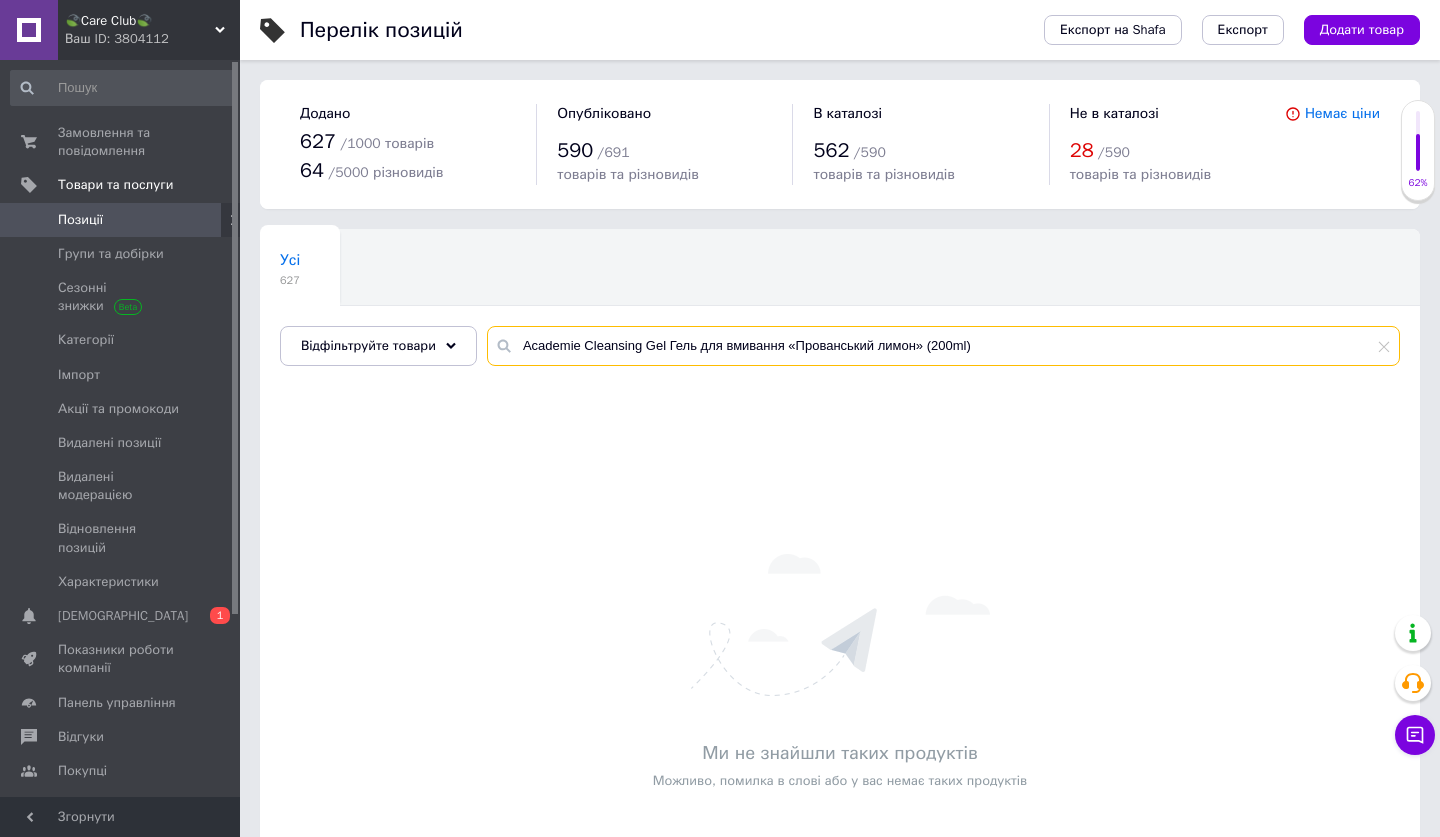 drag, startPoint x: 994, startPoint y: 347, endPoint x: 925, endPoint y: 344, distance: 69.065186 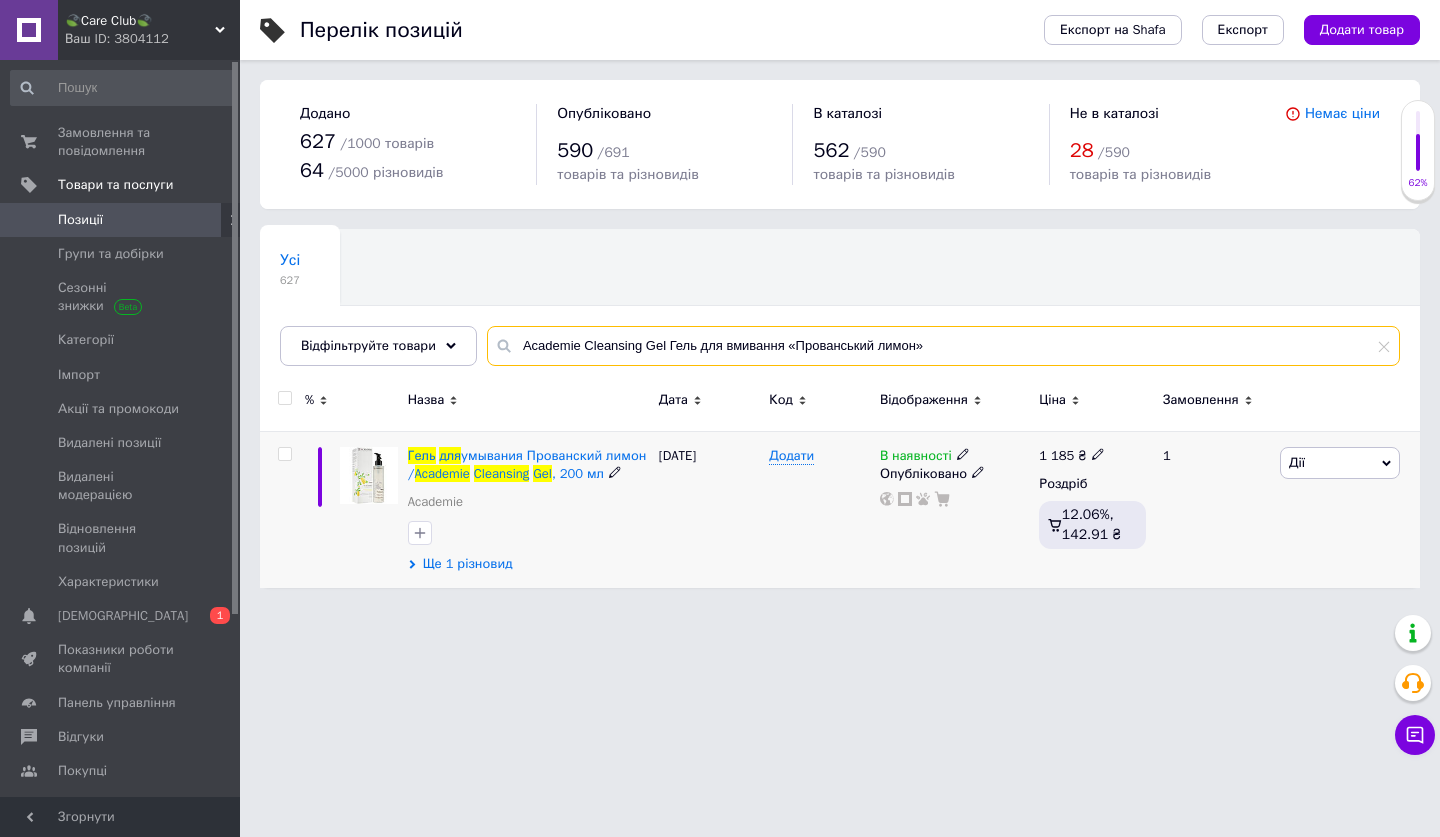 type on "Academie Cleansing Gel Гель для вмивання «Прованський лимон»" 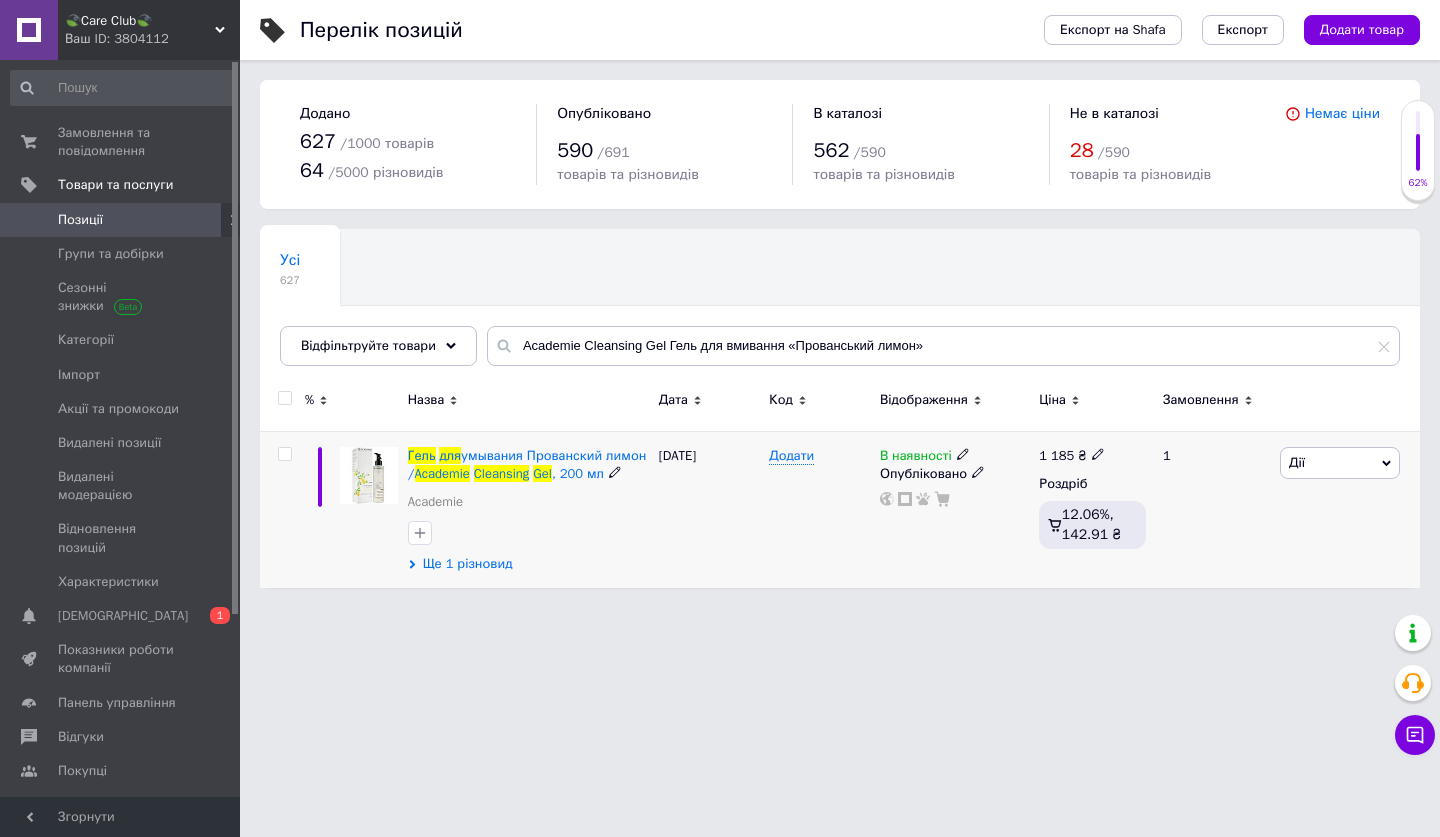 click on "Ще 1 різновид" at bounding box center (468, 564) 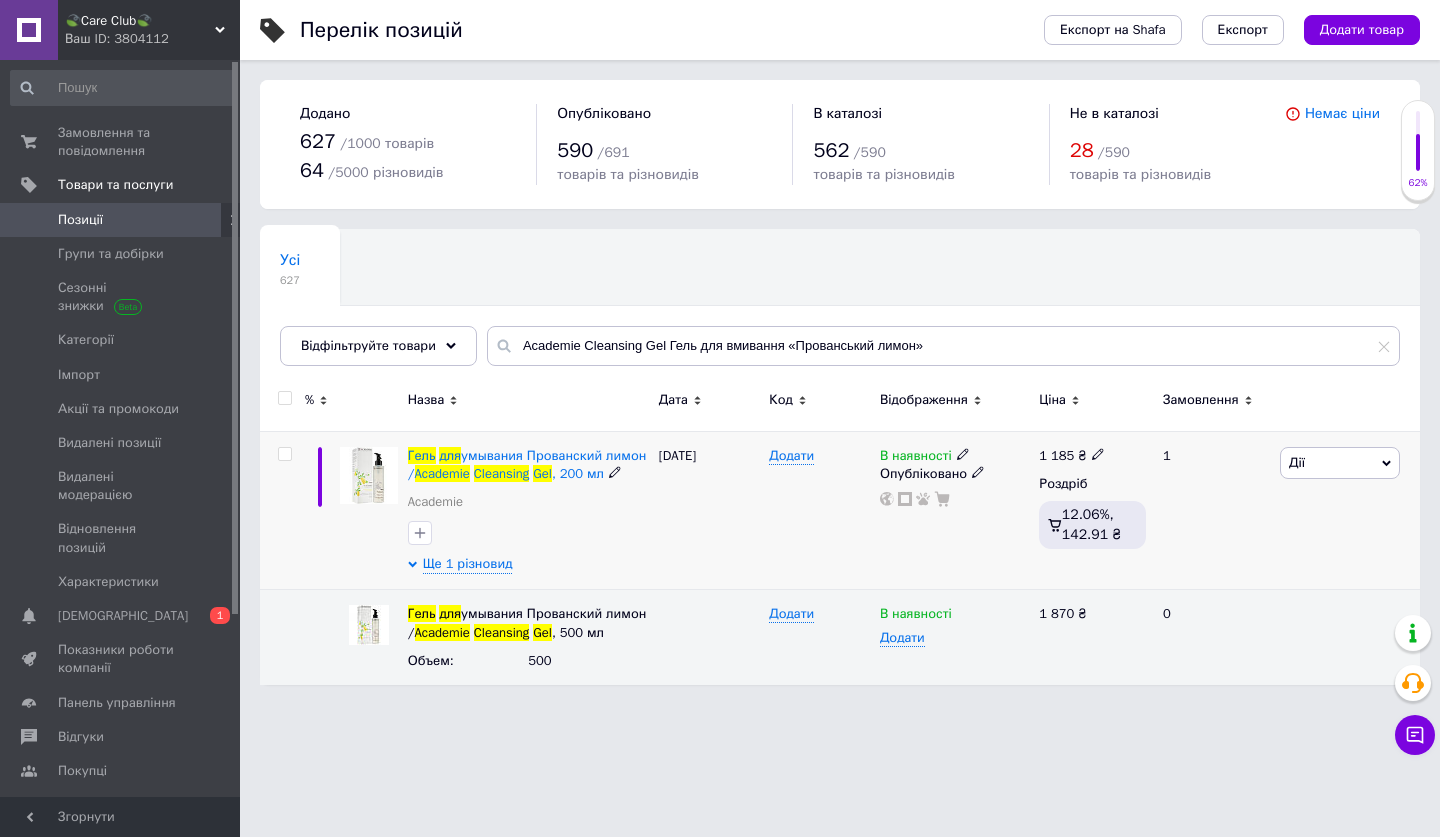 click 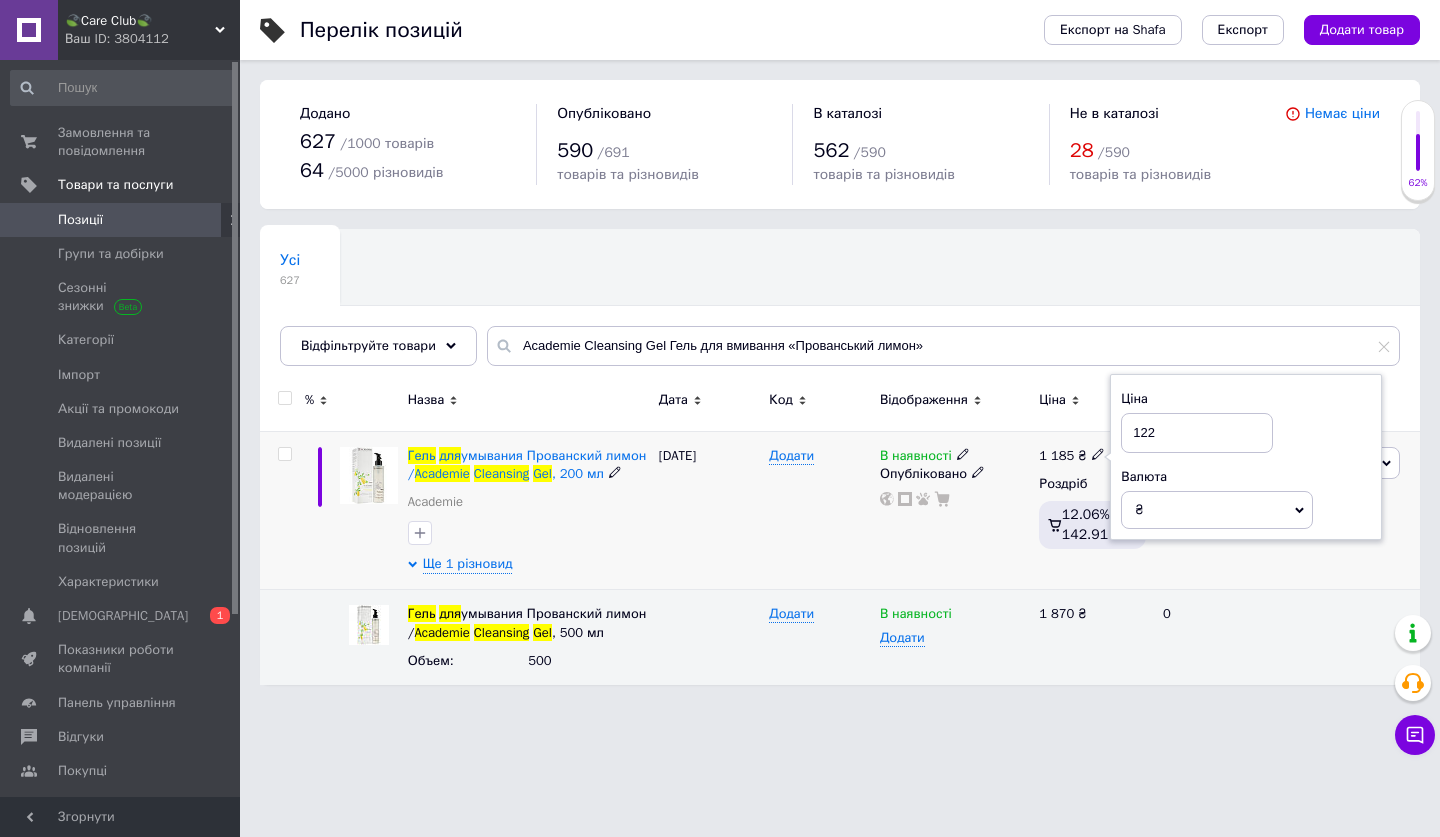 type on "1220" 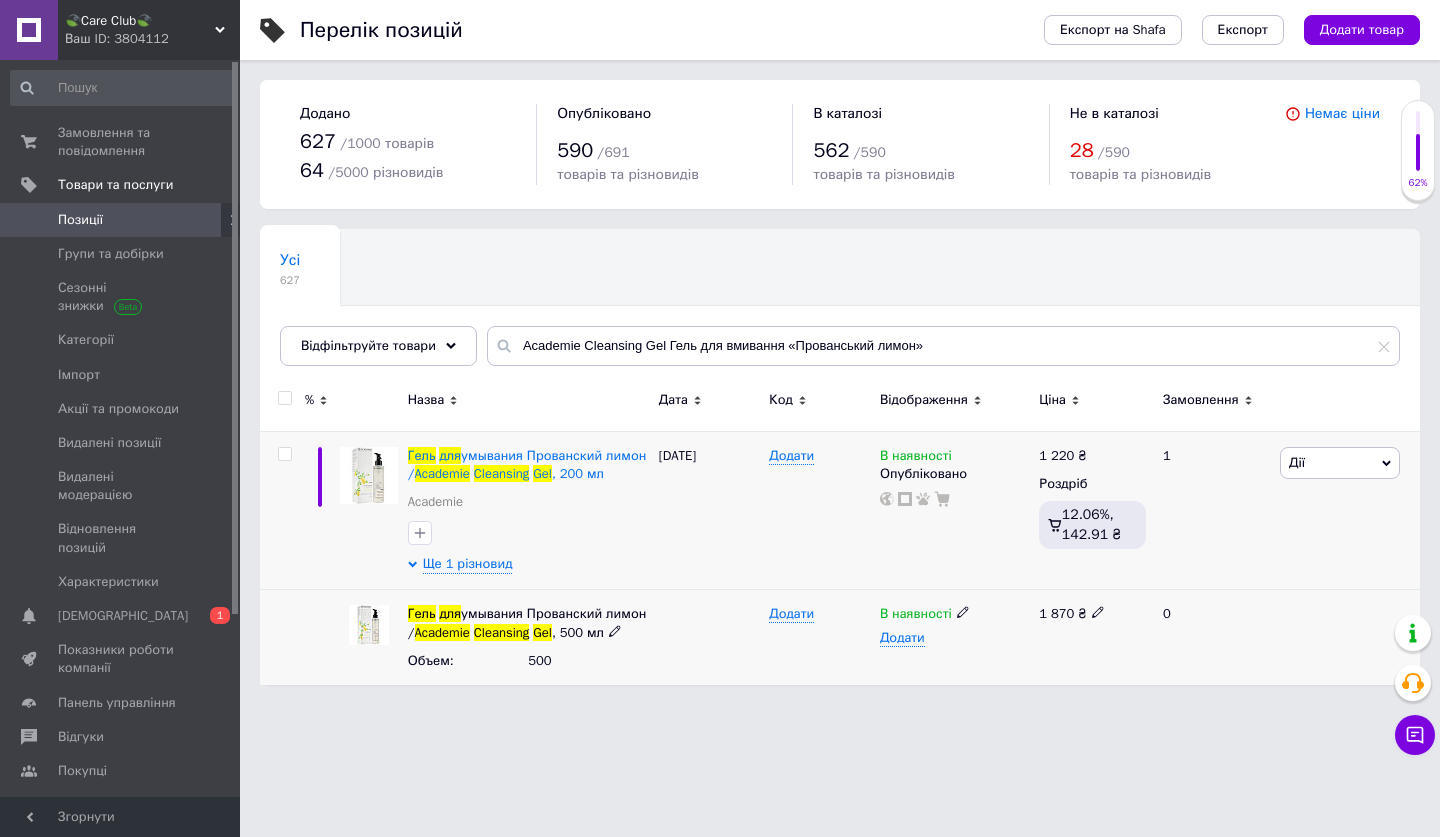 click 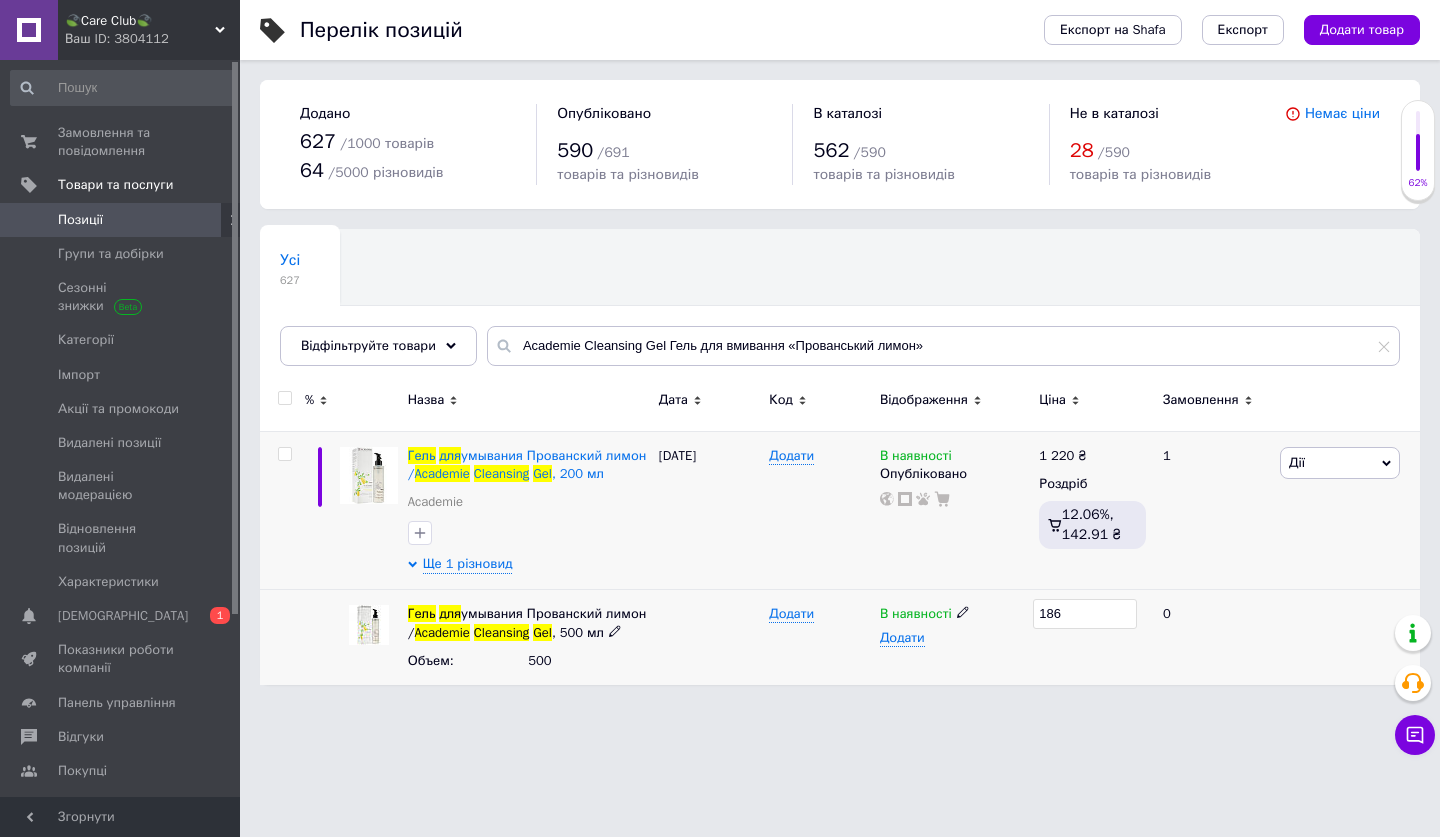 type on "1865" 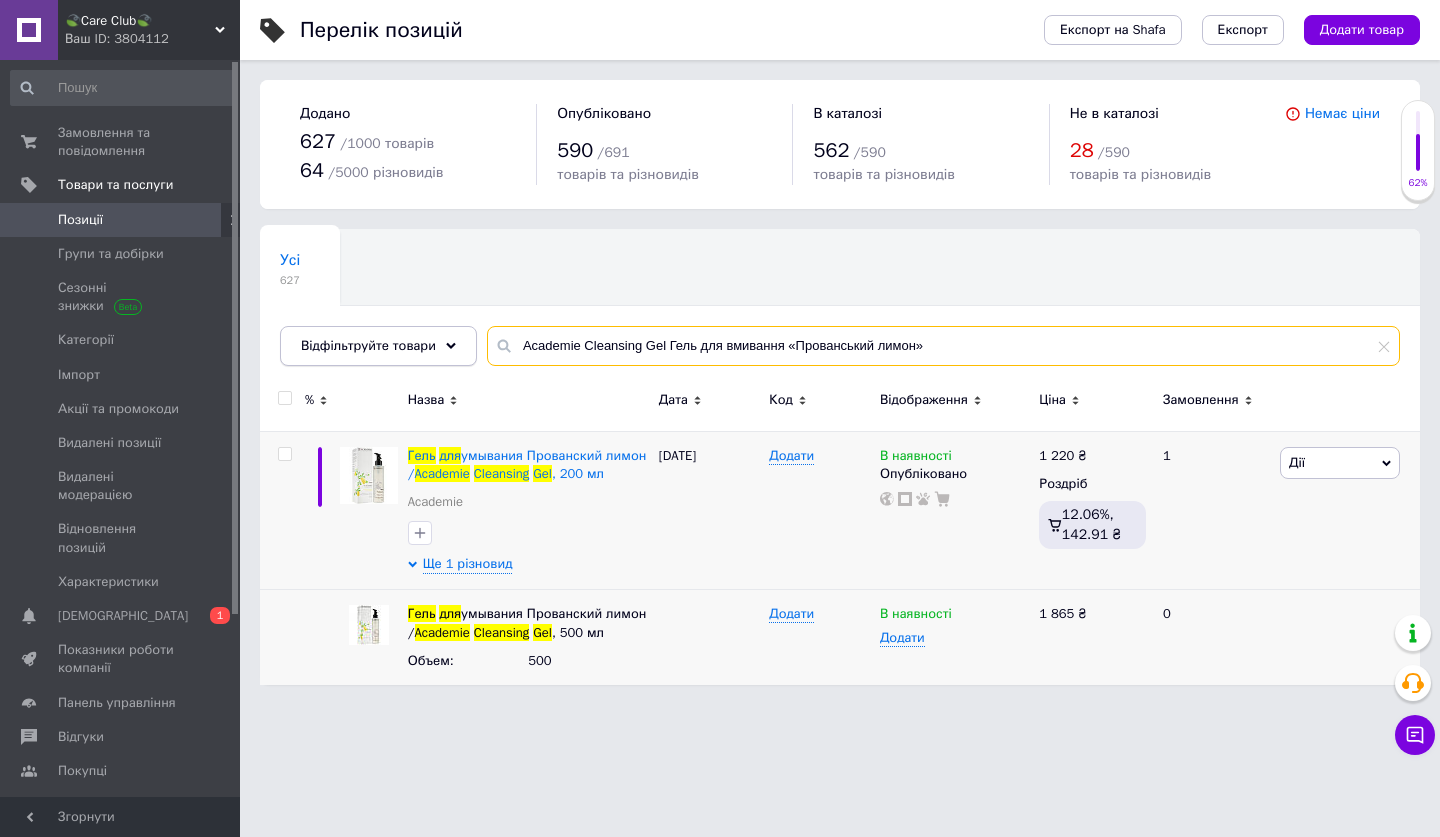 drag, startPoint x: 940, startPoint y: 345, endPoint x: 459, endPoint y: 334, distance: 481.12576 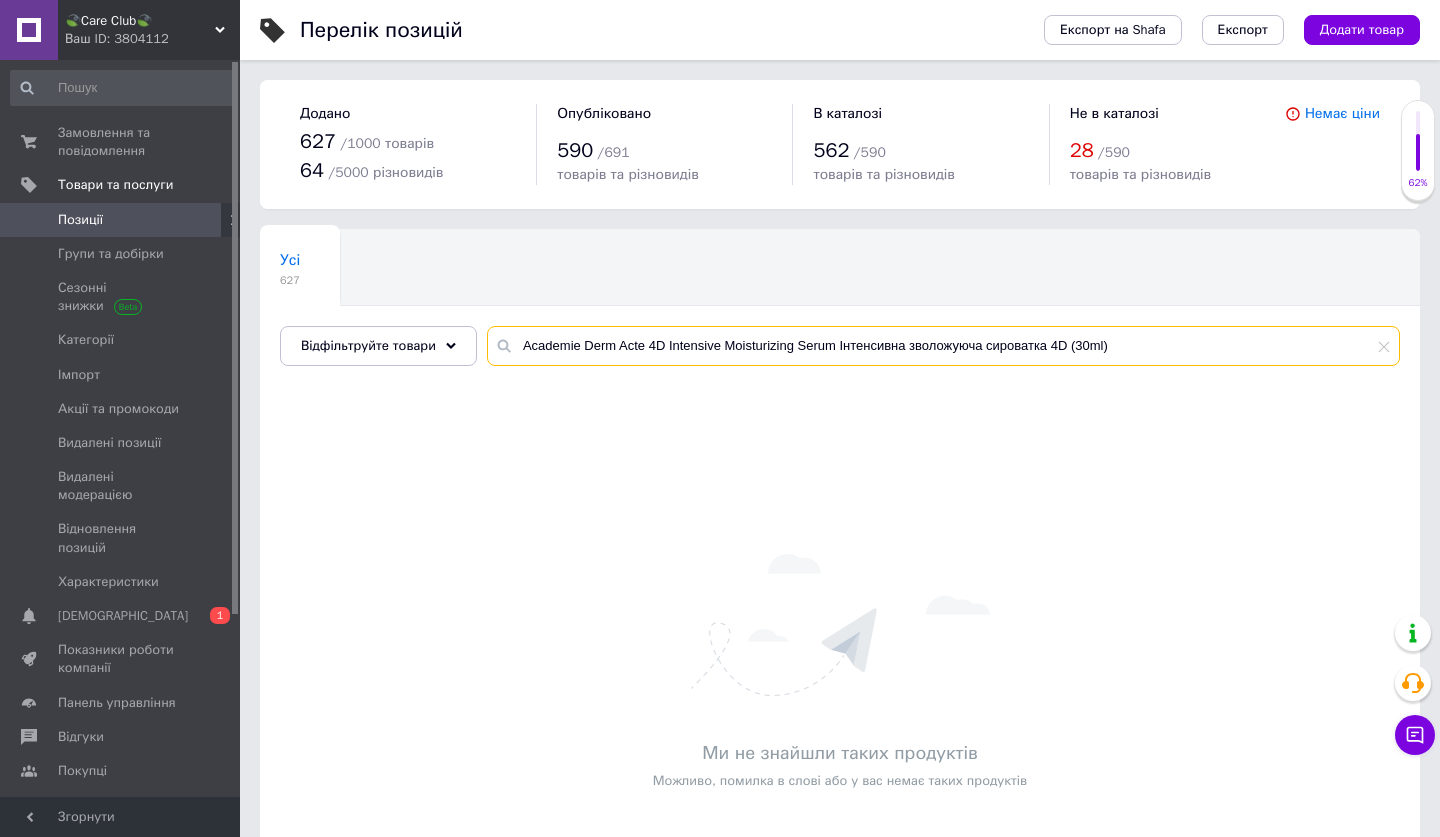 drag, startPoint x: 1132, startPoint y: 341, endPoint x: 1068, endPoint y: 340, distance: 64.00781 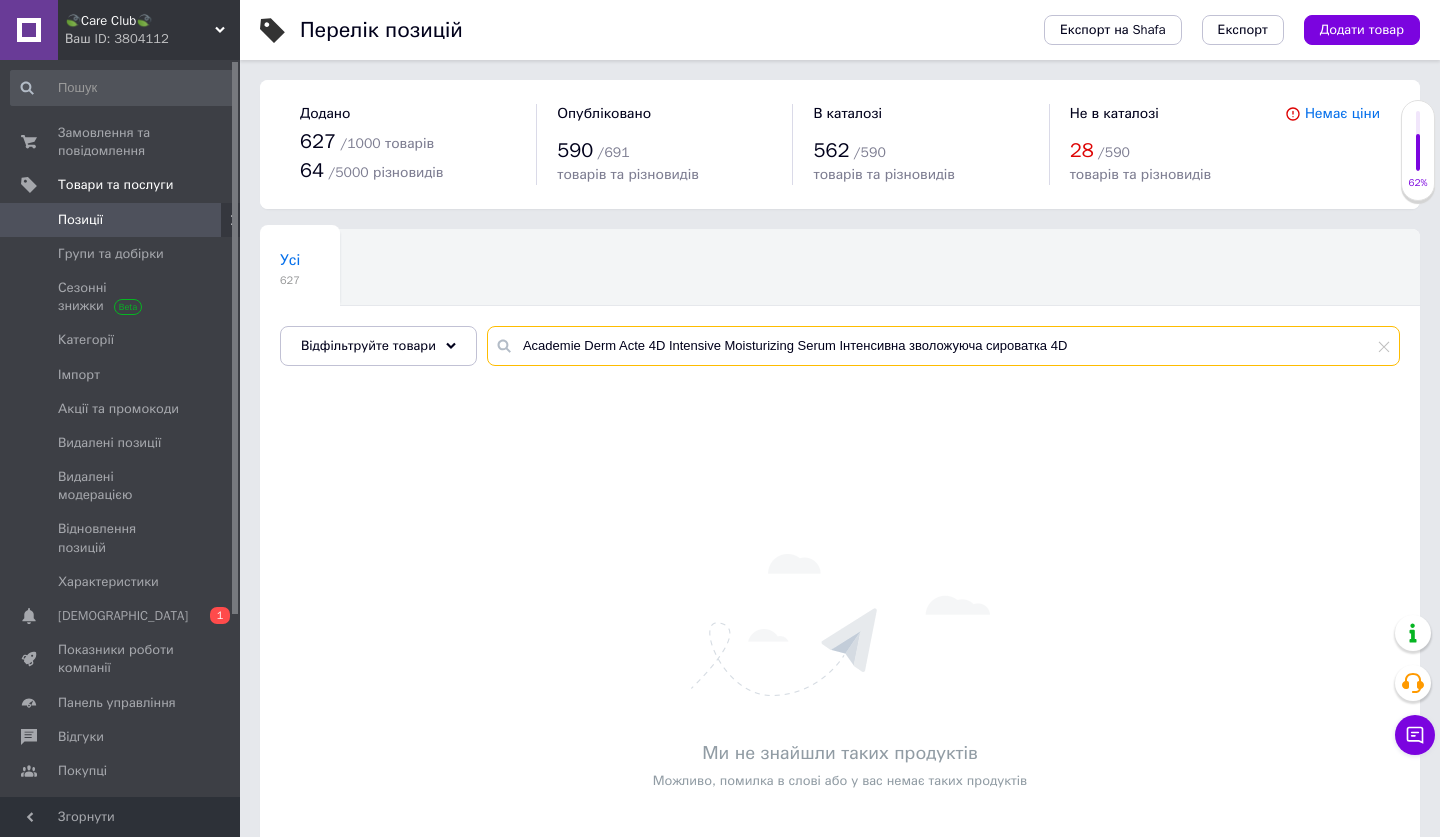 drag, startPoint x: 1096, startPoint y: 342, endPoint x: 837, endPoint y: 340, distance: 259.00772 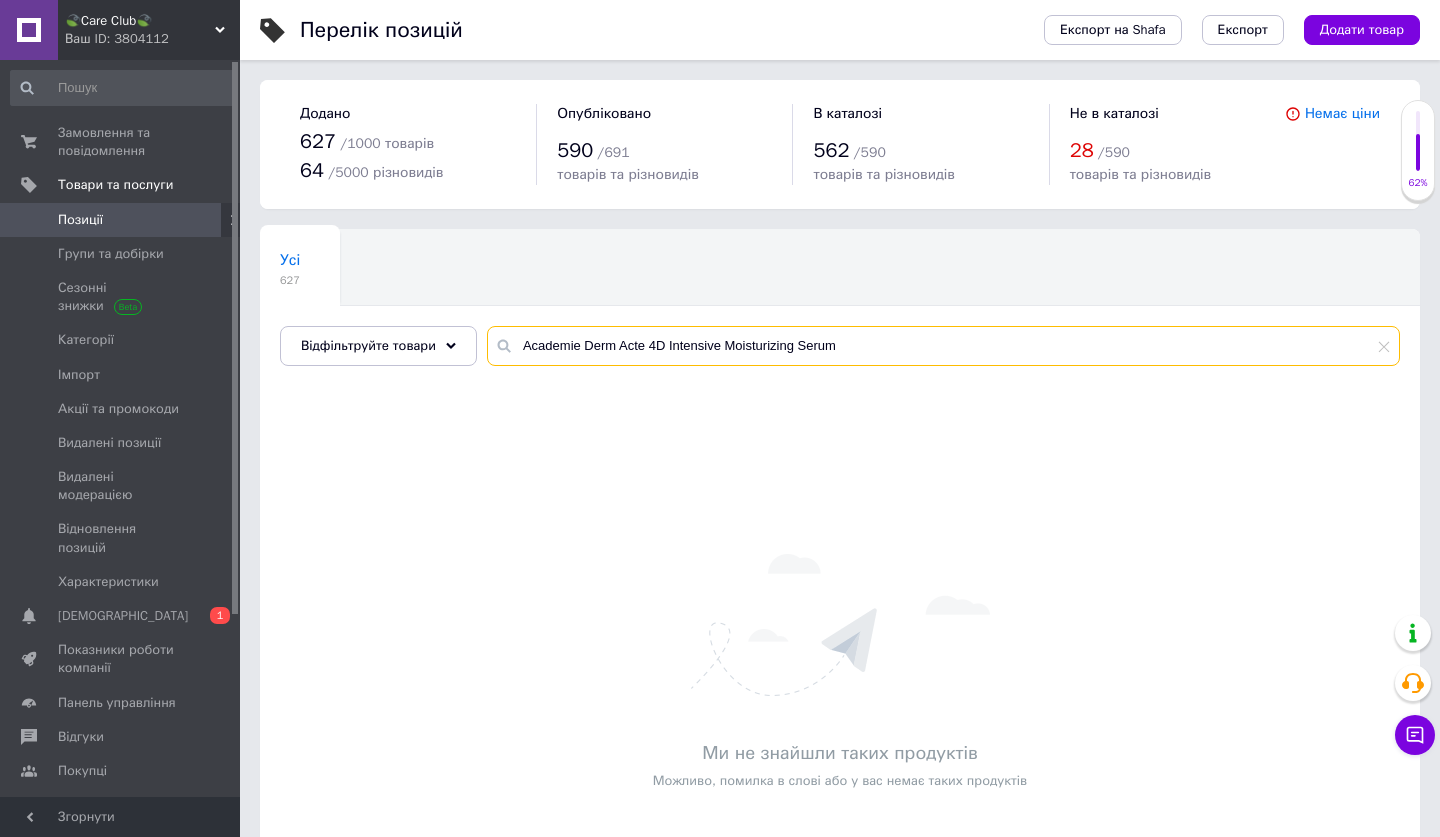 drag, startPoint x: 857, startPoint y: 342, endPoint x: 669, endPoint y: 341, distance: 188.00266 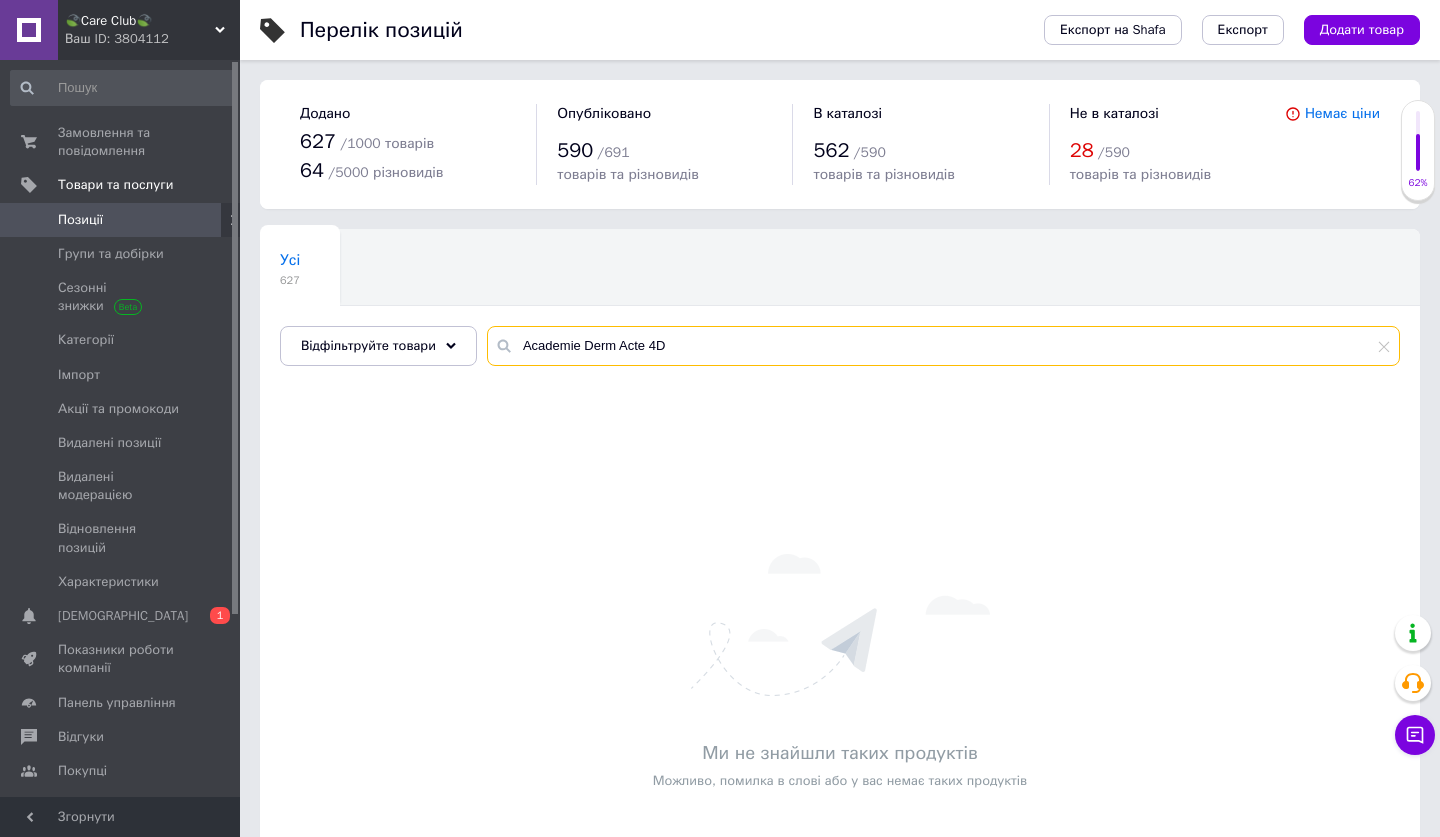 type on "Academie Derm Acte 4D" 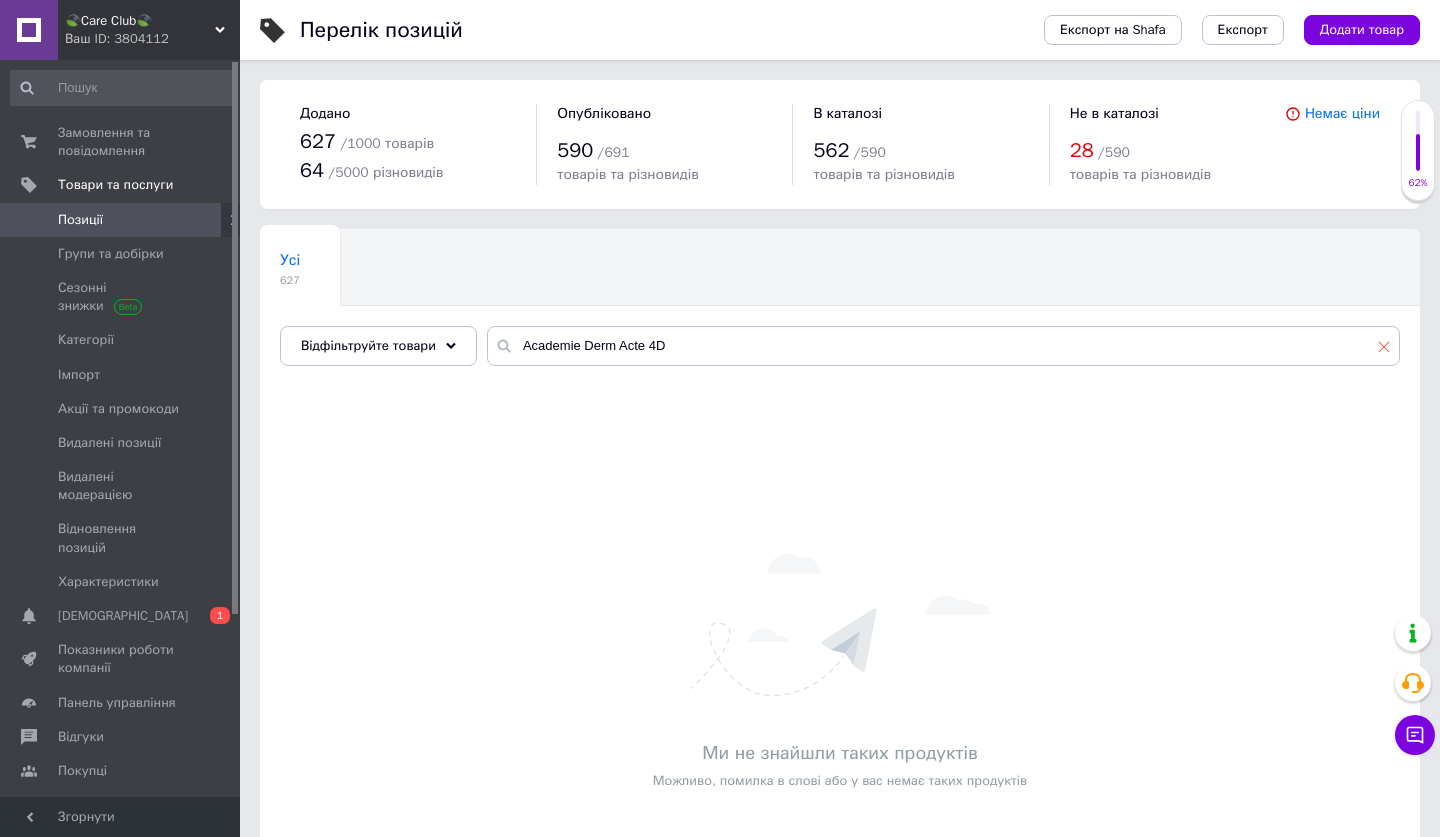 click 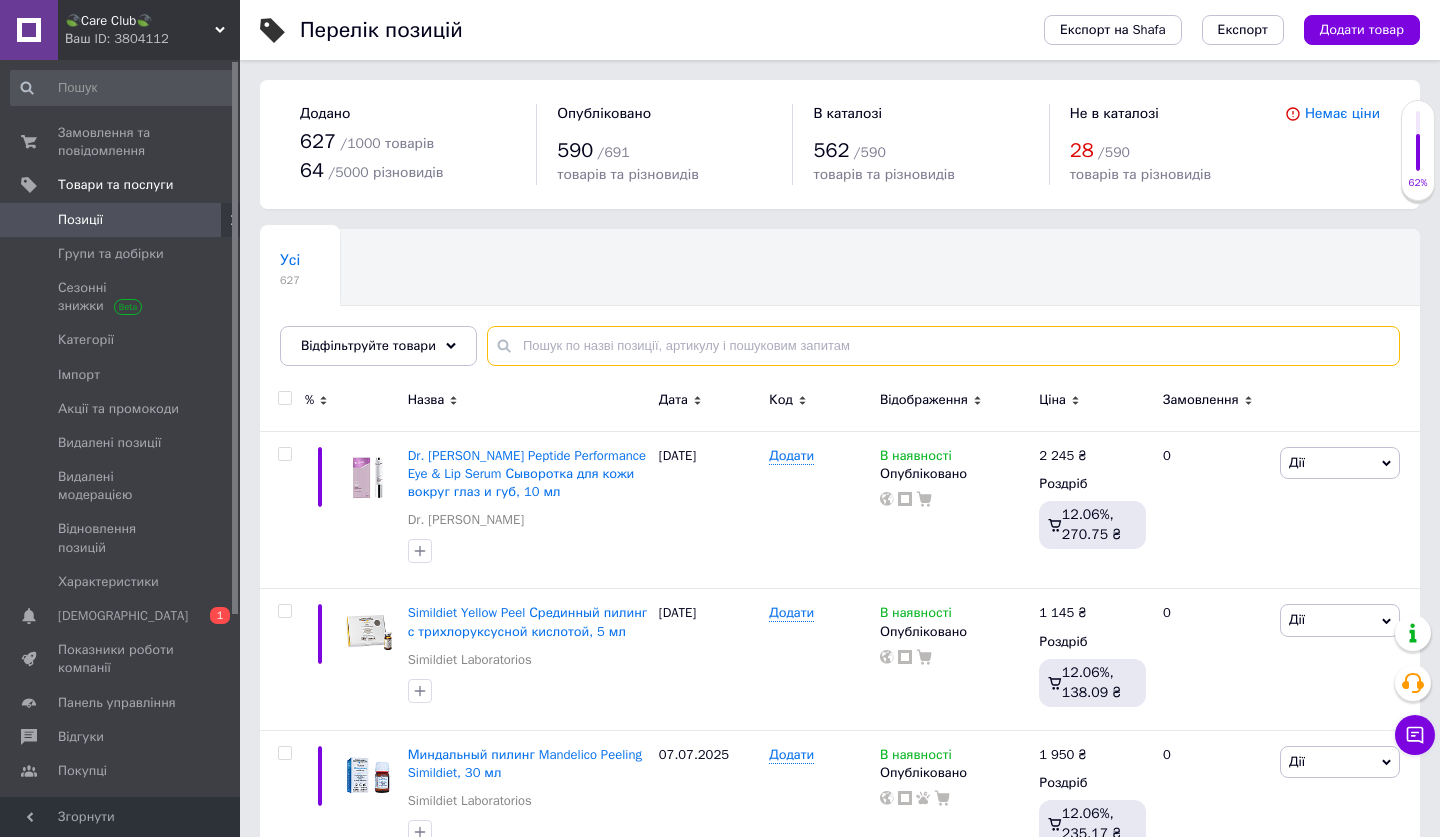 click at bounding box center (943, 346) 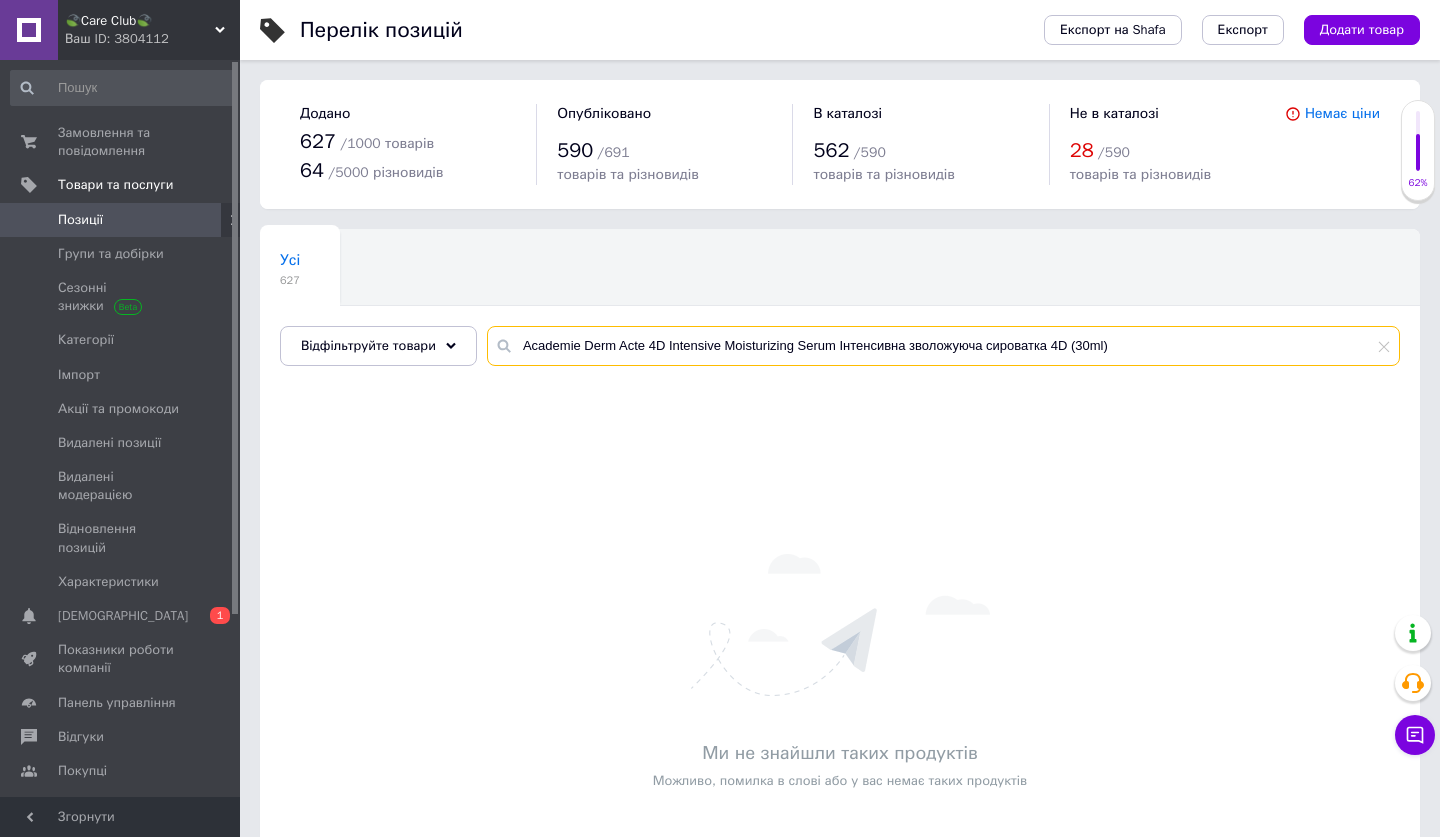 drag, startPoint x: 647, startPoint y: 346, endPoint x: 586, endPoint y: 344, distance: 61.03278 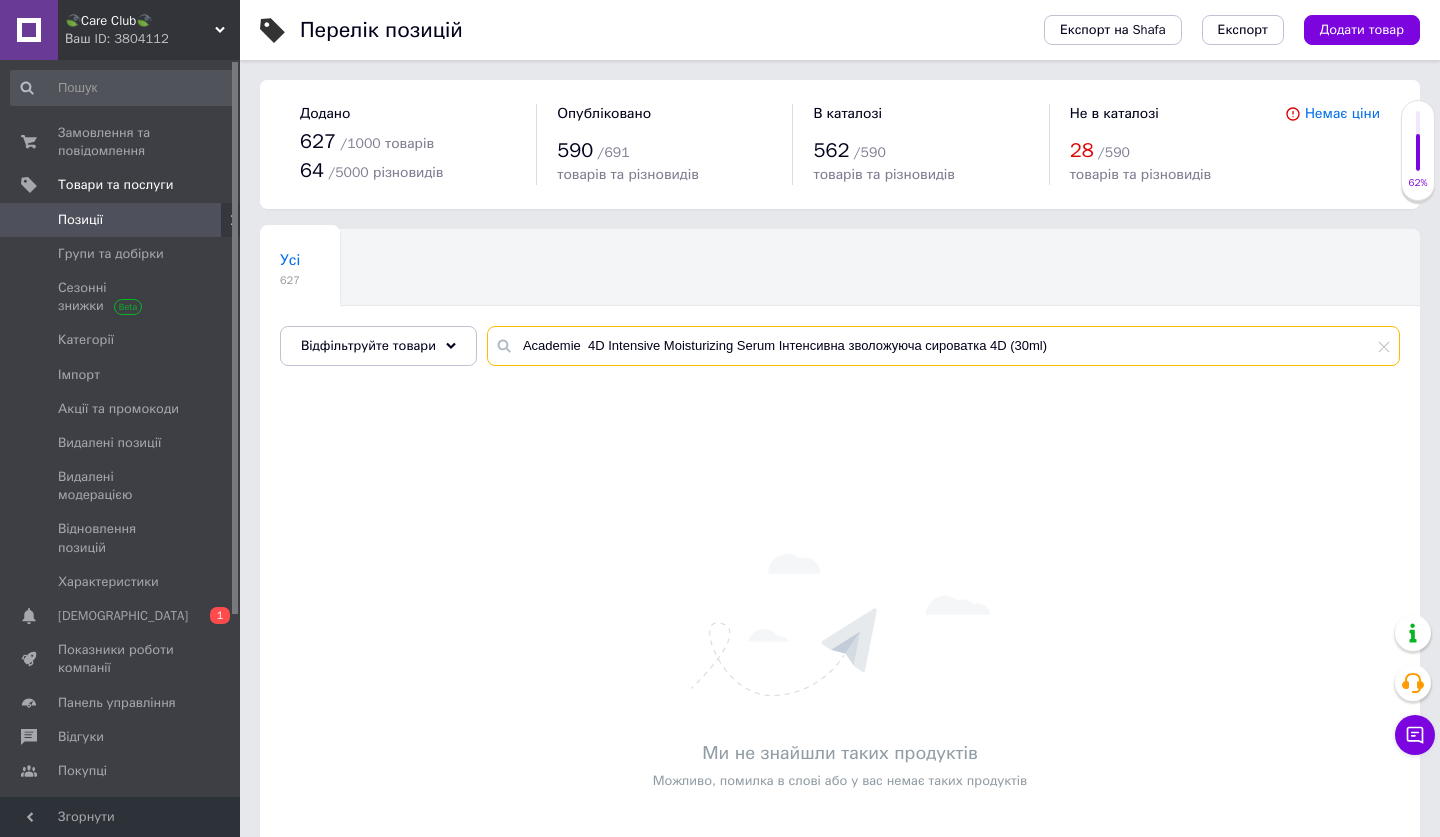 drag, startPoint x: 1062, startPoint y: 346, endPoint x: 778, endPoint y: 345, distance: 284.00177 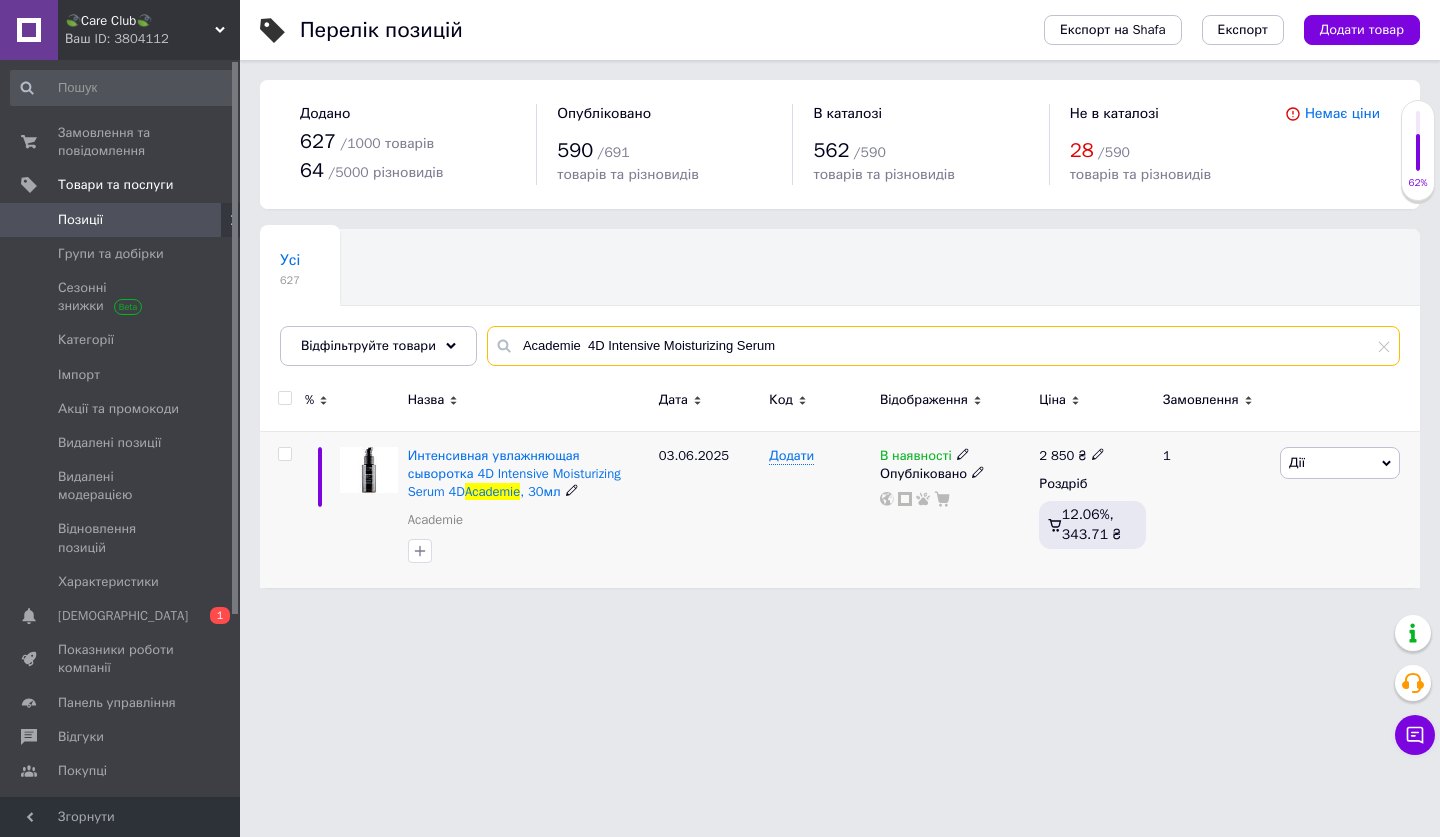 type on "Academie  4D Intensive Moisturizing Serum" 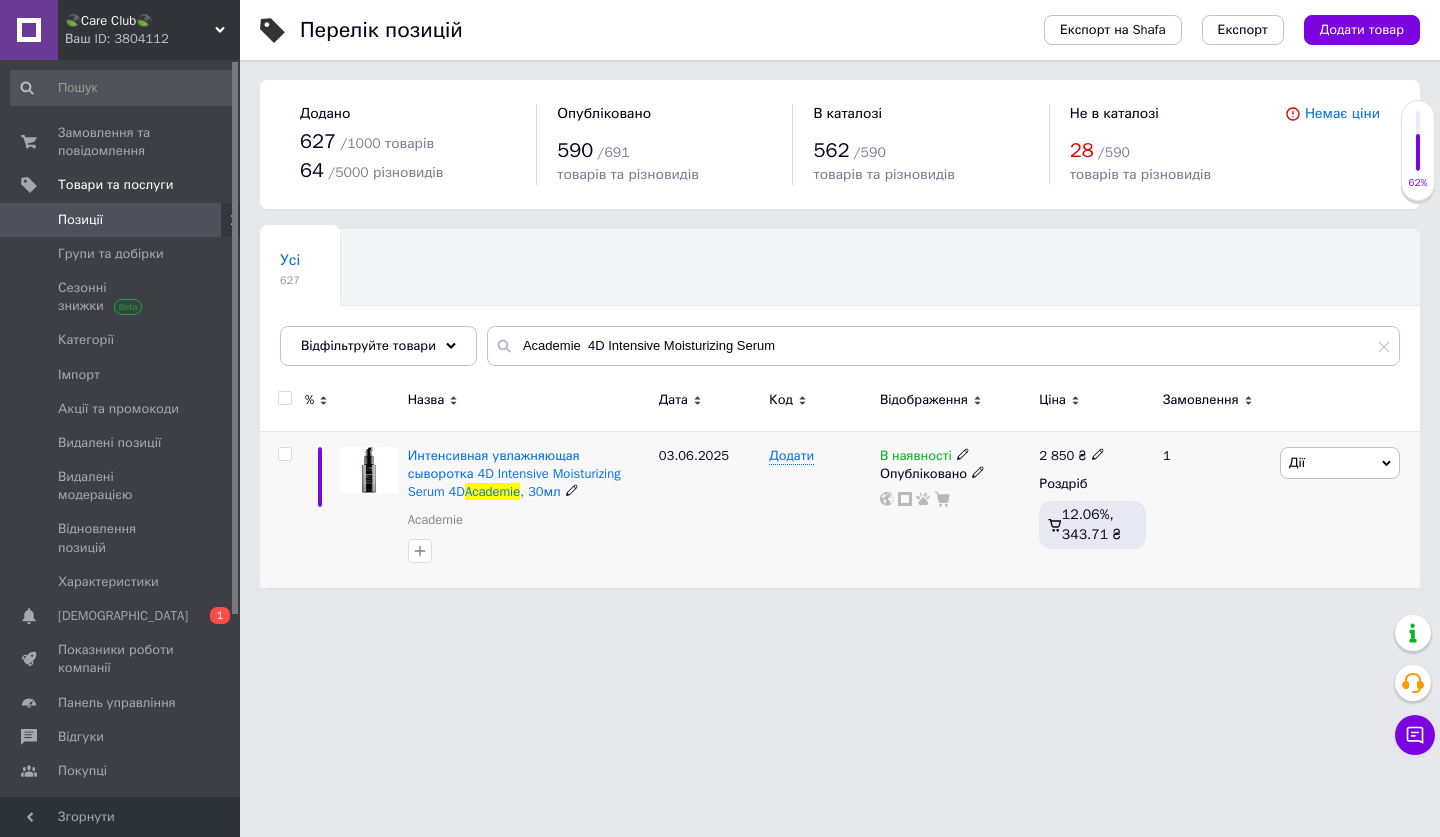 click 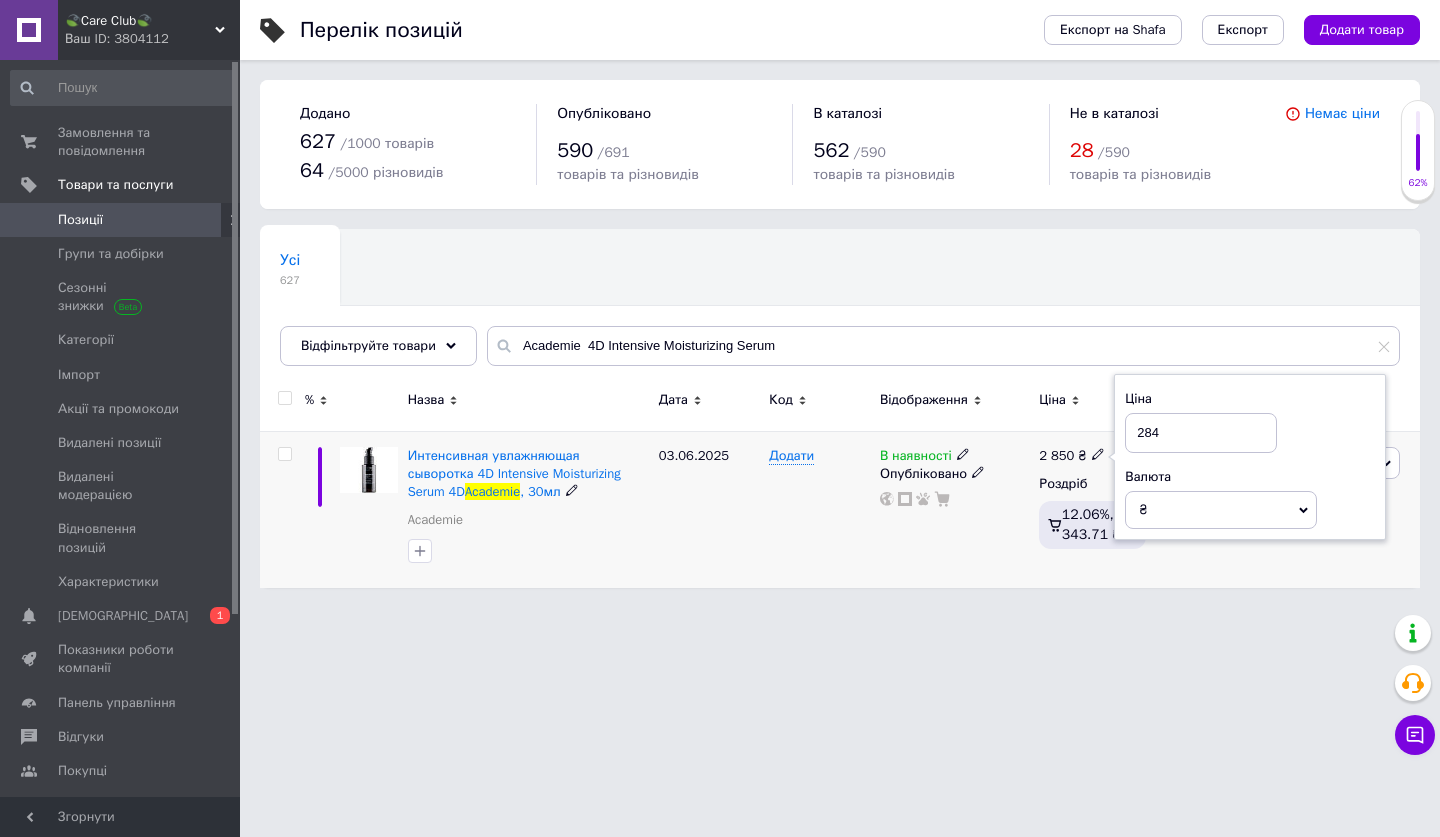 type on "2845" 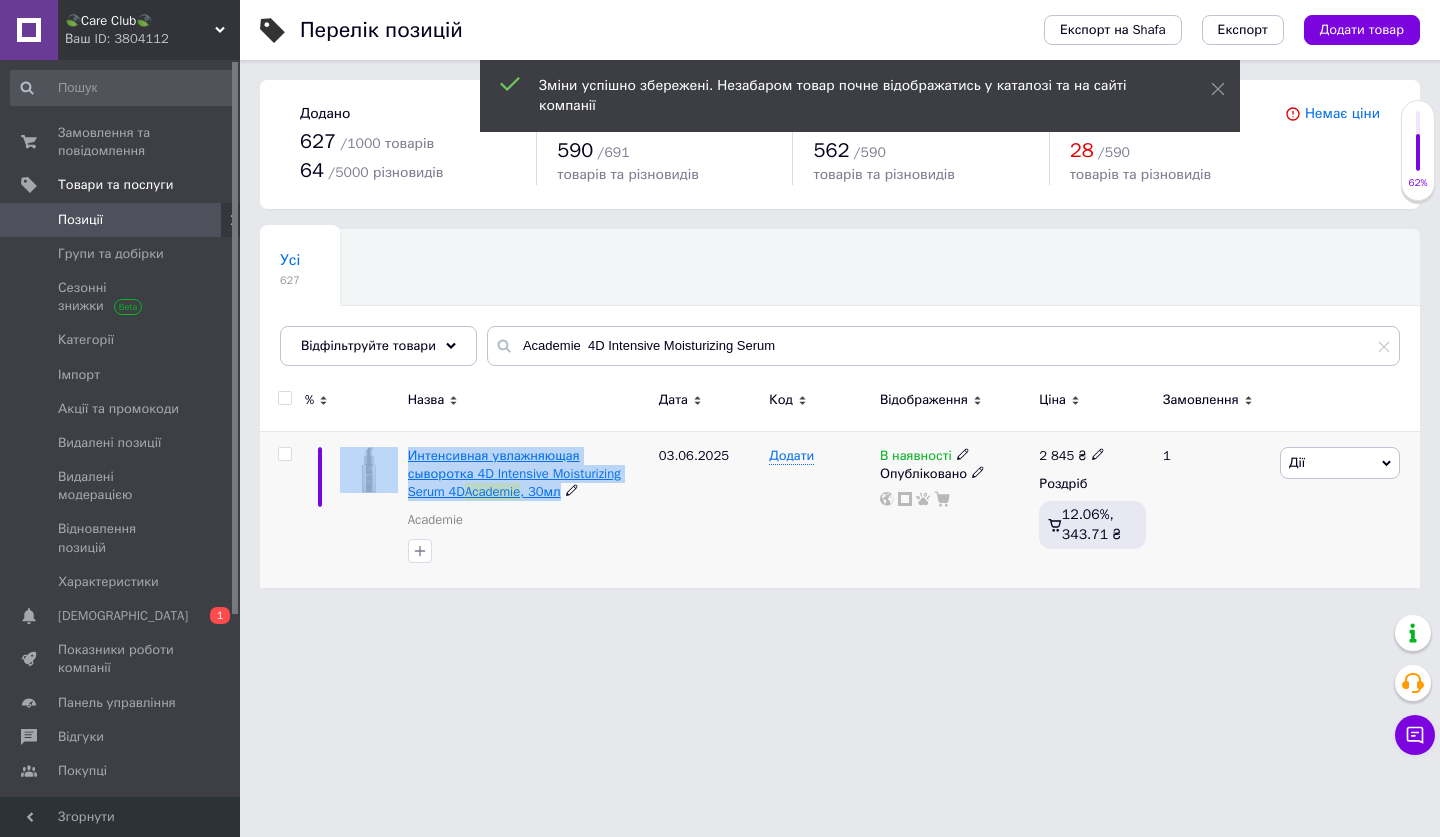 drag, startPoint x: 399, startPoint y: 449, endPoint x: 503, endPoint y: 493, distance: 112.92475 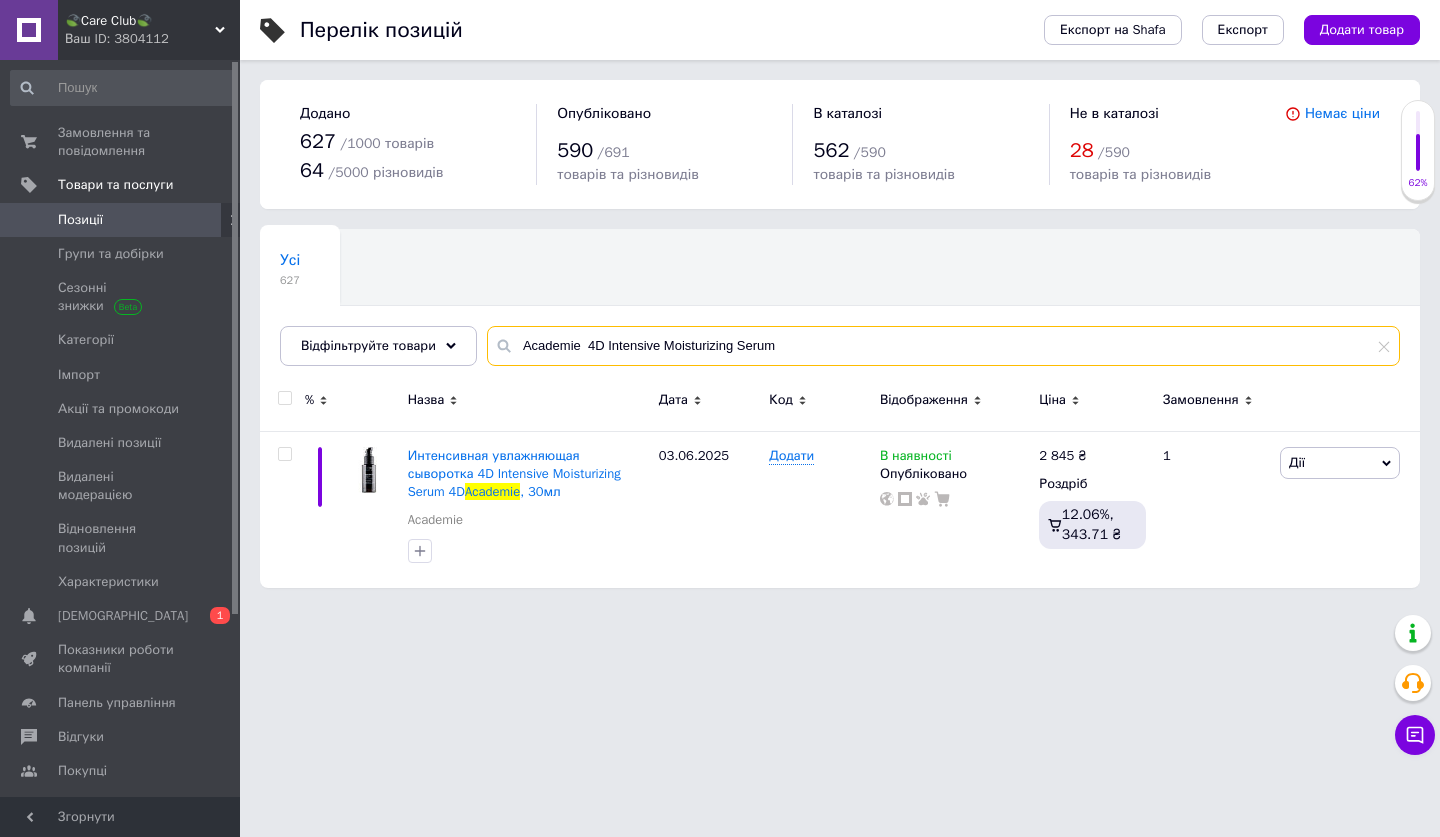 drag, startPoint x: 795, startPoint y: 348, endPoint x: 492, endPoint y: 336, distance: 303.23752 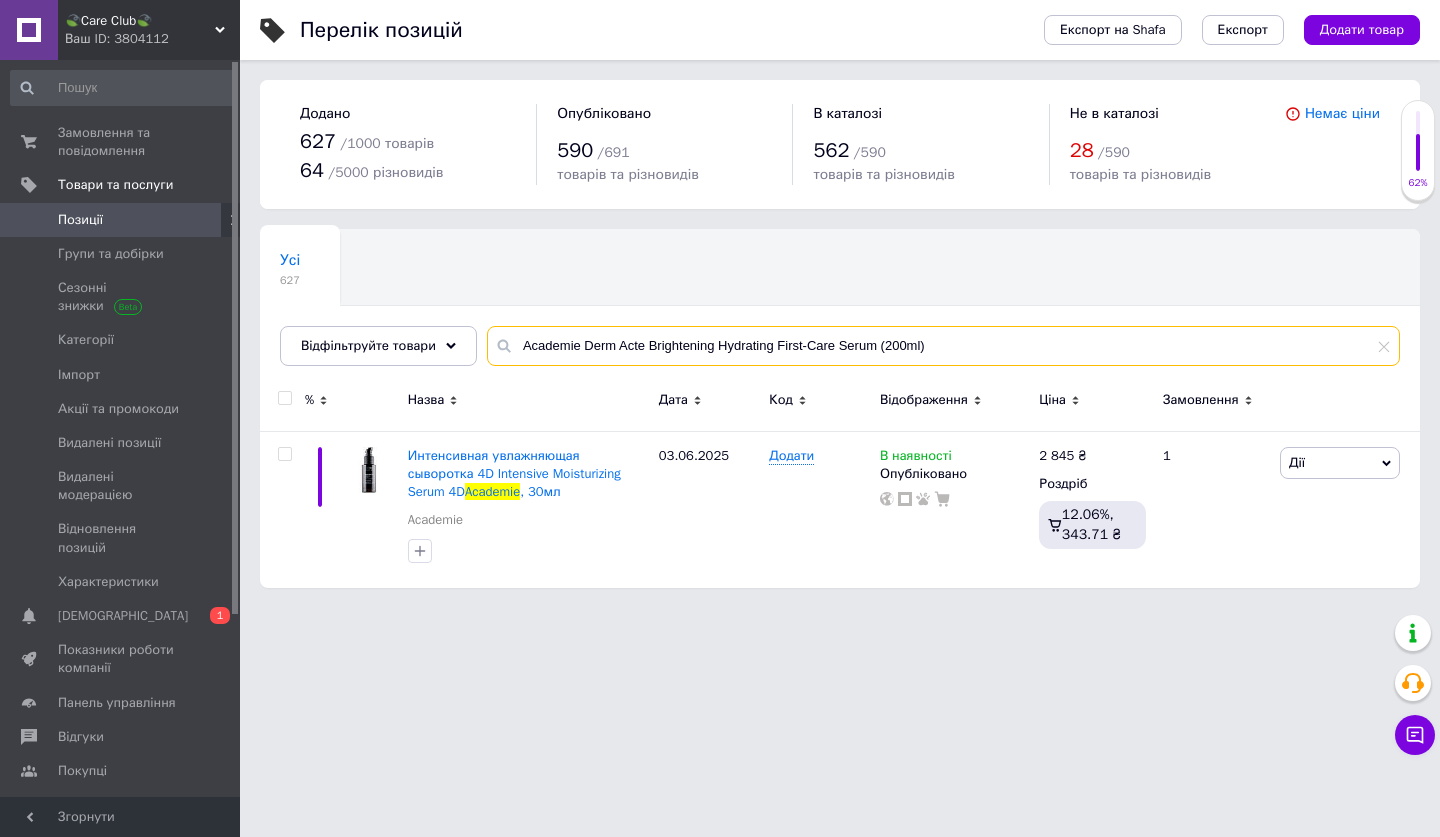 type on "Academie Derm Acte Brightening Hydrating First-Care Serum (200ml)" 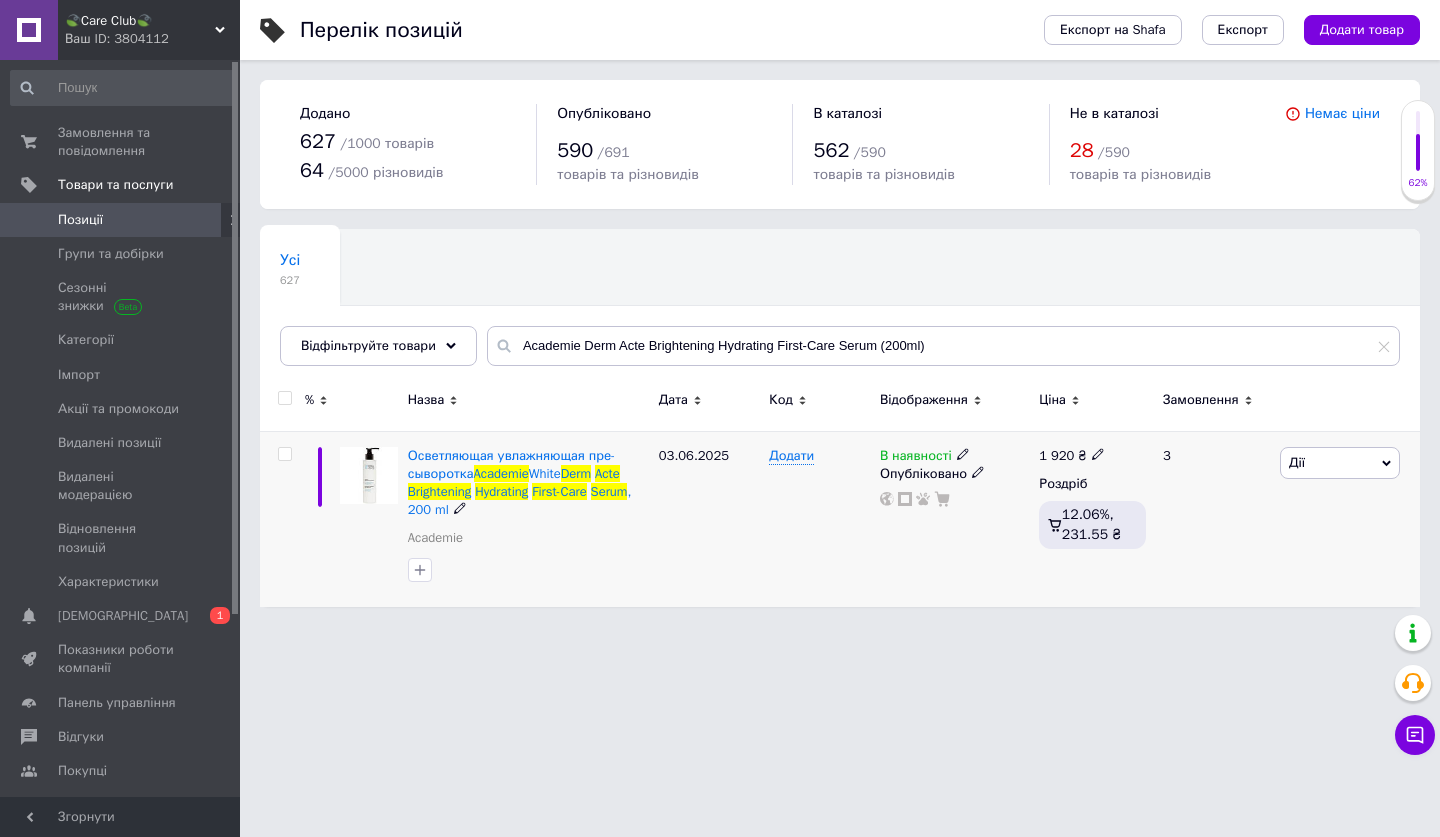 click at bounding box center (1098, 453) 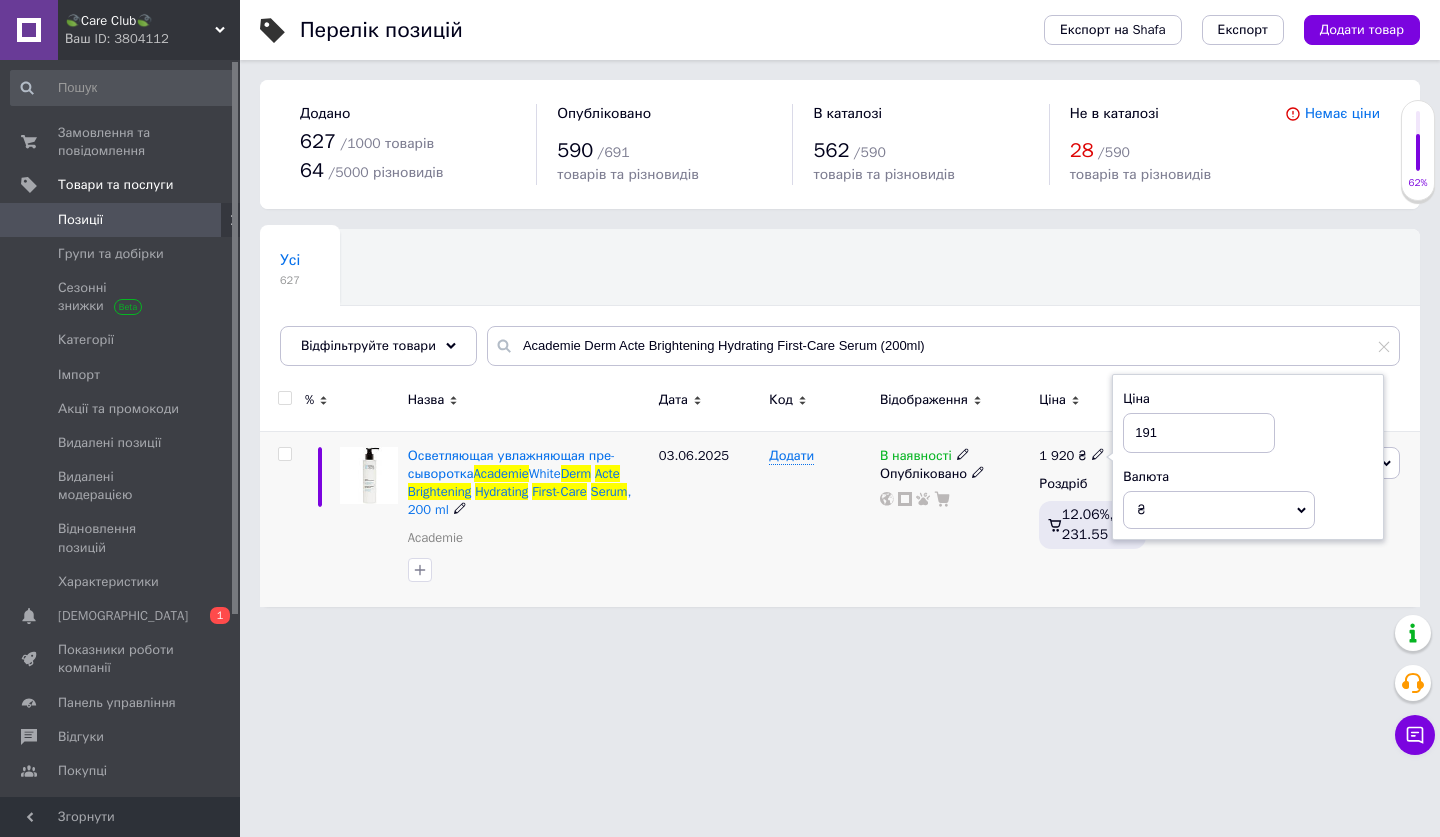 type on "1915" 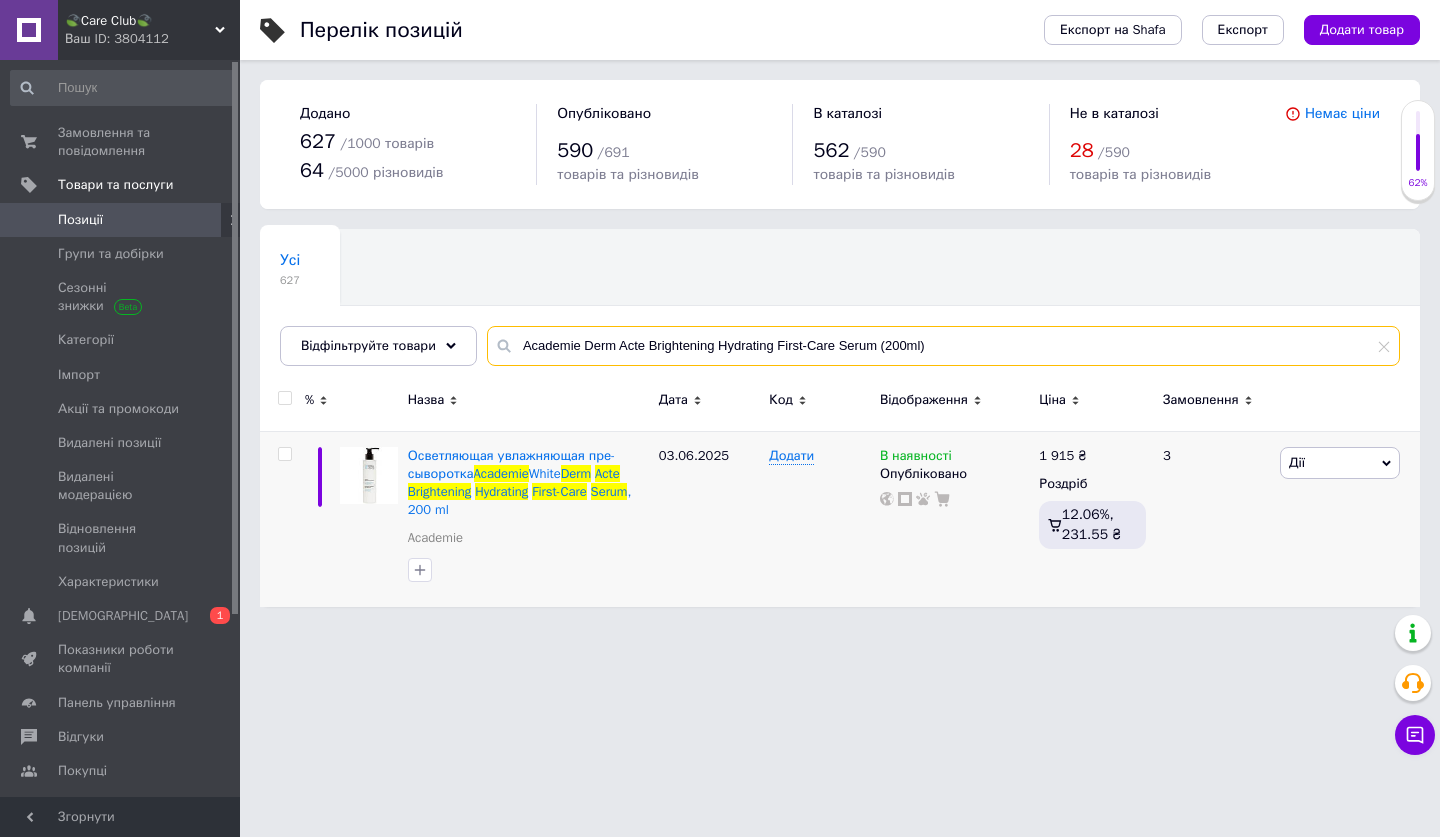 drag, startPoint x: 952, startPoint y: 350, endPoint x: 503, endPoint y: 317, distance: 450.21106 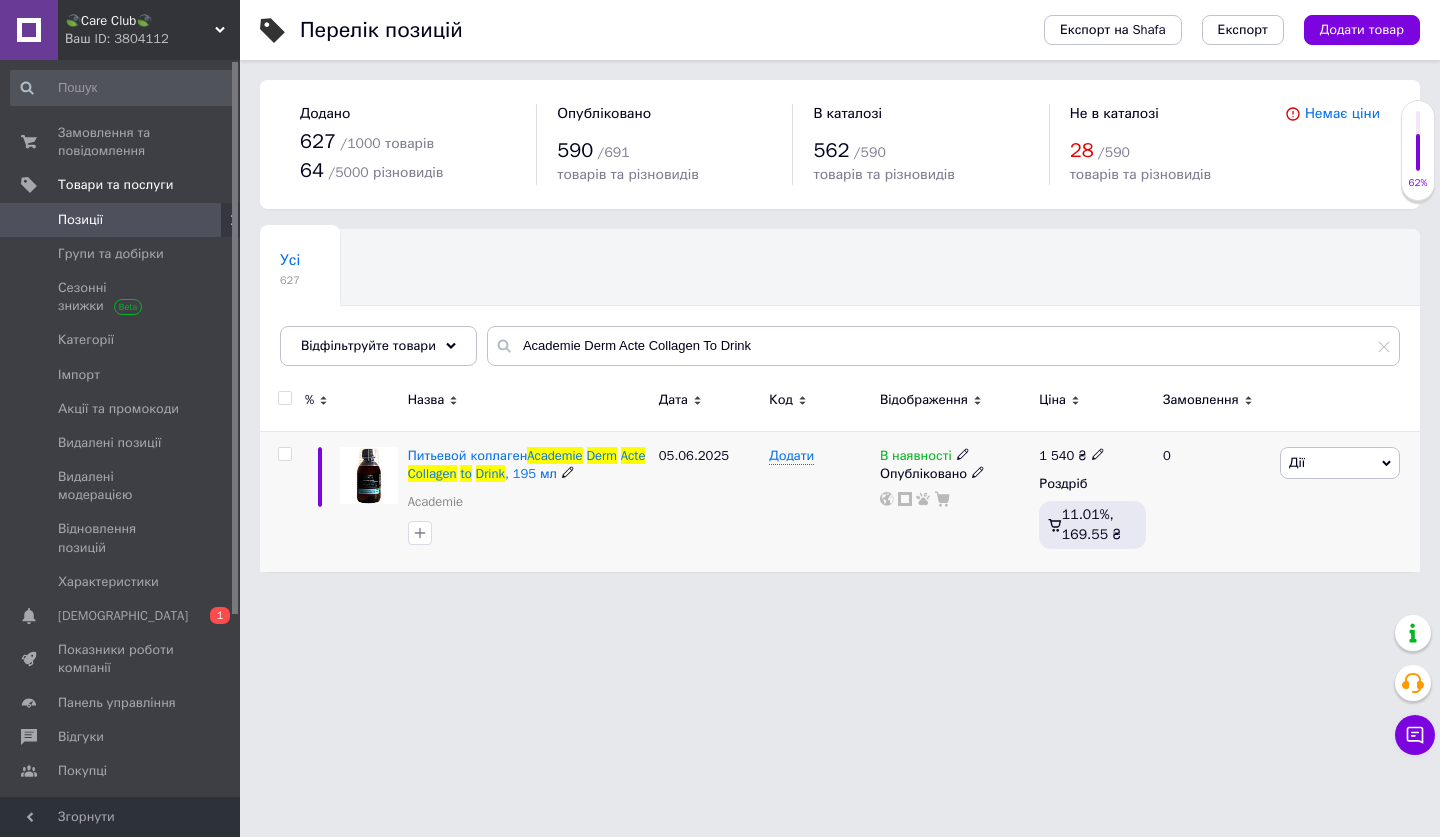 click on "В наявності" at bounding box center (916, 458) 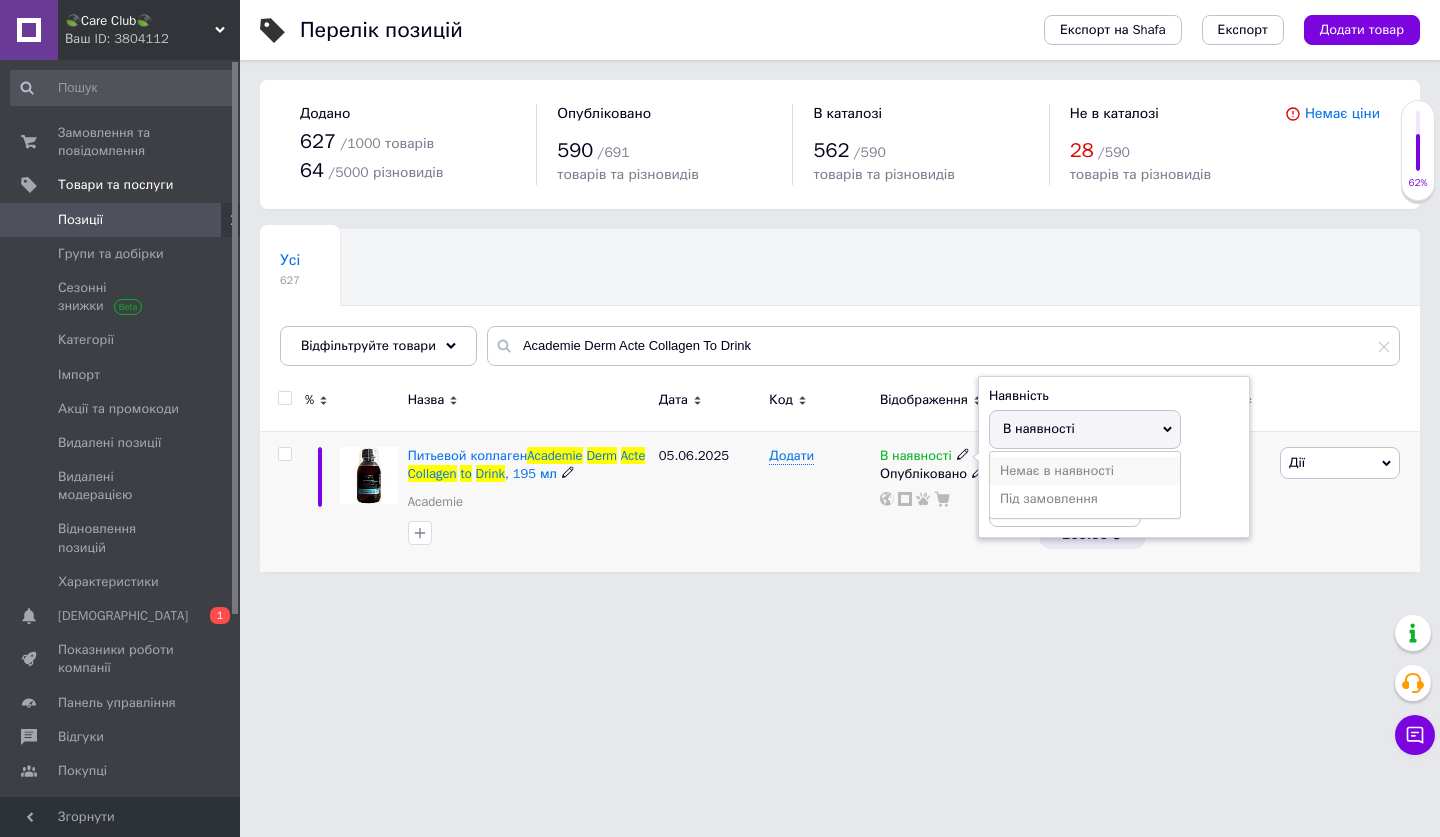 click on "Немає в наявності" at bounding box center [1085, 471] 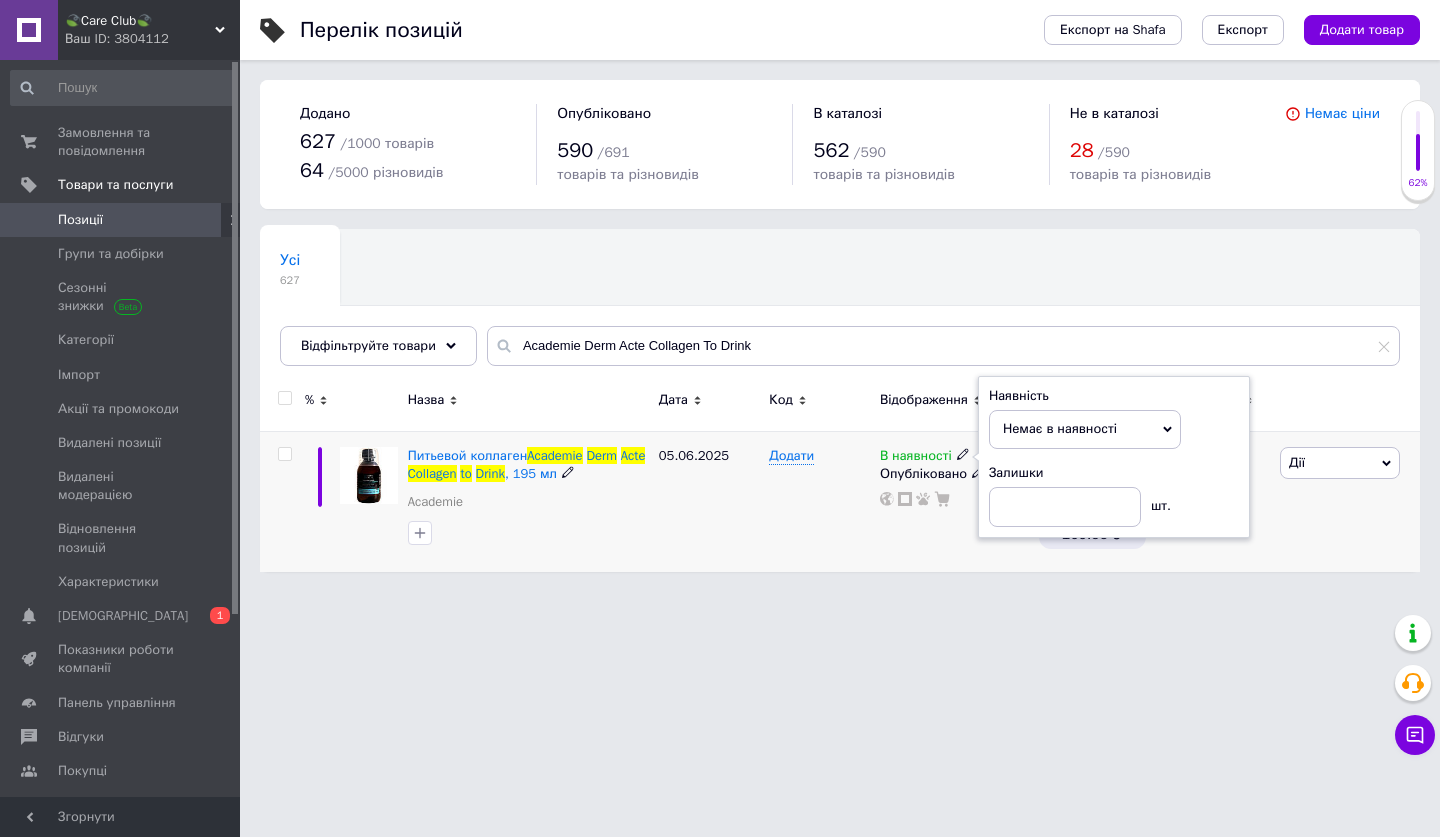 click on "Перелік позицій Експорт на Shafa Експорт Додати товар Додано 627   / 1000   товарів 64   / 5000   різновидів Опубліковано 590   / 691 товарів та різновидів В каталозі 562   / 590 товарів та різновидів Не в каталозі 28   / 590 товарів та різновидів Немає ціни Усі 627 Ok Відфільтровано...  Зберегти Нічого не знайдено Можливо, помилка у слові  або немає відповідностей за вашим запитом. Усі 627 Відфільтруйте товари Academie Derm Acte Collagen To Drink % Назва Дата Код Відображення Ціна Замовлення Питьевой коллаген  Academie   Derm   Acte   Collagen   to   Drink , 195 мл Academie  [DATE] Додати В наявності Наявність Немає в наявності шт." at bounding box center [840, 296] 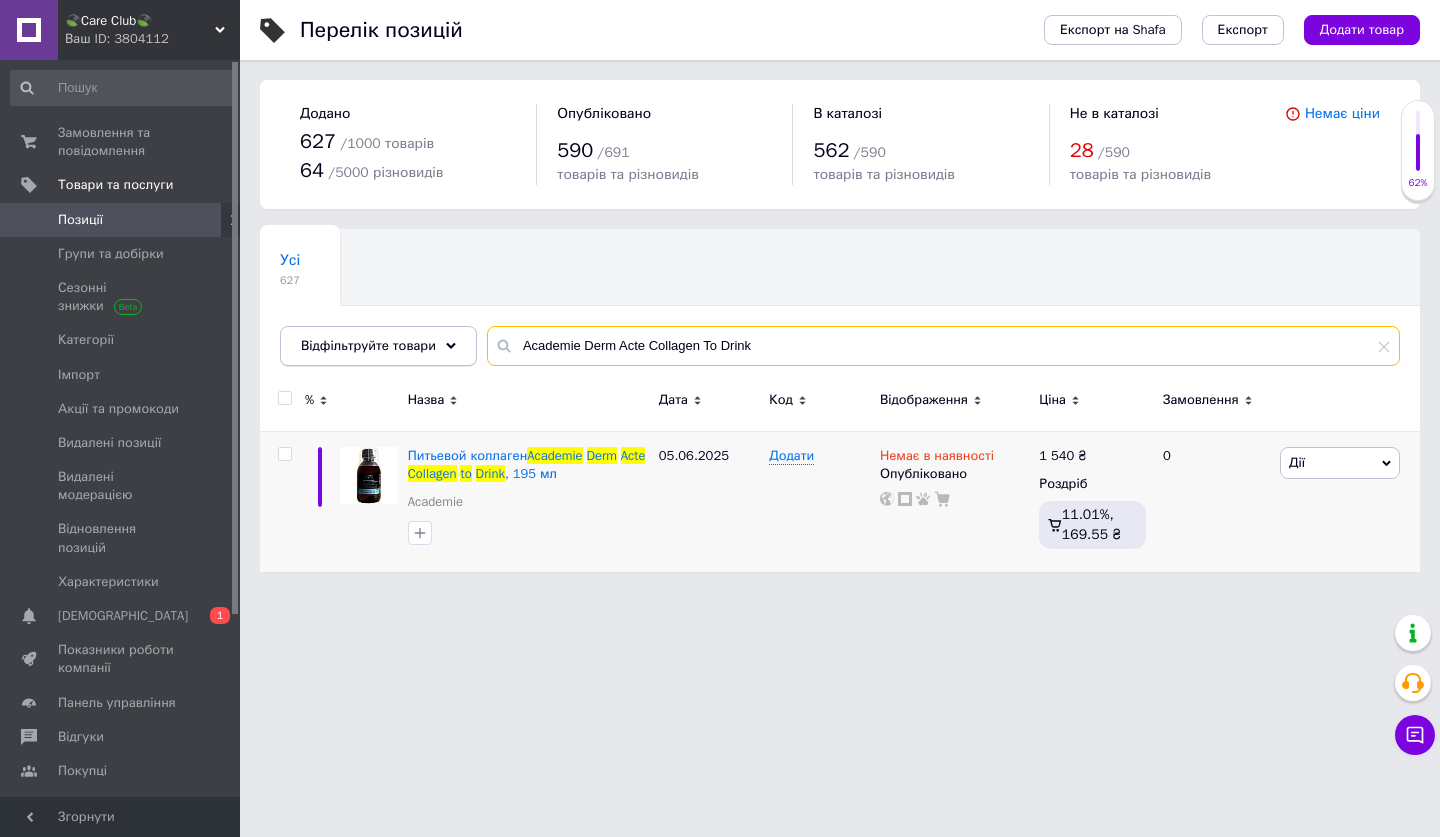 drag, startPoint x: 760, startPoint y: 343, endPoint x: 416, endPoint y: 343, distance: 344 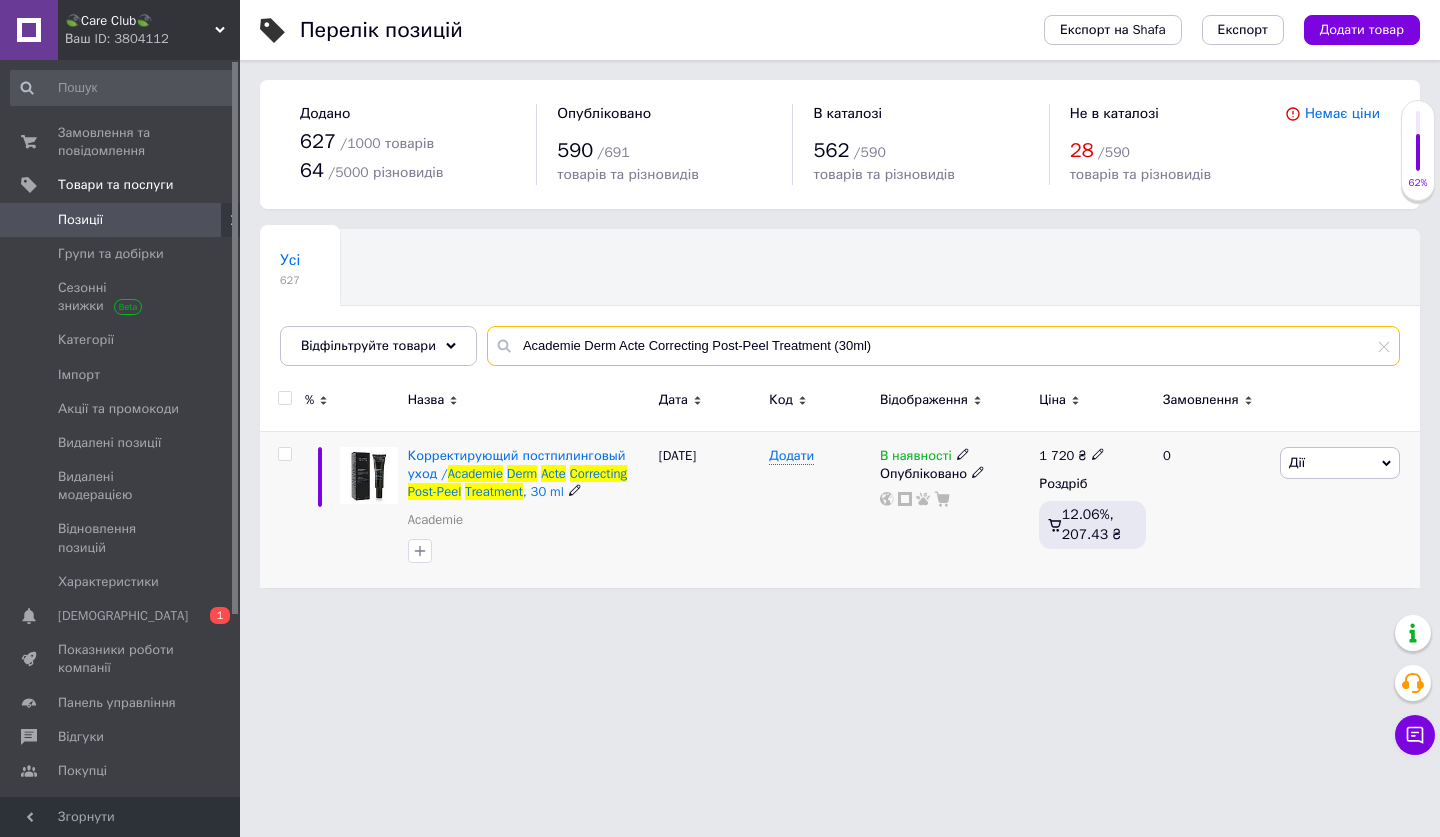 type on "Academie Derm Acte Correcting Post-Peel Treatment (30ml)" 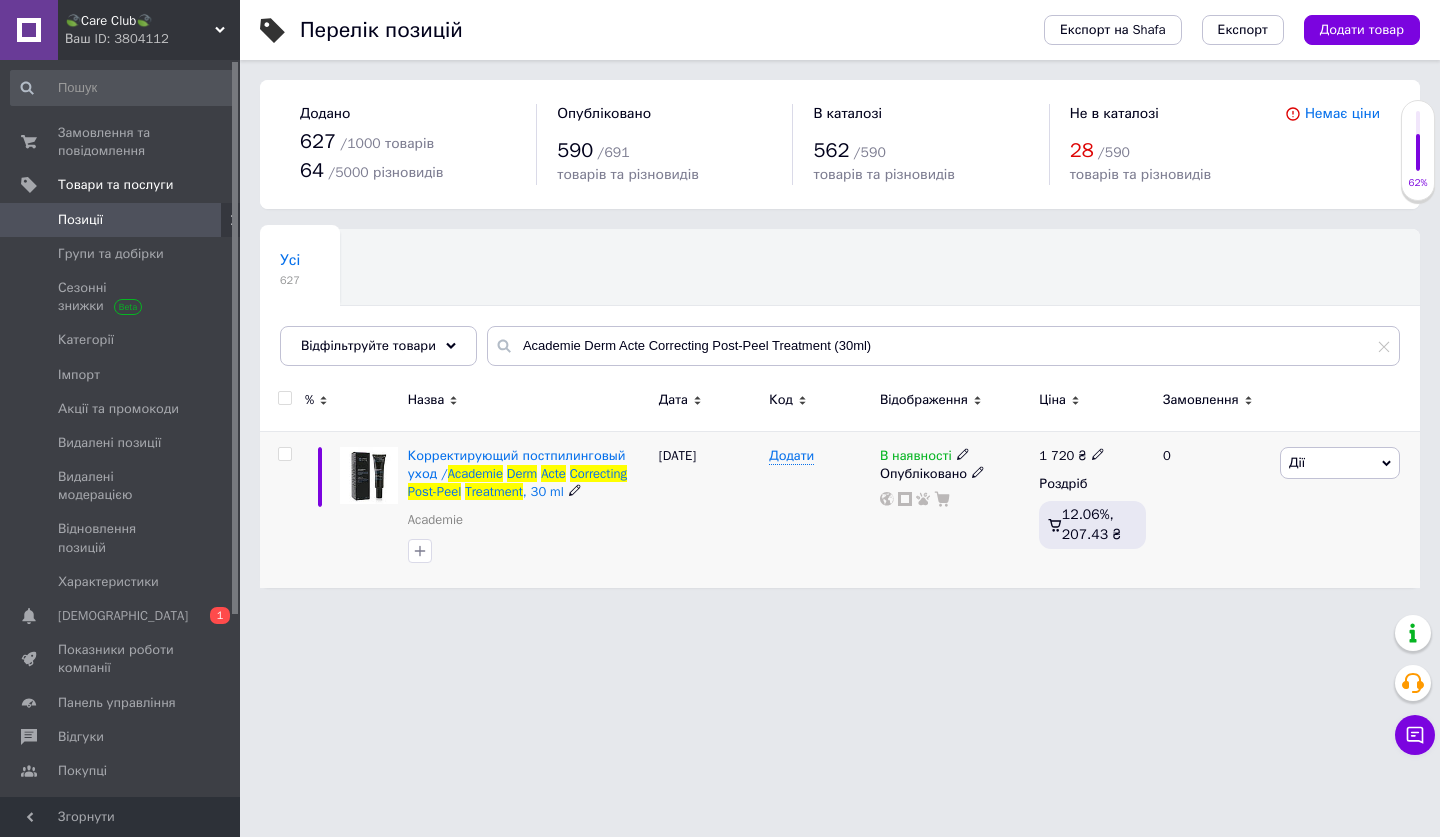 click on "1 720   ₴" at bounding box center [1072, 456] 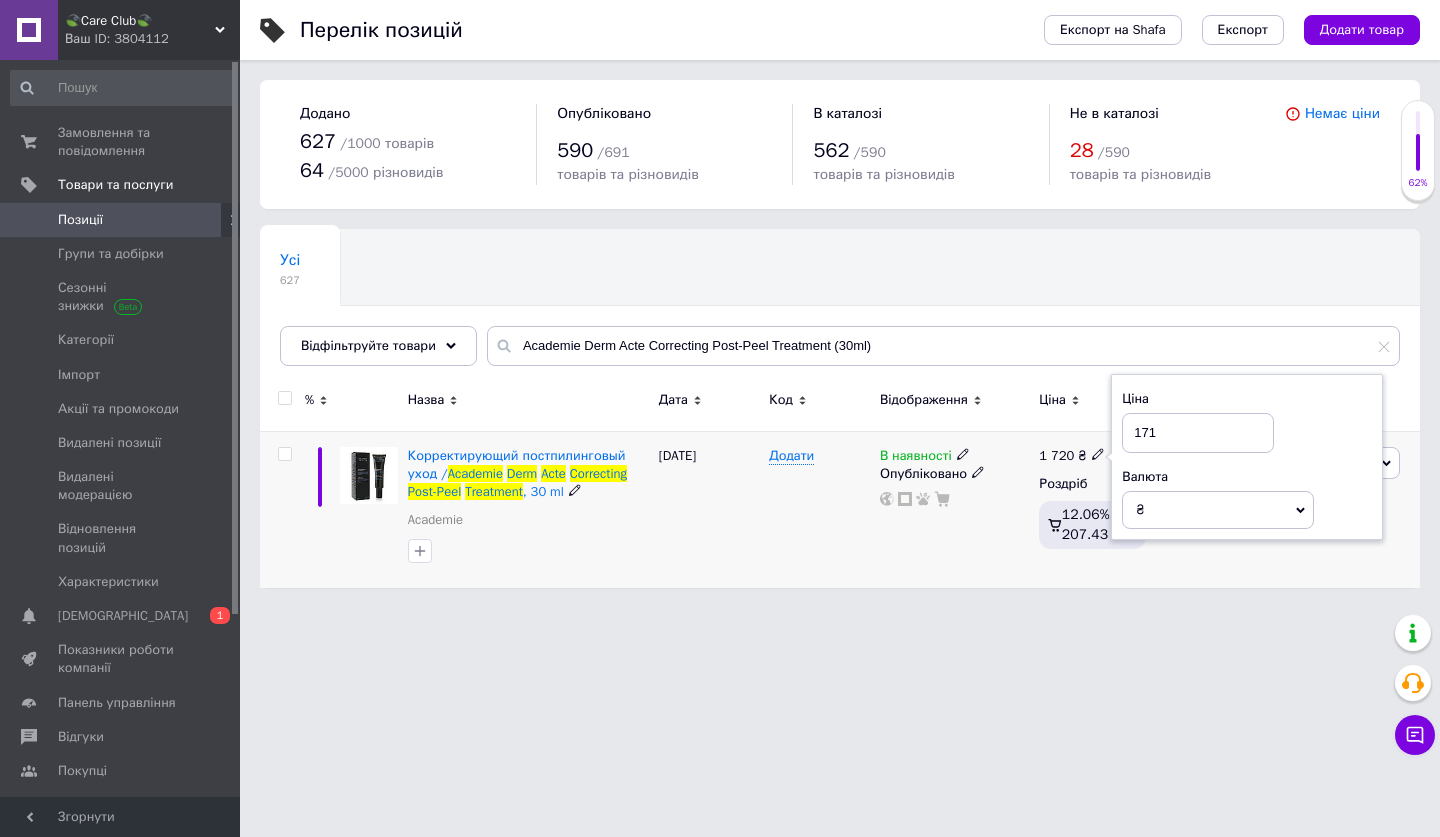 type on "1715" 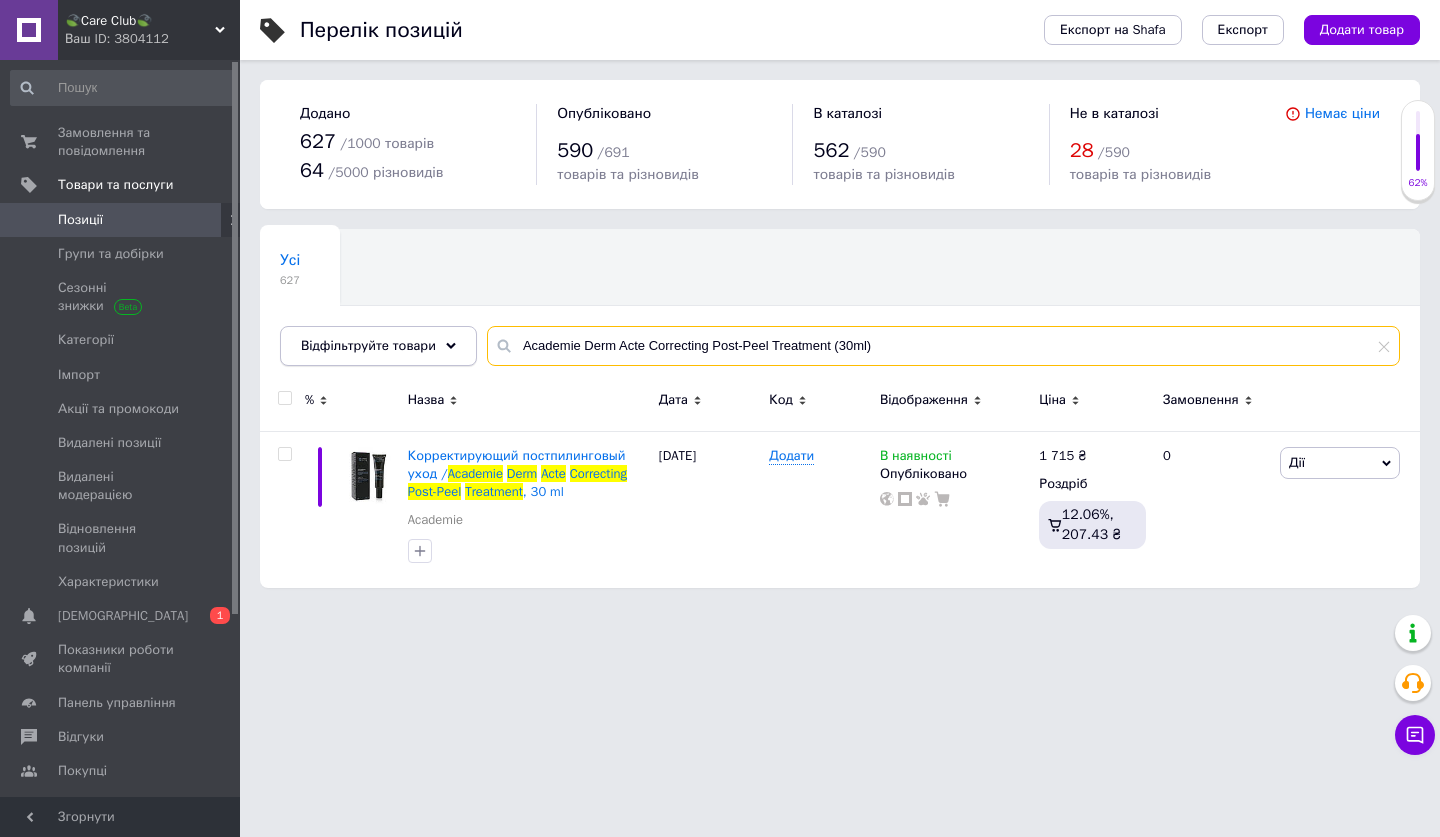 drag, startPoint x: 889, startPoint y: 337, endPoint x: 435, endPoint y: 334, distance: 454.00992 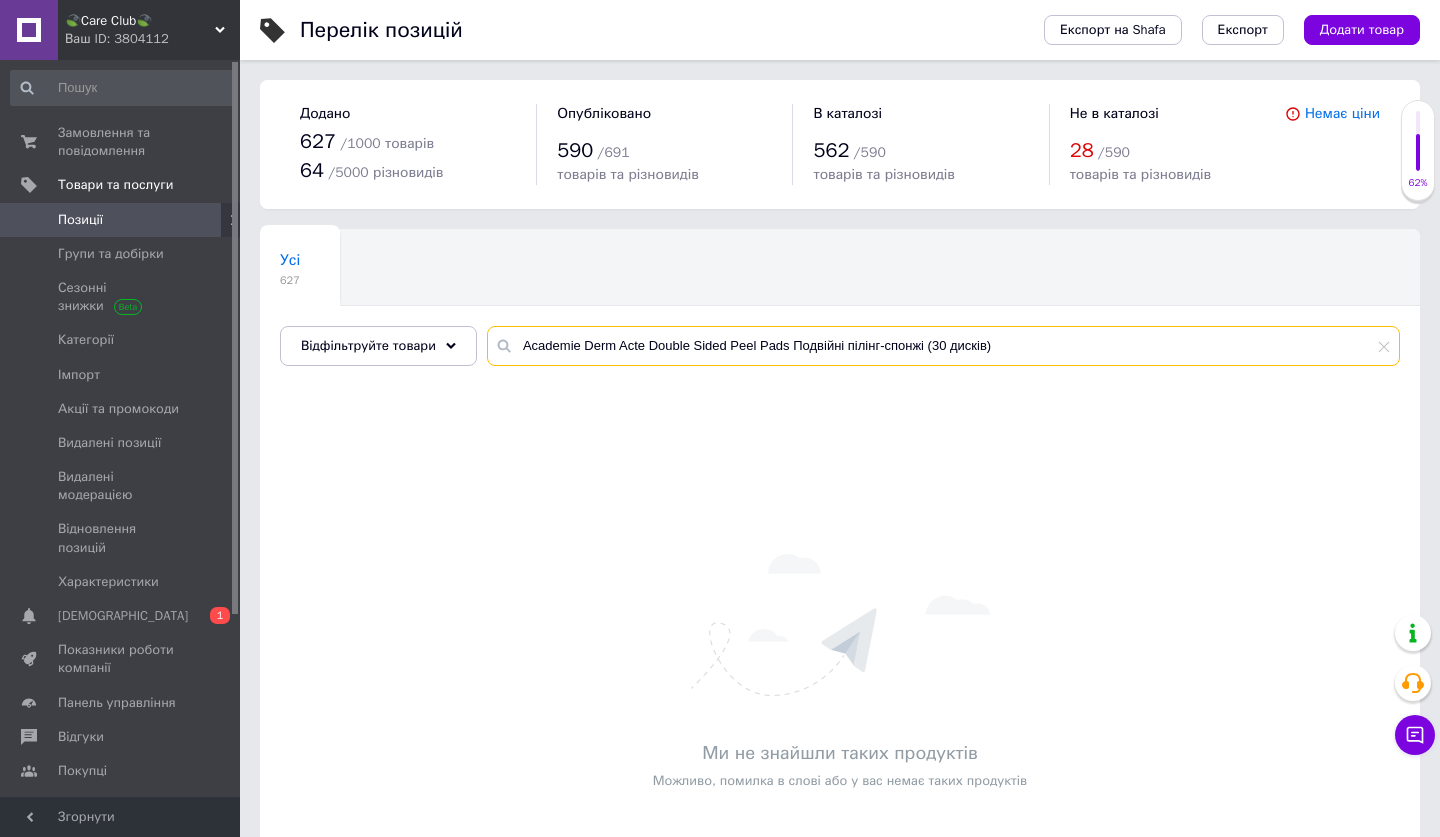drag, startPoint x: 1010, startPoint y: 346, endPoint x: 924, endPoint y: 345, distance: 86.00581 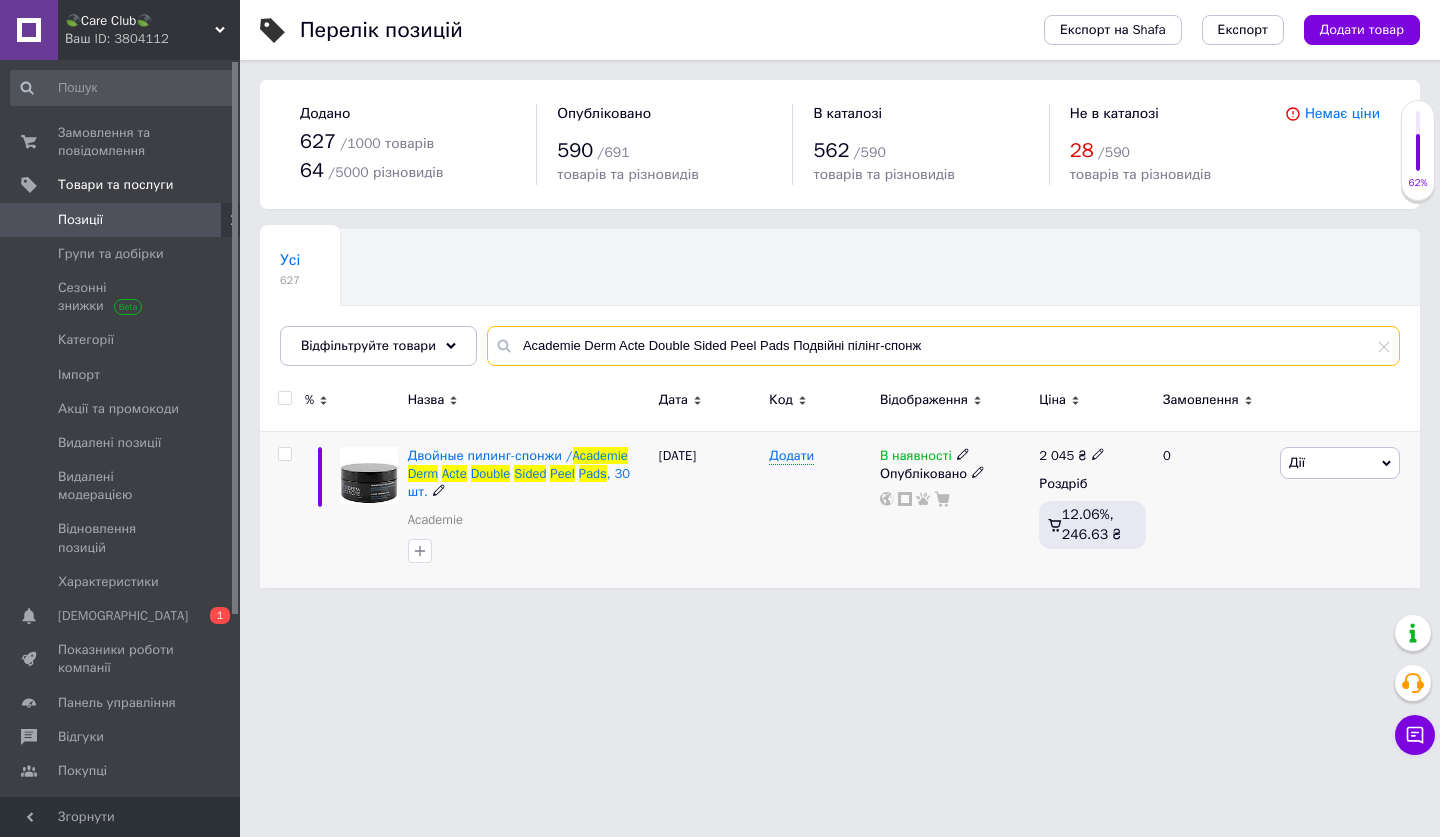 type on "Academie Derm Acte Double Sided Peel Pads Подвійні пілінг-спонж" 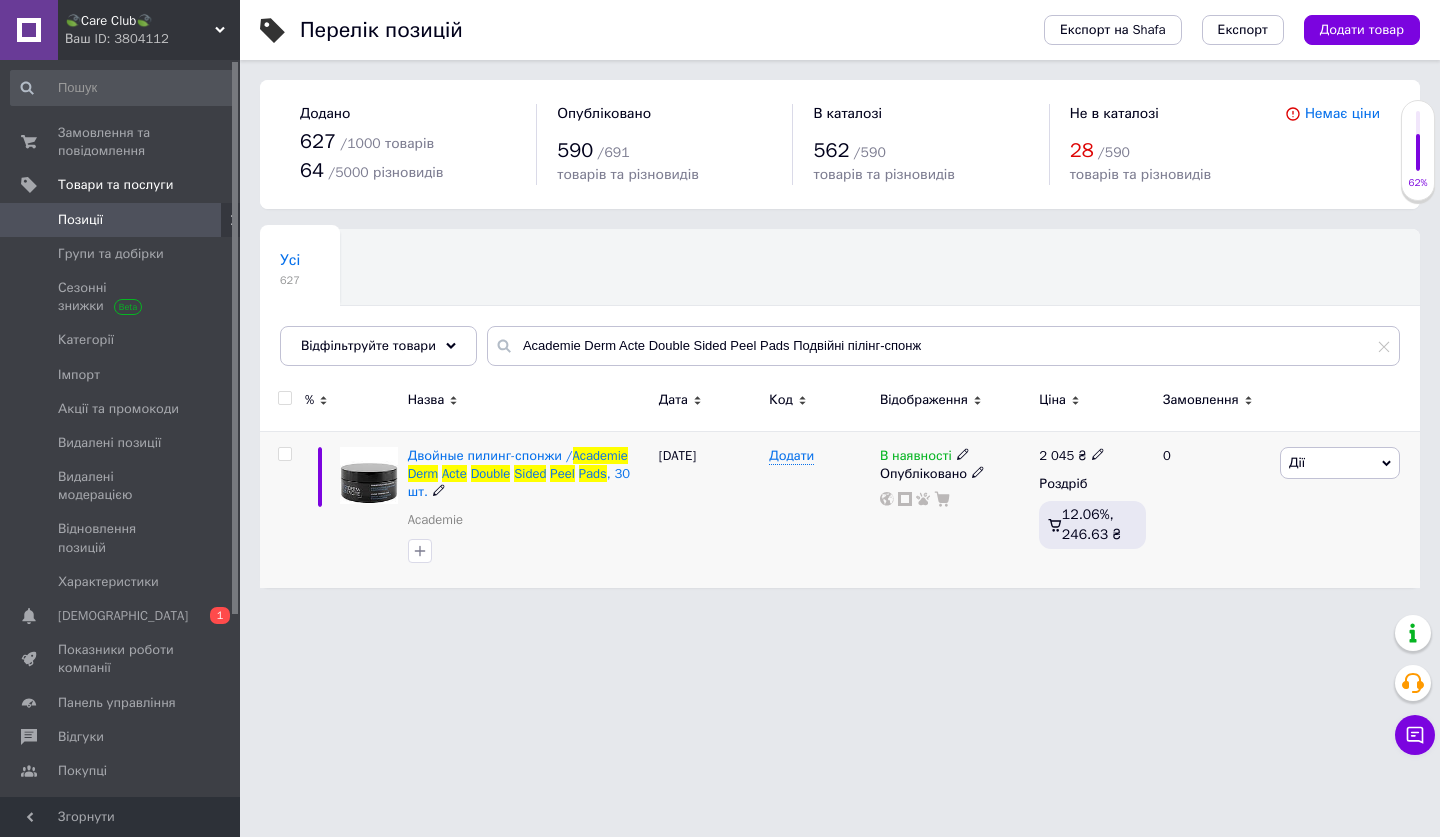click 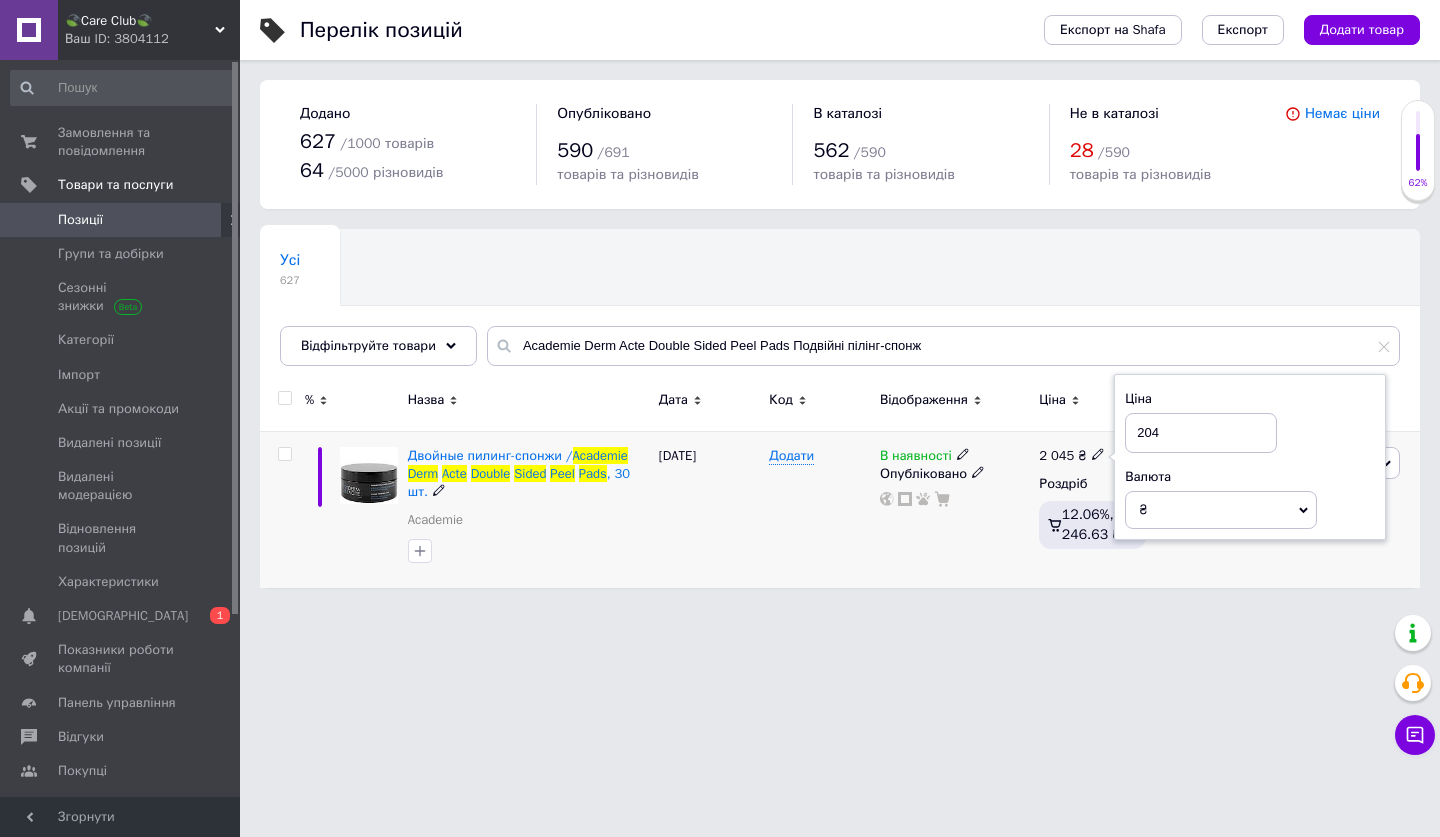 type on "2040" 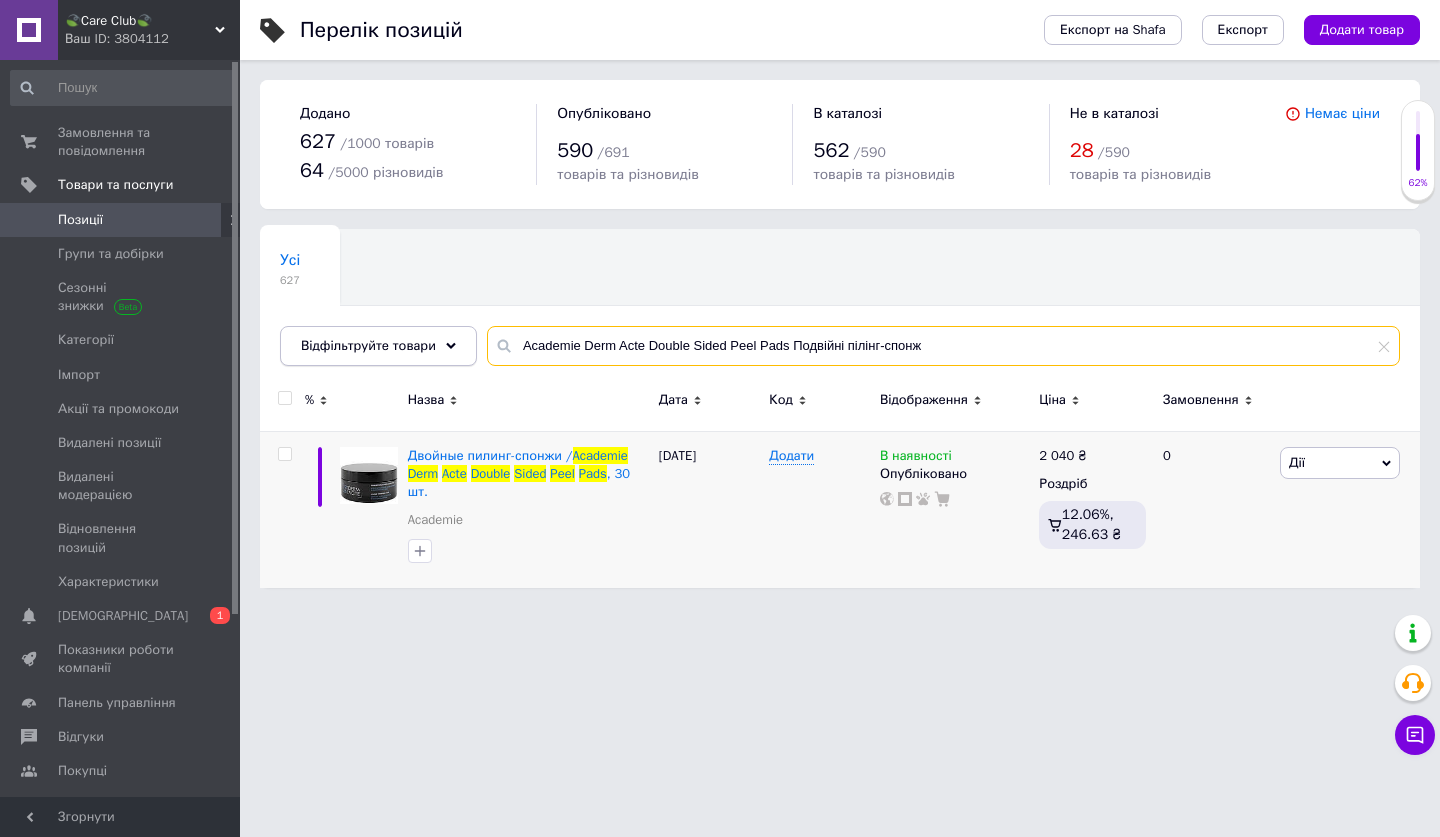 drag, startPoint x: 960, startPoint y: 341, endPoint x: 440, endPoint y: 342, distance: 520.001 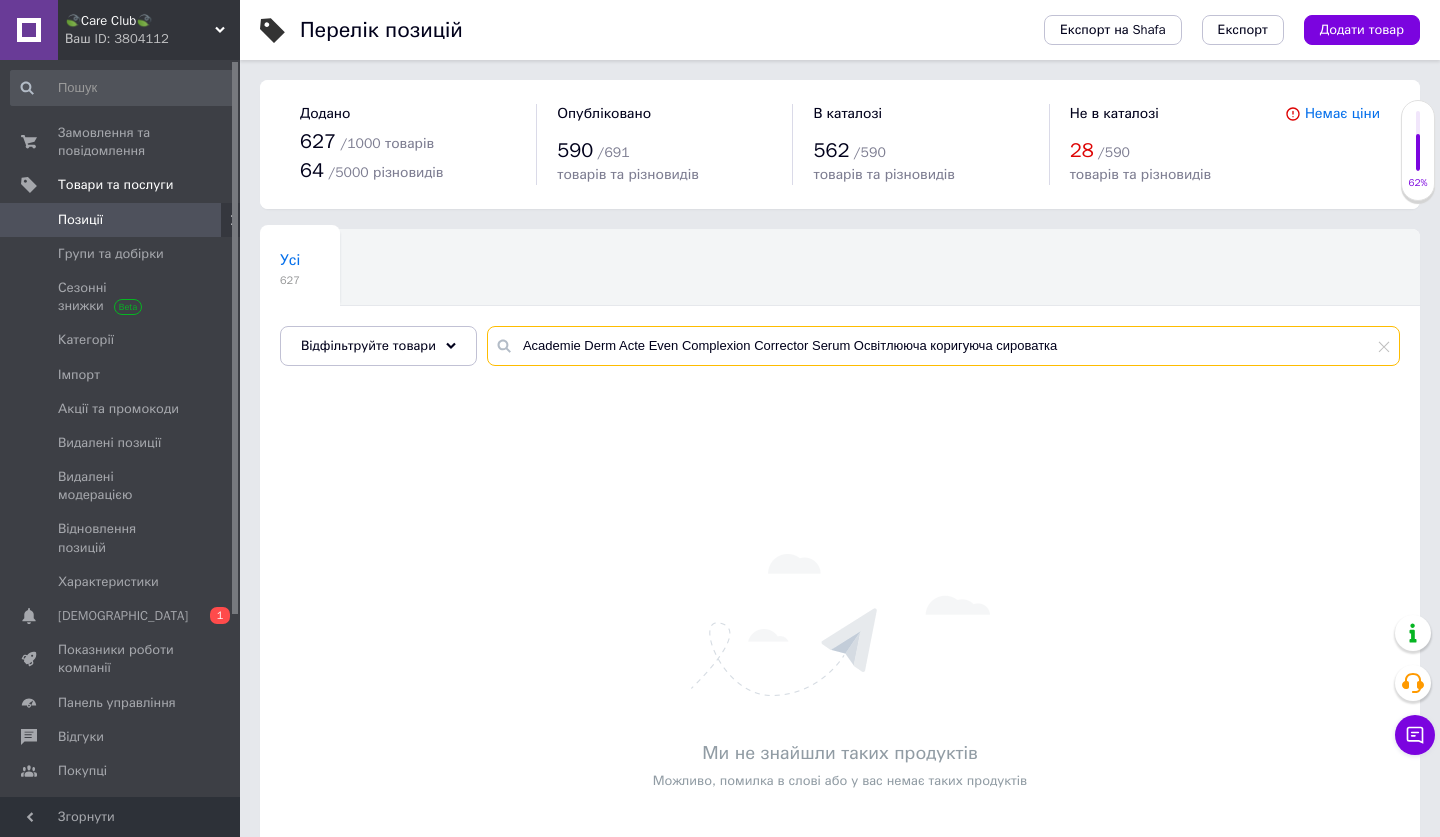 drag, startPoint x: 571, startPoint y: 298, endPoint x: 856, endPoint y: 343, distance: 288.53076 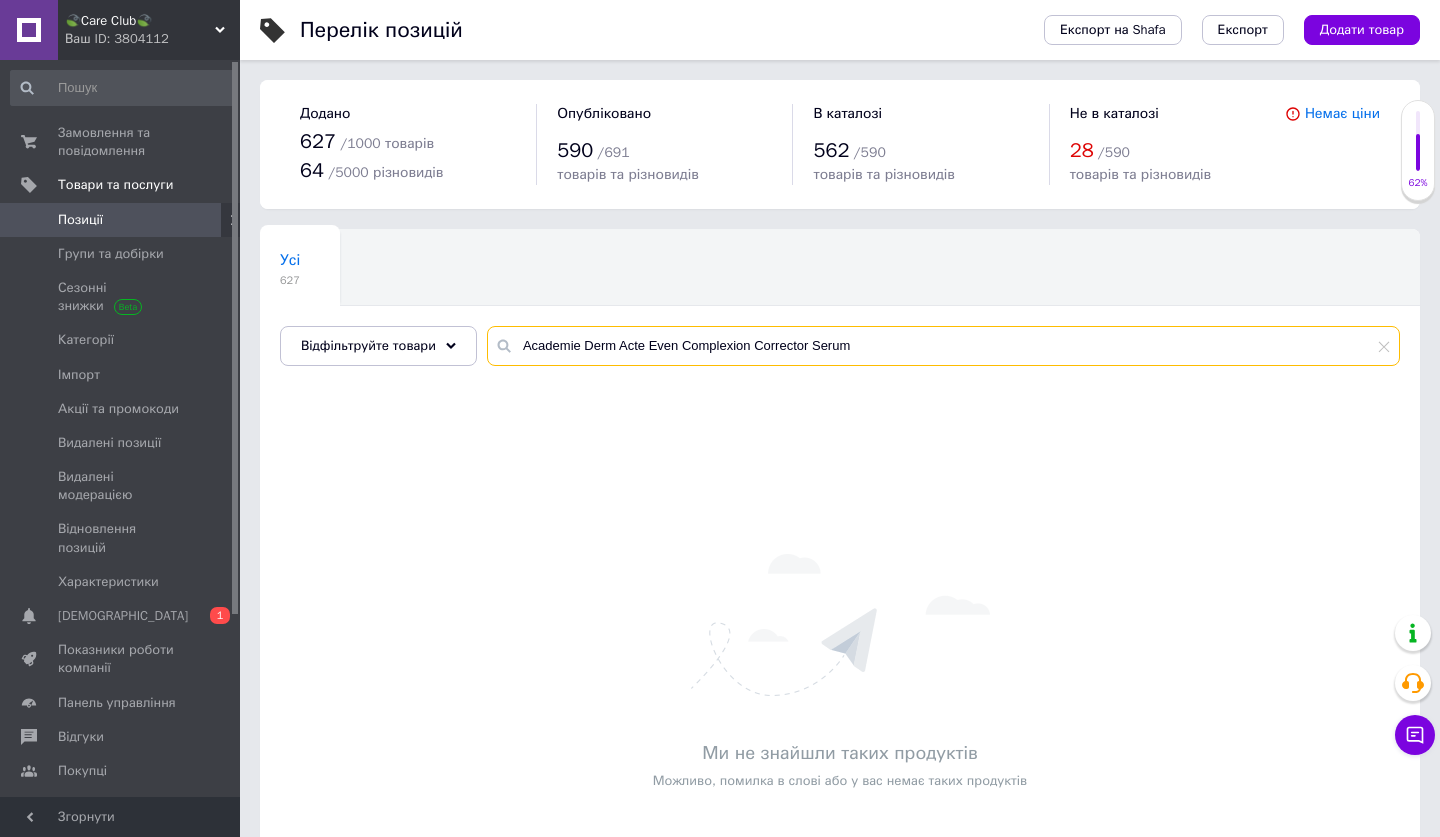drag, startPoint x: 864, startPoint y: 342, endPoint x: 755, endPoint y: 341, distance: 109.004585 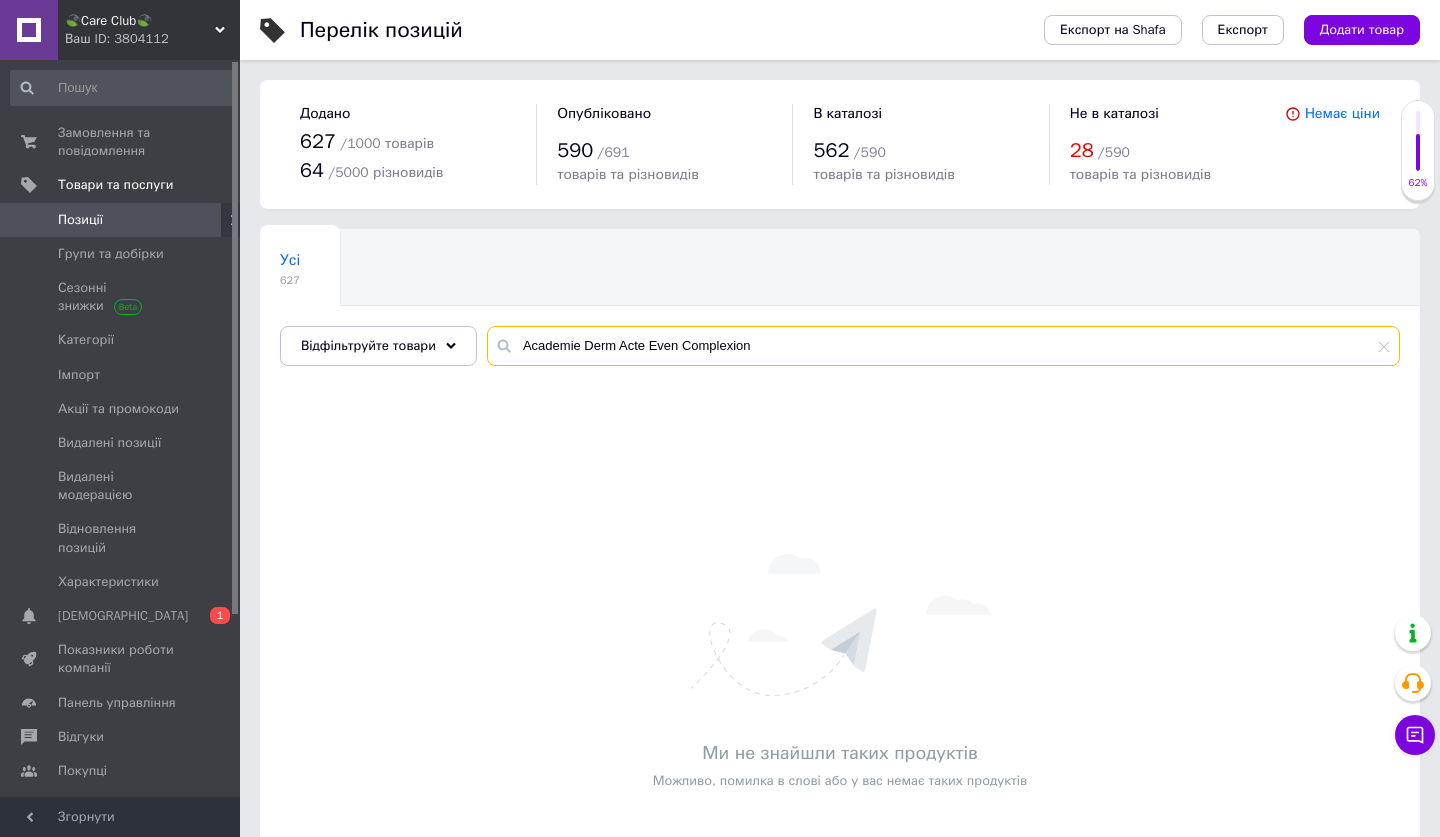 drag, startPoint x: 646, startPoint y: 344, endPoint x: 583, endPoint y: 342, distance: 63.03174 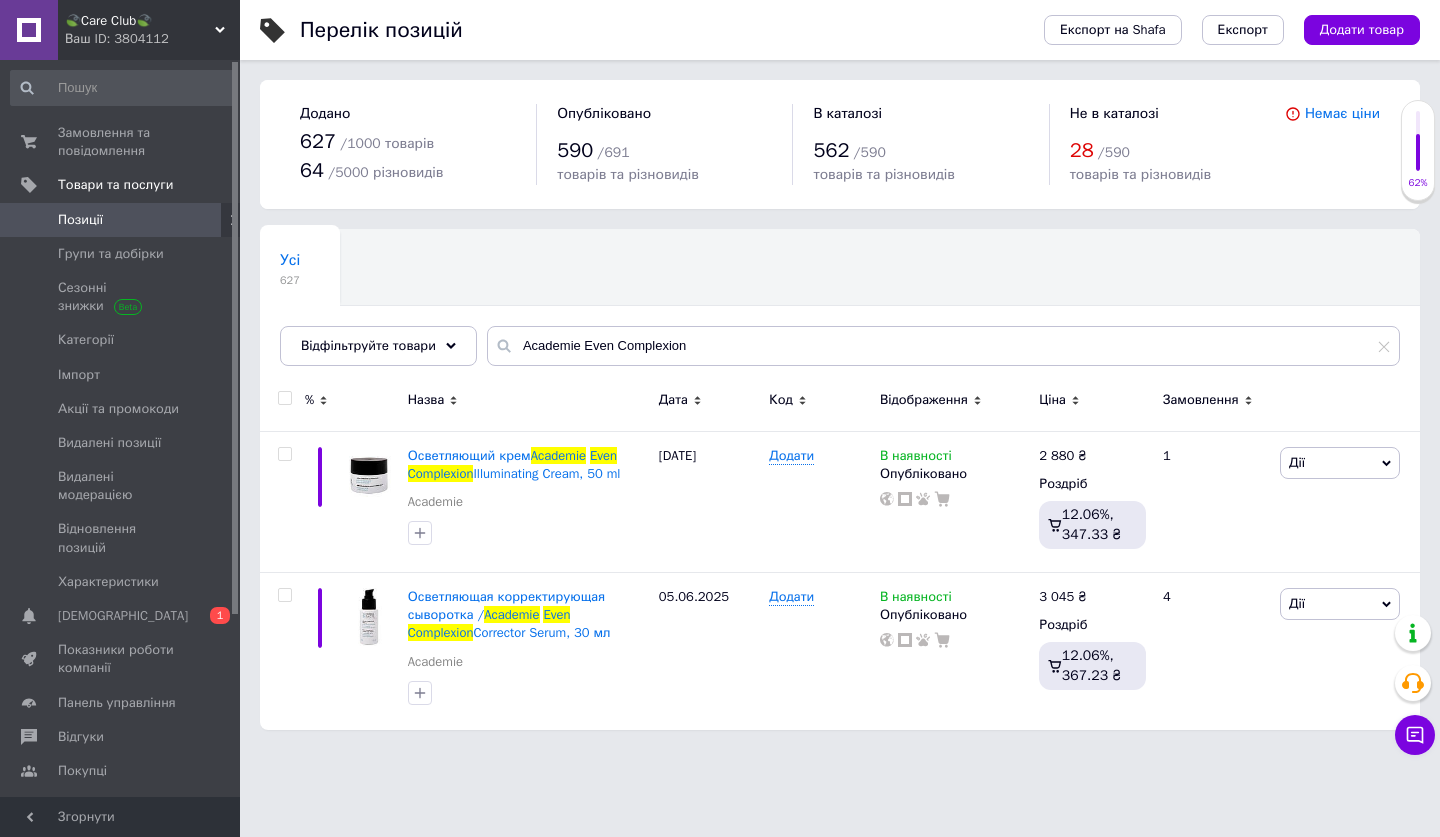 type on "Academie Even Complexion" 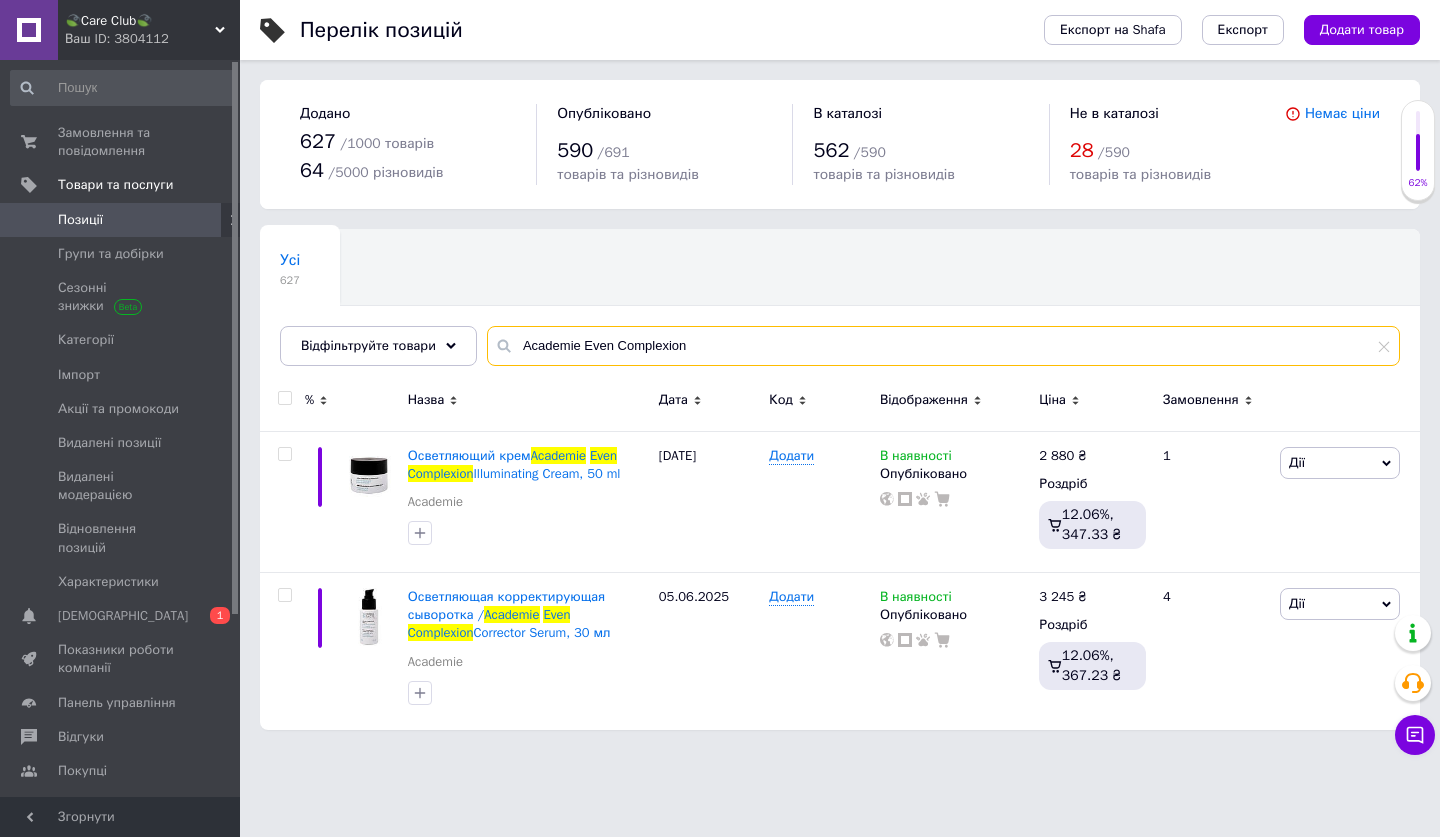 drag, startPoint x: 717, startPoint y: 345, endPoint x: 488, endPoint y: 345, distance: 229 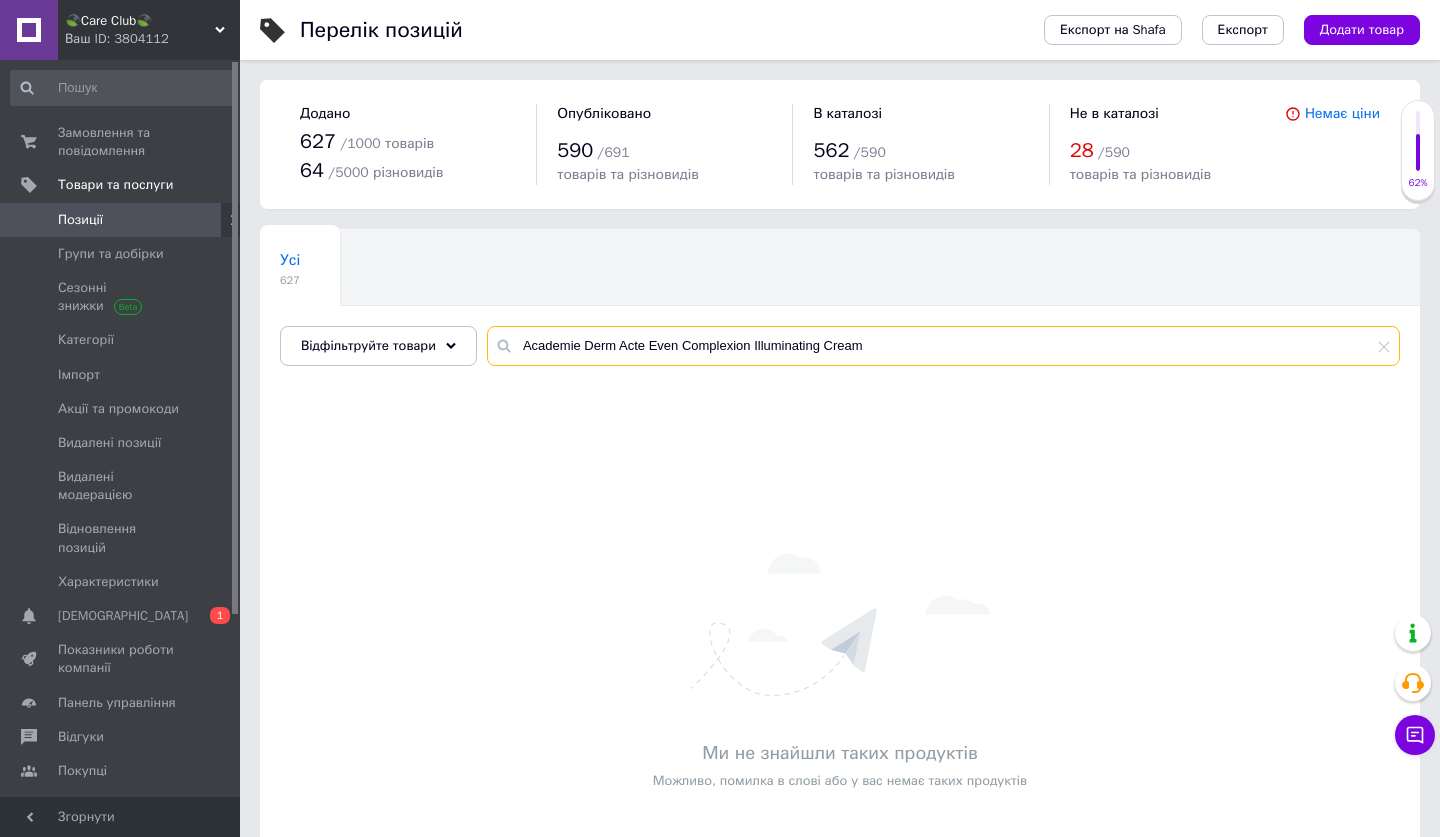 drag, startPoint x: 653, startPoint y: 345, endPoint x: 589, endPoint y: 345, distance: 64 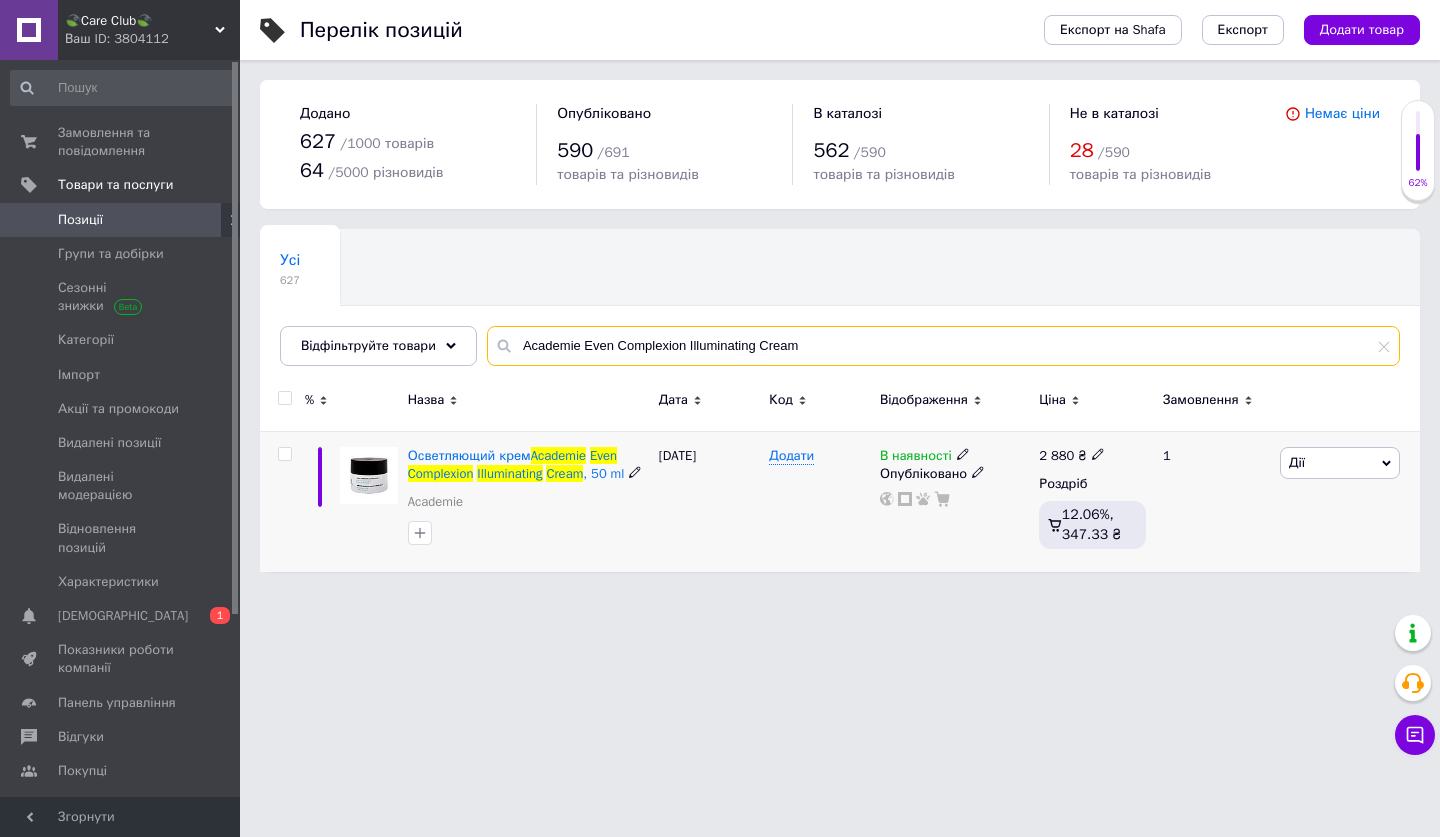 type on "Academie Even Complexion Illuminating Cream" 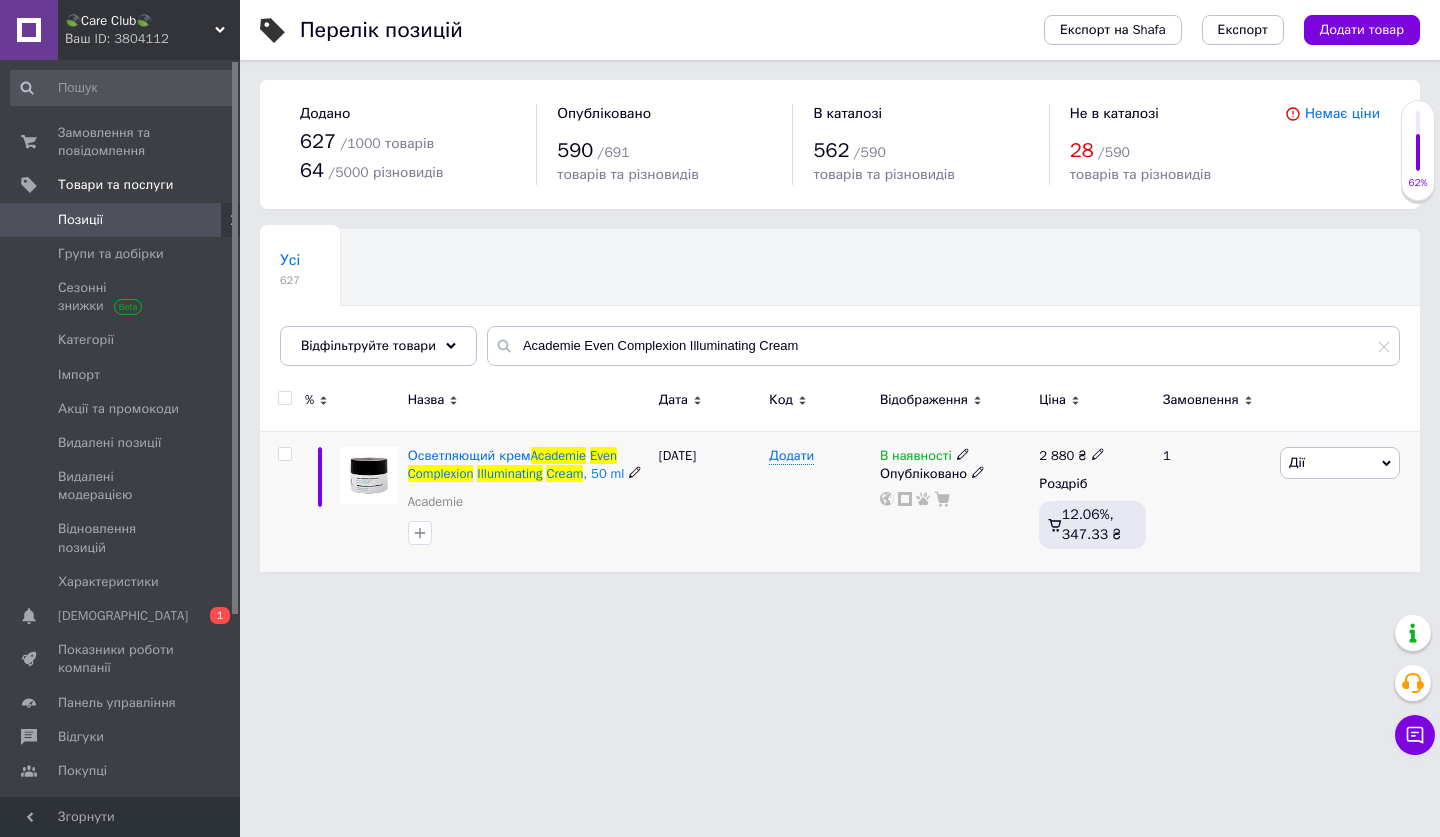 click 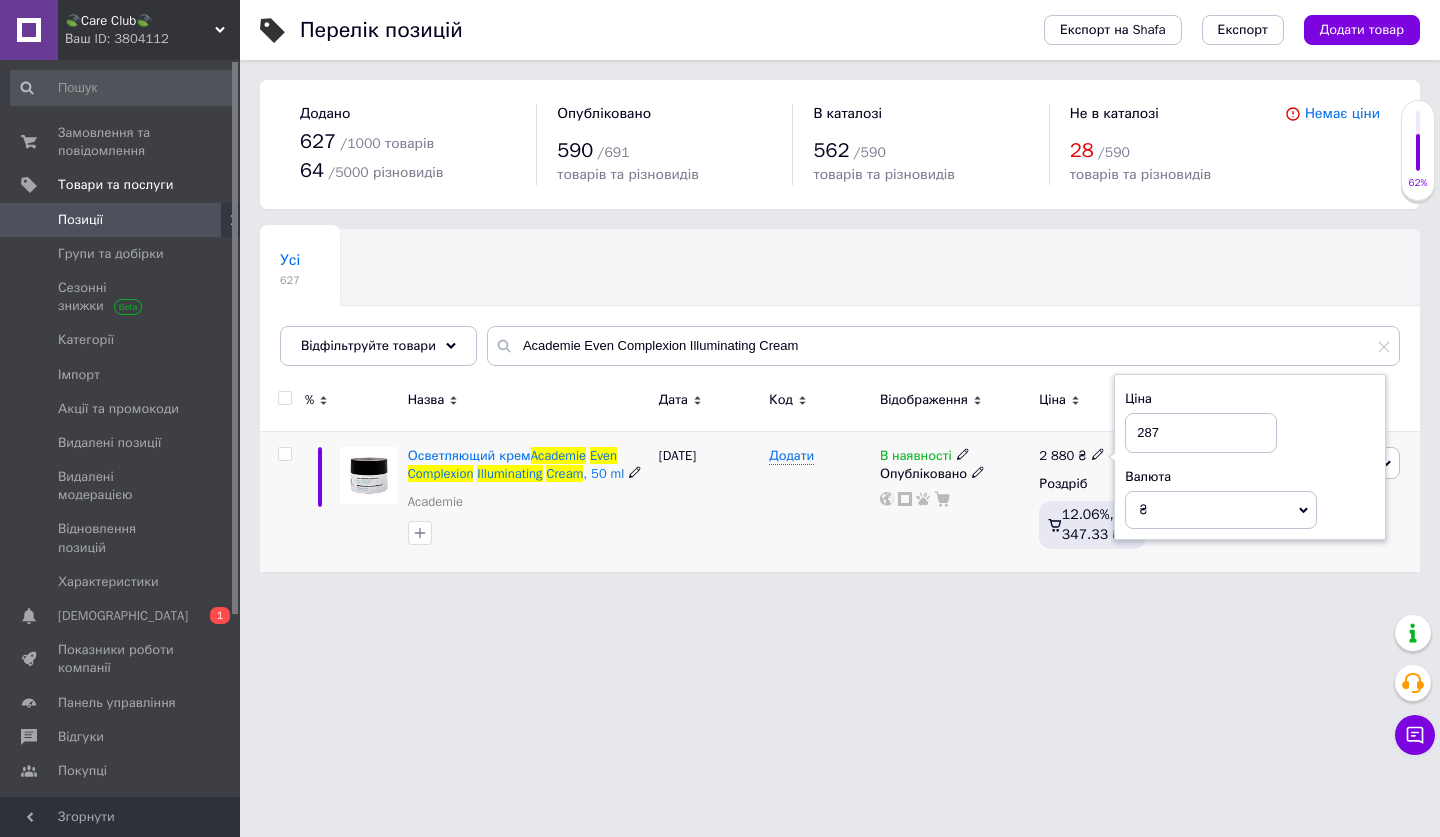 type on "2875" 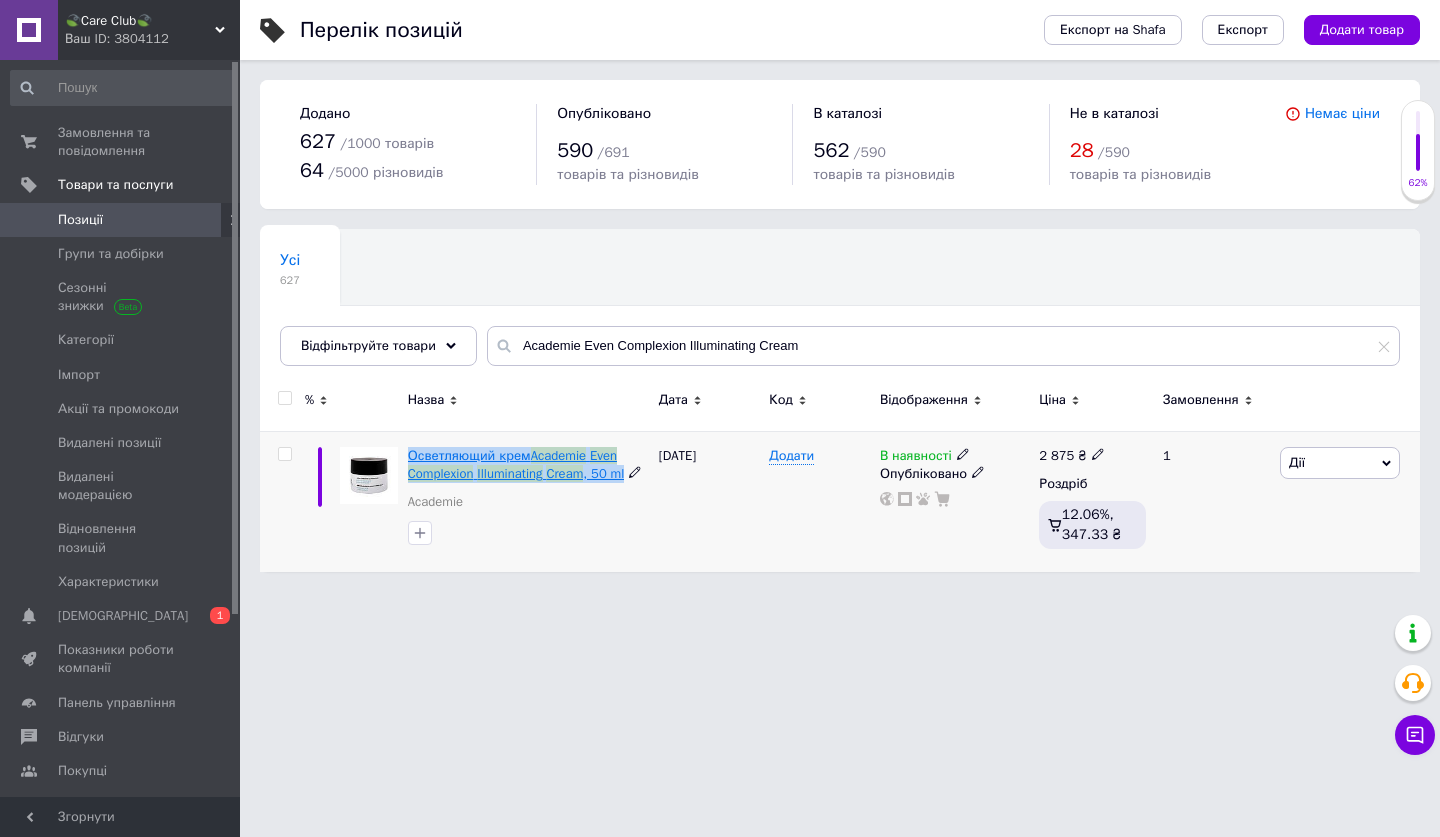 drag, startPoint x: 636, startPoint y: 477, endPoint x: 407, endPoint y: 451, distance: 230.47125 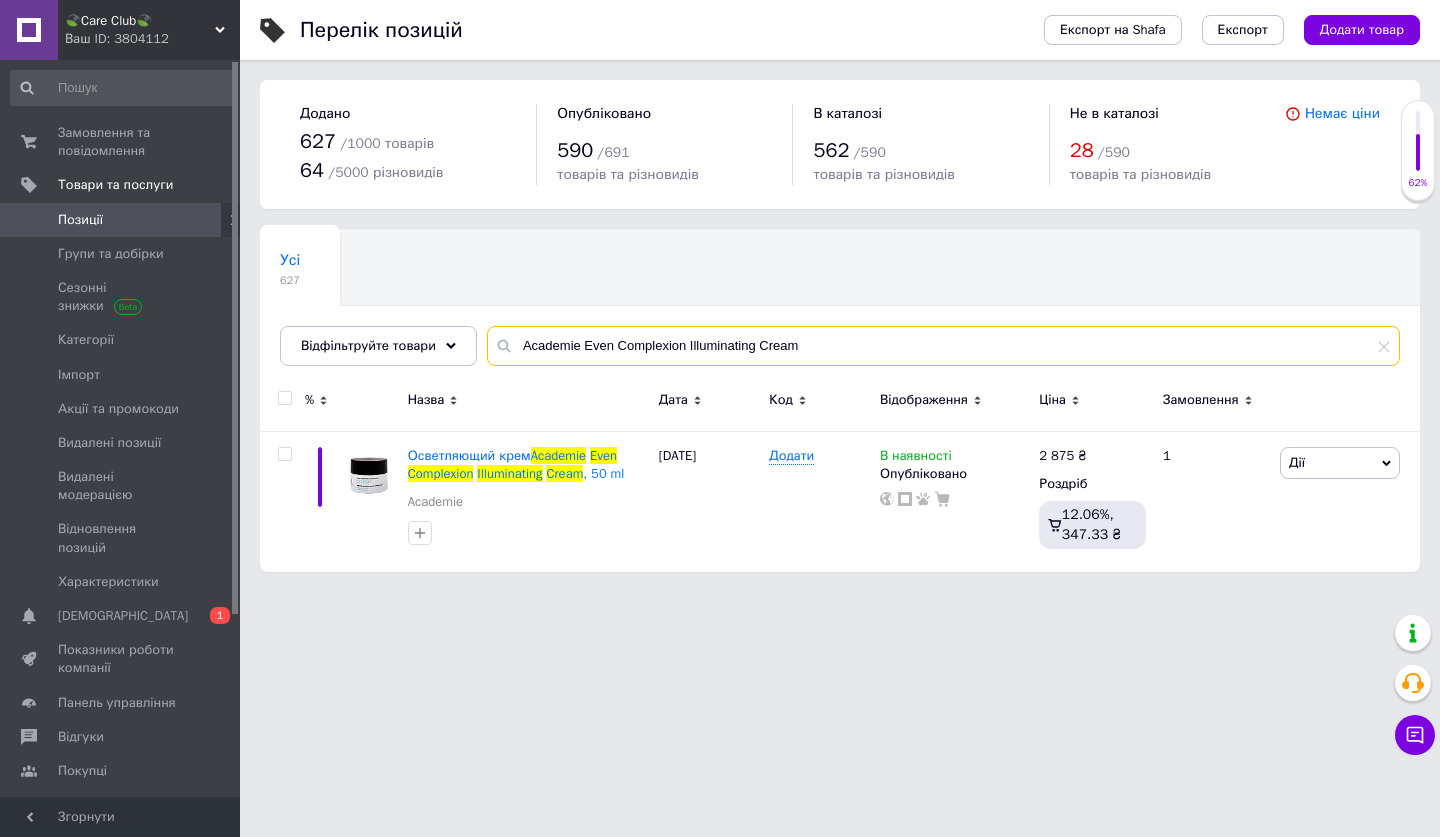 drag, startPoint x: 812, startPoint y: 347, endPoint x: 505, endPoint y: 345, distance: 307.0065 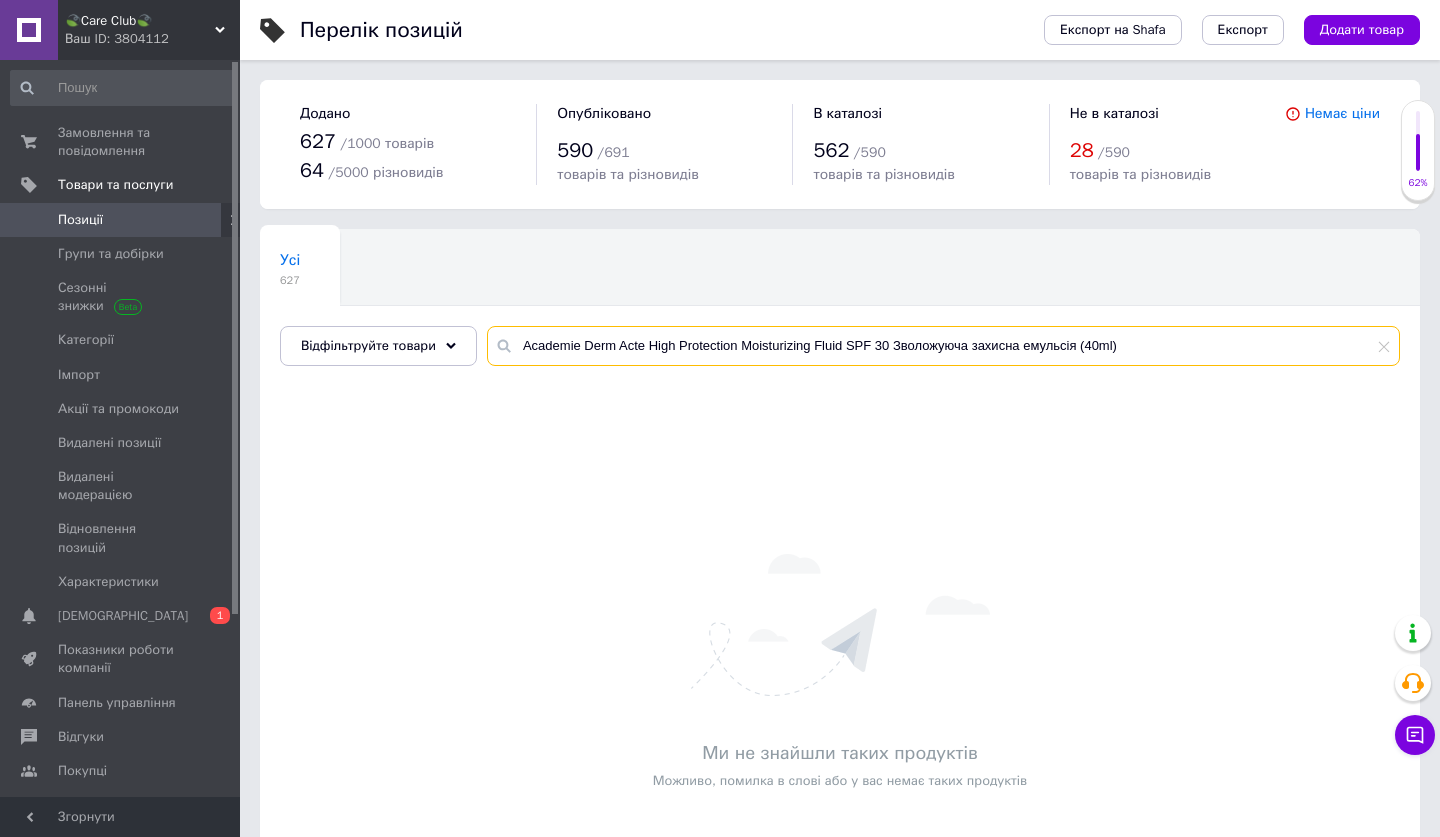 click on "Academie Derm Acte High Protection Moisturizing Fluid SPF 30 Зволожуюча захисна емульсія (40ml)" at bounding box center (943, 346) 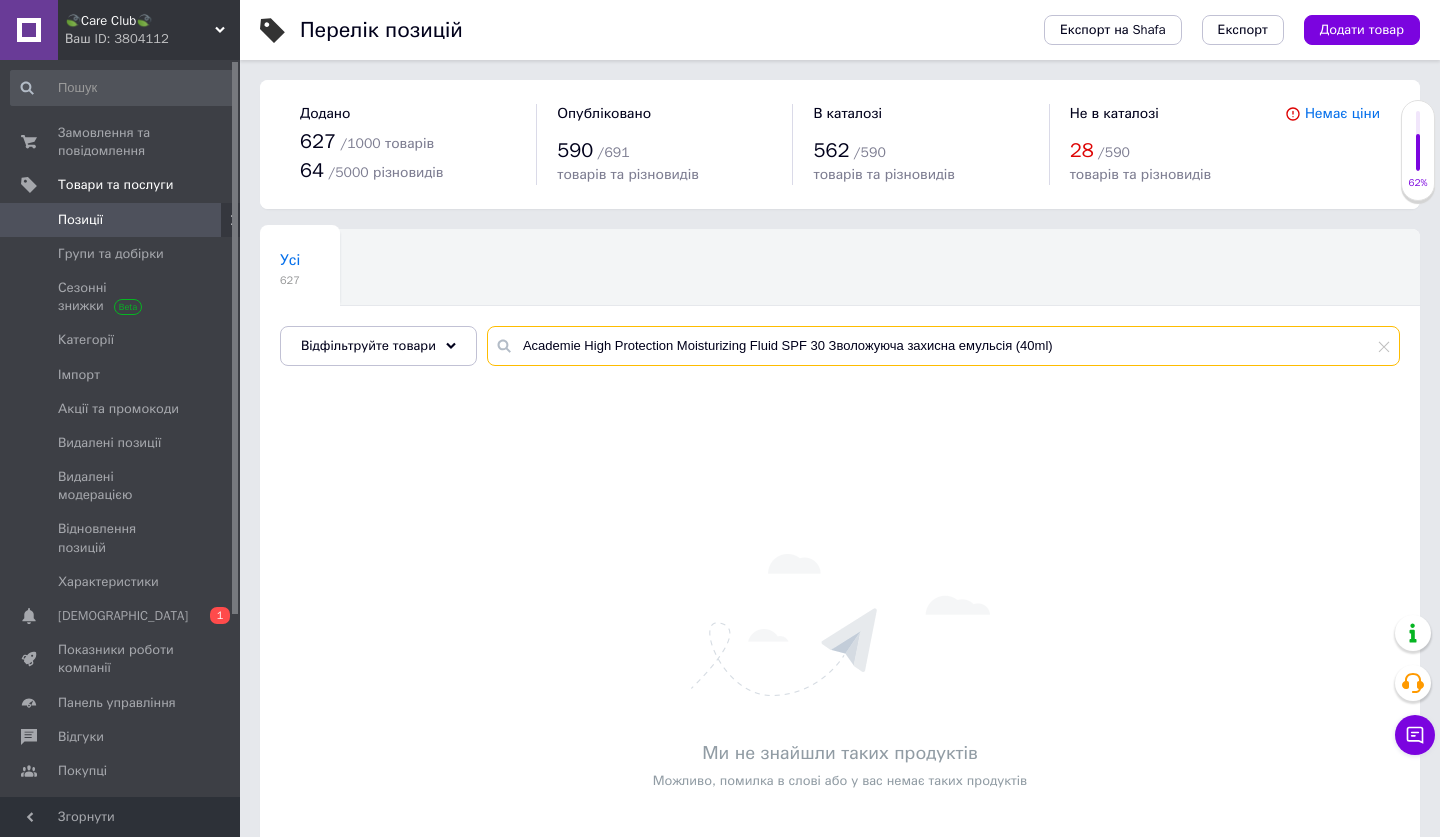 drag, startPoint x: 1070, startPoint y: 339, endPoint x: 828, endPoint y: 343, distance: 242.03305 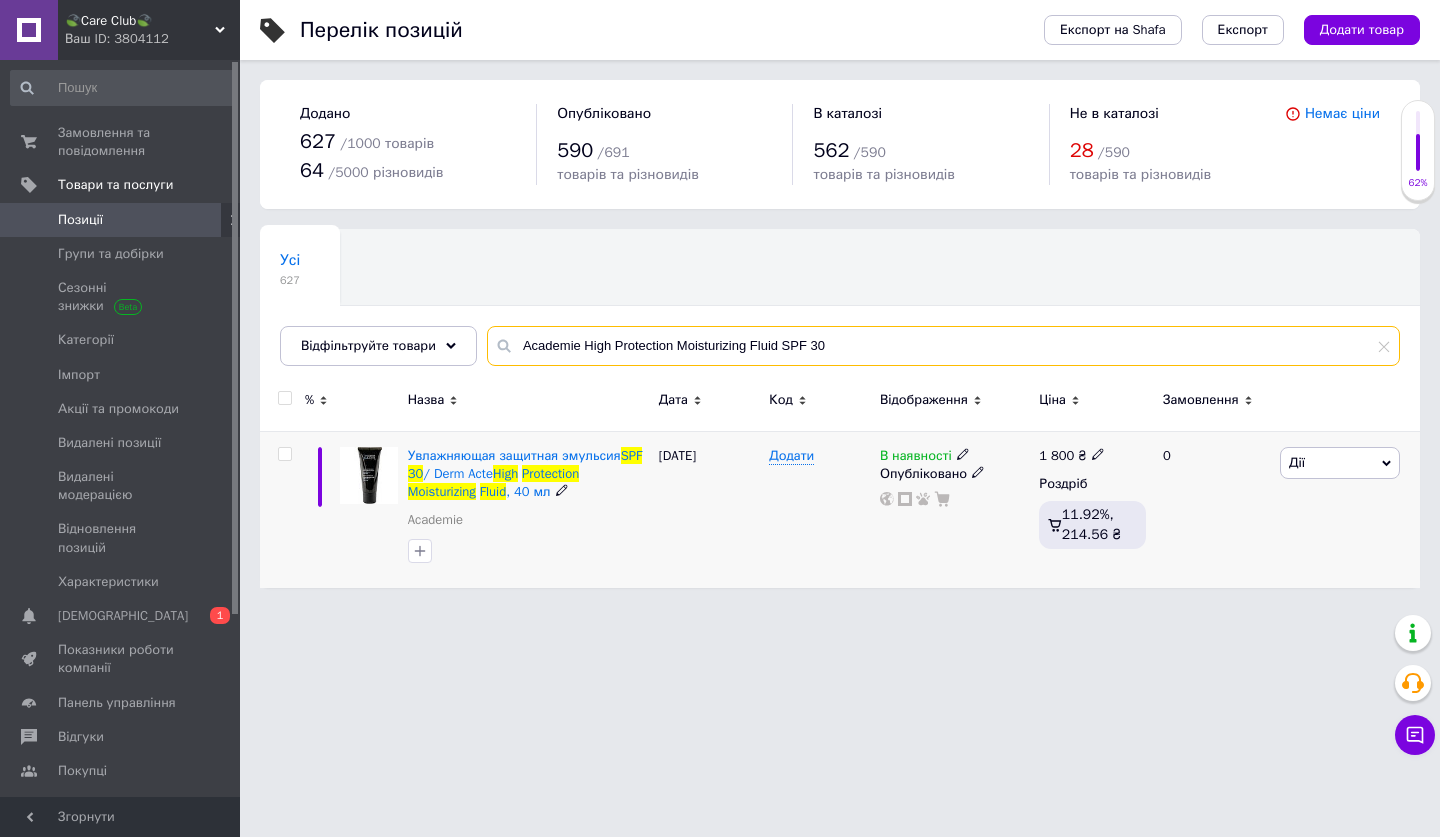 type on "Academie High Protection Moisturizing Fluid SPF 30" 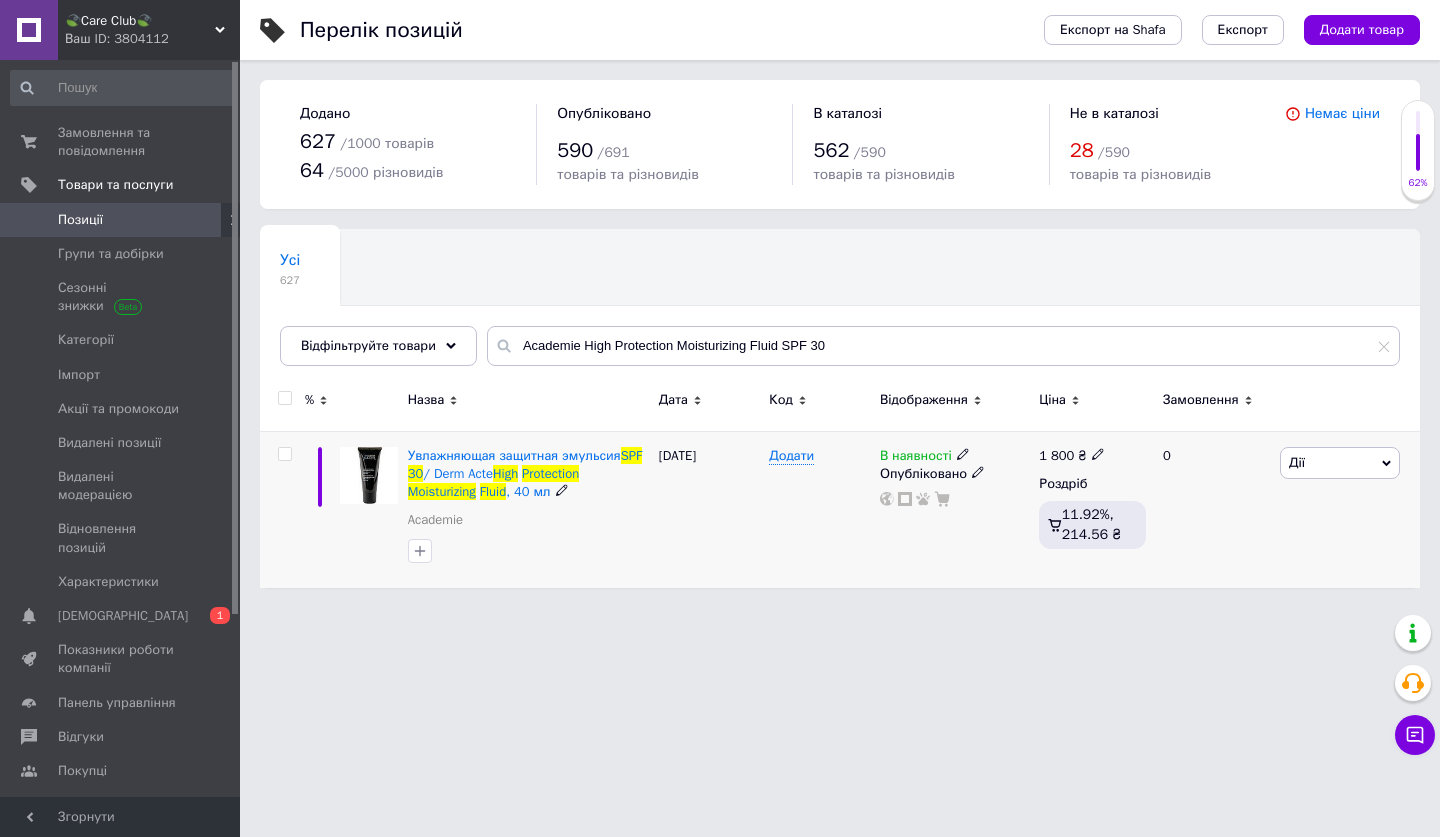 click on "1 800   ₴" at bounding box center (1072, 456) 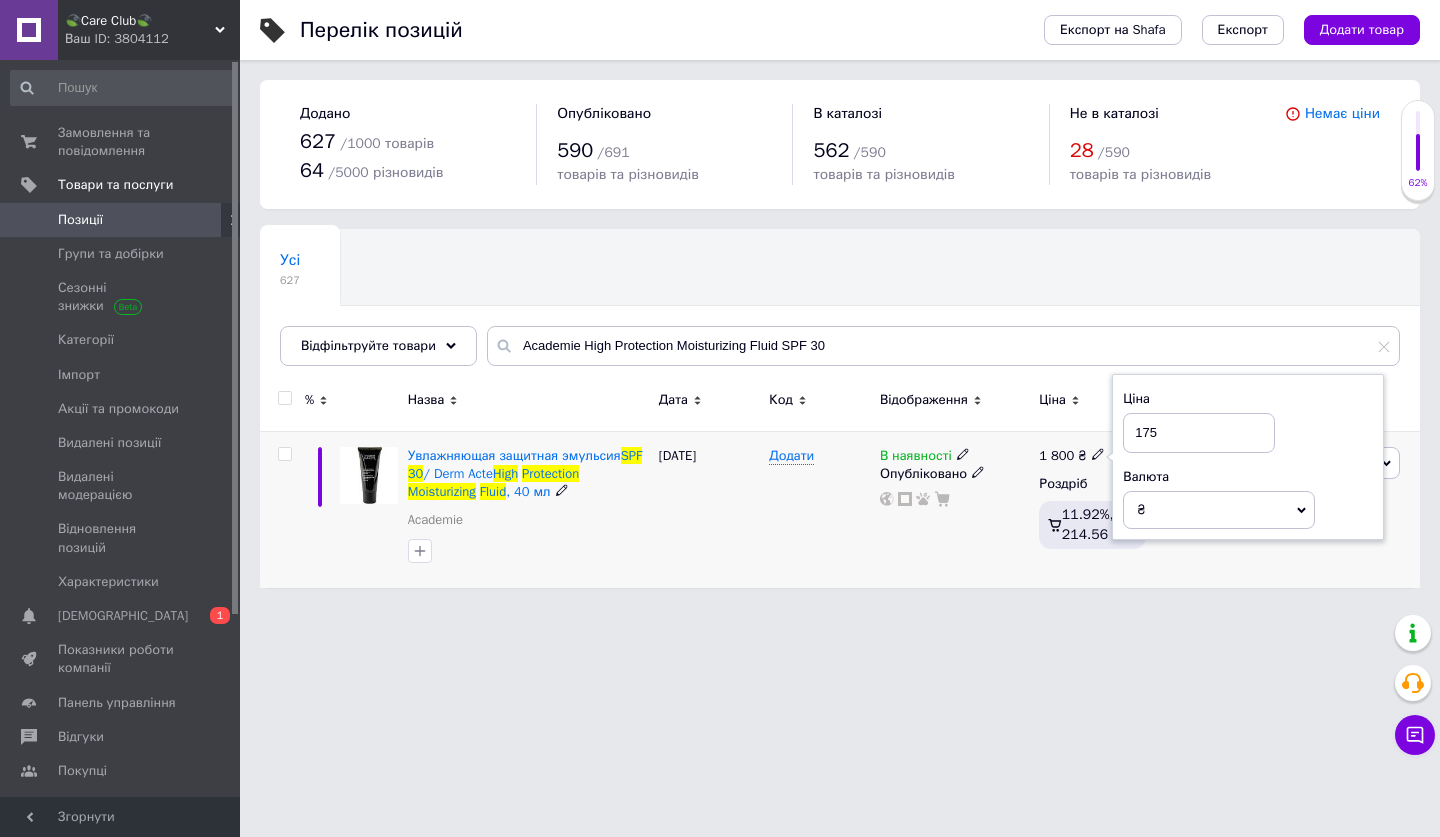 type on "1750" 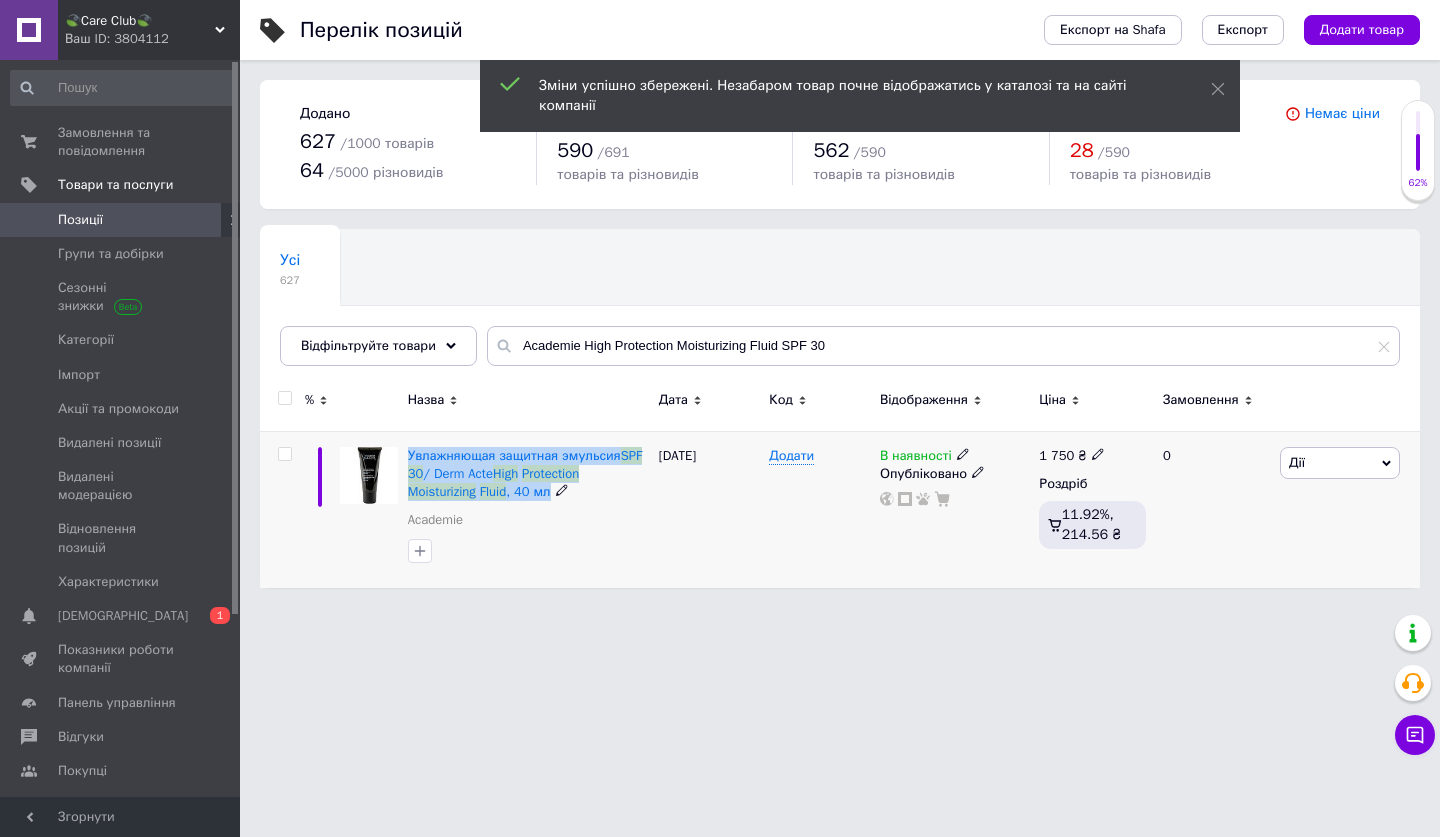 drag, startPoint x: 400, startPoint y: 448, endPoint x: 556, endPoint y: 489, distance: 161.29787 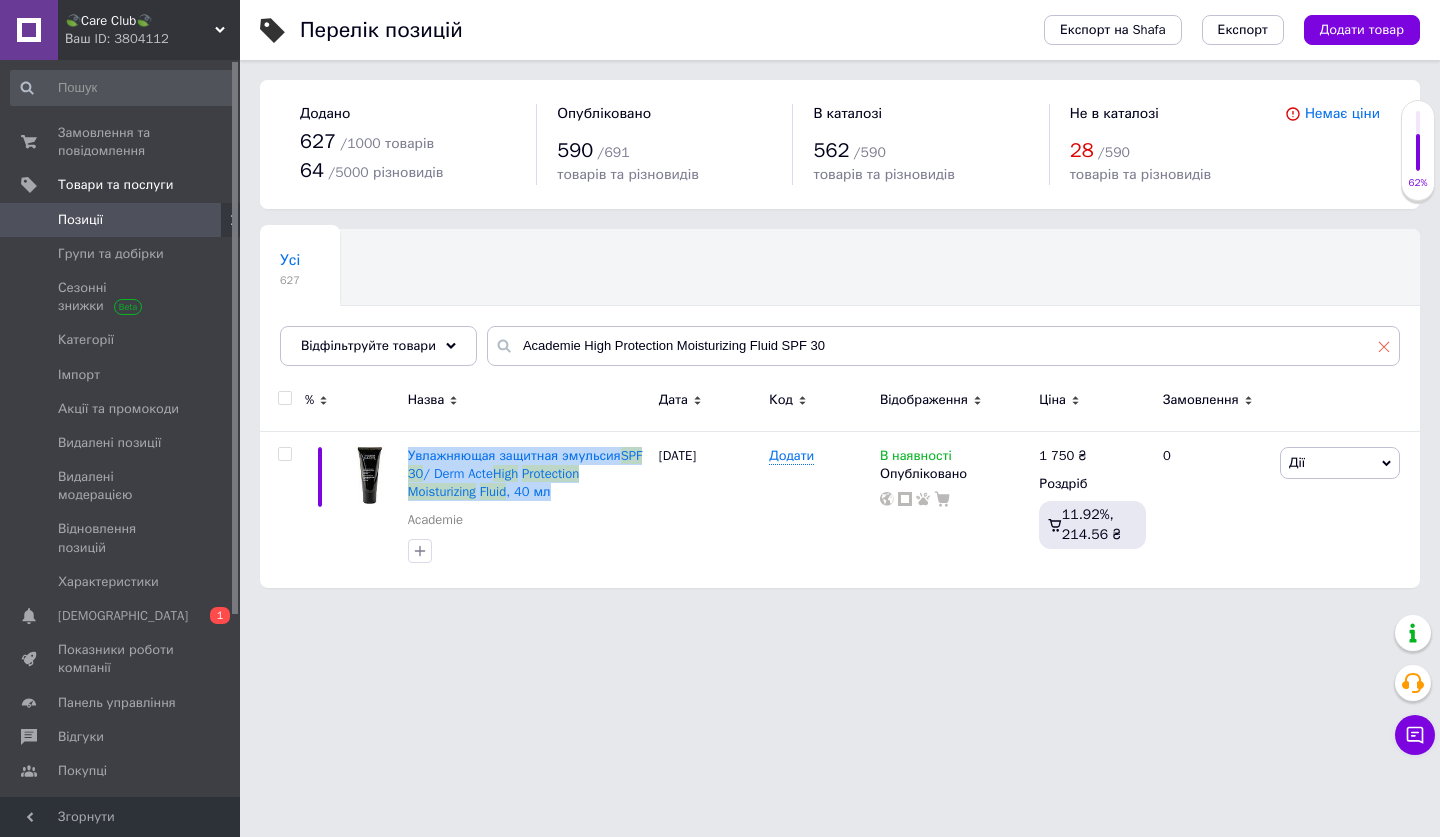click 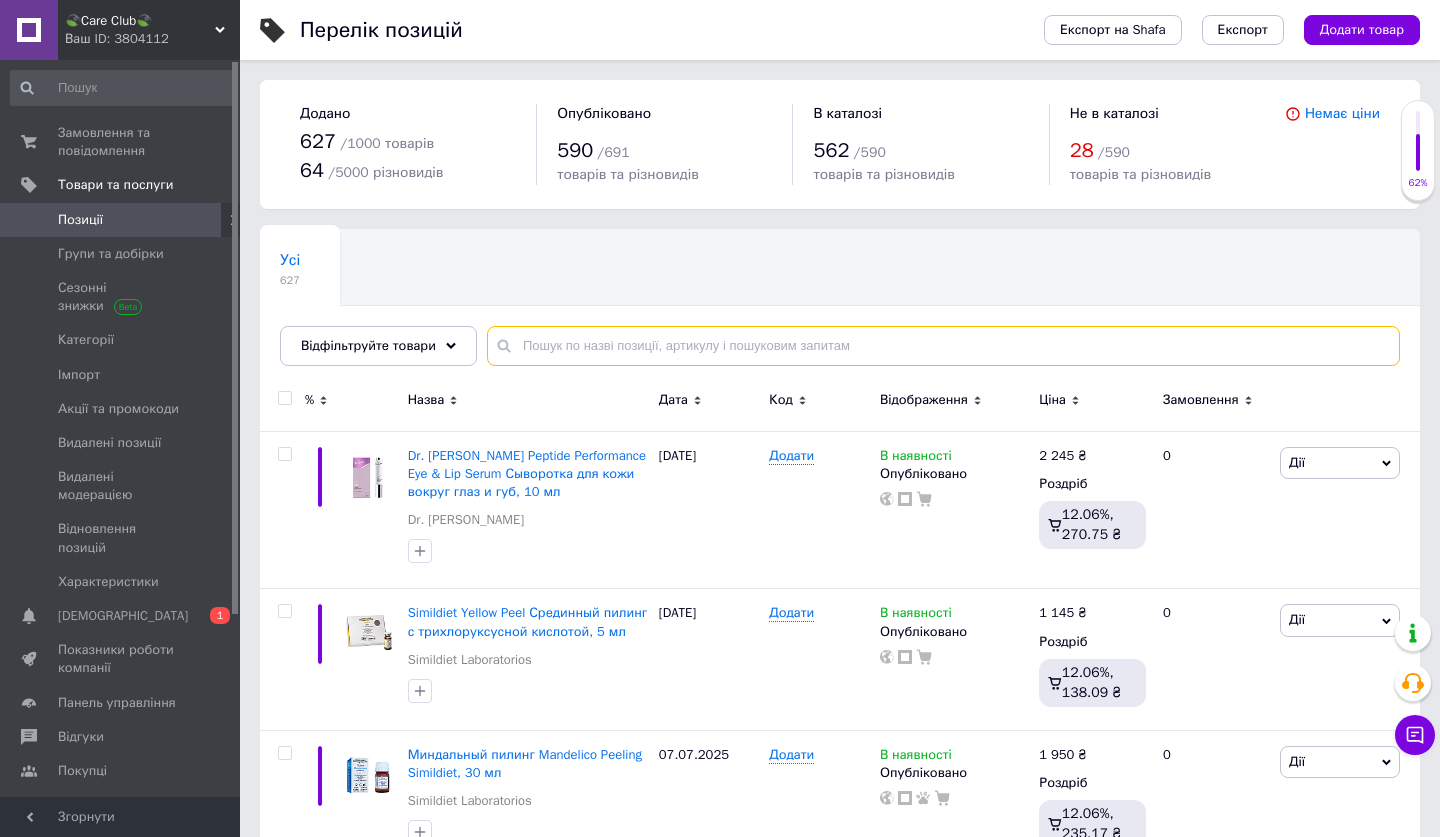 click at bounding box center (943, 346) 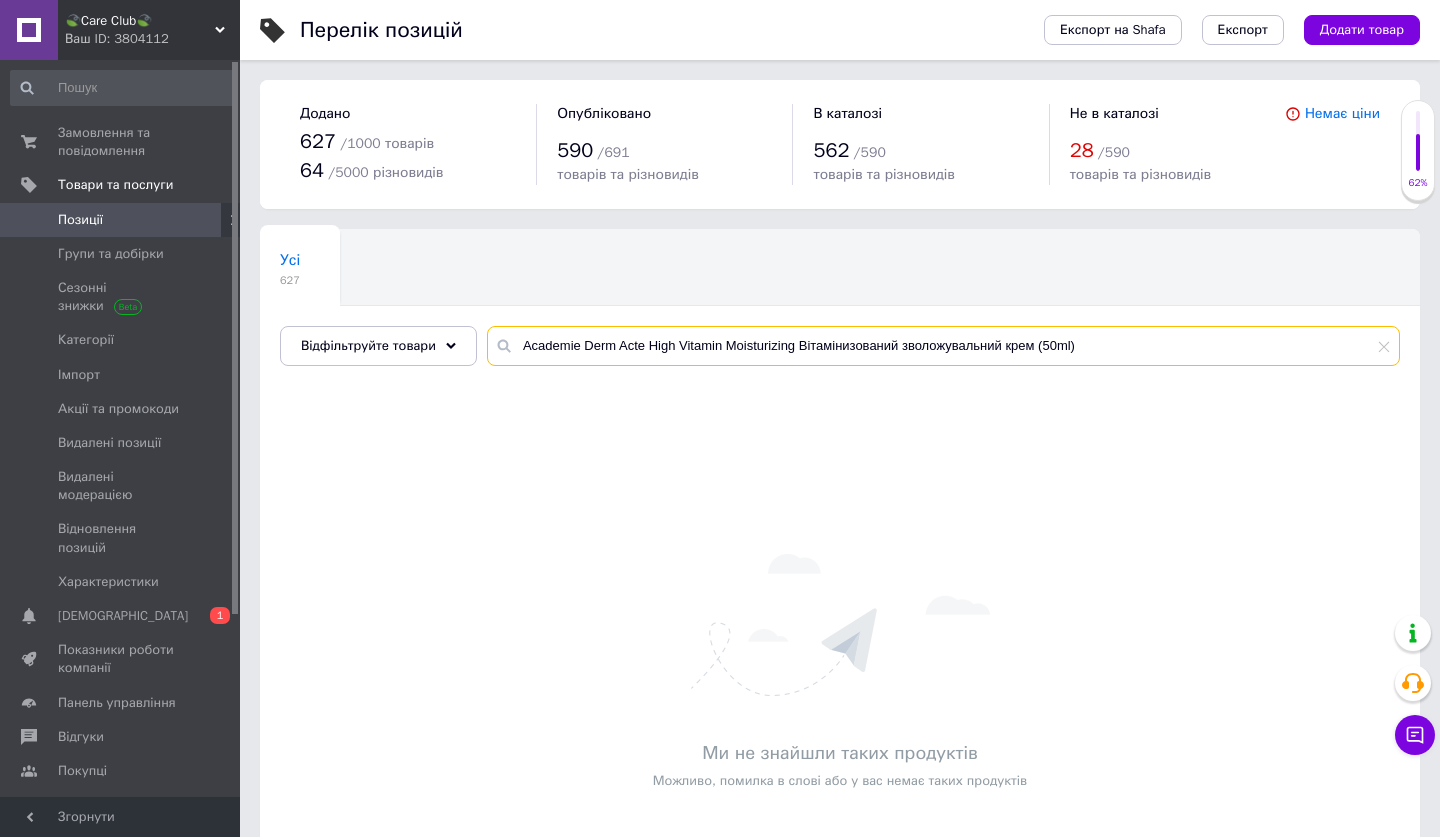 drag, startPoint x: 655, startPoint y: 344, endPoint x: 584, endPoint y: 342, distance: 71.02816 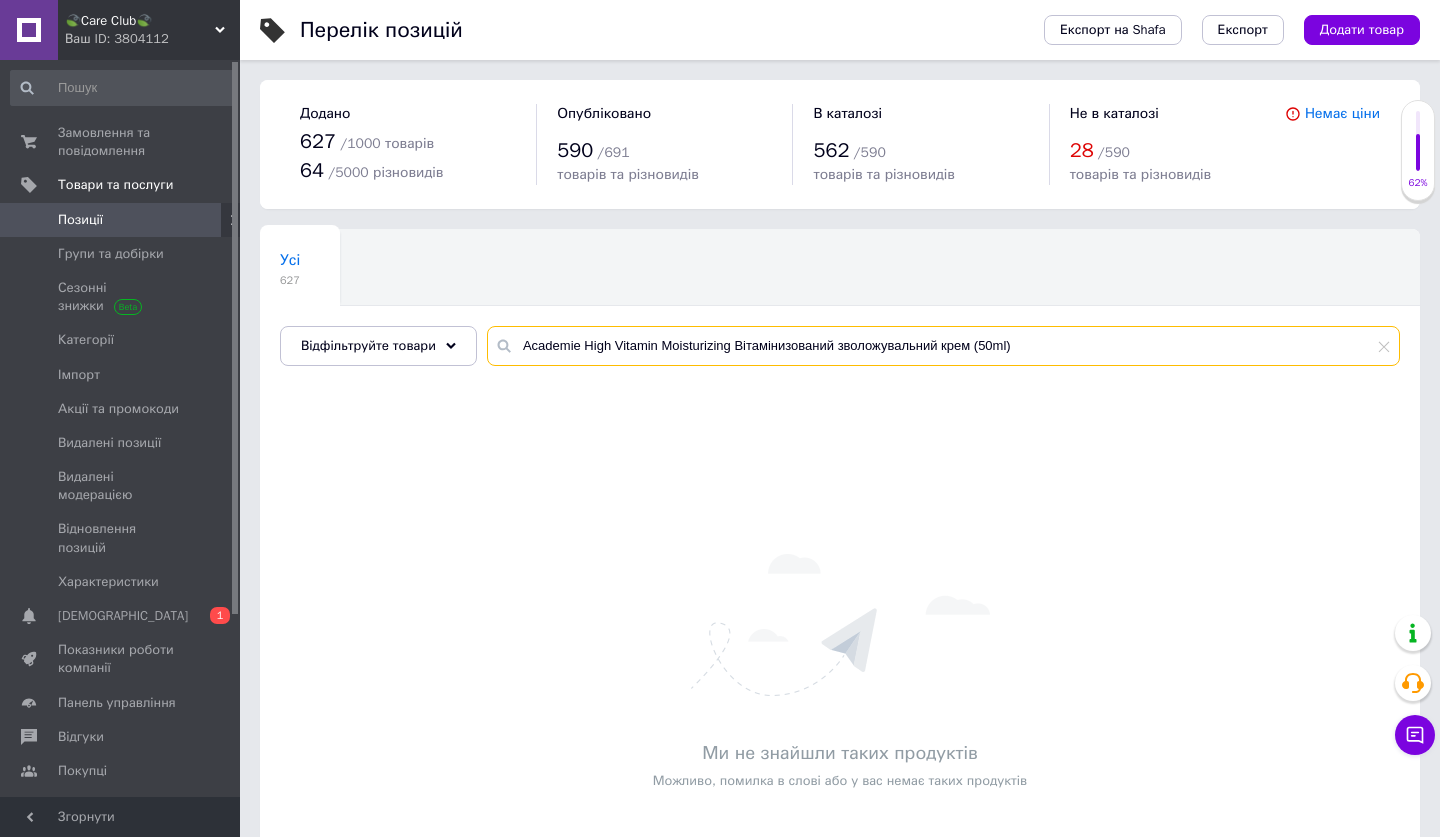 drag, startPoint x: 1029, startPoint y: 344, endPoint x: 737, endPoint y: 343, distance: 292.0017 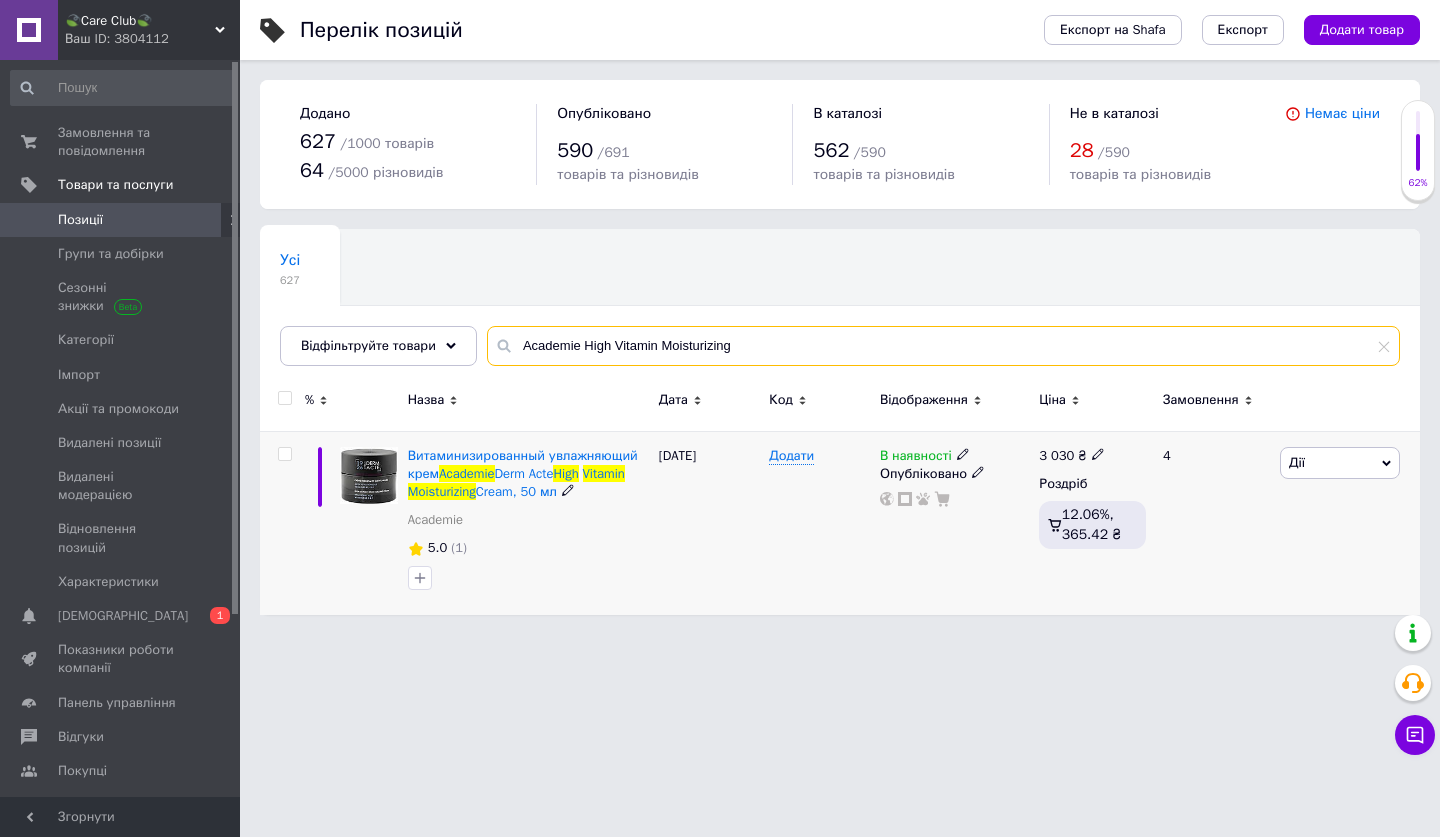 type on "Academie High Vitamin Moisturizing" 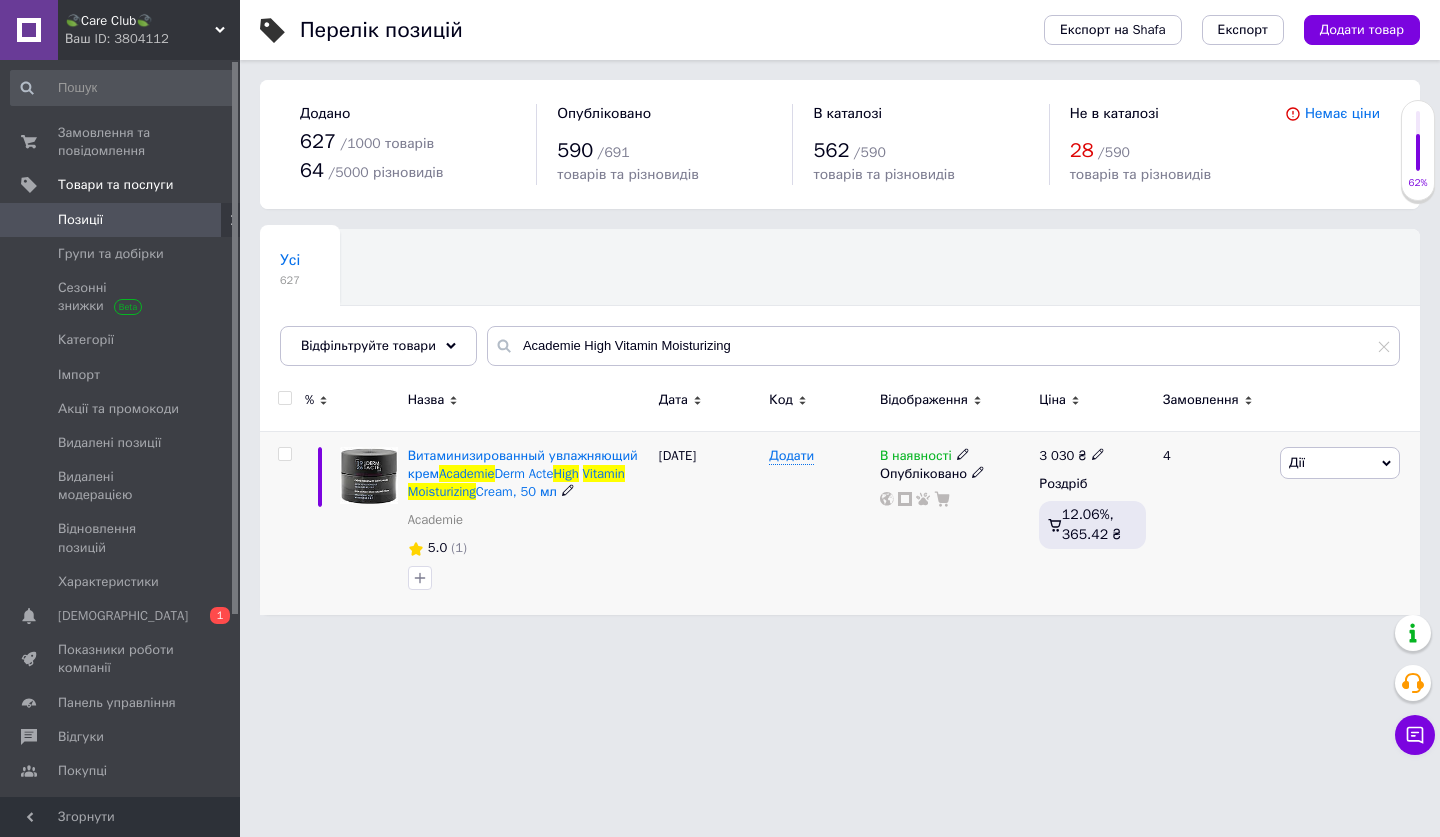 click 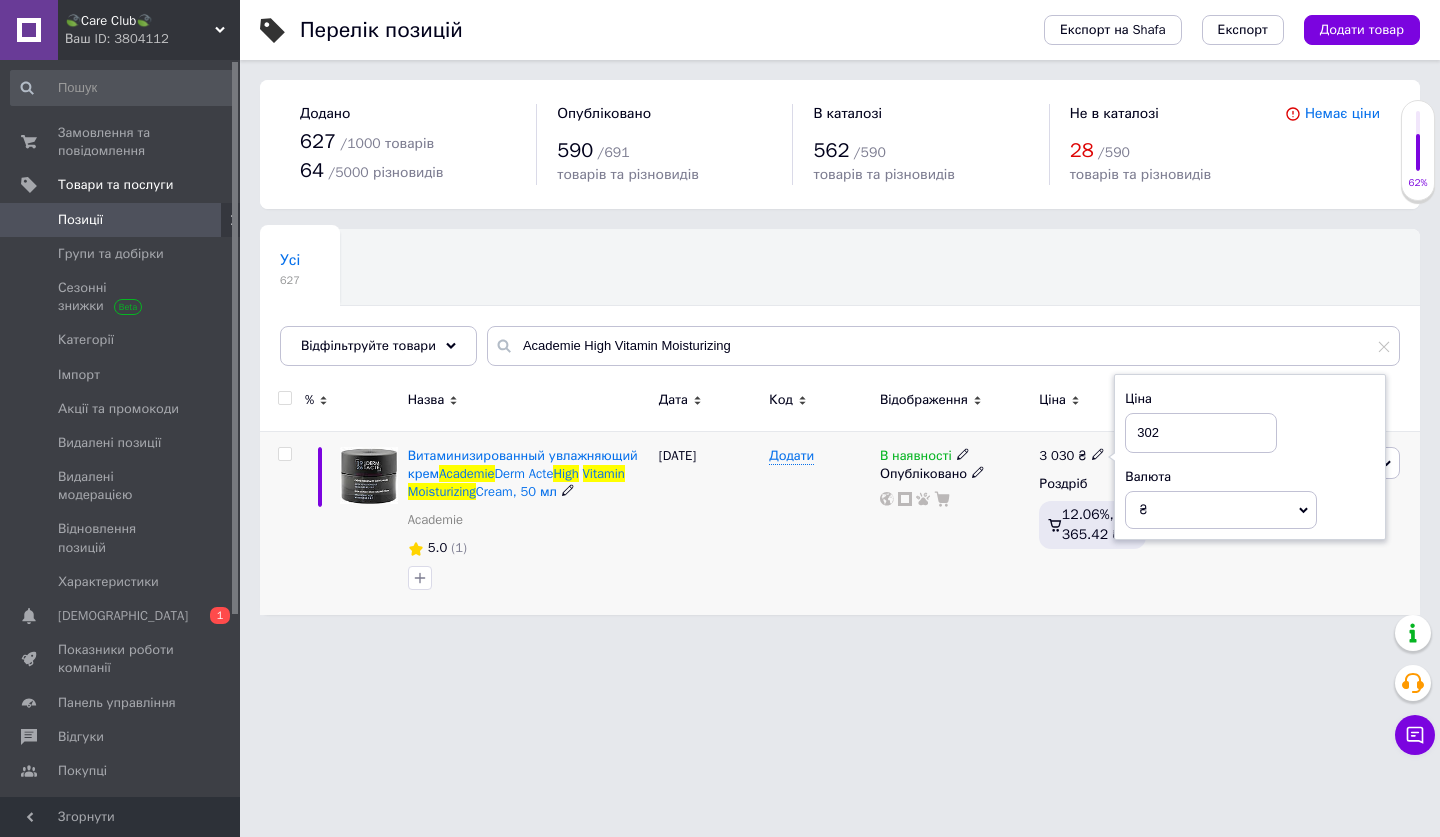 type on "3025" 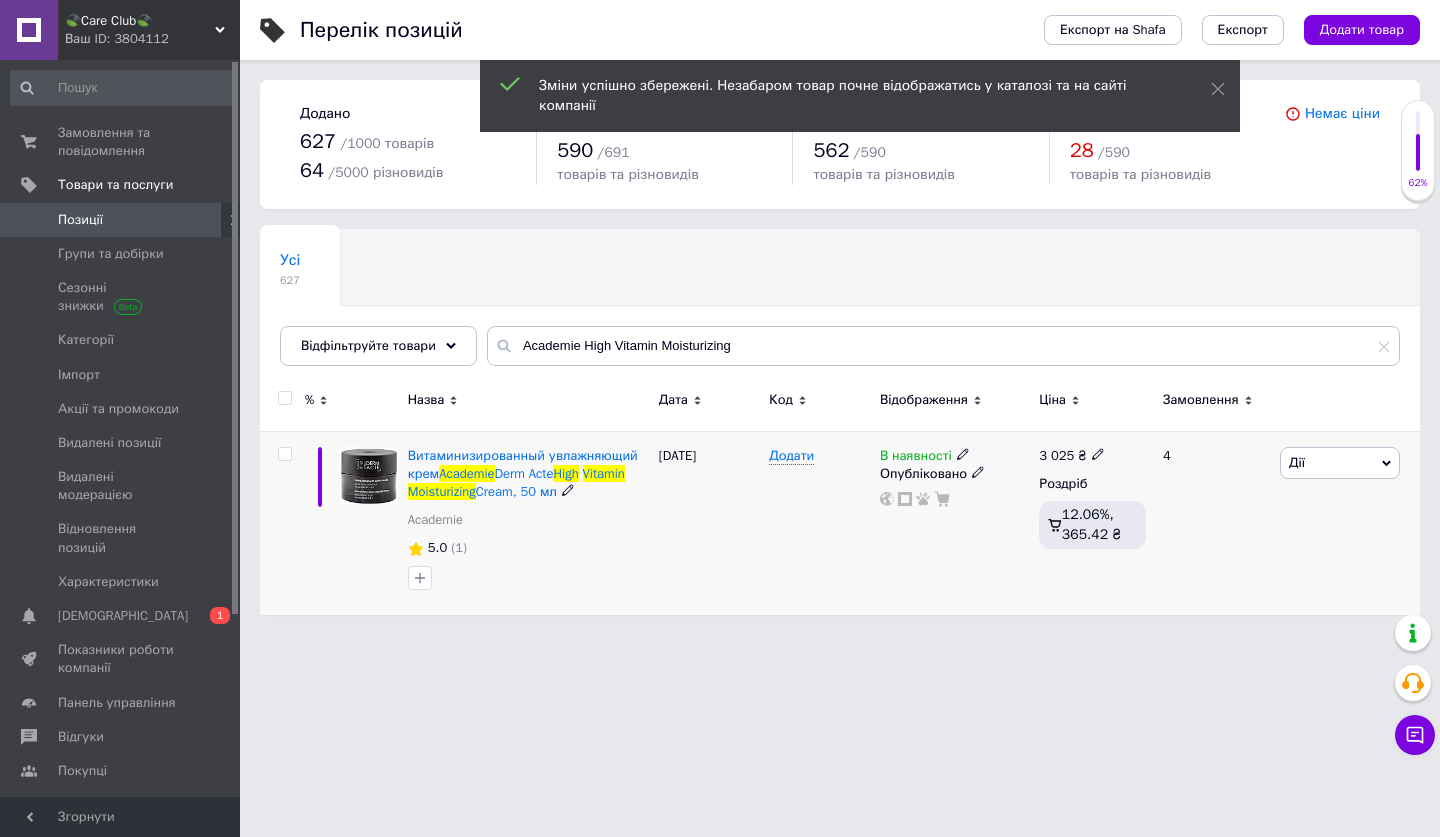drag, startPoint x: 401, startPoint y: 451, endPoint x: 570, endPoint y: 496, distance: 174.88853 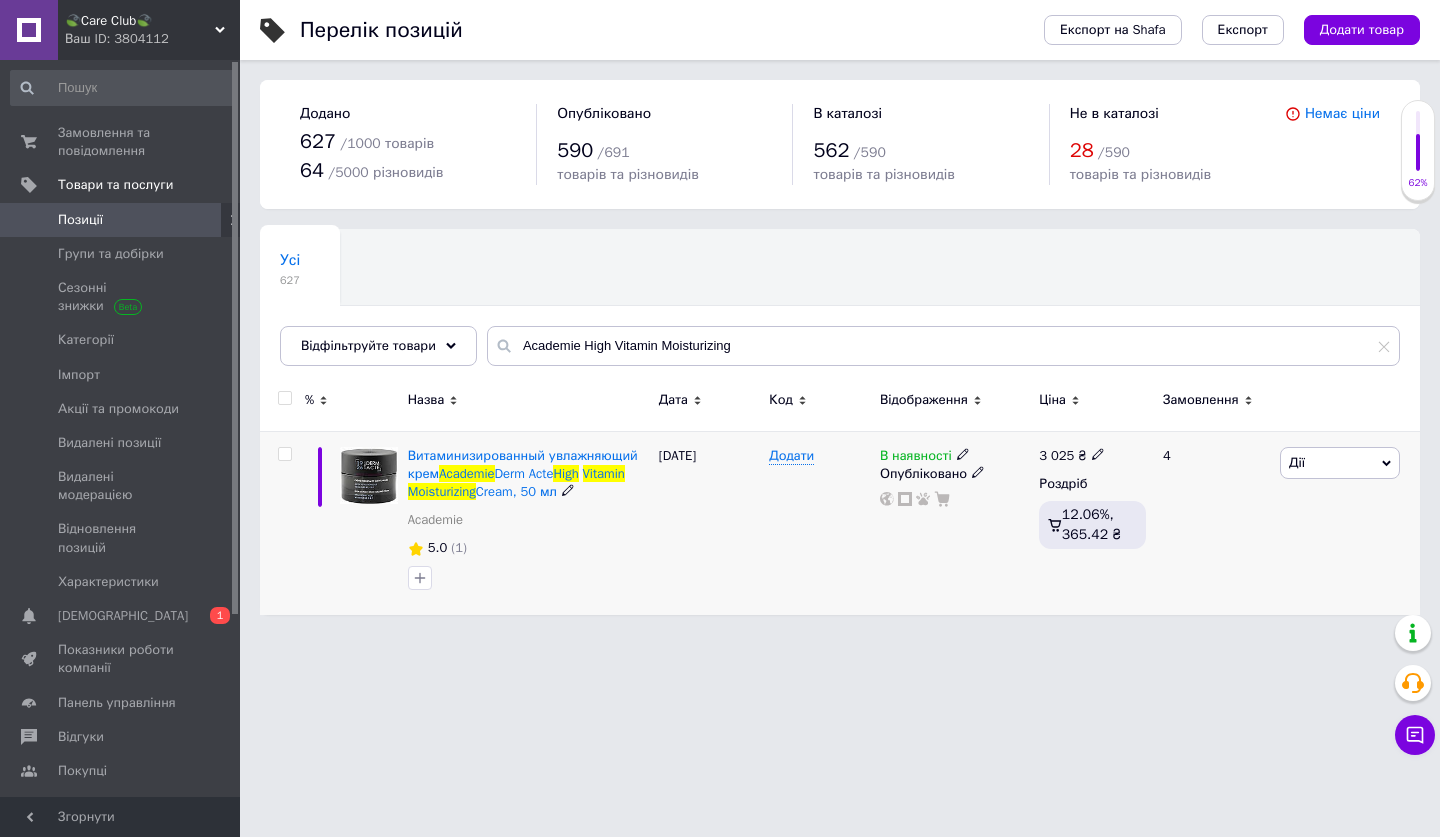 copy on "Витаминизированный увлажняющий крем  Academie  Derm Acte  High   Vitamin   Moisturizing  Cream, 50 мл" 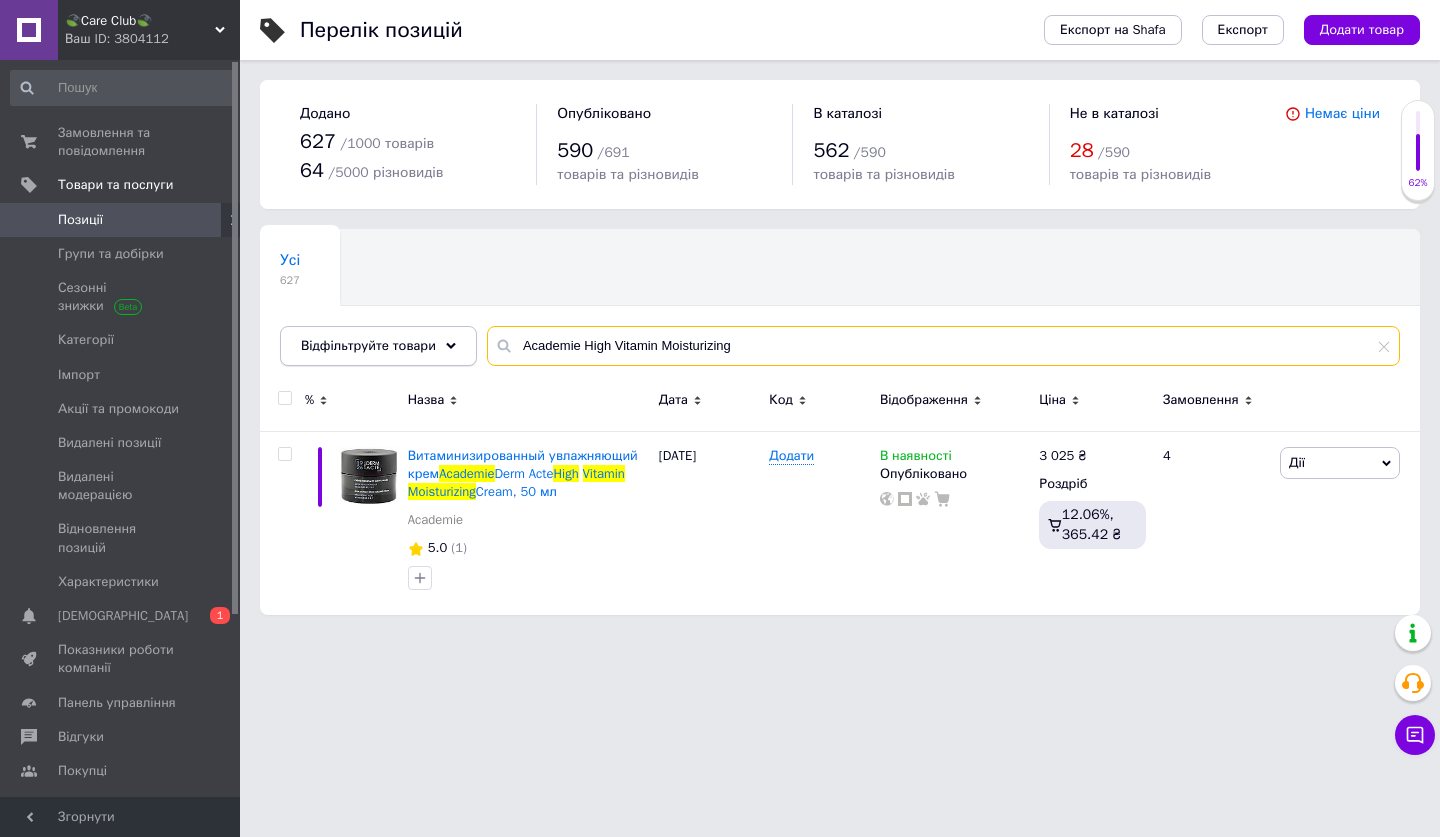 drag, startPoint x: 766, startPoint y: 343, endPoint x: 402, endPoint y: 343, distance: 364 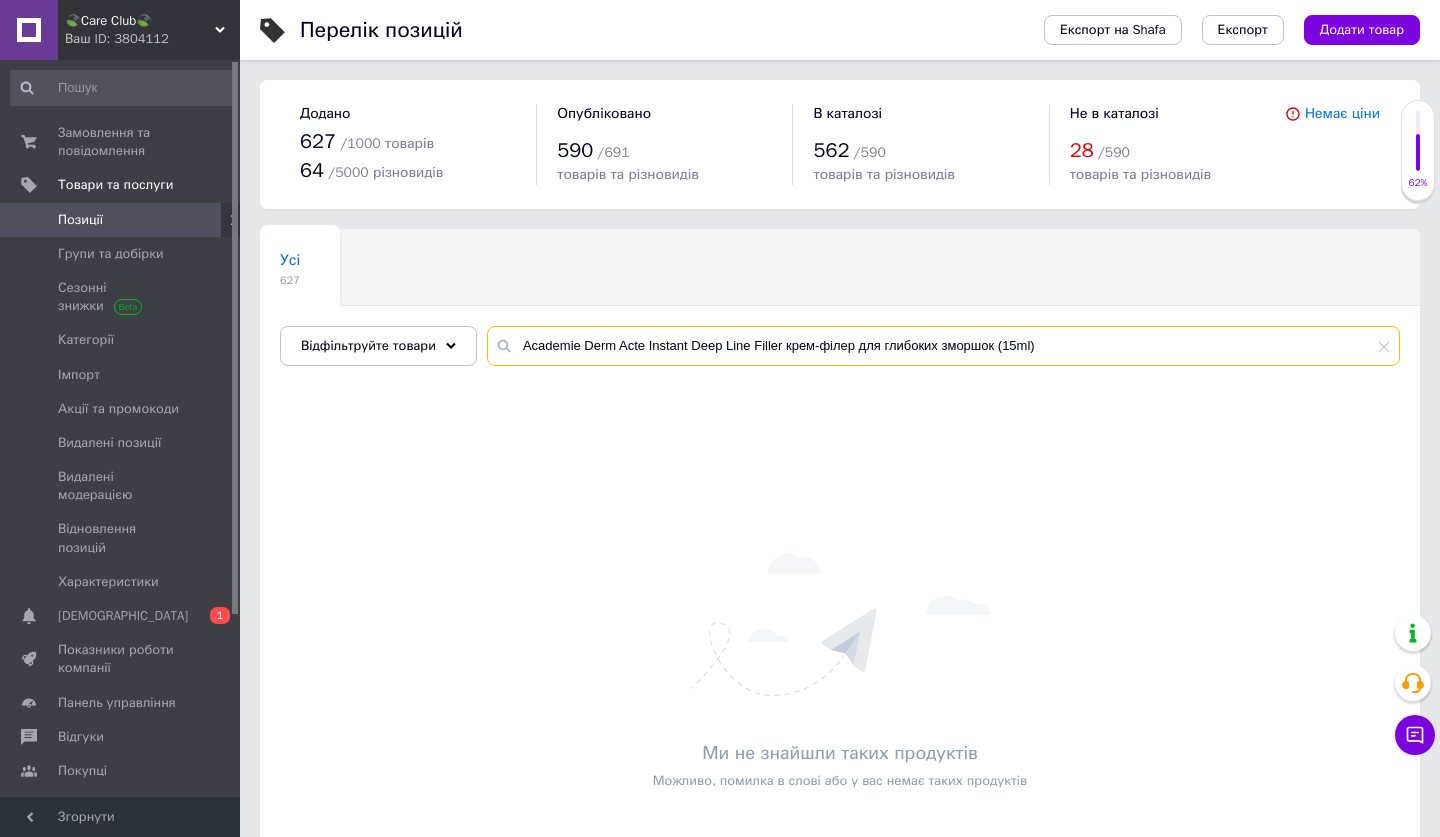 drag, startPoint x: 651, startPoint y: 347, endPoint x: 586, endPoint y: 344, distance: 65.06919 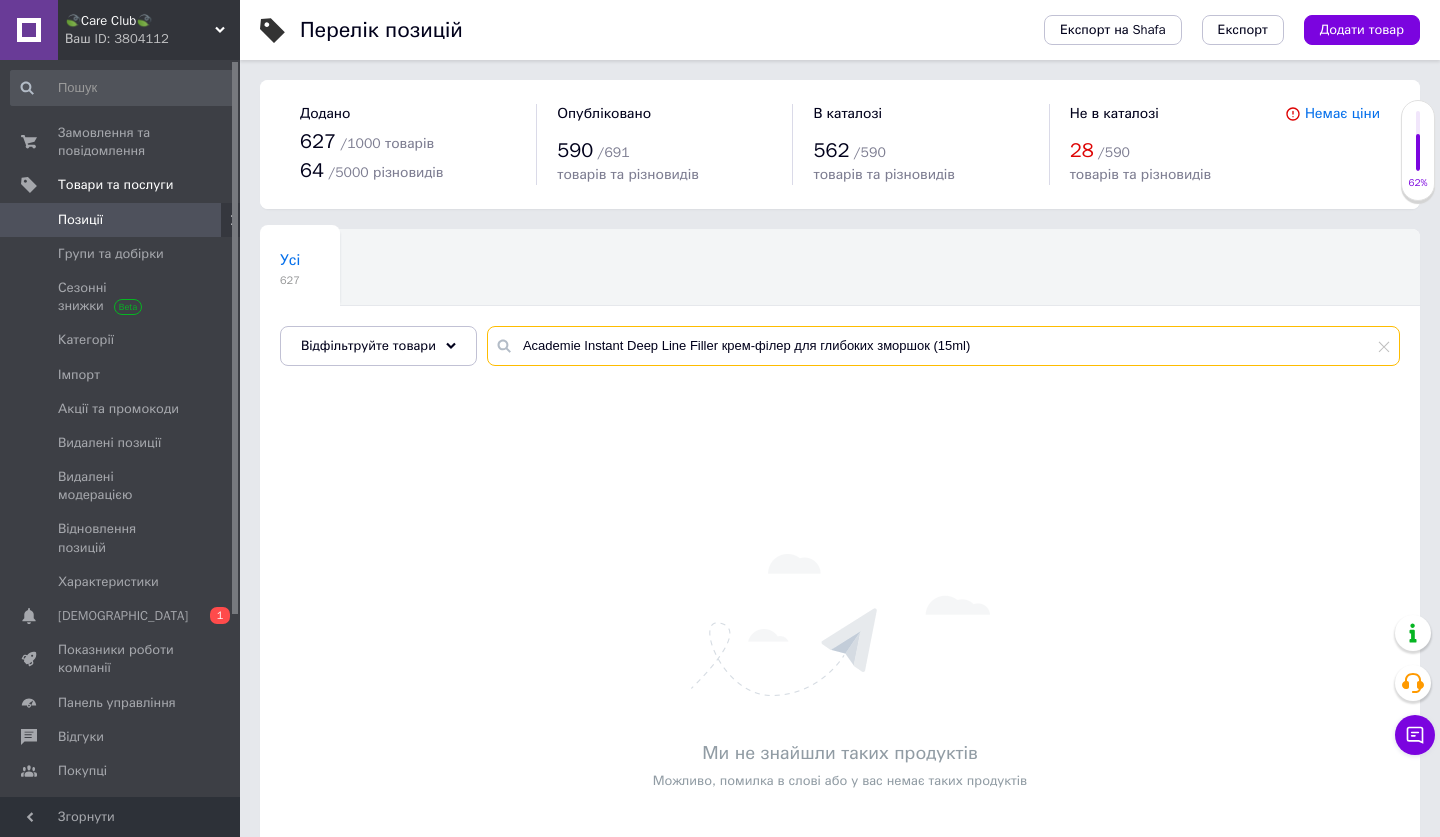 click on "Academie Instant Deep Line Filler крем-філер для глибоких зморшок (15ml)" at bounding box center (943, 346) 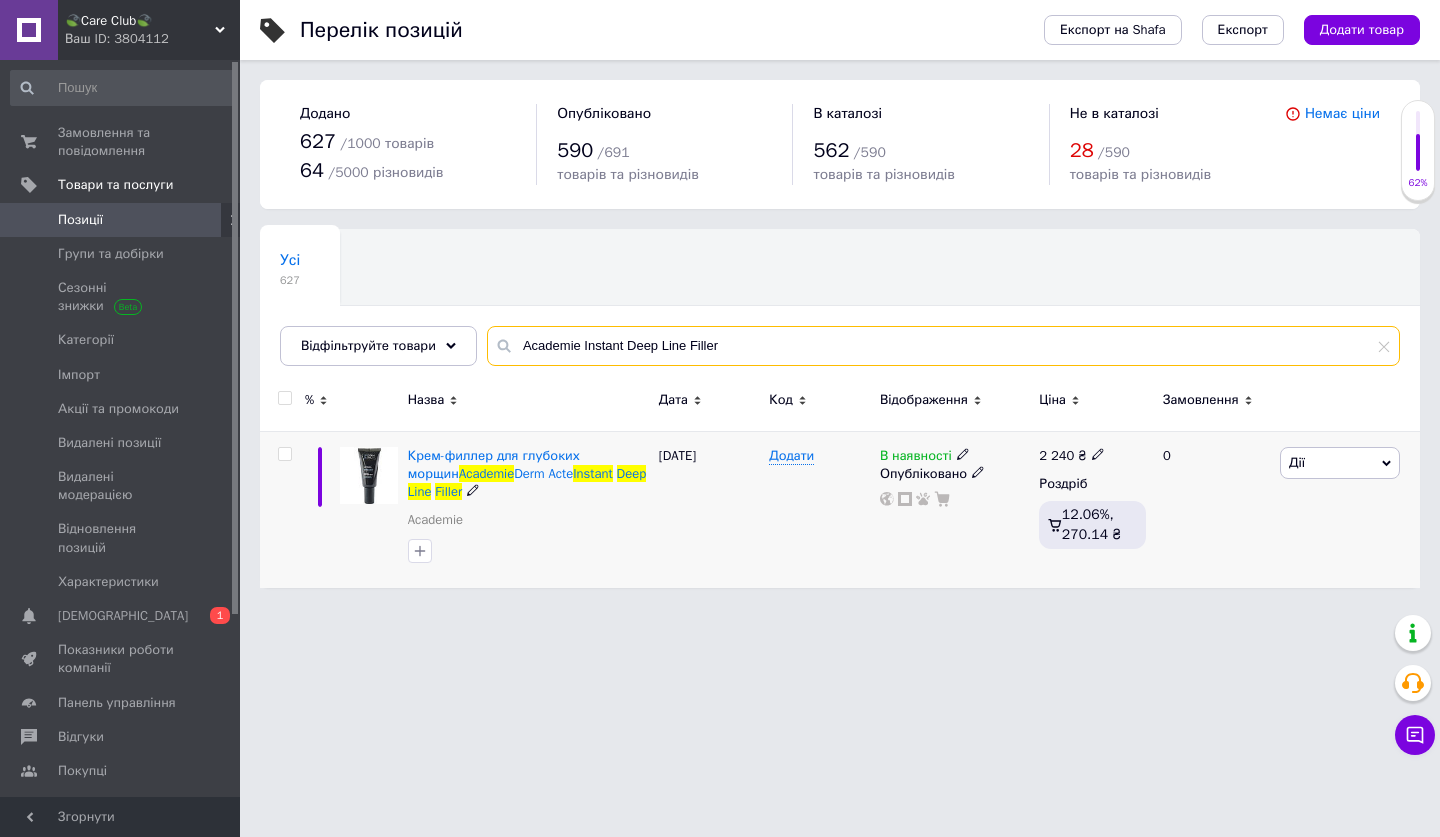 type on "Academie Instant Deep Line Filler" 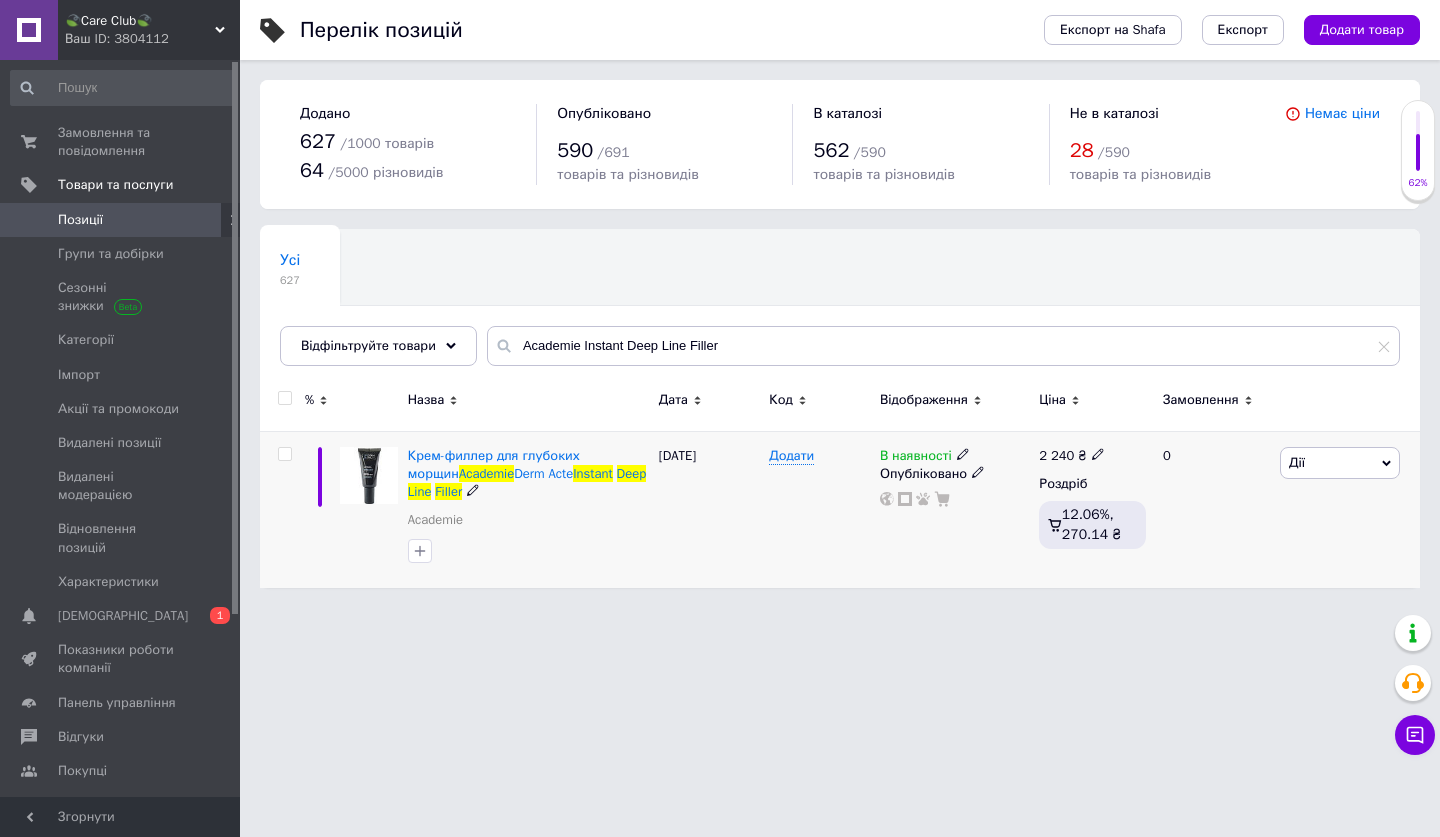 click 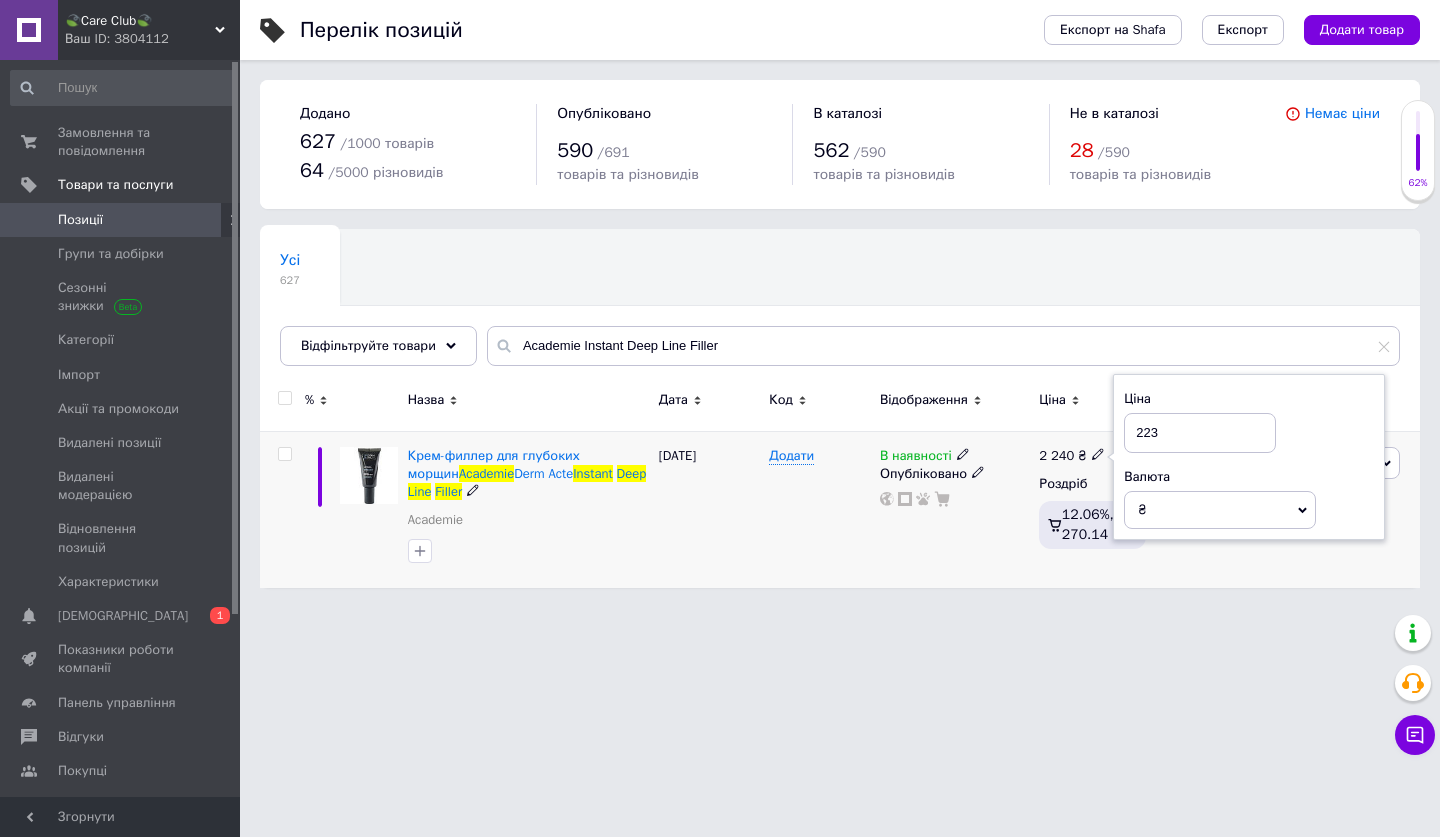type on "2235" 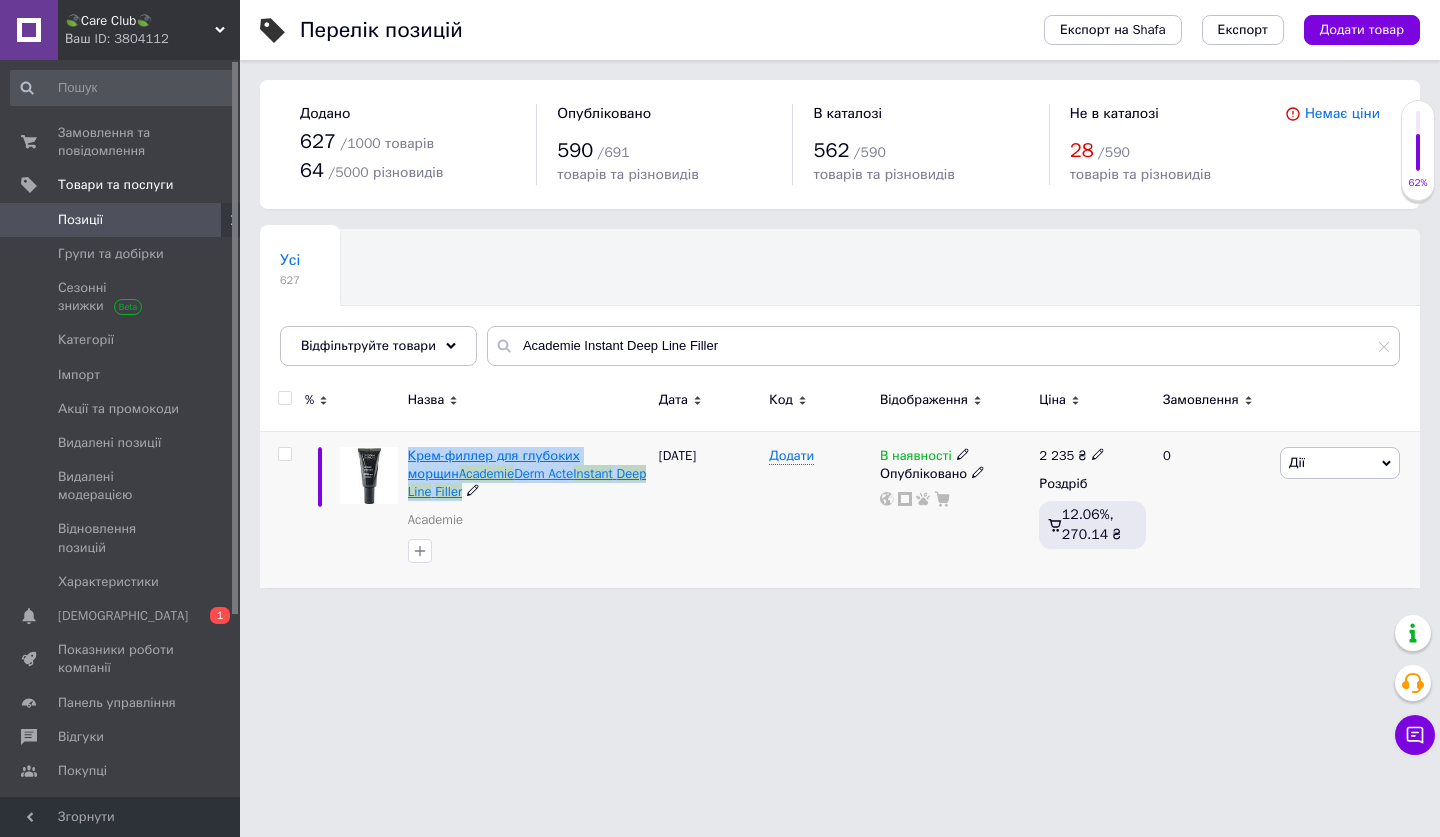 drag, startPoint x: 445, startPoint y: 471, endPoint x: 404, endPoint y: 454, distance: 44.38468 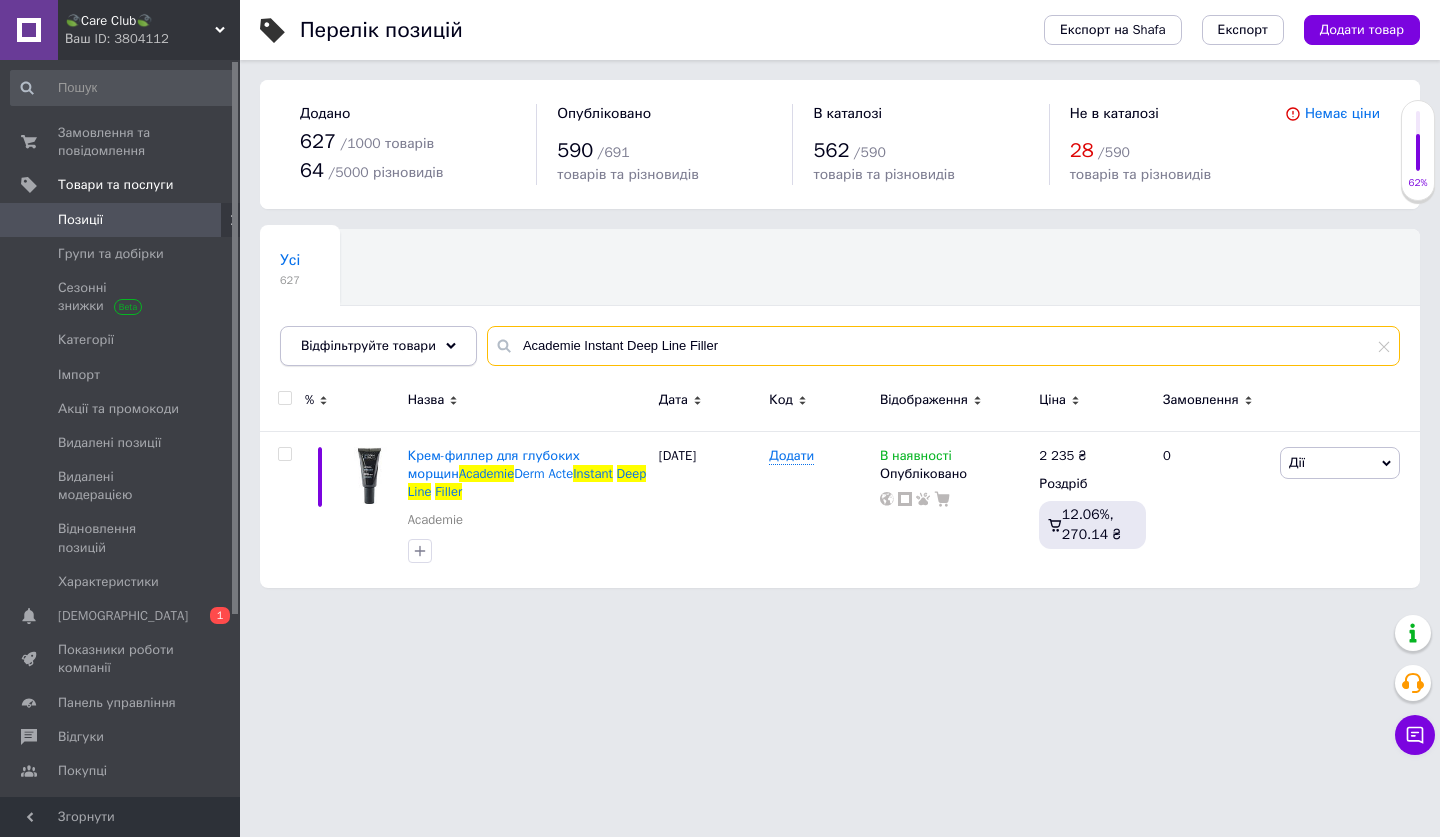 drag, startPoint x: 738, startPoint y: 347, endPoint x: 362, endPoint y: 346, distance: 376.00134 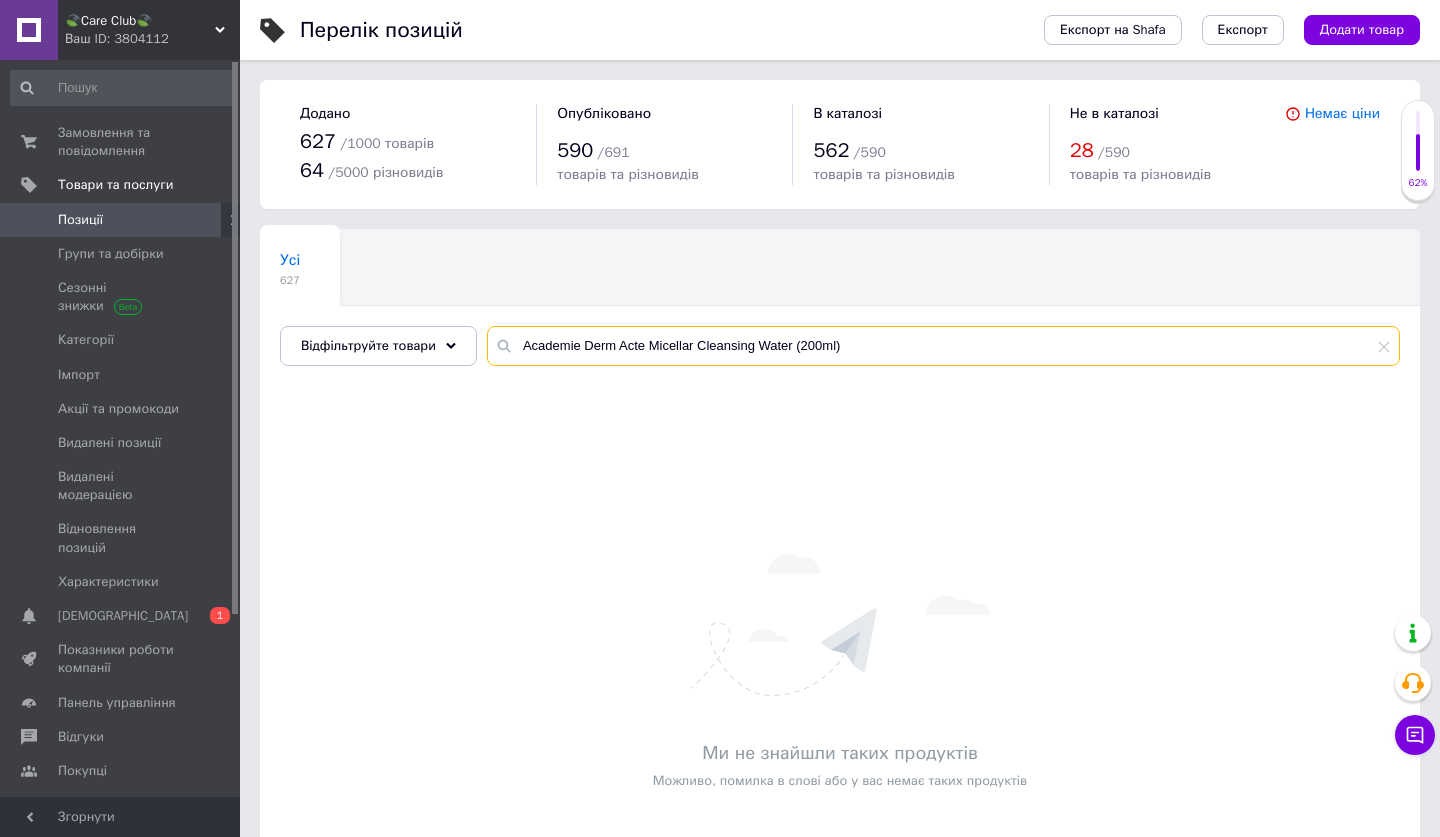 drag, startPoint x: 870, startPoint y: 348, endPoint x: 824, endPoint y: 344, distance: 46.173584 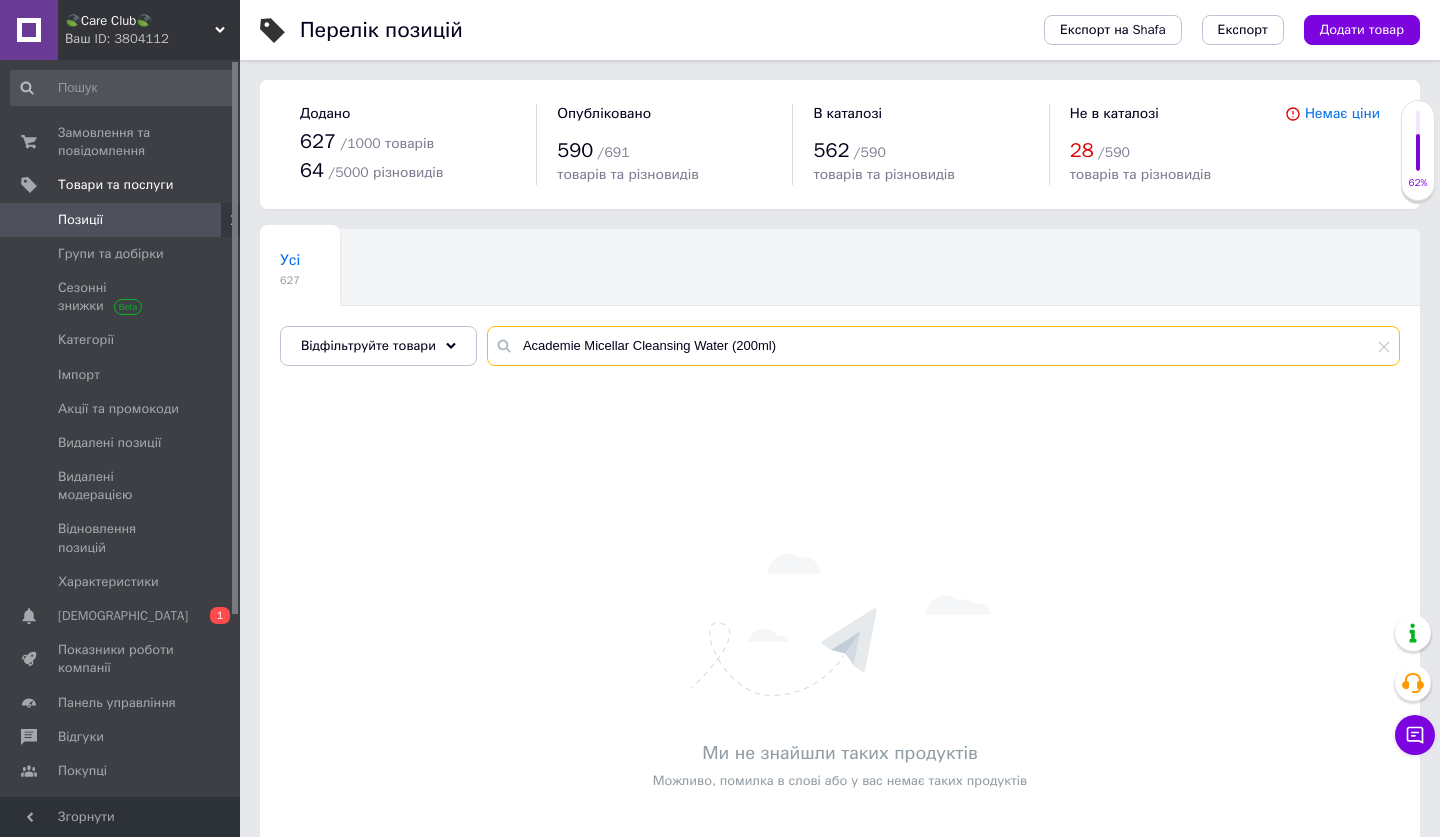 drag, startPoint x: 797, startPoint y: 350, endPoint x: 729, endPoint y: 340, distance: 68.73136 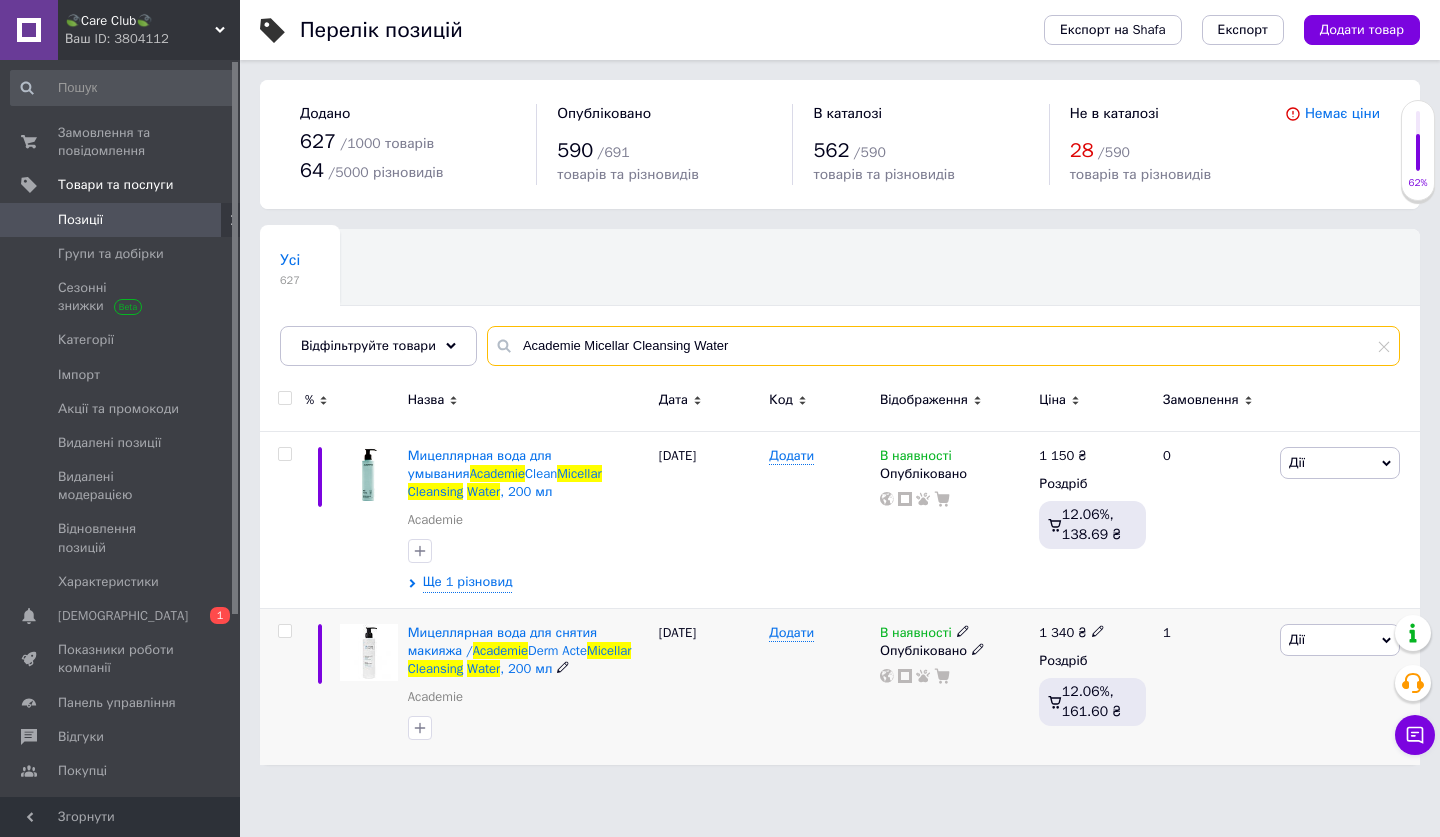 type on "Academie Micellar Cleansing Water" 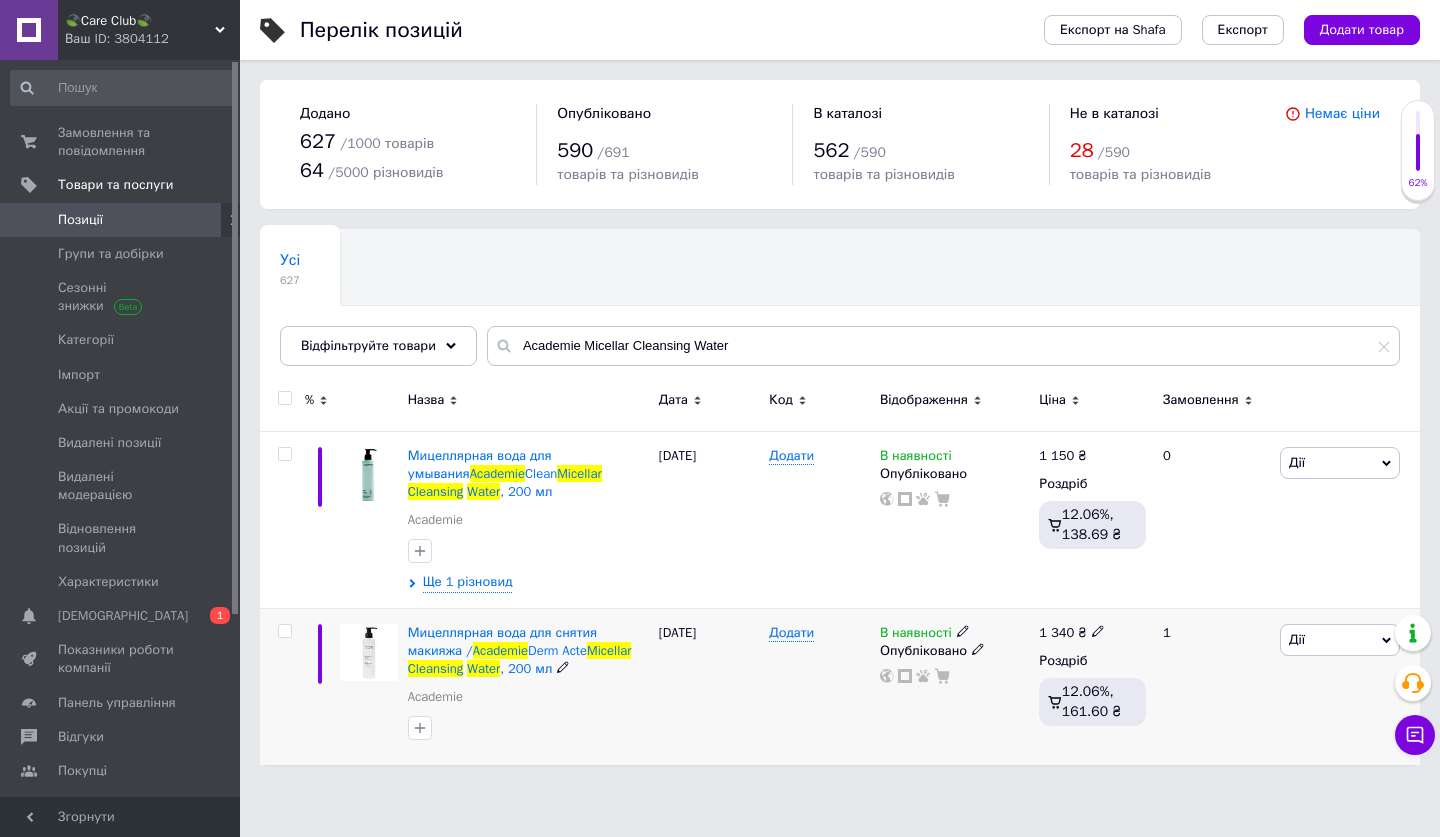 click 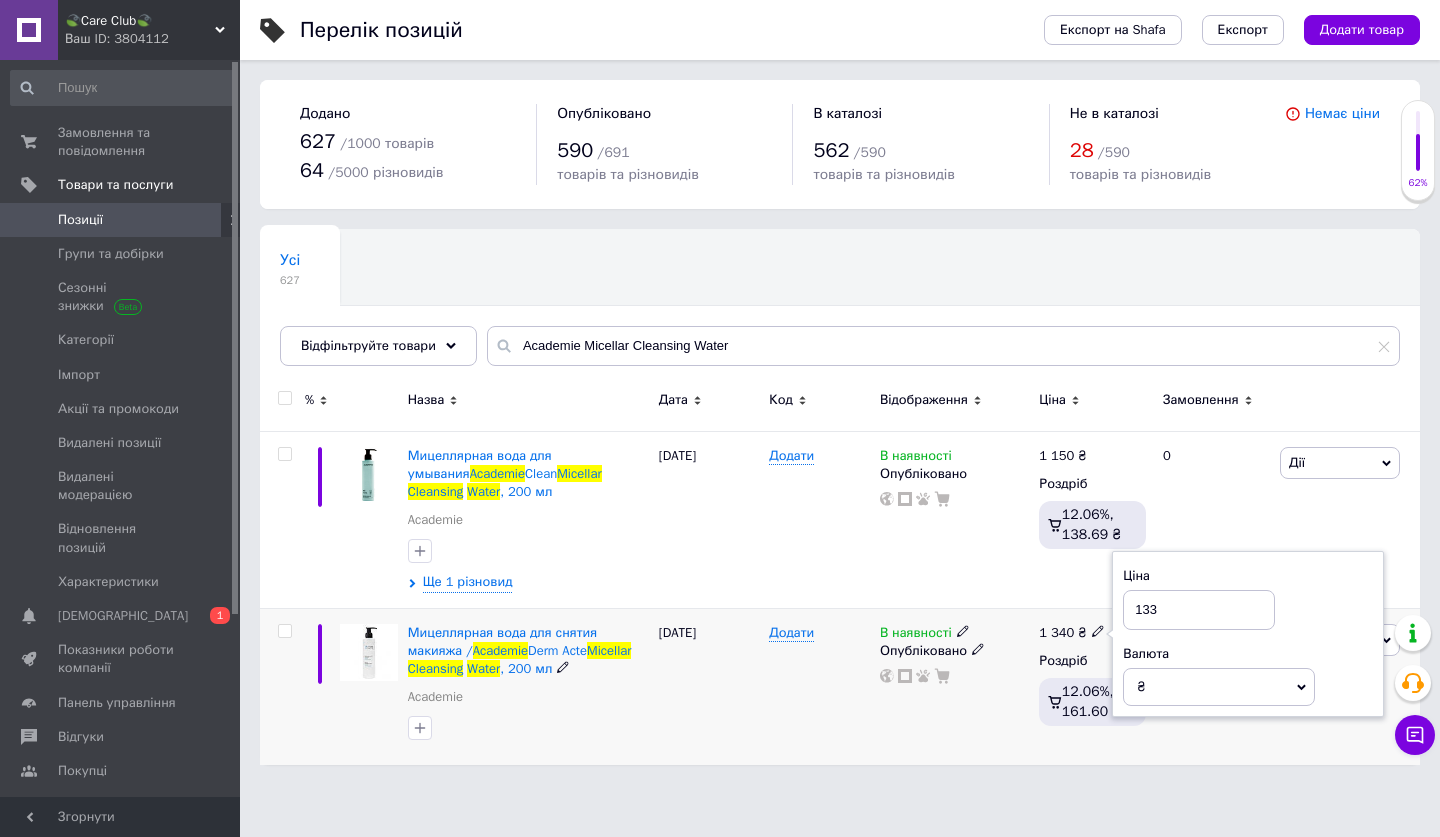 type on "1335" 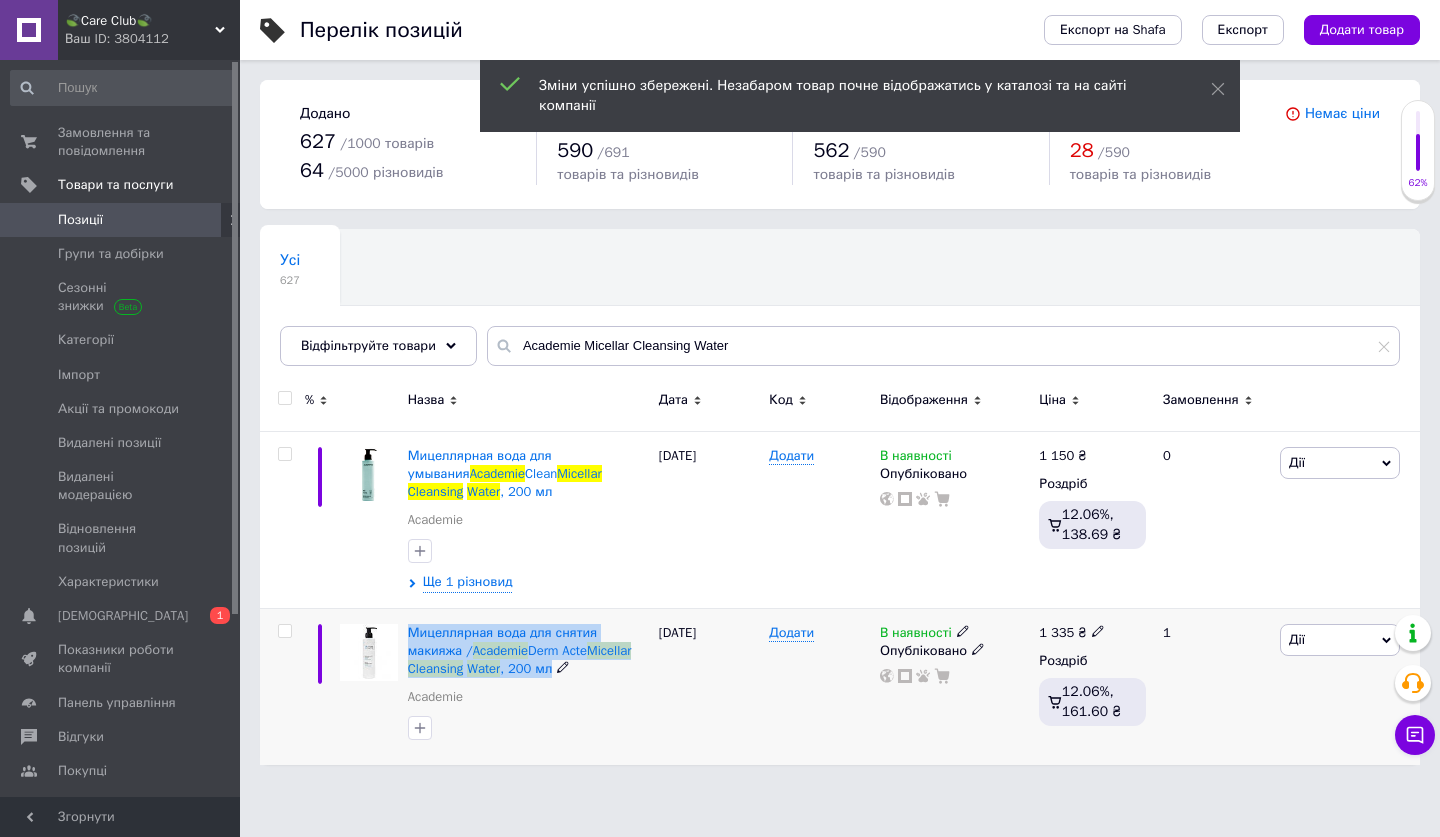 drag, startPoint x: 402, startPoint y: 624, endPoint x: 556, endPoint y: 671, distance: 161.01242 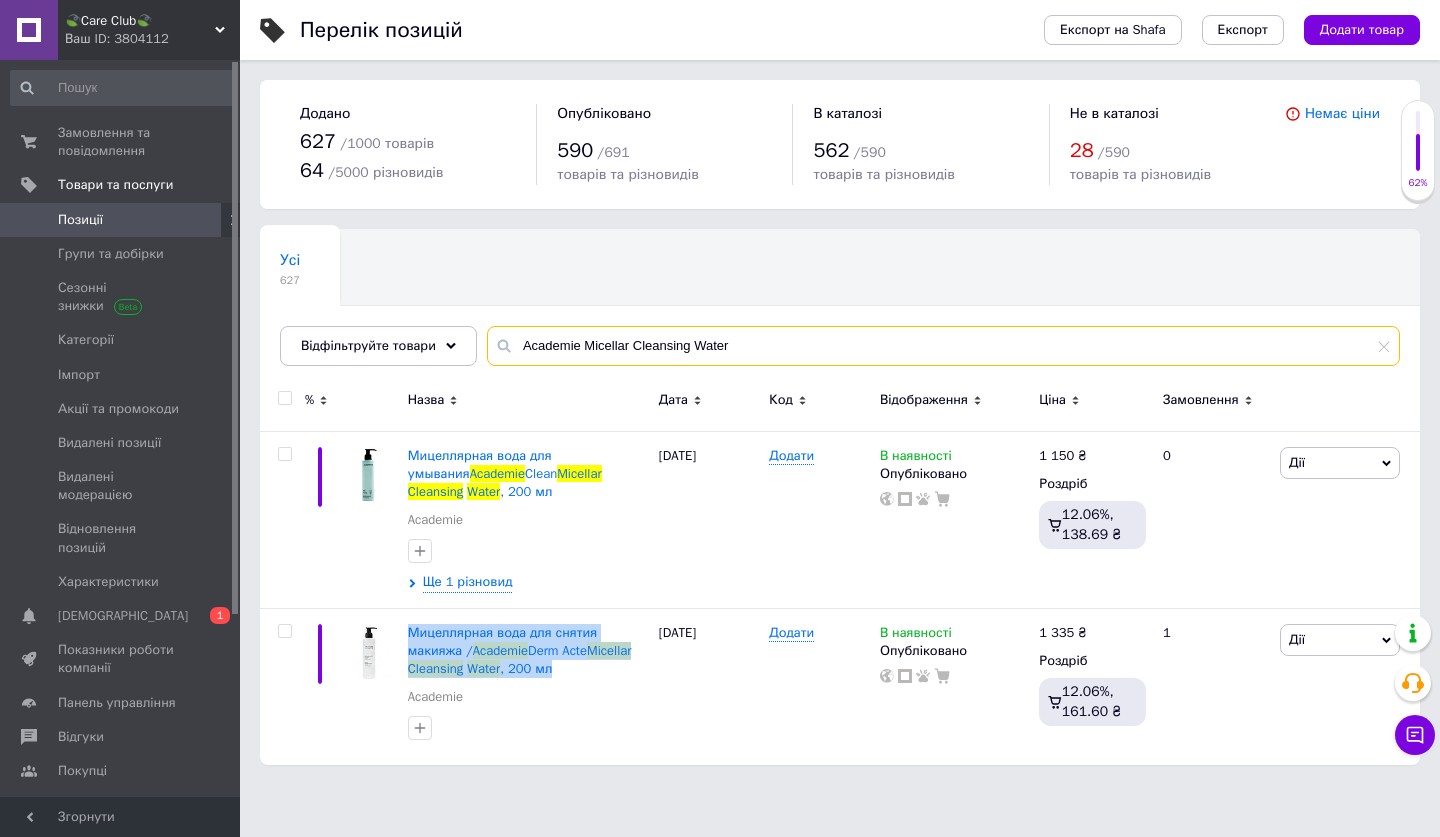 click on "Academie Micellar Cleansing Water" at bounding box center (943, 346) 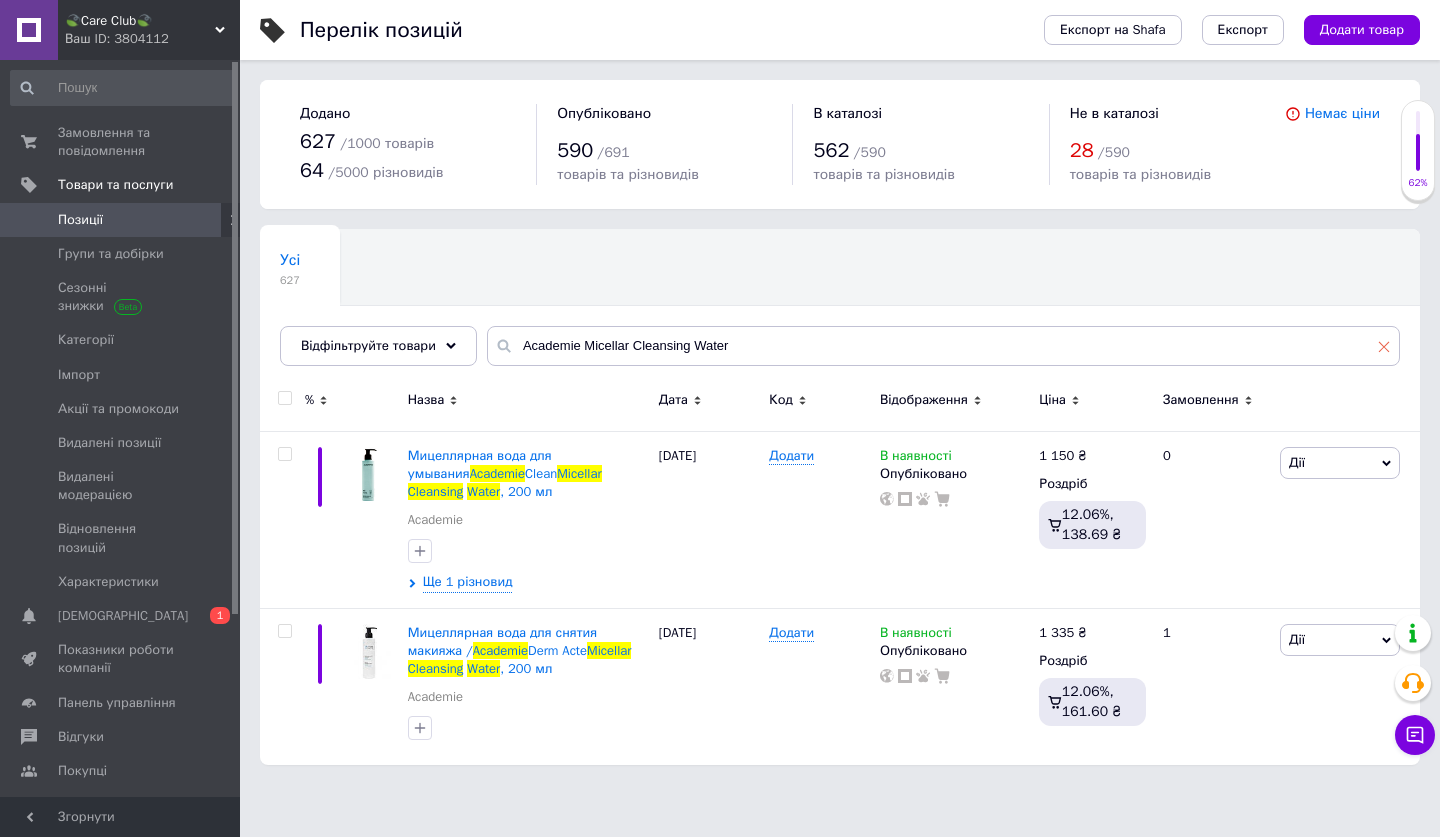 click 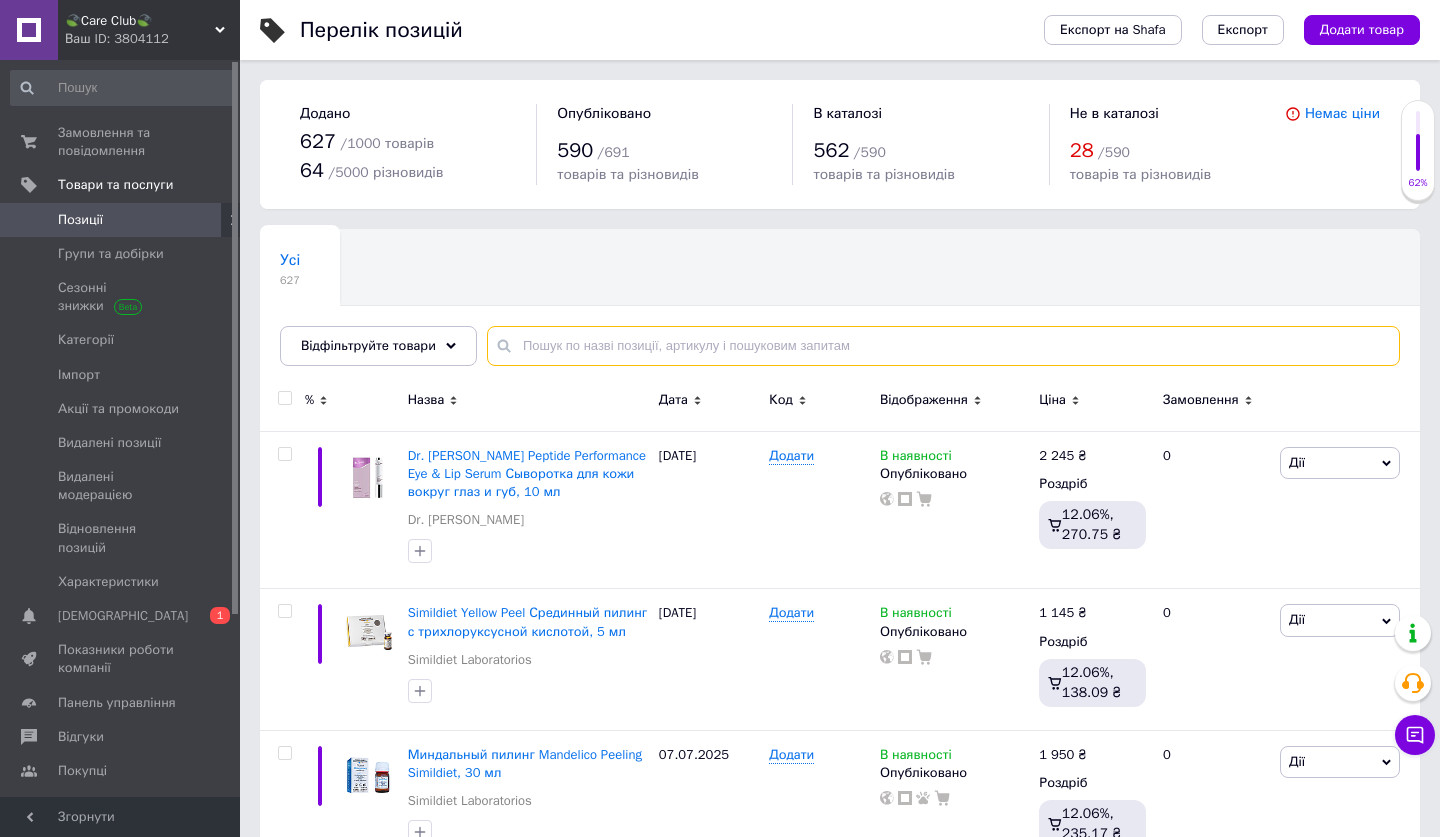 click at bounding box center (943, 346) 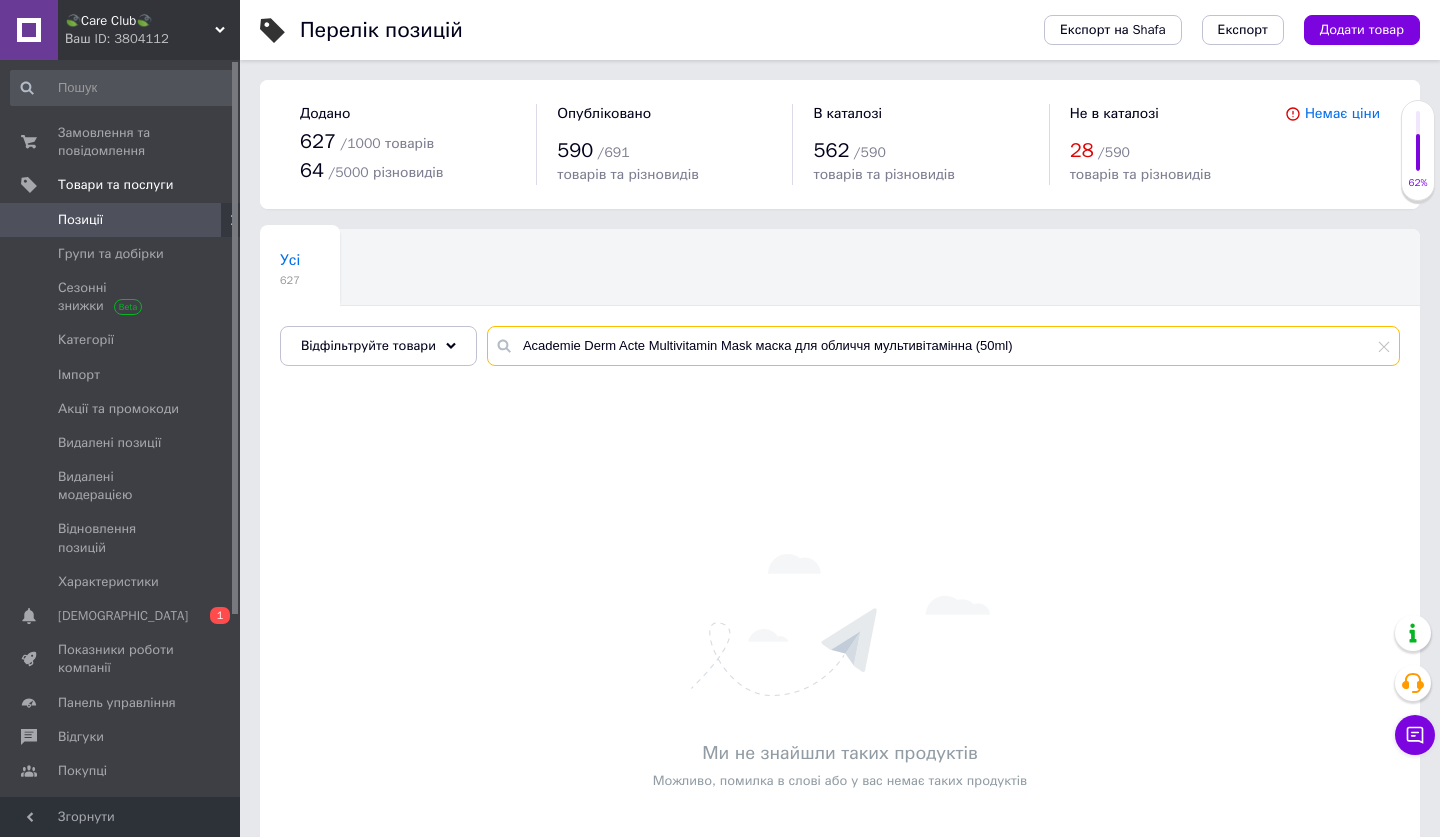drag, startPoint x: 651, startPoint y: 343, endPoint x: 587, endPoint y: 343, distance: 64 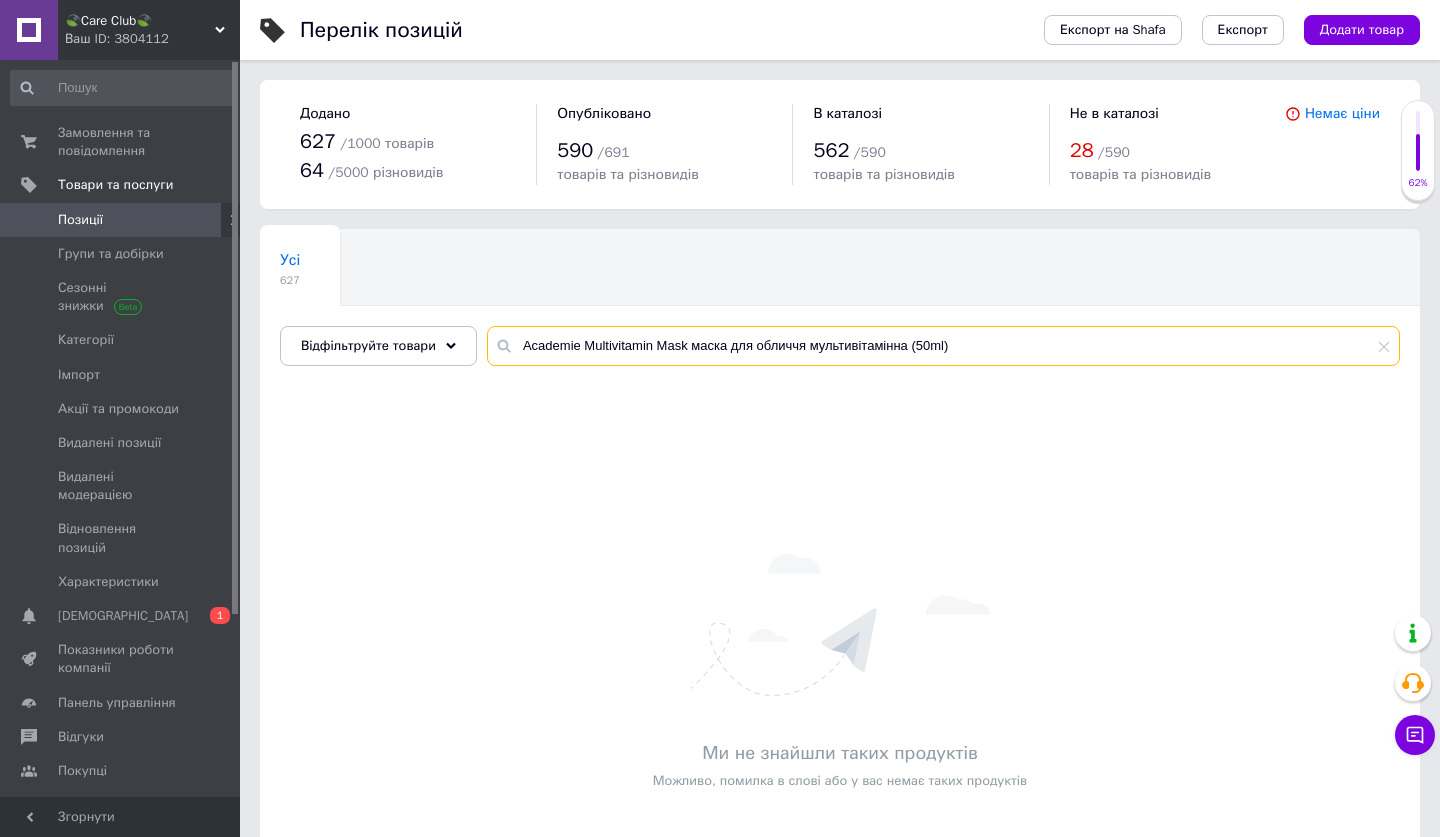 drag, startPoint x: 958, startPoint y: 343, endPoint x: 688, endPoint y: 341, distance: 270.00742 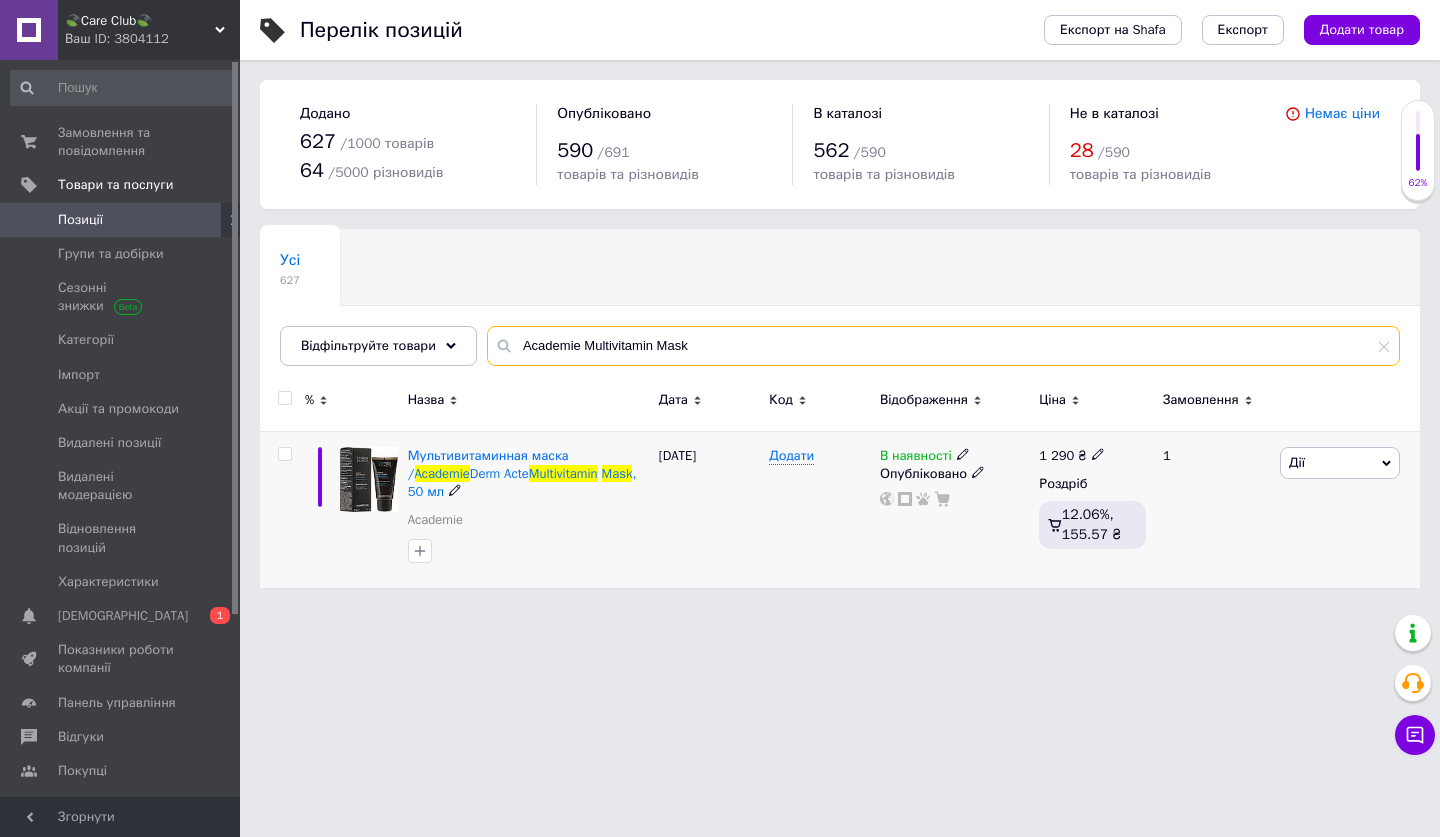 type on "Academie Multivitamin Mask" 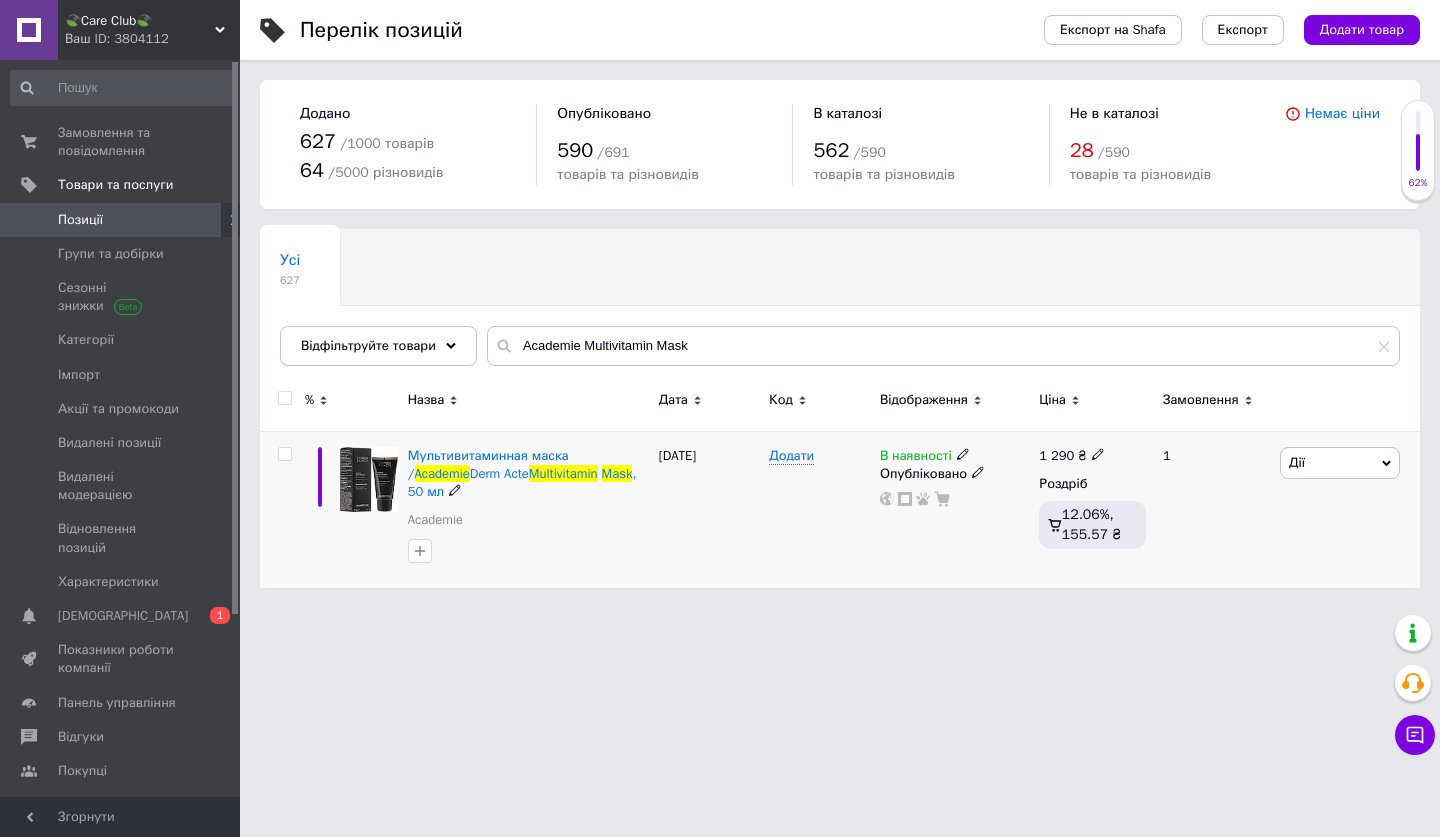 click 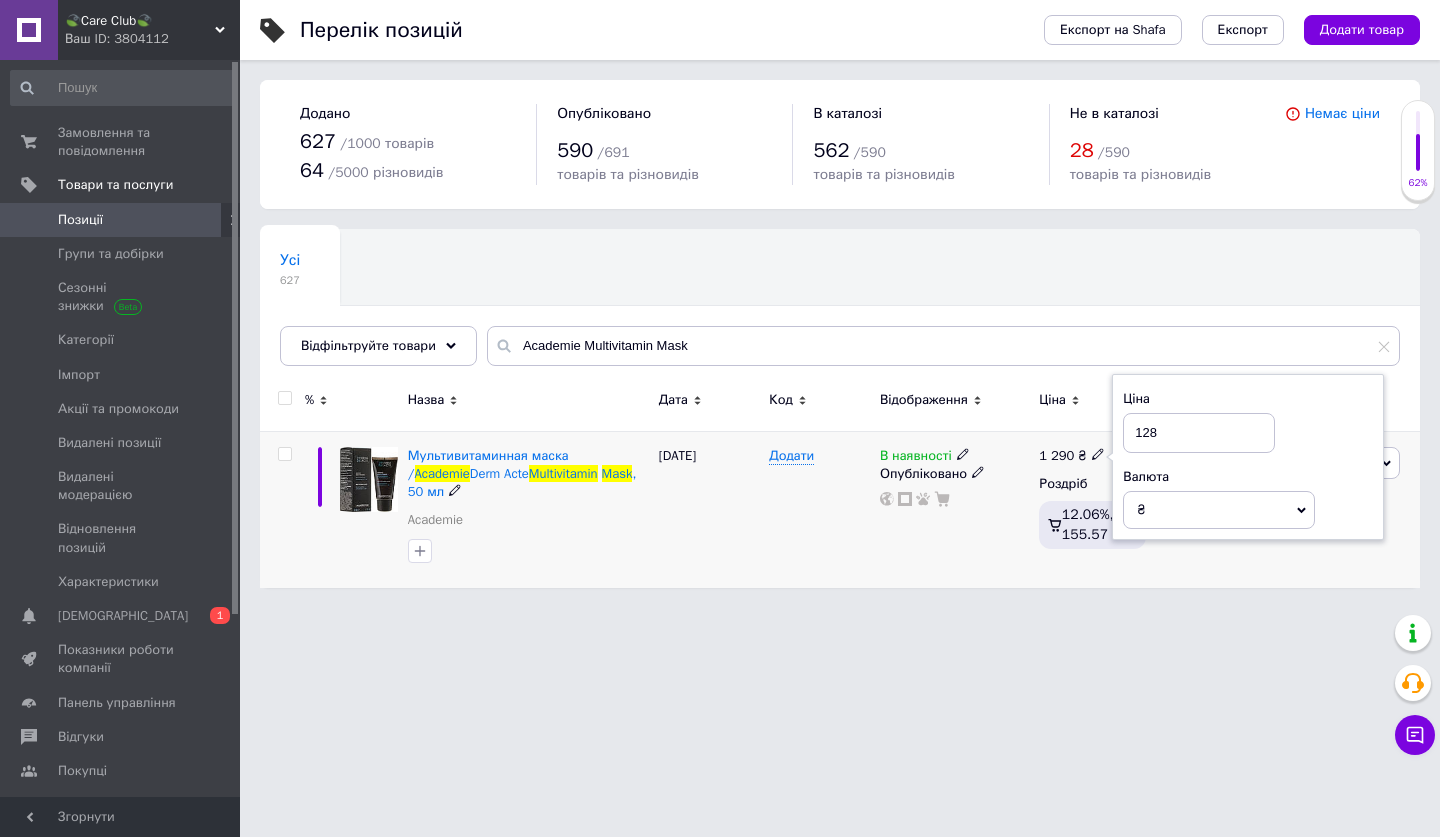 type on "1285" 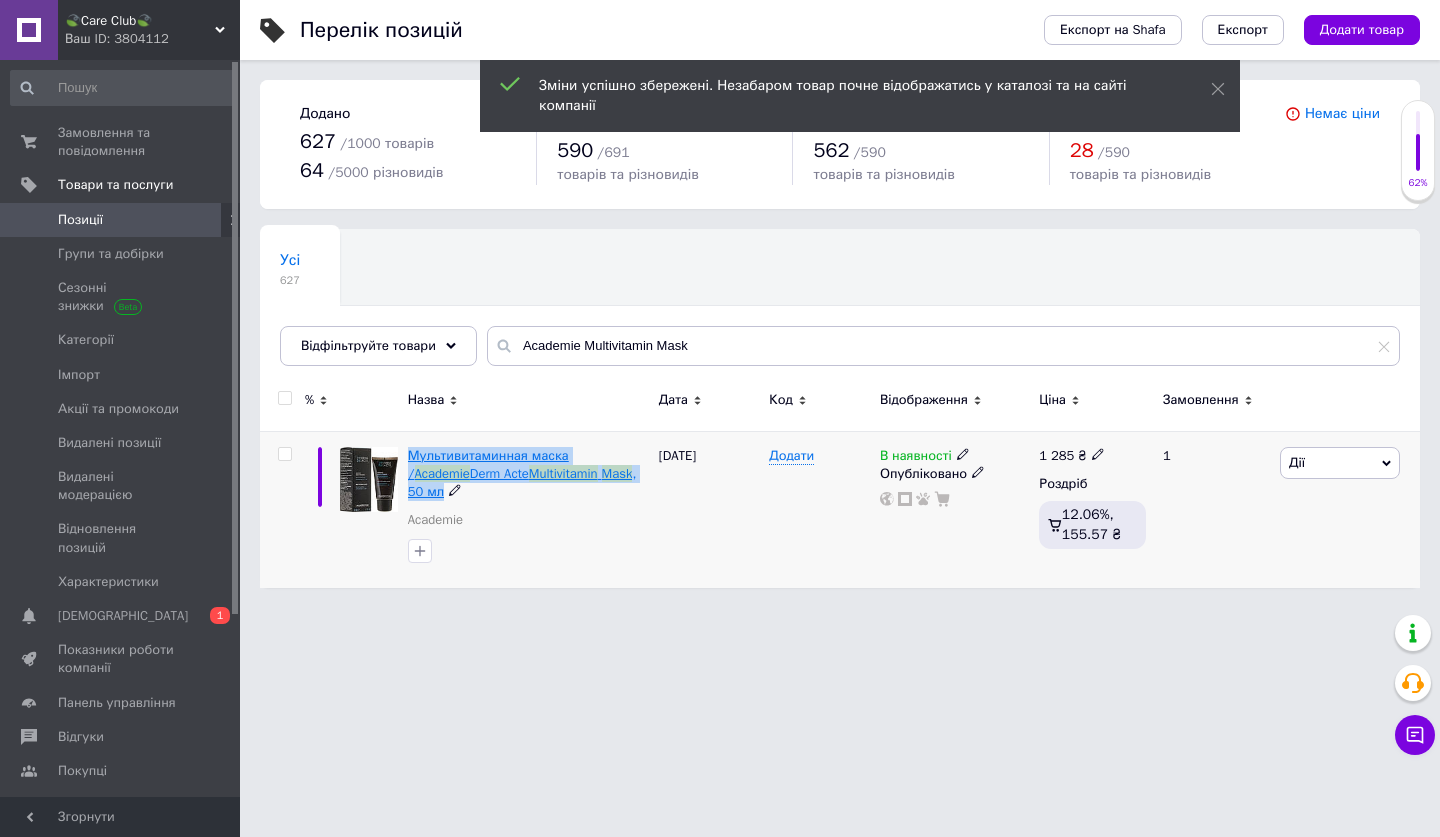drag, startPoint x: 403, startPoint y: 446, endPoint x: 621, endPoint y: 475, distance: 219.92044 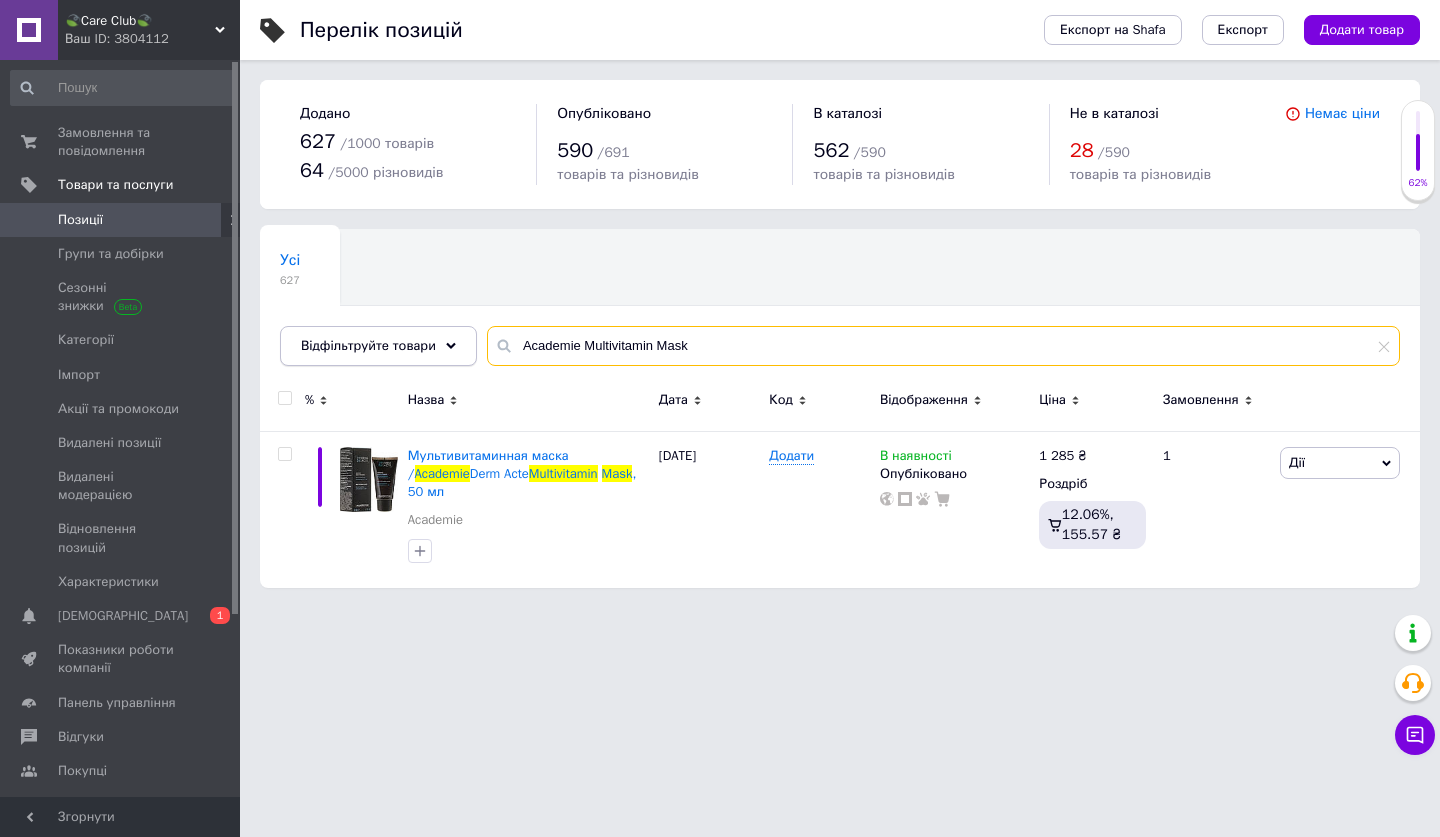 drag, startPoint x: 718, startPoint y: 349, endPoint x: 394, endPoint y: 348, distance: 324.00156 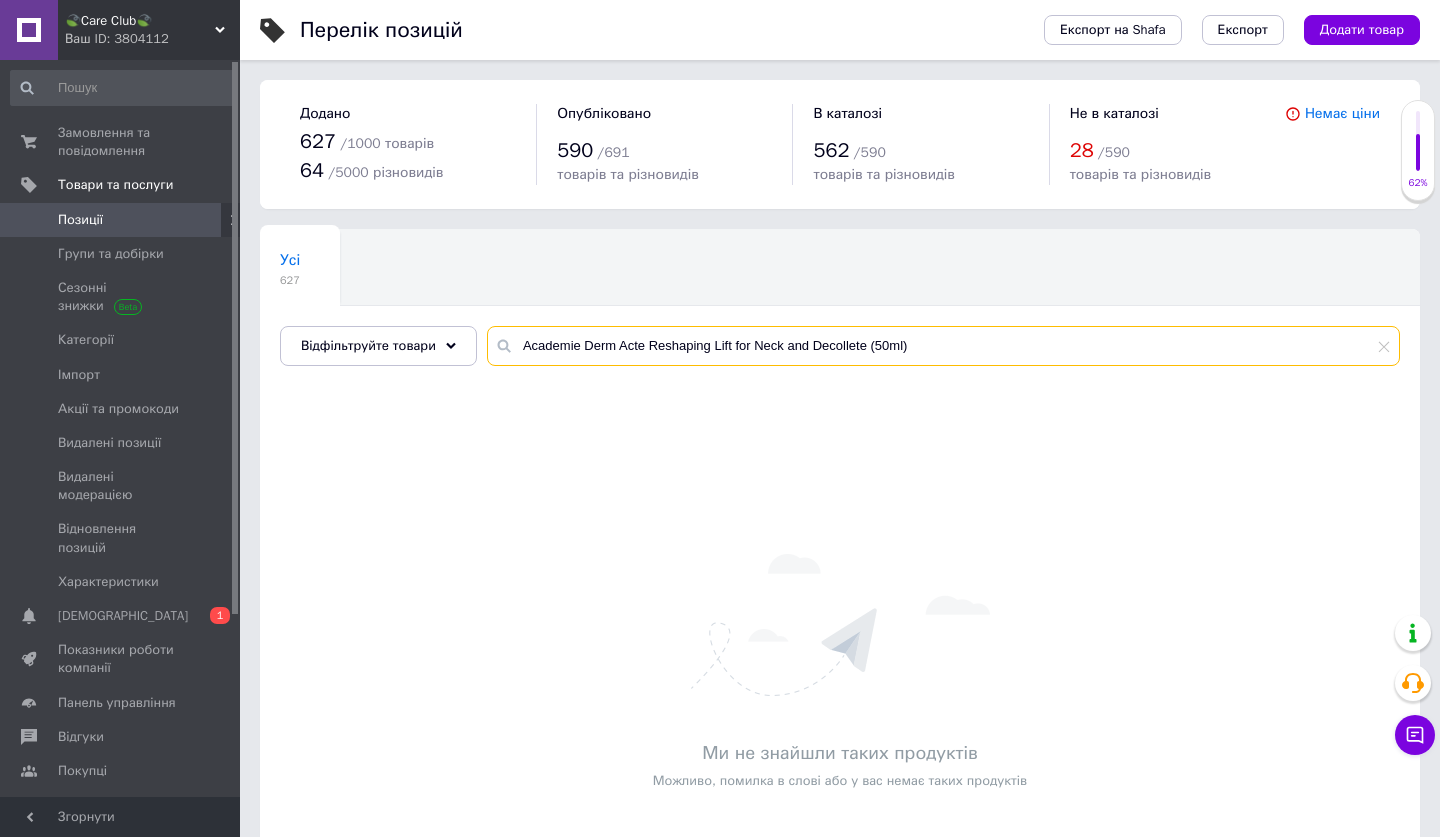 drag, startPoint x: 650, startPoint y: 345, endPoint x: 583, endPoint y: 341, distance: 67.11929 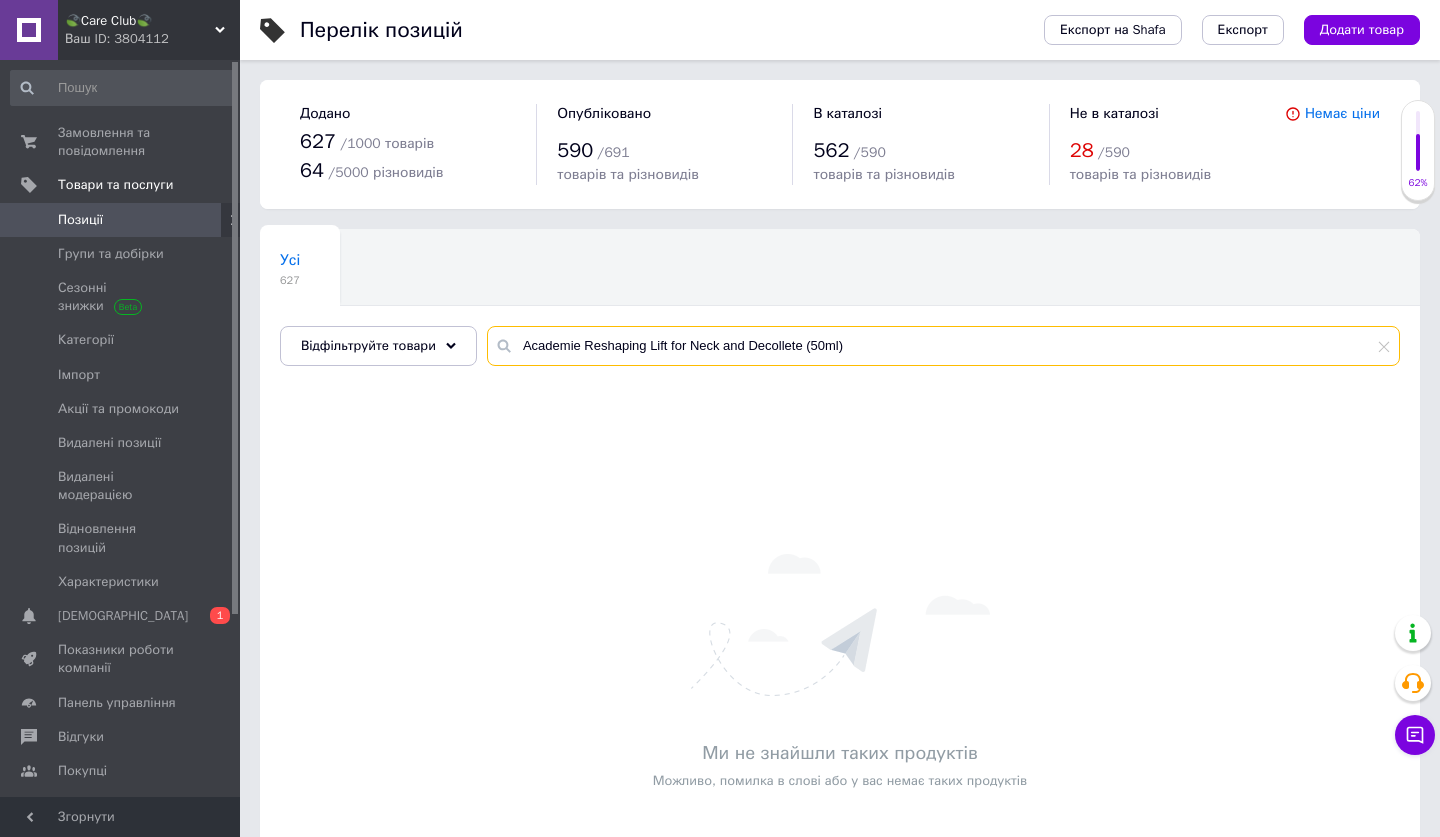 click on "Academie Reshaping Lift for Neck and Decollete (50ml)" at bounding box center (943, 346) 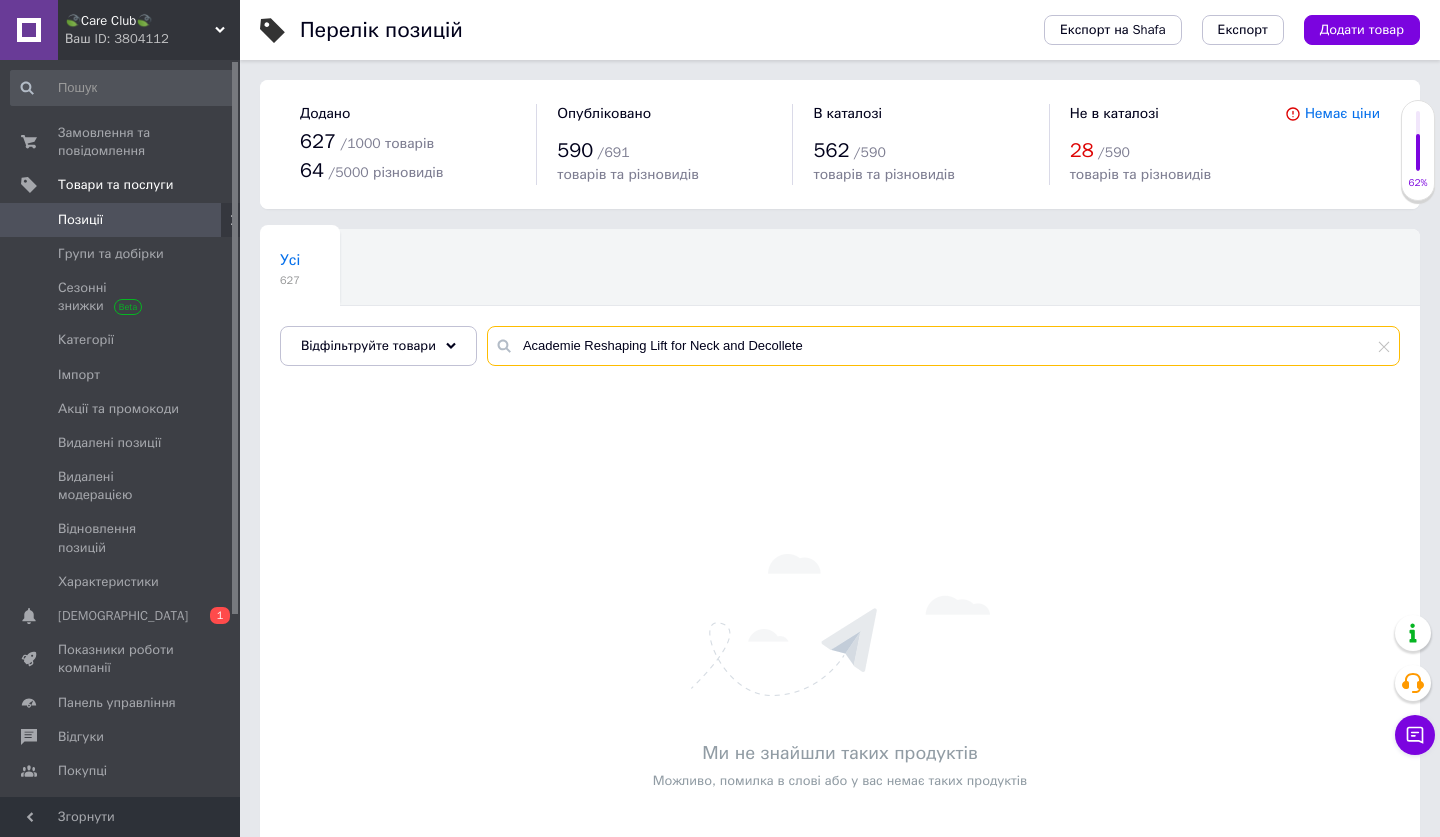 drag, startPoint x: 816, startPoint y: 347, endPoint x: 672, endPoint y: 341, distance: 144.12494 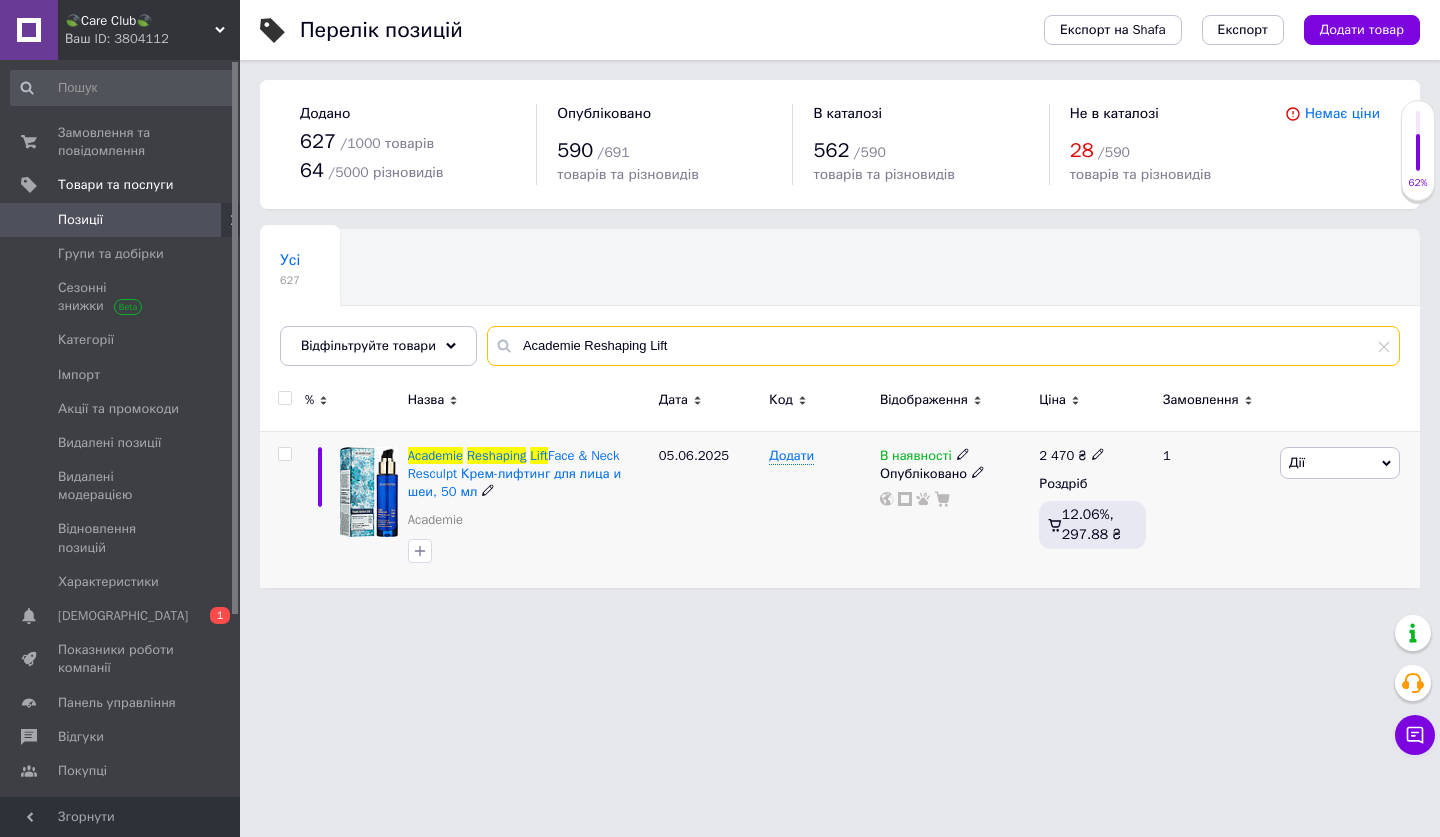 type on "Academie Reshaping Lift" 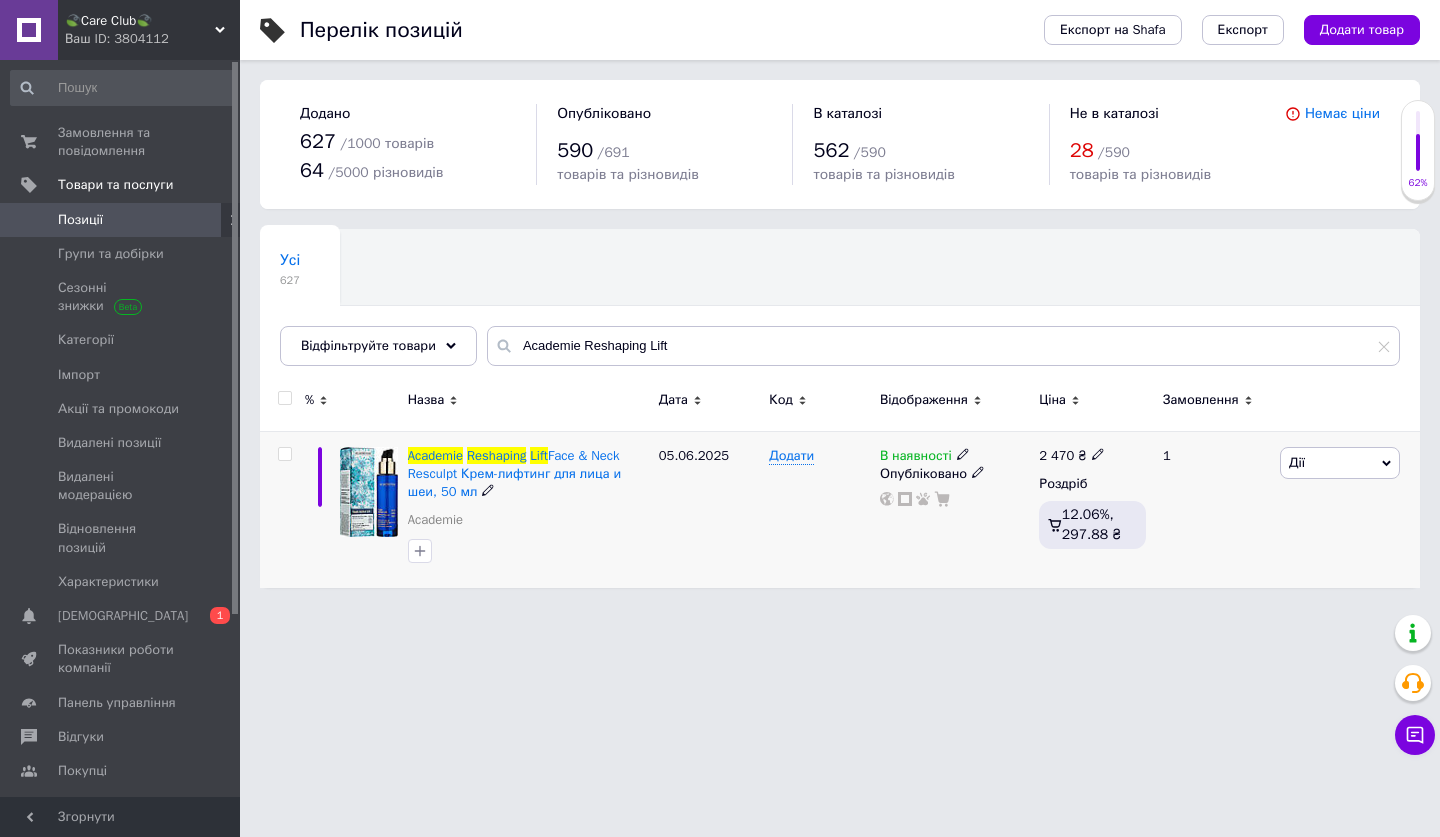 click at bounding box center [1098, 453] 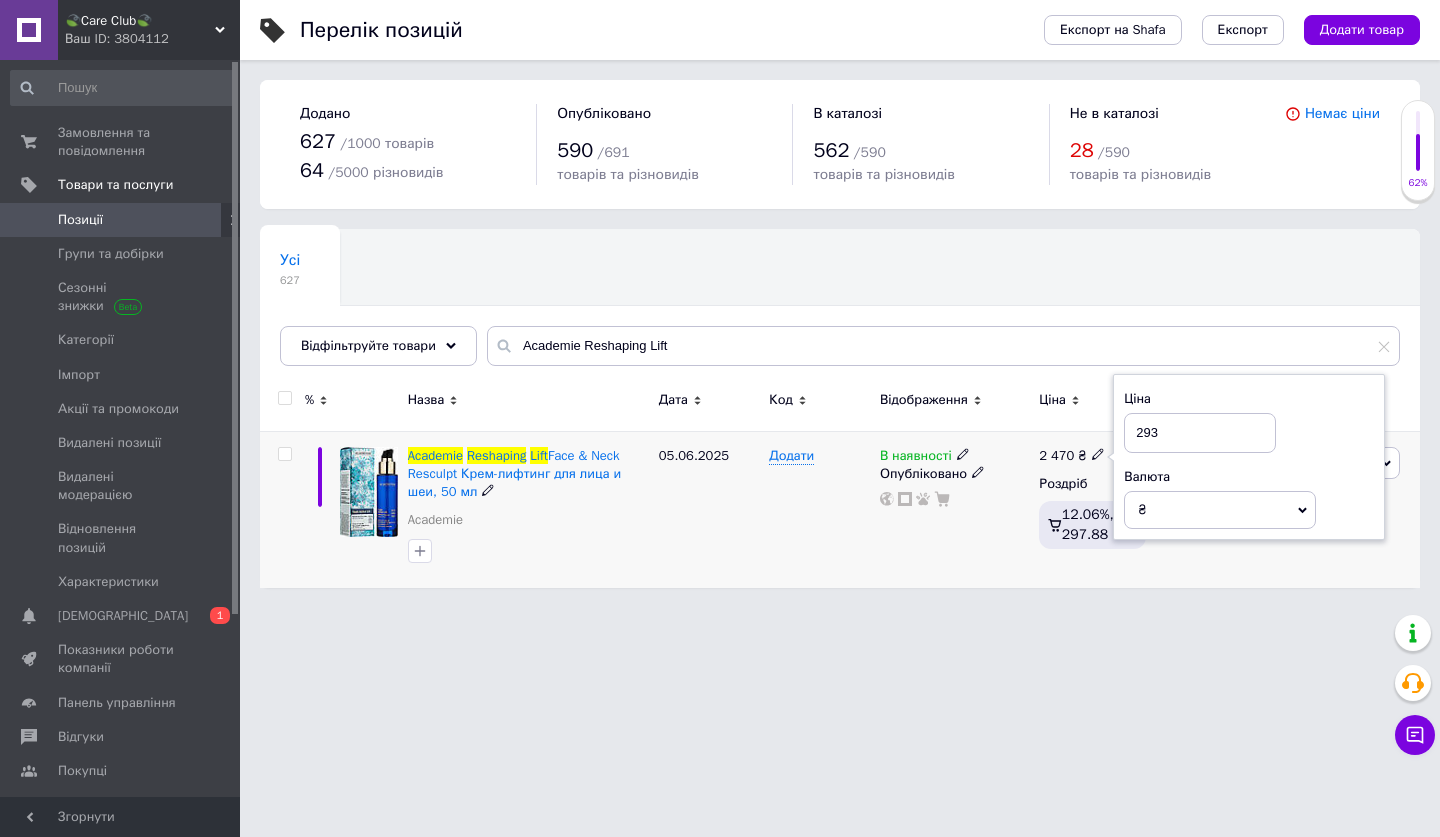 type on "2930" 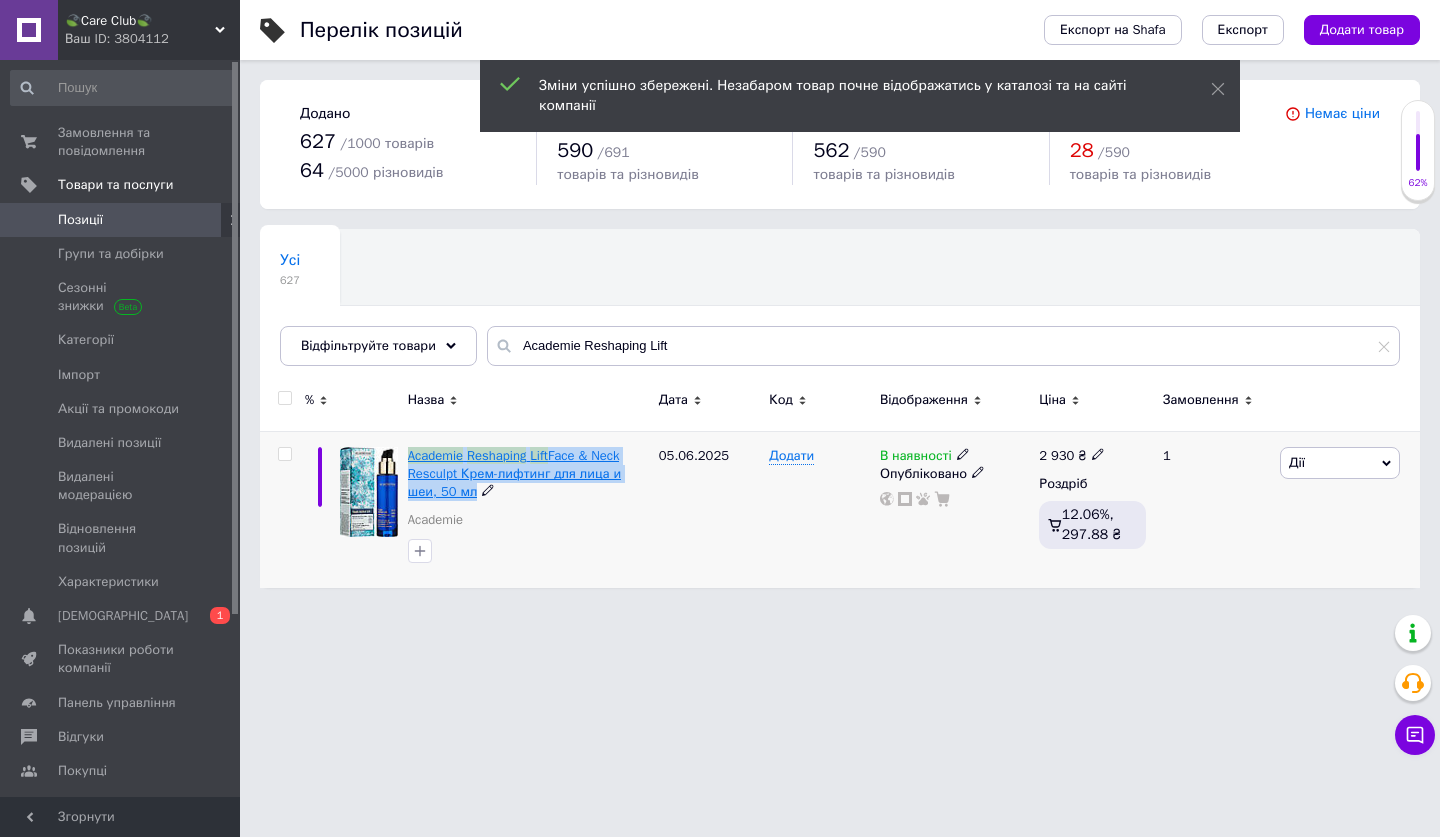 drag, startPoint x: 401, startPoint y: 449, endPoint x: 468, endPoint y: 490, distance: 78.54935 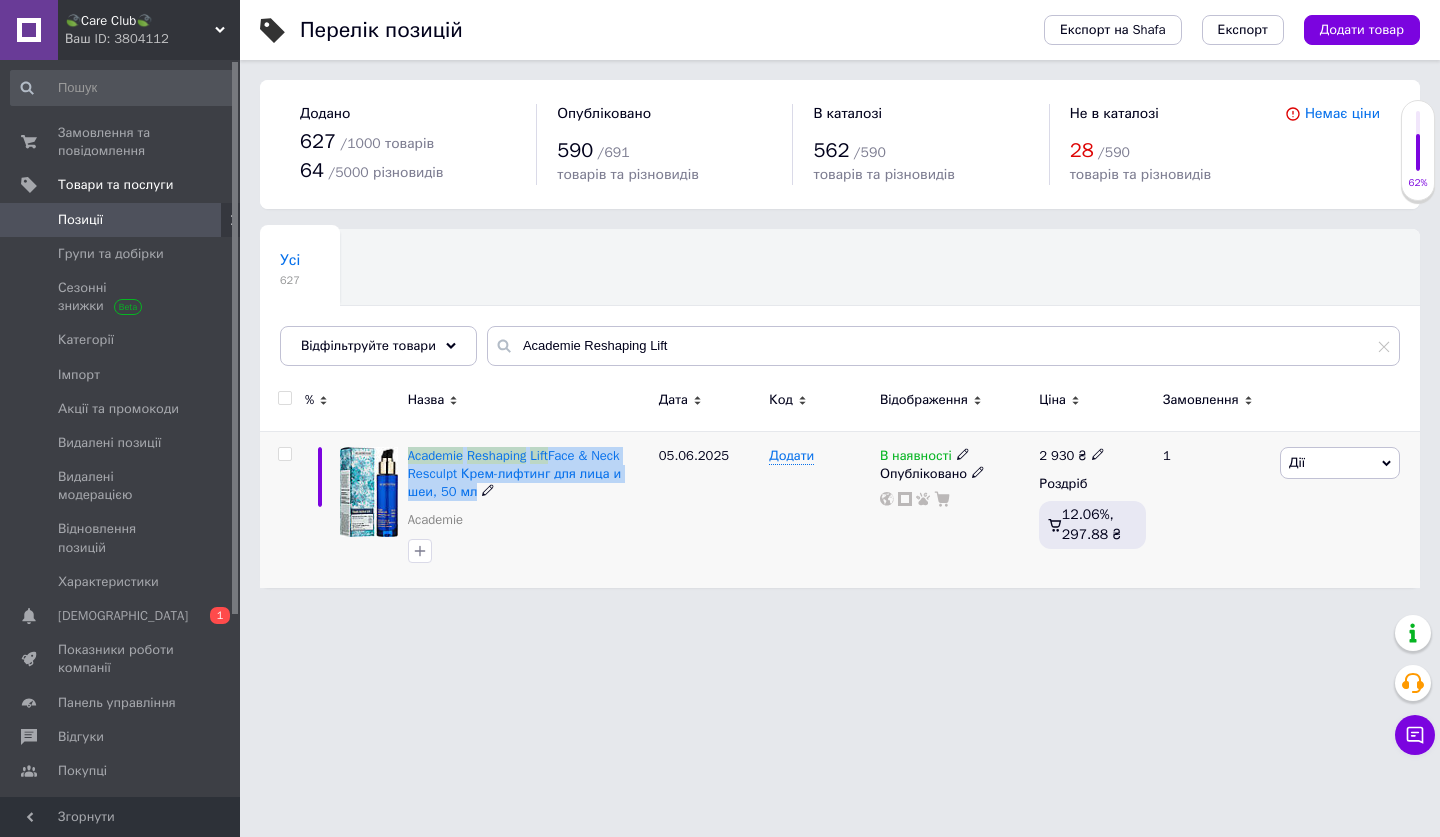drag, startPoint x: 477, startPoint y: 492, endPoint x: 401, endPoint y: 456, distance: 84.095184 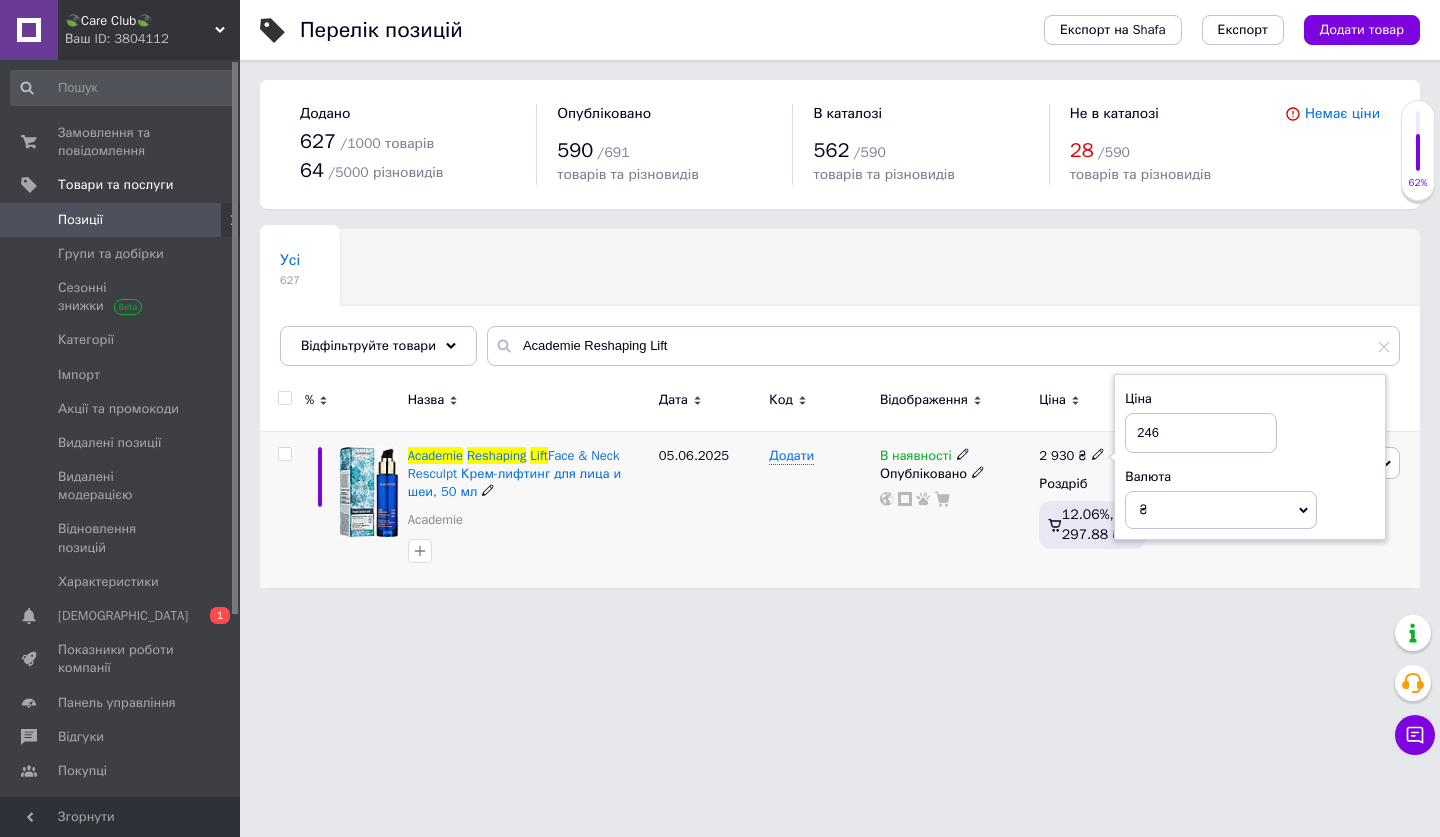 type on "2465" 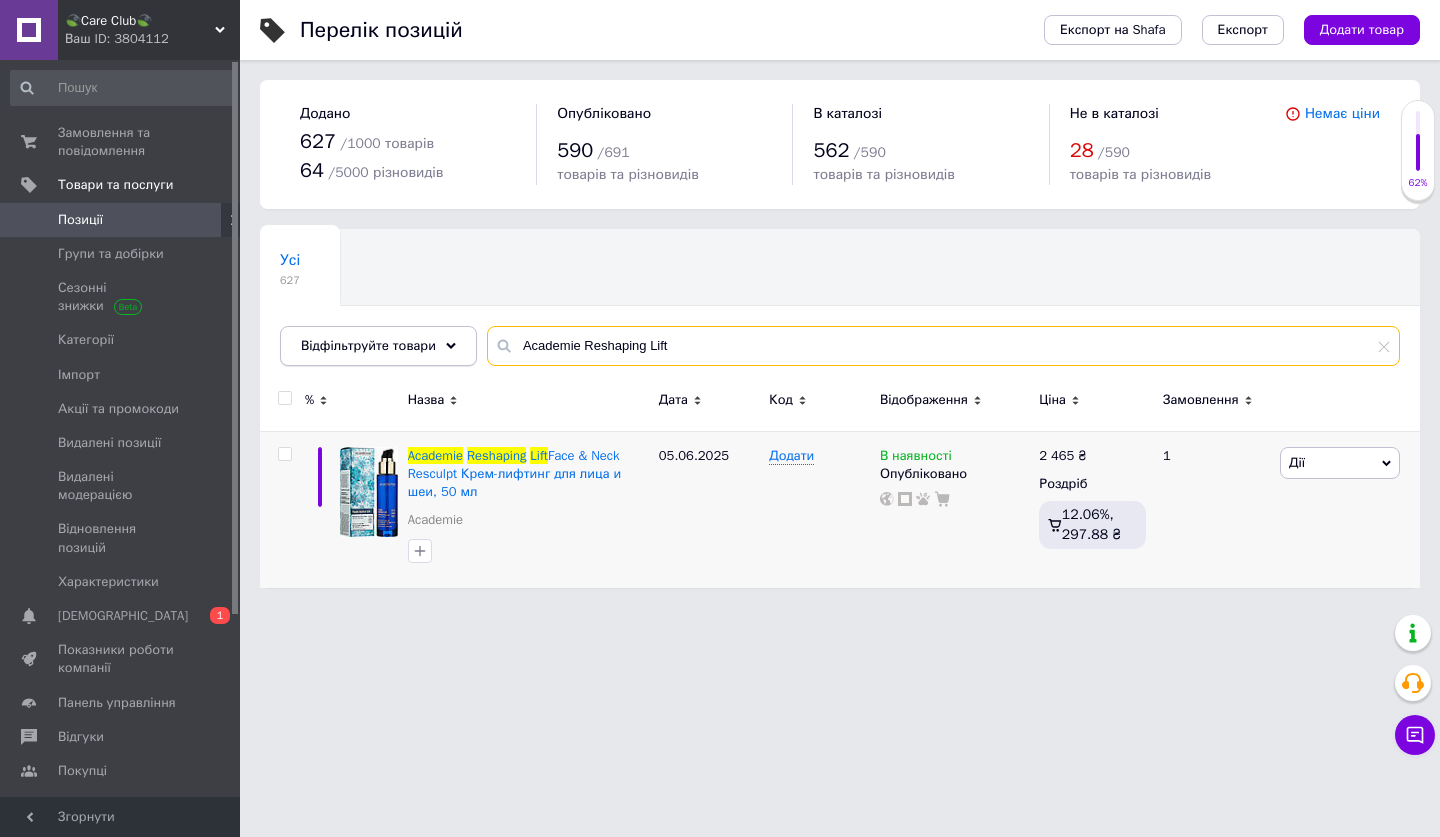 drag, startPoint x: 683, startPoint y: 345, endPoint x: 435, endPoint y: 344, distance: 248.00201 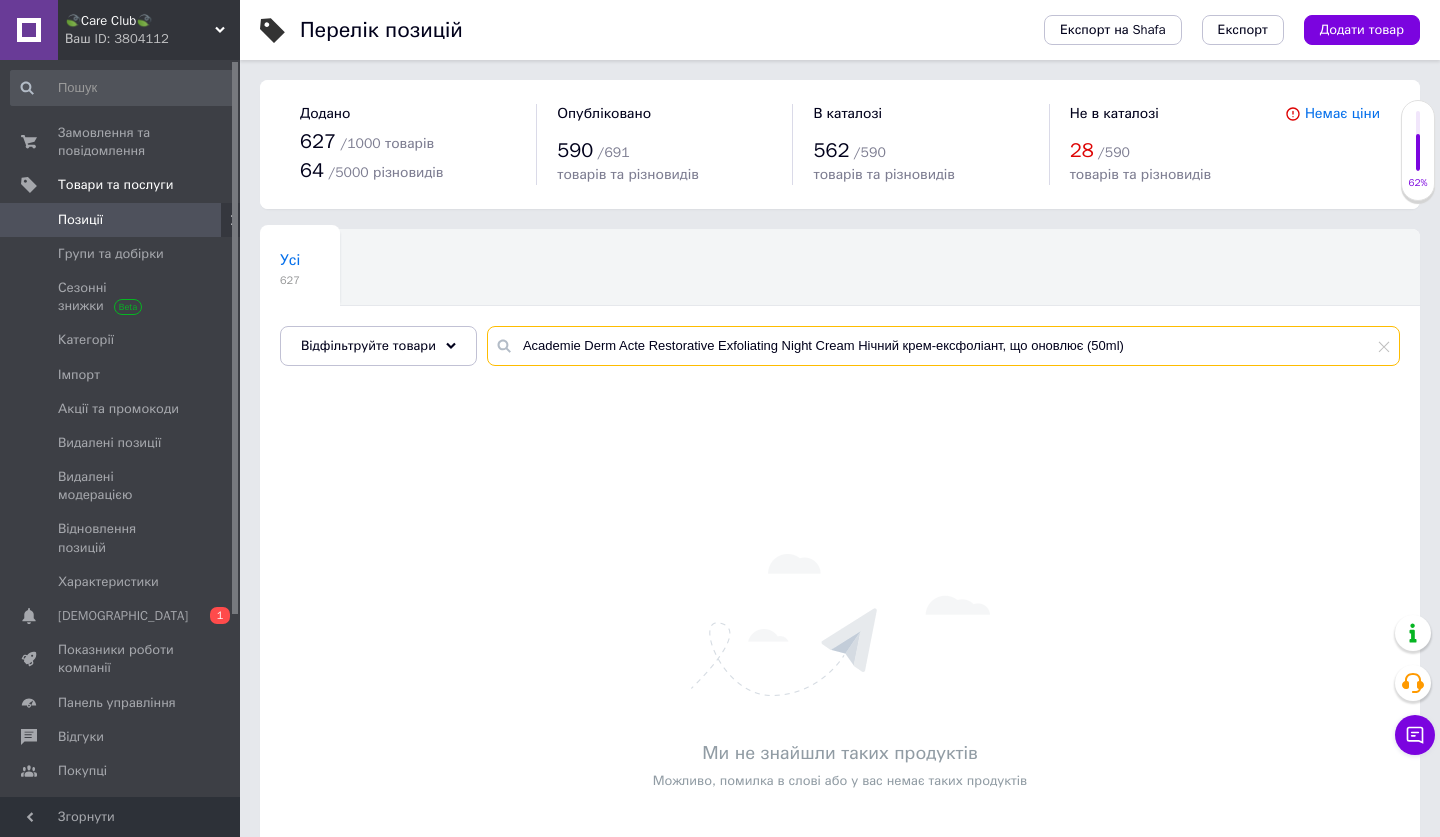drag, startPoint x: 1140, startPoint y: 345, endPoint x: 854, endPoint y: 342, distance: 286.01575 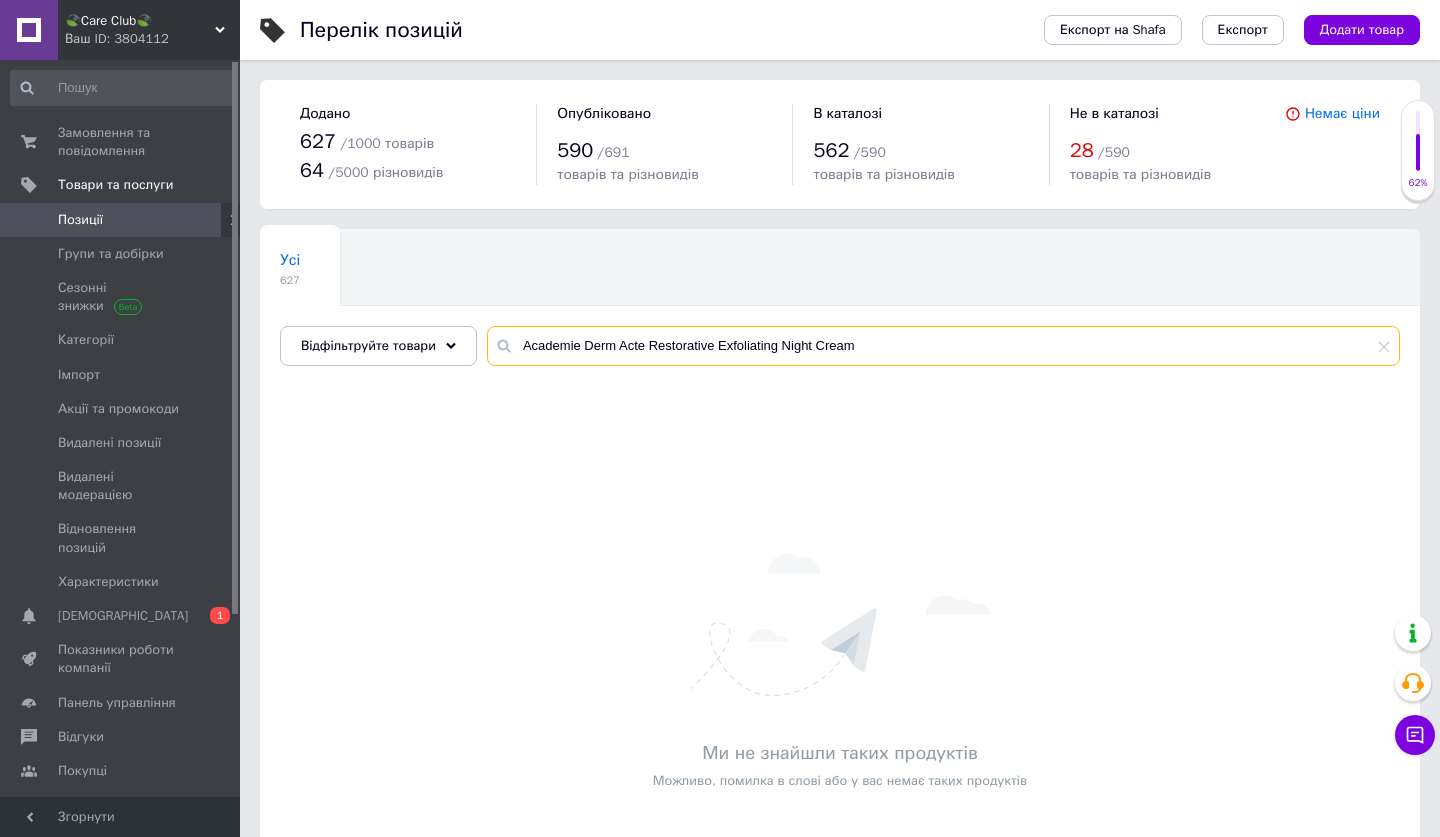 type on "Academie Derm Acte Restorative Exfoliating Night Cream" 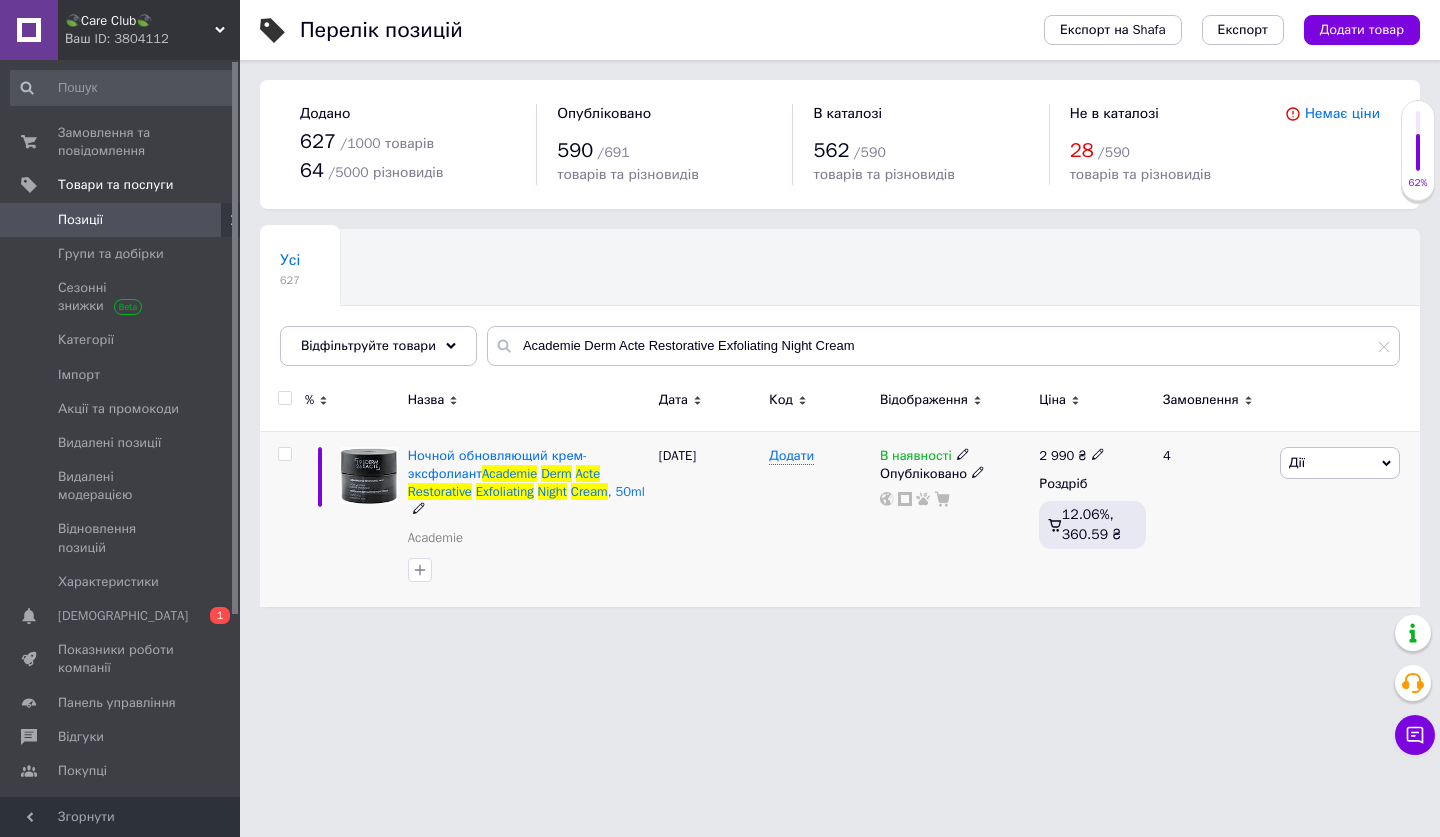 click 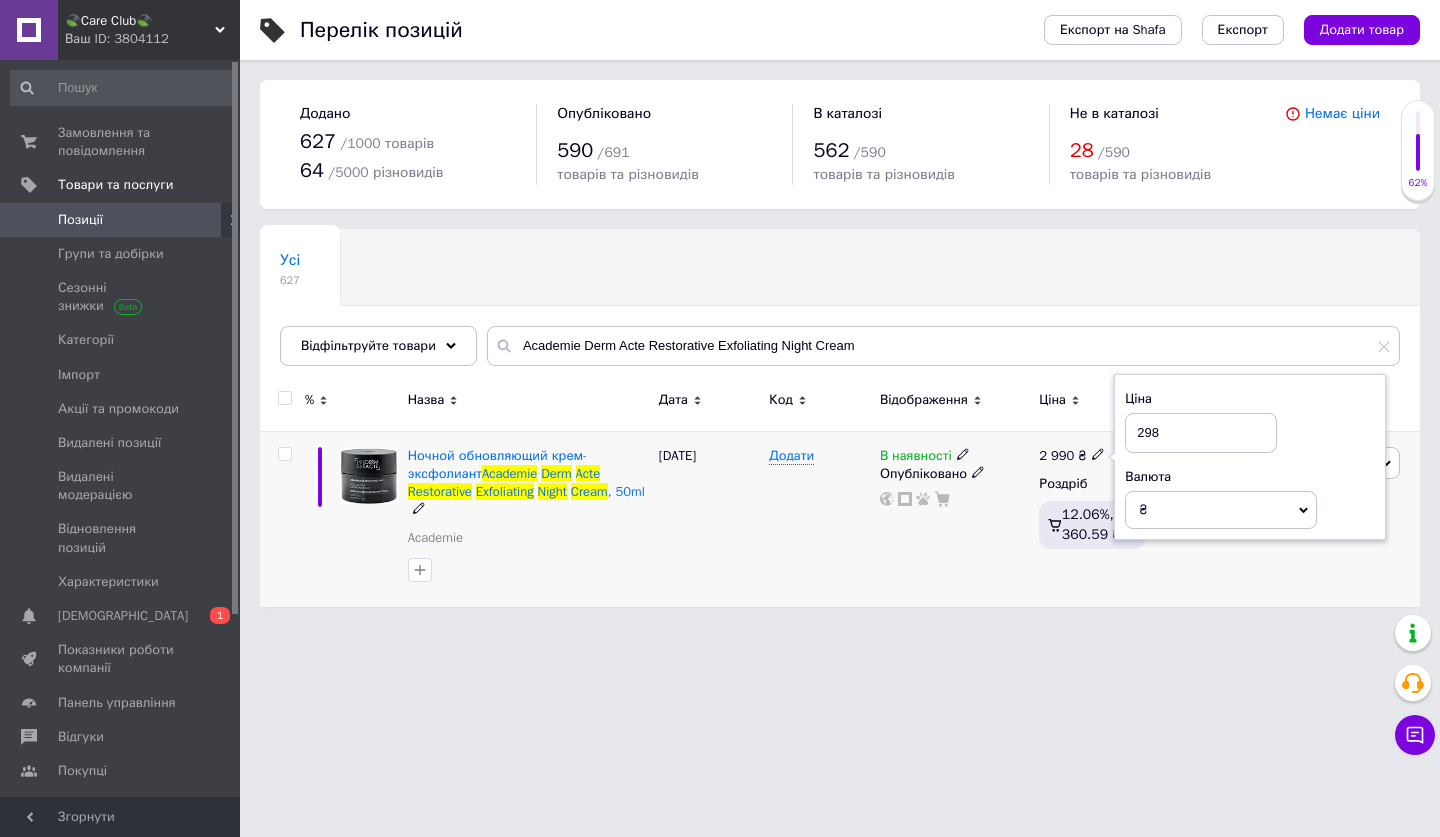type on "2985" 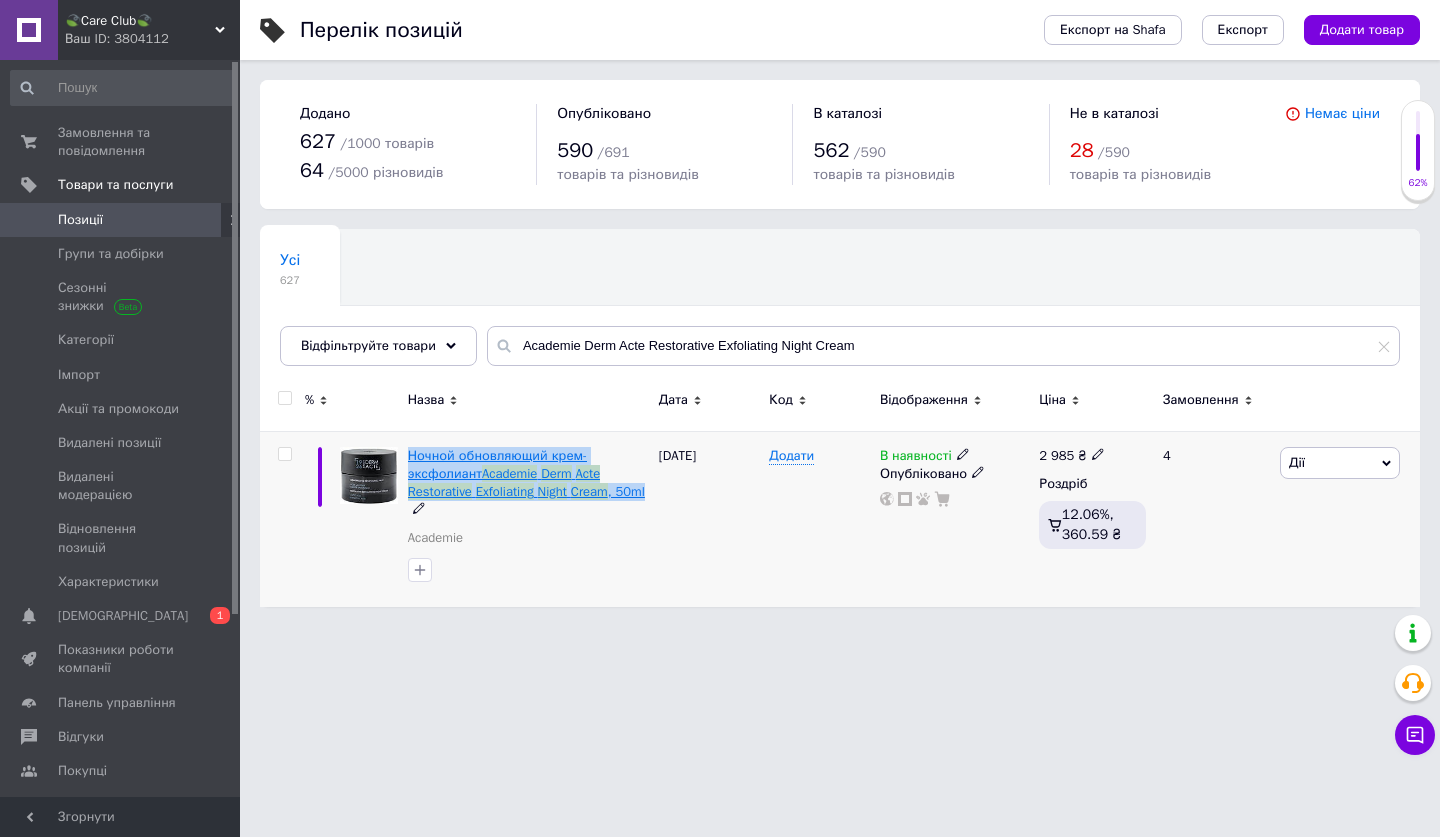 drag, startPoint x: 403, startPoint y: 444, endPoint x: 432, endPoint y: 506, distance: 68.44706 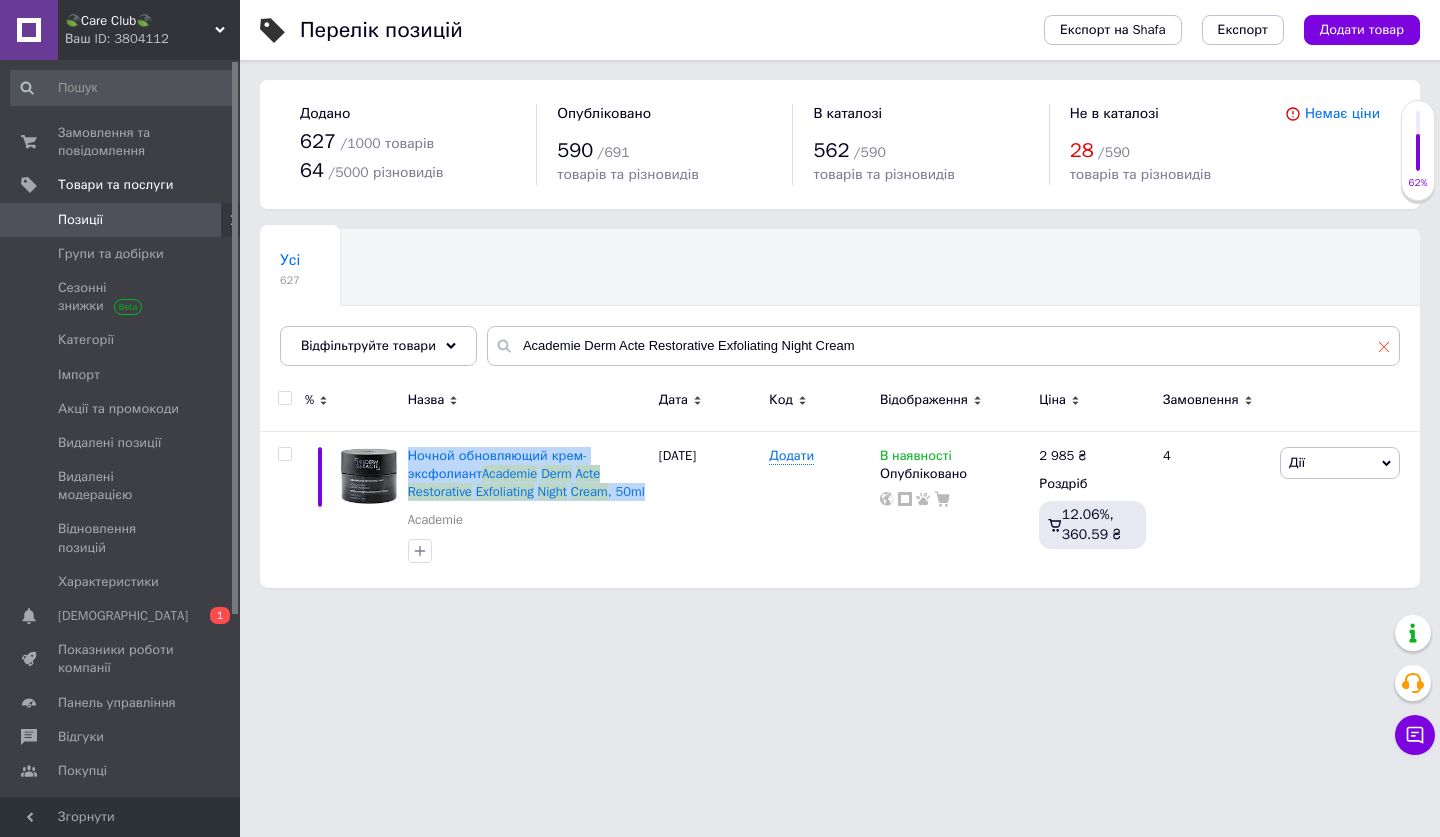 click 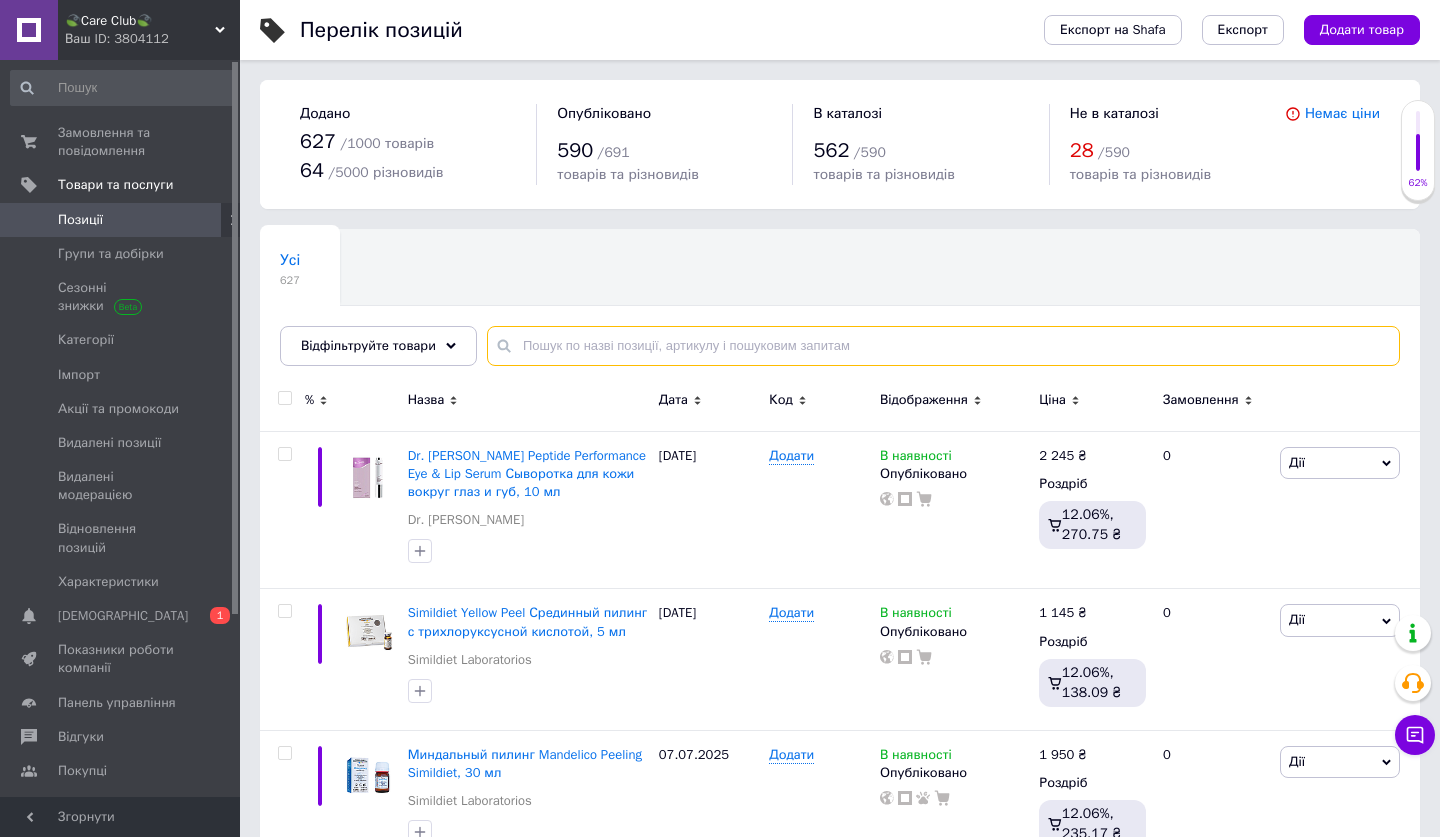 click at bounding box center [943, 346] 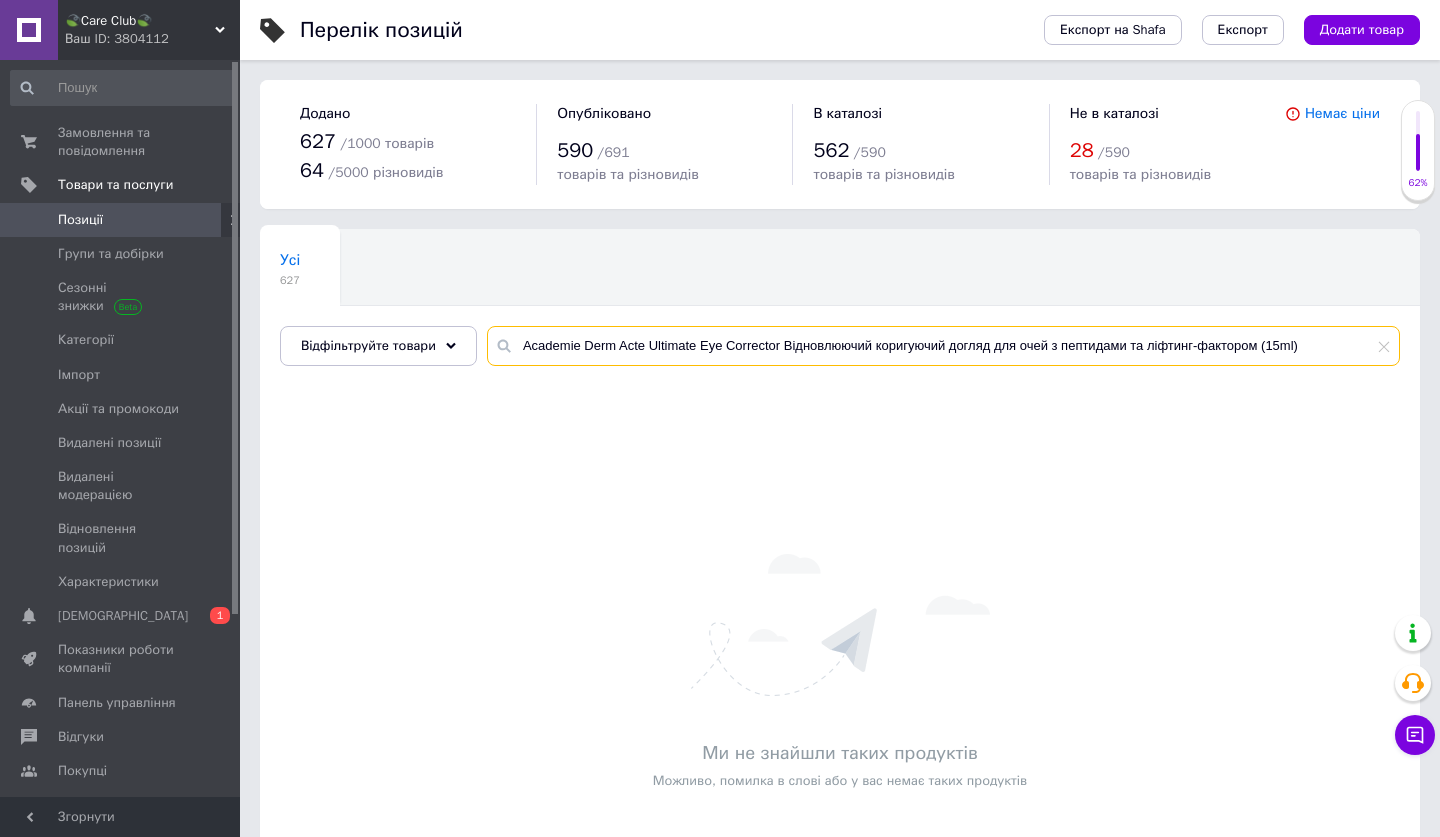 drag, startPoint x: 1310, startPoint y: 344, endPoint x: 790, endPoint y: 344, distance: 520 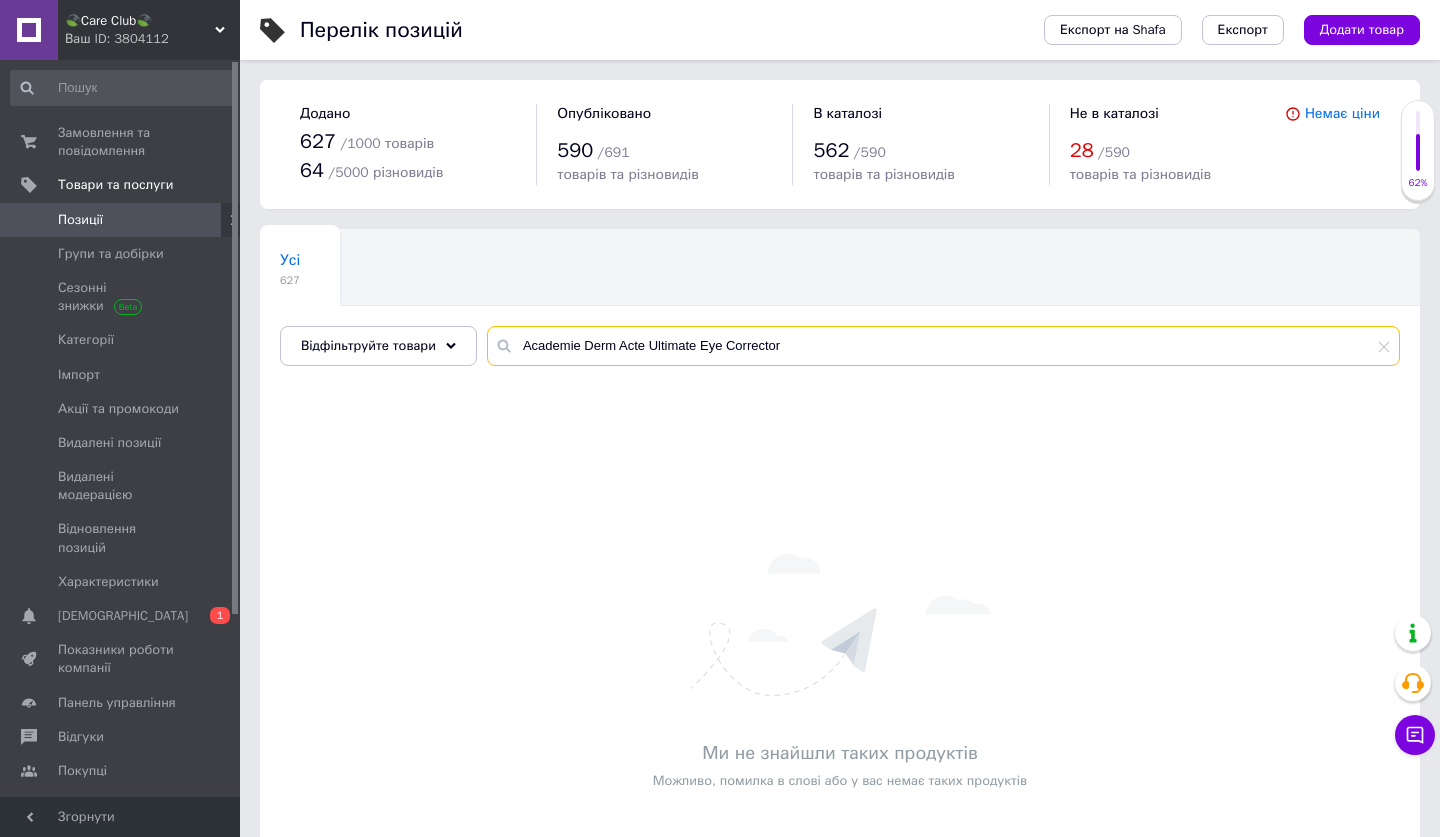 drag, startPoint x: 652, startPoint y: 347, endPoint x: 588, endPoint y: 344, distance: 64.070274 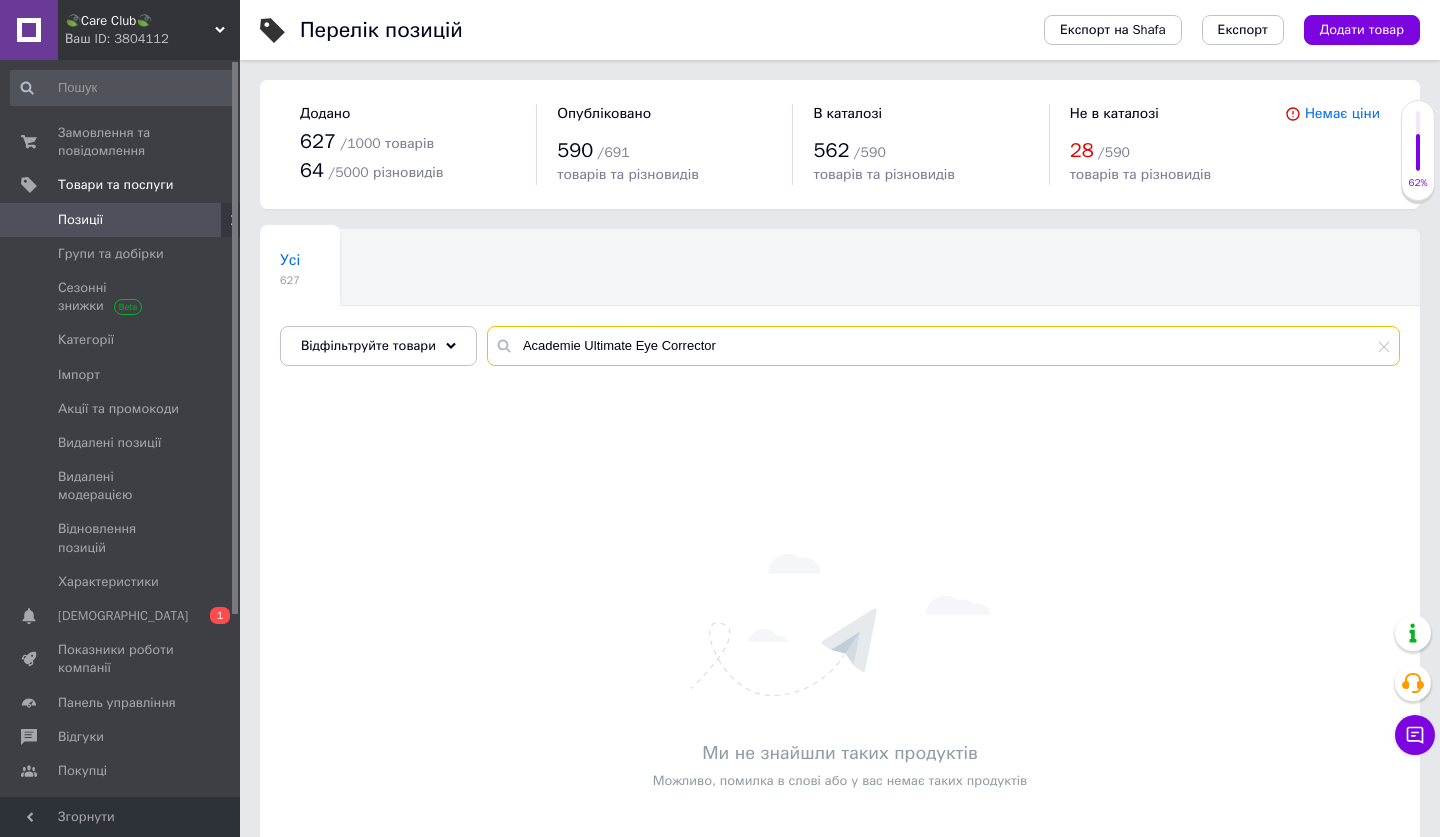 click on "Academie Ultimate Eye Corrector" at bounding box center [943, 346] 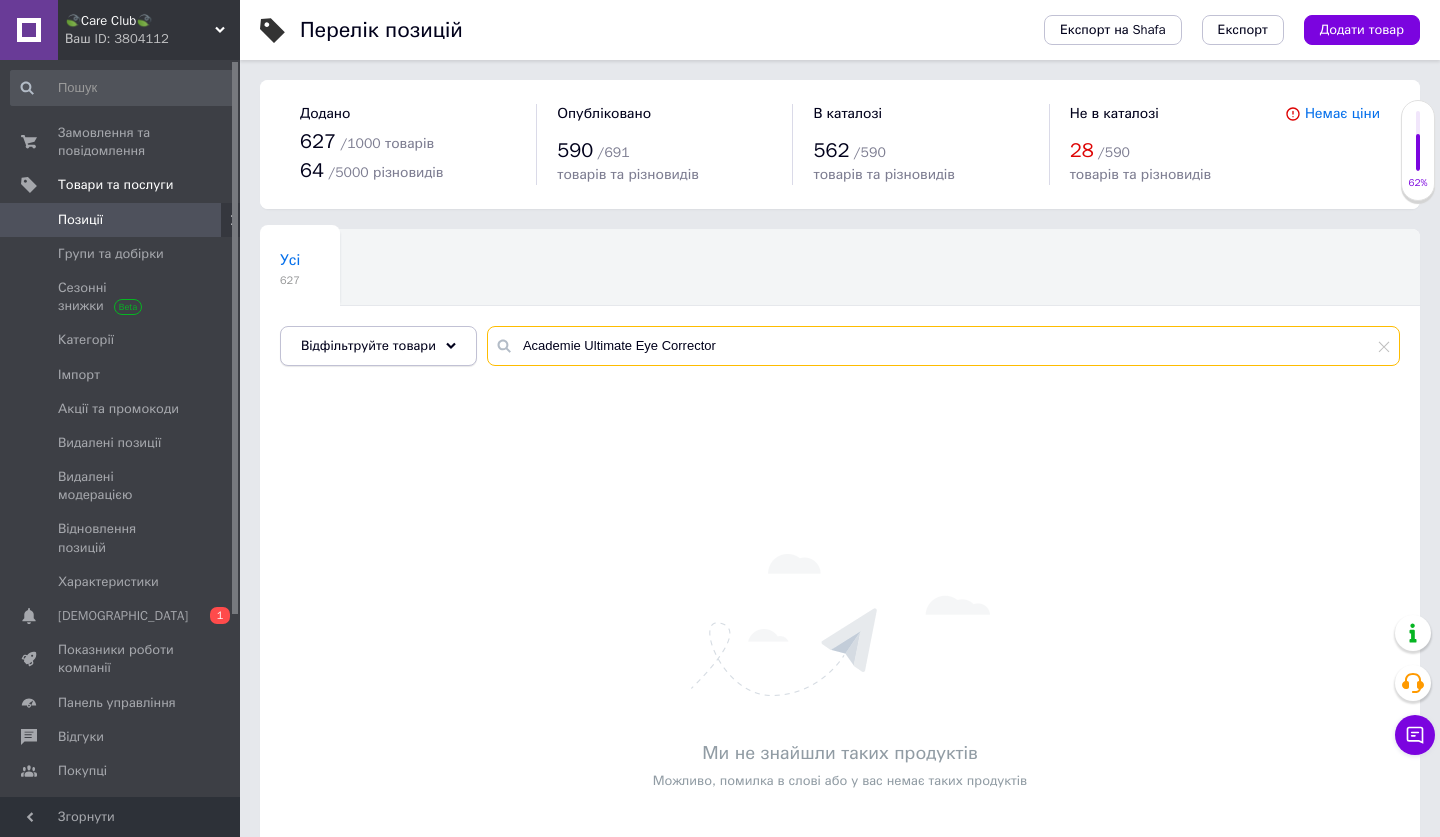 drag, startPoint x: 739, startPoint y: 343, endPoint x: 387, endPoint y: 342, distance: 352.00143 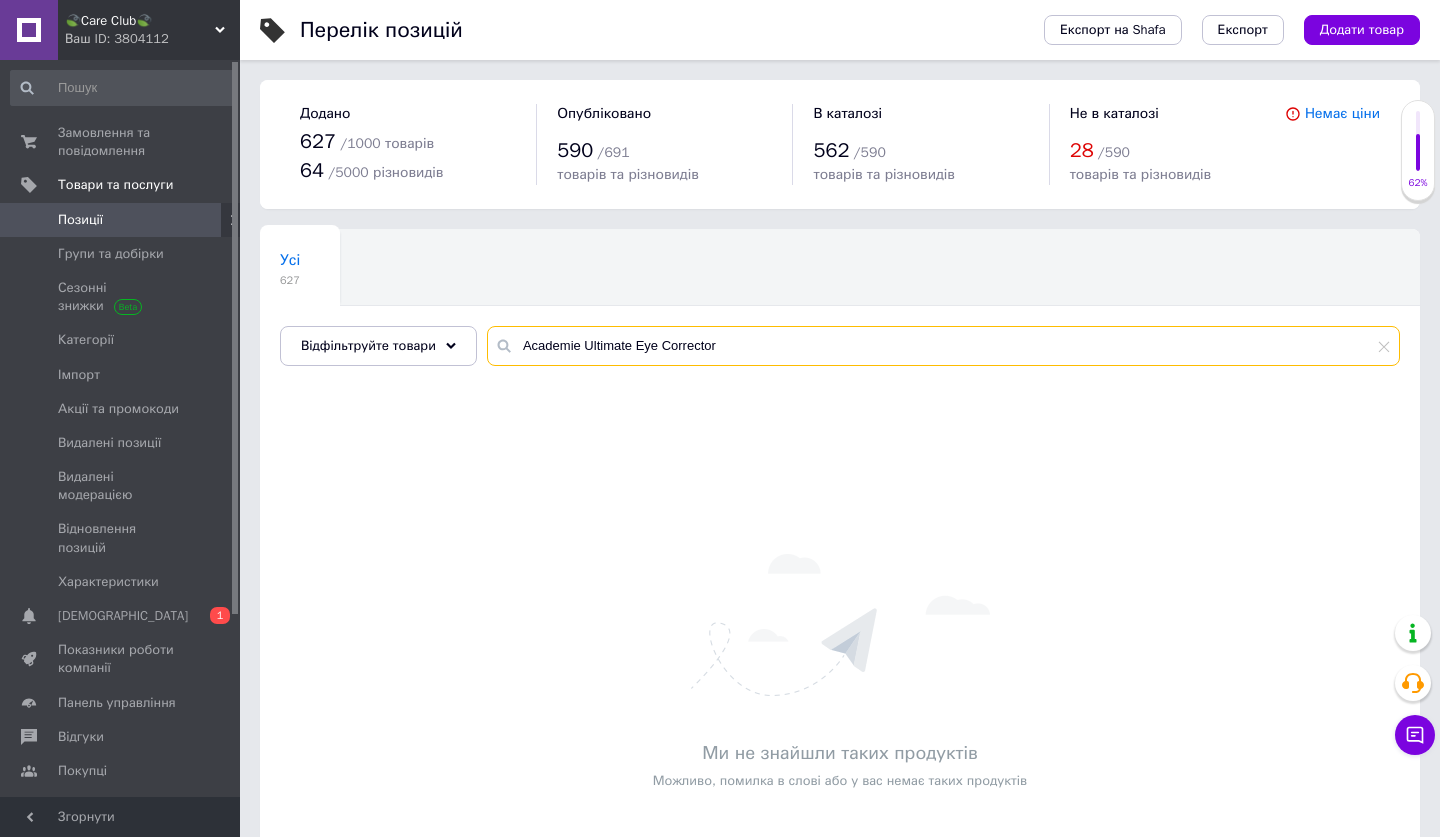 click on "Academie Ultimate Eye Corrector" at bounding box center (943, 346) 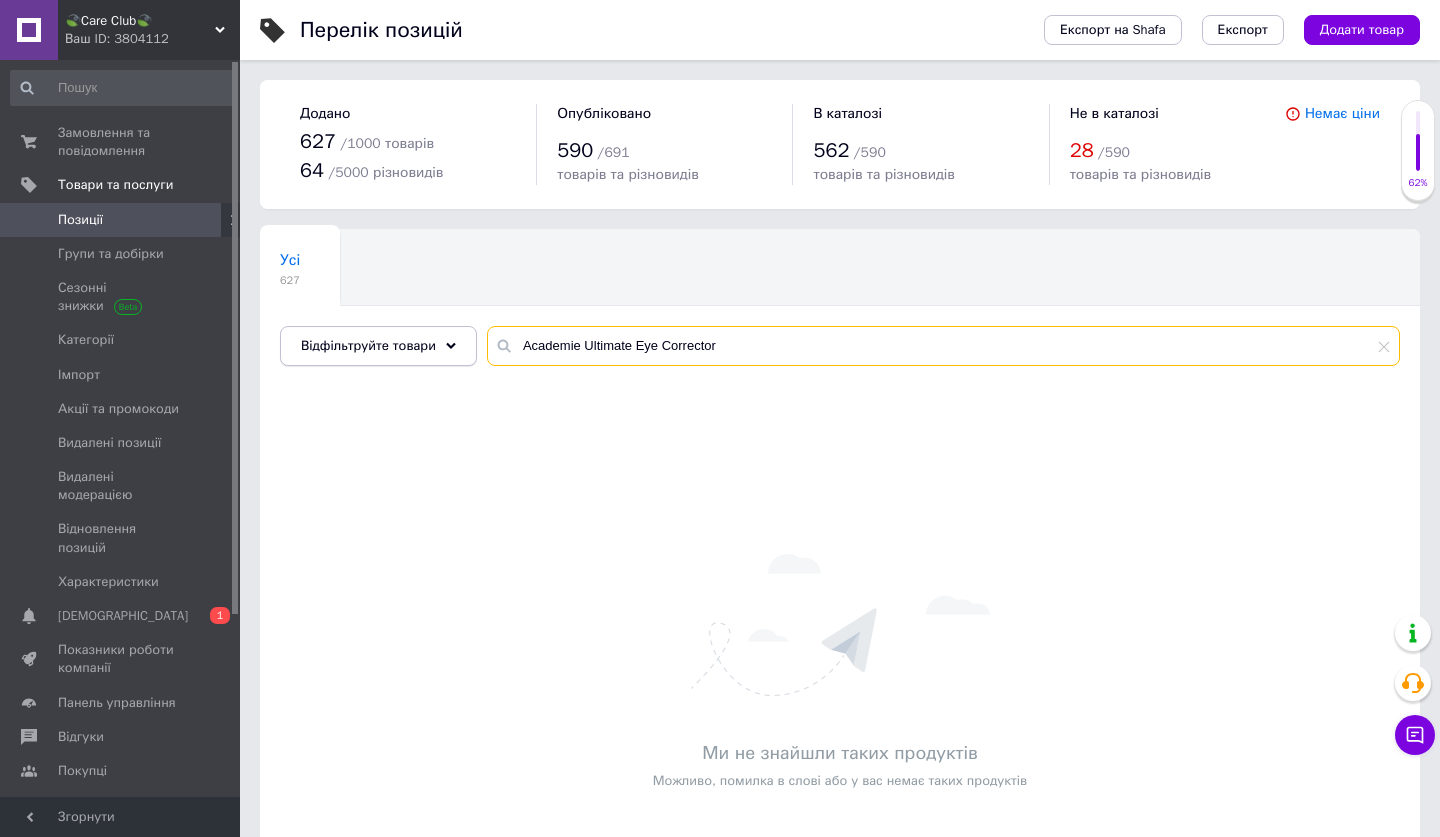 drag, startPoint x: 586, startPoint y: 342, endPoint x: 473, endPoint y: 341, distance: 113.004425 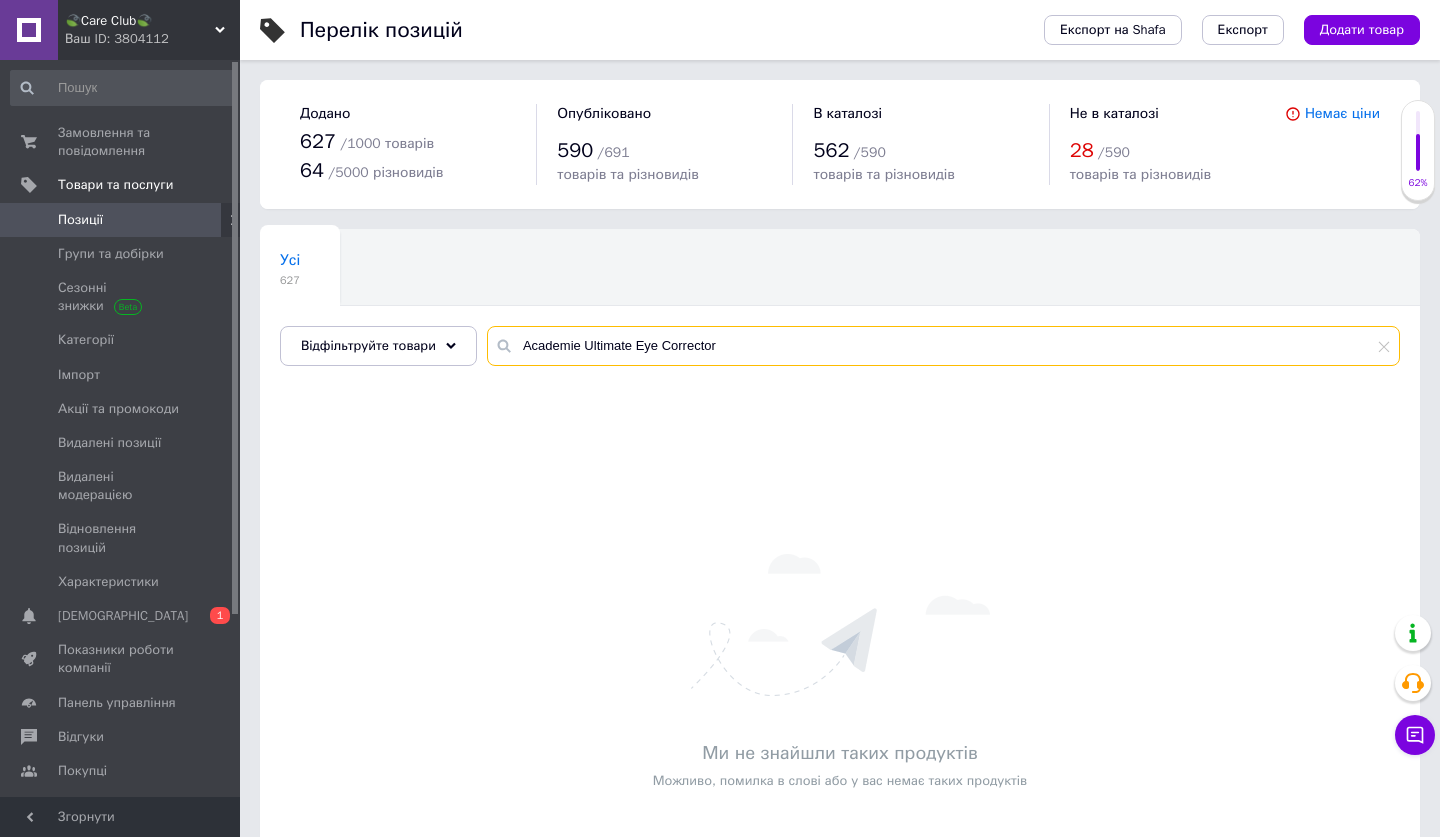 click on "Academie Ultimate Eye Corrector" at bounding box center (943, 346) 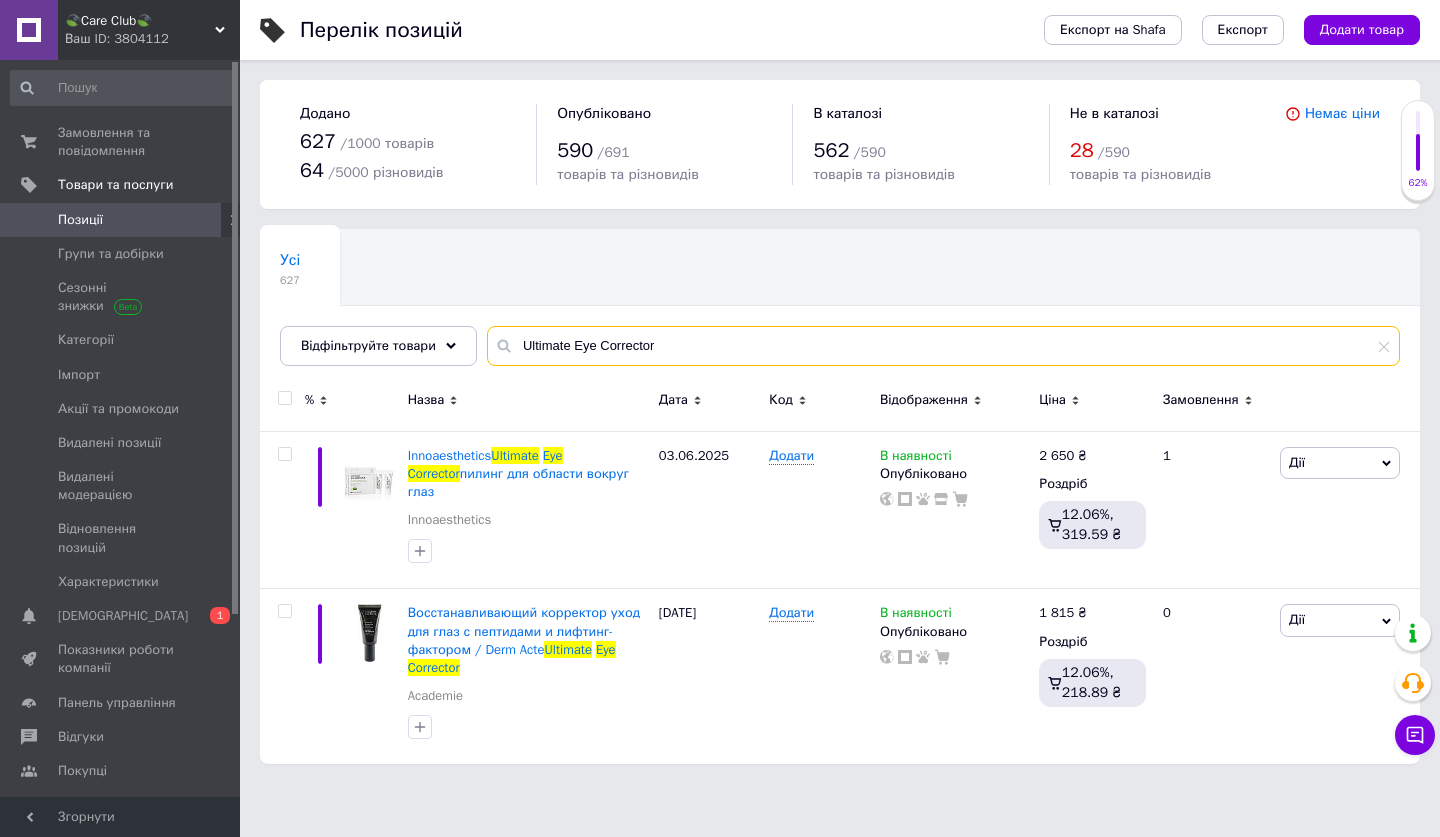 click on "Ultimate Eye Corrector" at bounding box center (943, 346) 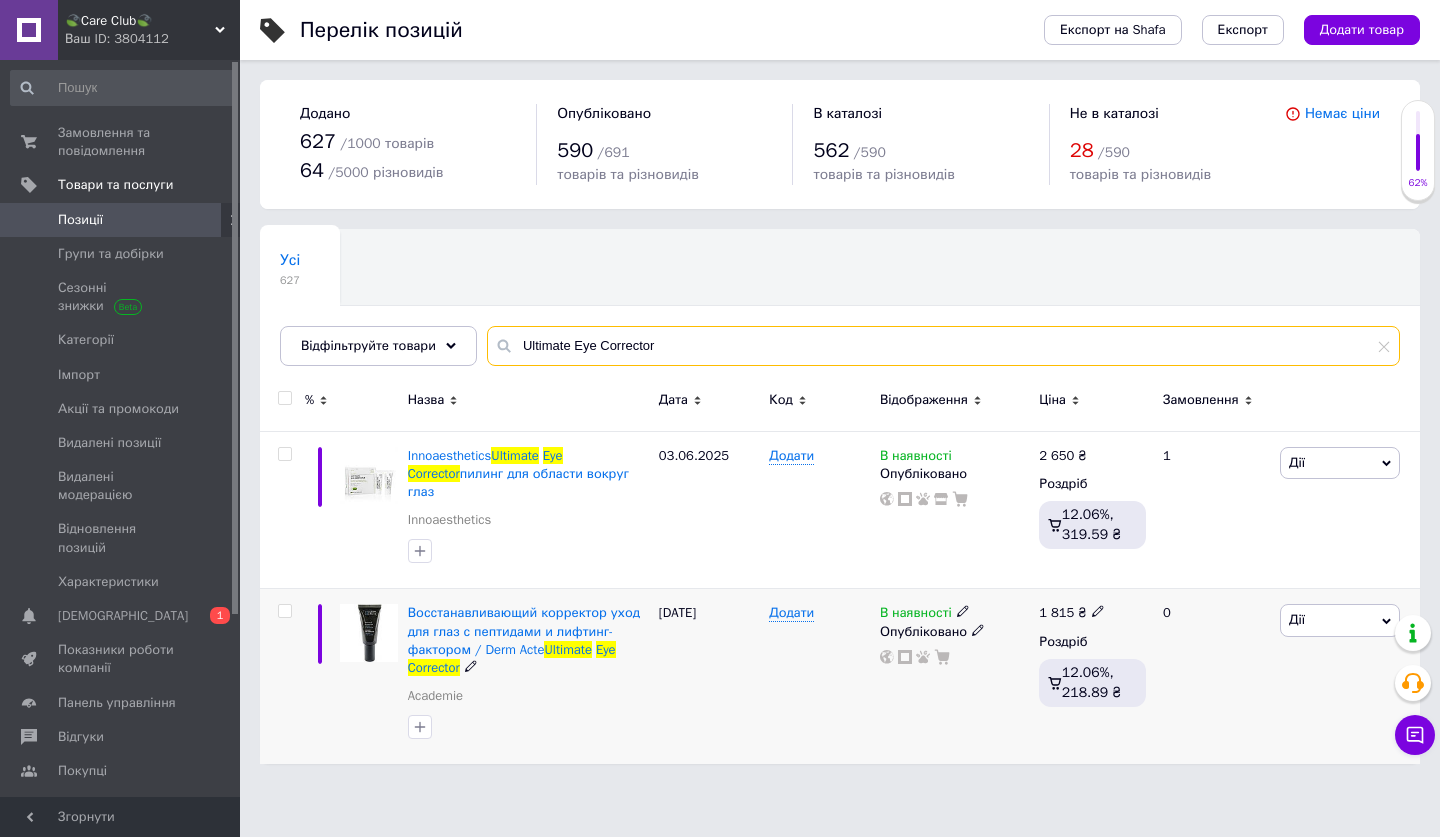 type on "Ultimate Eye Corrector" 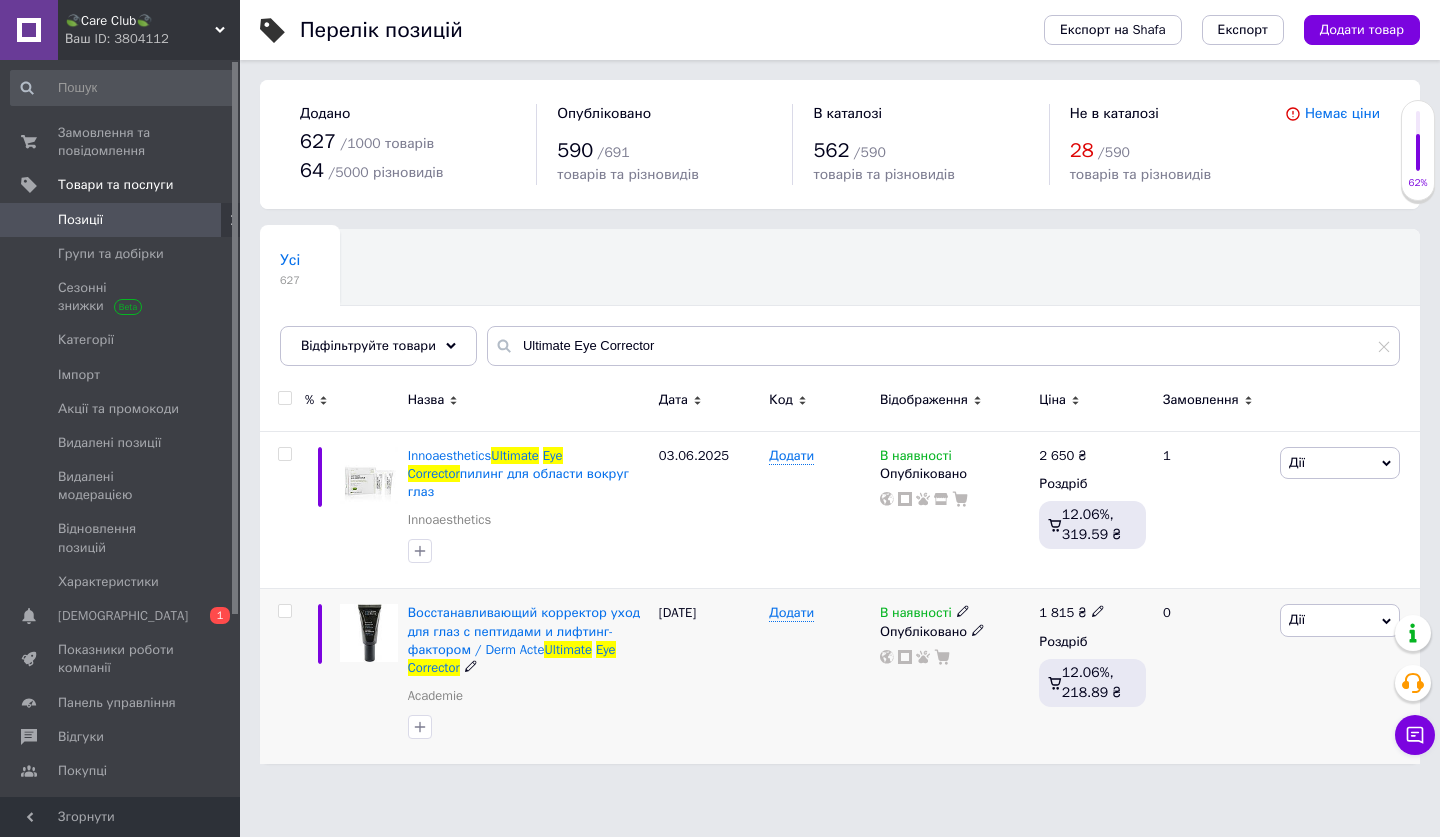 click 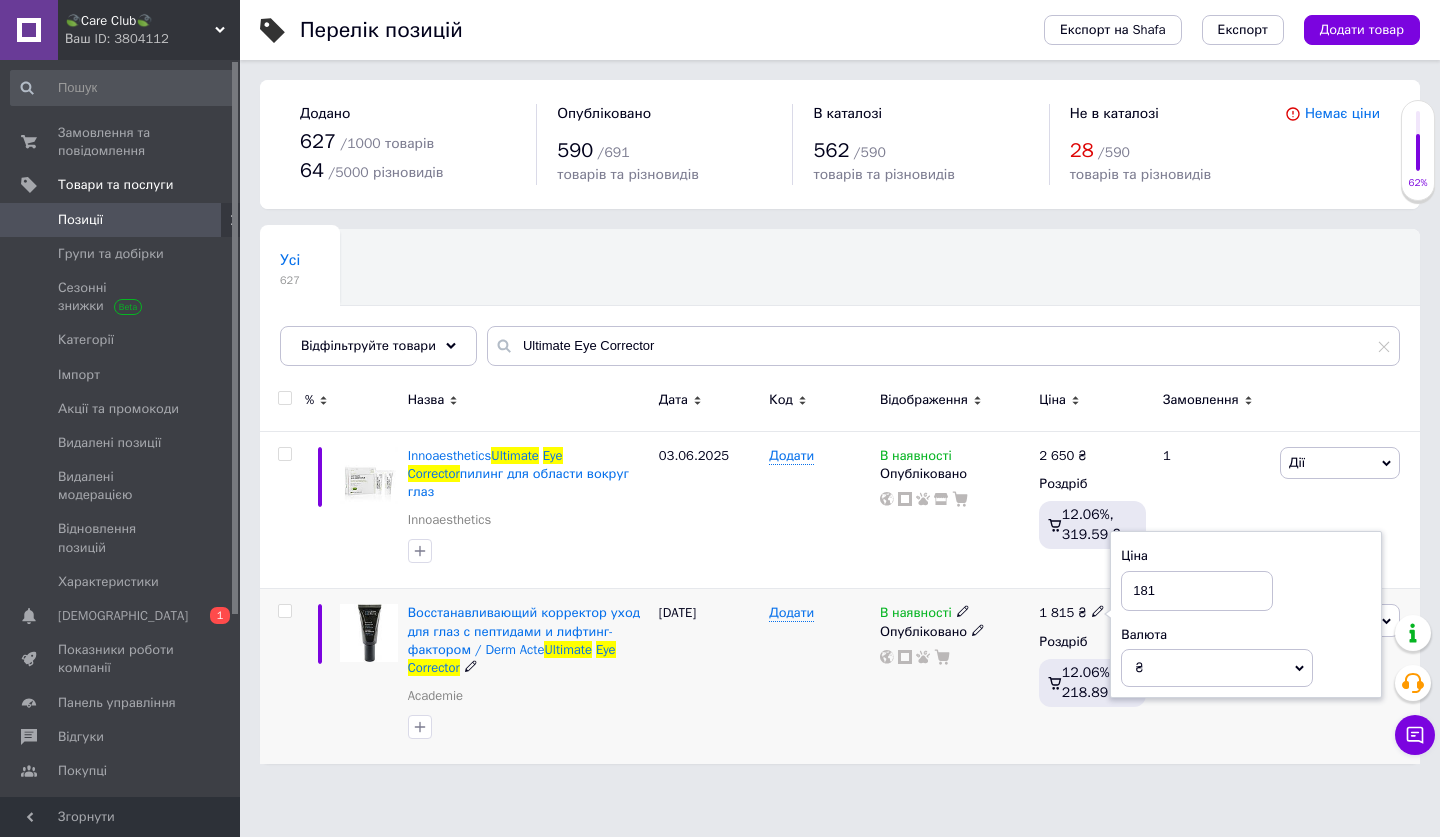 type on "1810" 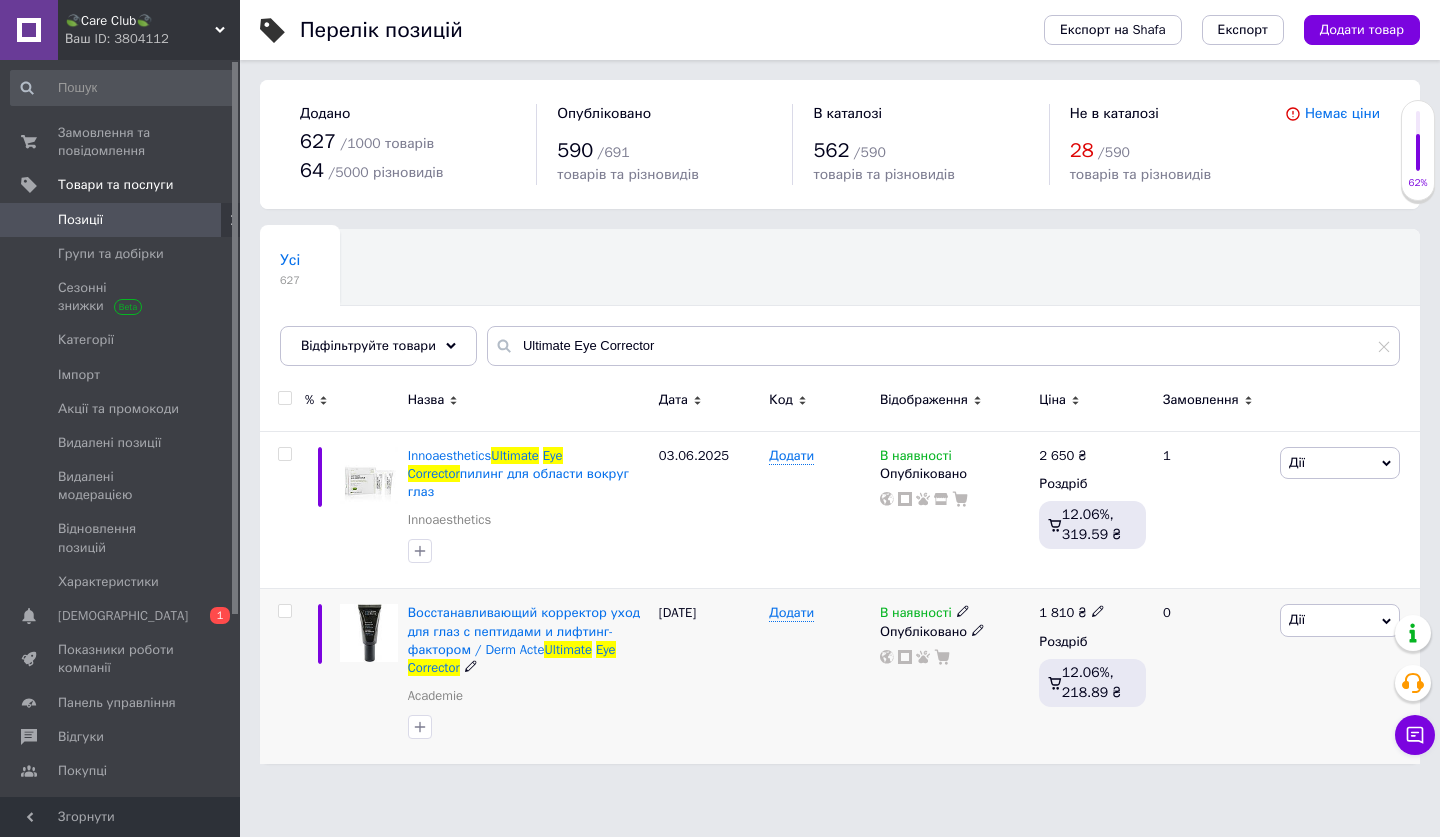 click 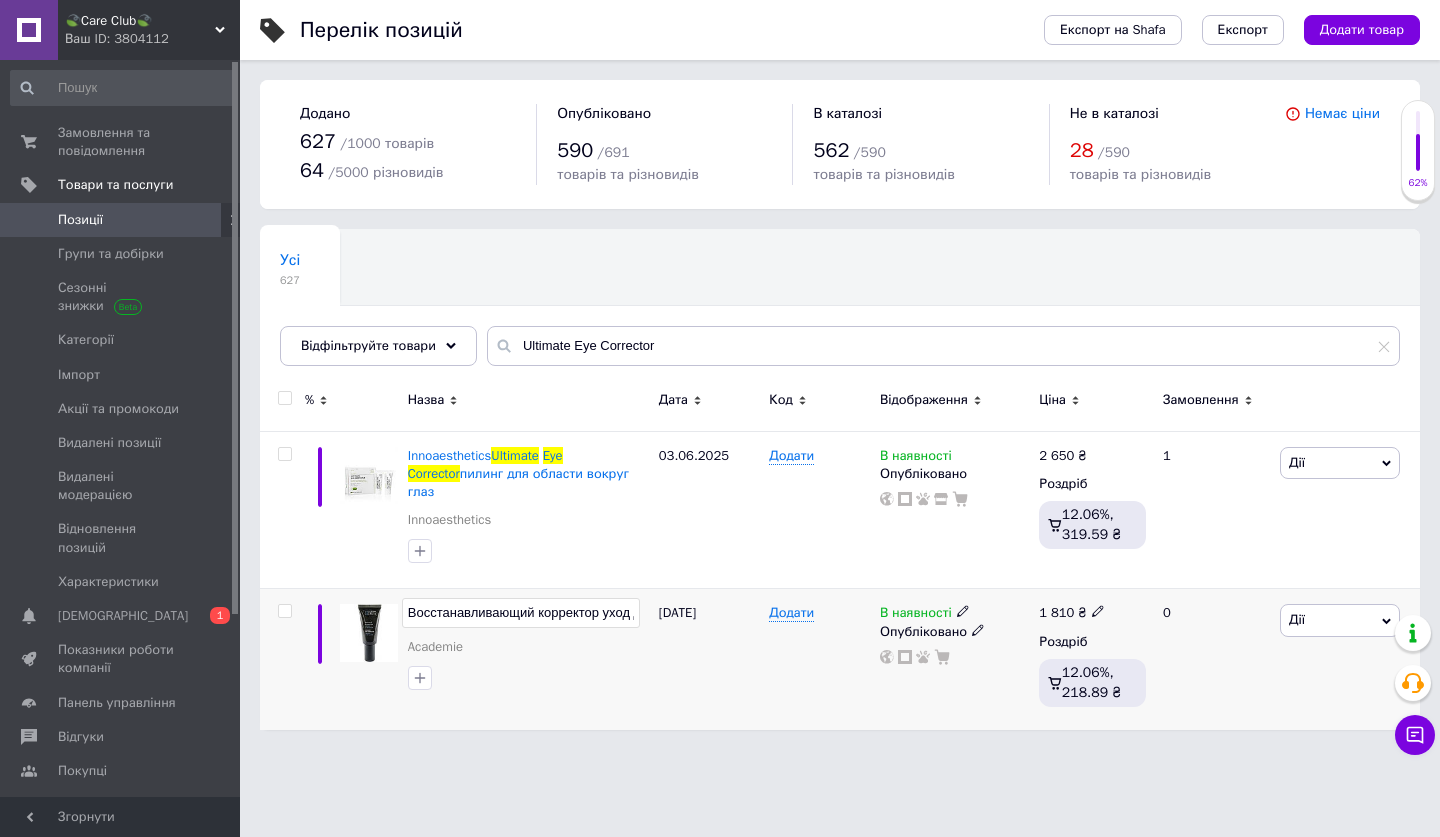 scroll, scrollTop: 0, scrollLeft: 462, axis: horizontal 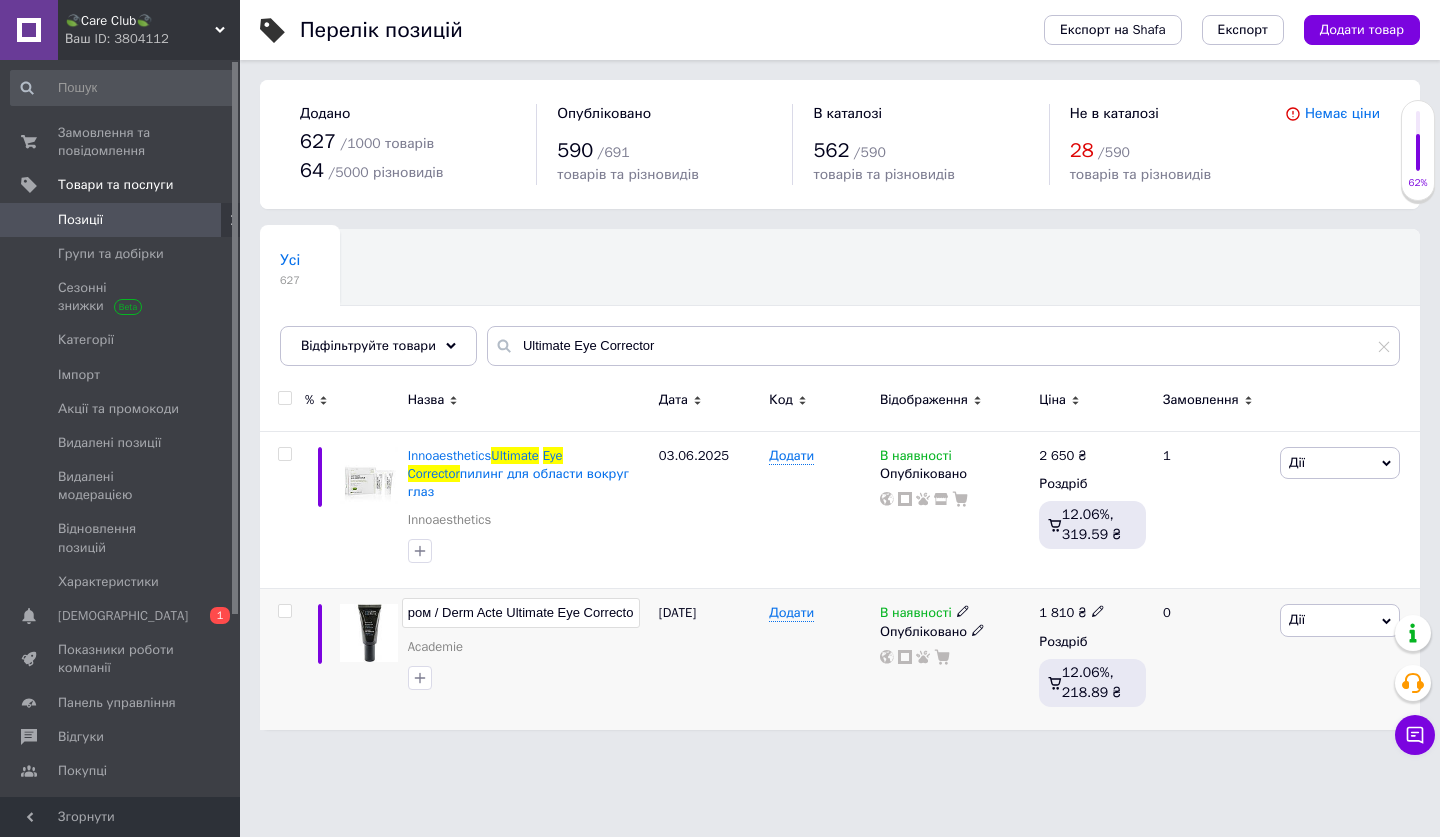 click on "Восстанавливающий корректор уход для глаз с пептидами и лифтинг-фактором / Derm Acte Ultimate Eye Corrector" at bounding box center [521, 613] 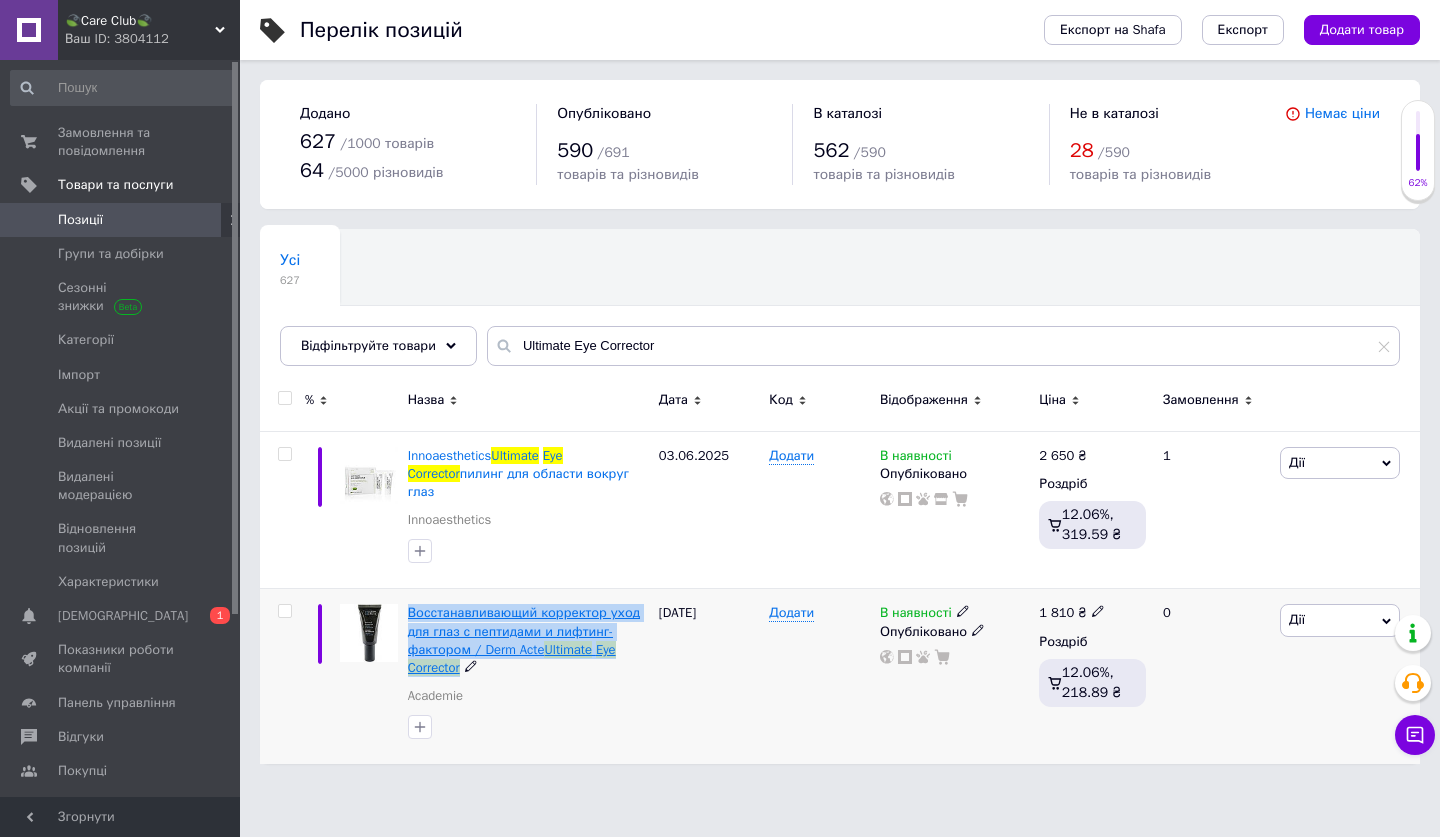 drag, startPoint x: 400, startPoint y: 590, endPoint x: 461, endPoint y: 648, distance: 84.17244 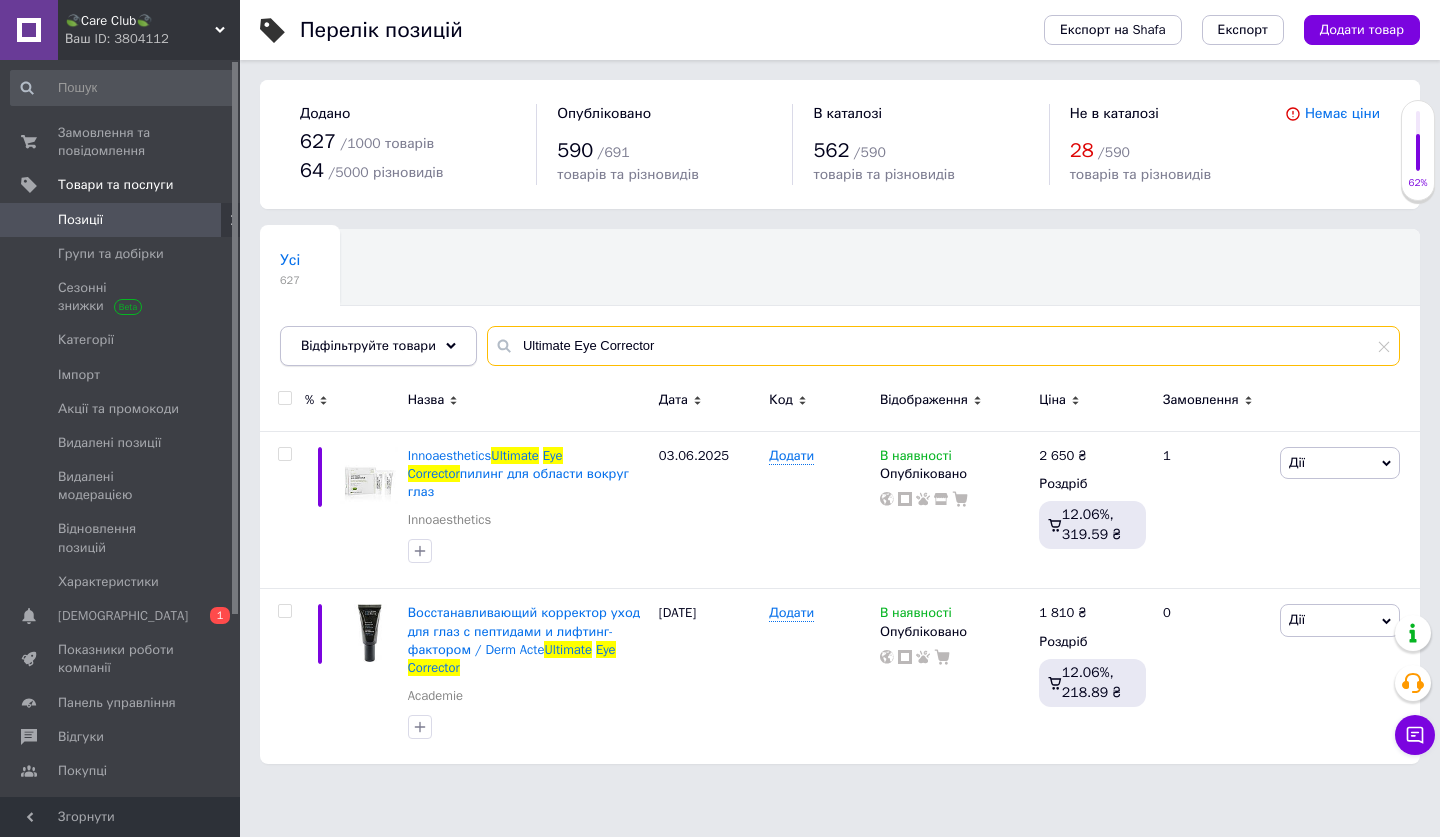 drag, startPoint x: 680, startPoint y: 348, endPoint x: 371, endPoint y: 345, distance: 309.01456 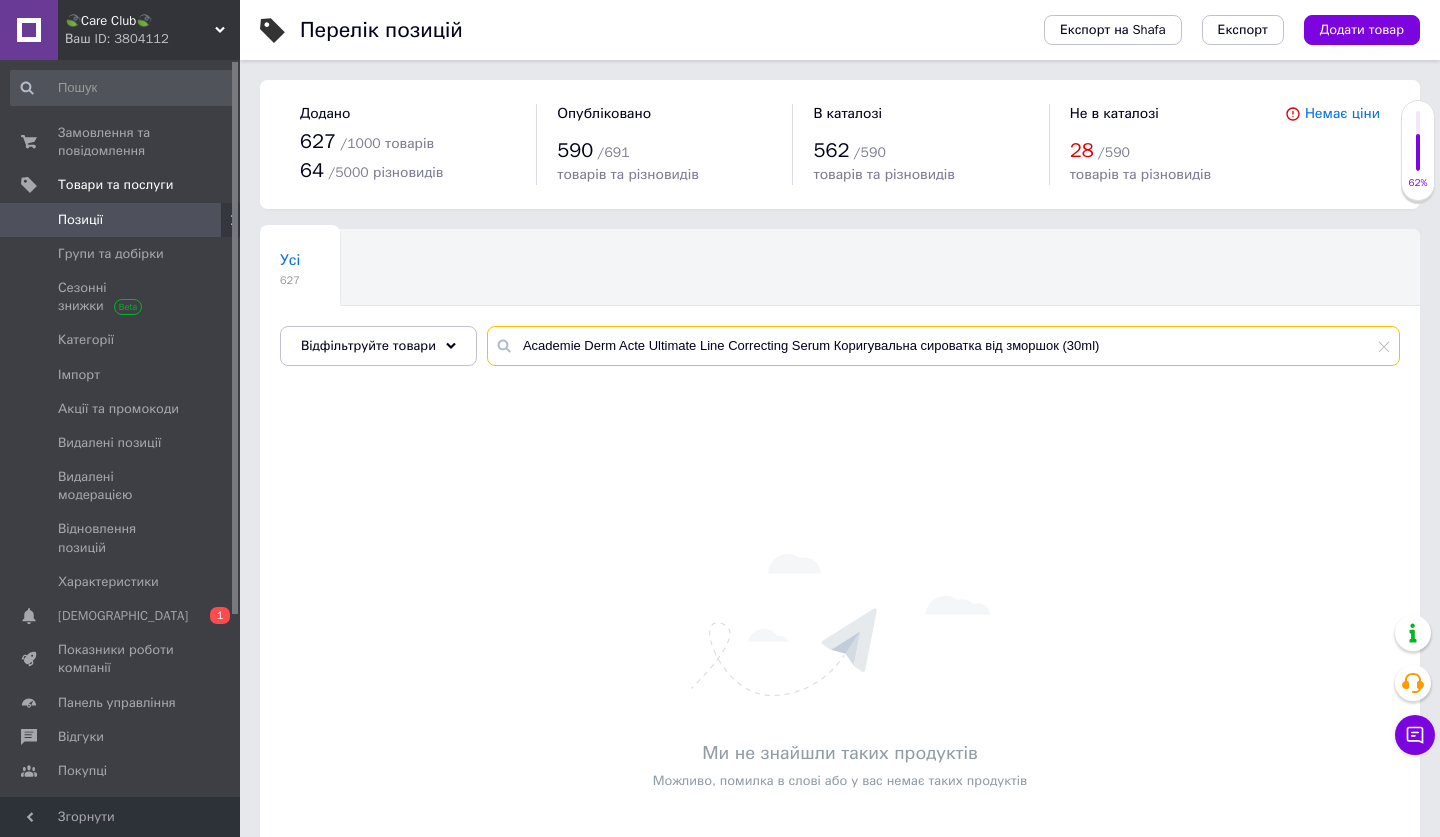 drag, startPoint x: 1136, startPoint y: 346, endPoint x: 833, endPoint y: 345, distance: 303.00165 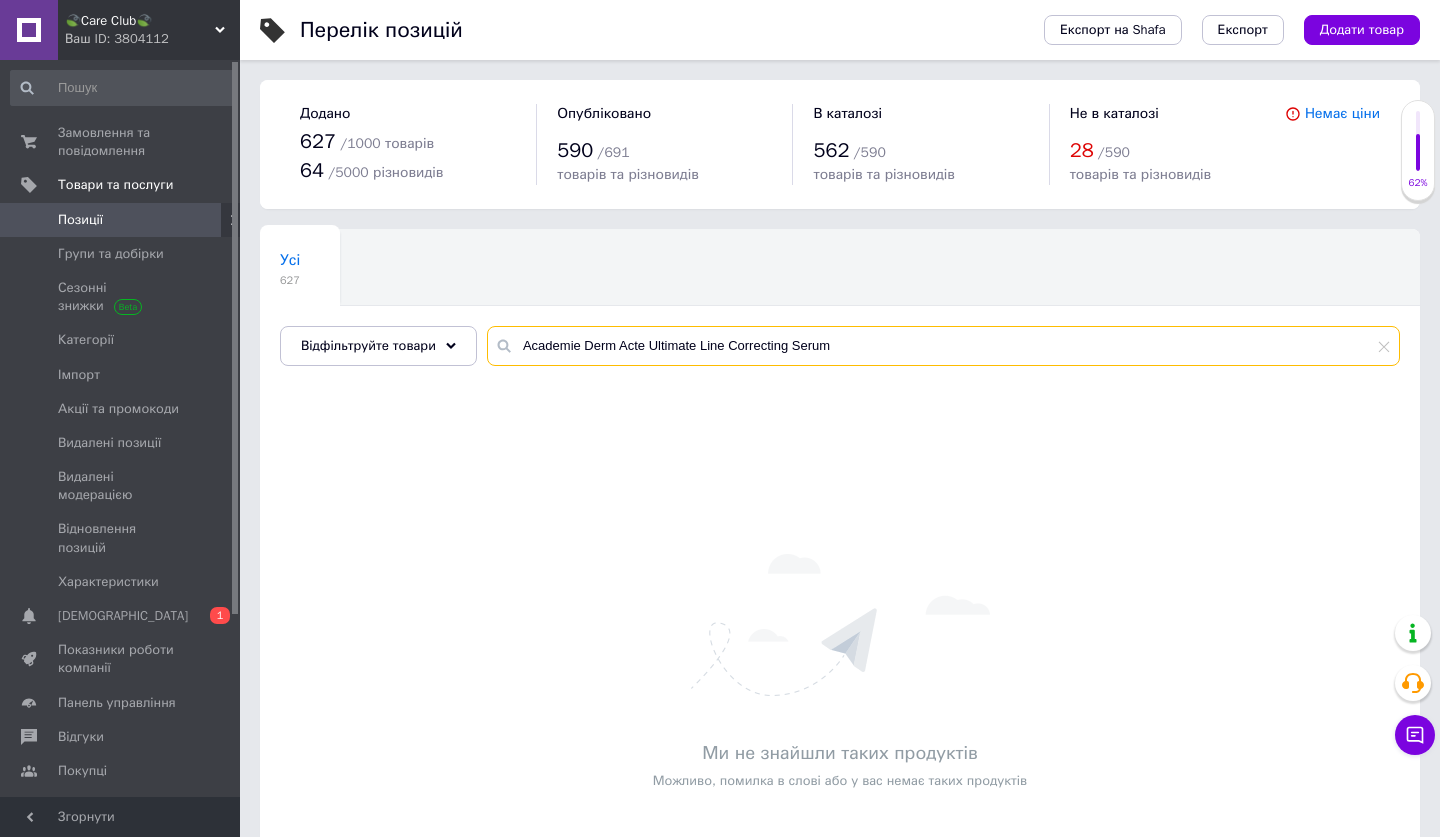 drag, startPoint x: 652, startPoint y: 346, endPoint x: 585, endPoint y: 344, distance: 67.02985 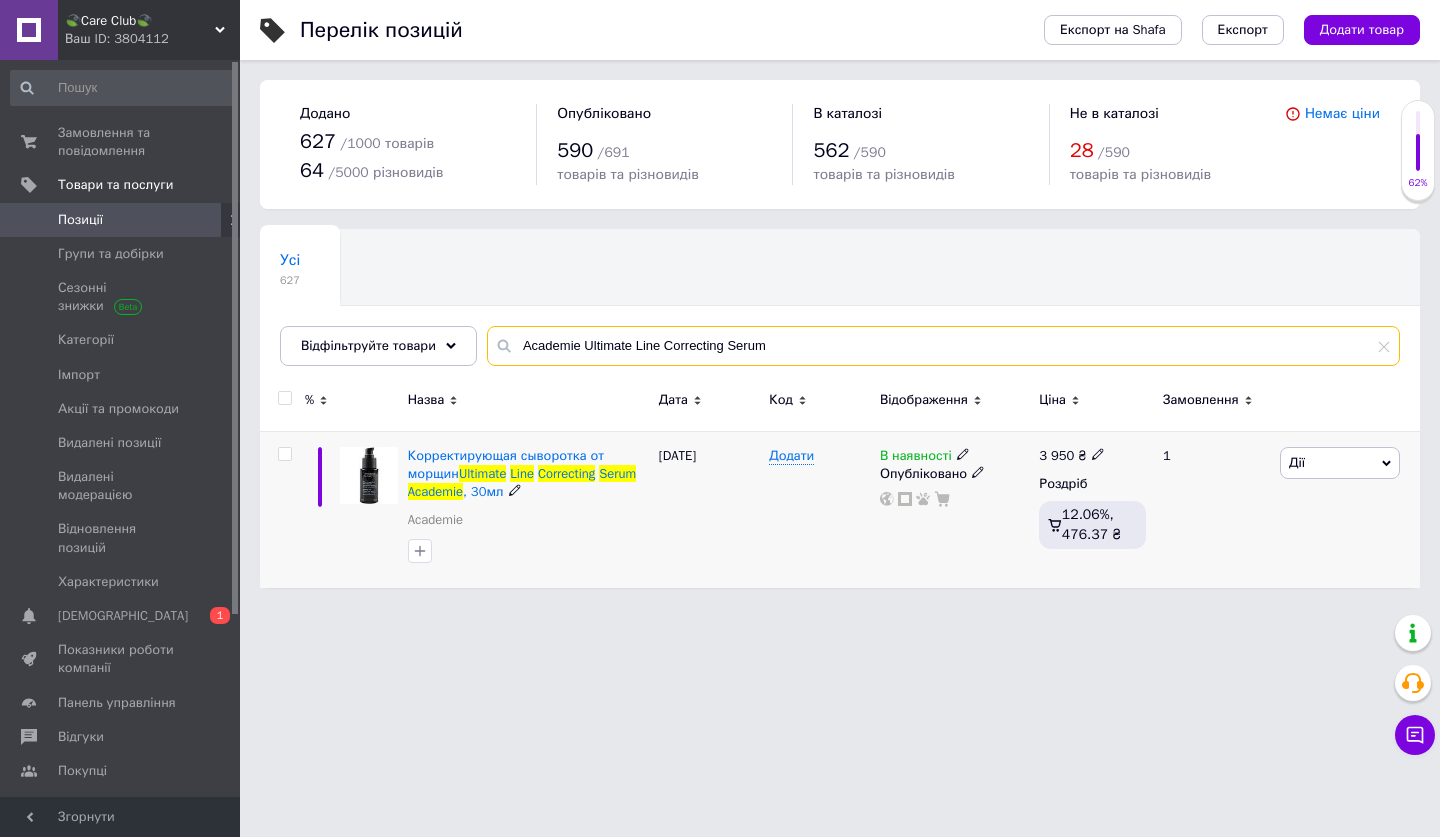 type on "Academie Ultimate Line Correcting Serum" 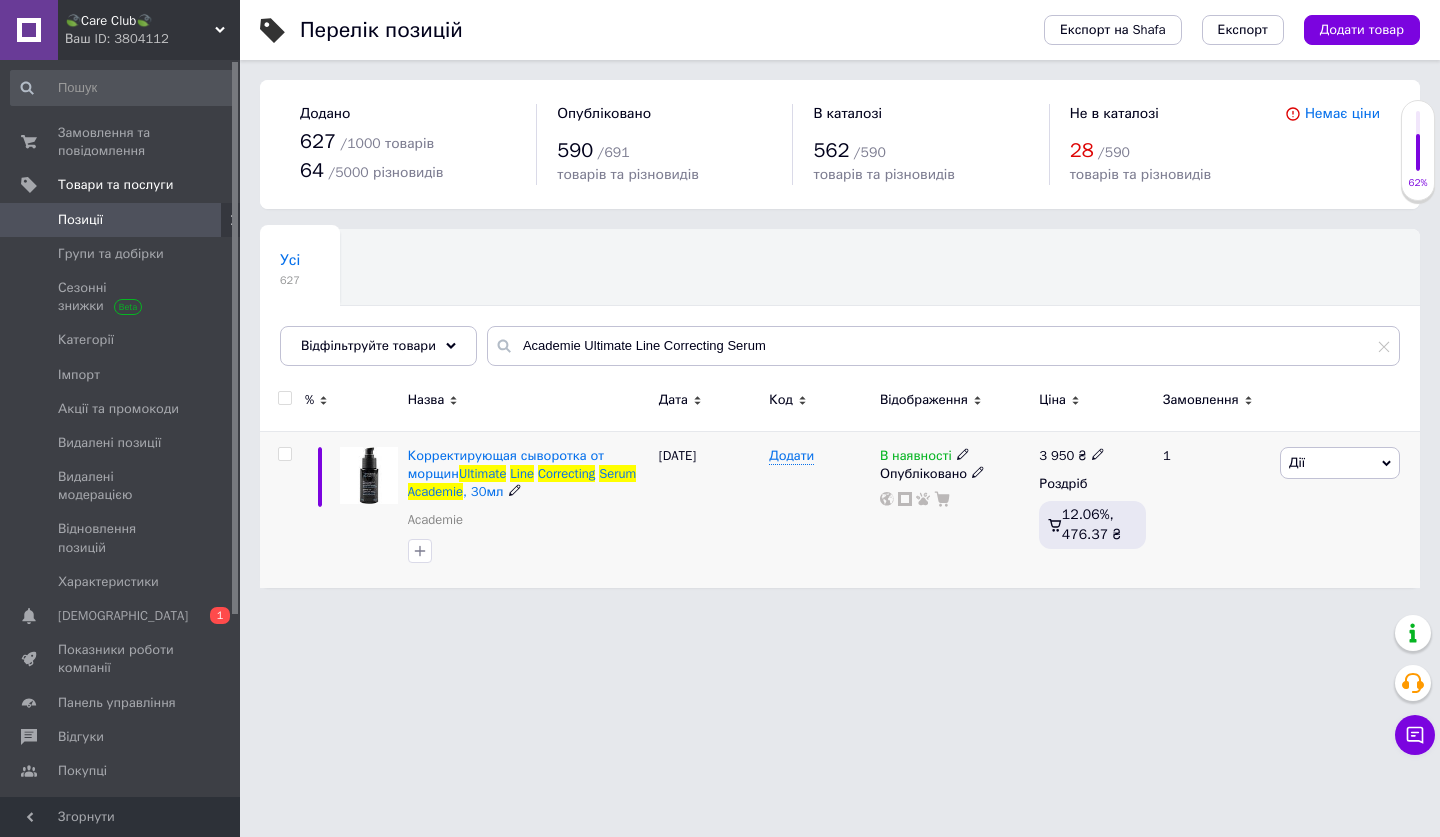 click 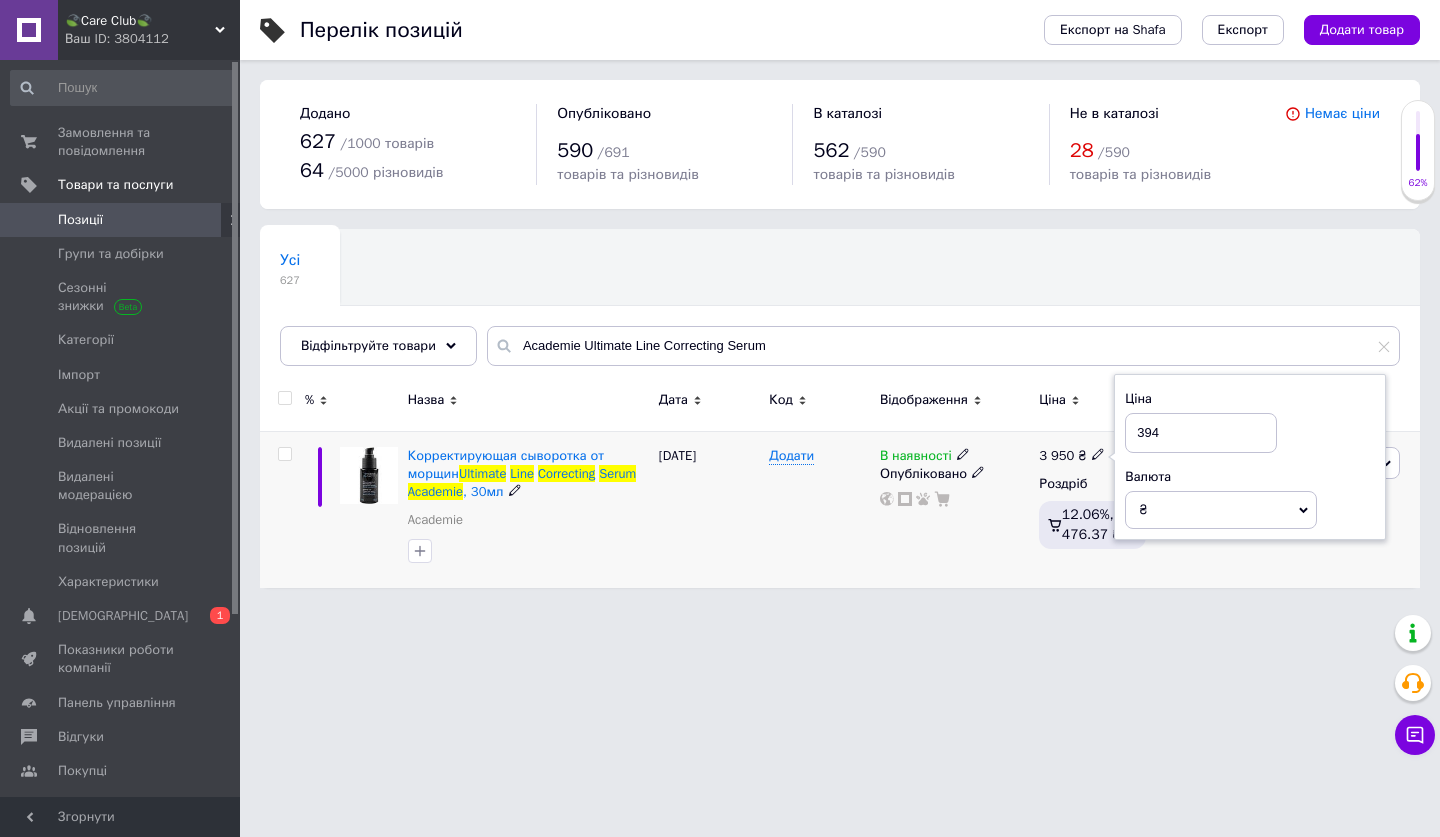 type on "3945" 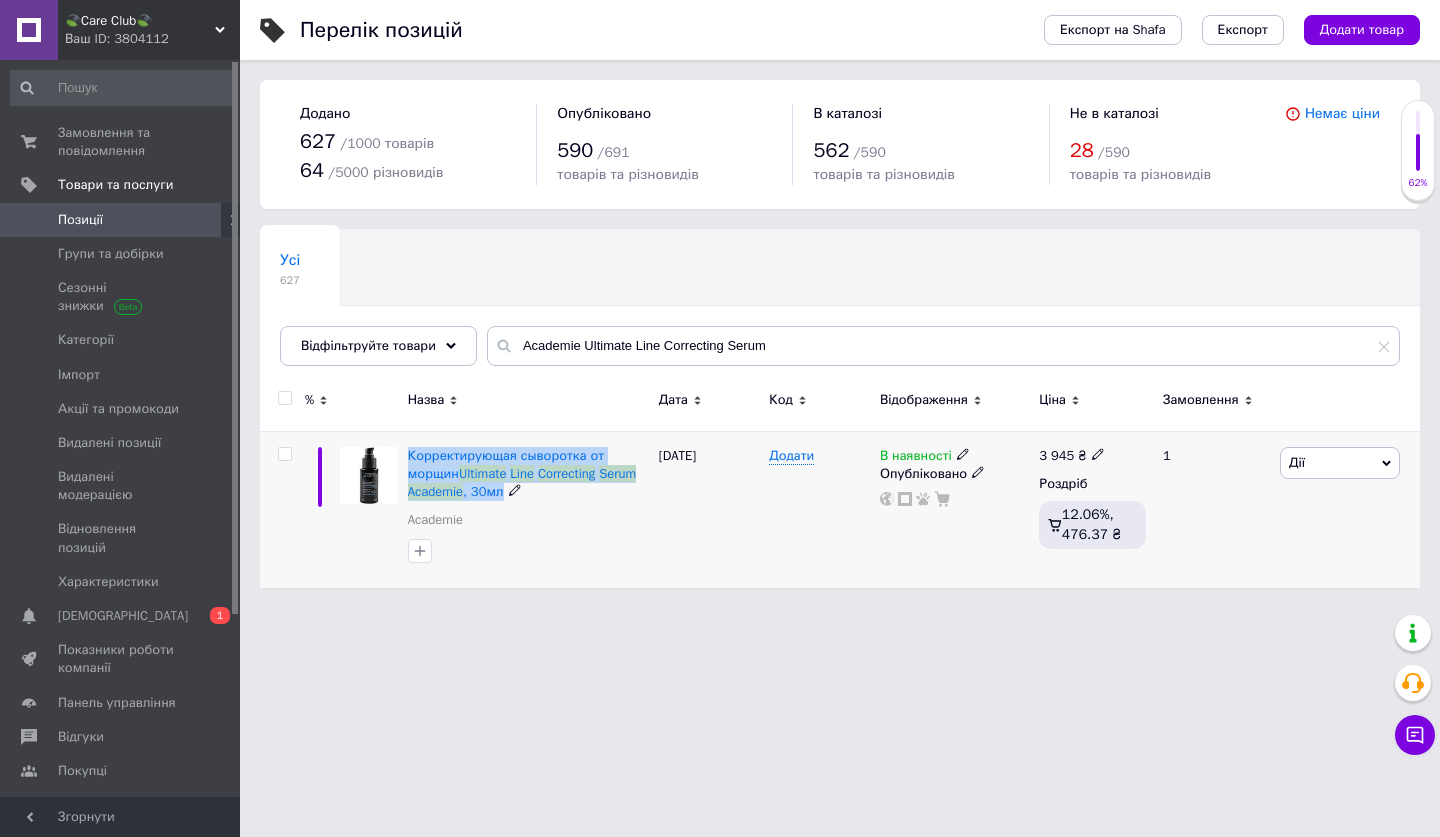 drag, startPoint x: 509, startPoint y: 493, endPoint x: 403, endPoint y: 456, distance: 112.27199 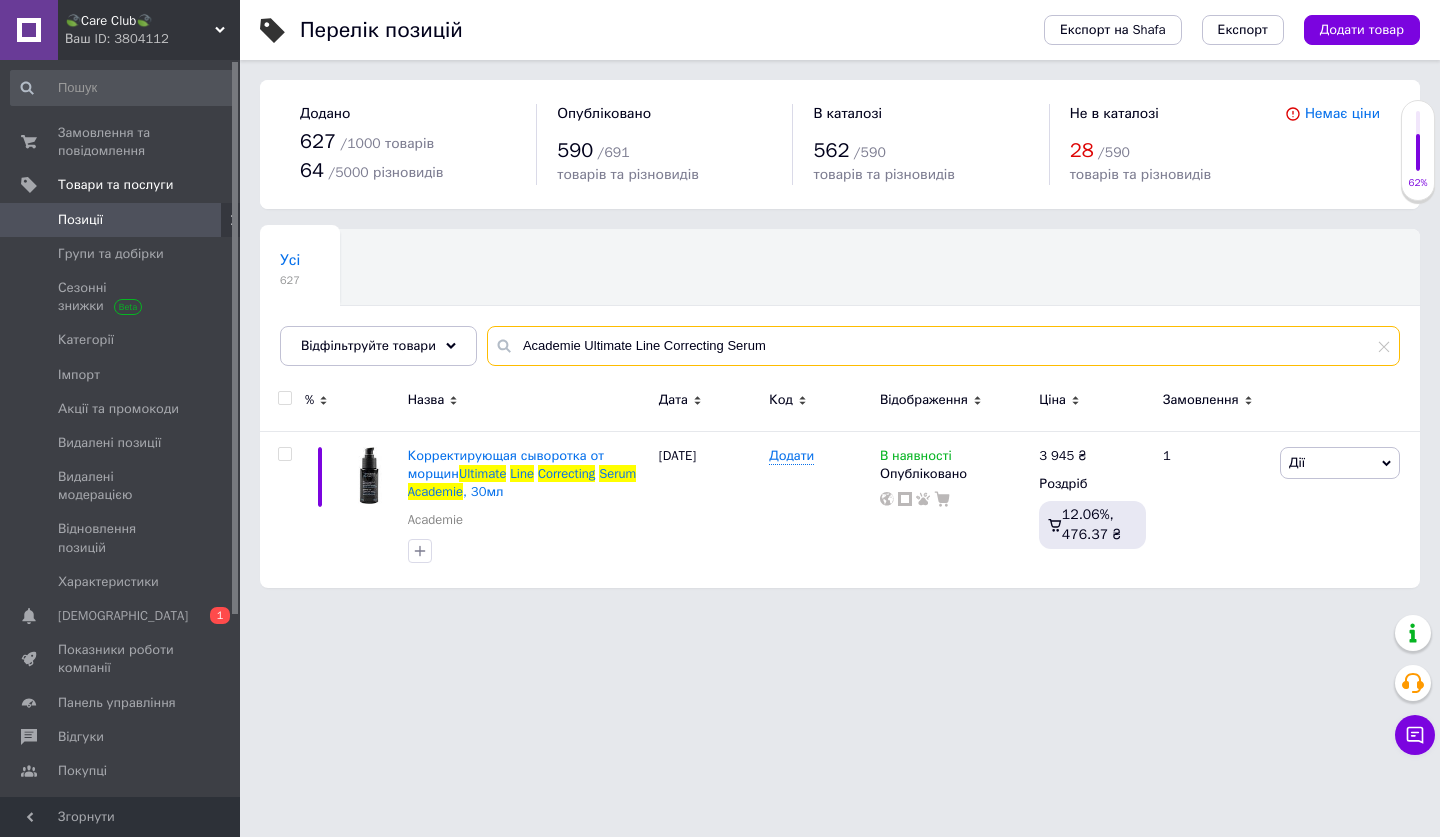 drag, startPoint x: 783, startPoint y: 349, endPoint x: 503, endPoint y: 348, distance: 280.0018 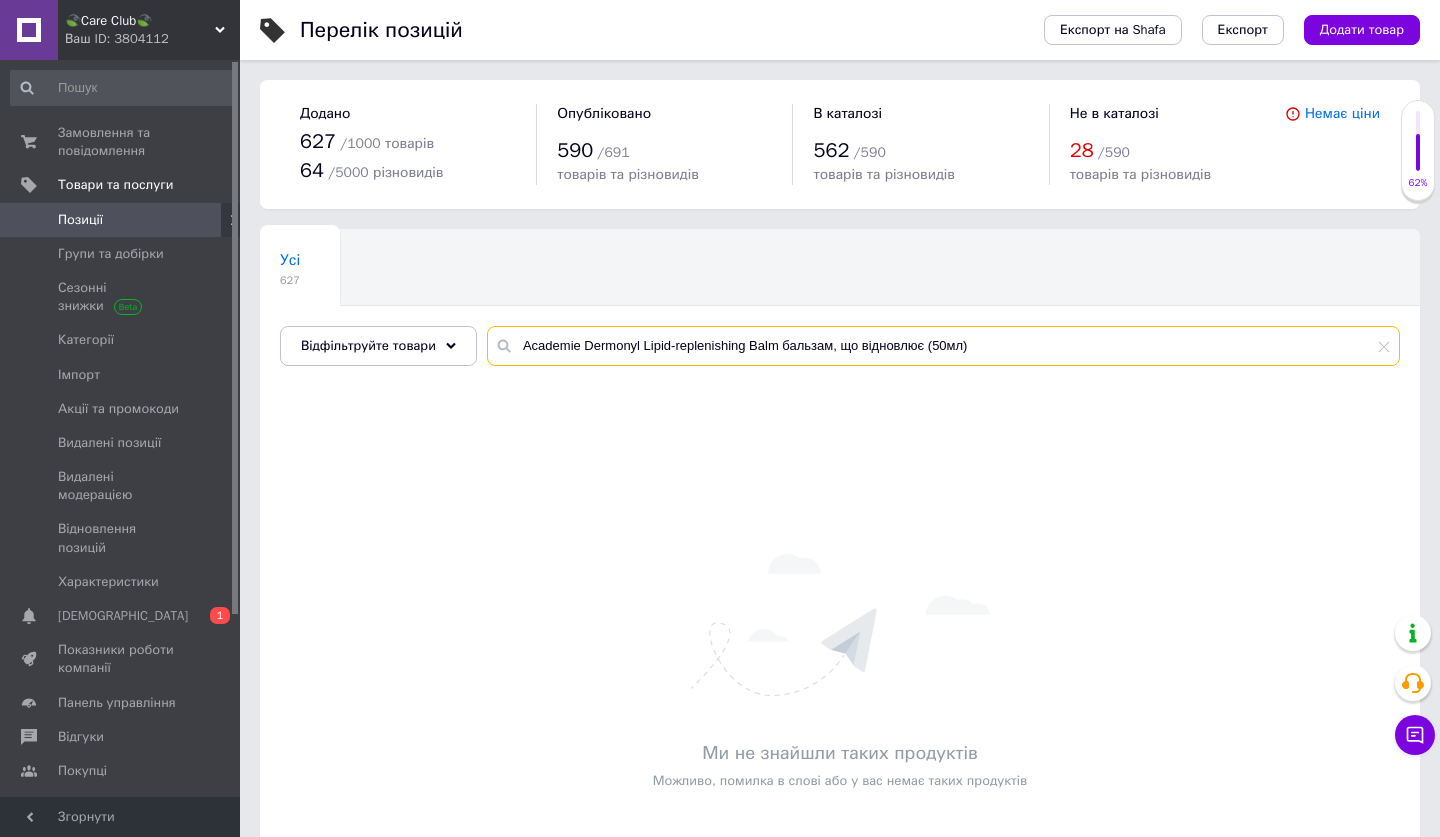drag, startPoint x: 986, startPoint y: 349, endPoint x: 780, endPoint y: 342, distance: 206.1189 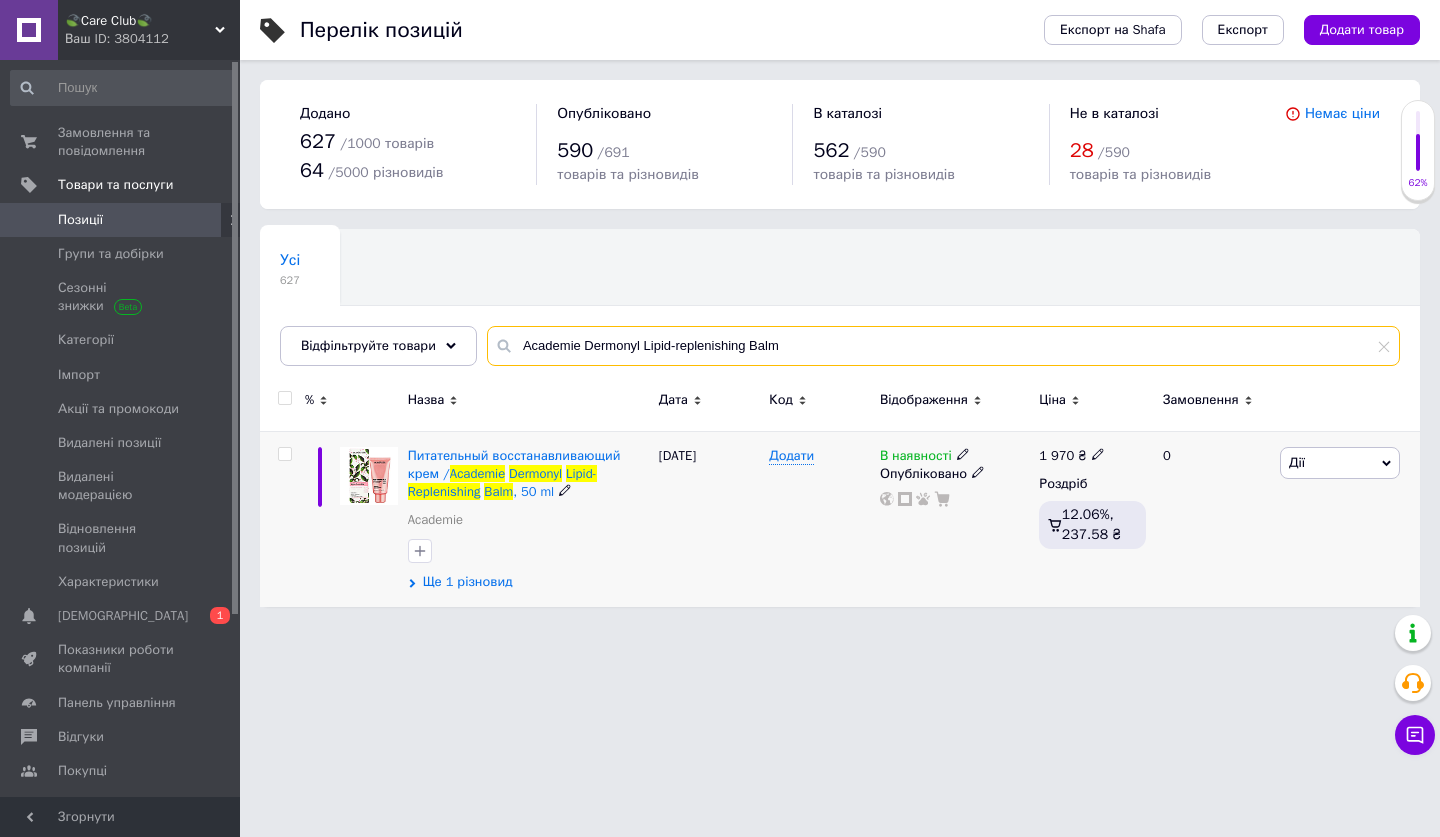type on "Academie Dermonyl Lipid-replenishing Balm" 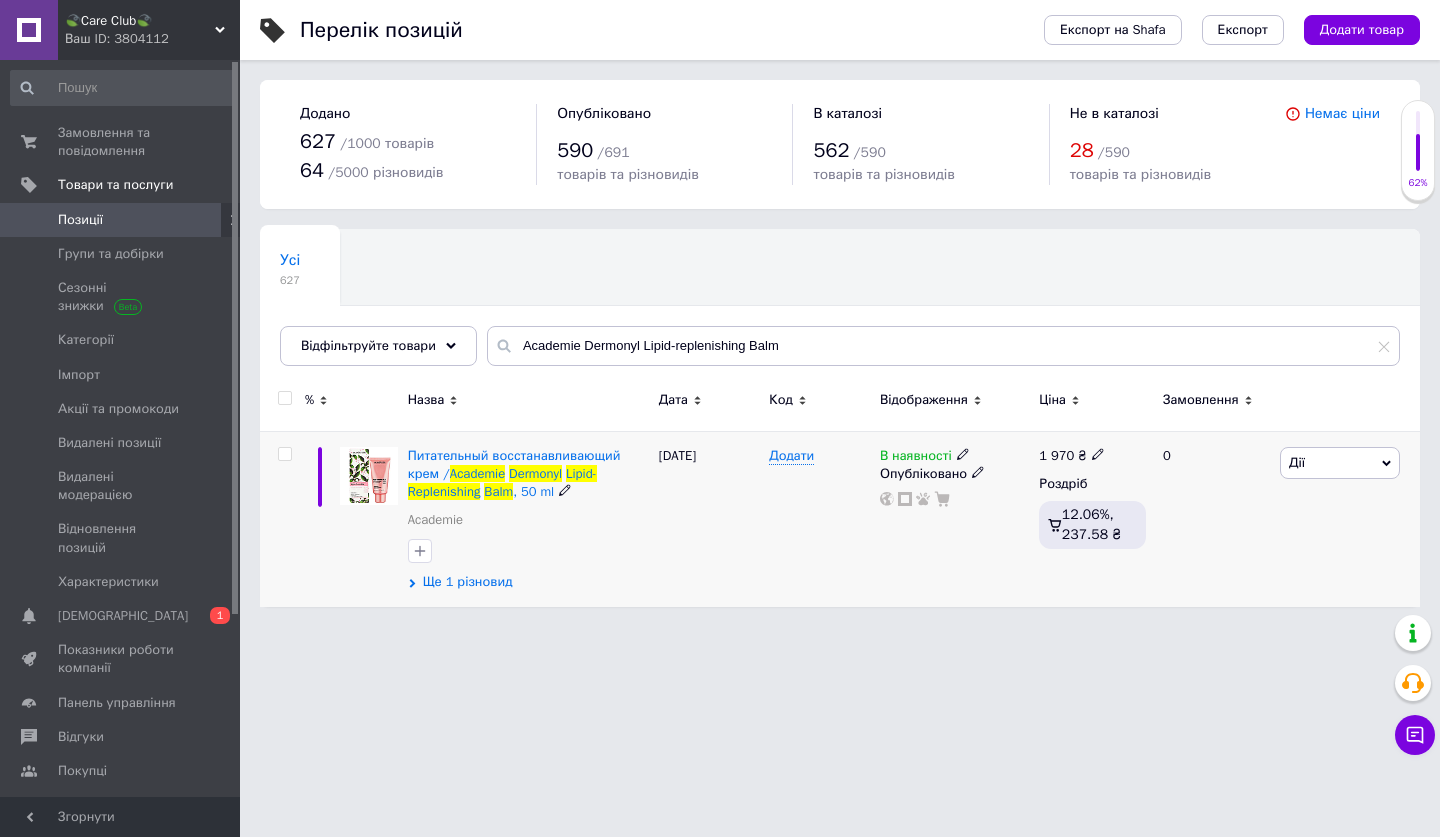 click on "Ще 1 різновид" at bounding box center (468, 582) 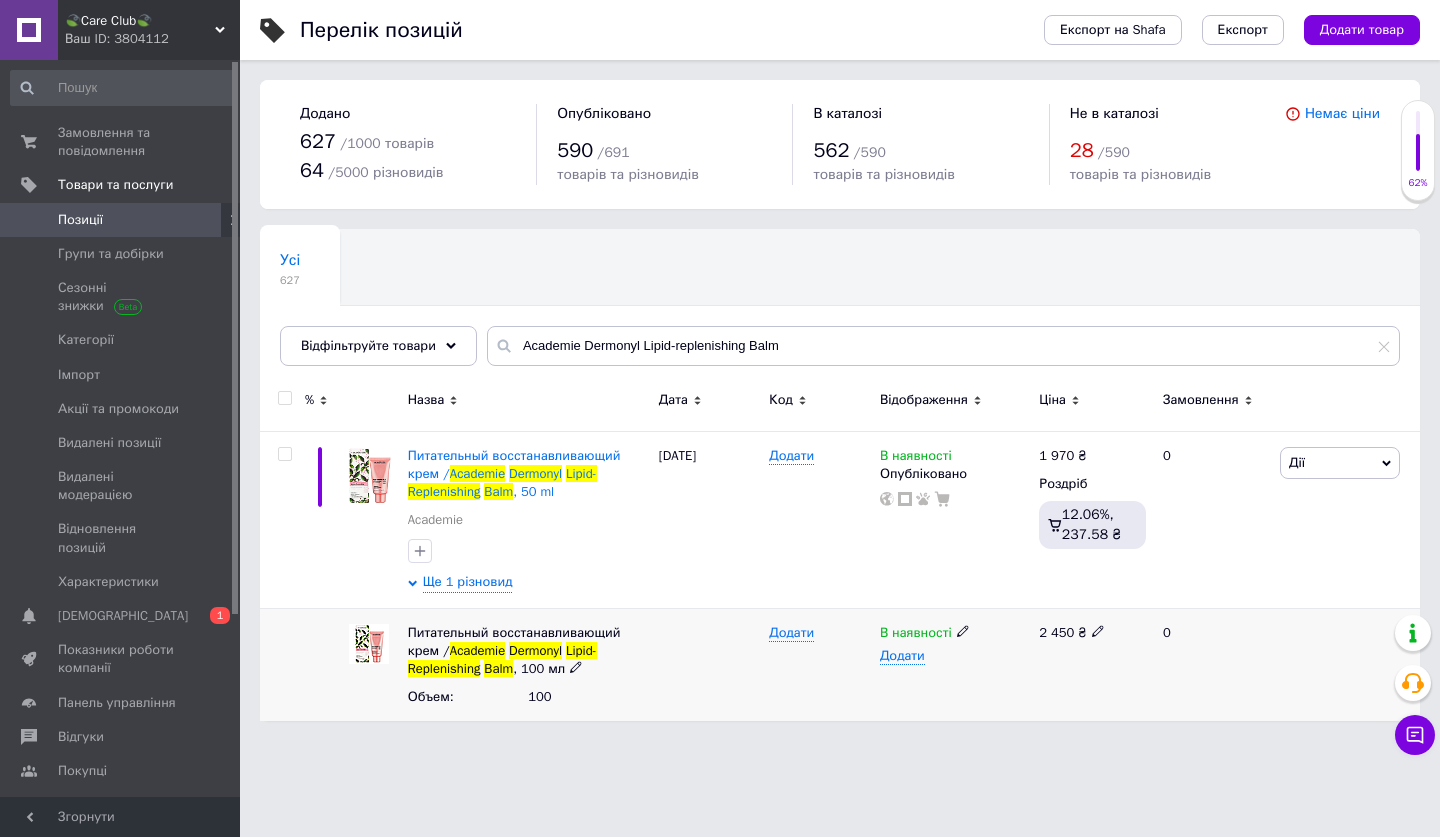 click 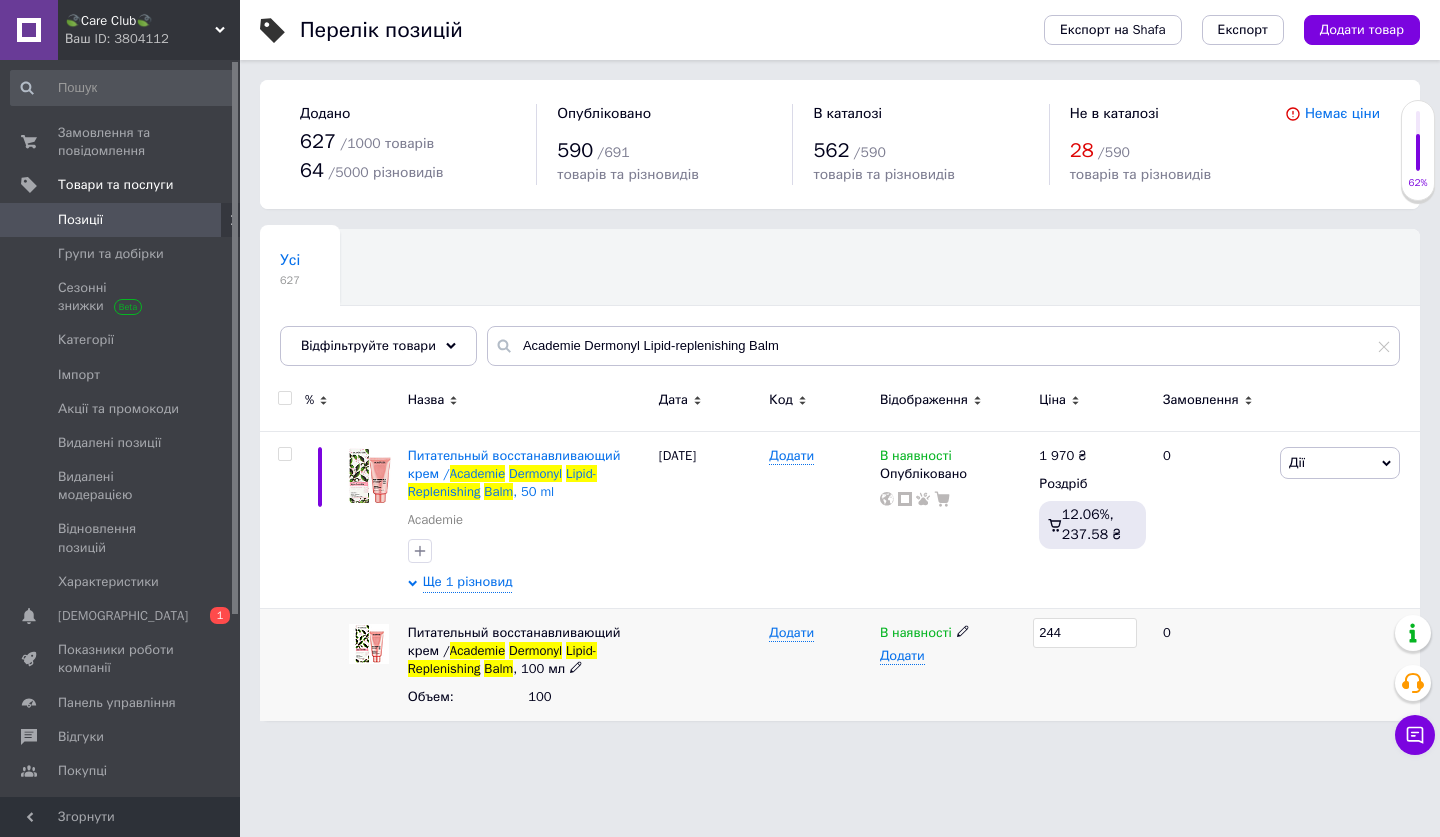type on "2445" 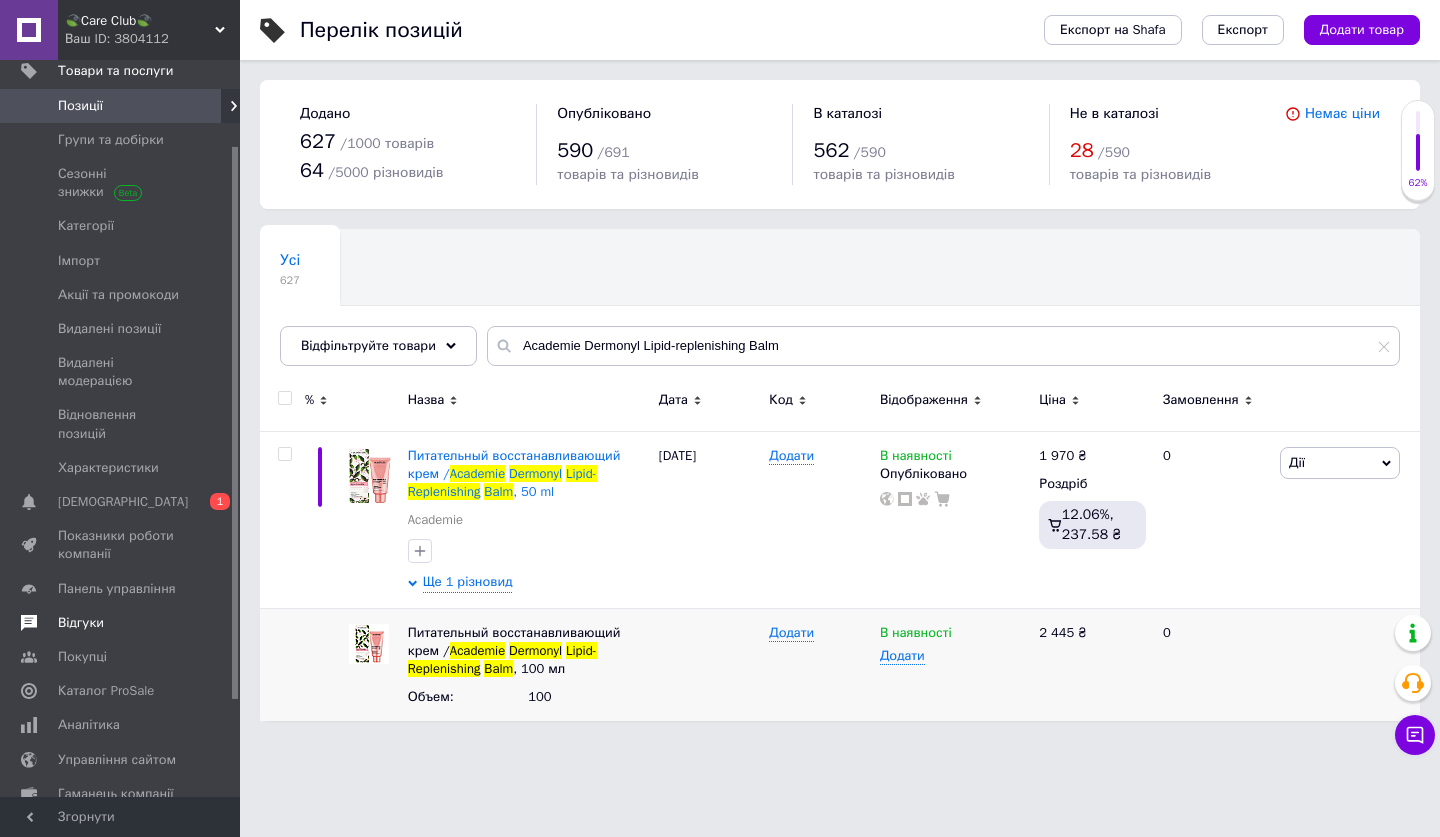 scroll, scrollTop: 118, scrollLeft: 0, axis: vertical 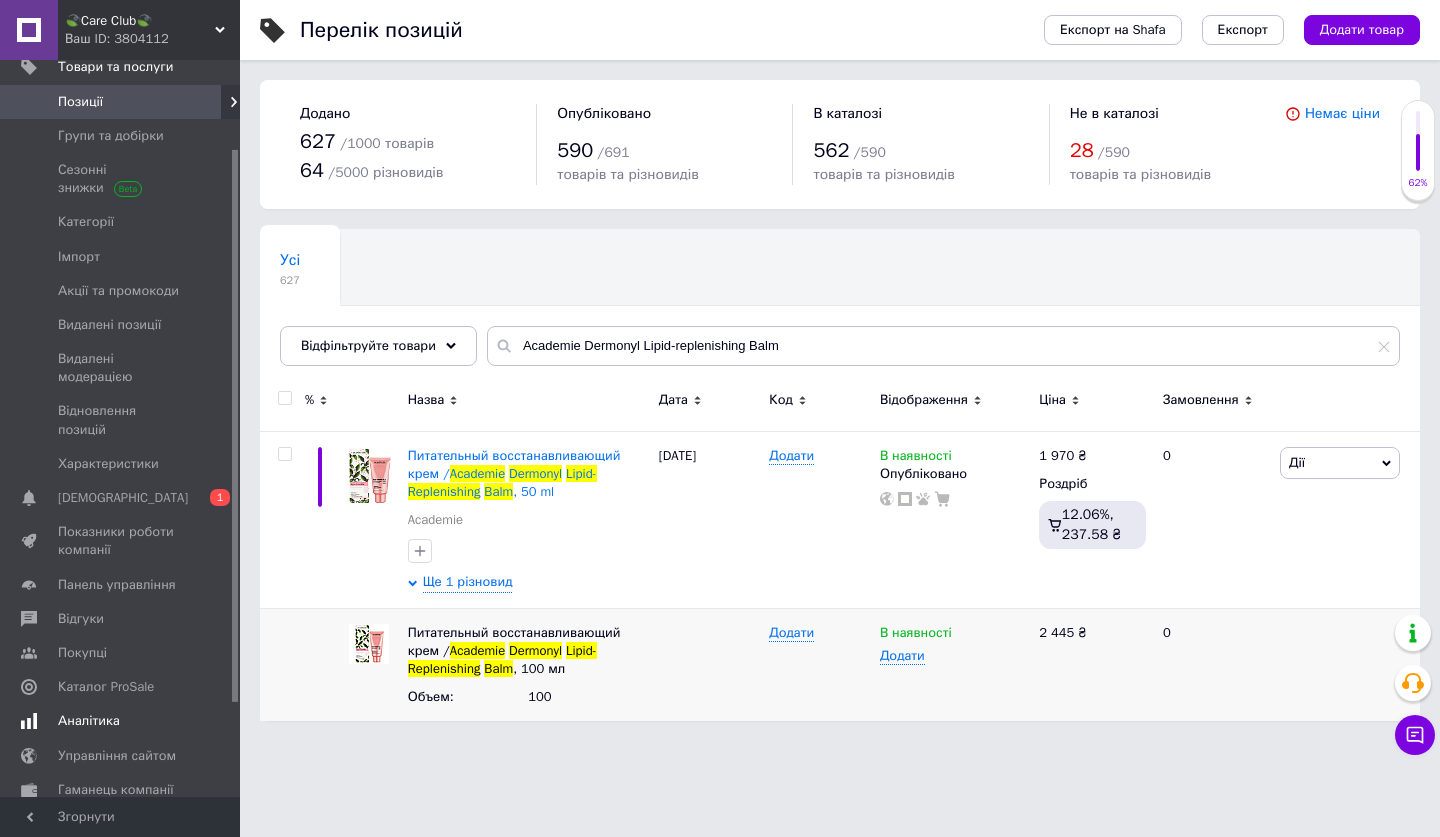 click on "Аналітика" at bounding box center (89, 721) 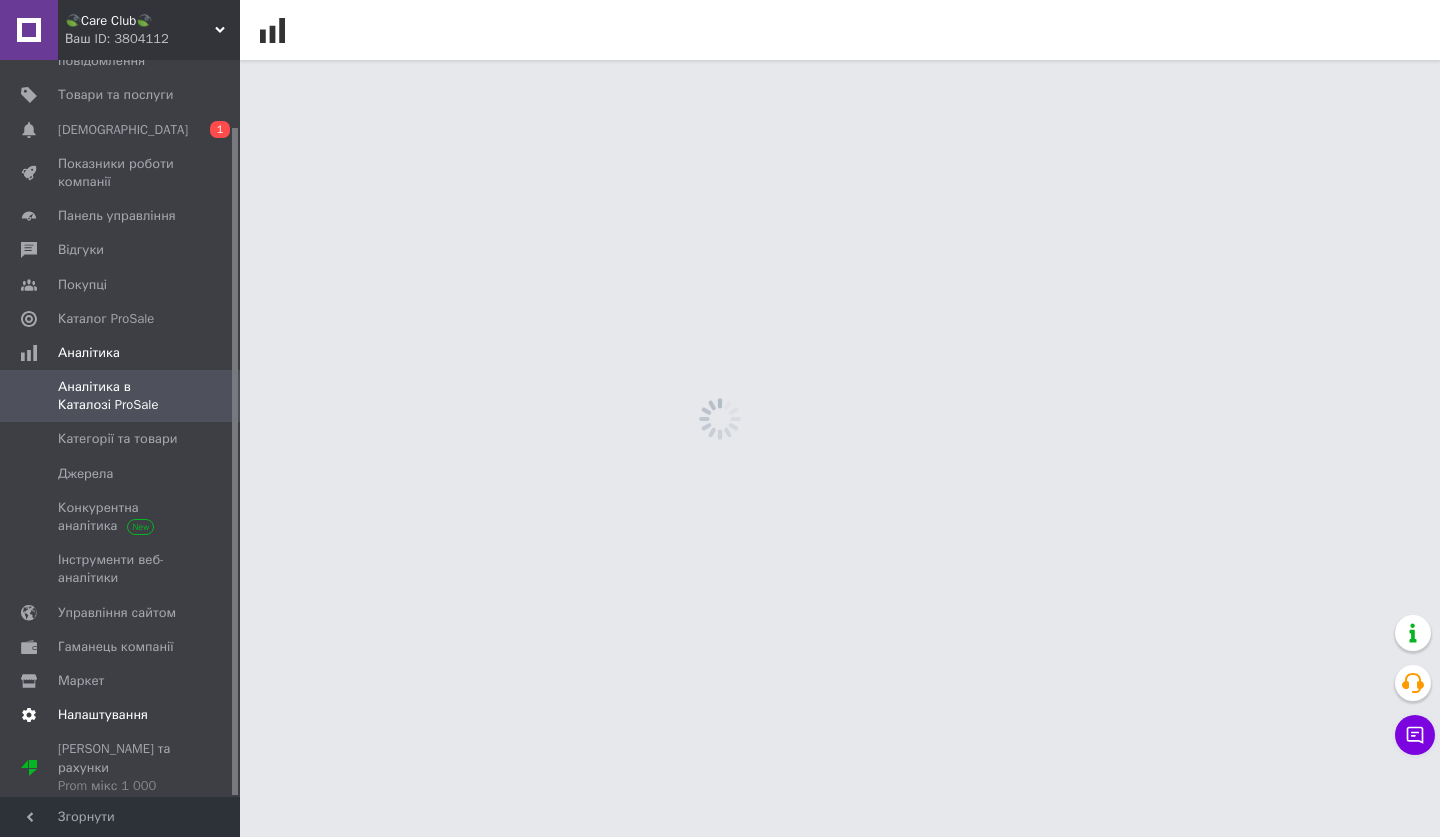 scroll, scrollTop: 73, scrollLeft: 0, axis: vertical 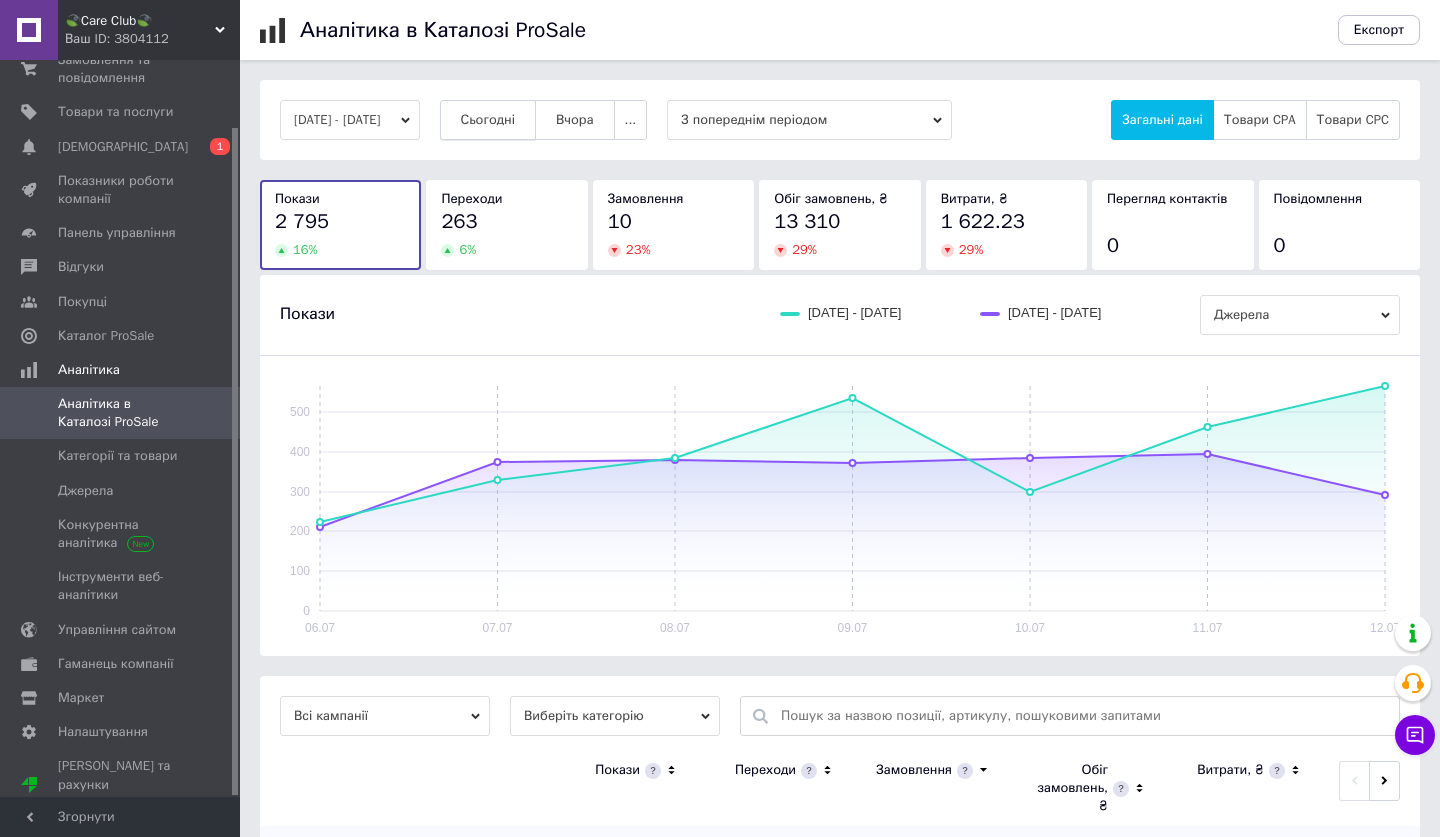 click on "Сьогодні" at bounding box center (488, 120) 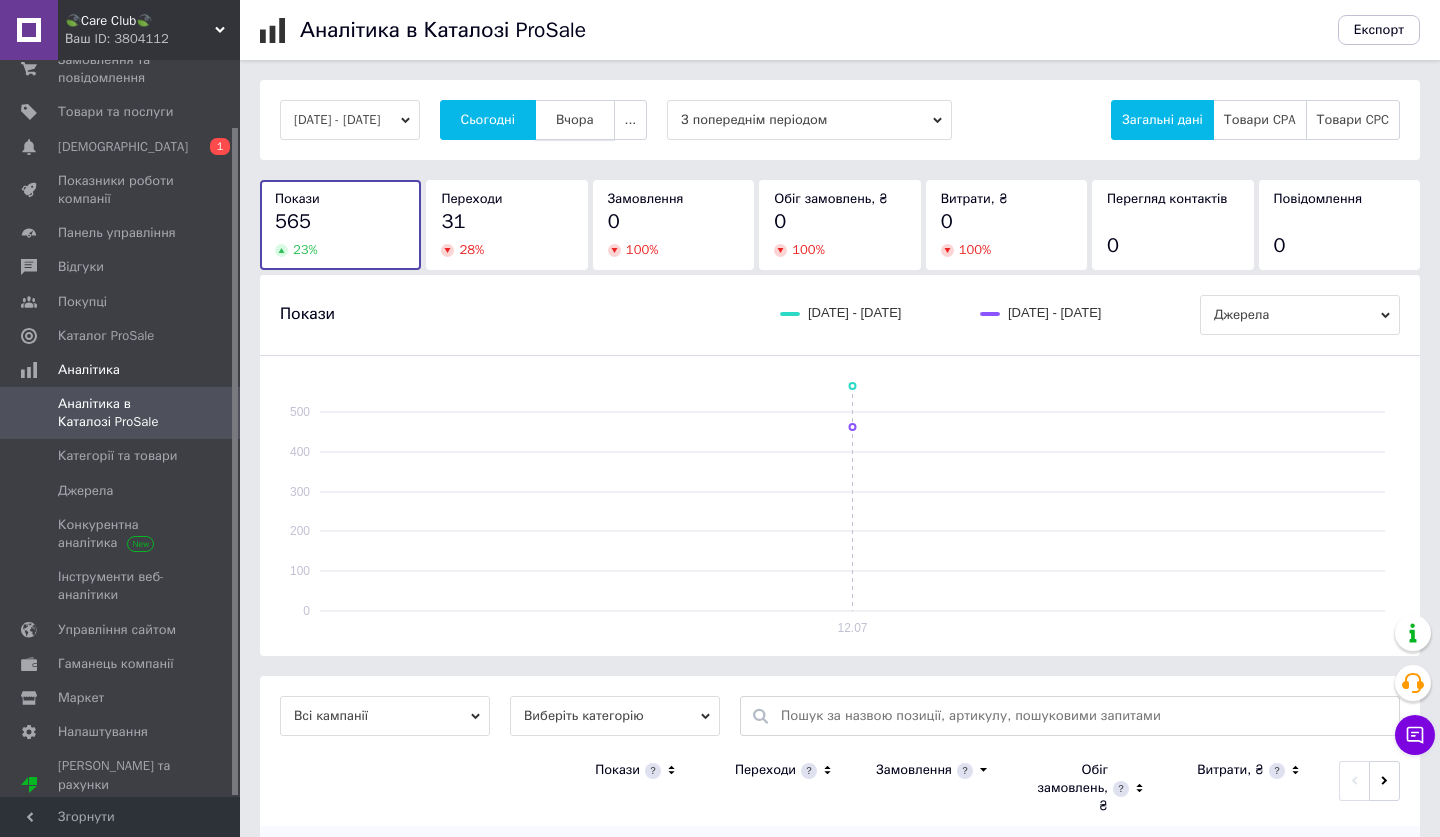click on "Вчора" at bounding box center (575, 120) 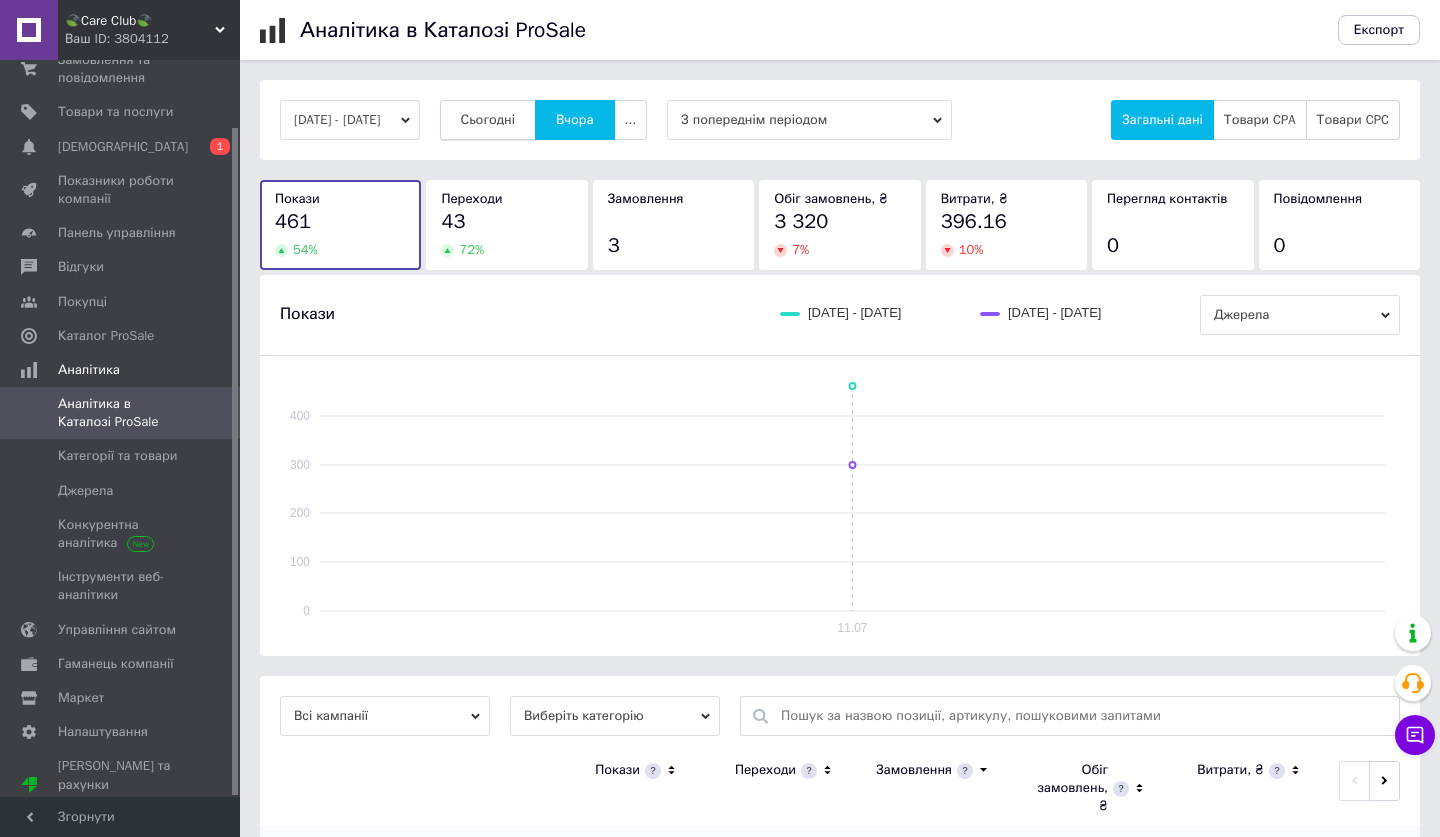 click on "Сьогодні" at bounding box center (488, 120) 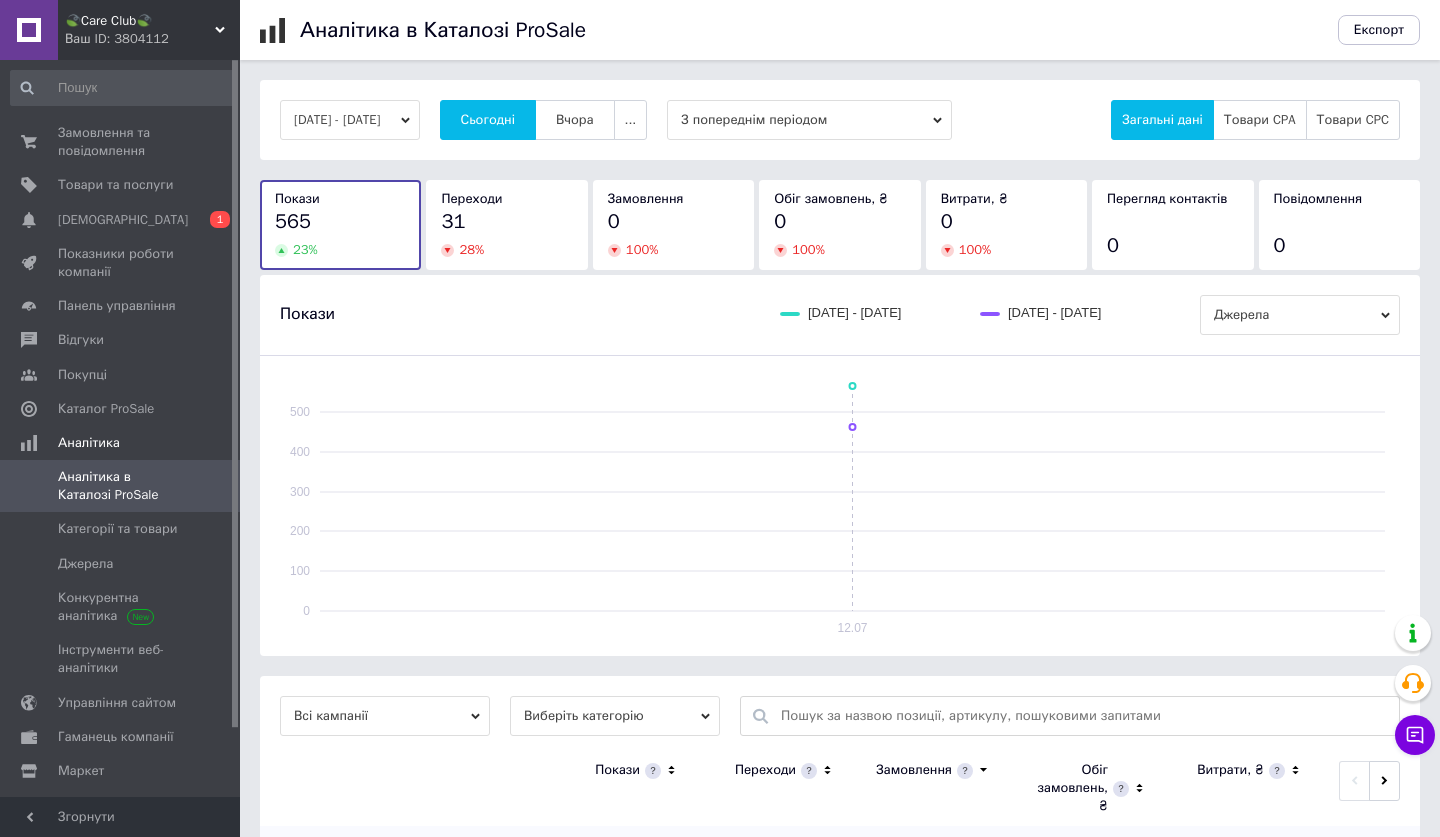 scroll, scrollTop: 0, scrollLeft: 0, axis: both 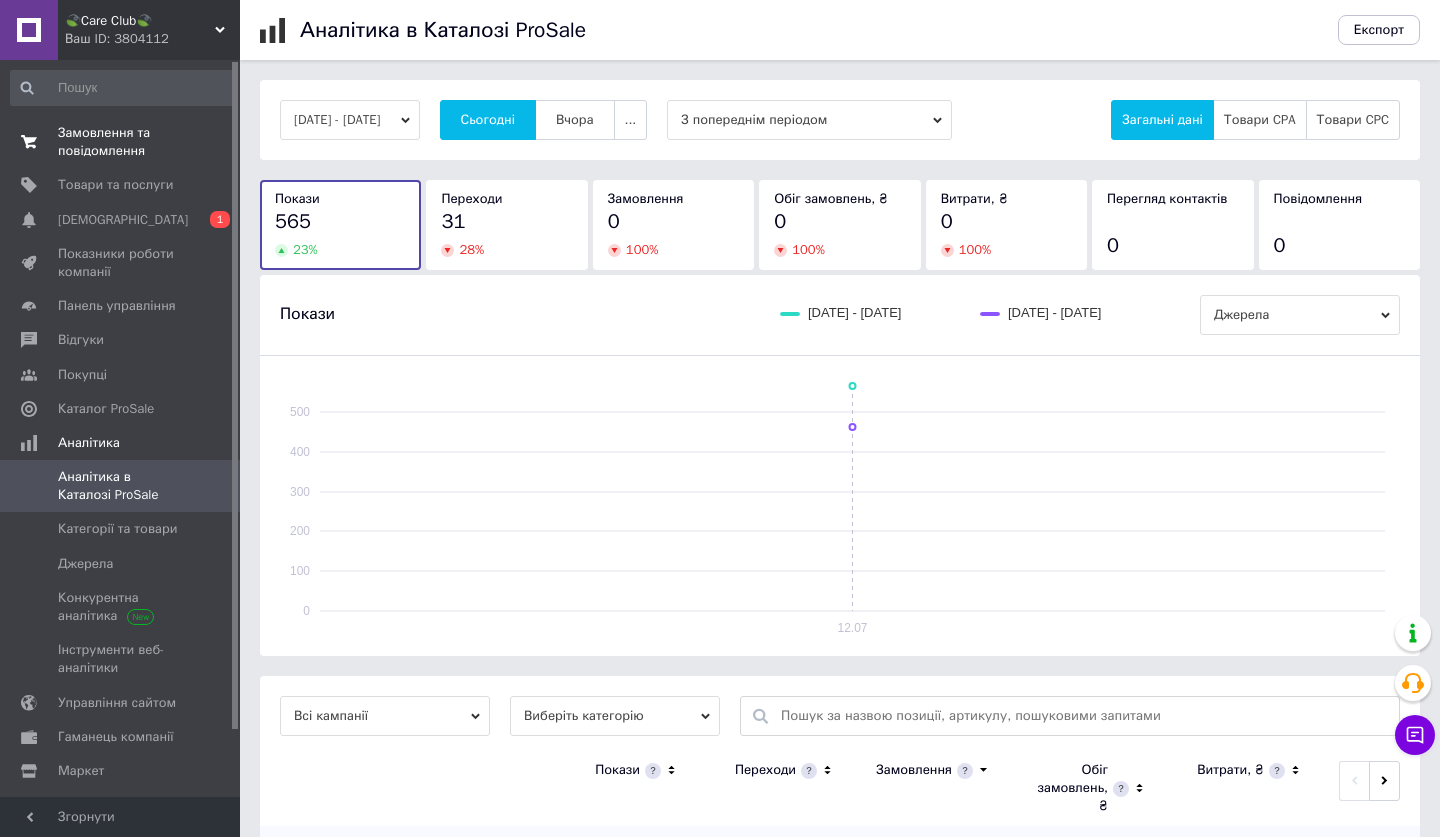 click on "Замовлення та повідомлення" at bounding box center (121, 142) 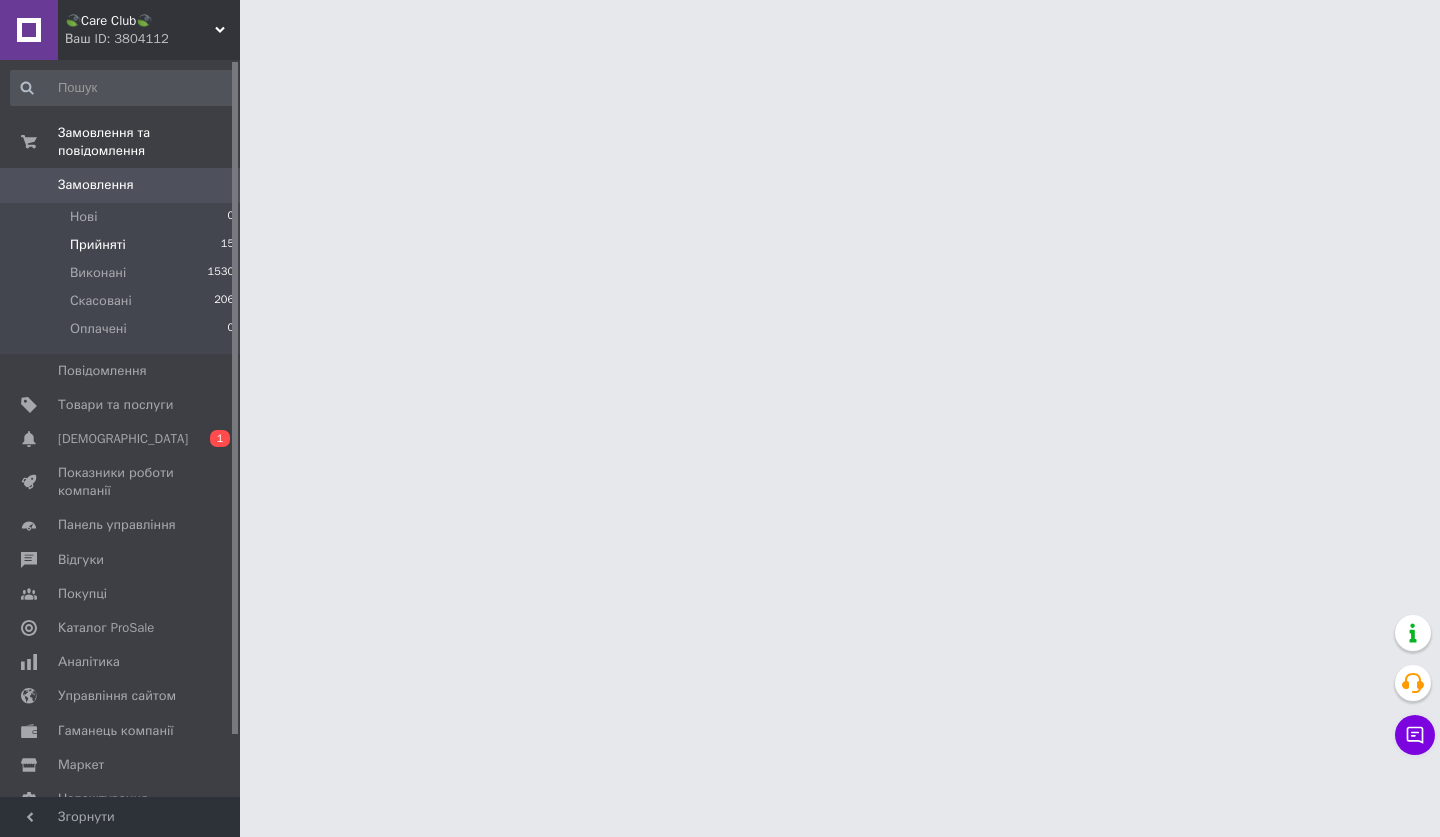 click on "Прийняті 15" at bounding box center (123, 245) 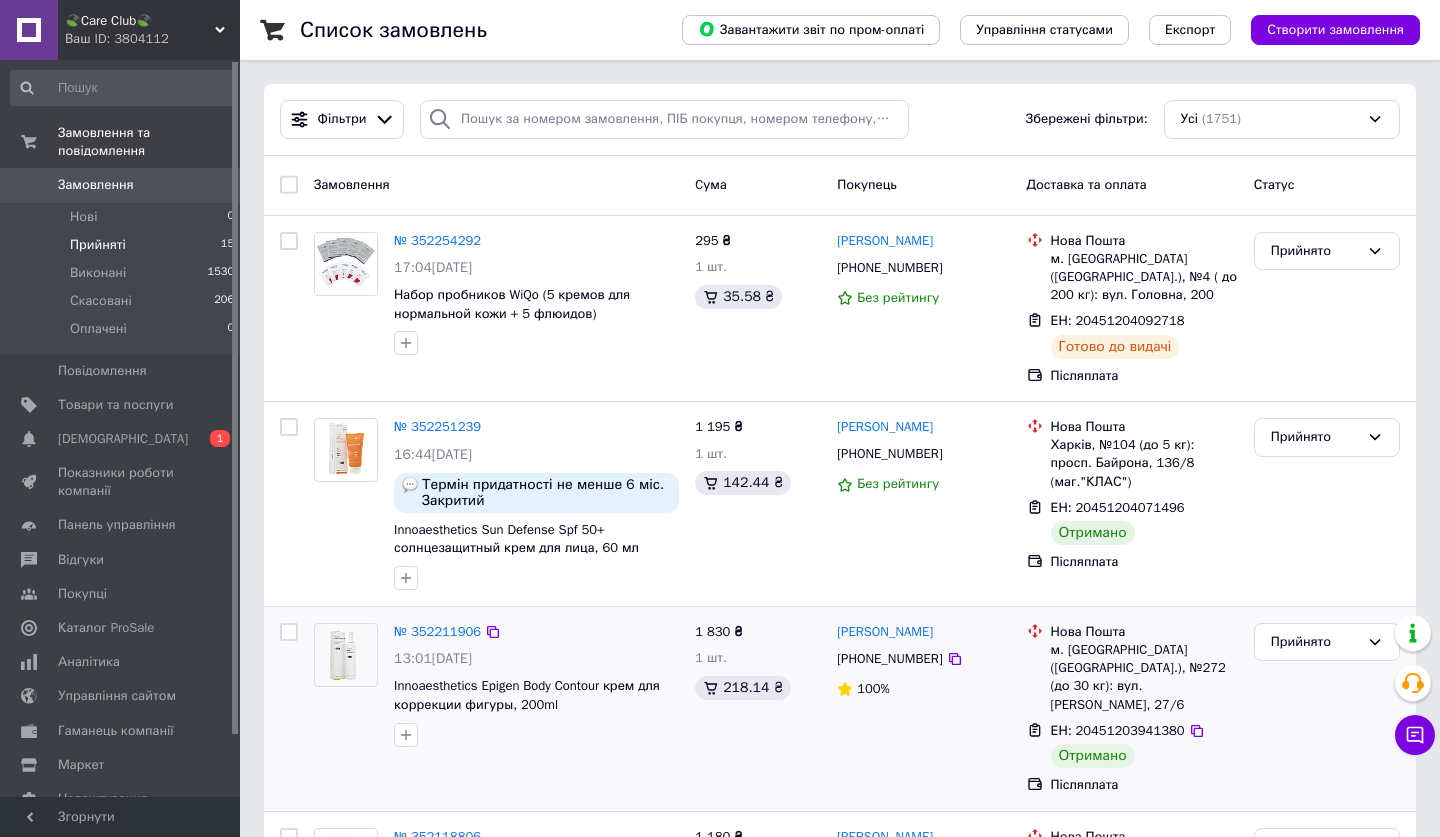 scroll, scrollTop: 132, scrollLeft: 0, axis: vertical 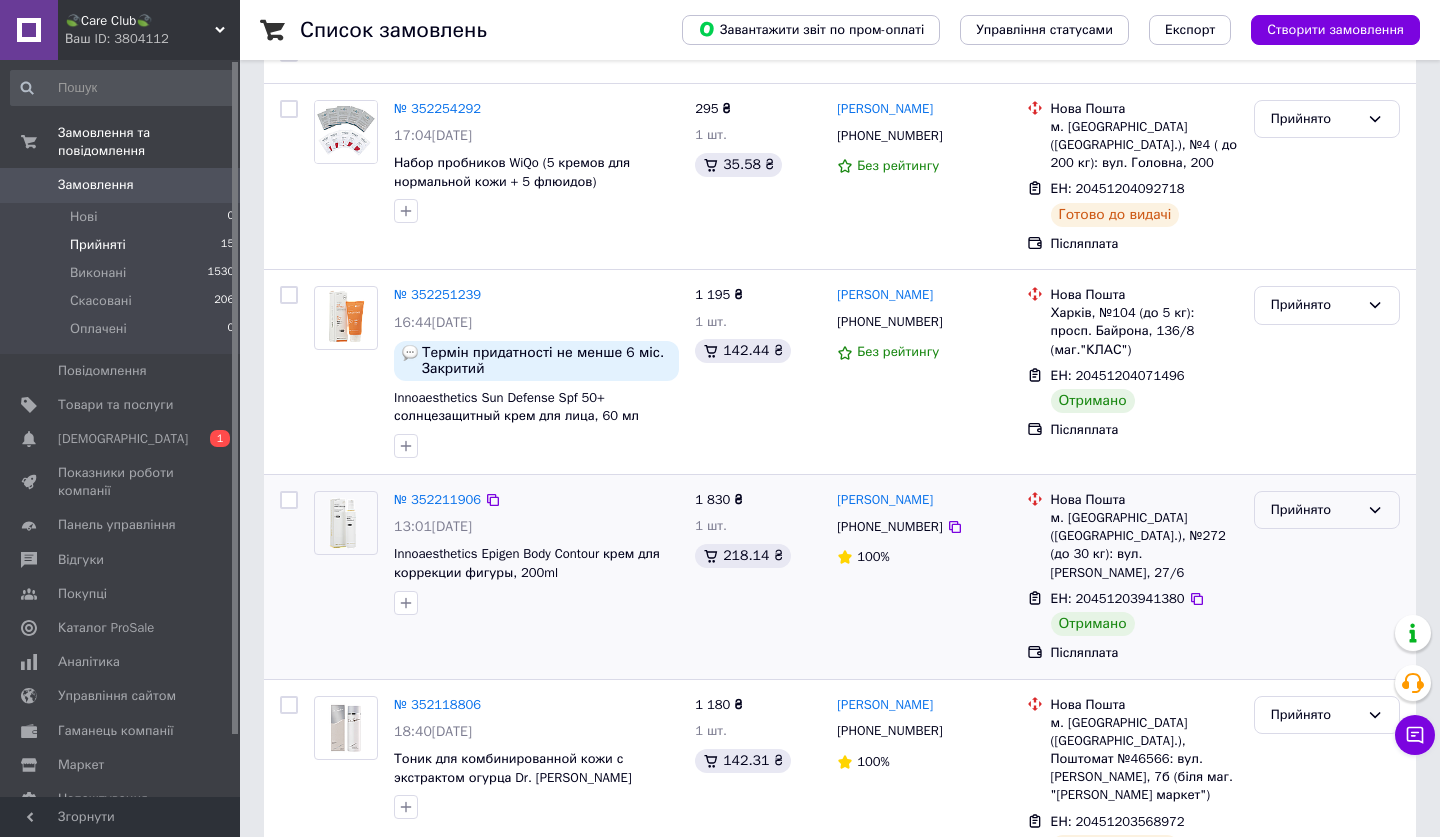 click on "Прийнято" at bounding box center (1327, 510) 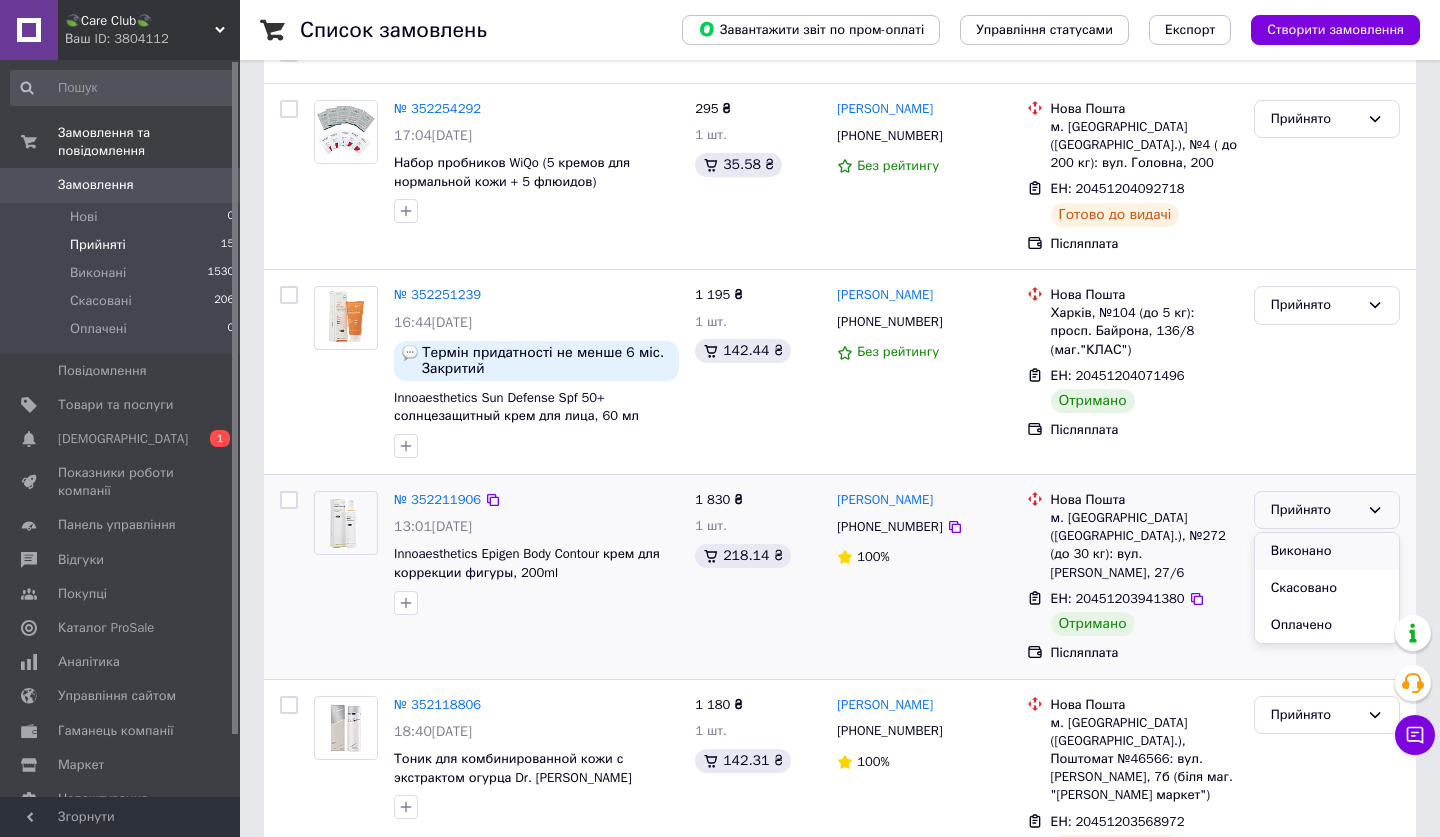 click on "Виконано" at bounding box center [1327, 551] 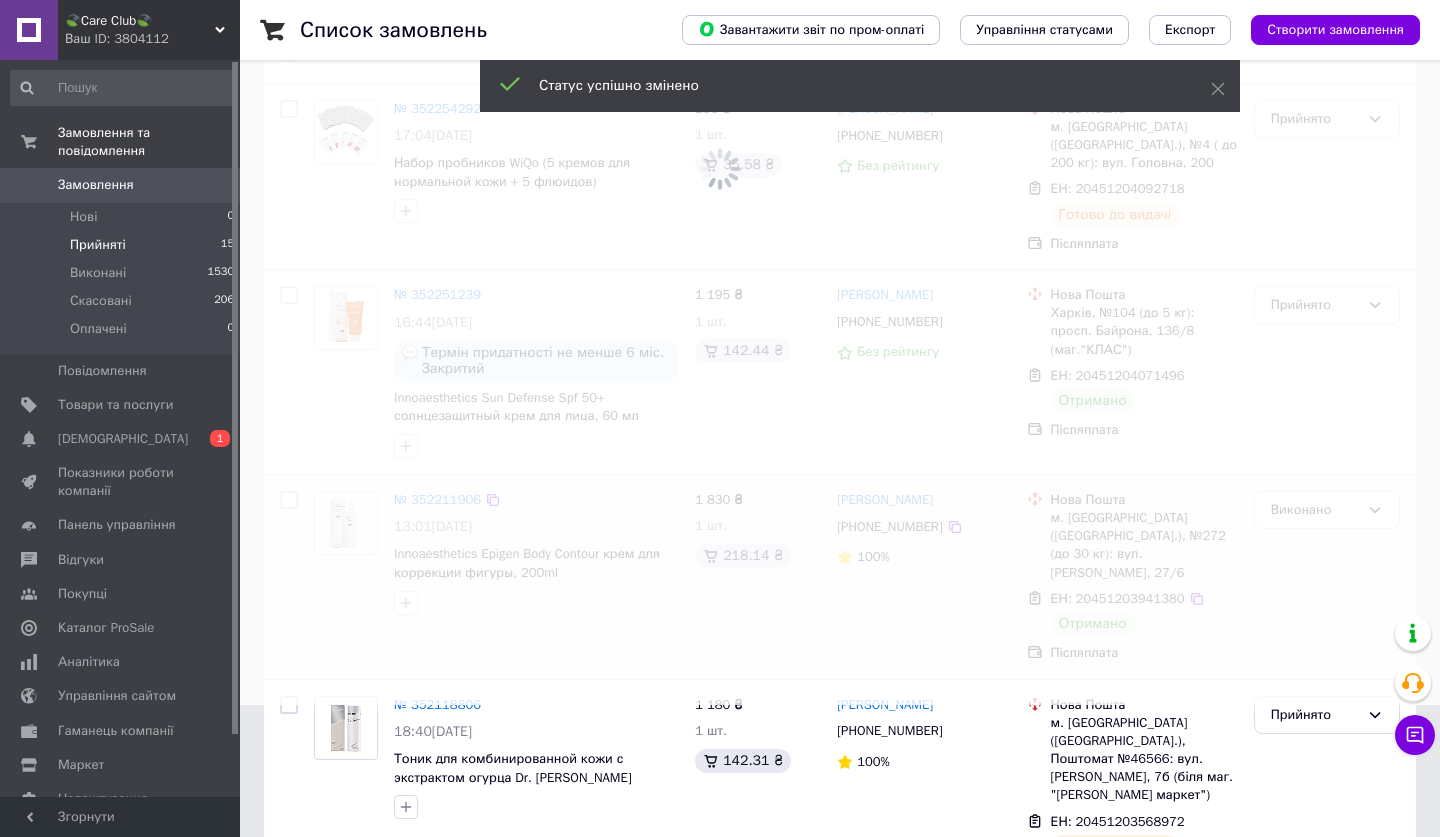click at bounding box center [720, 286] 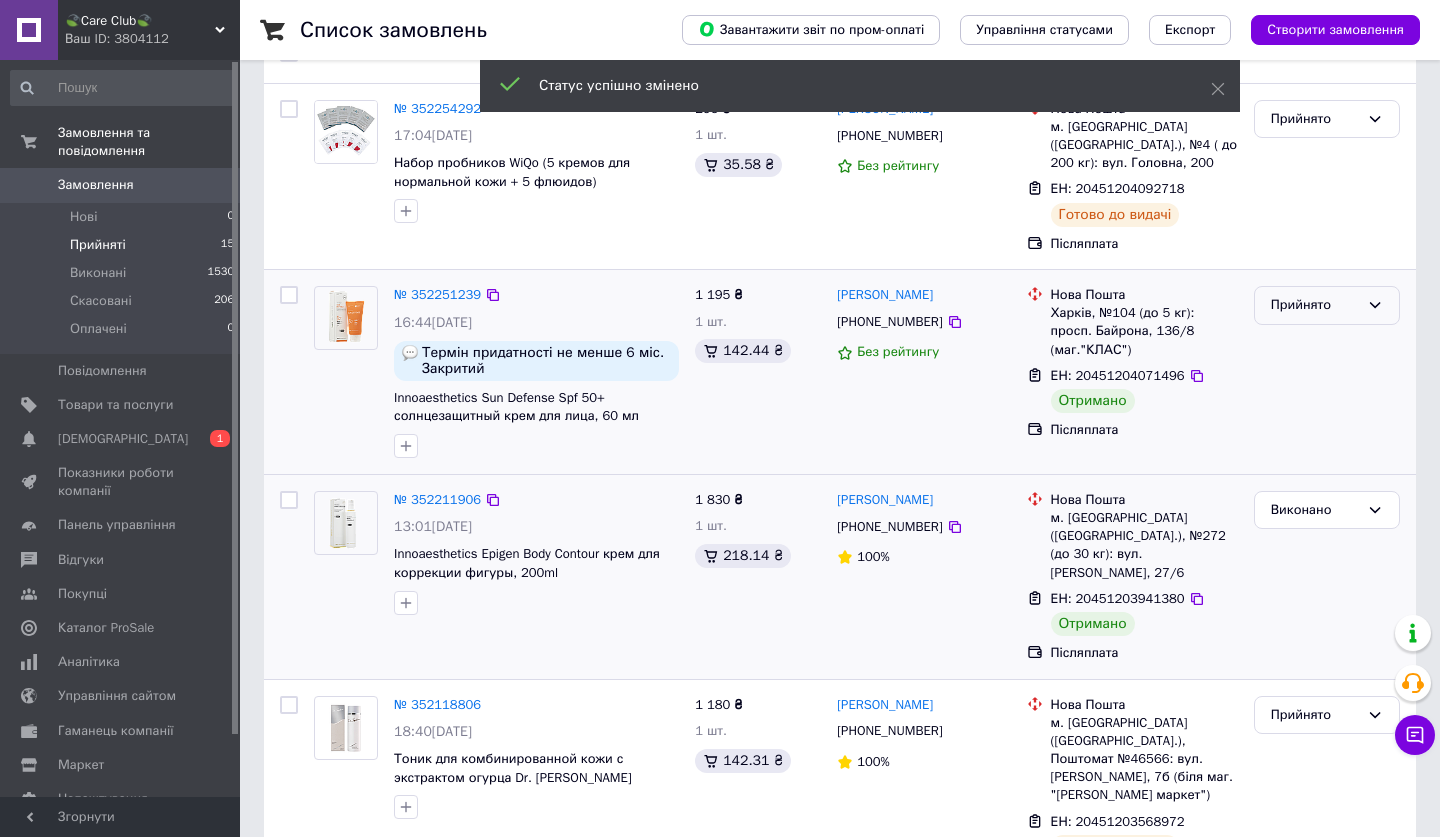 click on "Прийнято" at bounding box center (1315, 305) 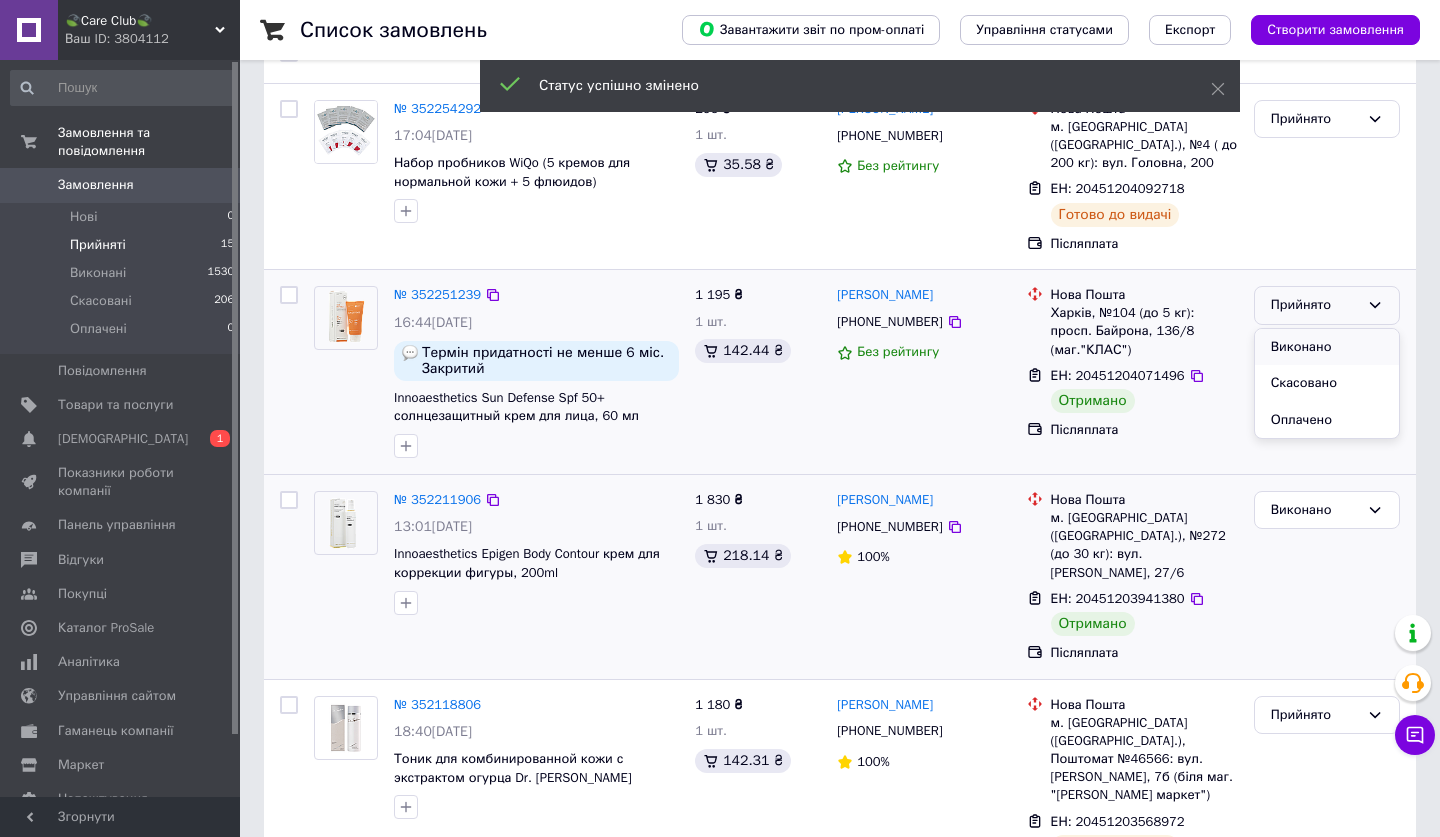click on "Виконано" at bounding box center [1327, 347] 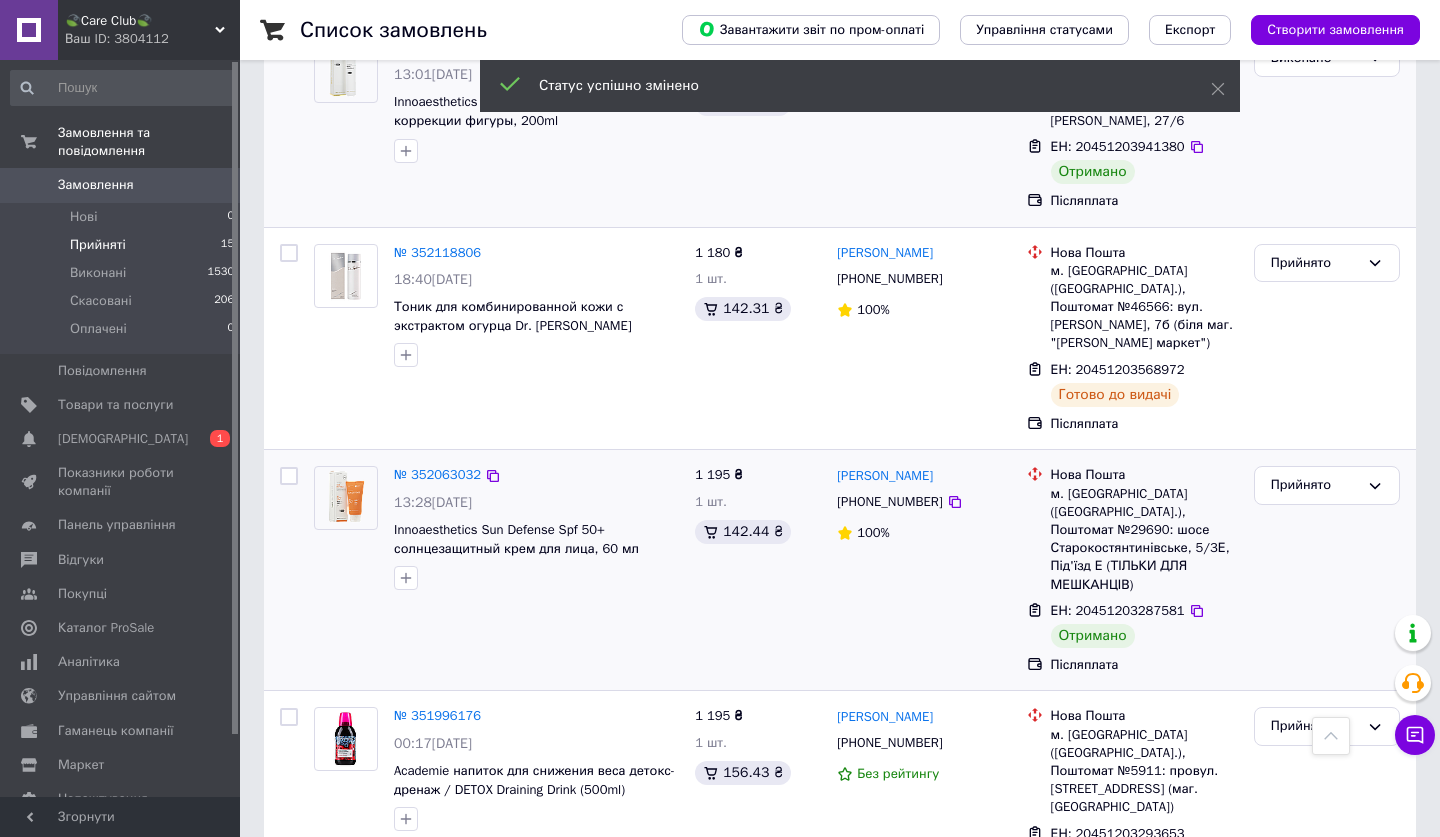 scroll, scrollTop: 688, scrollLeft: 0, axis: vertical 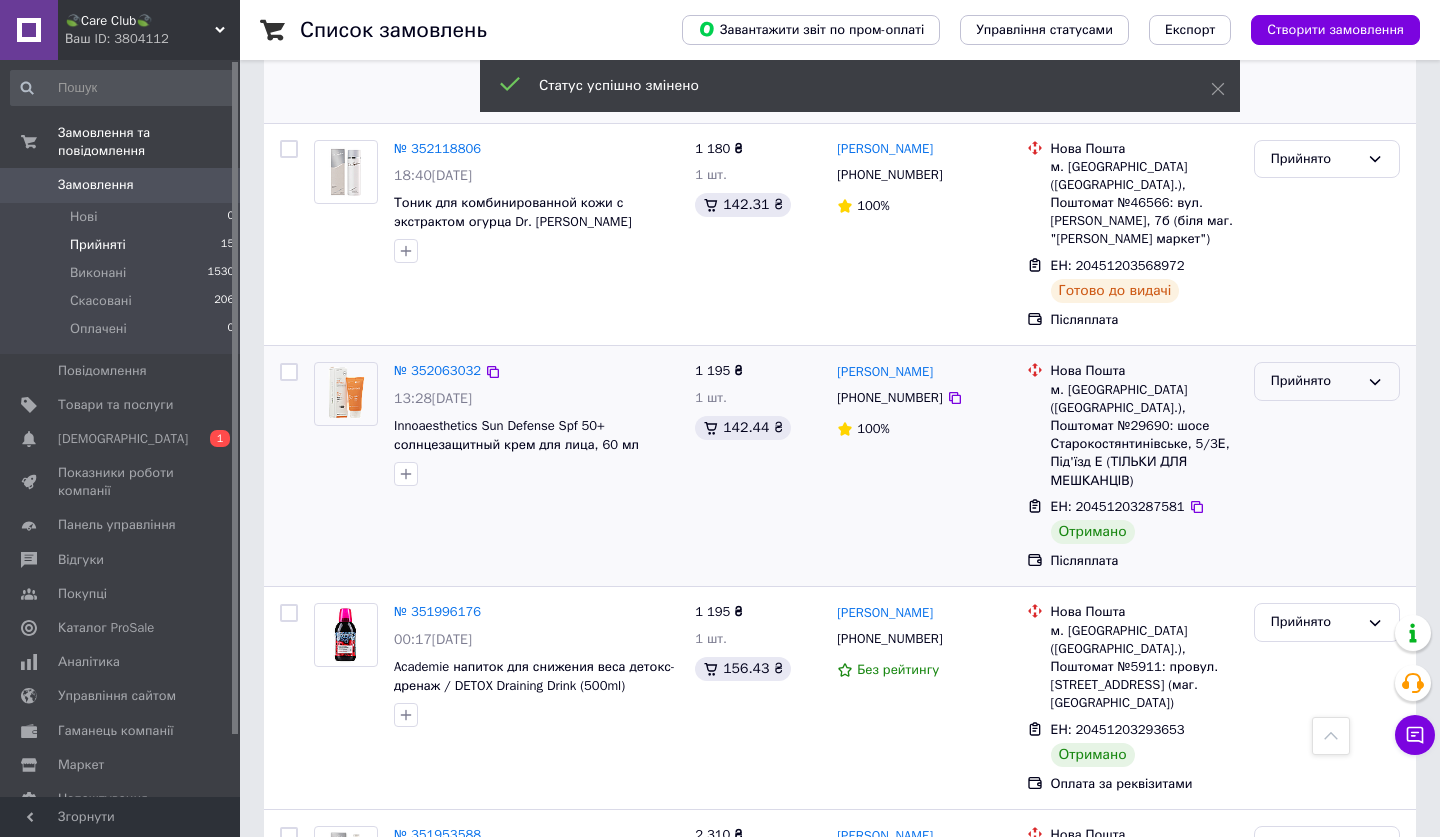 click on "Прийнято" at bounding box center [1315, 381] 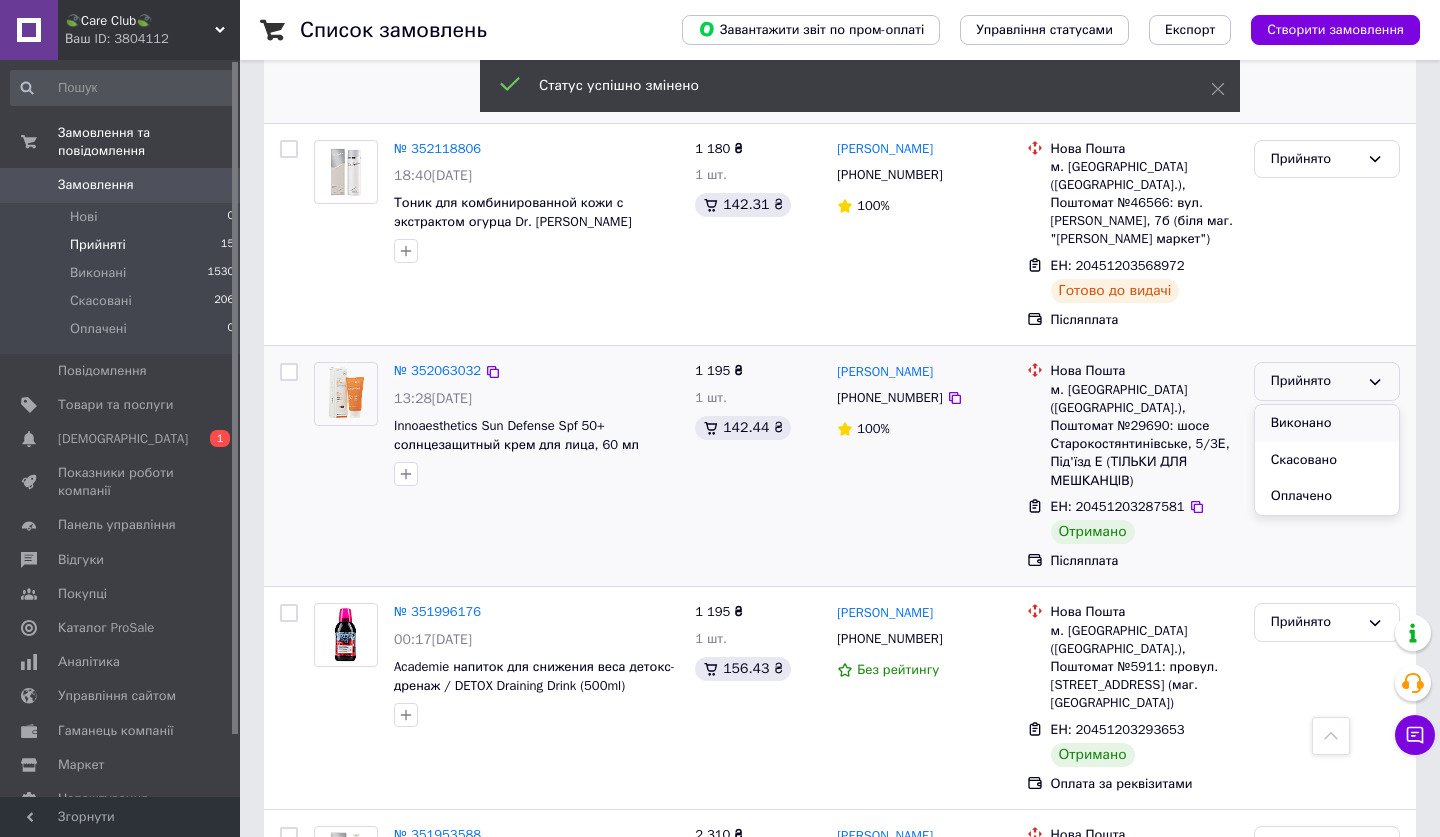 click on "Виконано" at bounding box center [1327, 423] 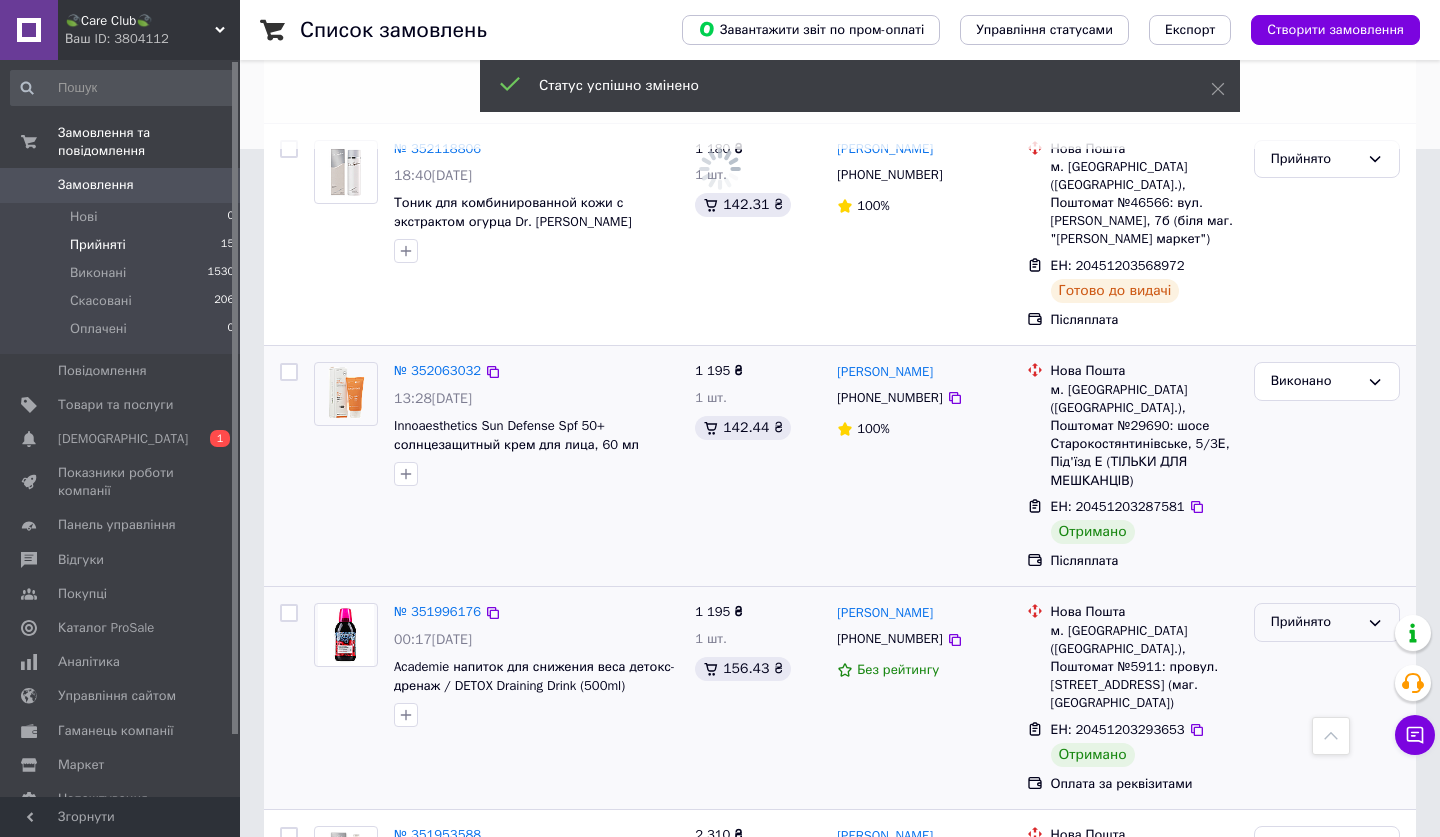 click on "Прийнято" at bounding box center (1315, 622) 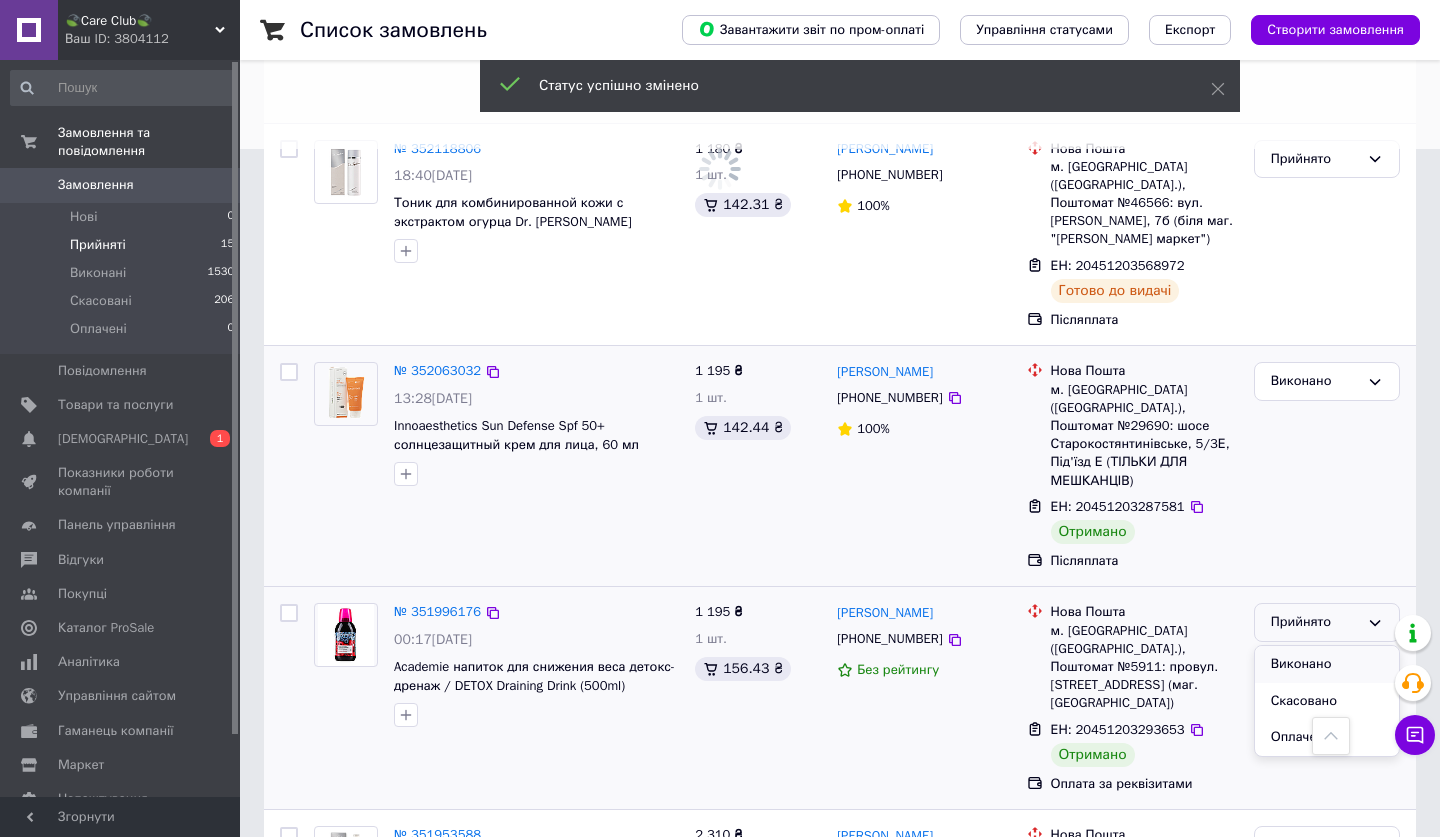 click on "Виконано" at bounding box center [1327, 664] 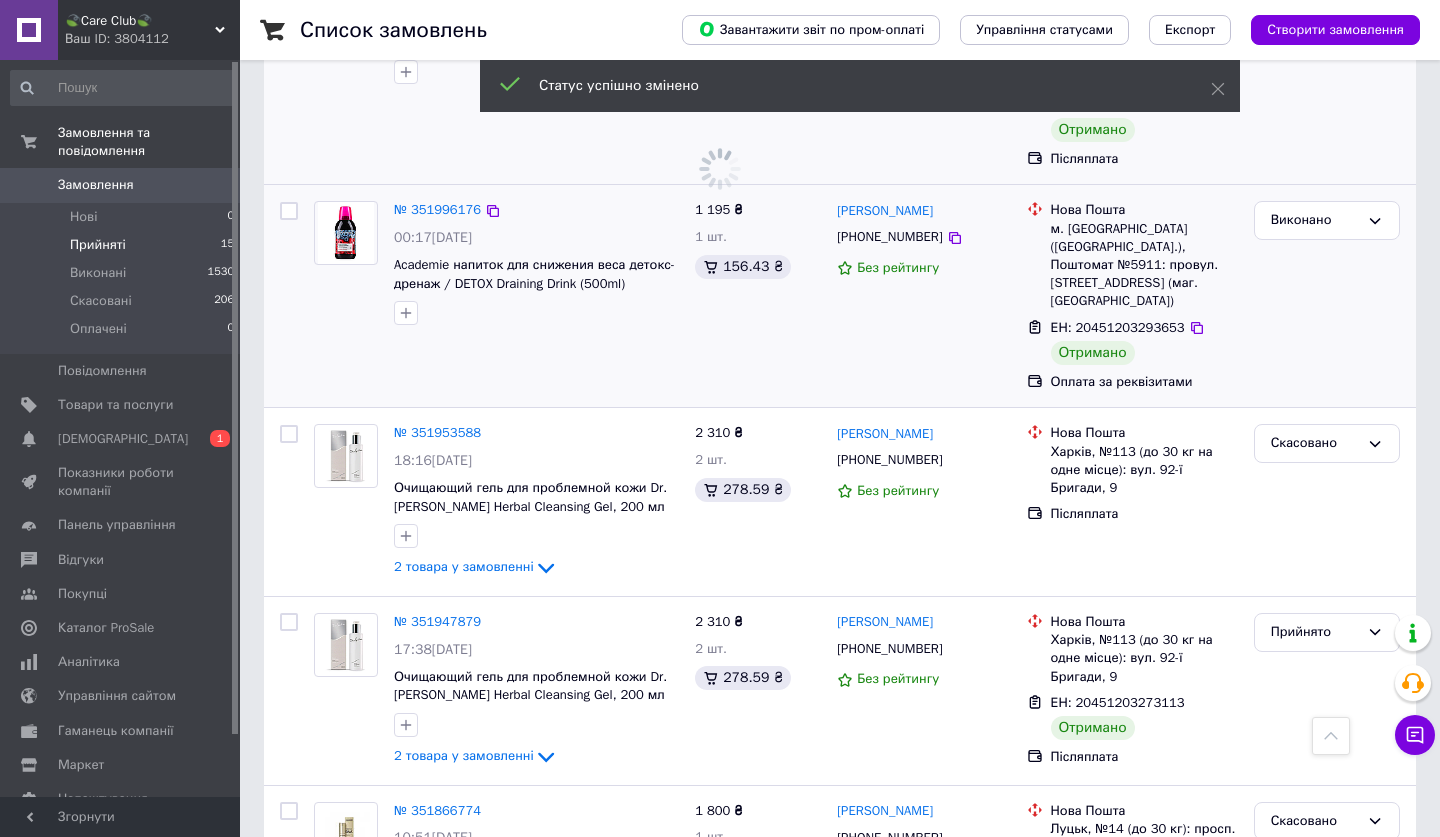 scroll, scrollTop: 1091, scrollLeft: 0, axis: vertical 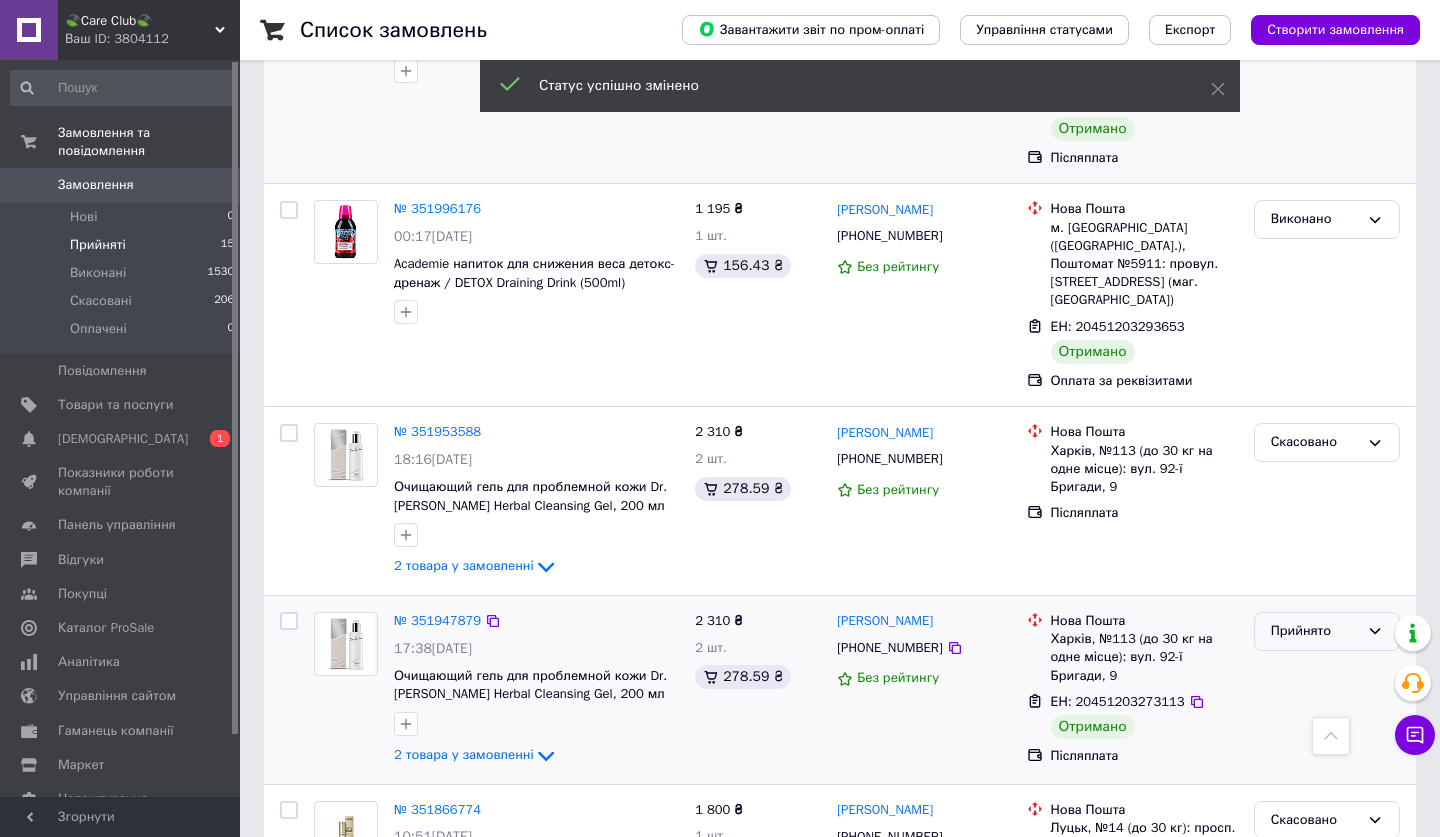 click on "Прийнято" at bounding box center [1327, 631] 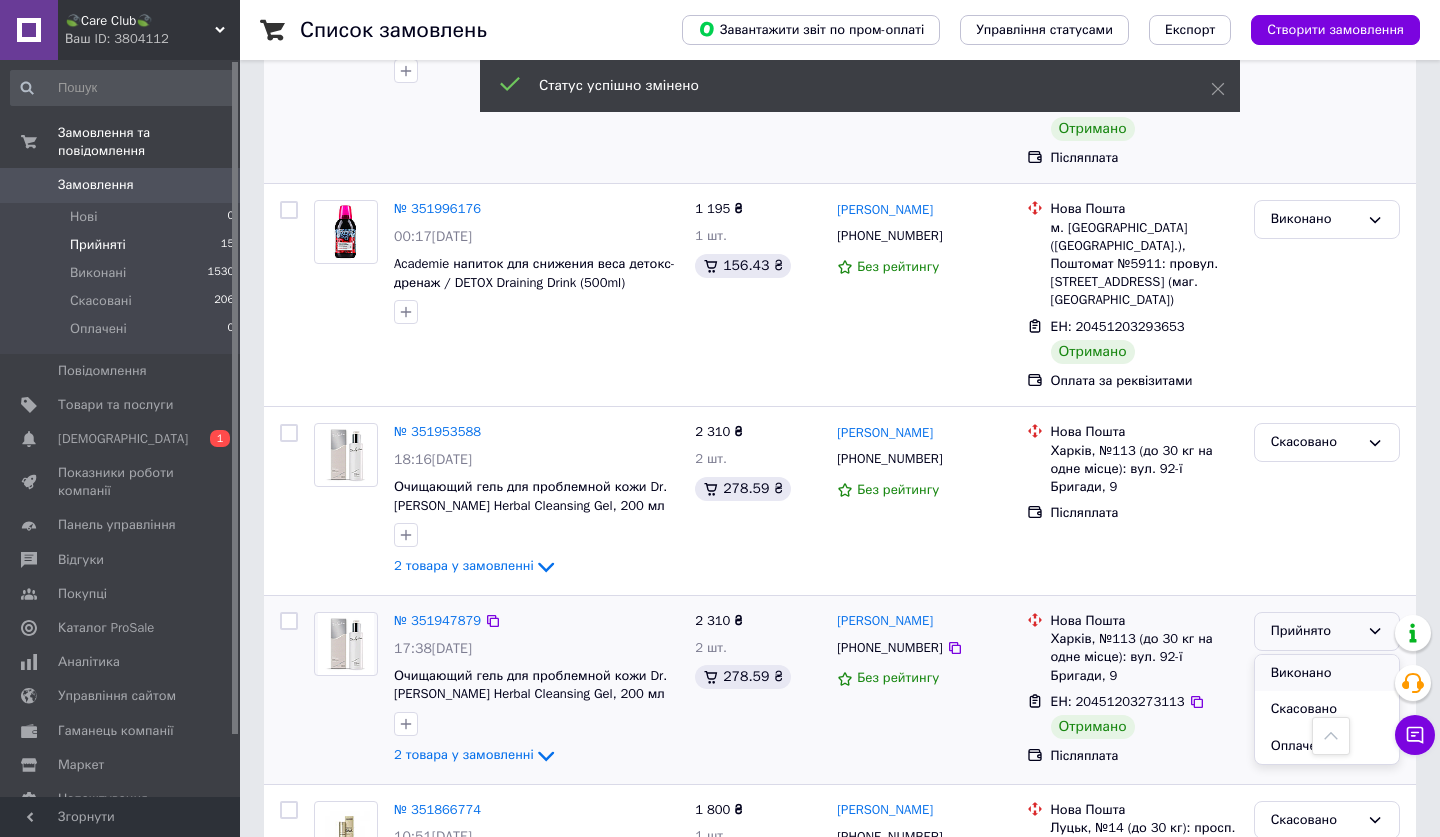 click on "Виконано" at bounding box center [1327, 673] 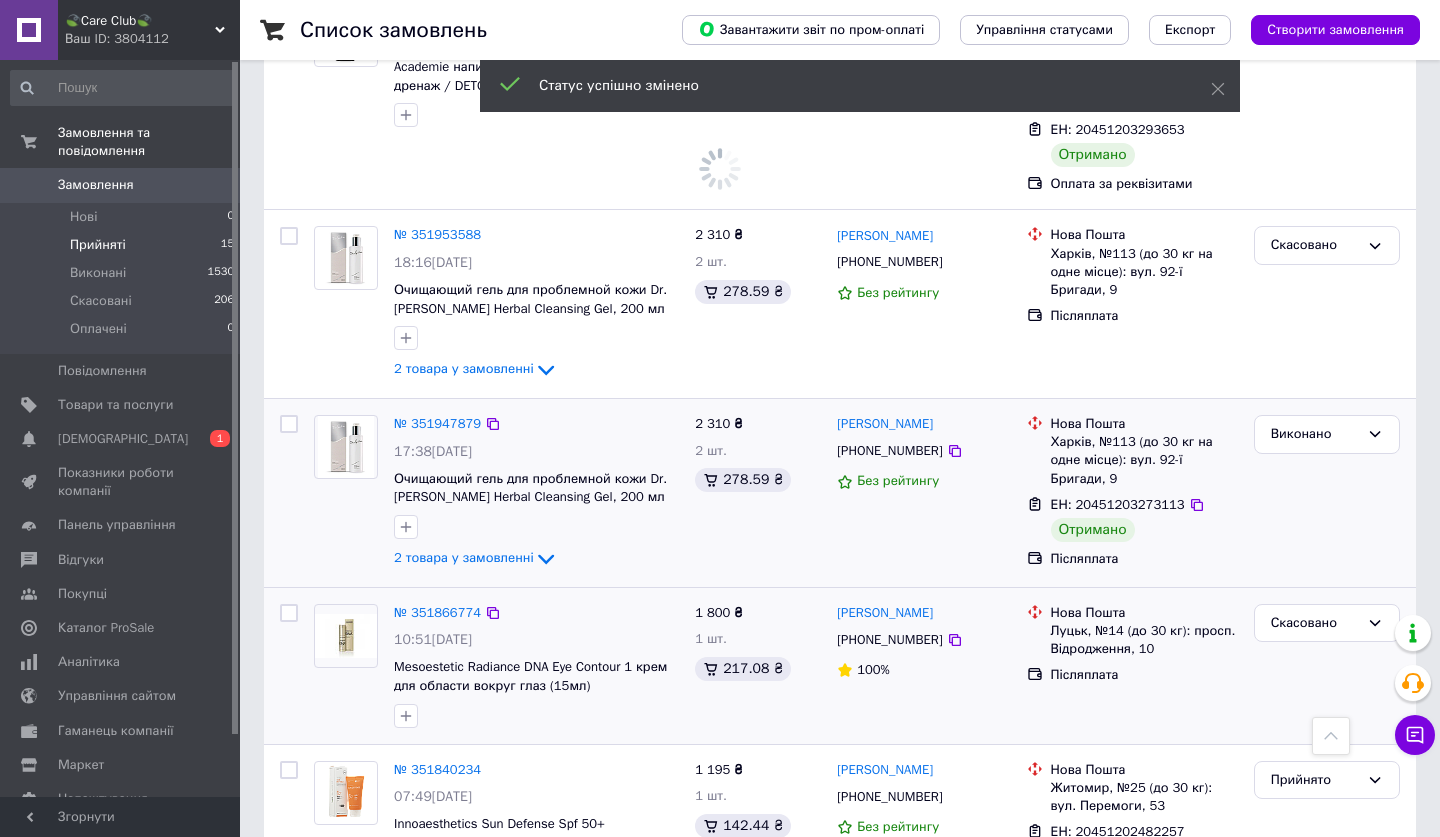 scroll, scrollTop: 1460, scrollLeft: 0, axis: vertical 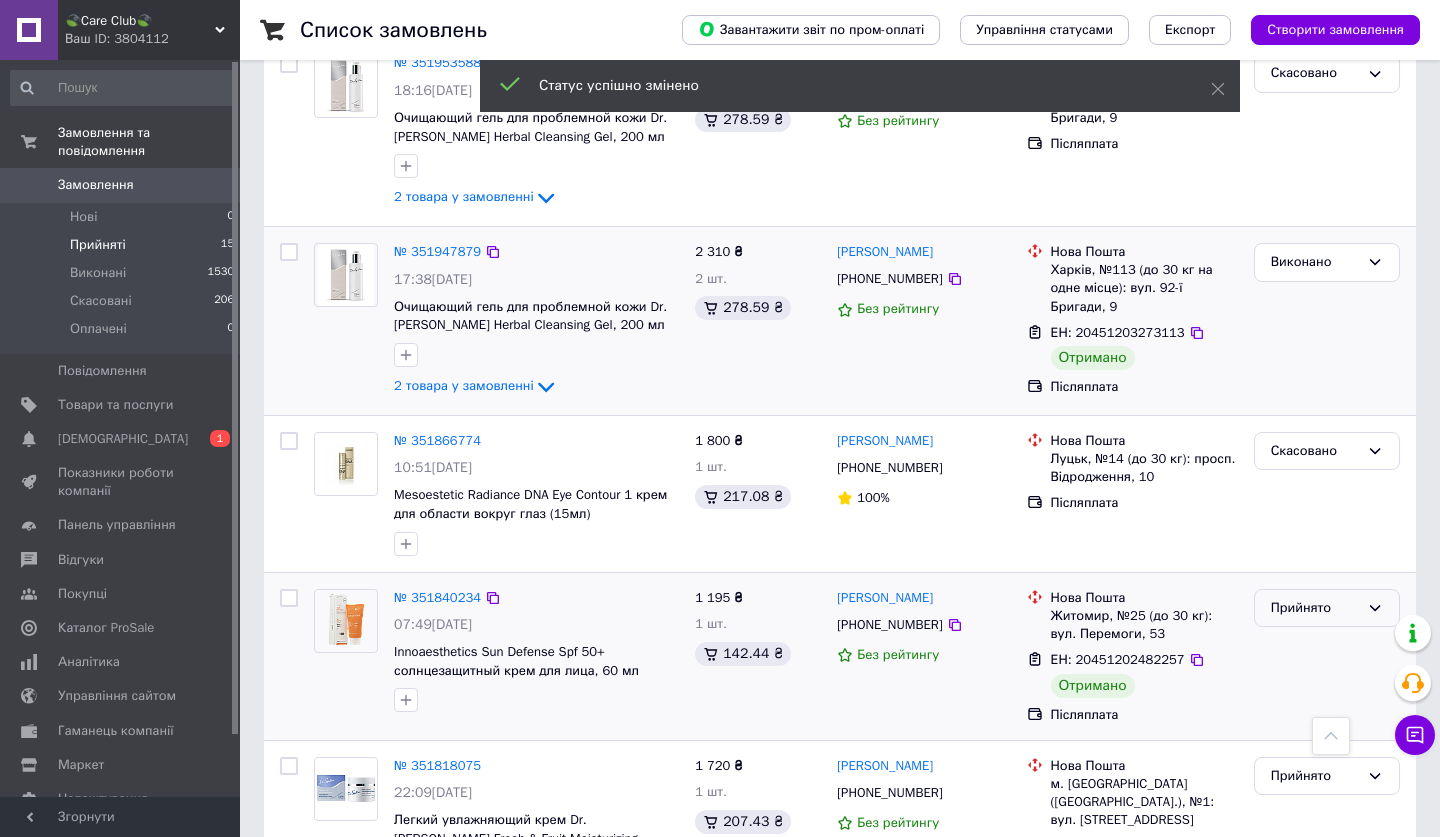 click on "Прийнято" at bounding box center [1315, 608] 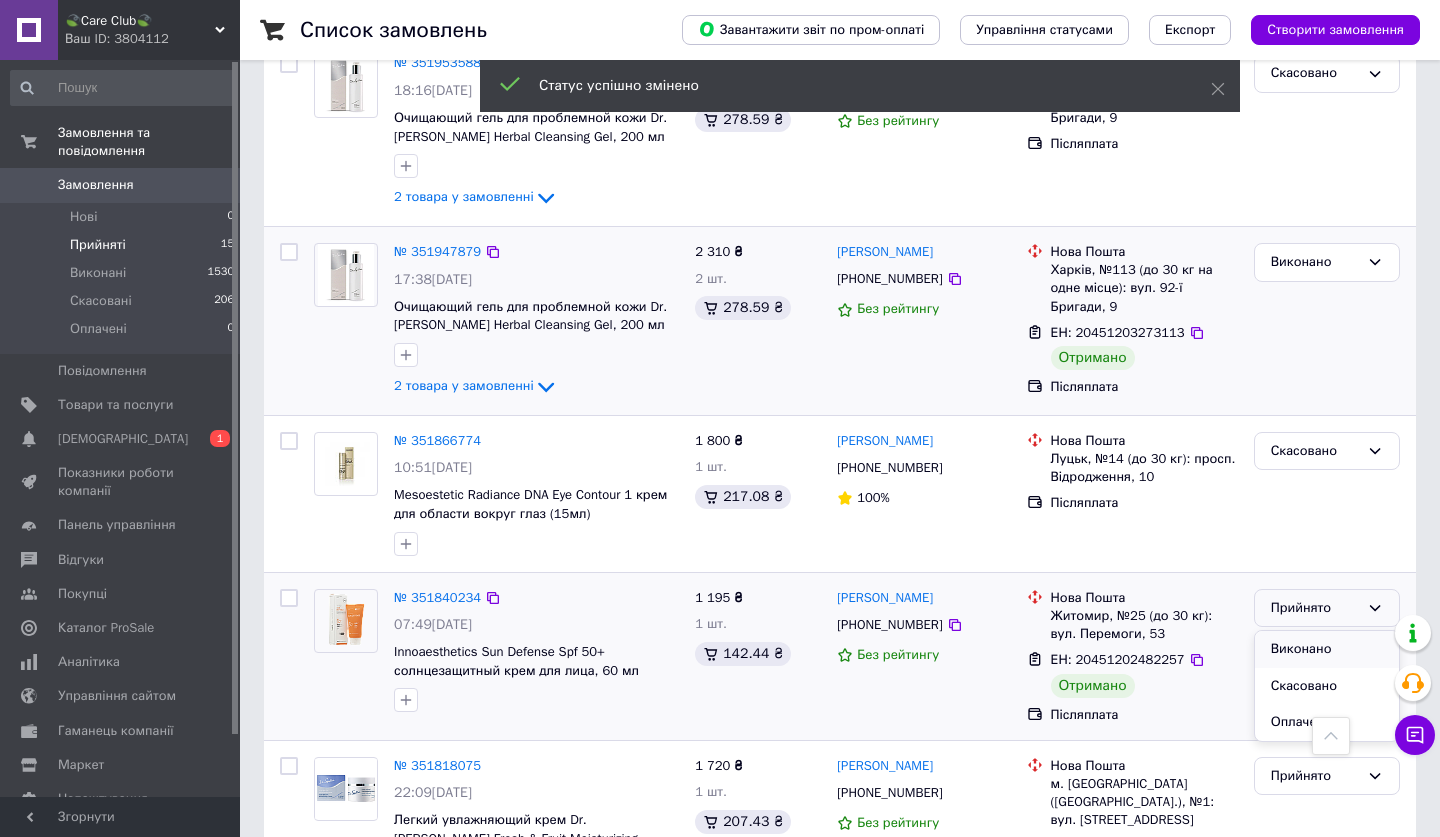 click on "Виконано" at bounding box center [1327, 649] 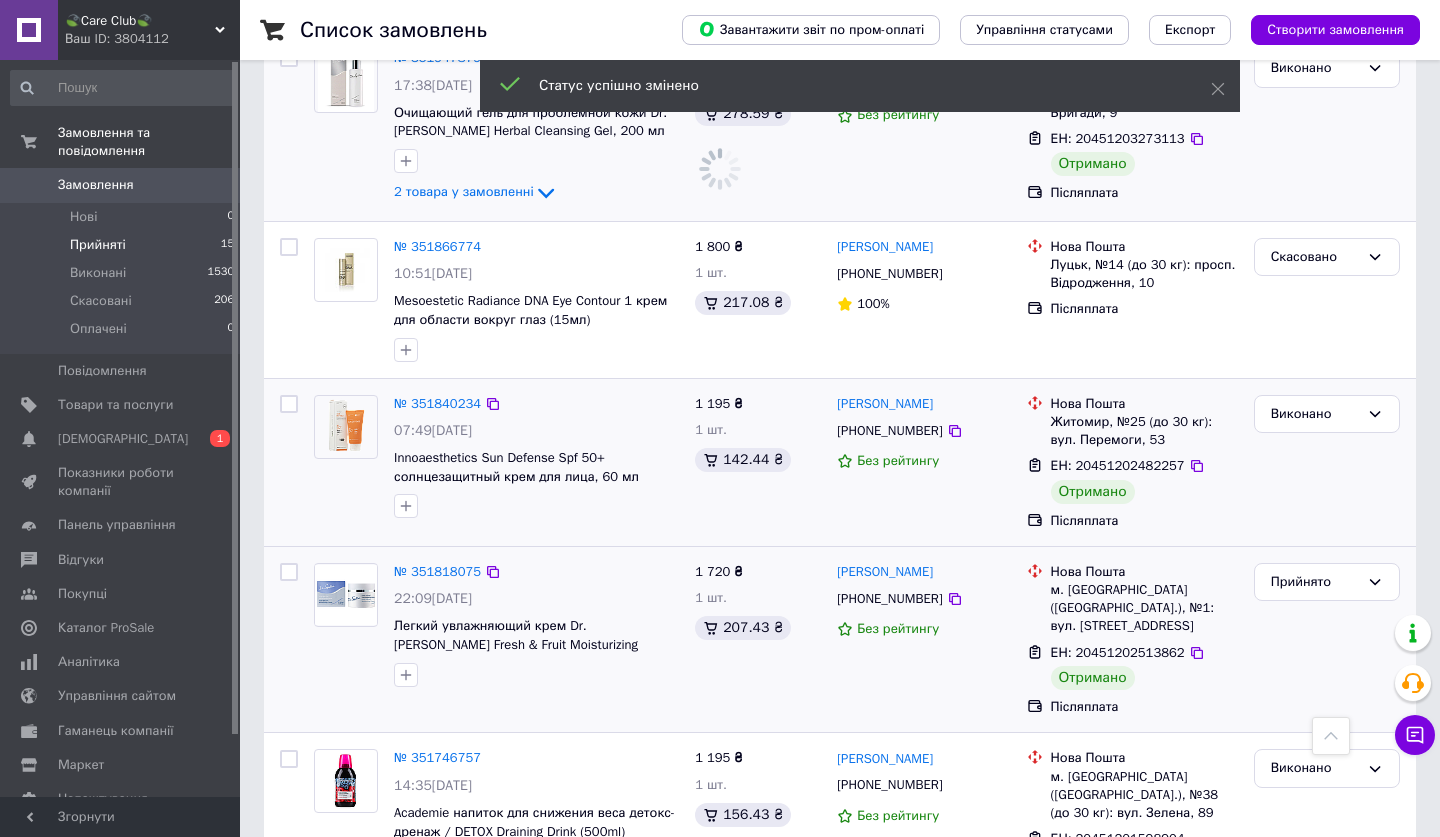 scroll, scrollTop: 1681, scrollLeft: 0, axis: vertical 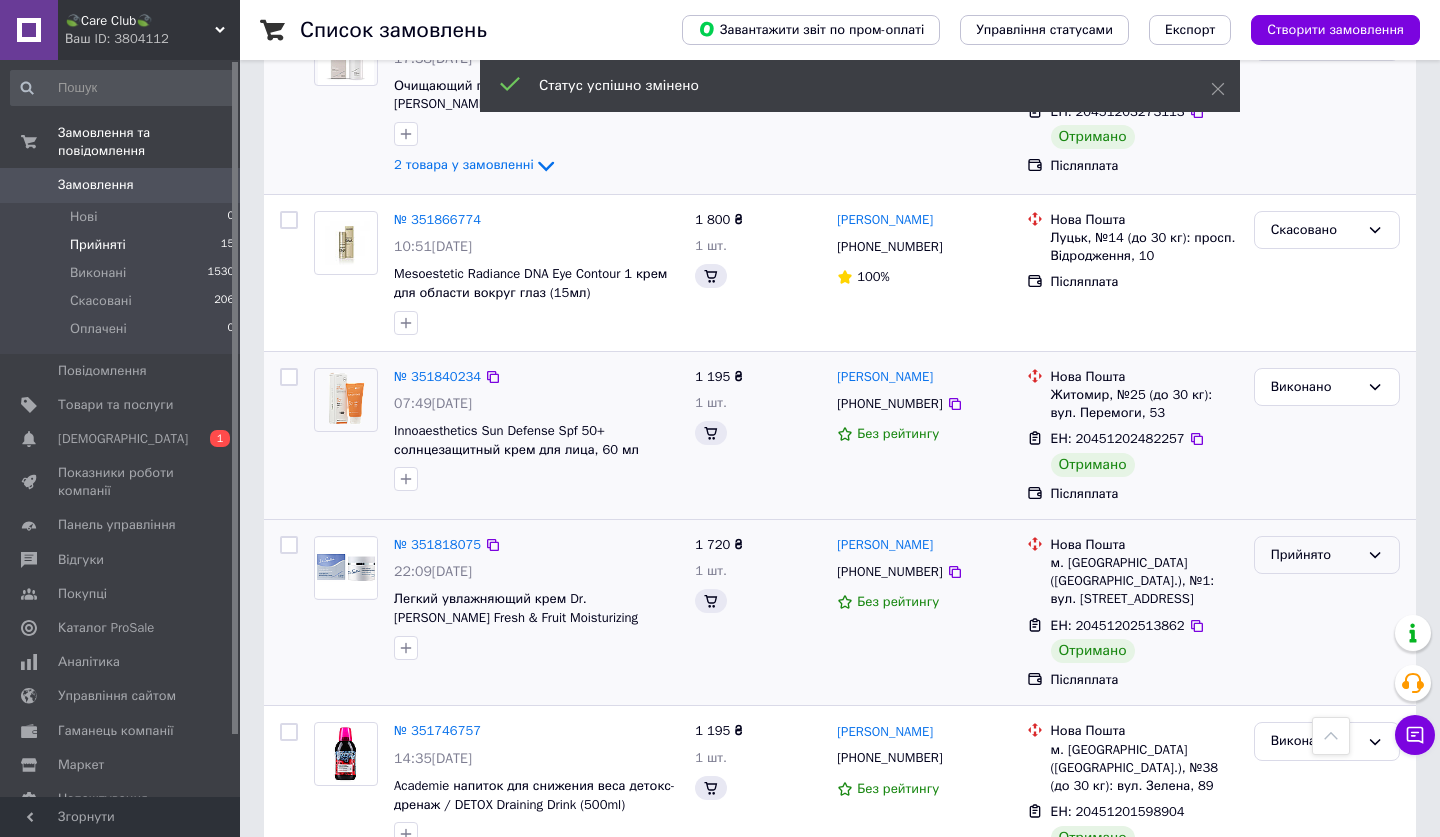 click on "Прийнято" at bounding box center (1315, 555) 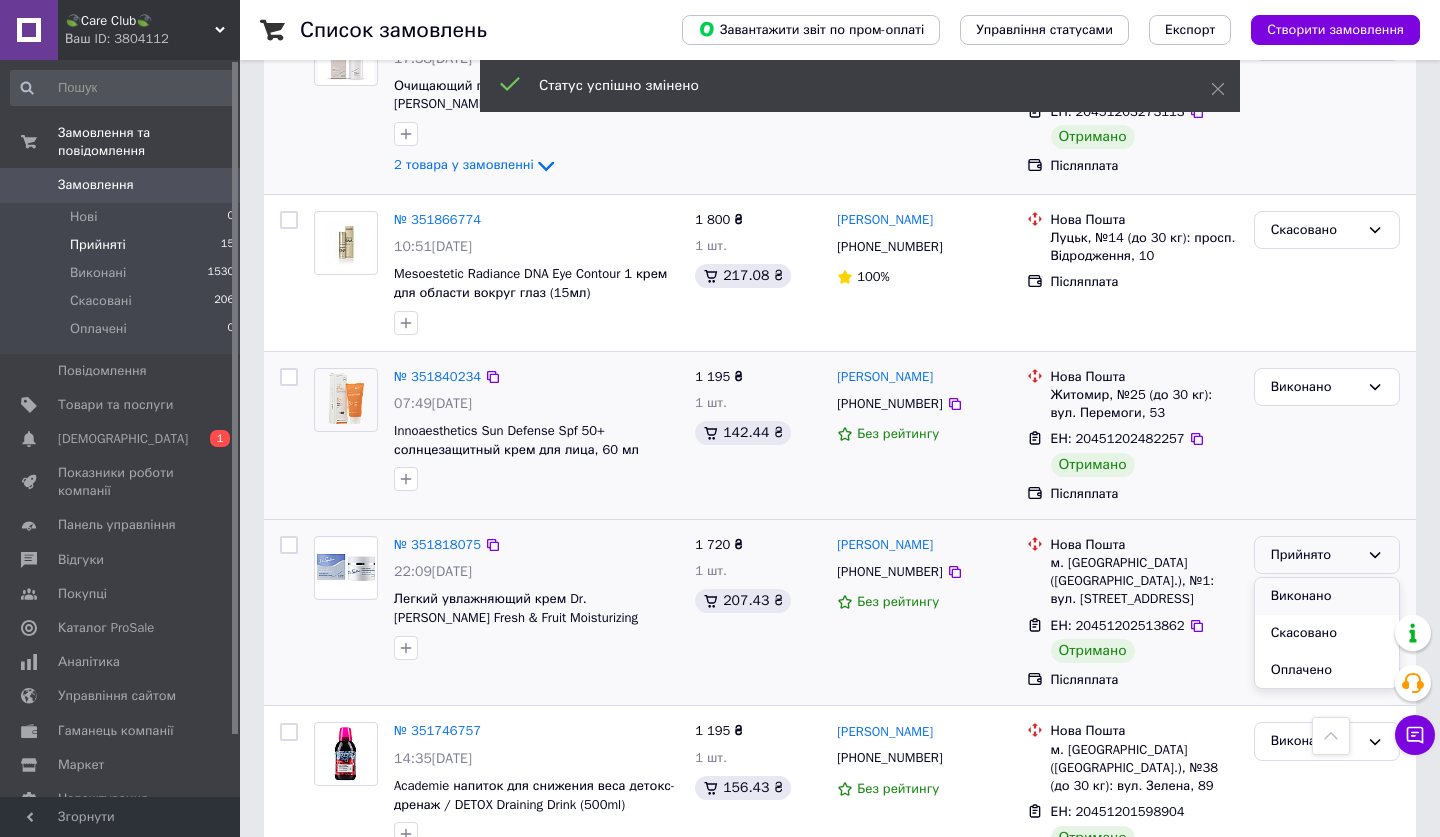 click on "Виконано" at bounding box center [1327, 596] 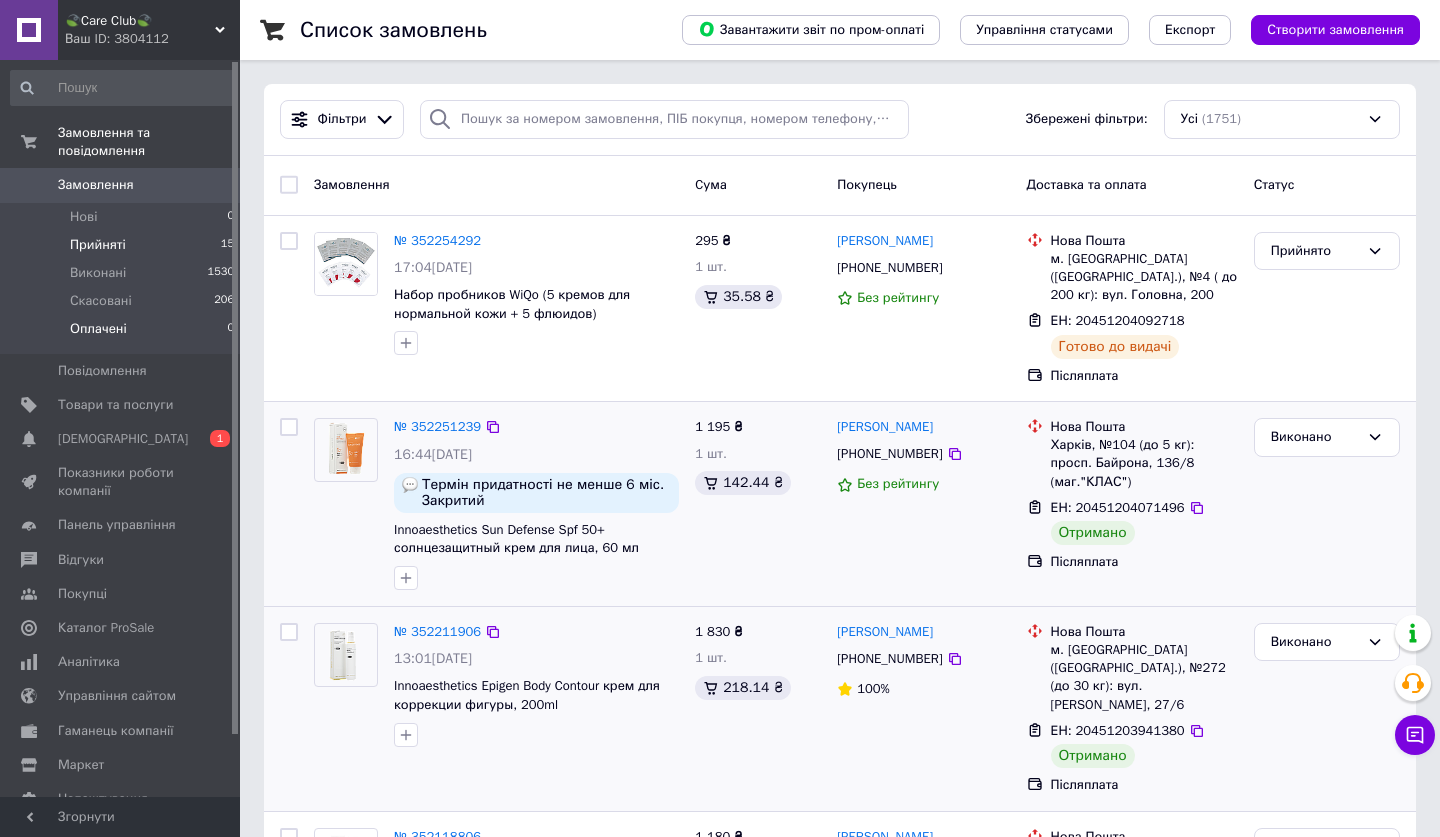 scroll, scrollTop: 0, scrollLeft: 0, axis: both 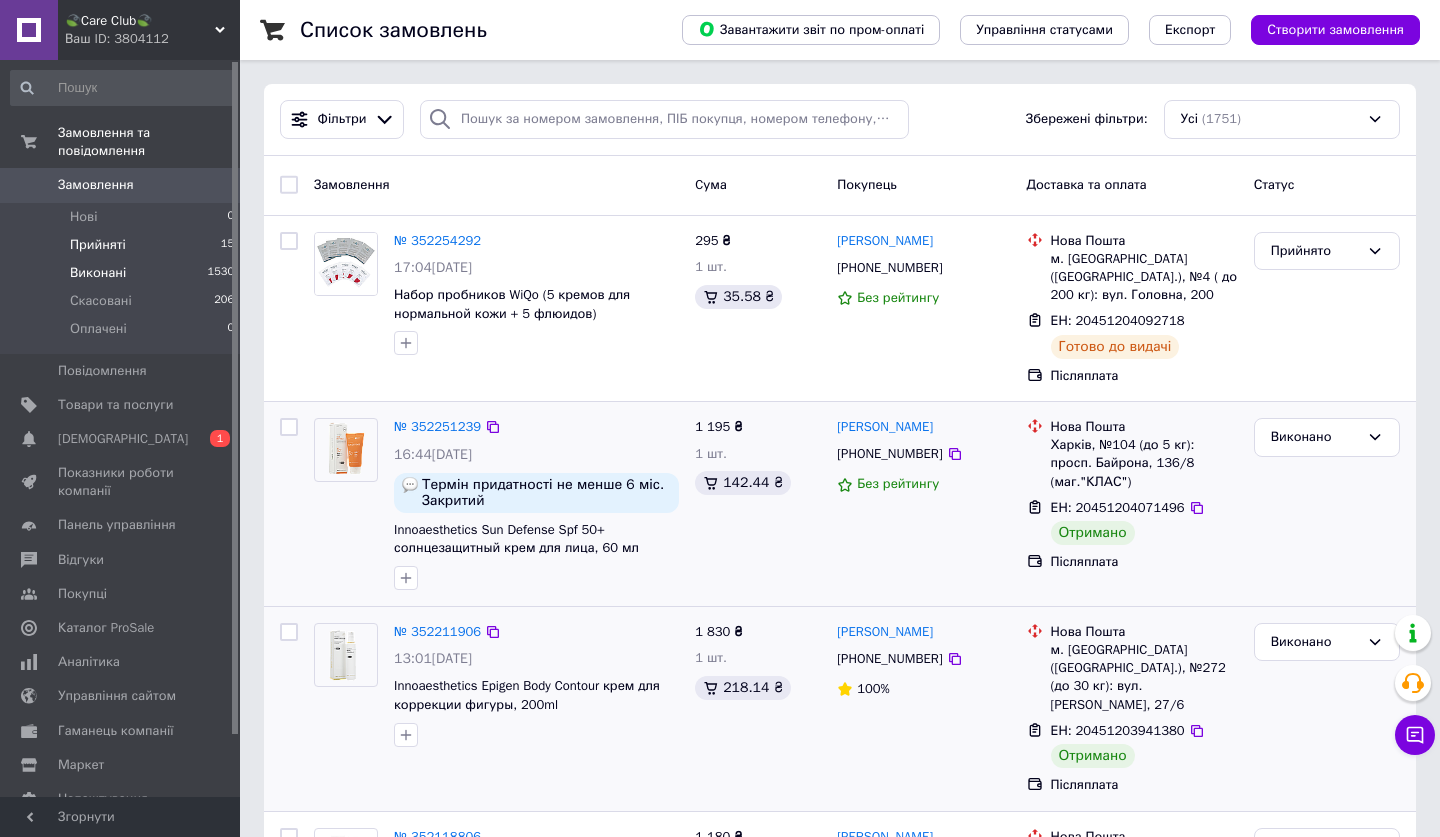 click on "Виконані 1530" at bounding box center (123, 273) 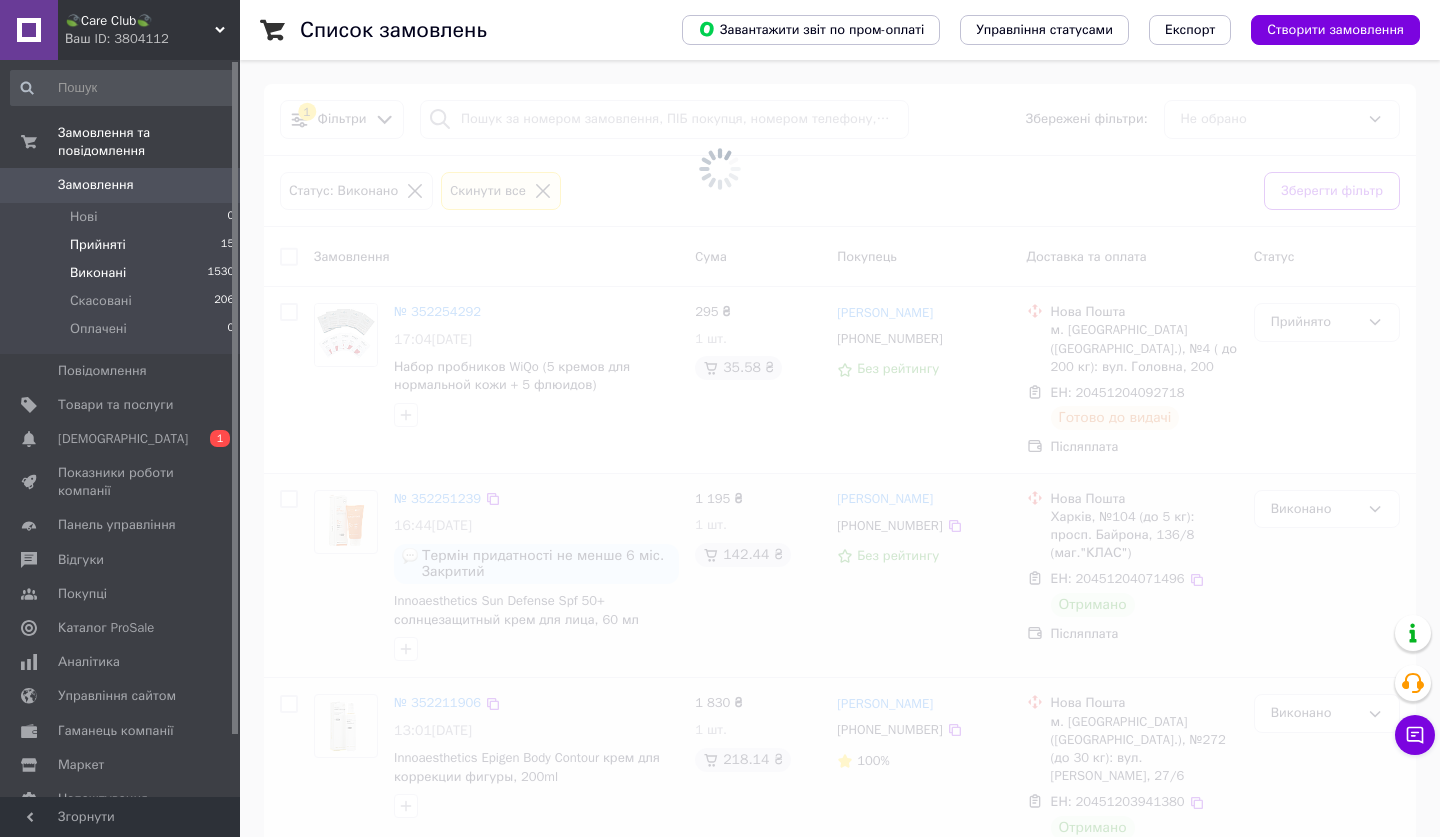 click on "Прийняті 15" at bounding box center (123, 245) 